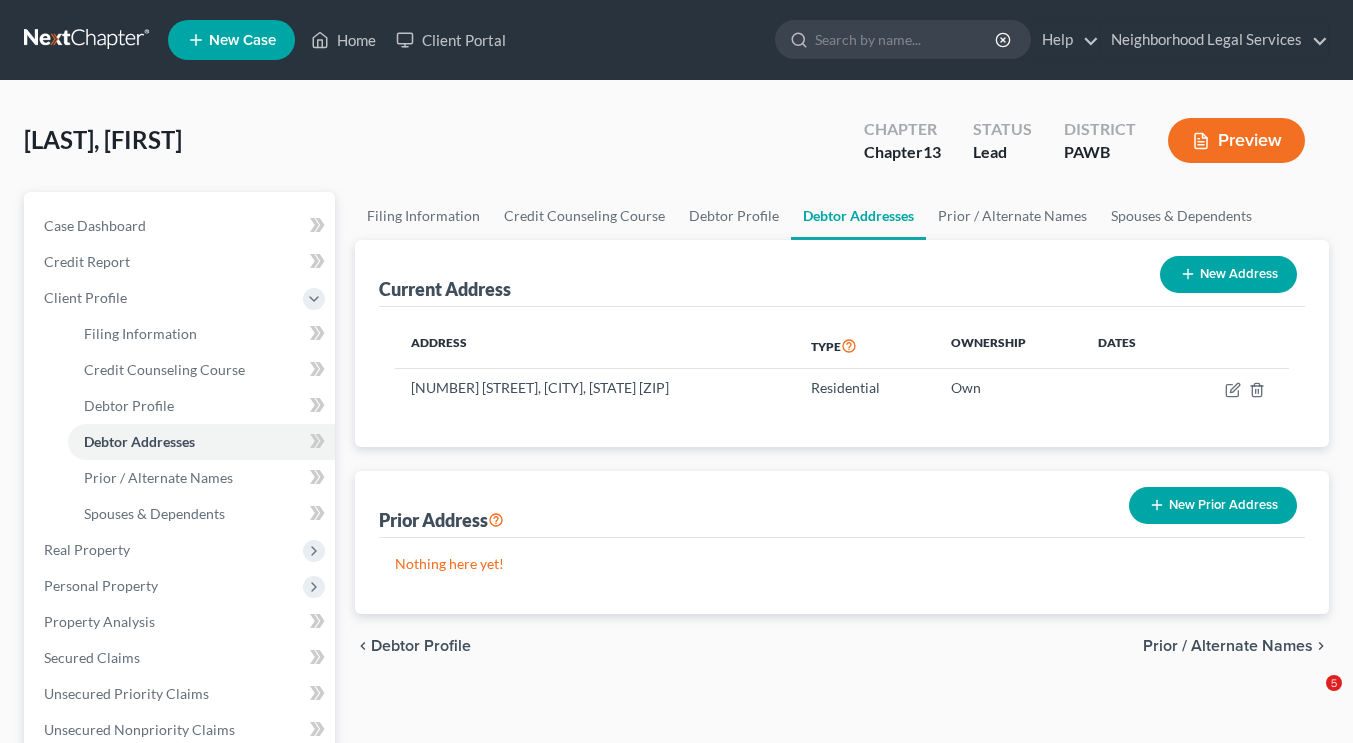 scroll, scrollTop: 324, scrollLeft: 0, axis: vertical 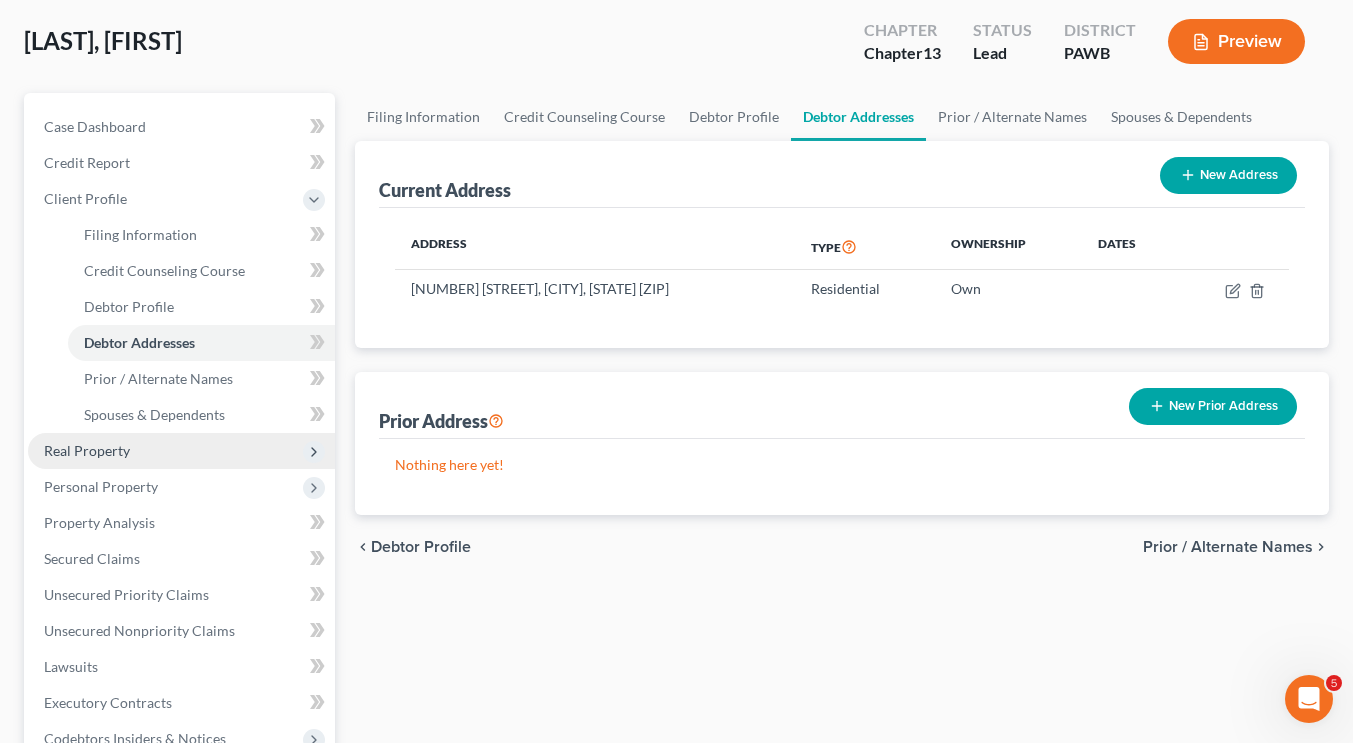 click on "Real Property" at bounding box center [181, 451] 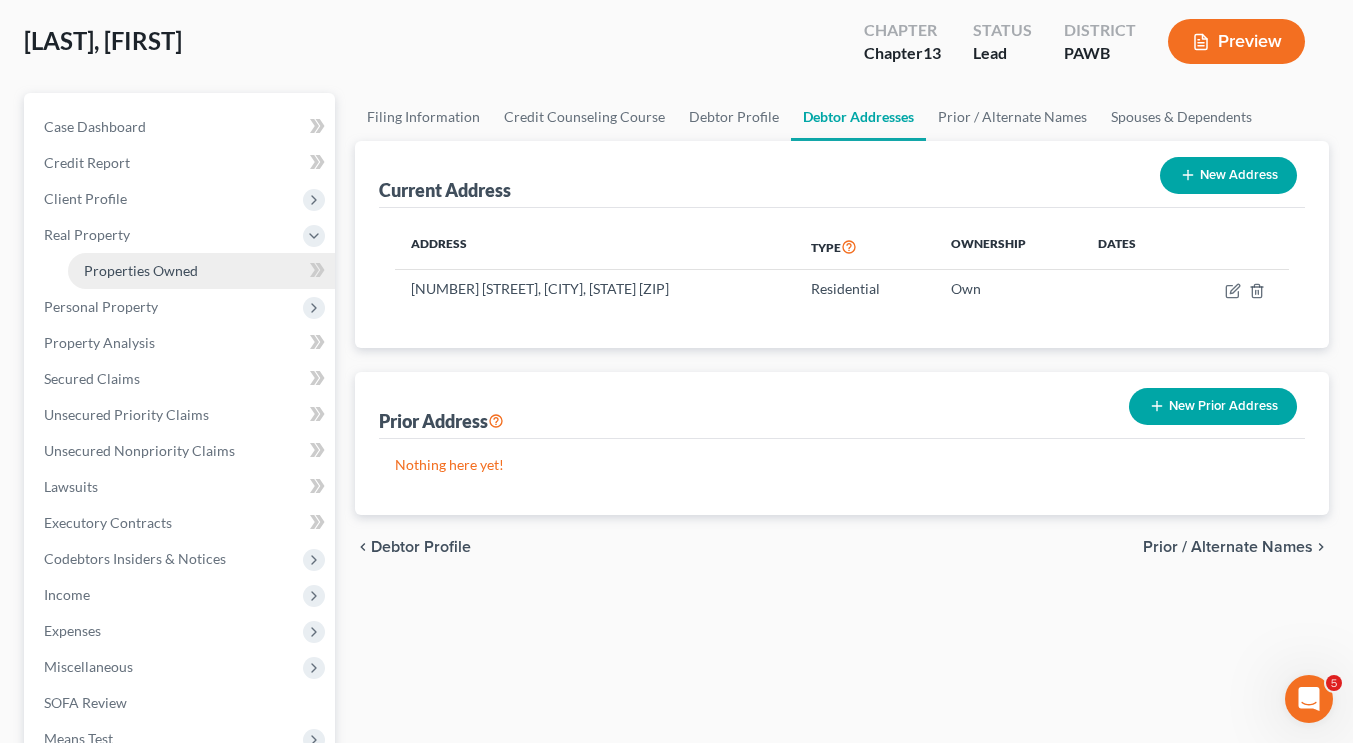 click on "Properties Owned" at bounding box center (141, 270) 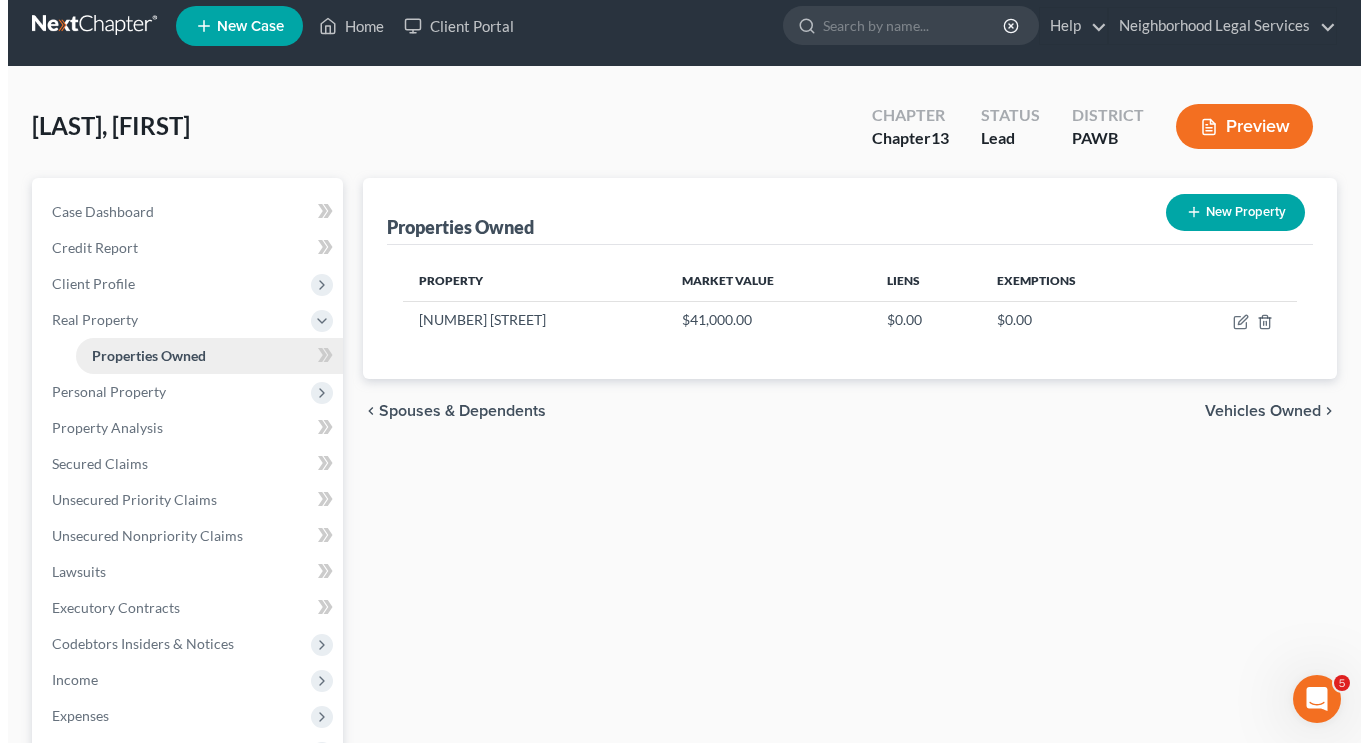 scroll, scrollTop: 0, scrollLeft: 0, axis: both 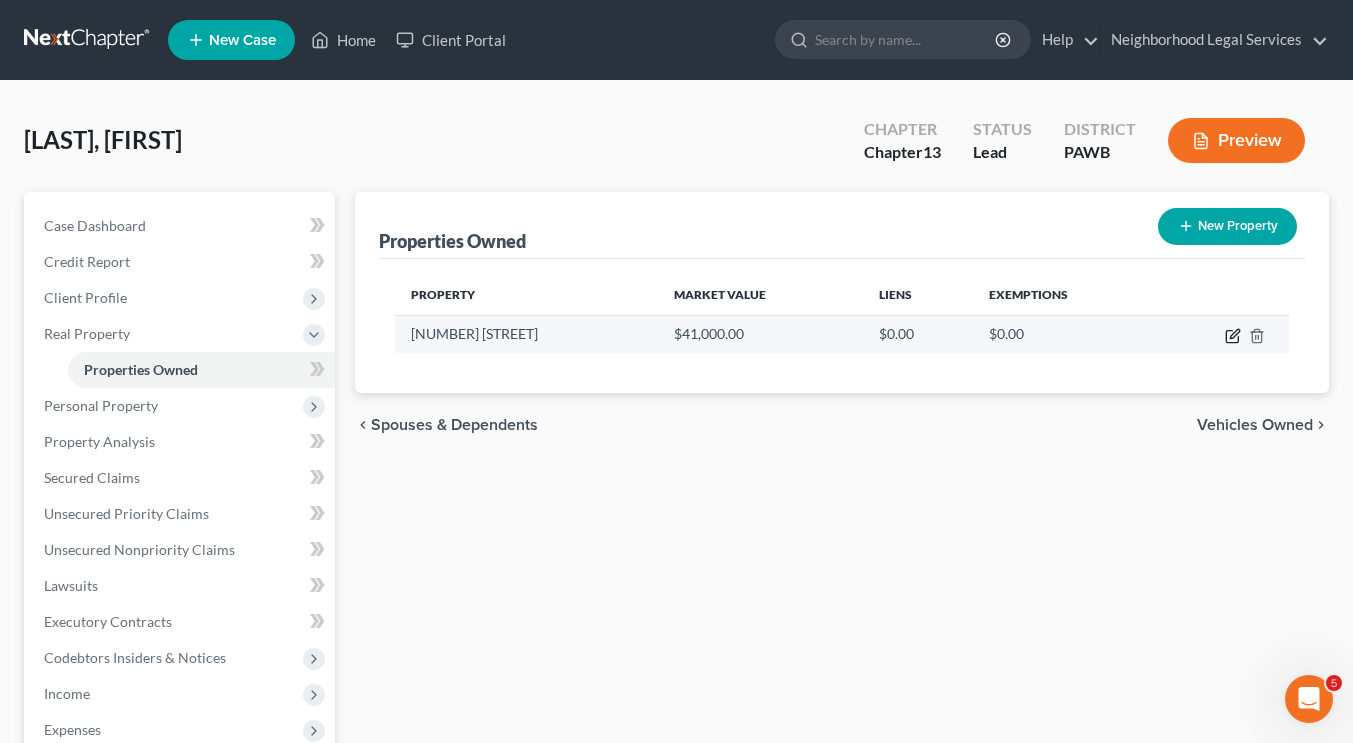 click 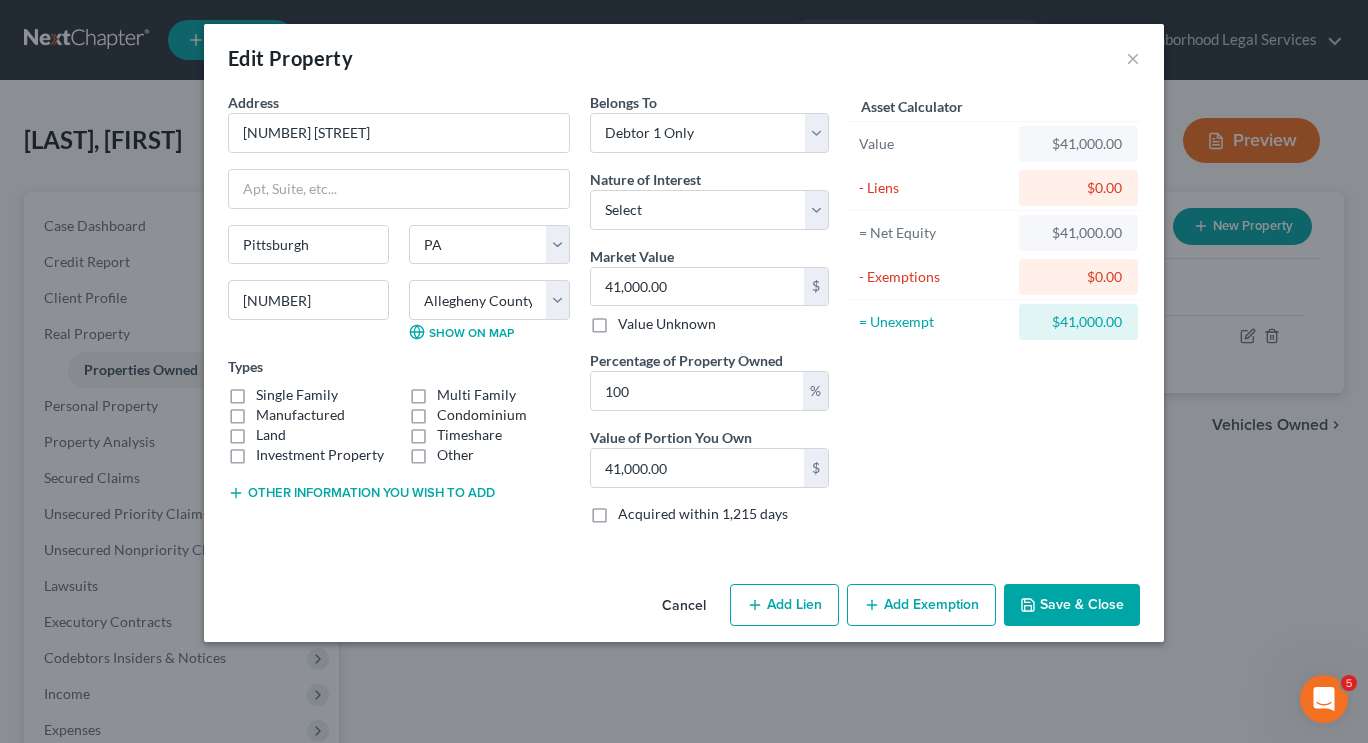 click on "Add Lien" at bounding box center (784, 605) 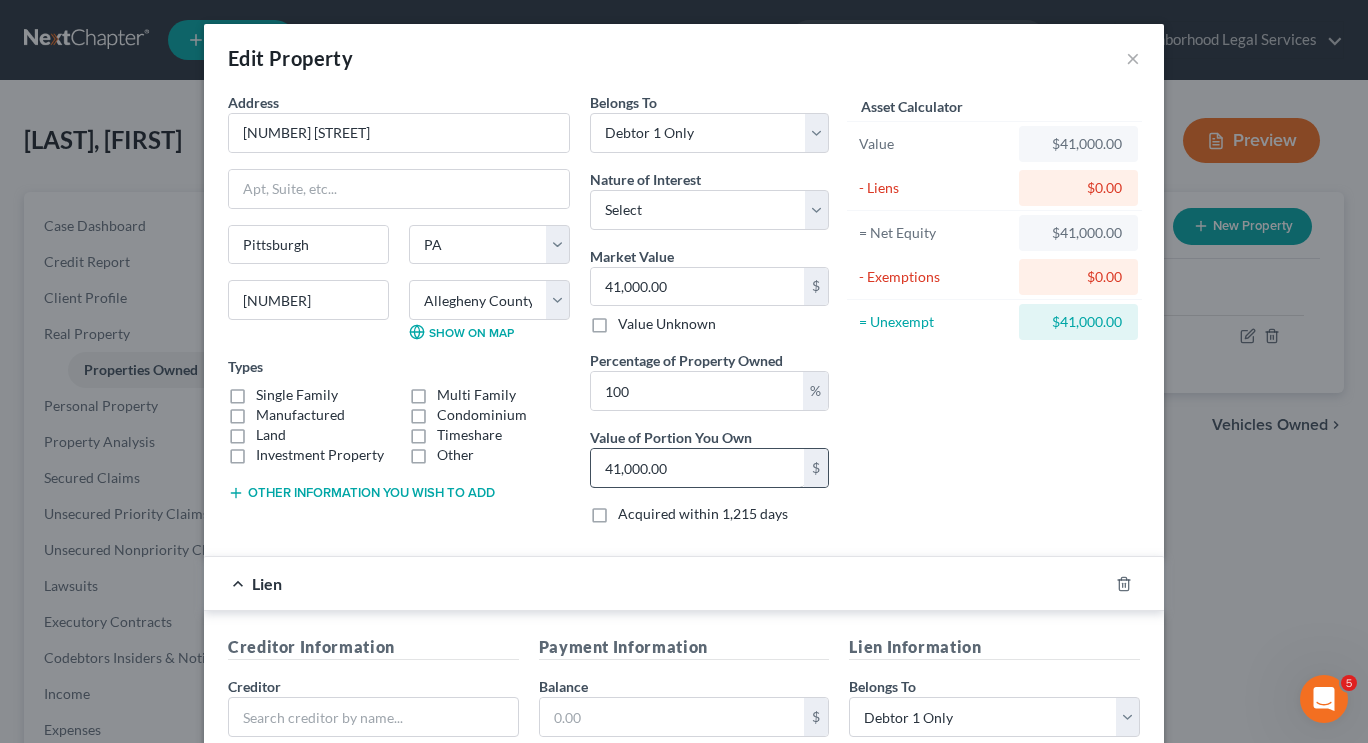 scroll, scrollTop: 419, scrollLeft: 0, axis: vertical 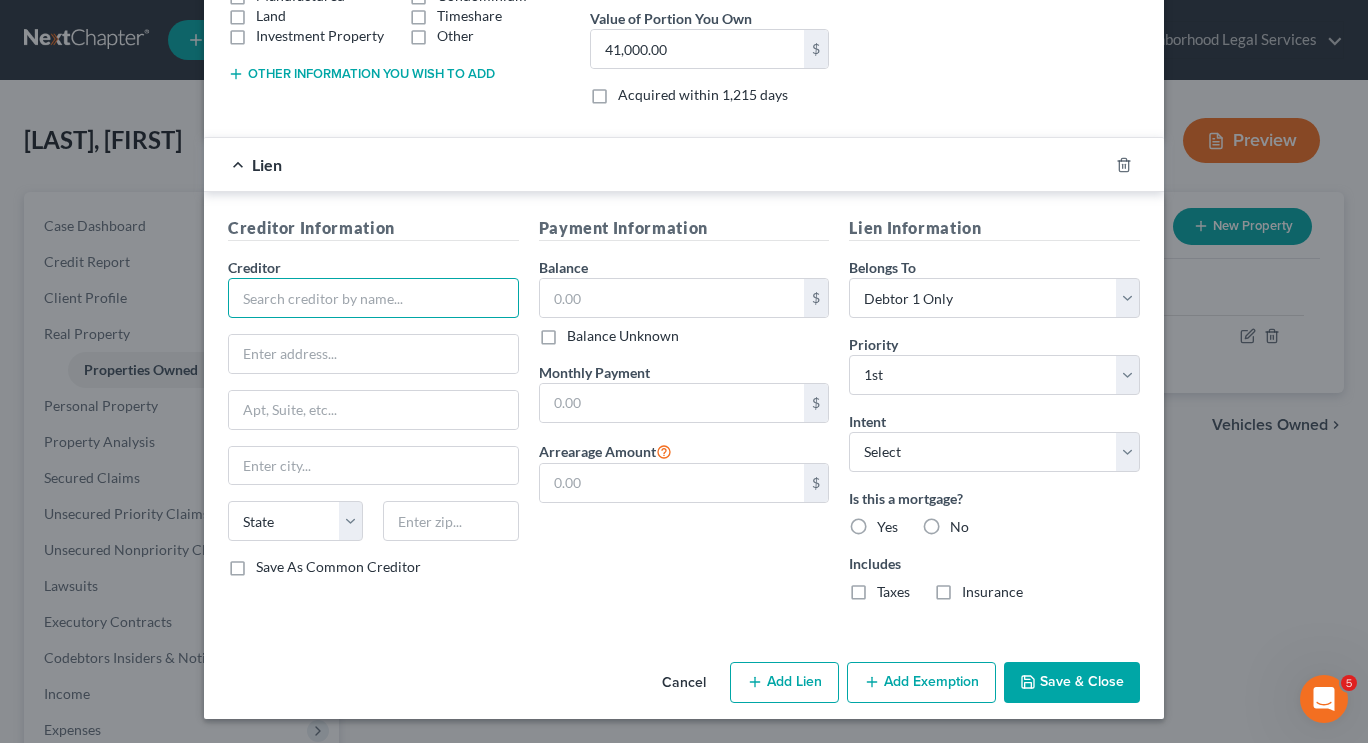 click at bounding box center [373, 298] 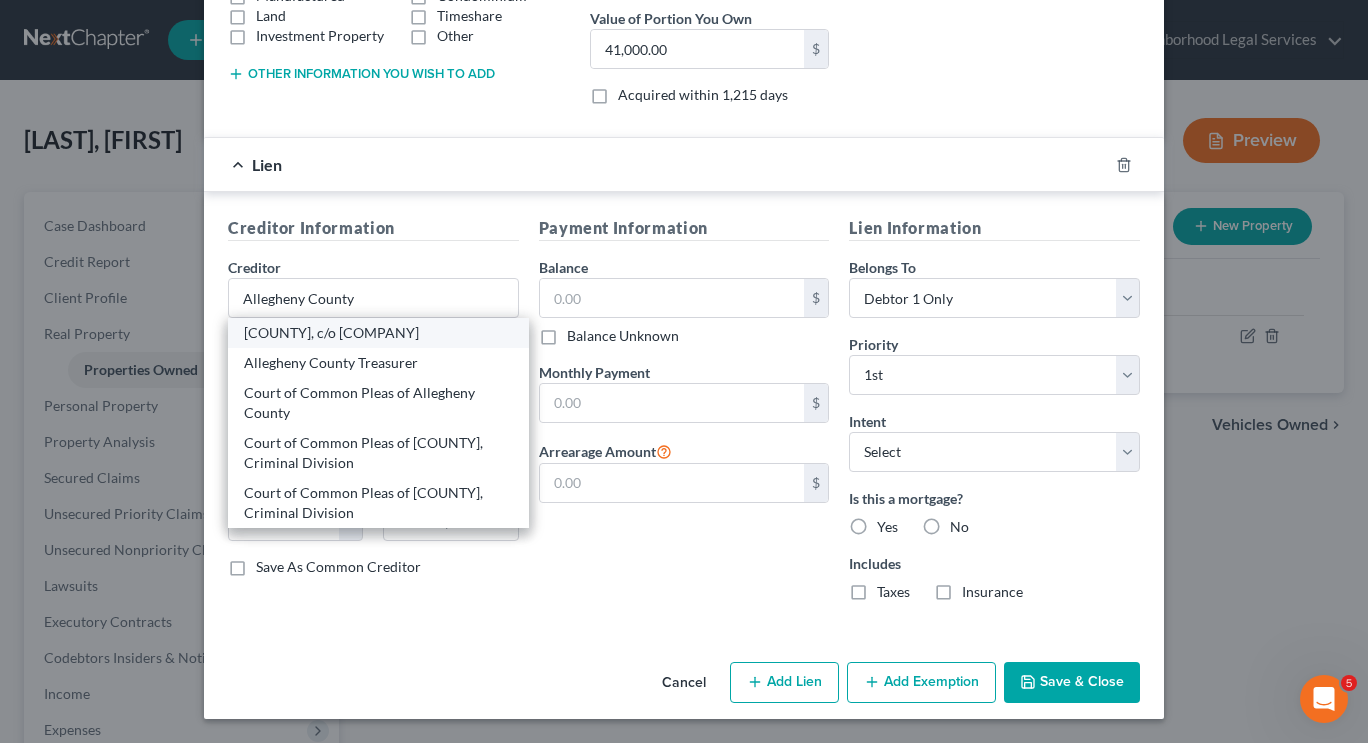 click on "[COUNTY], c/o [COMPANY]" at bounding box center [378, 333] 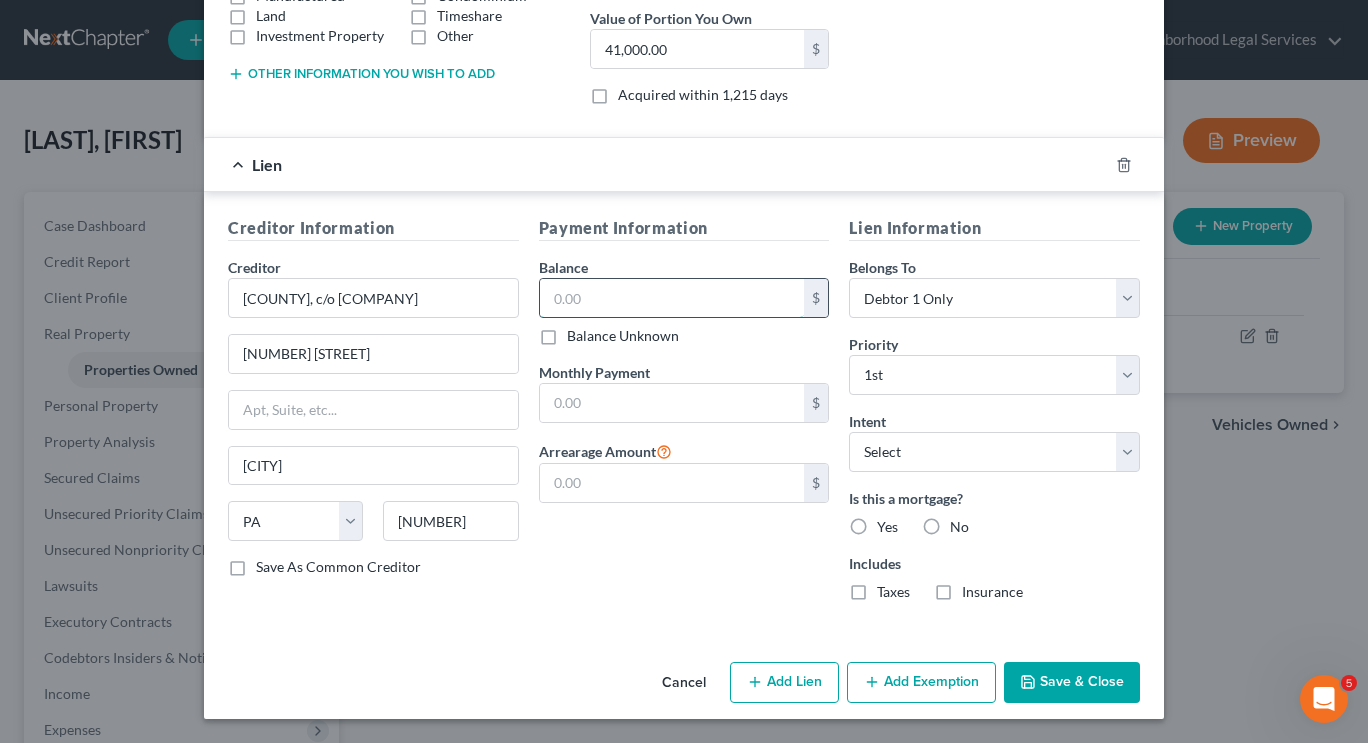 click at bounding box center [672, 298] 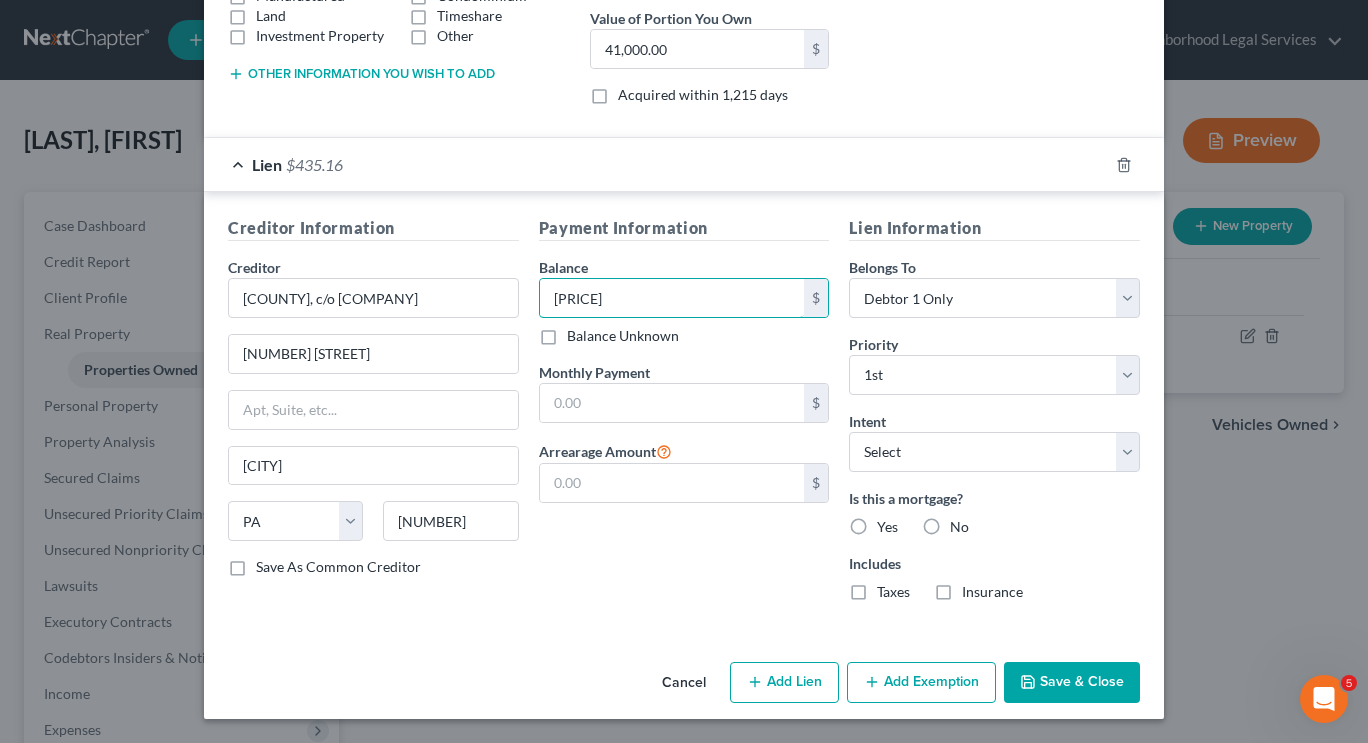 type on "[PRICE]" 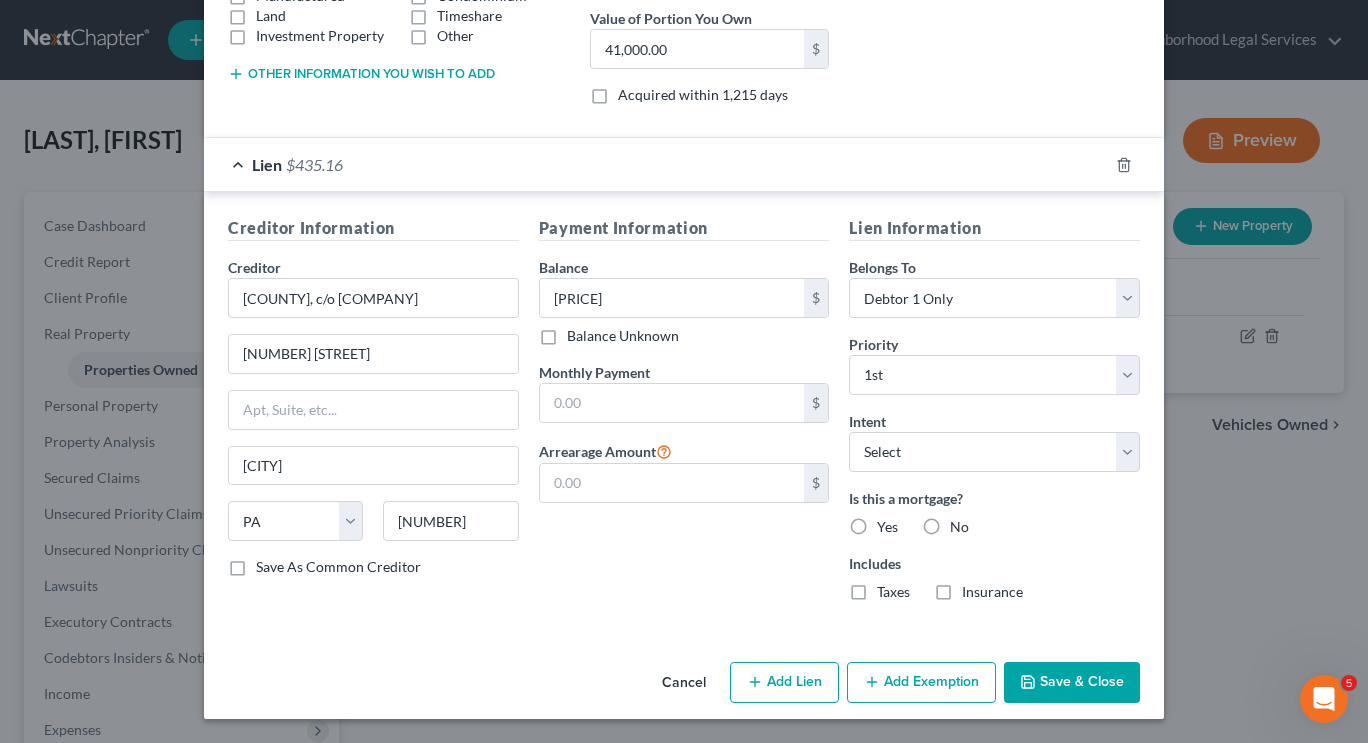 click on "Creditor Information Creditor *    [COUNTY], c/o Jordan Tax Service                      102  Rahway Road Canonsburg State AL AK AR AZ CA CO CT DE DC FL GA GU HI ID IL IN IA KS KY LA ME MD MA MI MN MS MO MT NC ND NE NV NH NJ NM NY OH OK OR PA PR RI SC SD TN TX UT VI VA VT WA WV WI WY 15317 Save As Common Creditor Payment Information Balance
435.16 $
Balance Unknown
Balance Undetermined
435.16 $
Balance Unknown
Monthly Payment $ Arrearage Amount  $ Lien Information
Belongs To
*
Select Debtor 1 Only Debtor 2 Only Debtor 1 And Debtor 2 Only At Least One Of The Debtors And Another Community Property
Priority
*
Select 1st 2nd 3rd 4th 5th 6th 7th 8th 9th 10th 11th 12th 13th 14th 15th 16th 17th 18th 19th 20th 21th 22th 23th 24th 25th 26th 27th 28th 29th 30th
Intent
Select Surrender Redeem Reaffirm Avoid Other
Is this a mortgage? Yes No Taxes" at bounding box center [684, 412] 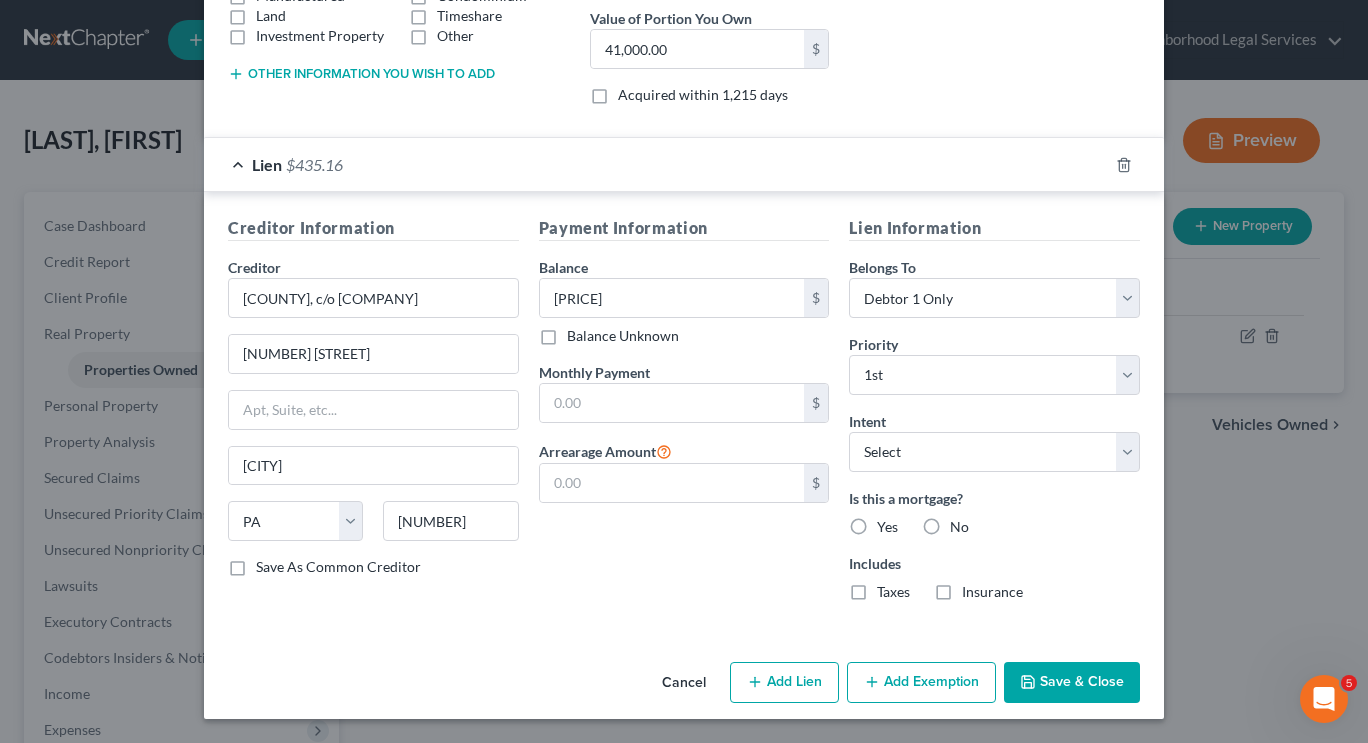 click on "Save & Close" at bounding box center (1072, 683) 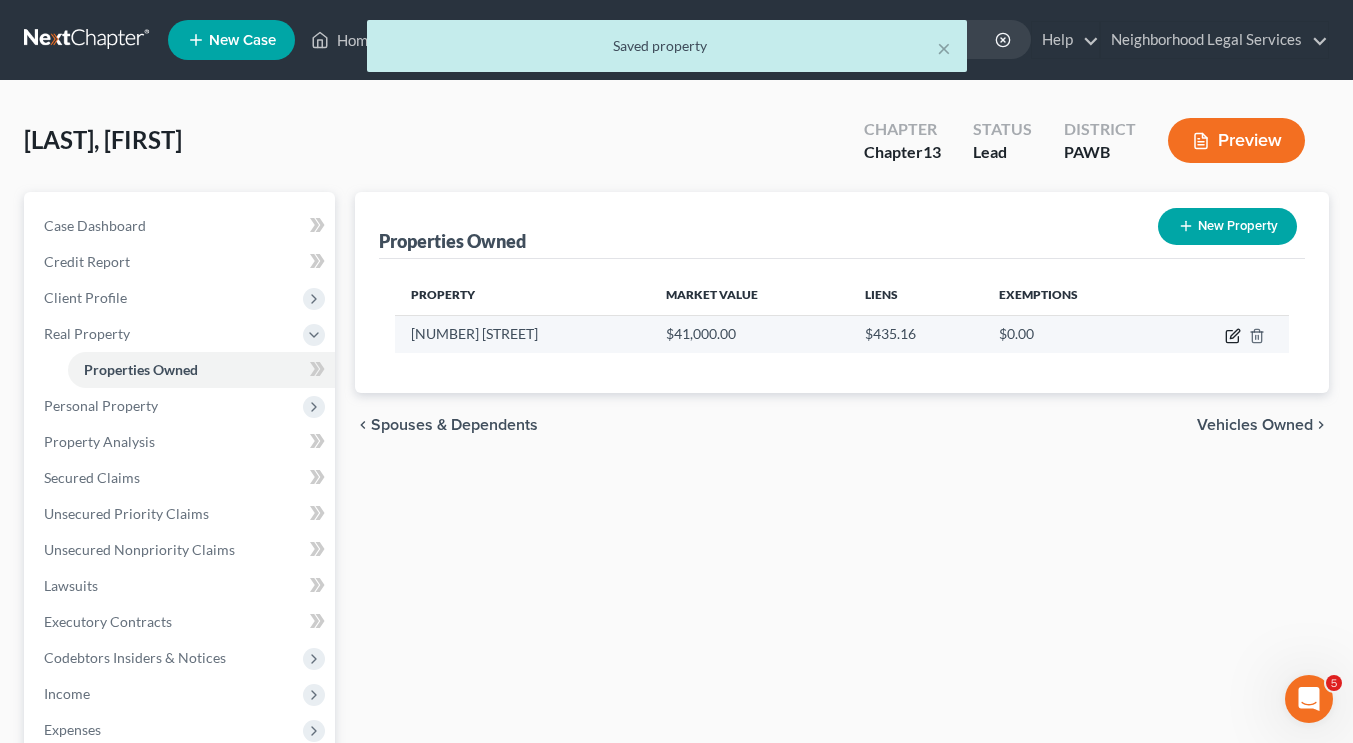 click 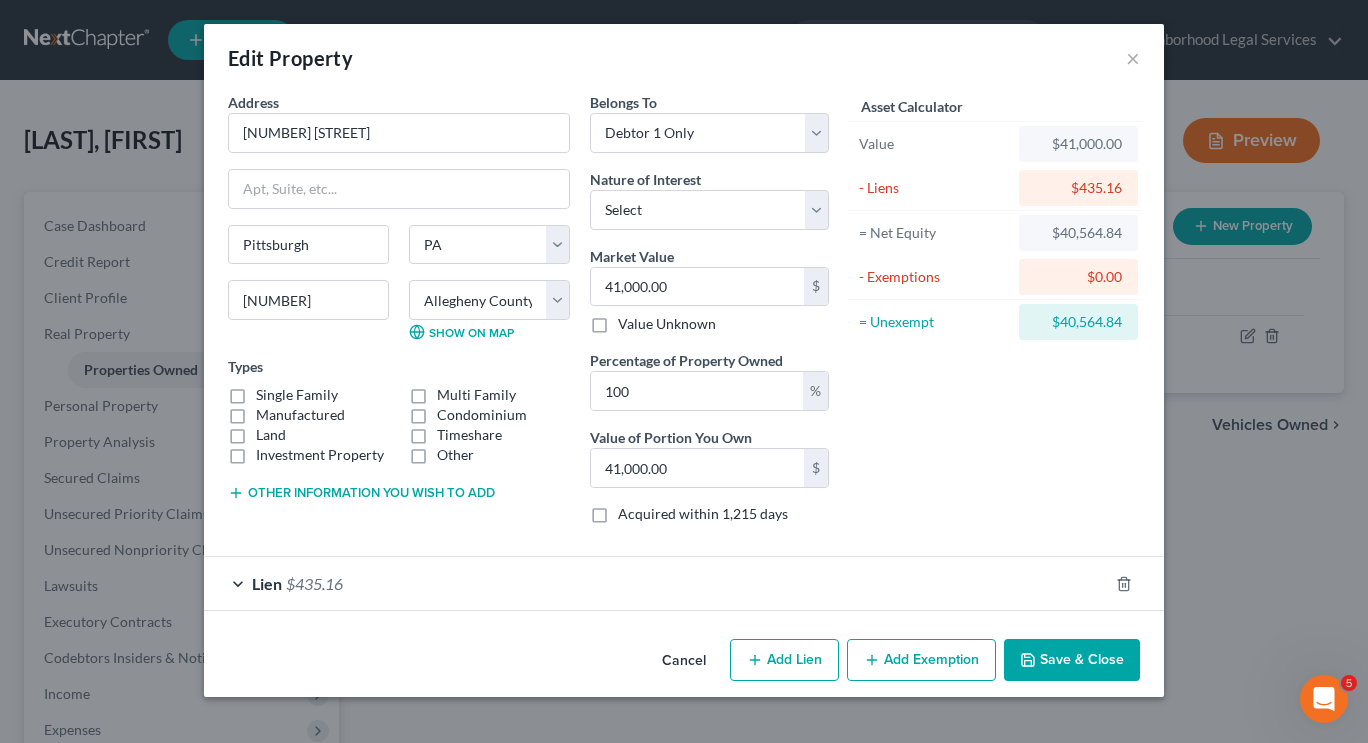 click on "Add Lien" at bounding box center [784, 660] 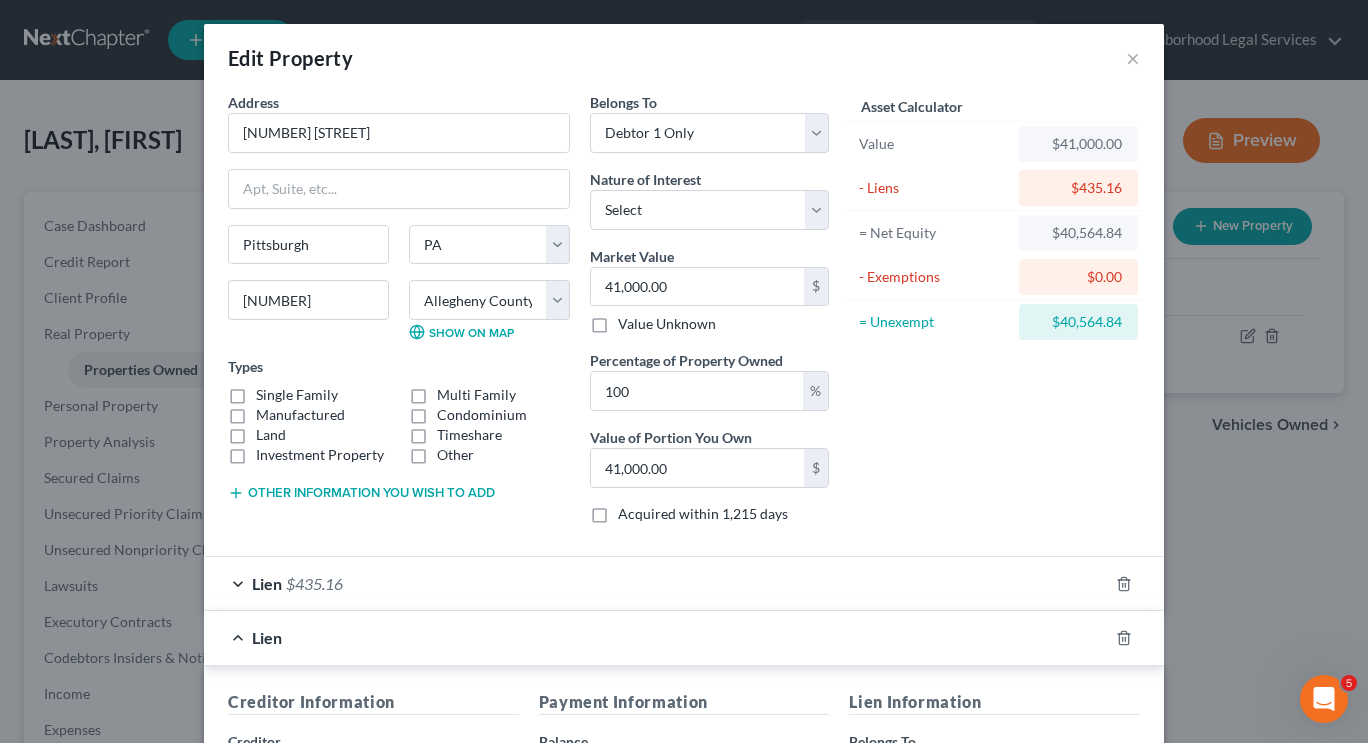 scroll, scrollTop: 415, scrollLeft: 0, axis: vertical 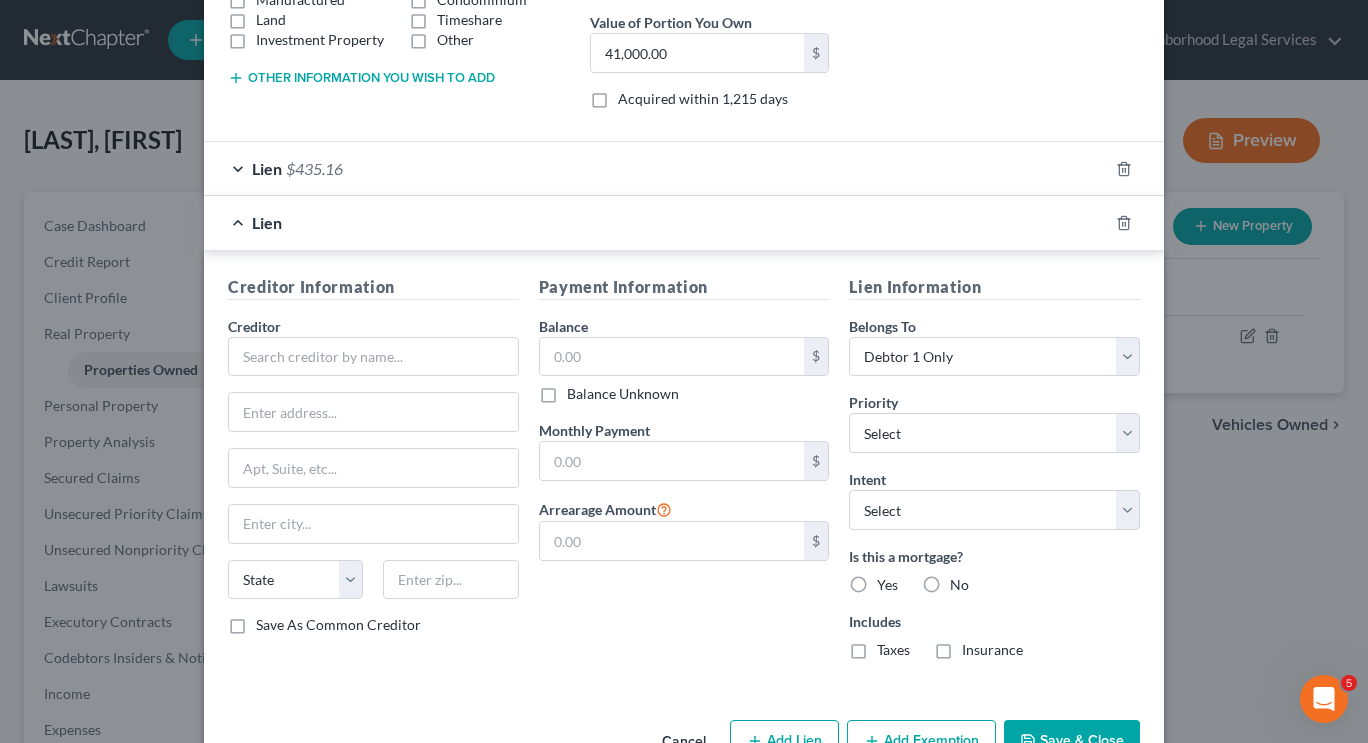 click on "Payment Information Balance
$
Balance Unknown
Balance Undetermined
$
Balance Unknown
Monthly Payment $ Arrearage Amount  $" at bounding box center (684, 475) 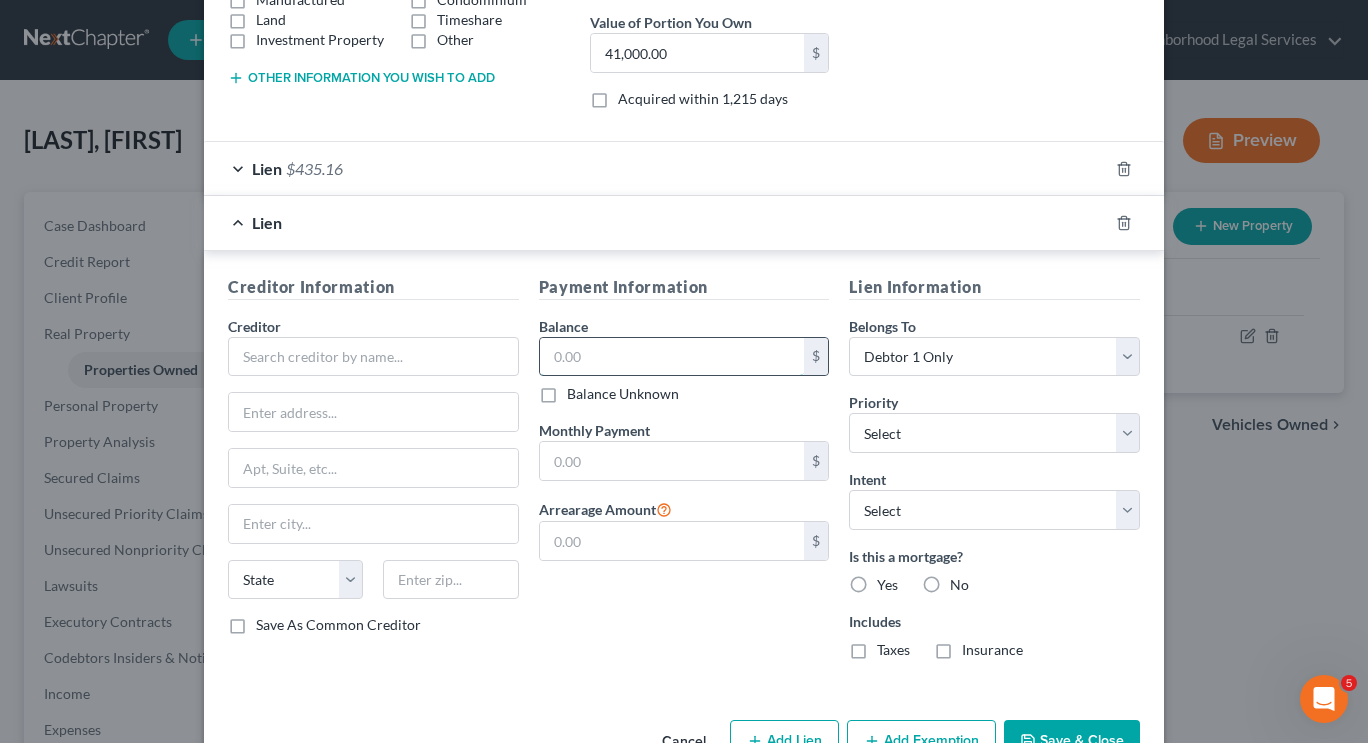 click at bounding box center (672, 357) 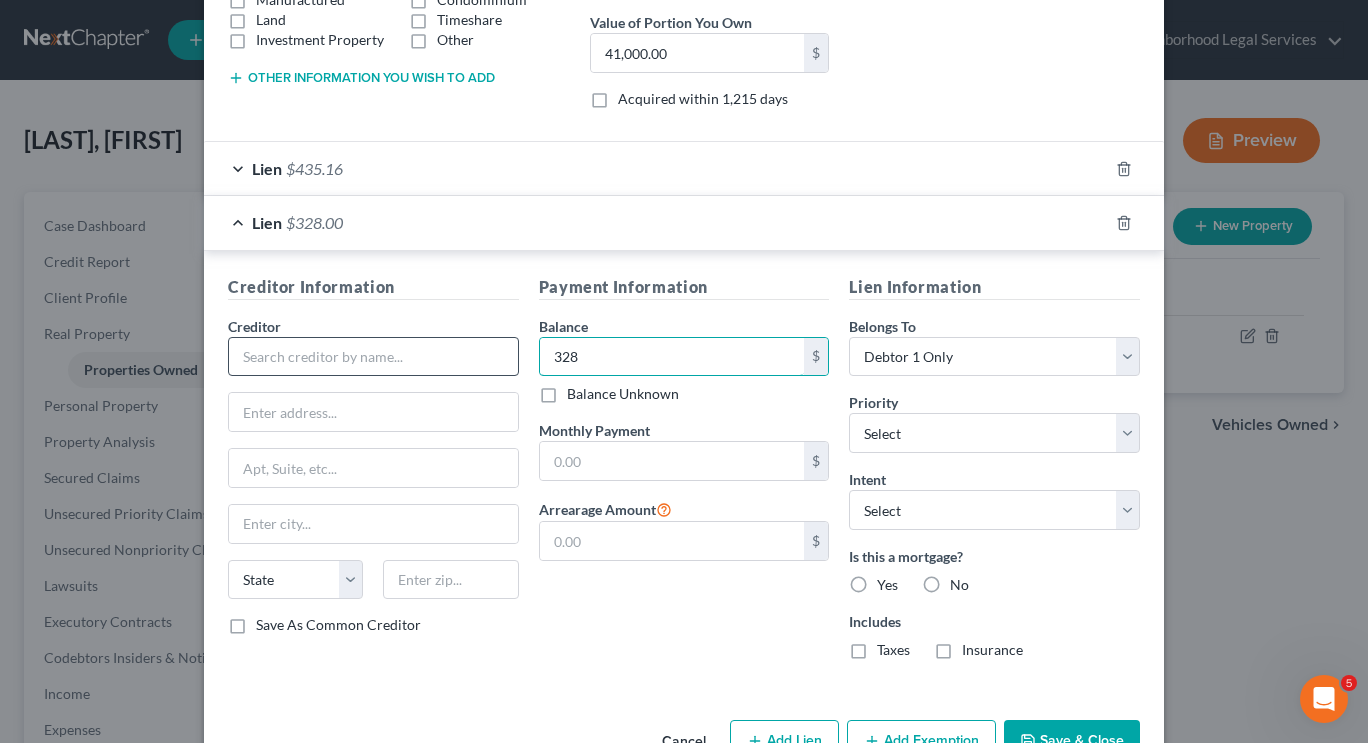 type on "328" 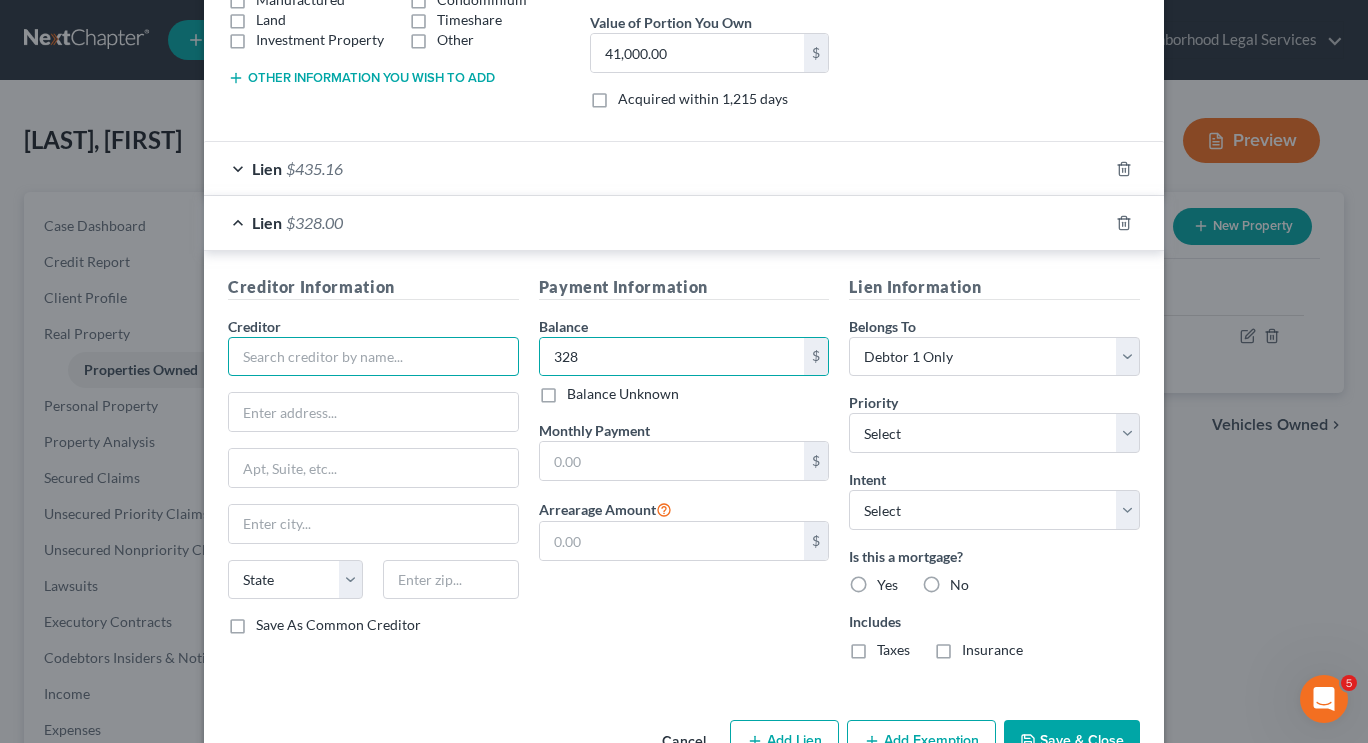 click at bounding box center (373, 357) 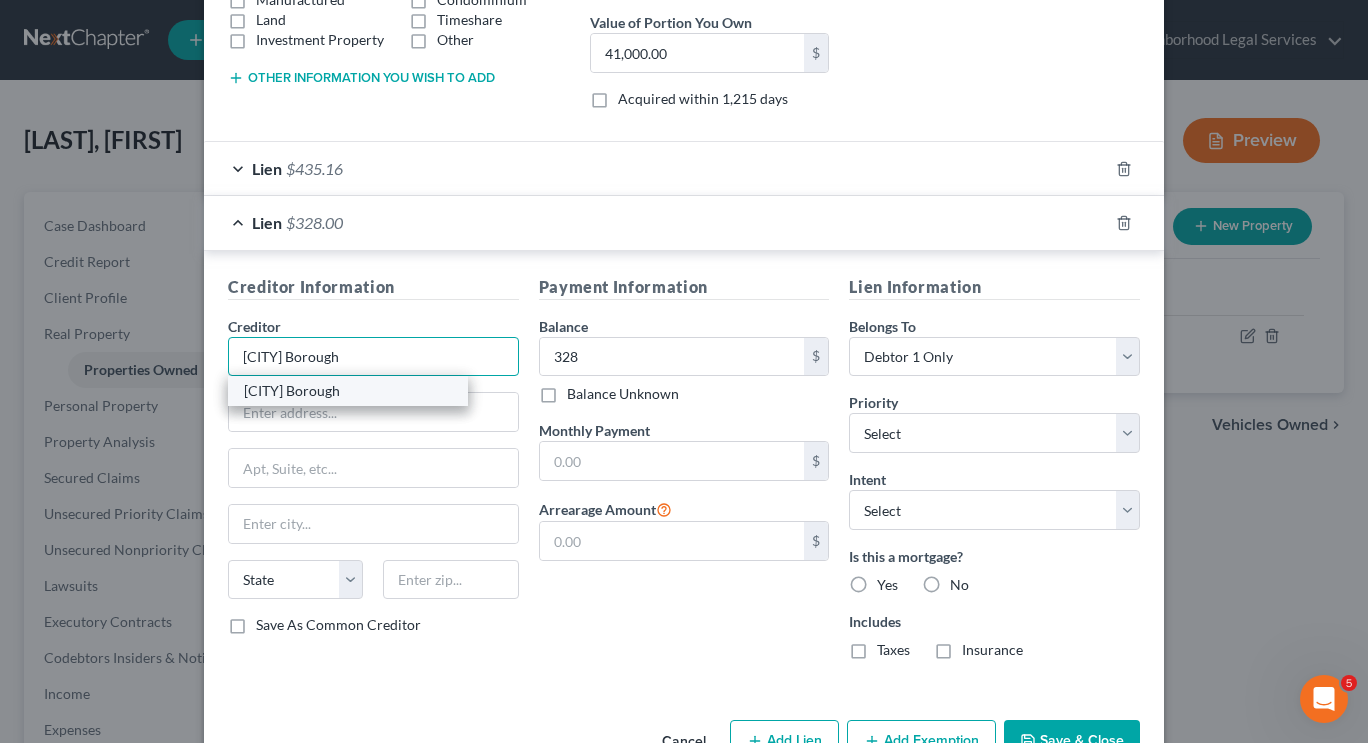 type on "[CITY] Borough" 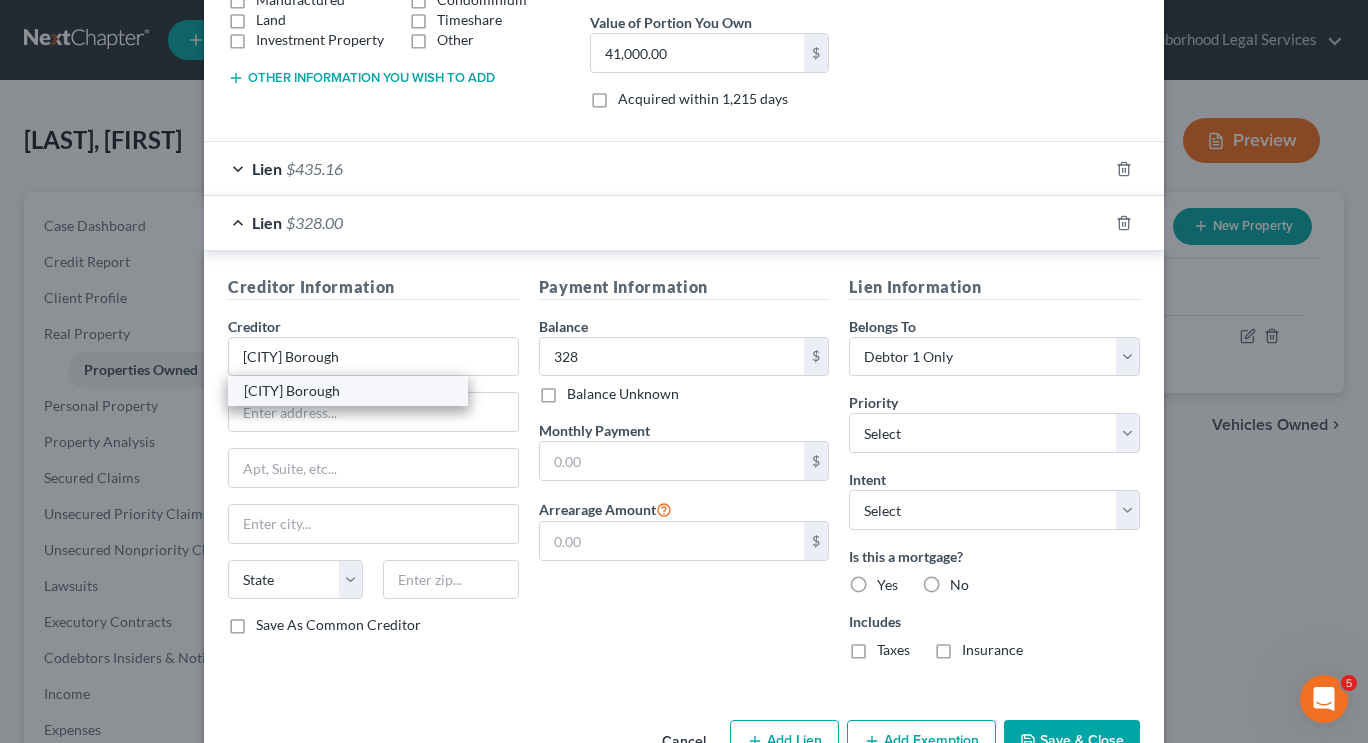 click on "[CITY] Borough" at bounding box center (348, 391) 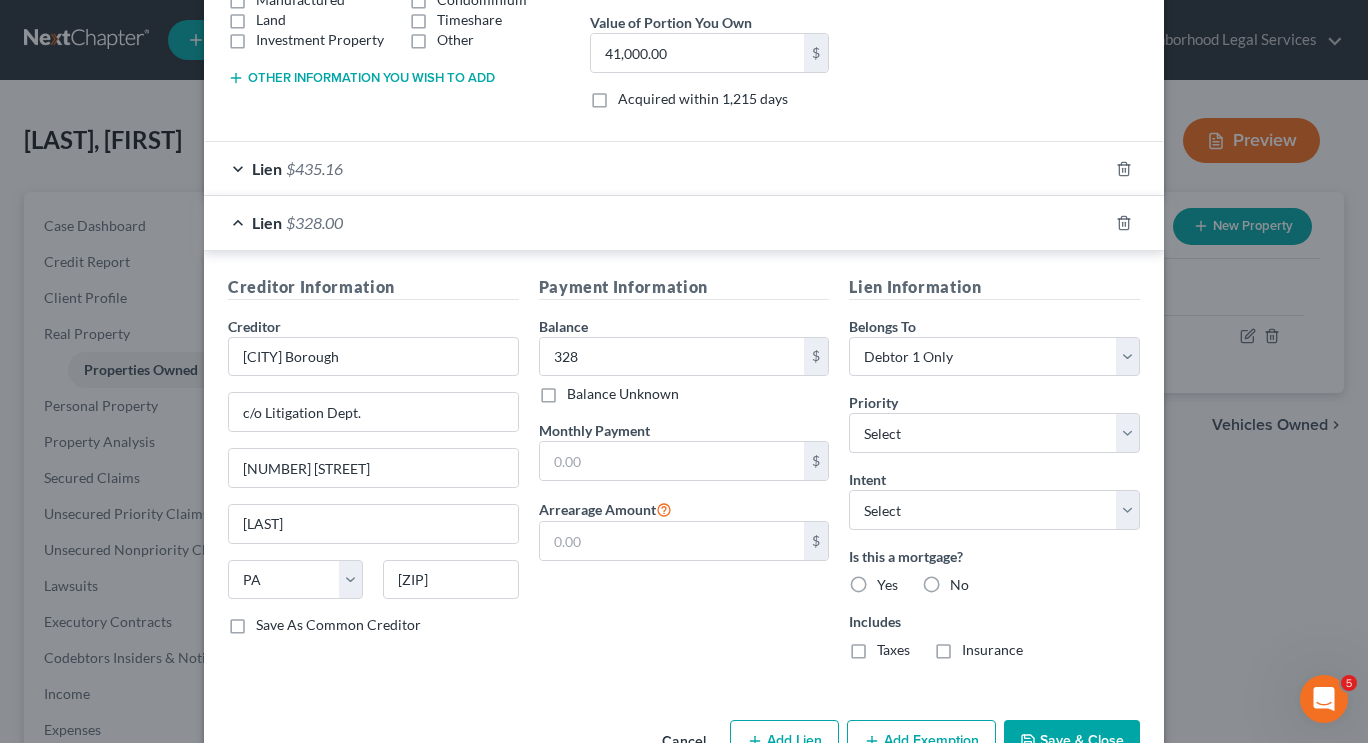 scroll, scrollTop: 473, scrollLeft: 0, axis: vertical 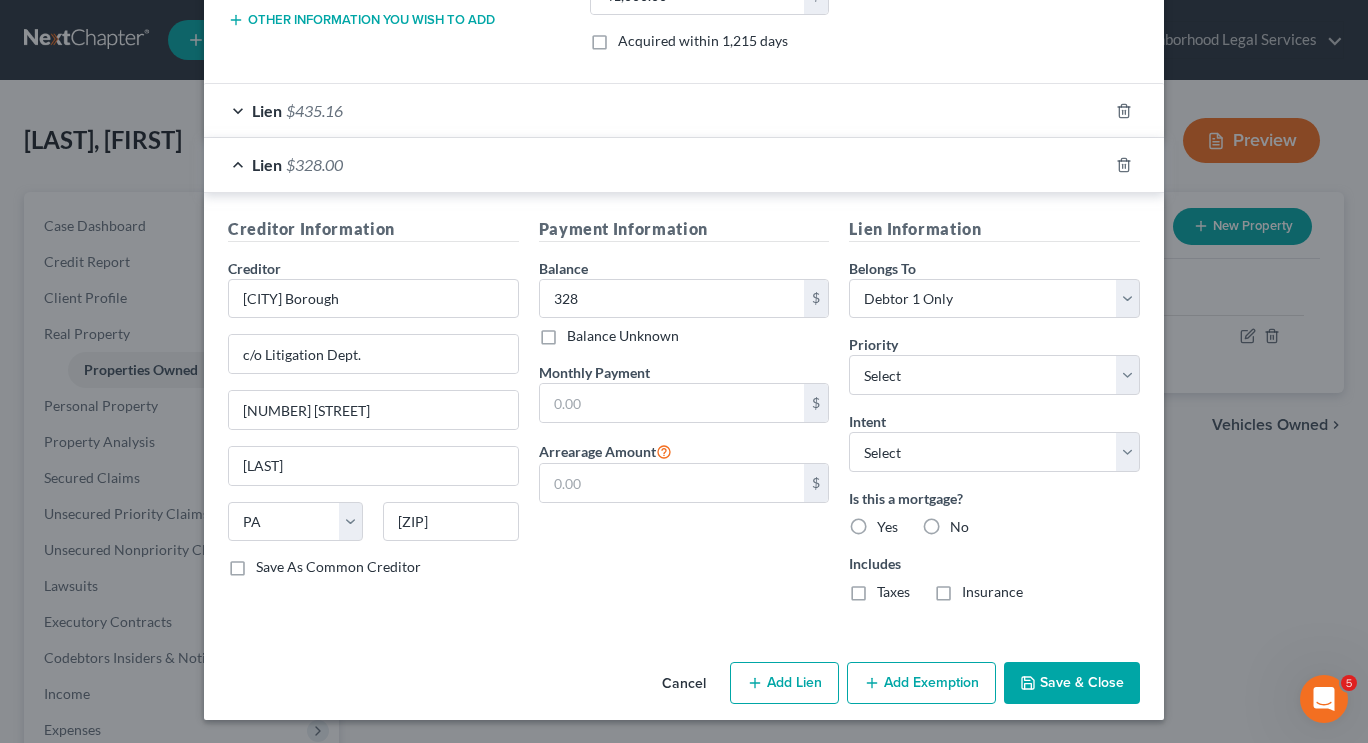 click on "Save & Close" at bounding box center (1072, 683) 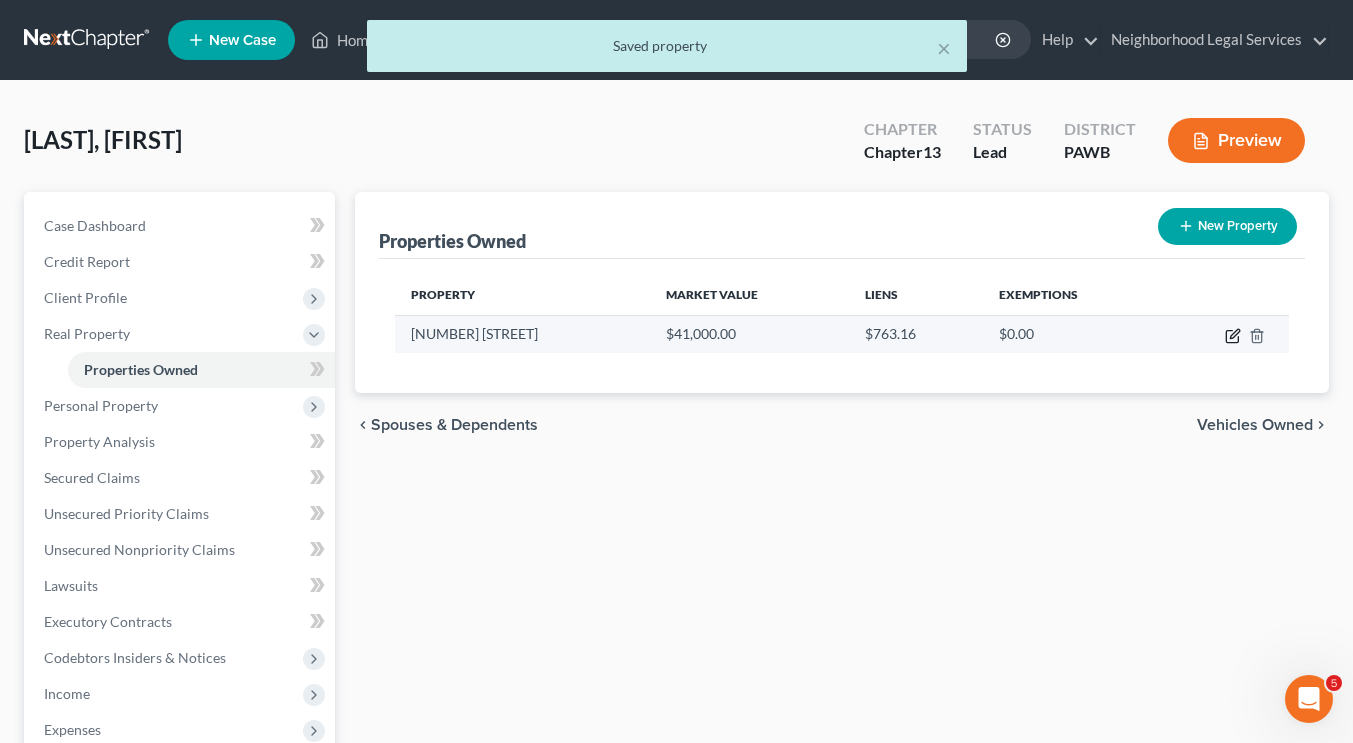 click 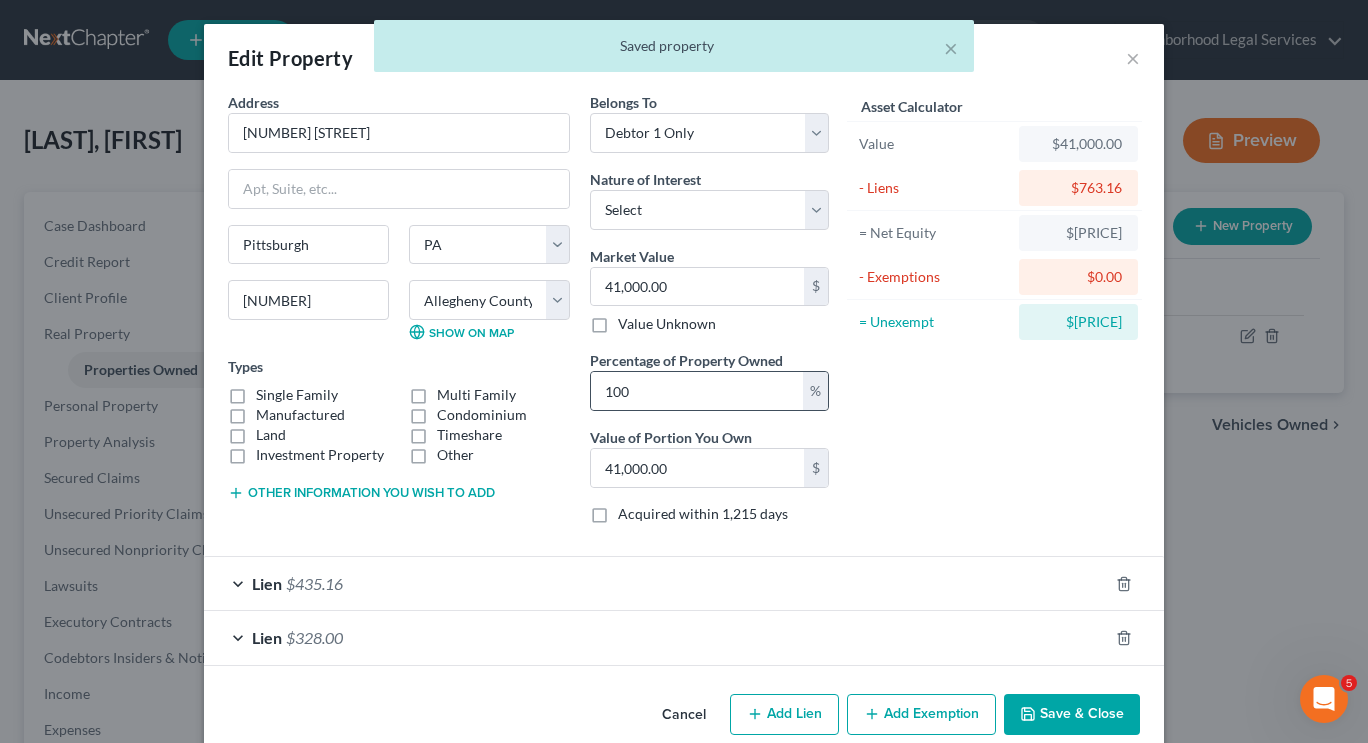 scroll, scrollTop: 32, scrollLeft: 0, axis: vertical 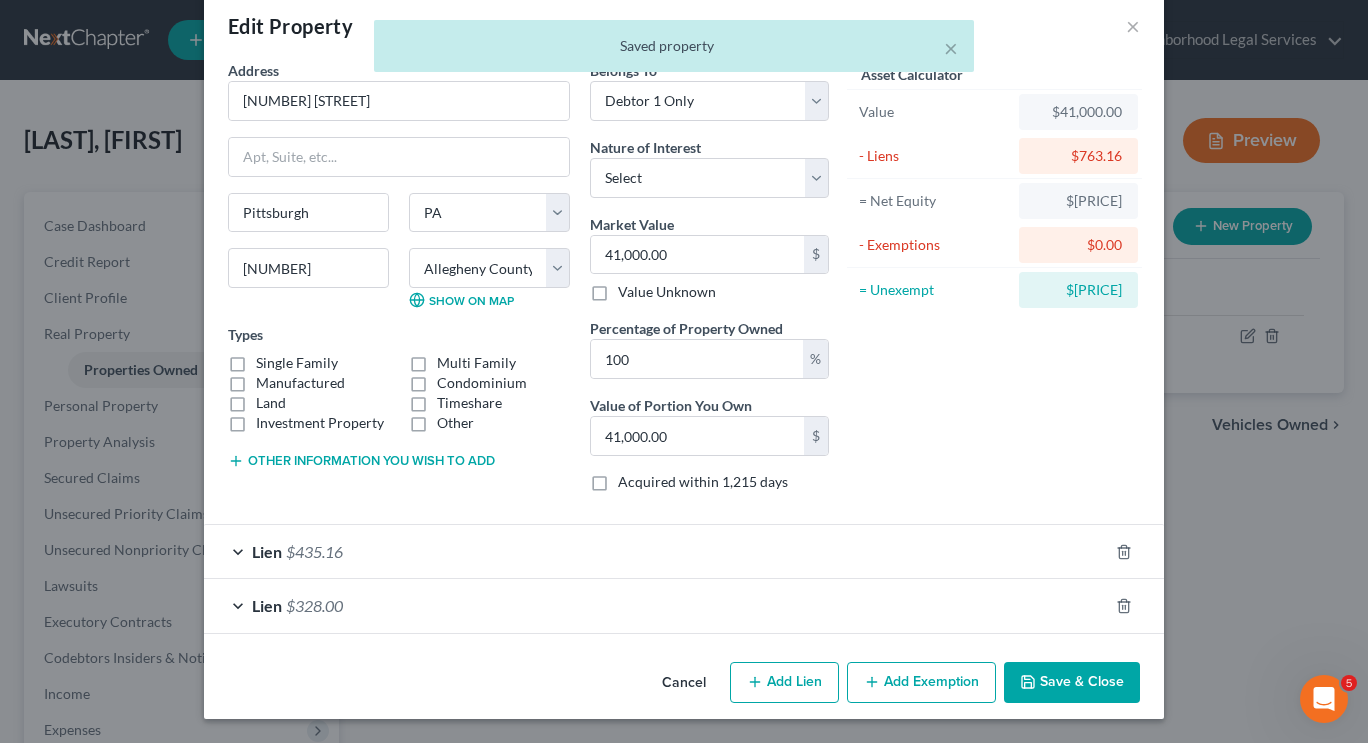 click on "Add Lien" at bounding box center (784, 683) 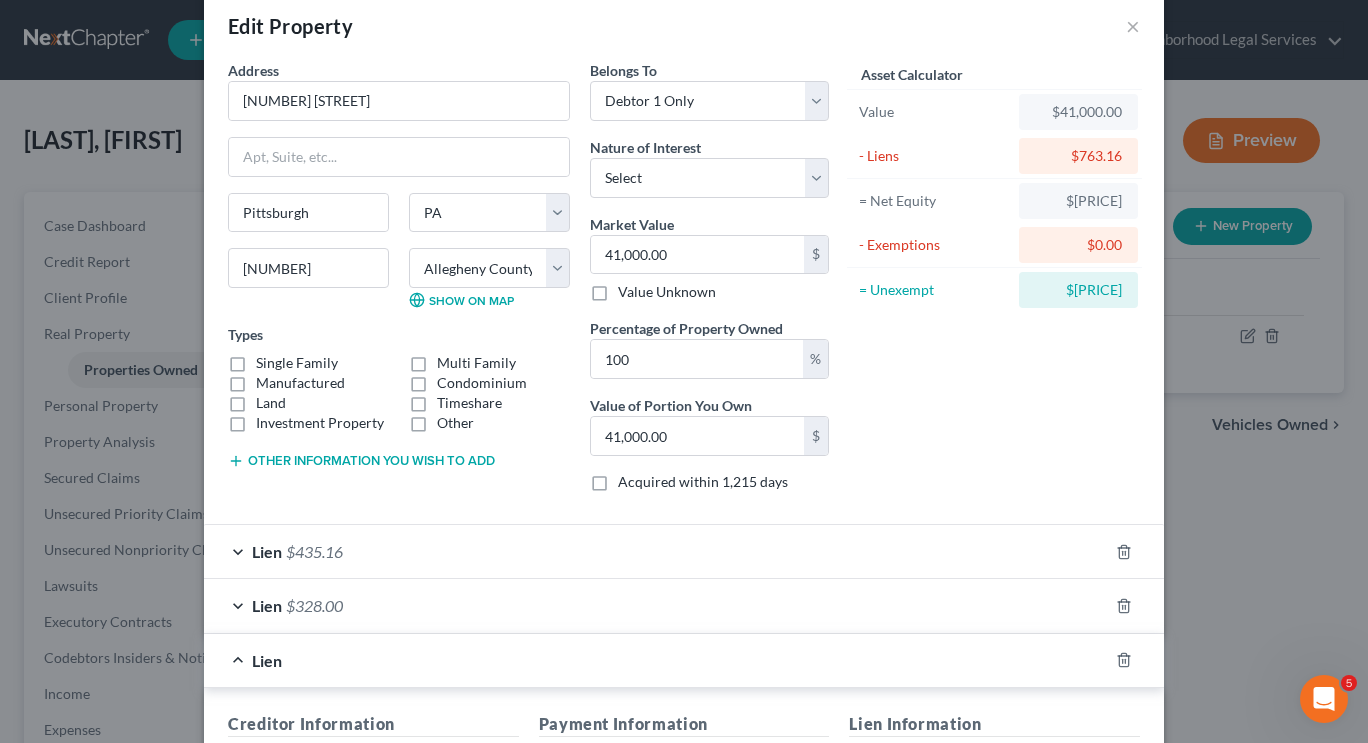 click on "Lien" at bounding box center (656, 660) 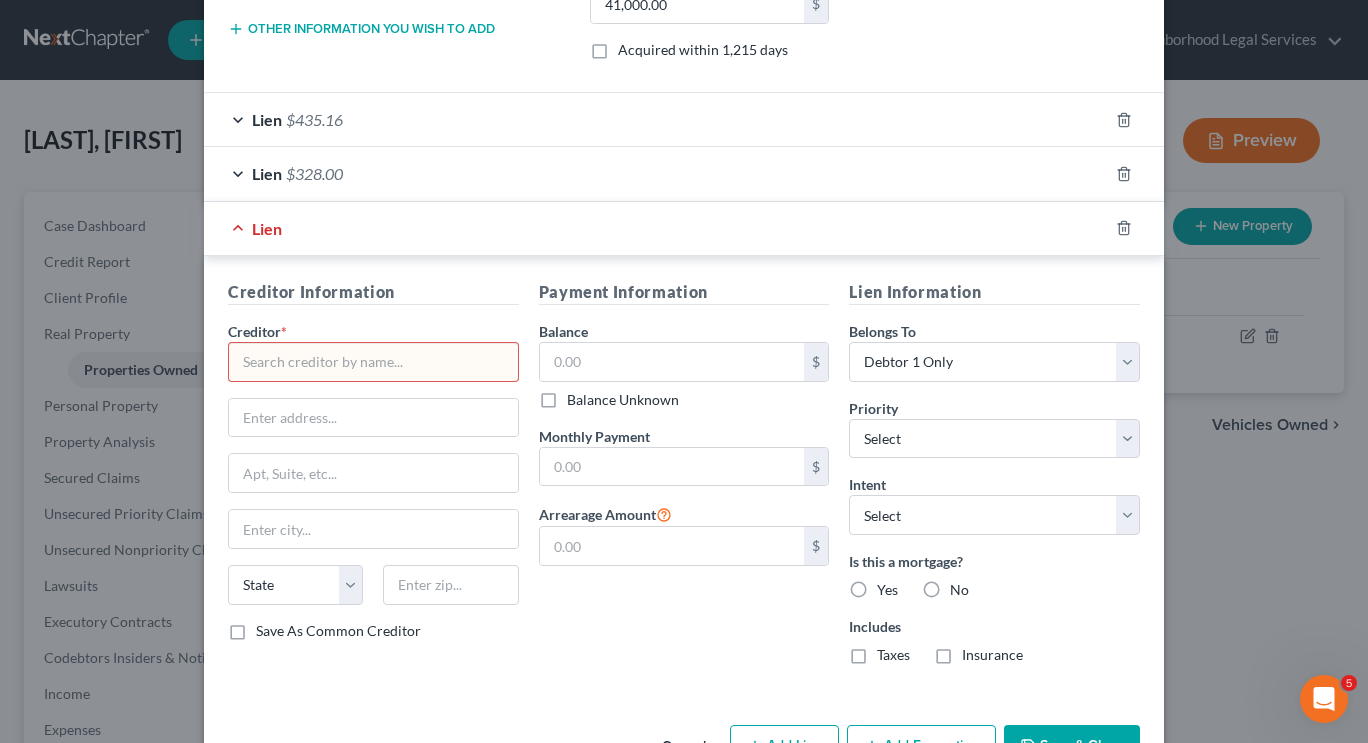 scroll, scrollTop: 465, scrollLeft: 0, axis: vertical 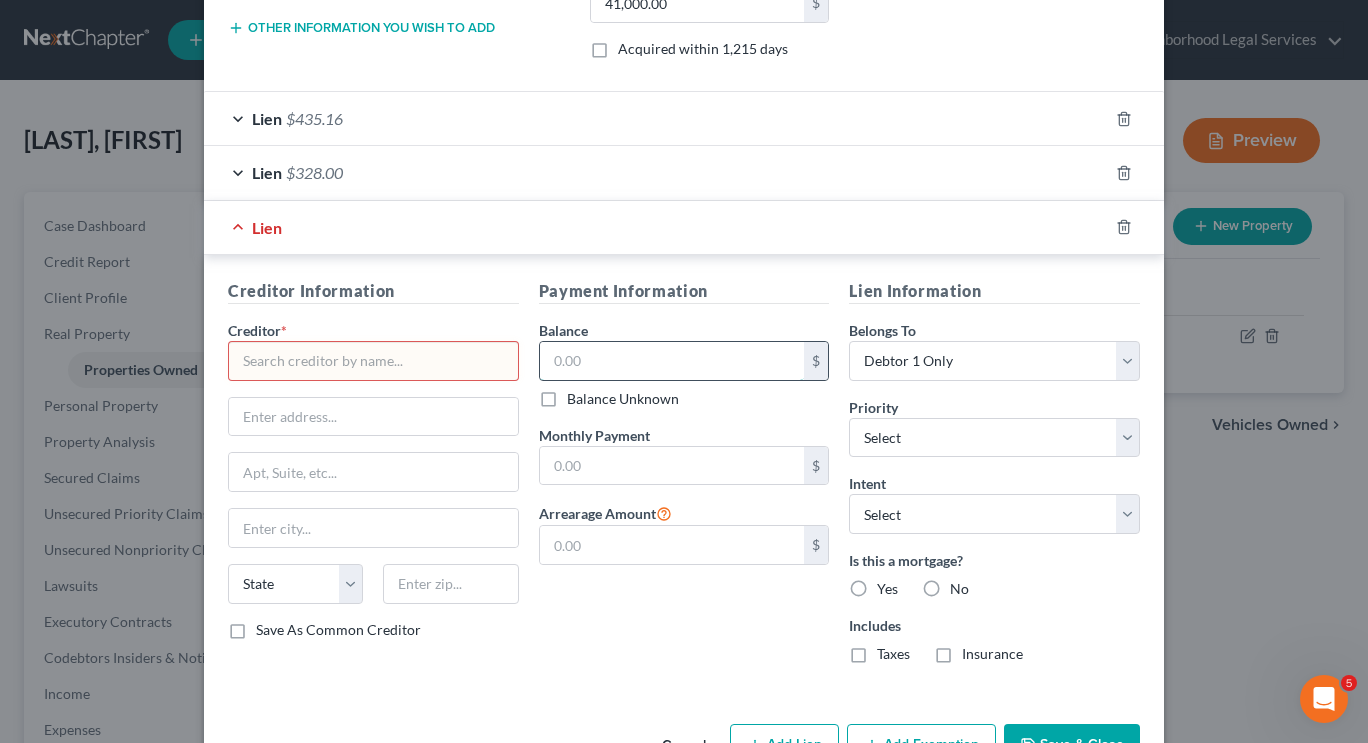 click at bounding box center (672, 361) 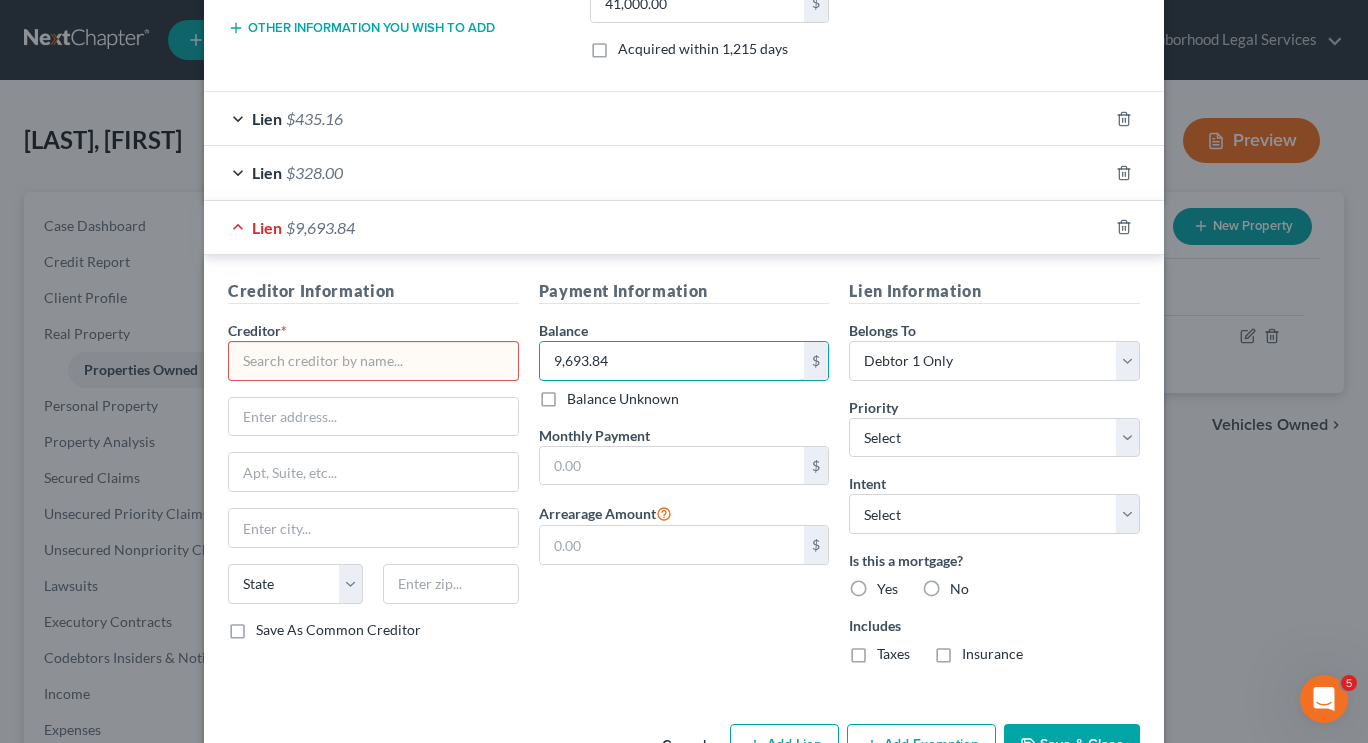 type on "9,693.84" 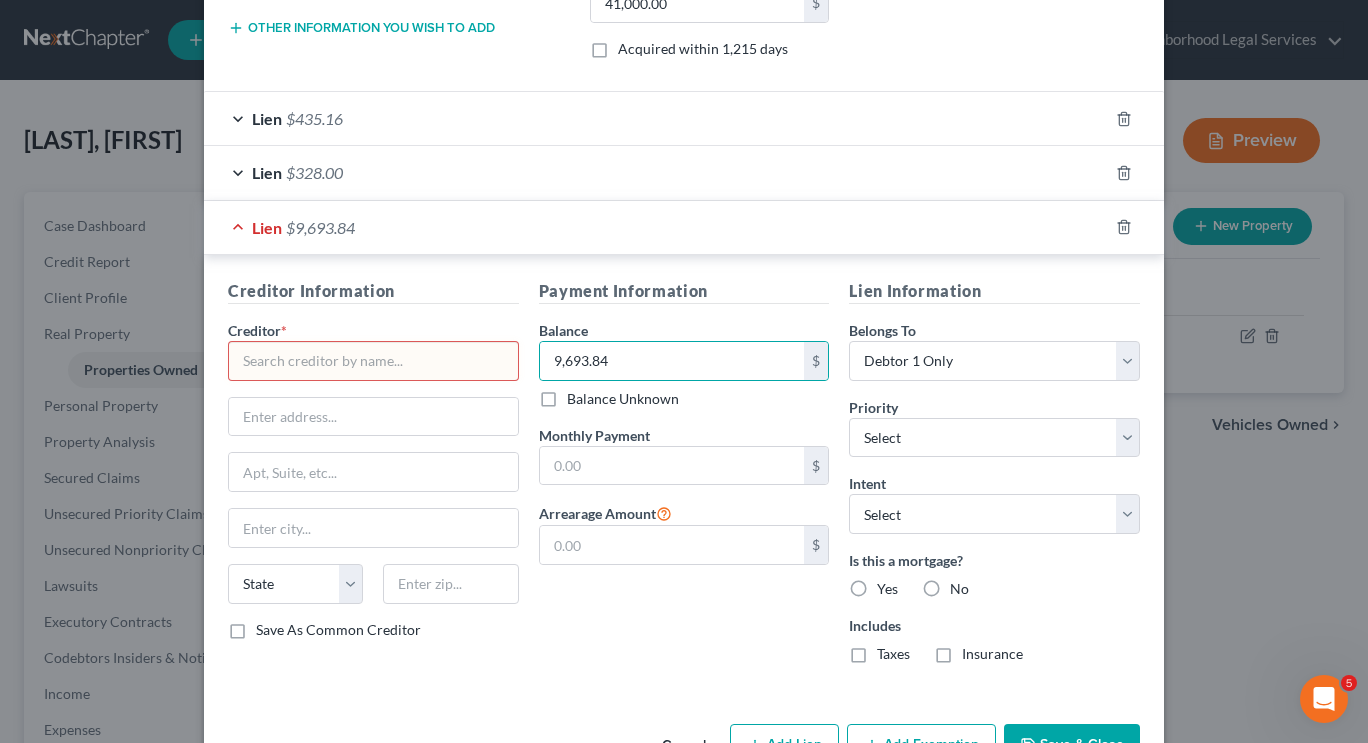 click at bounding box center (373, 361) 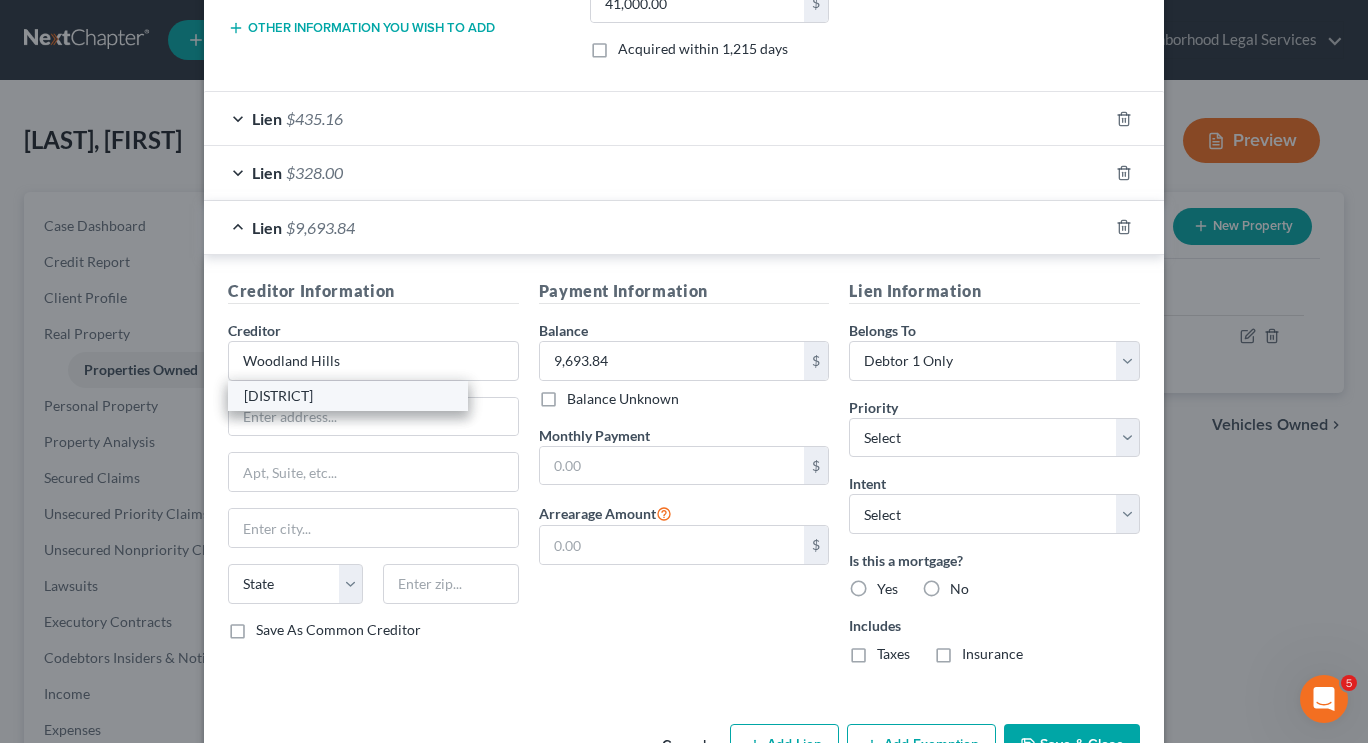 click on "[DISTRICT]" at bounding box center (348, 396) 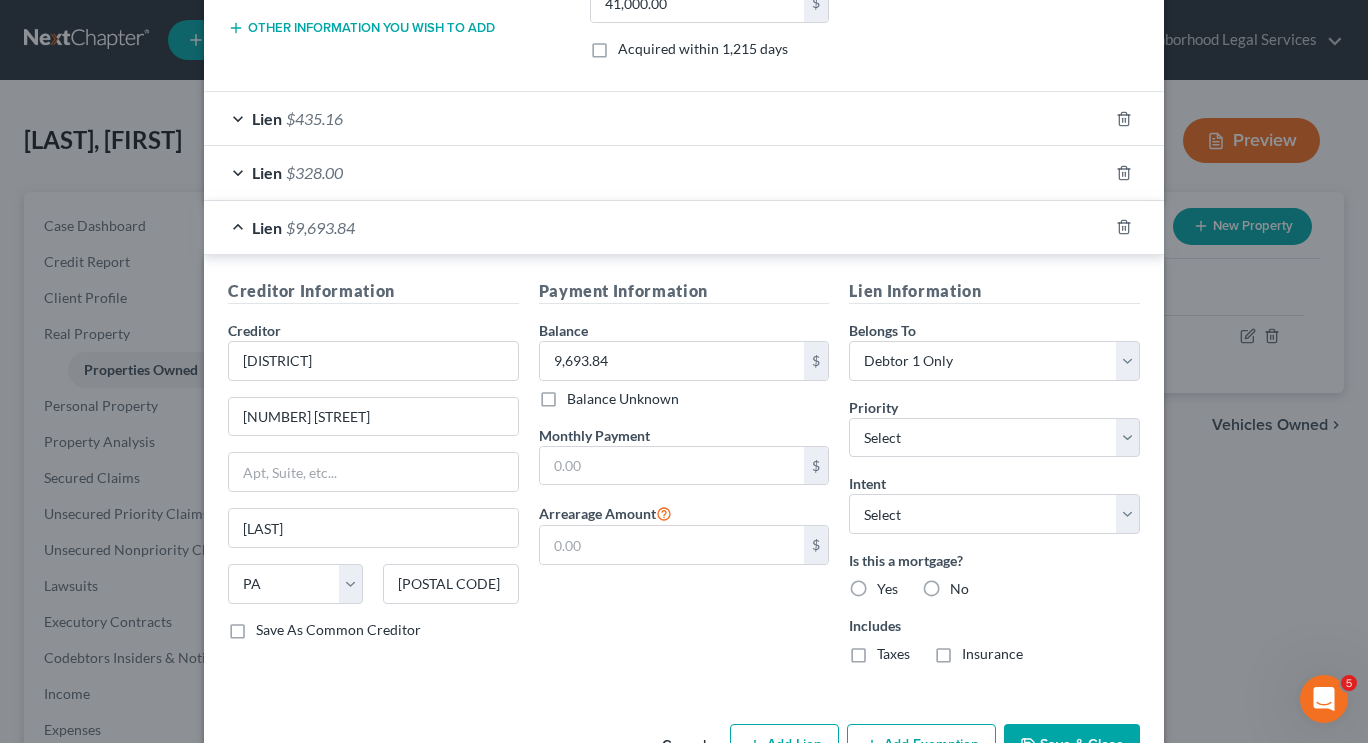 click on "Payment Information Balance
9,693.84 $
Balance Unknown
Balance Undetermined
9,693.84 $
Balance Unknown
Monthly Payment $ Arrearage Amount  $" at bounding box center (684, 479) 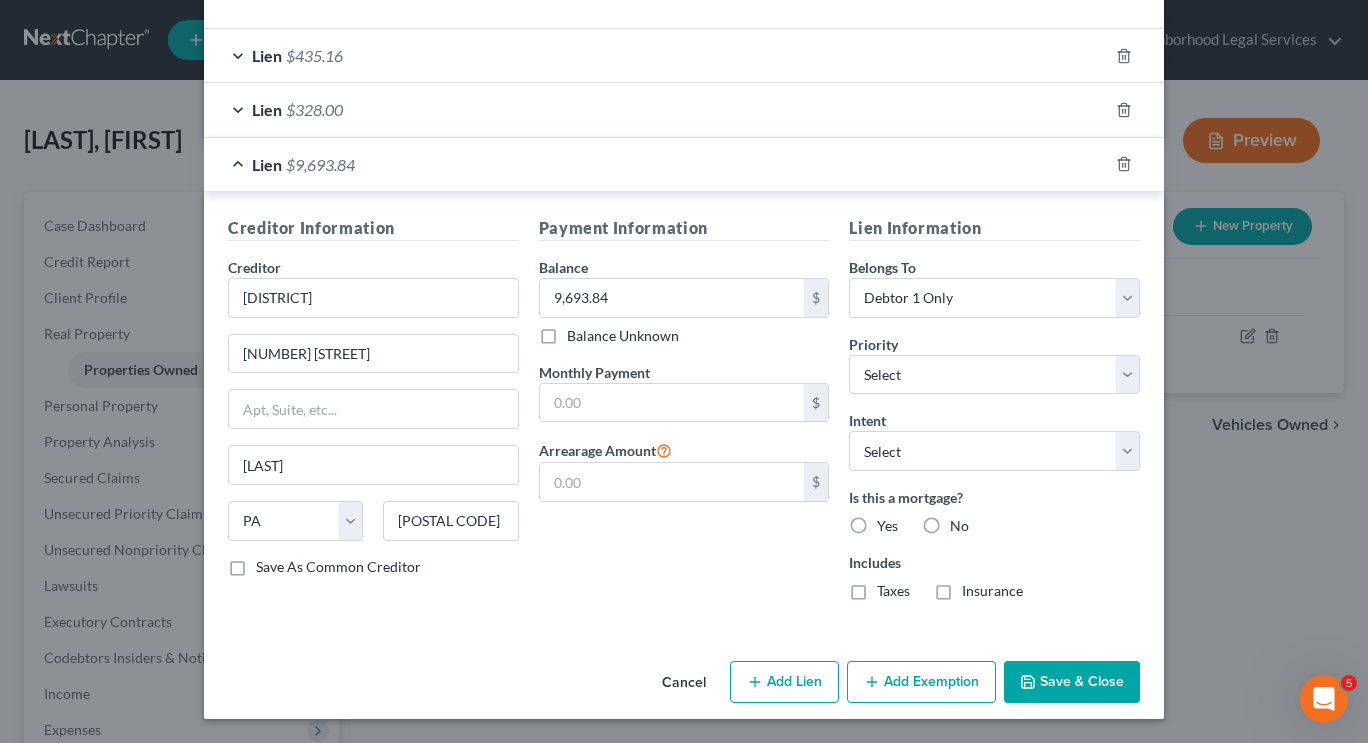 scroll, scrollTop: 528, scrollLeft: 0, axis: vertical 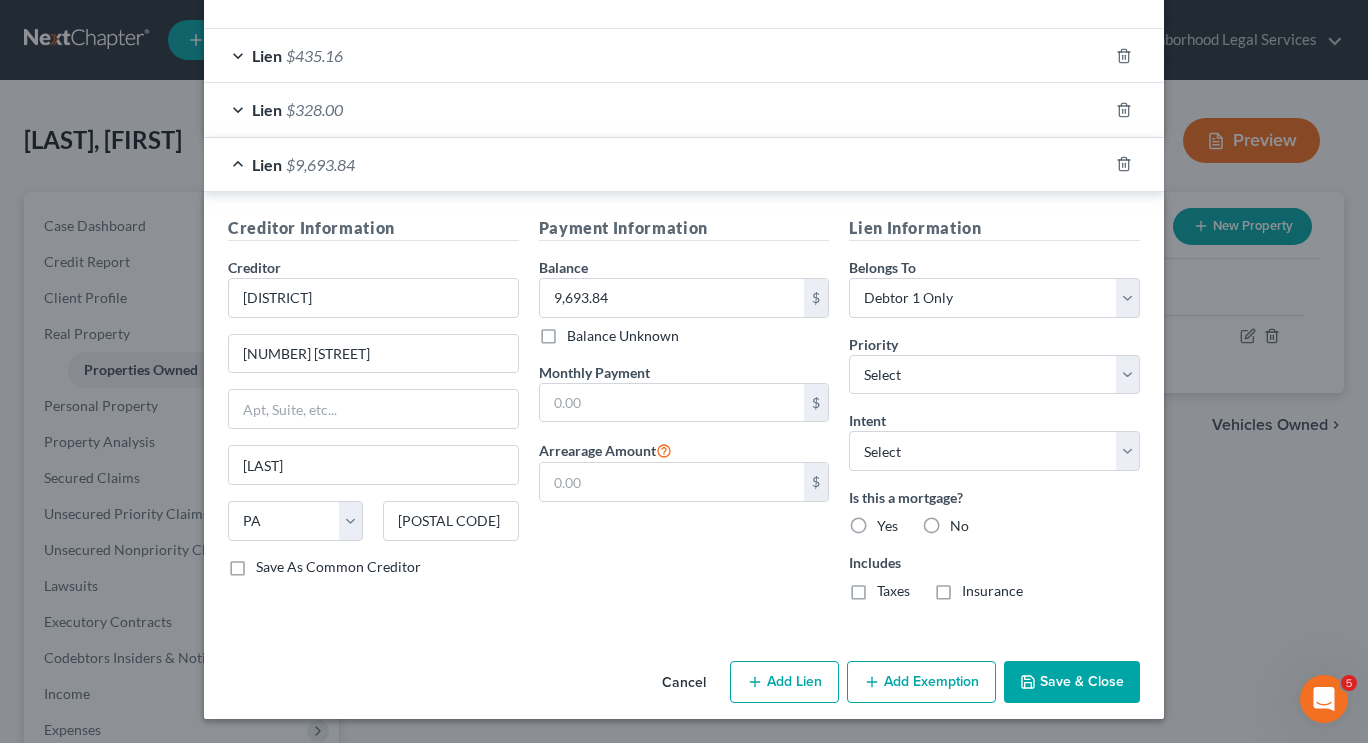 click on "Save & Close" at bounding box center [1072, 682] 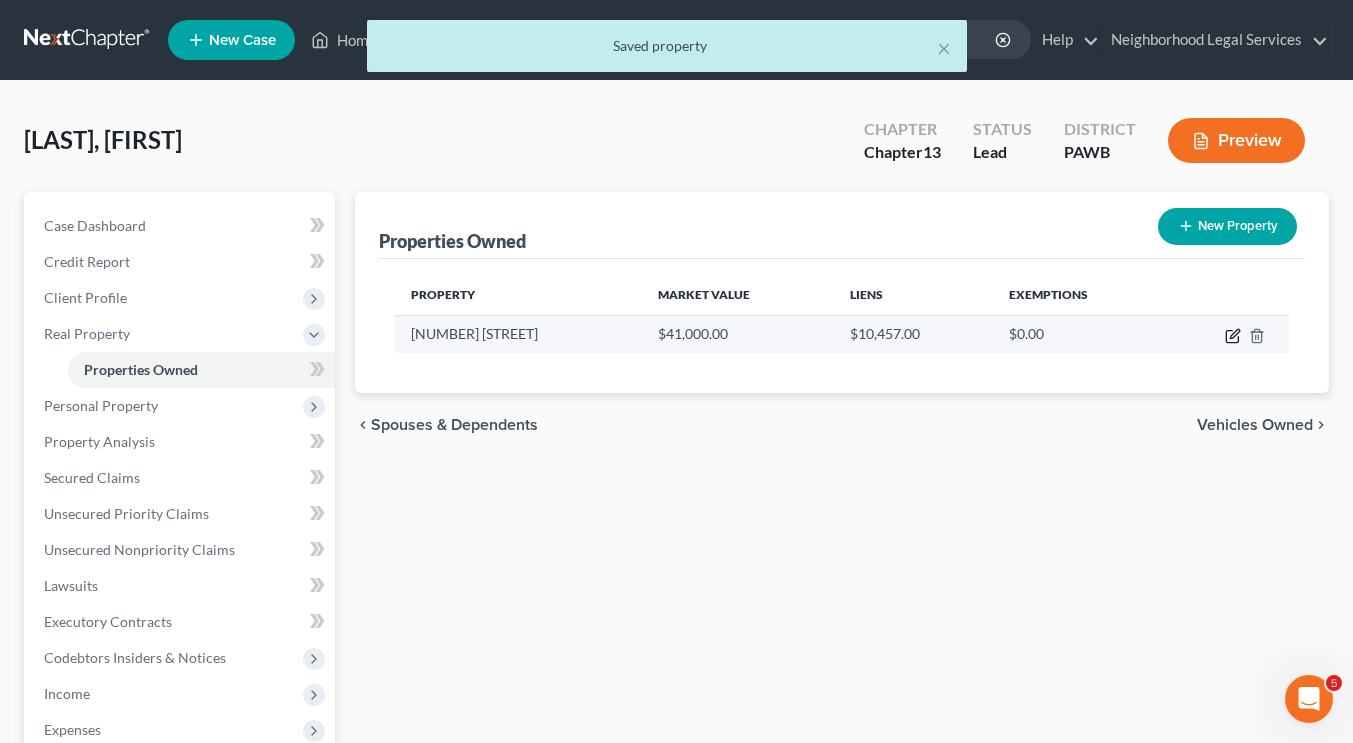 click 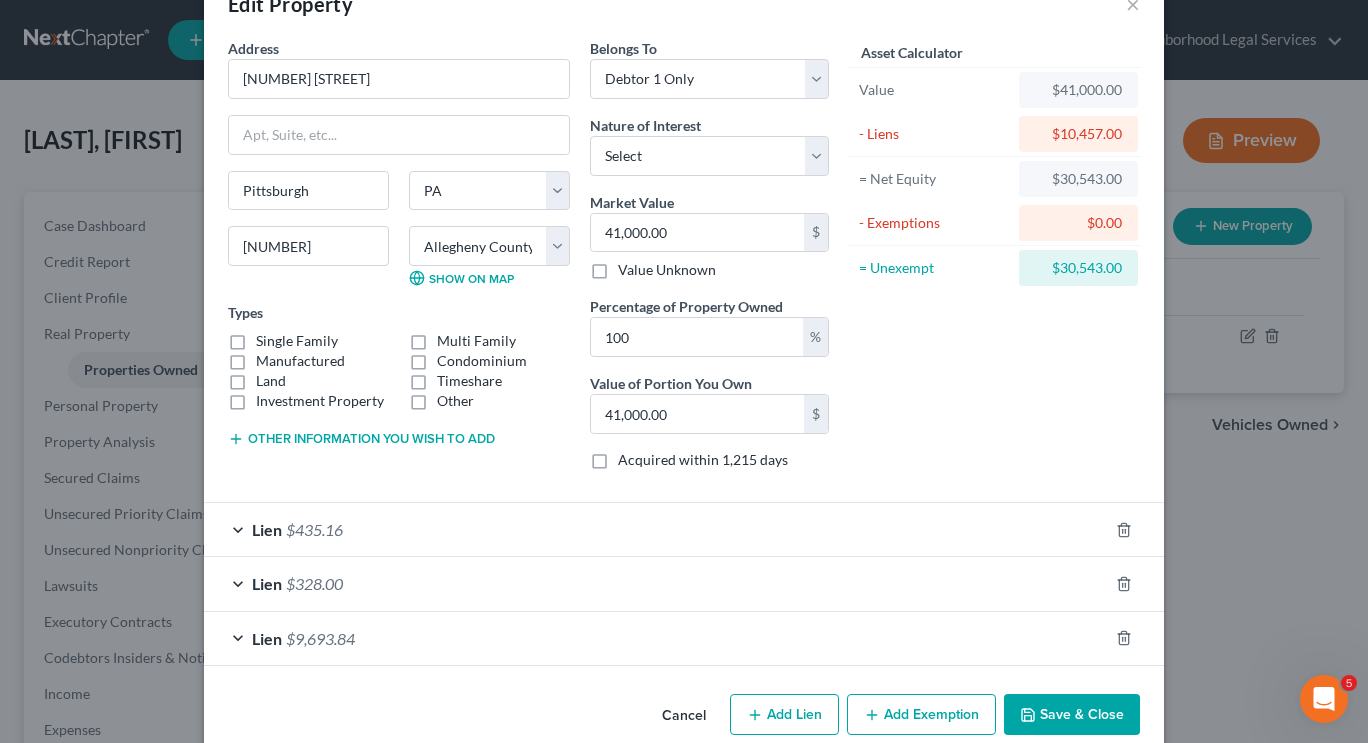 scroll, scrollTop: 86, scrollLeft: 0, axis: vertical 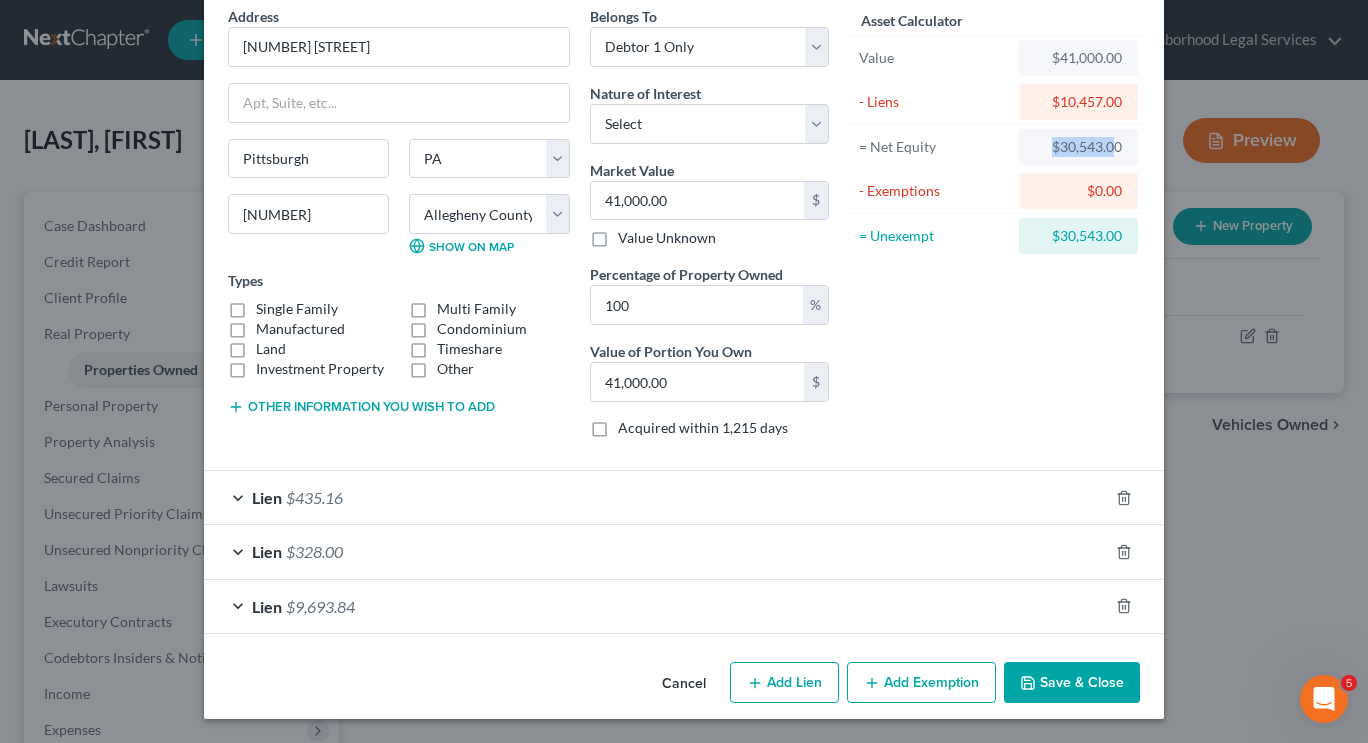 drag, startPoint x: 1107, startPoint y: 143, endPoint x: 1038, endPoint y: 152, distance: 69.58448 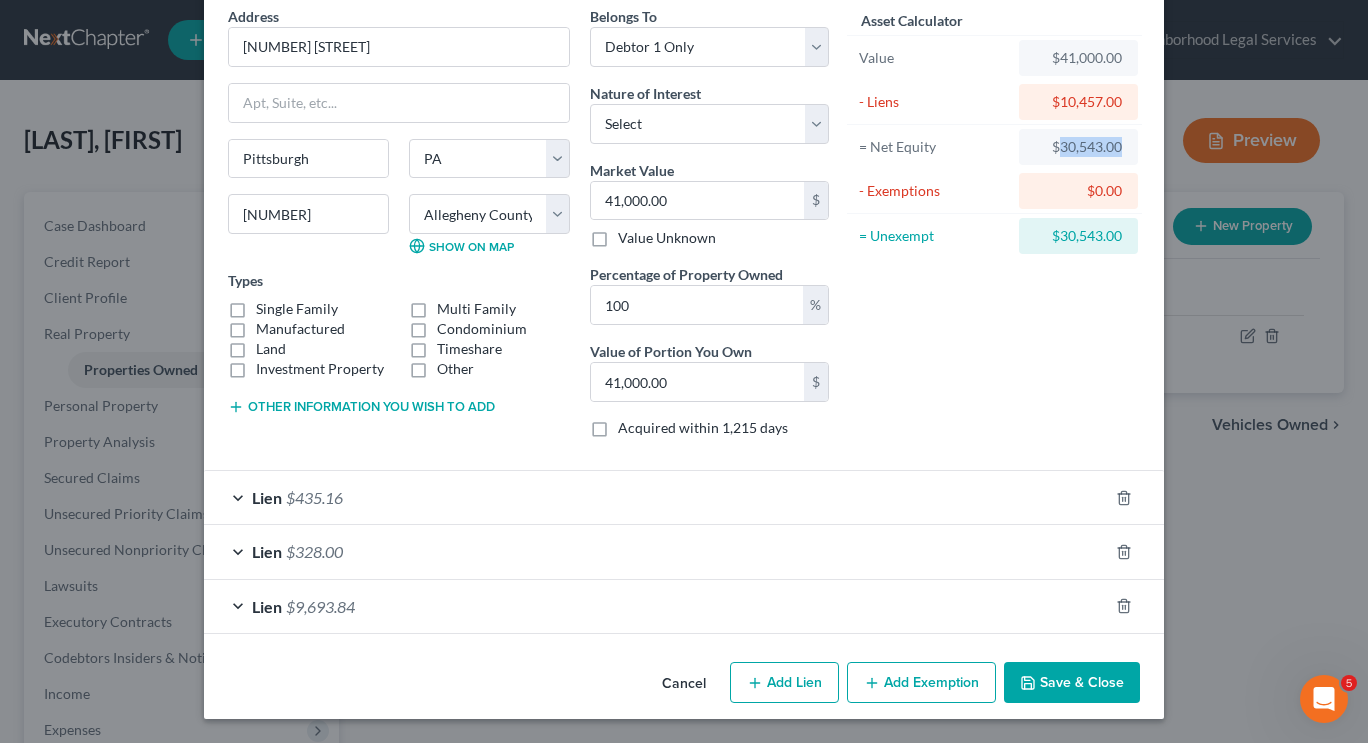 drag, startPoint x: 1053, startPoint y: 147, endPoint x: 1115, endPoint y: 149, distance: 62.03225 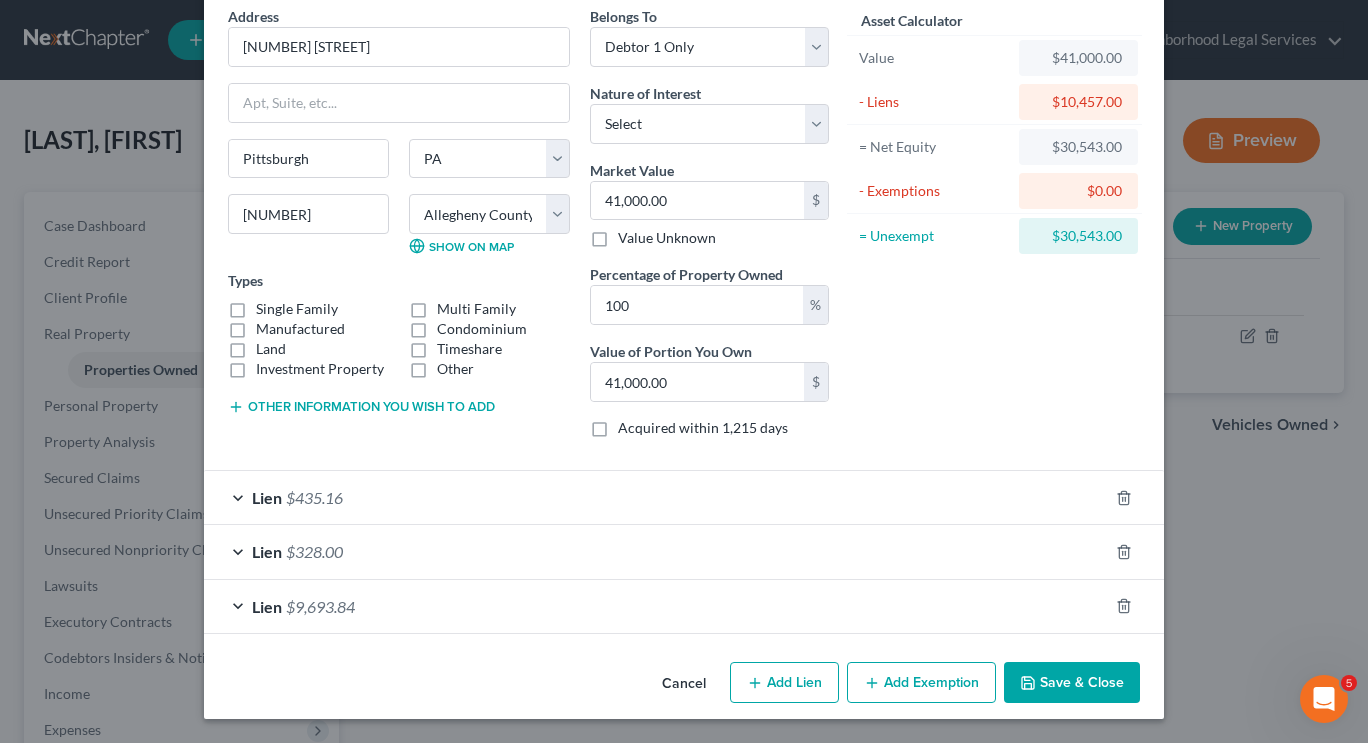 click on "Asset Calculator Value $41,000.00 - Liens $10,457.00 = Net Equity $30,543.00 - Exemptions $0.00 = Unexempt $30,543.00" at bounding box center (994, 230) 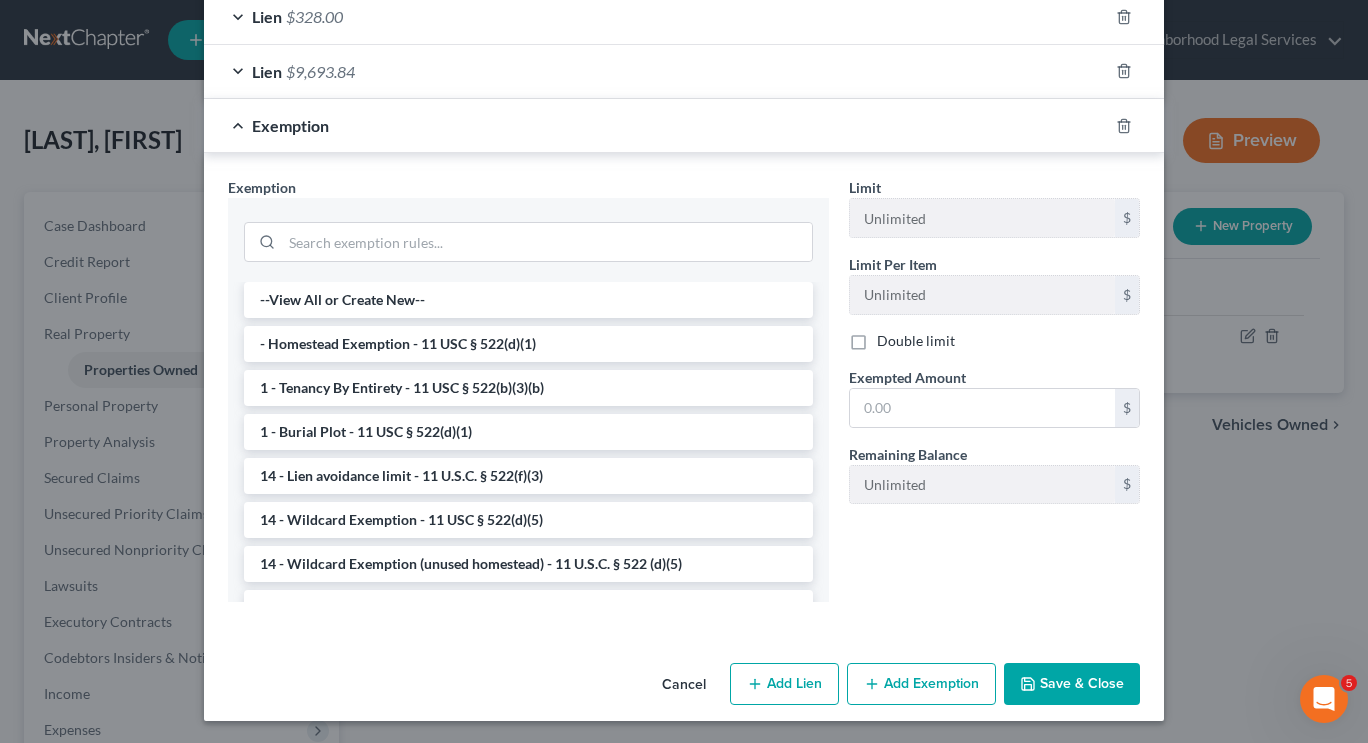 scroll, scrollTop: 622, scrollLeft: 0, axis: vertical 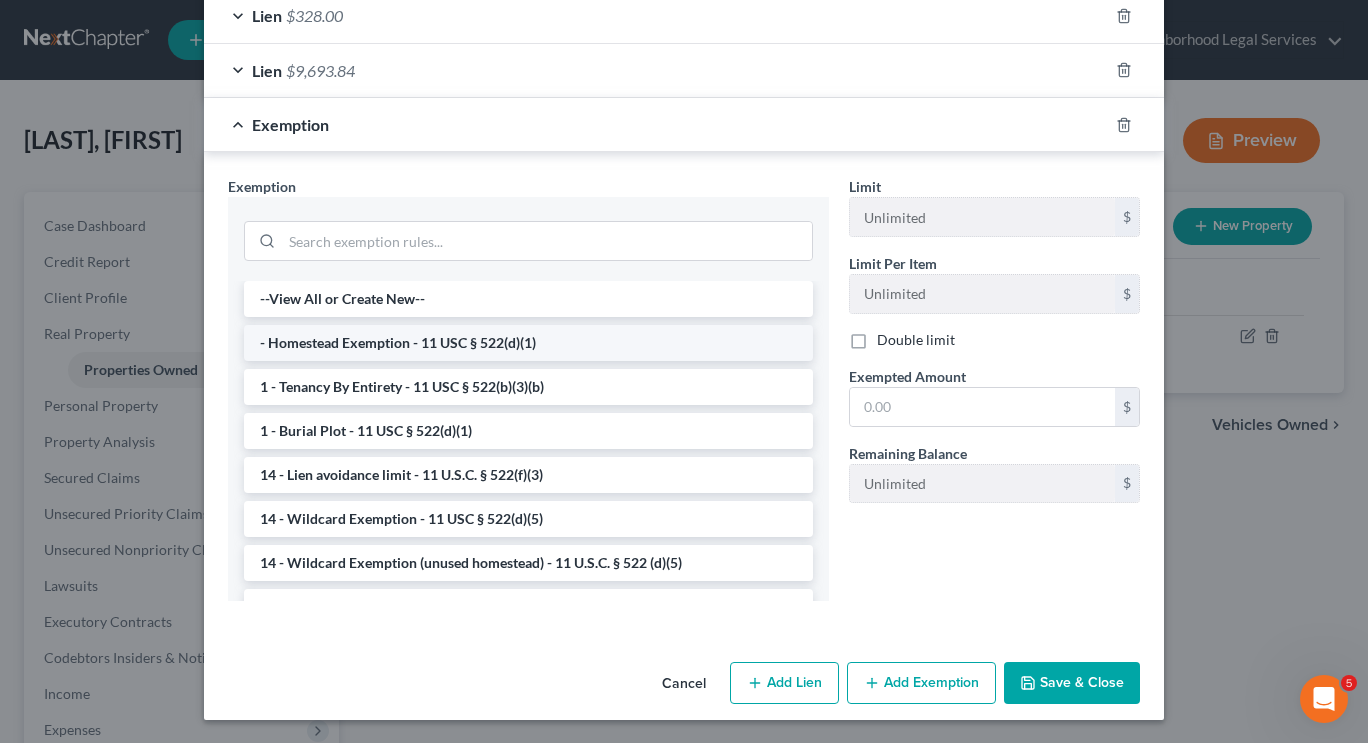 click on "- Homestead Exemption - 11 USC § 522(d)(1)" at bounding box center (528, 343) 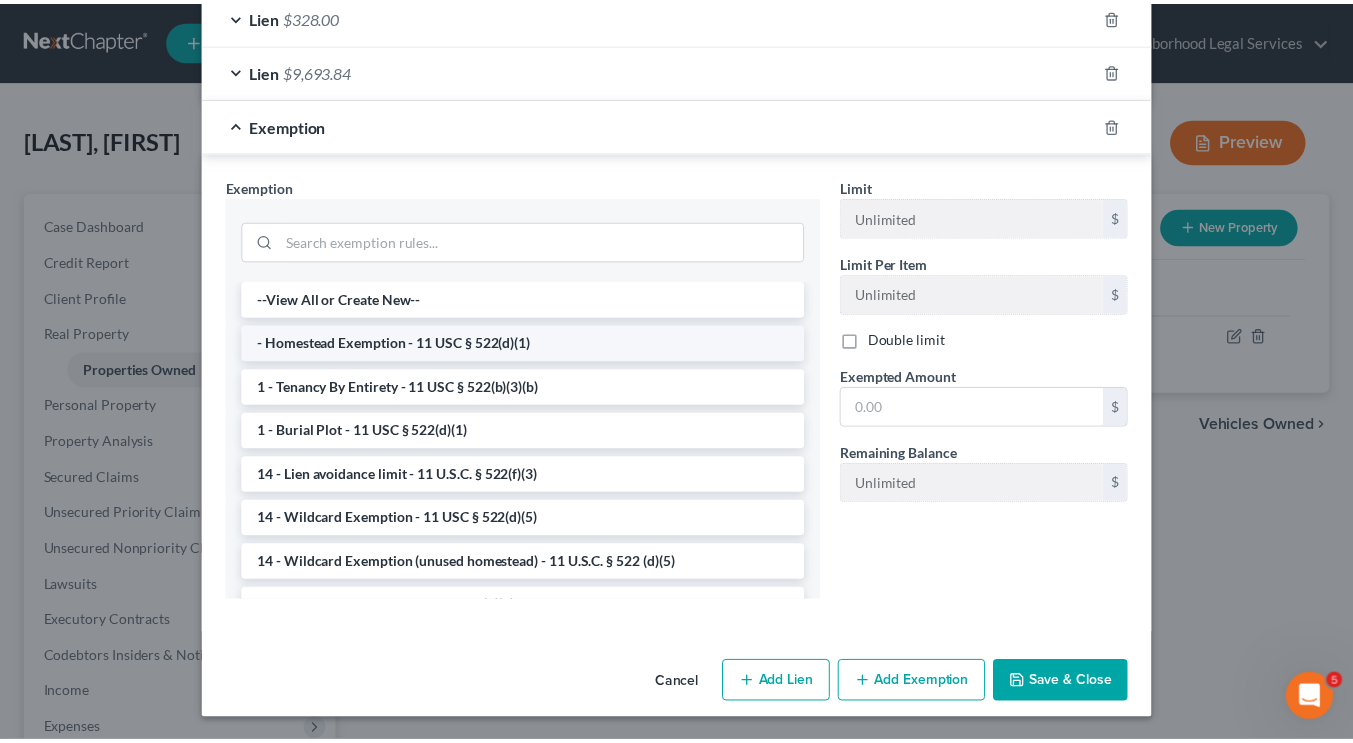scroll, scrollTop: 525, scrollLeft: 0, axis: vertical 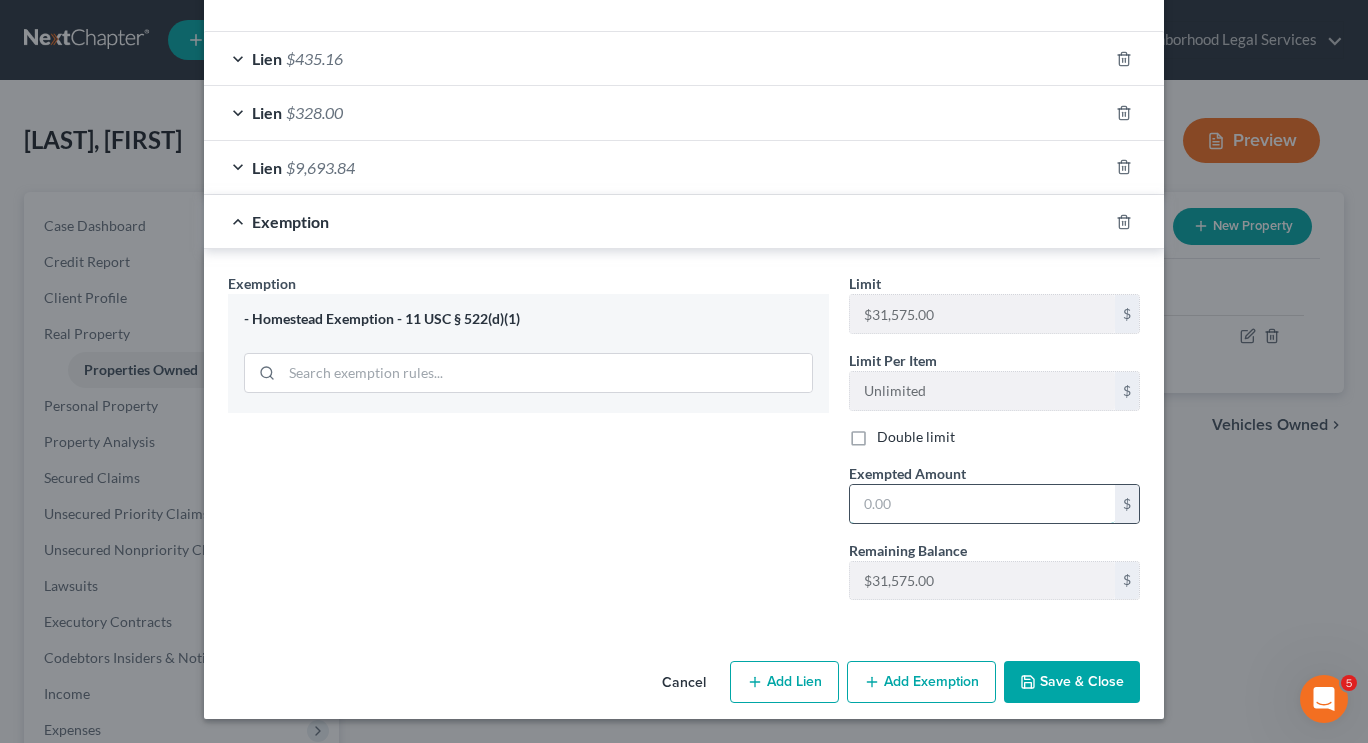 click at bounding box center (982, 504) 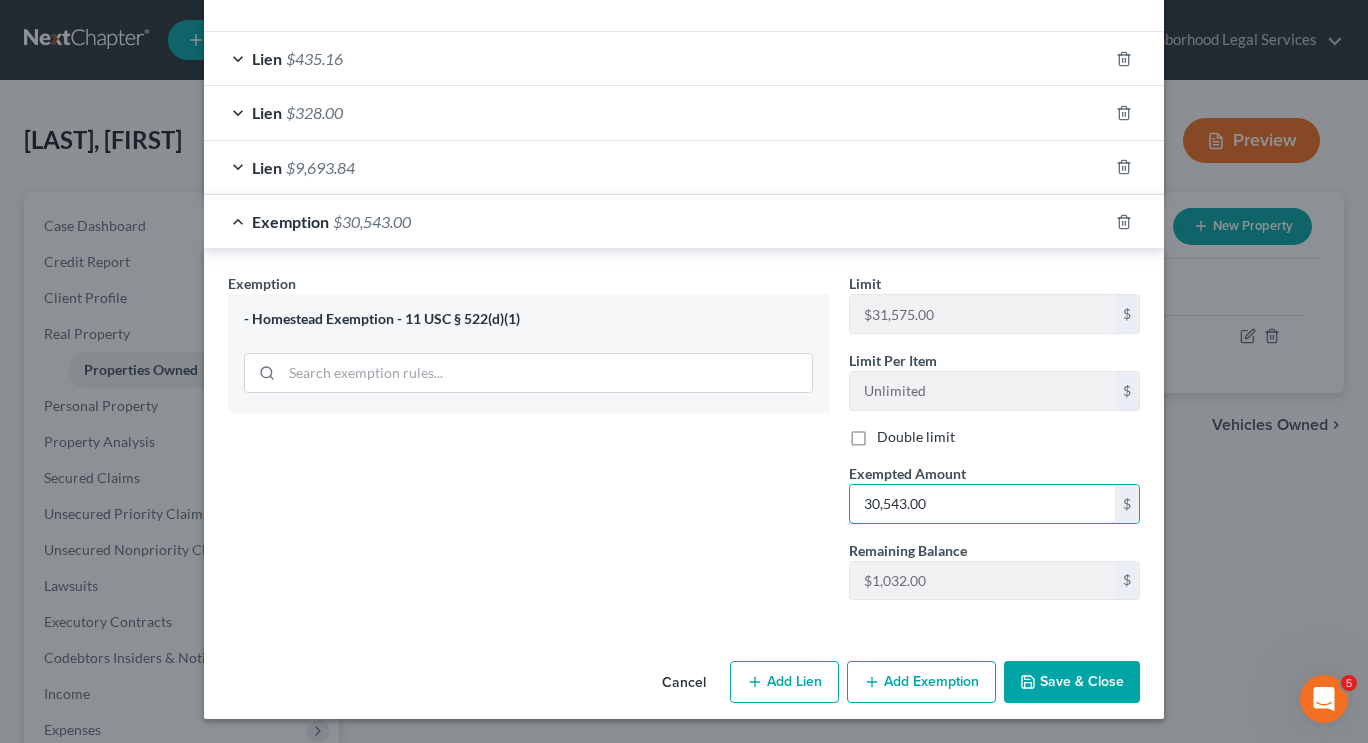 type on "30,543.00" 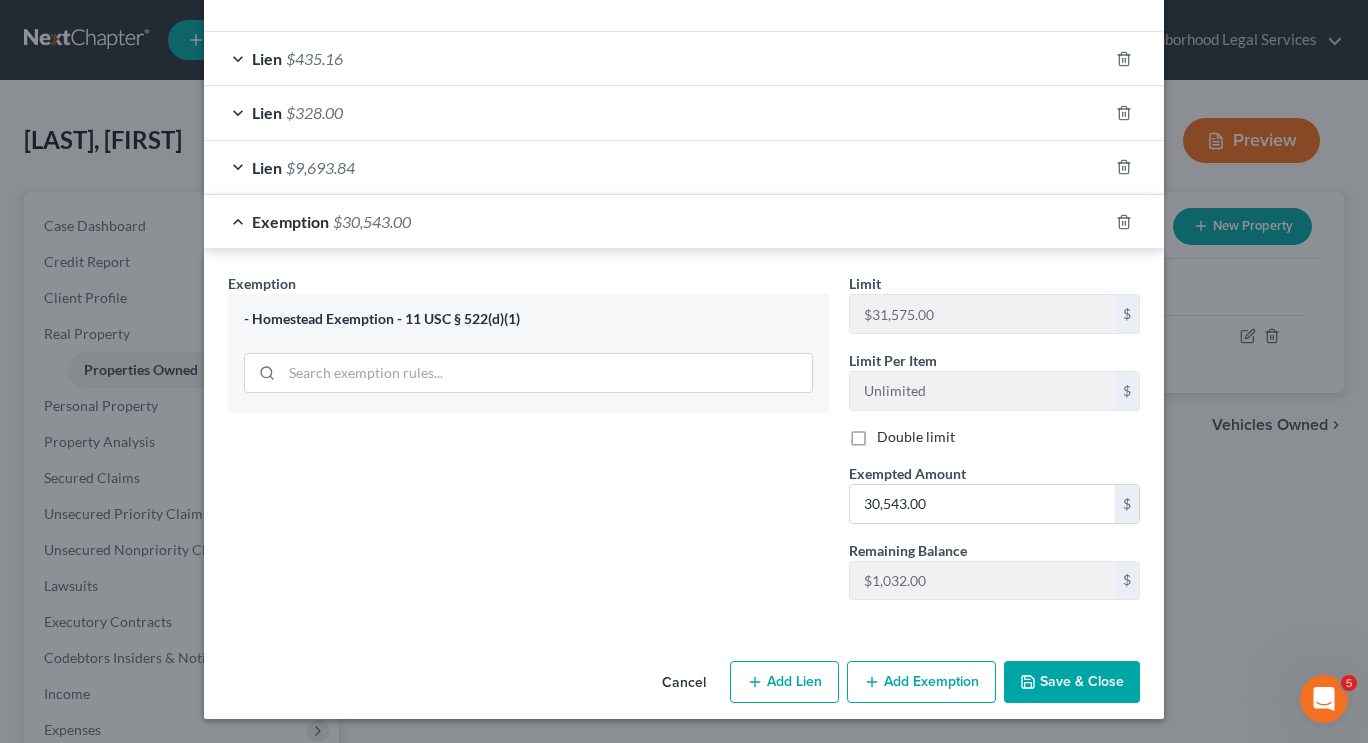click on "Exemption Set must be selected for CA.
Exemption
*
- Homestead Exemption - 11 USC § 522(d)(1)" at bounding box center [528, 444] 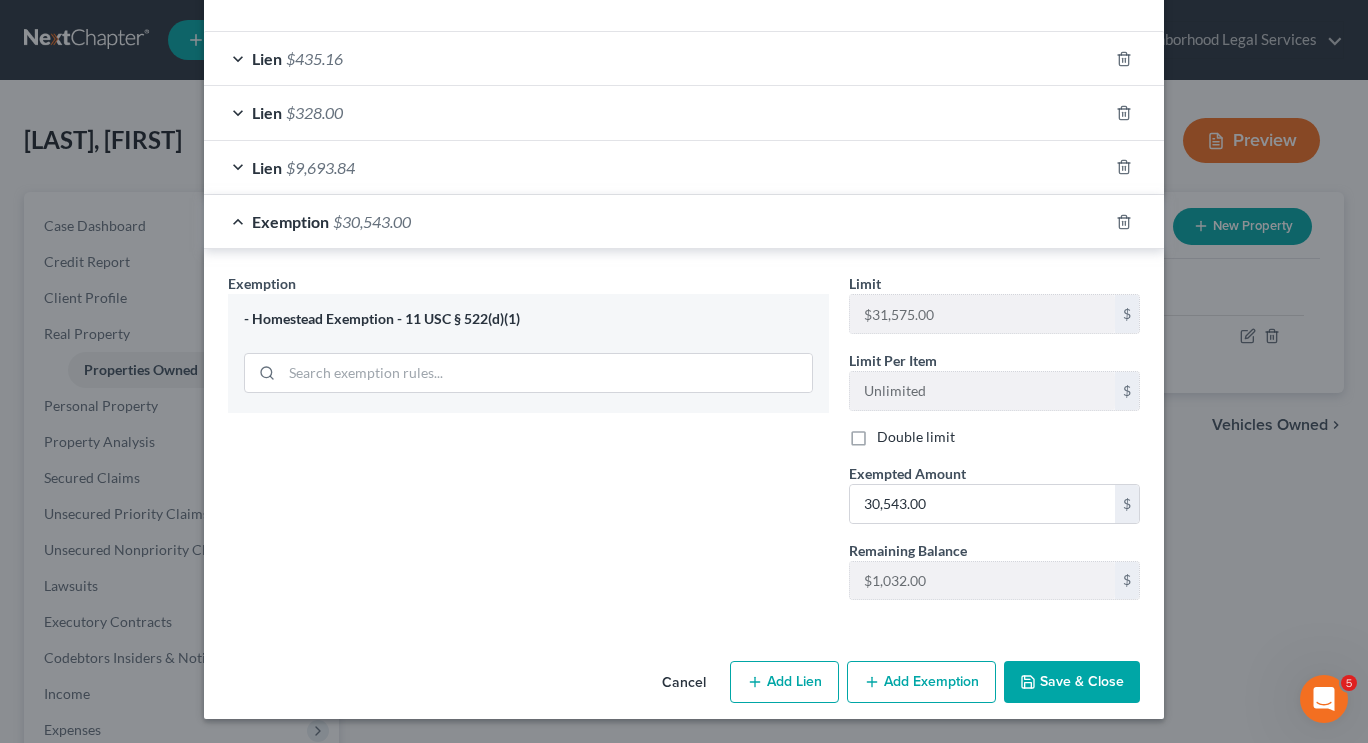click on "Save & Close" at bounding box center [1072, 682] 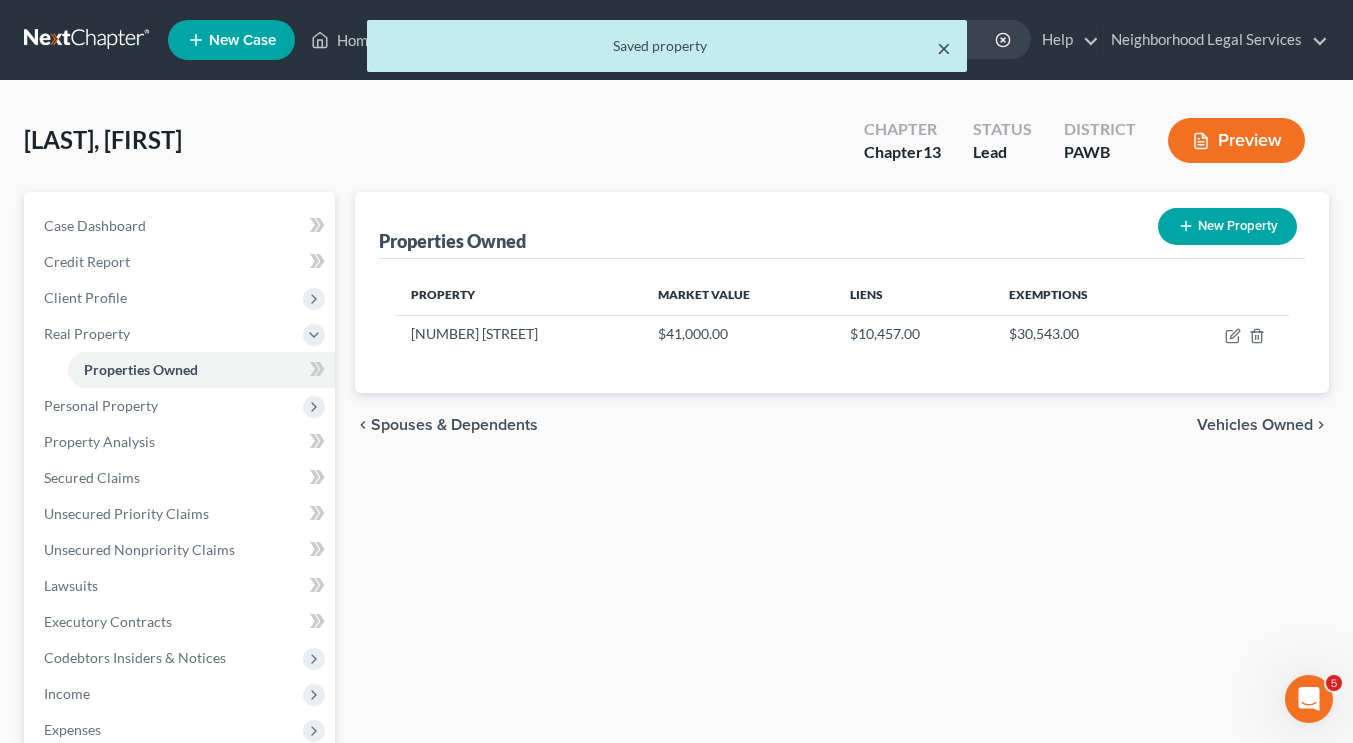 click on "×" at bounding box center (944, 48) 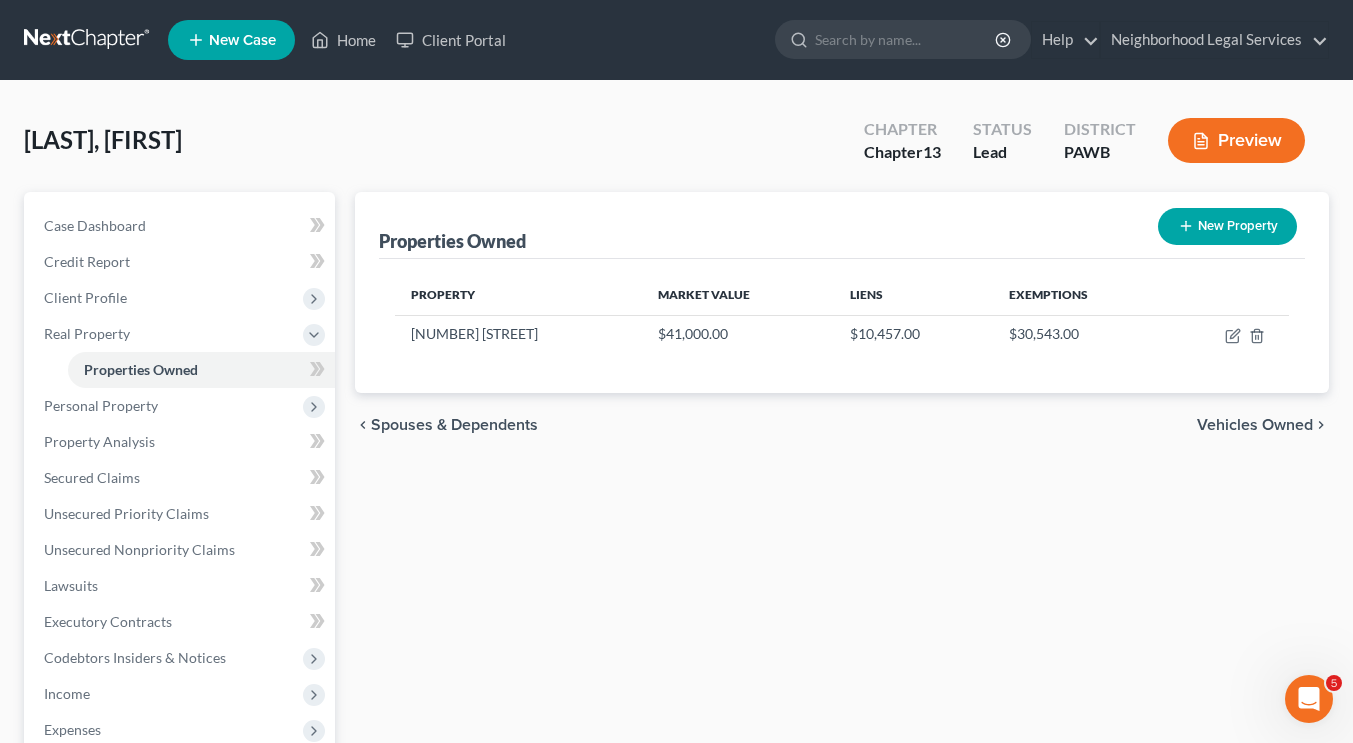 click on "Properties Owned New Property
Property Market Value Liens Exemptions 7615 Roslyn St $41,000.00 $10,457.00 $30,543.00
chevron_left
Spouses & Dependents
Vehicles Owned
chevron_right" at bounding box center [842, 625] 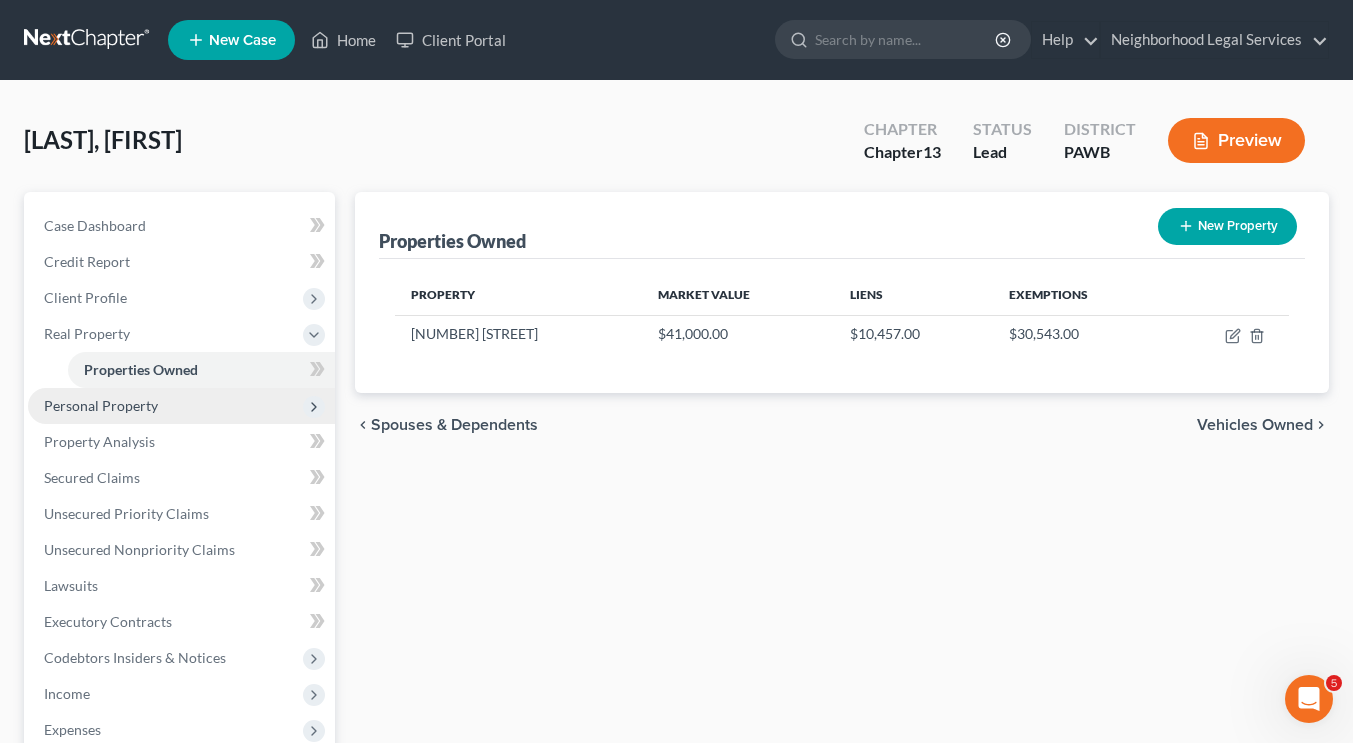 click on "Personal Property" at bounding box center (181, 406) 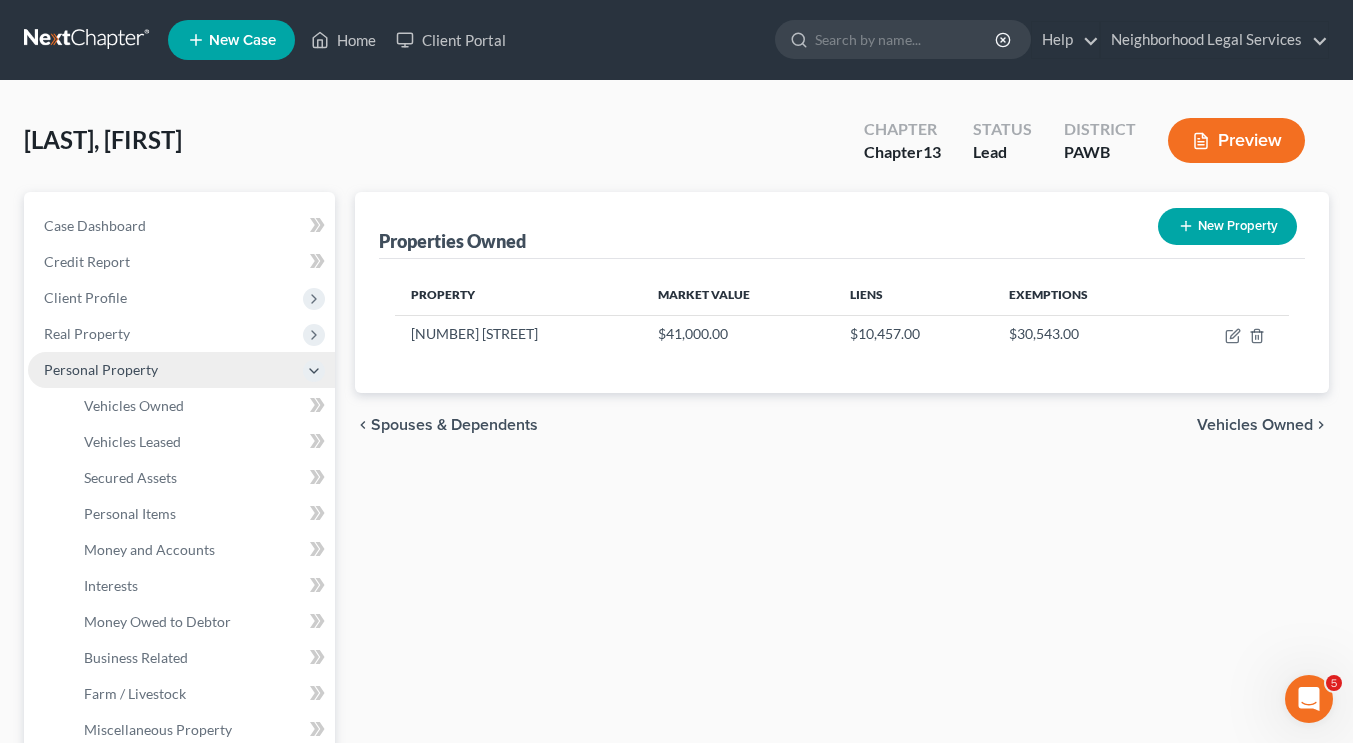 click on "Personal Property" at bounding box center (181, 370) 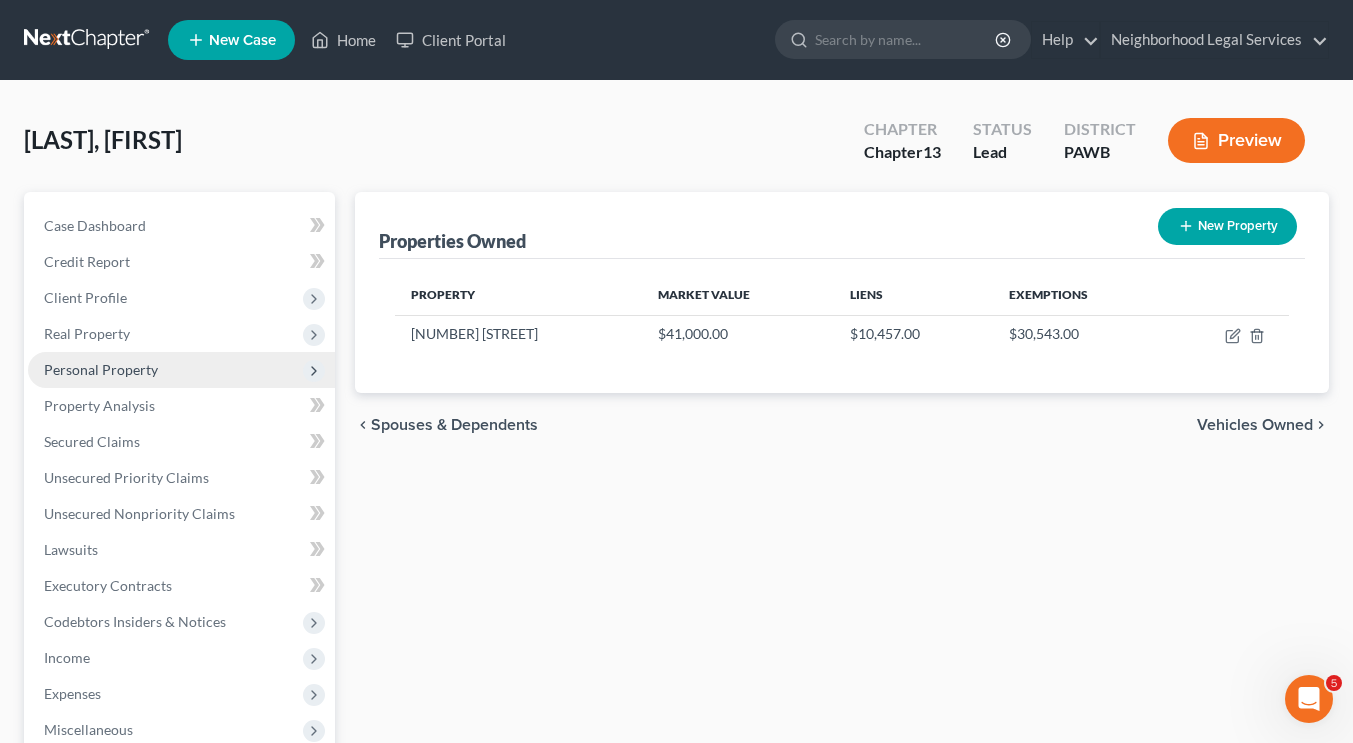click on "Personal Property" at bounding box center [181, 370] 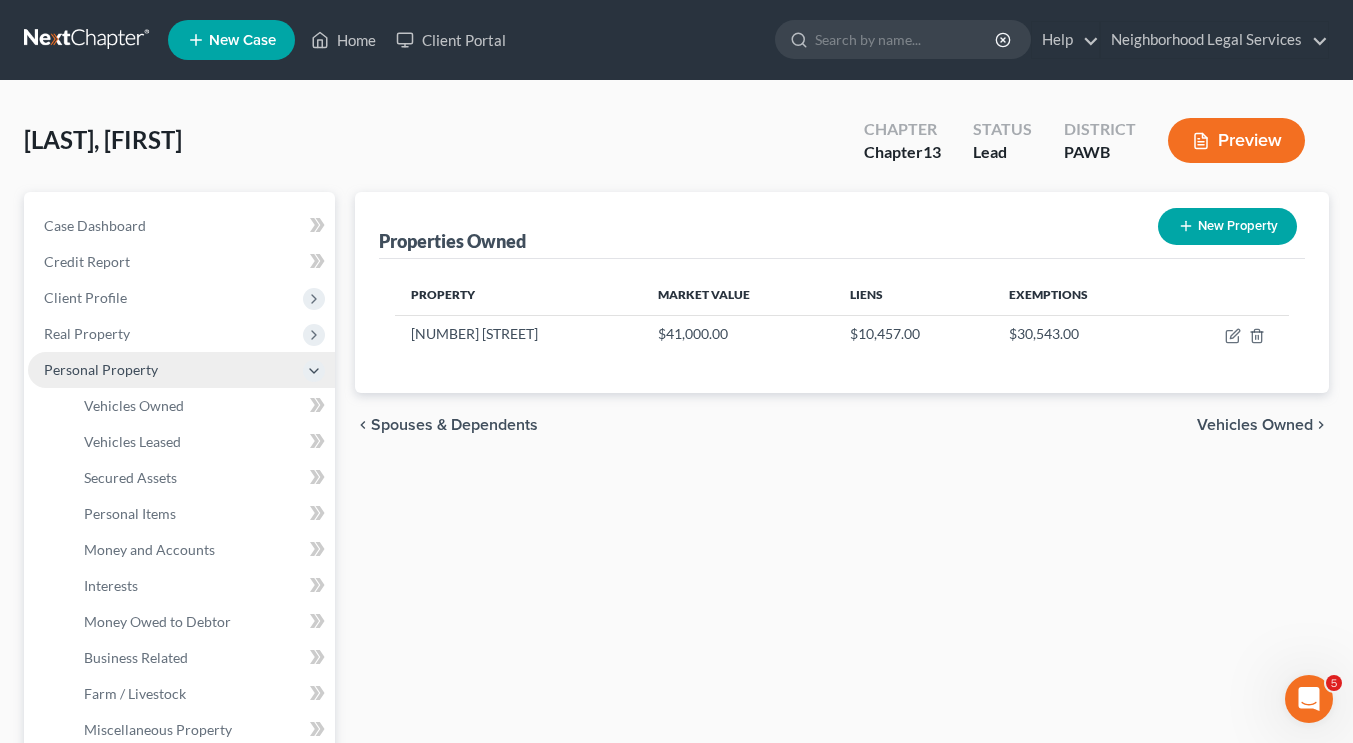 click on "Personal Property" at bounding box center (181, 370) 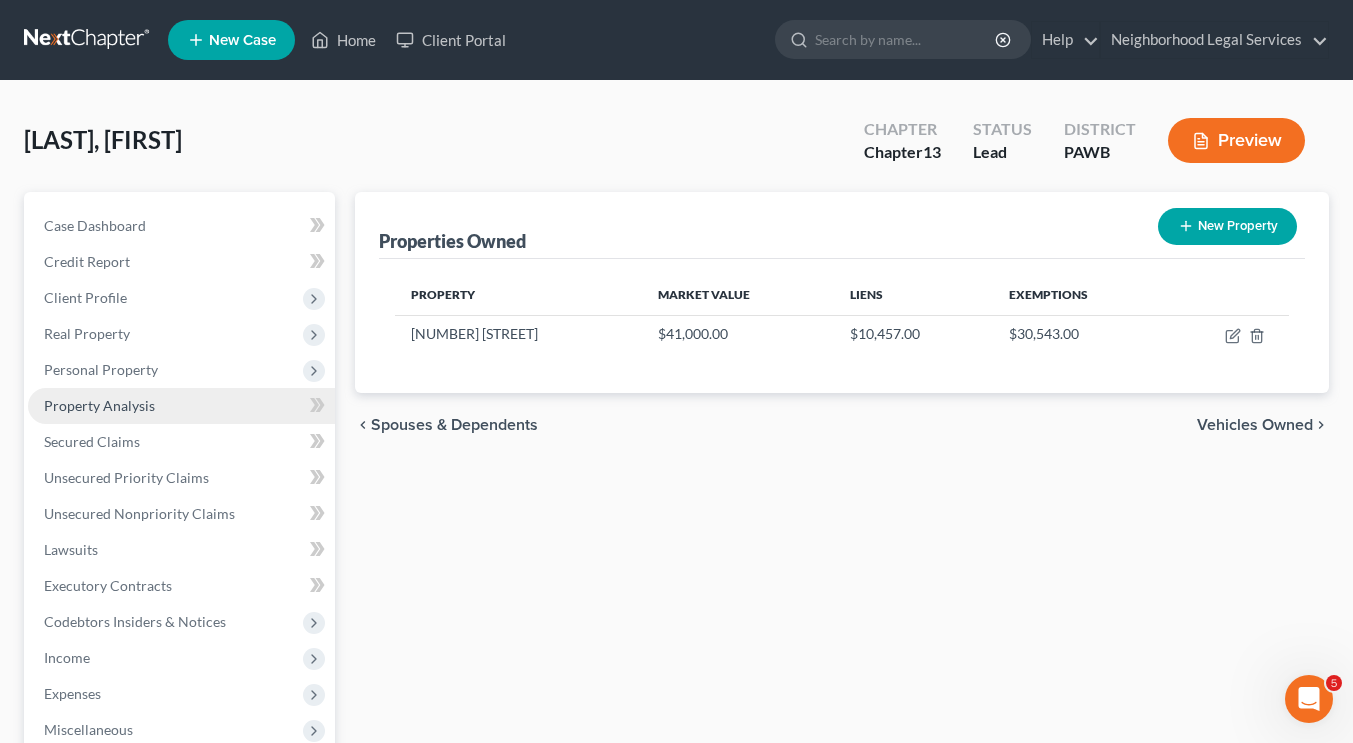 click on "Property Analysis" at bounding box center [181, 406] 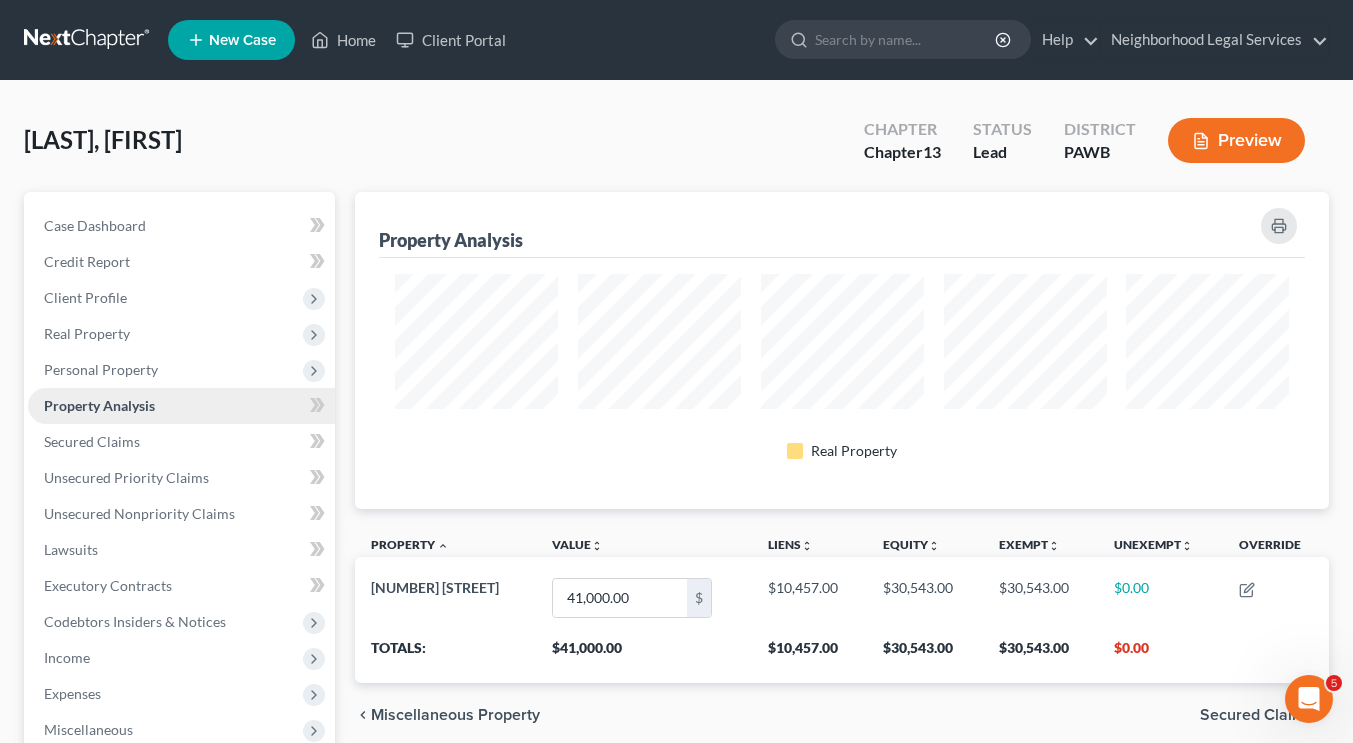 scroll, scrollTop: 999683, scrollLeft: 999026, axis: both 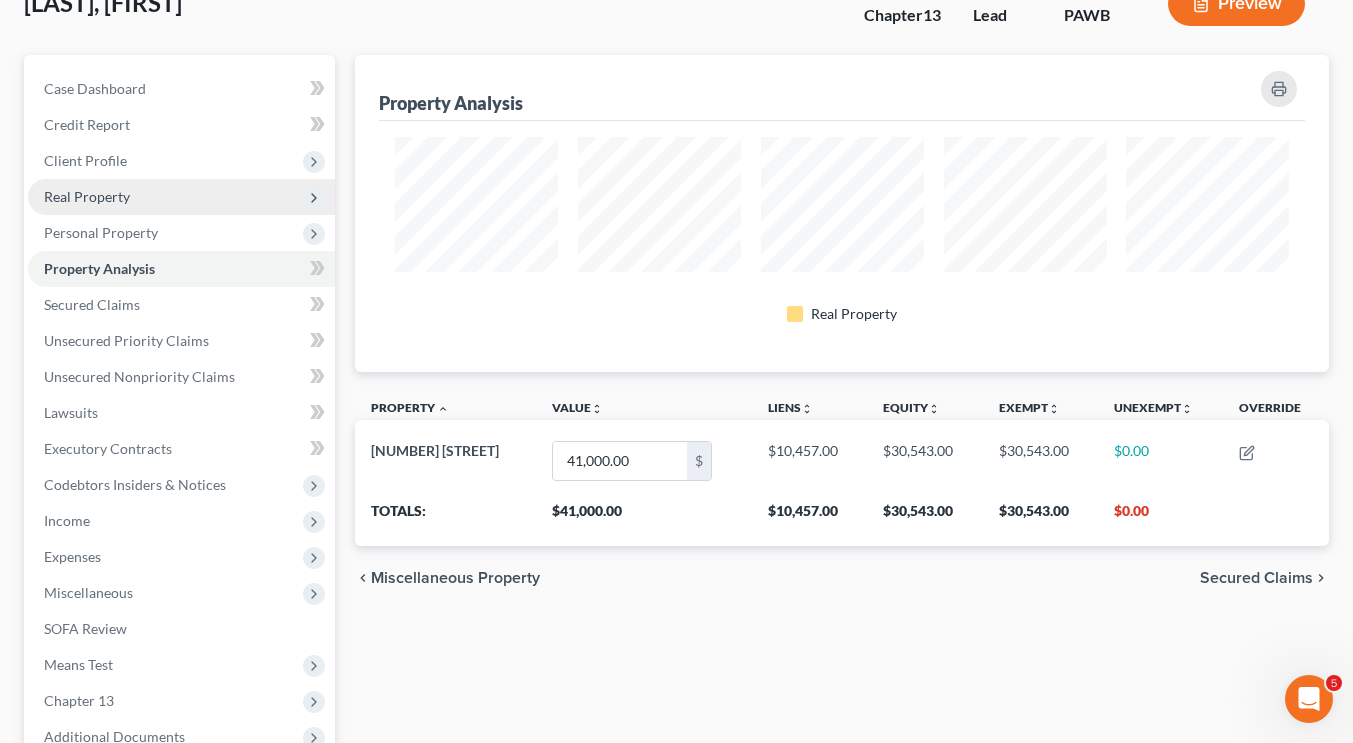 click on "Real Property" at bounding box center [181, 197] 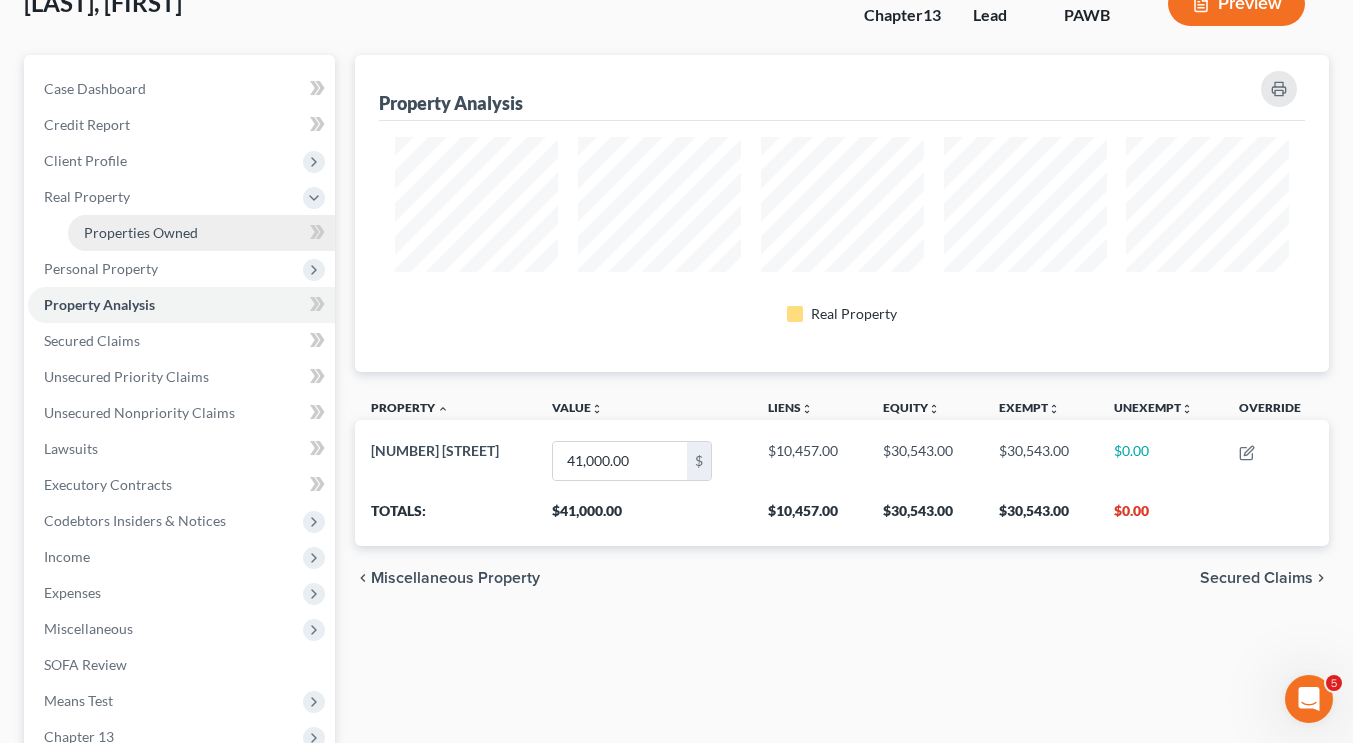 click on "Properties Owned" at bounding box center (141, 232) 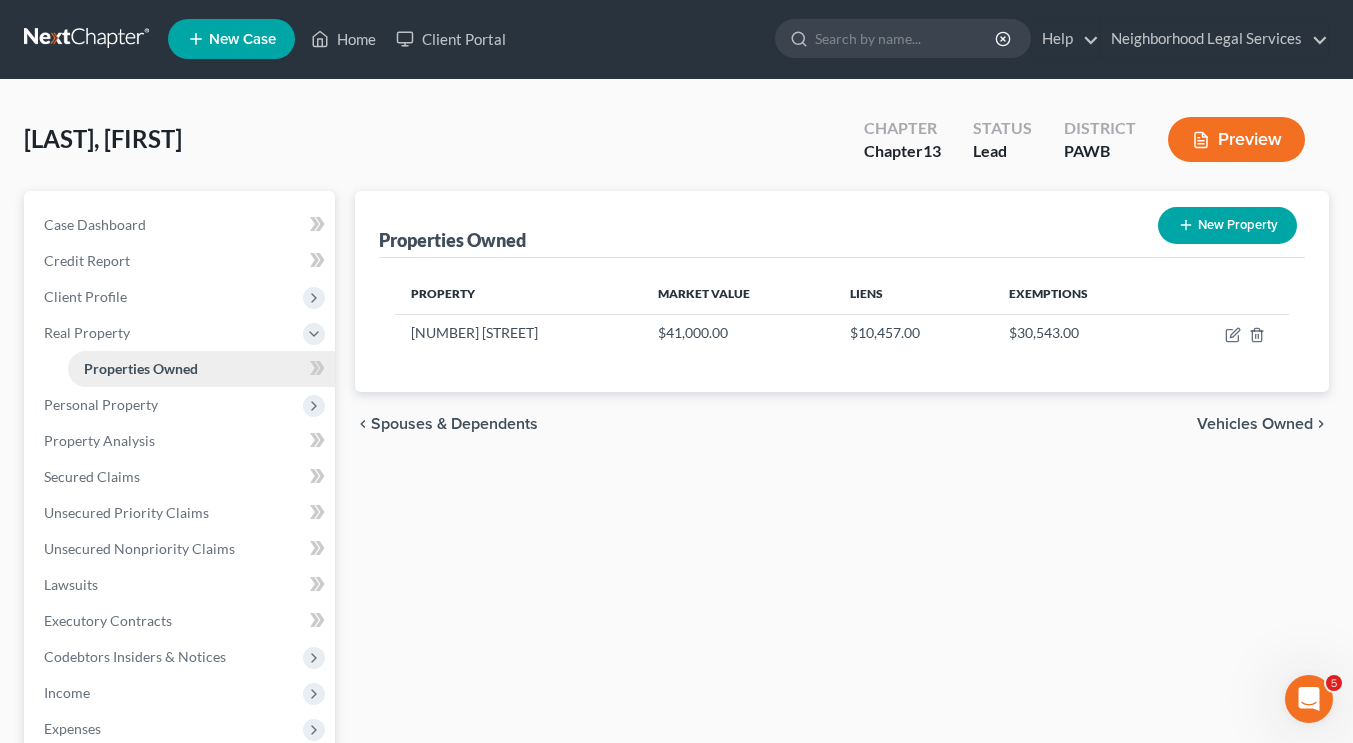 scroll, scrollTop: 0, scrollLeft: 0, axis: both 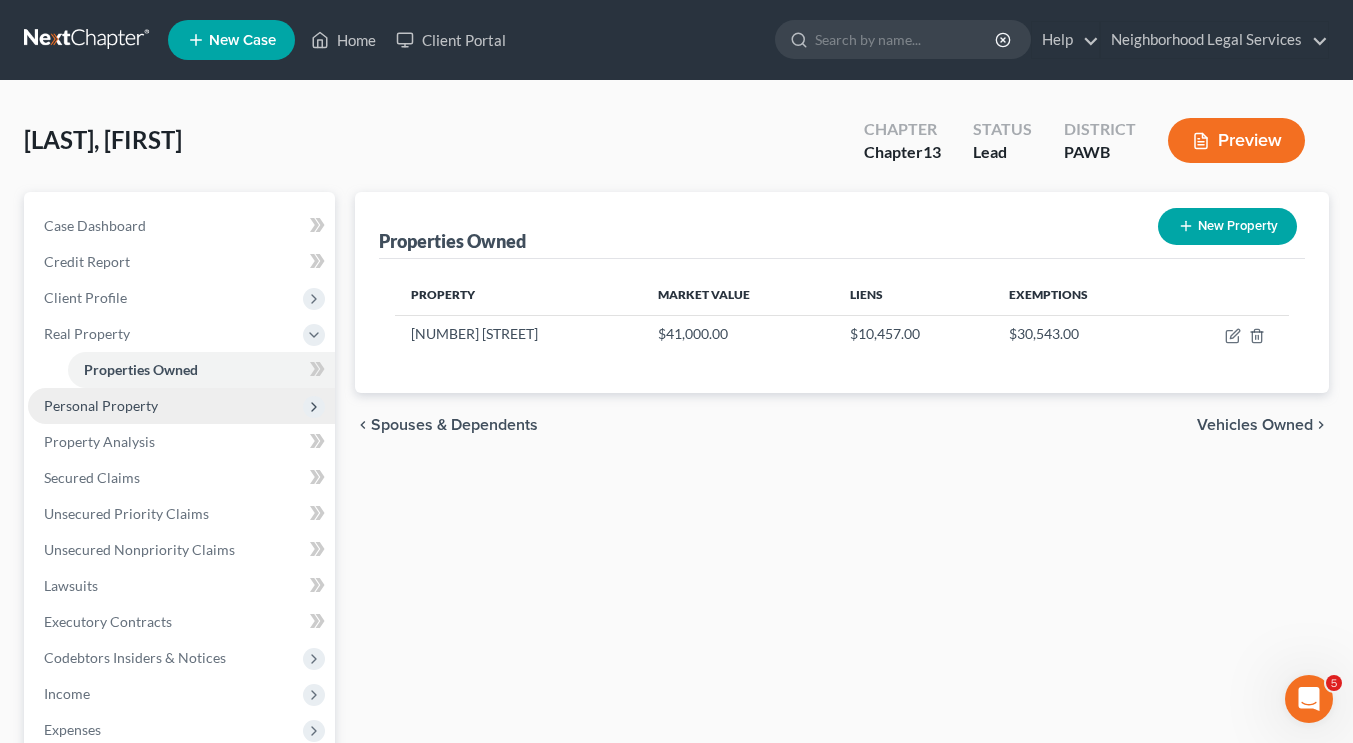 click on "Personal Property" at bounding box center (181, 406) 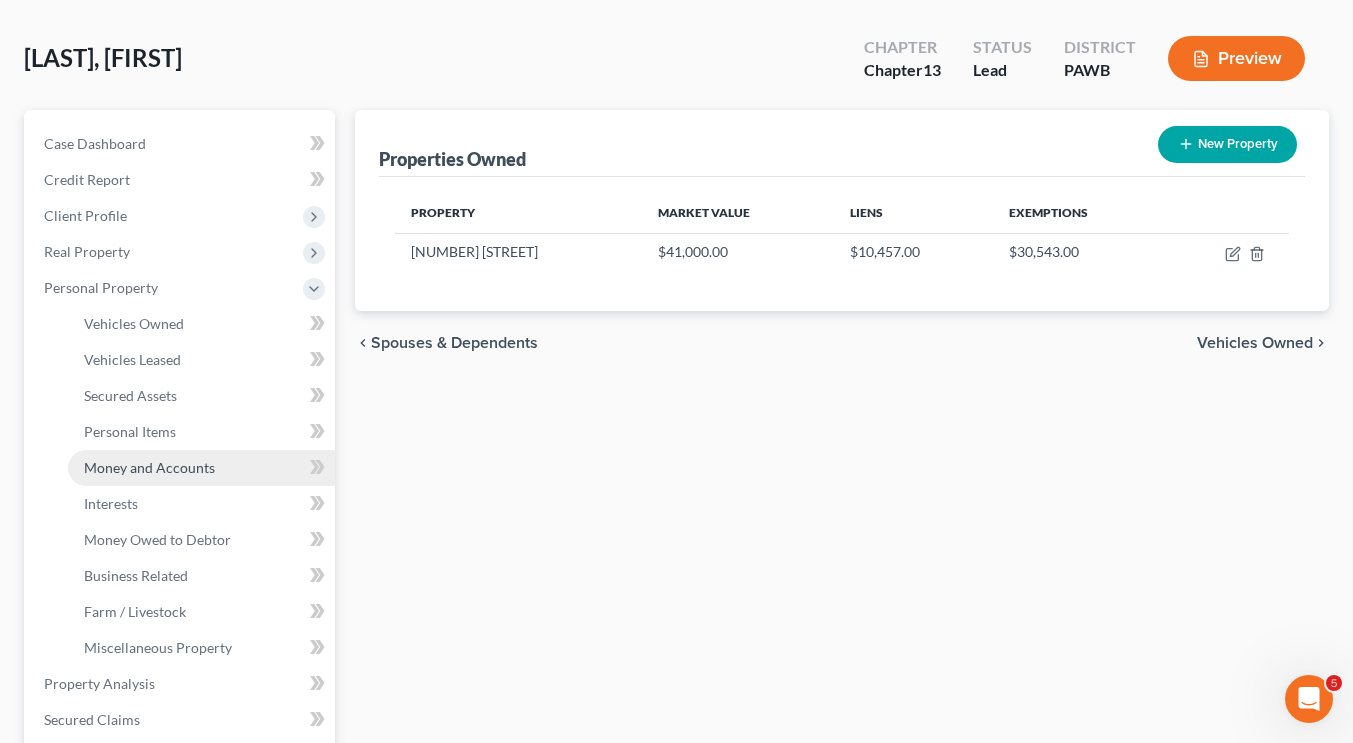 scroll, scrollTop: 87, scrollLeft: 0, axis: vertical 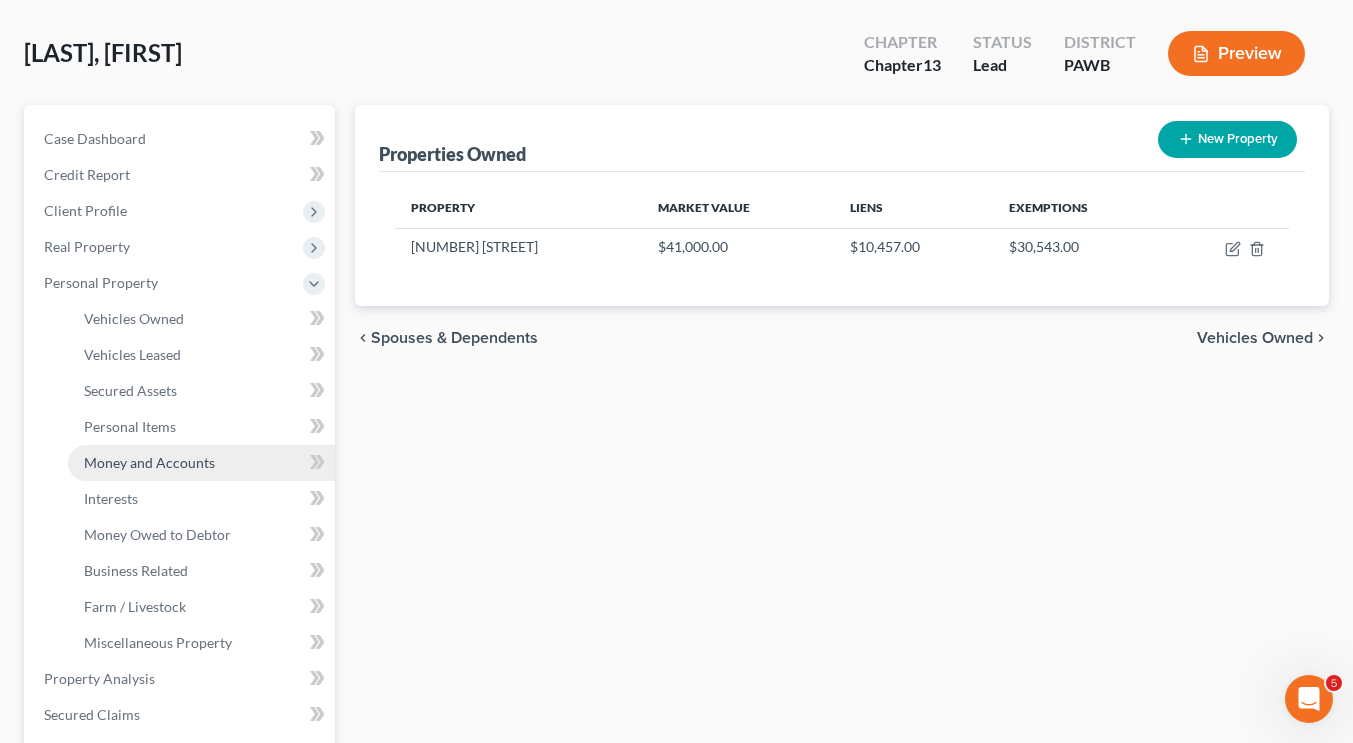 click on "Money and Accounts" at bounding box center (149, 462) 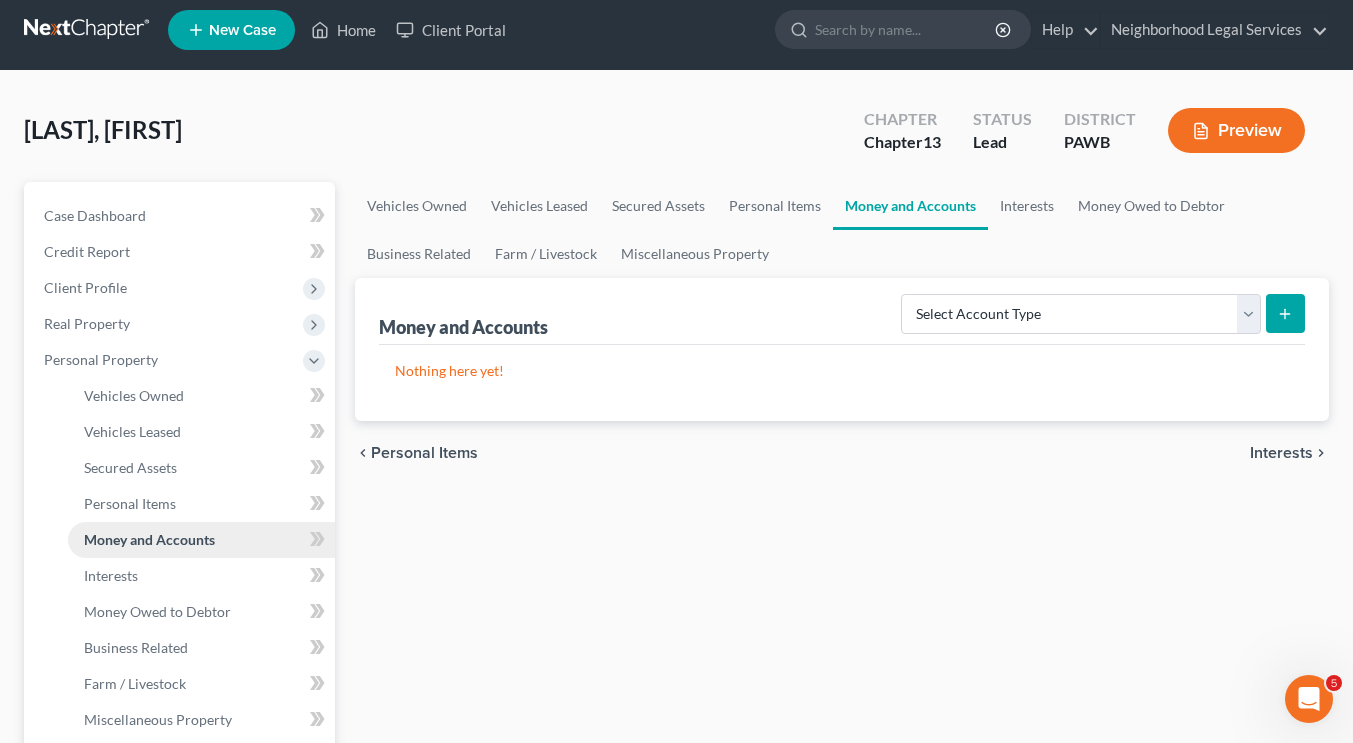 scroll, scrollTop: 0, scrollLeft: 0, axis: both 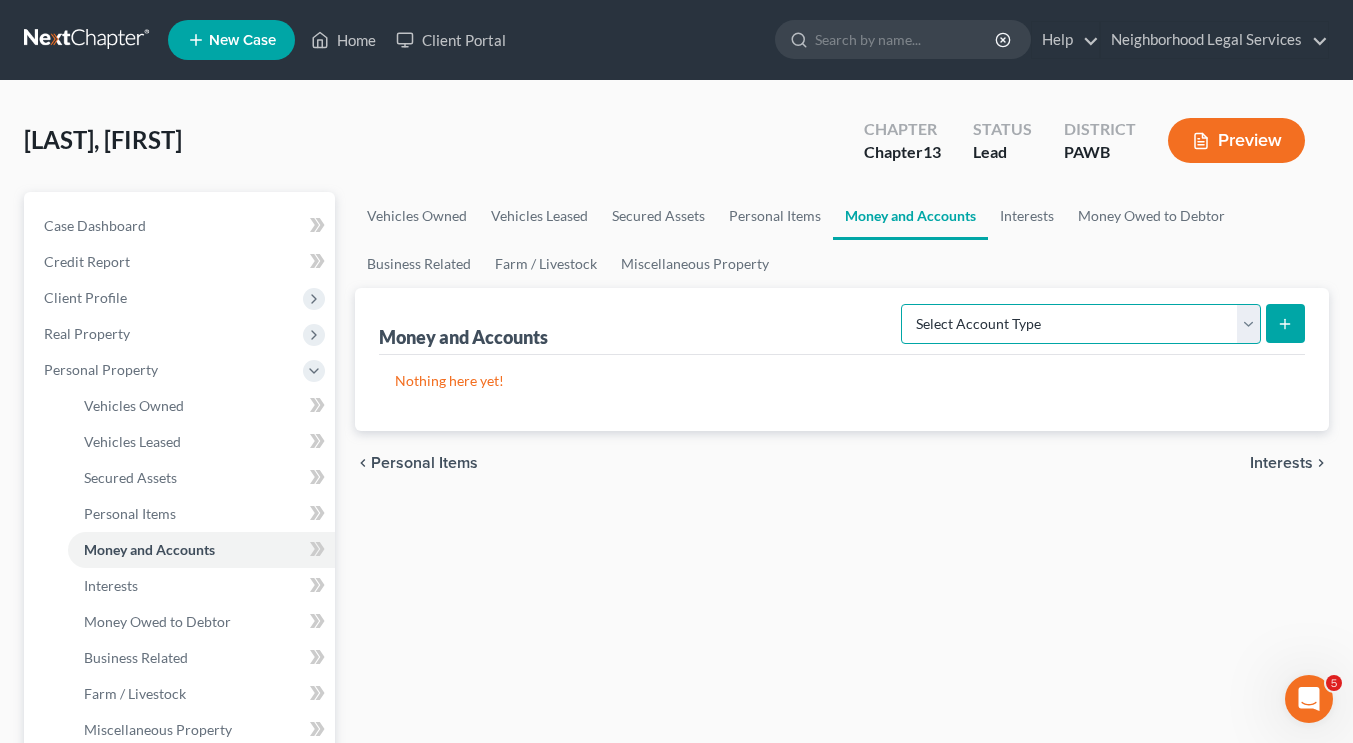 click on "Select Account Type Brokerage Cash on Hand Certificates of Deposit Checking Account Money Market Other (Credit Union, Health Savings Account, etc) Safe Deposit Box Savings Account Security Deposits or Prepayments" at bounding box center [1081, 324] 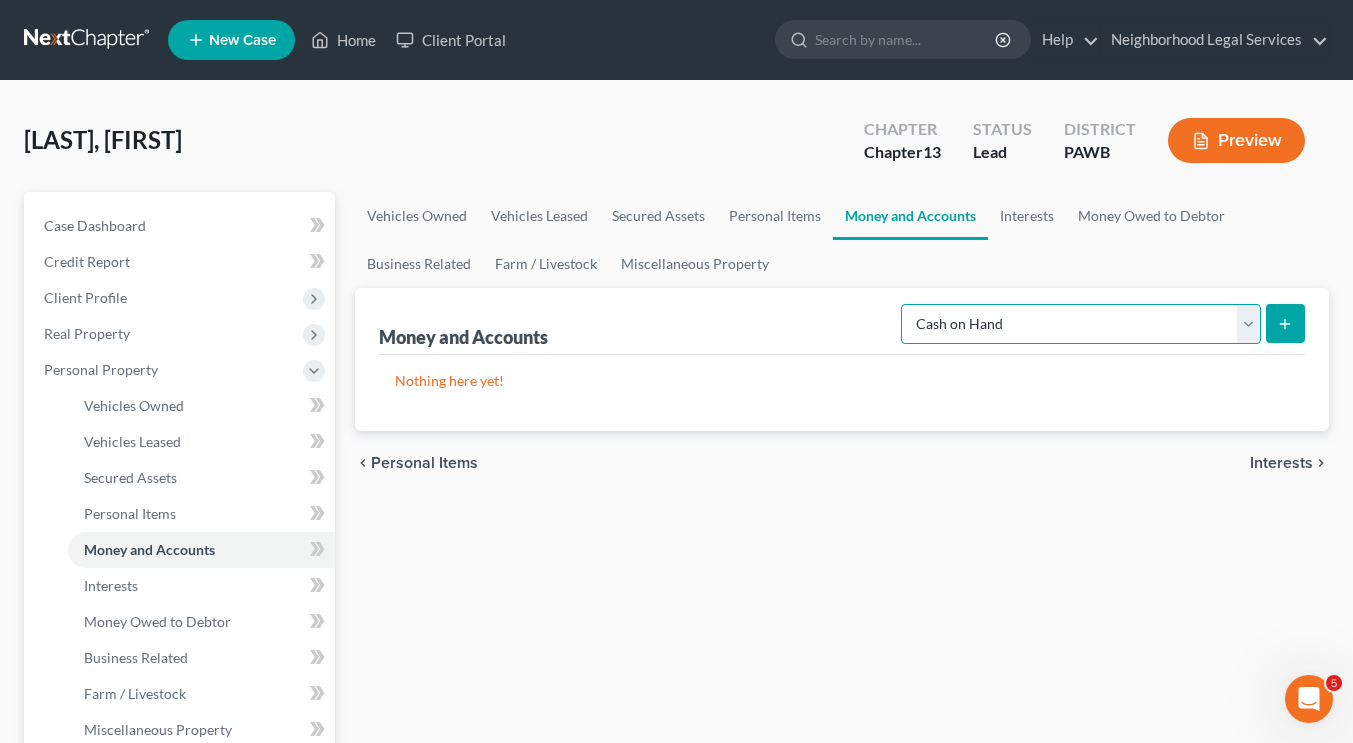click on "Select Account Type Brokerage Cash on Hand Certificates of Deposit Checking Account Money Market Other (Credit Union, Health Savings Account, etc) Safe Deposit Box Savings Account Security Deposits or Prepayments" at bounding box center (1081, 324) 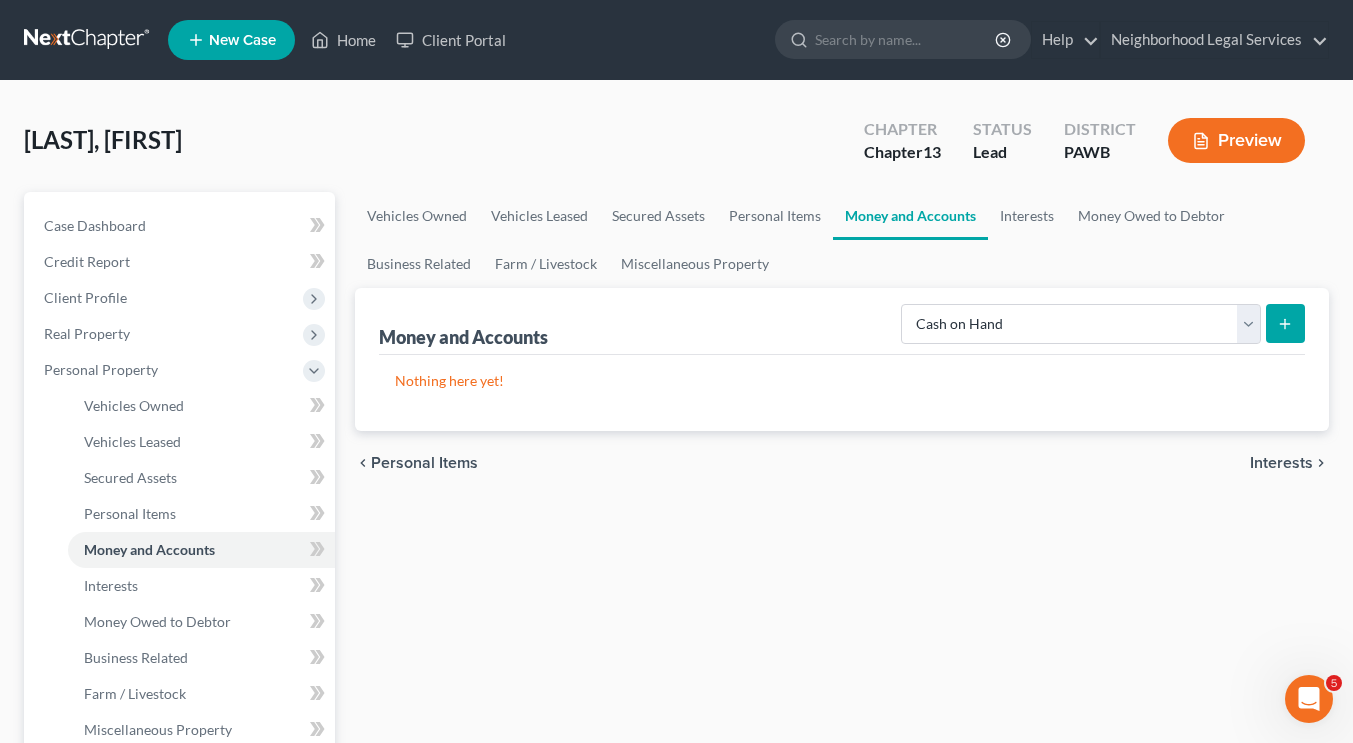 click at bounding box center [1285, 323] 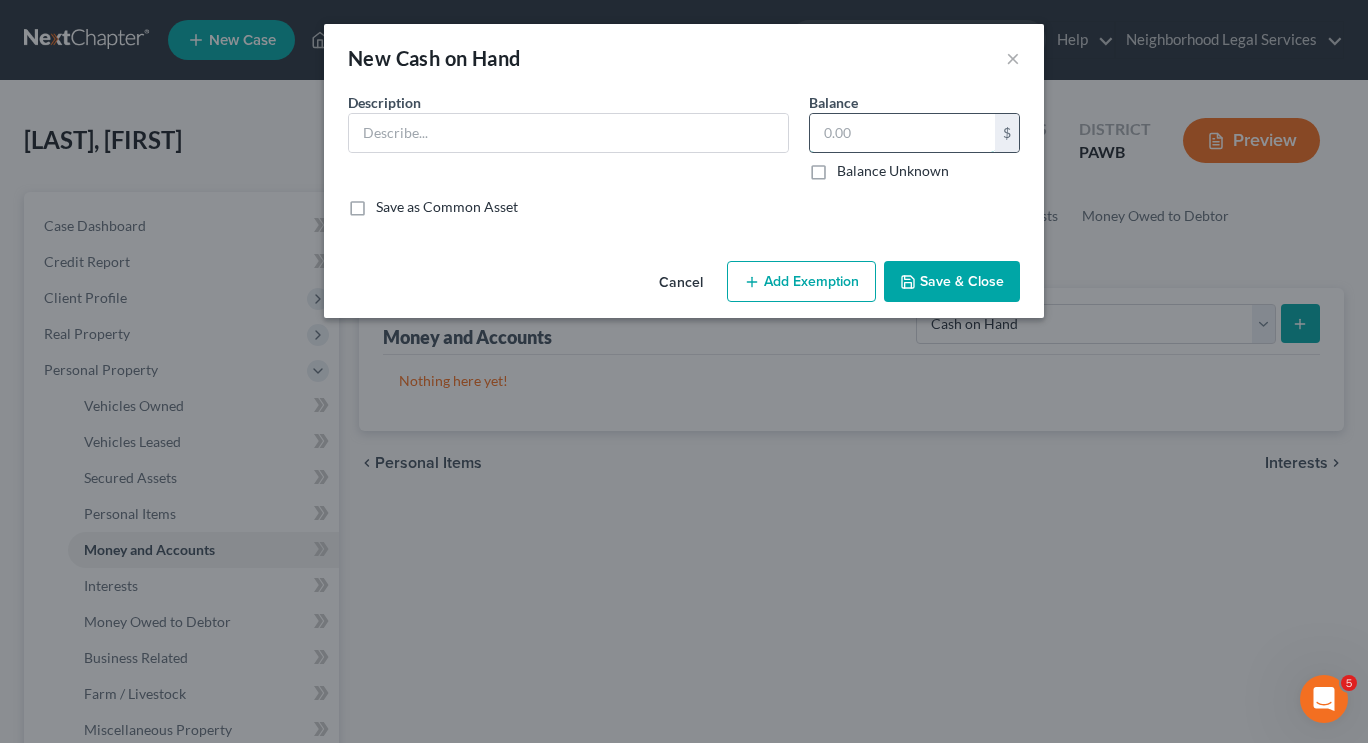 click at bounding box center [902, 133] 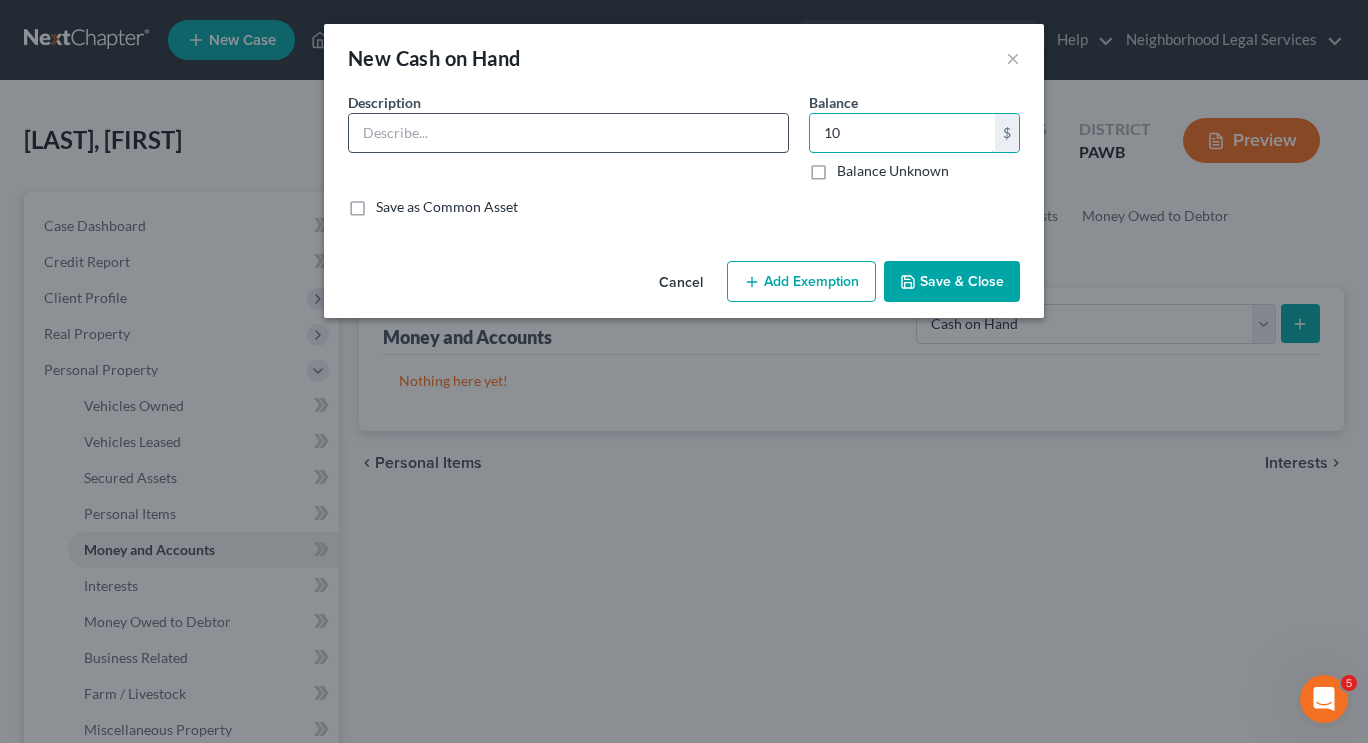 type on "10" 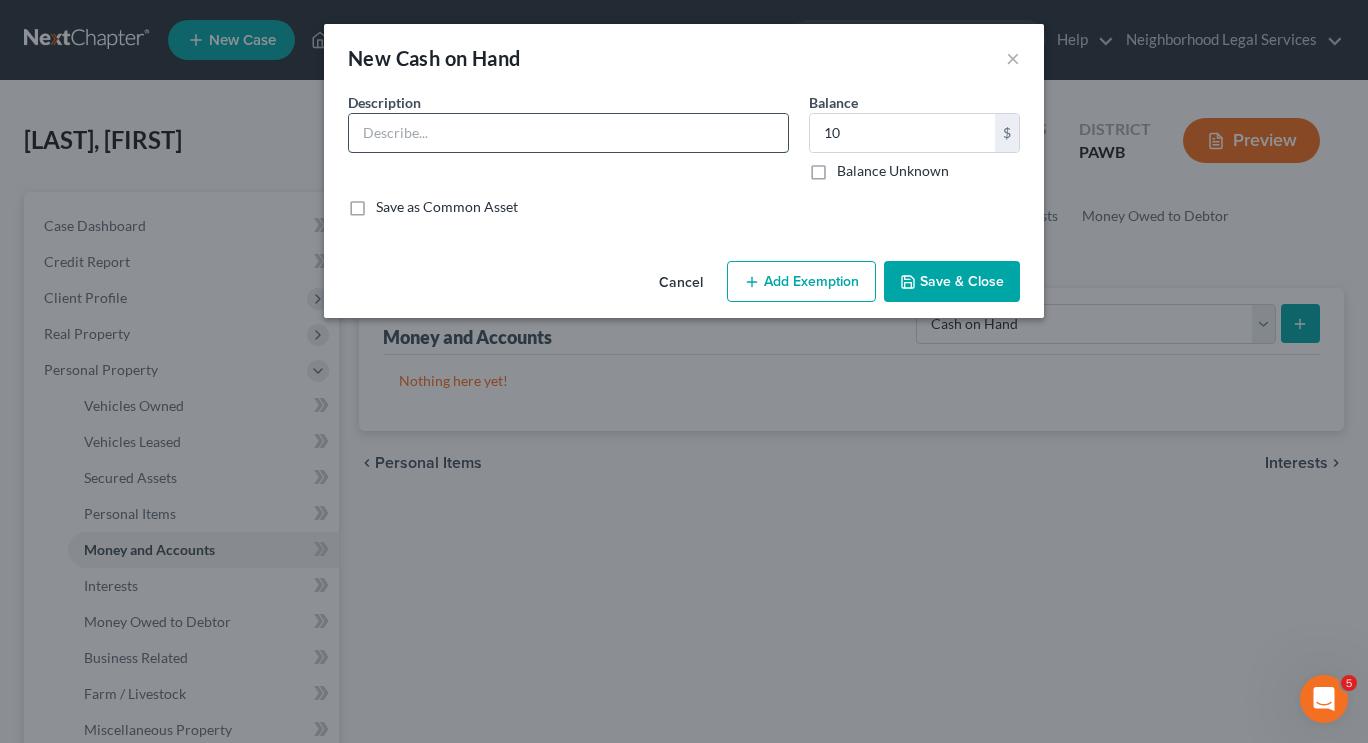 click at bounding box center (568, 133) 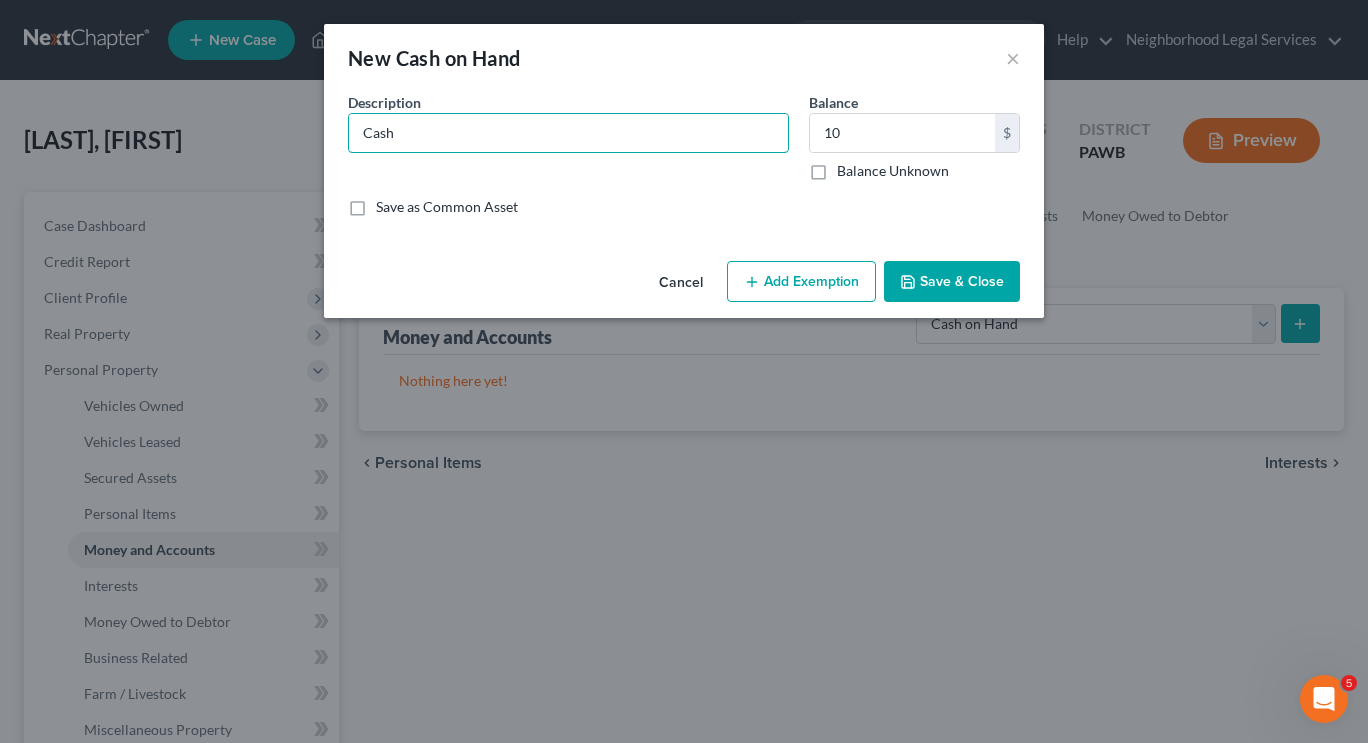 type on "Cash" 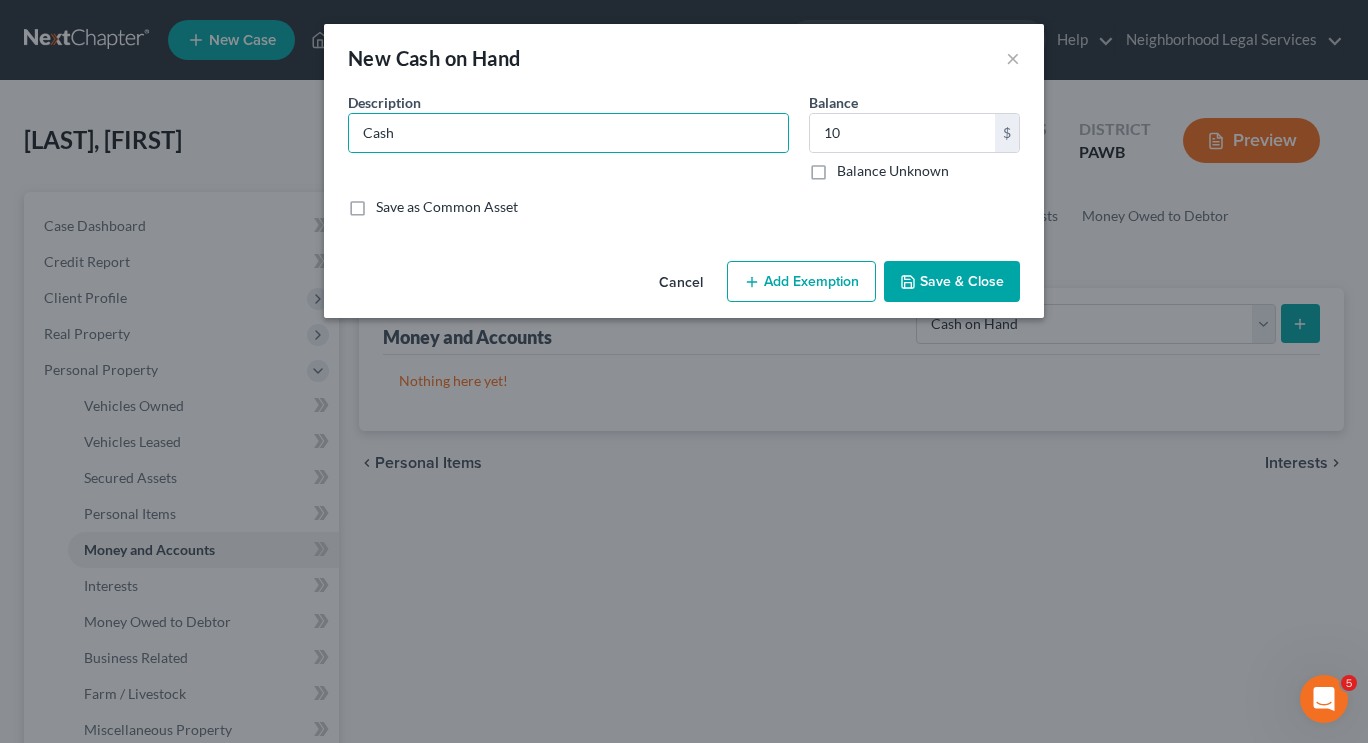 click on "Save & Close" at bounding box center (952, 282) 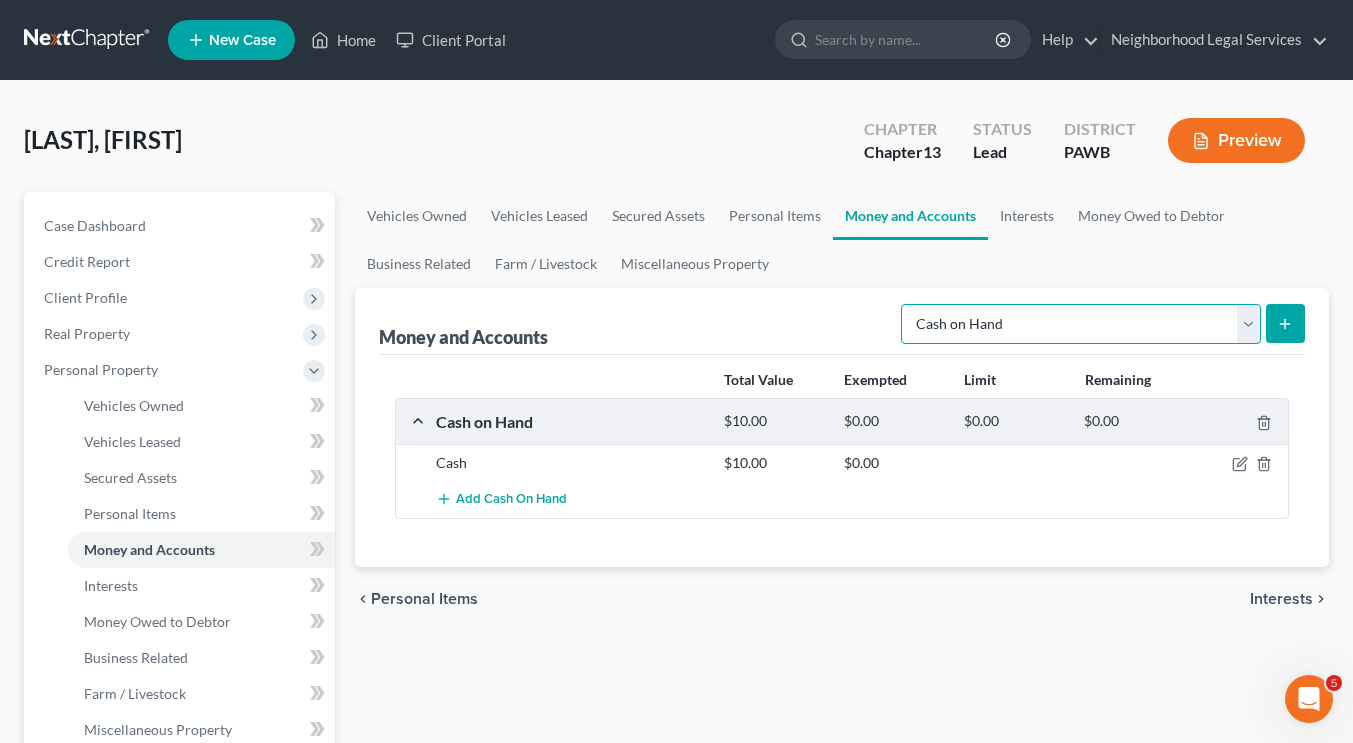 click on "Select Account Type Brokerage Cash on Hand Certificates of Deposit Checking Account Money Market Other (Credit Union, Health Savings Account, etc) Safe Deposit Box Savings Account Security Deposits or Prepayments" at bounding box center [1081, 324] 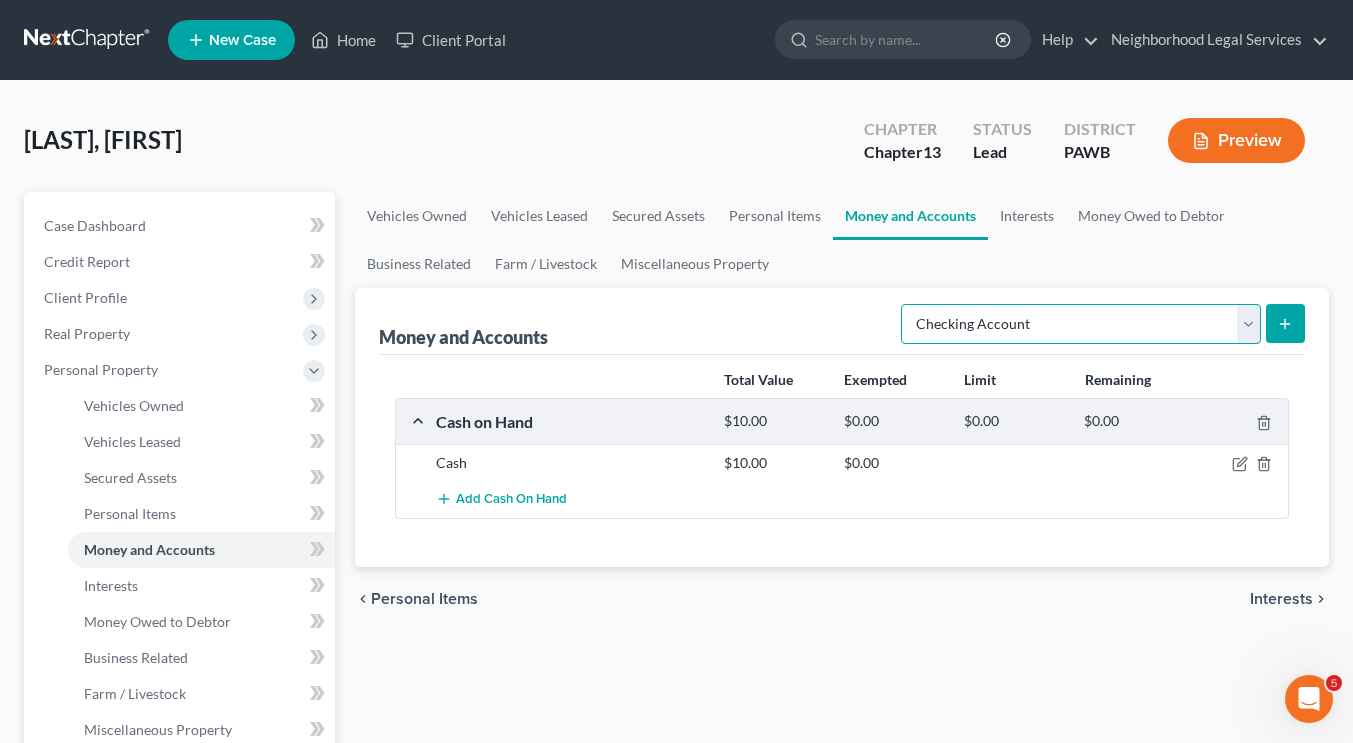 click on "Select Account Type Brokerage Cash on Hand Certificates of Deposit Checking Account Money Market Other (Credit Union, Health Savings Account, etc) Safe Deposit Box Savings Account Security Deposits or Prepayments" at bounding box center [1081, 324] 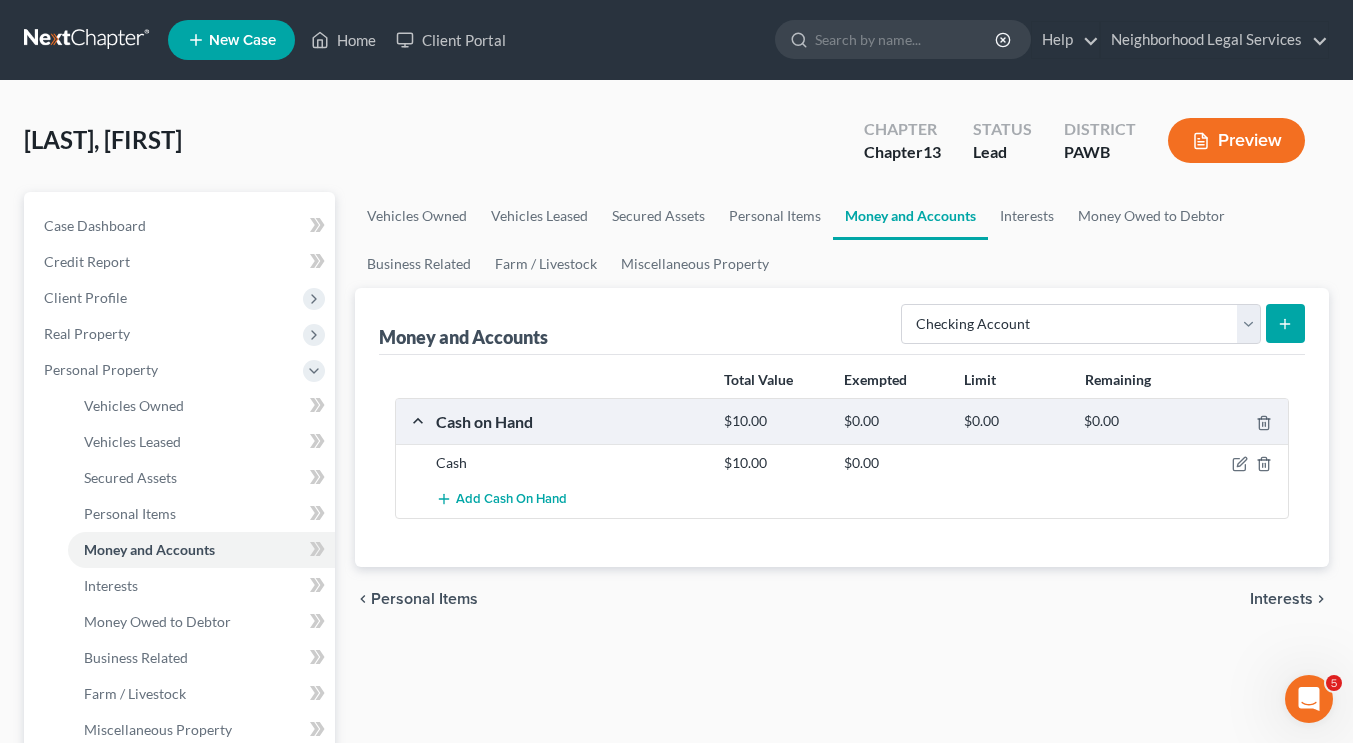 click 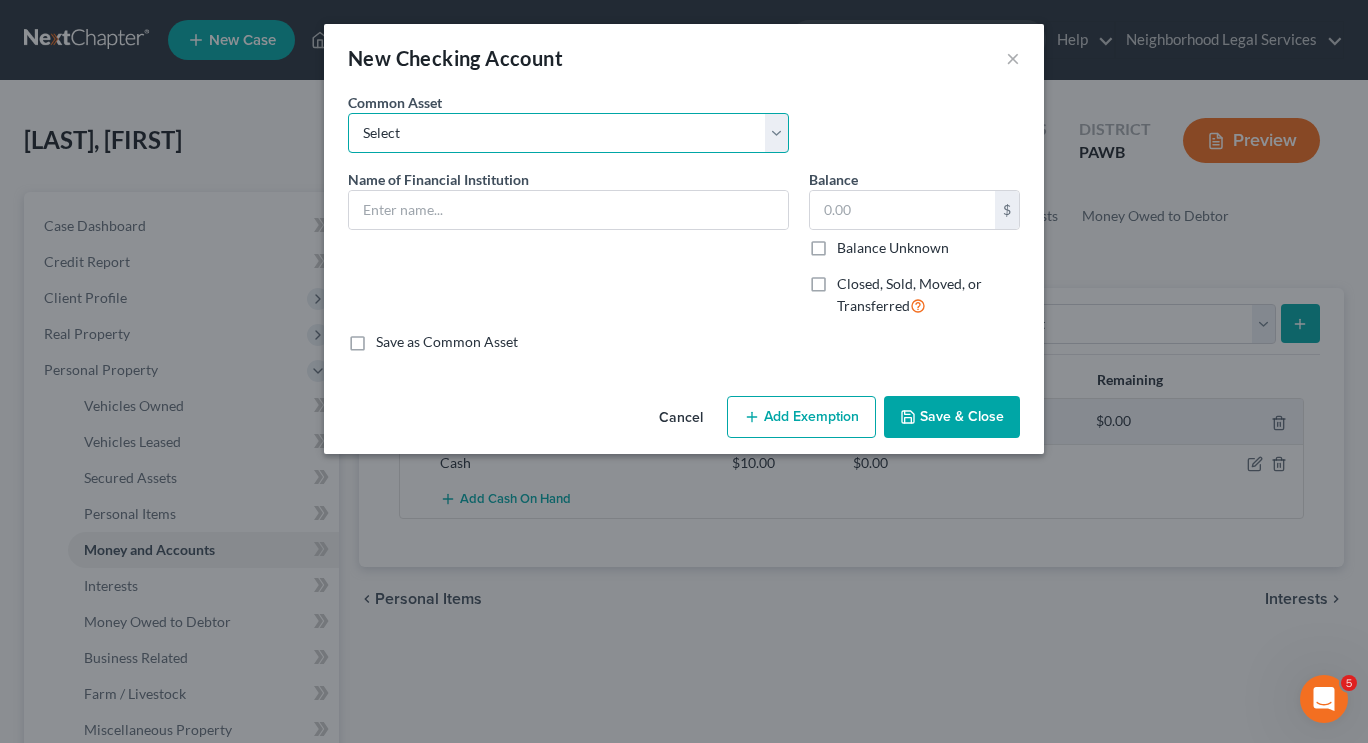 click on "Select Branch Booking & Trust Company BBT PNC" at bounding box center [568, 133] 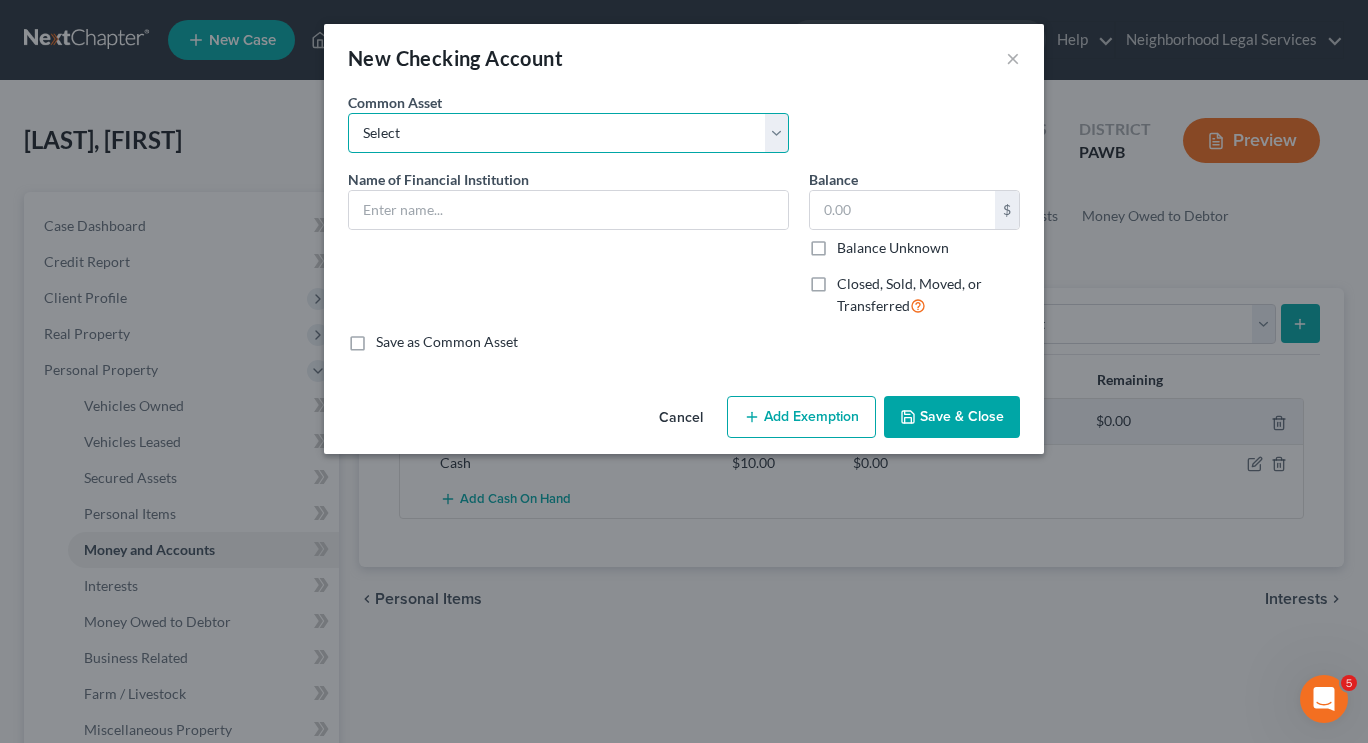 click on "Select Branch Booking & Trust Company BBT PNC" at bounding box center (568, 133) 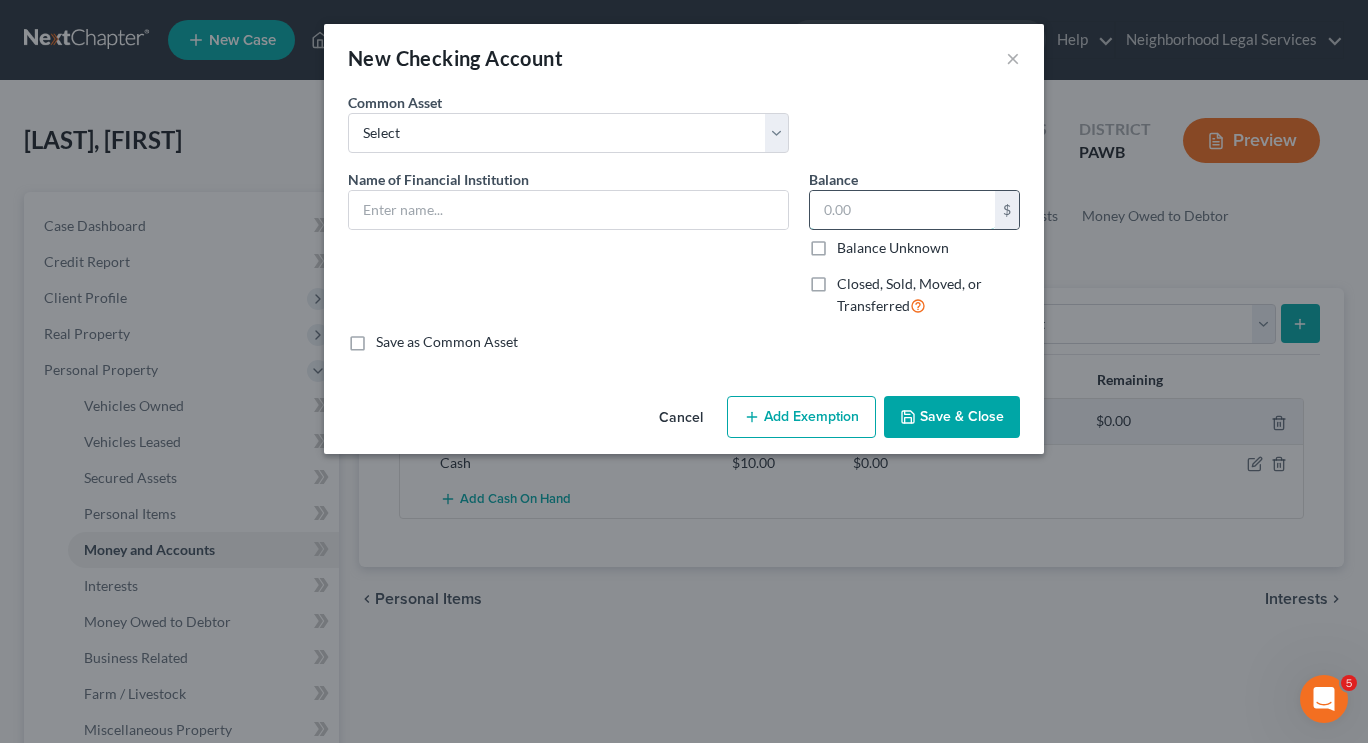 click at bounding box center (902, 210) 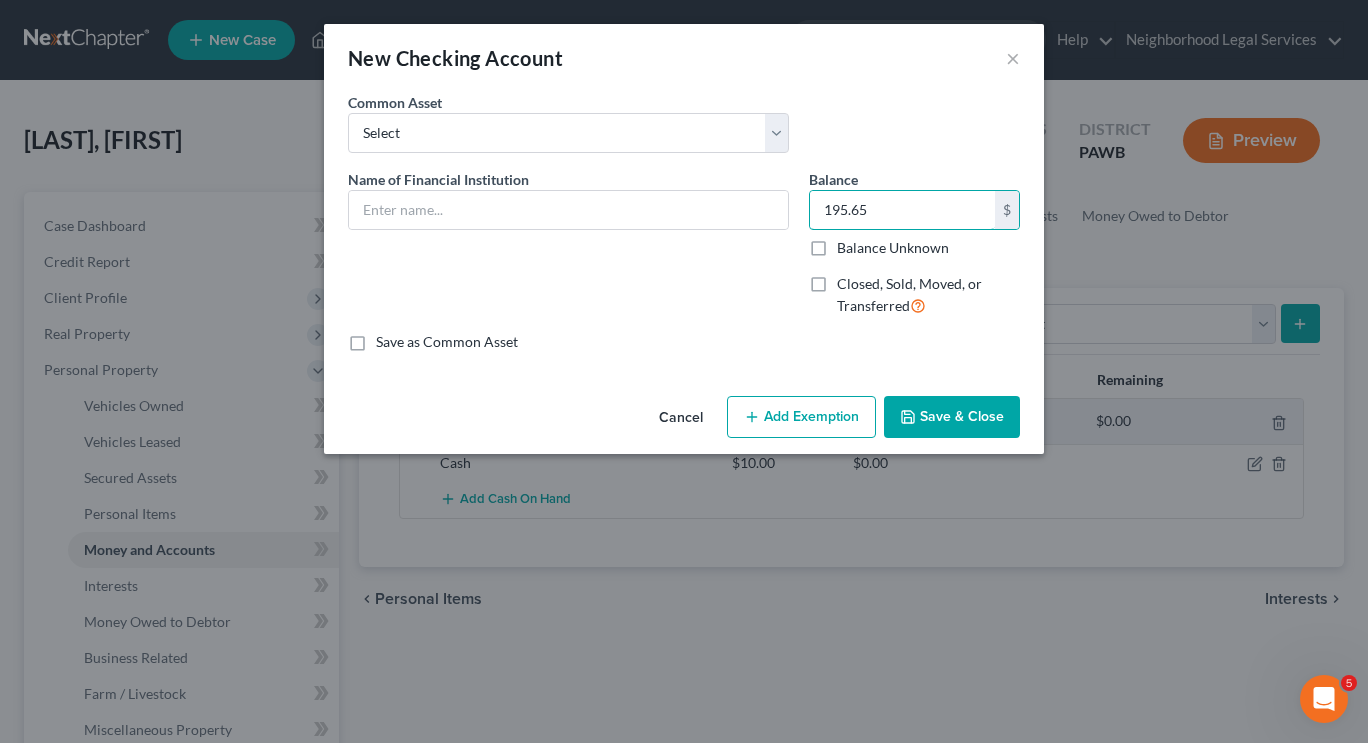 type on "195.65" 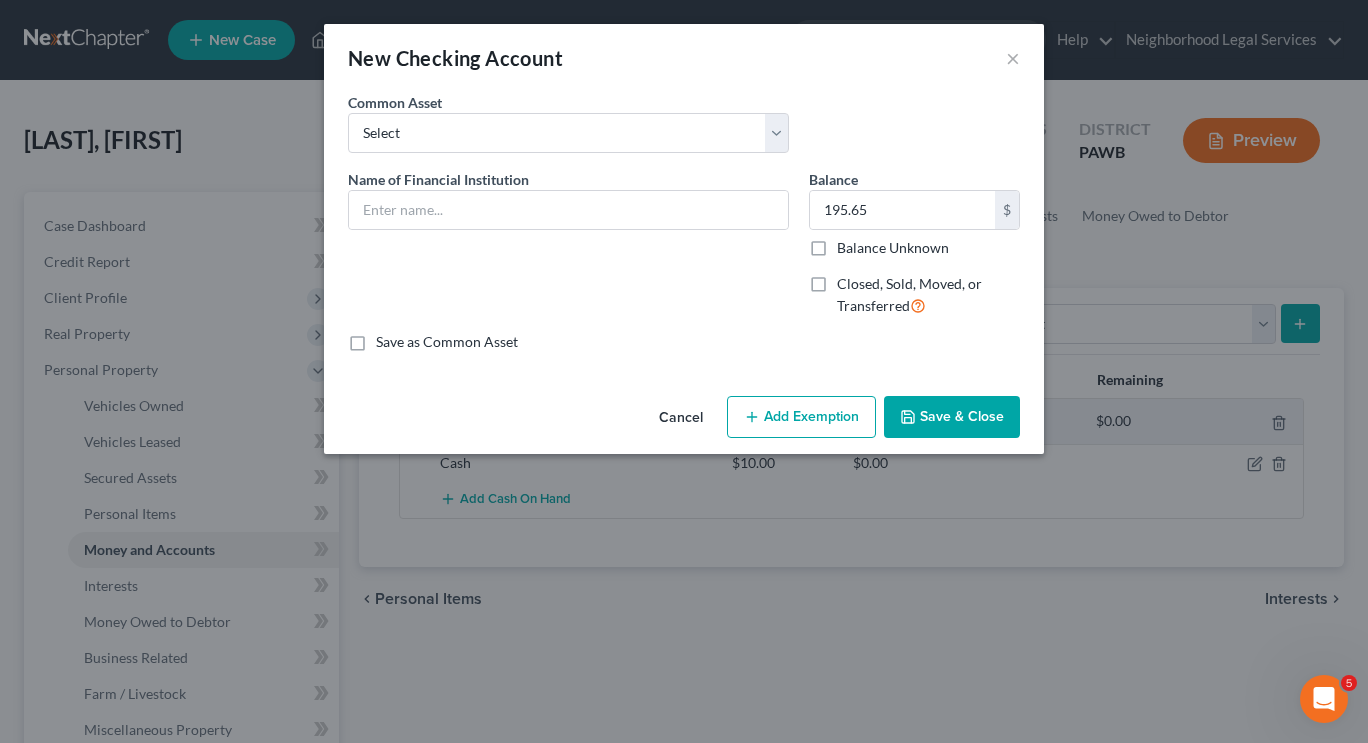 click on "Save & Close" at bounding box center [952, 417] 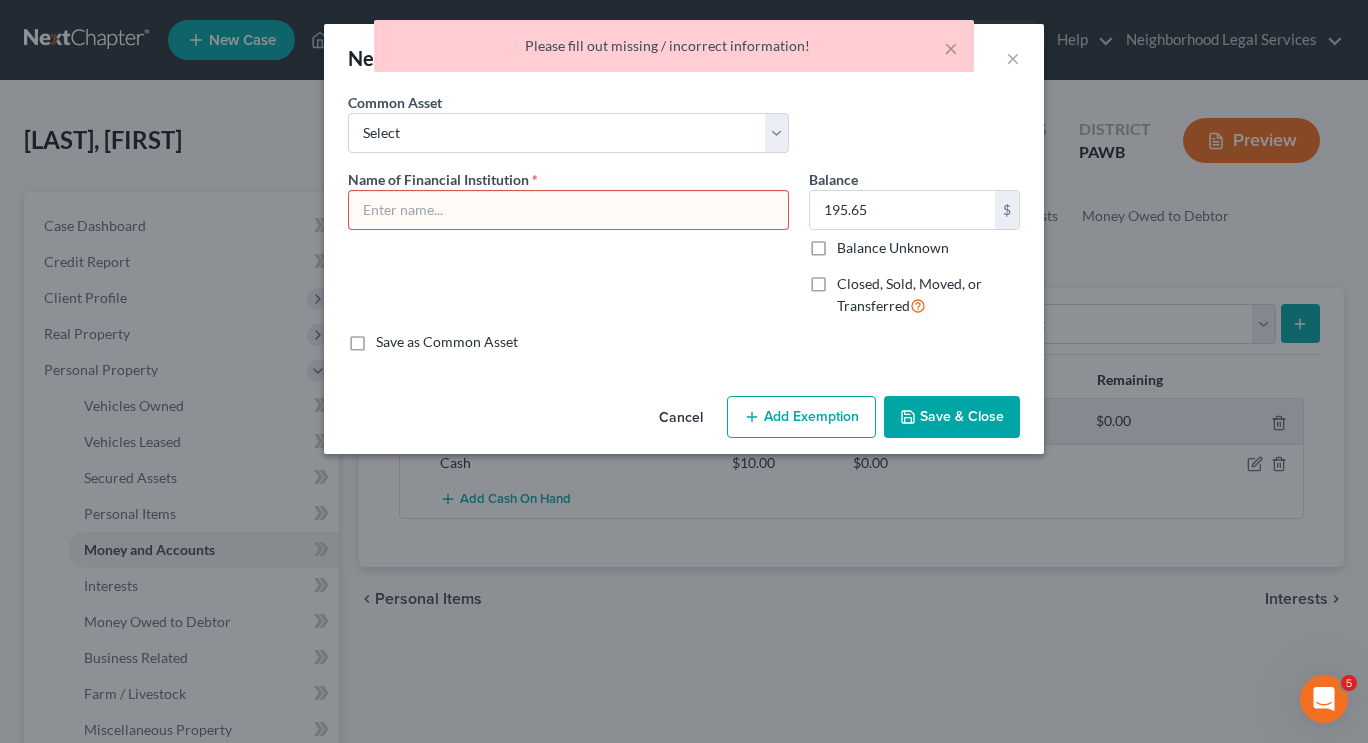 click at bounding box center [568, 210] 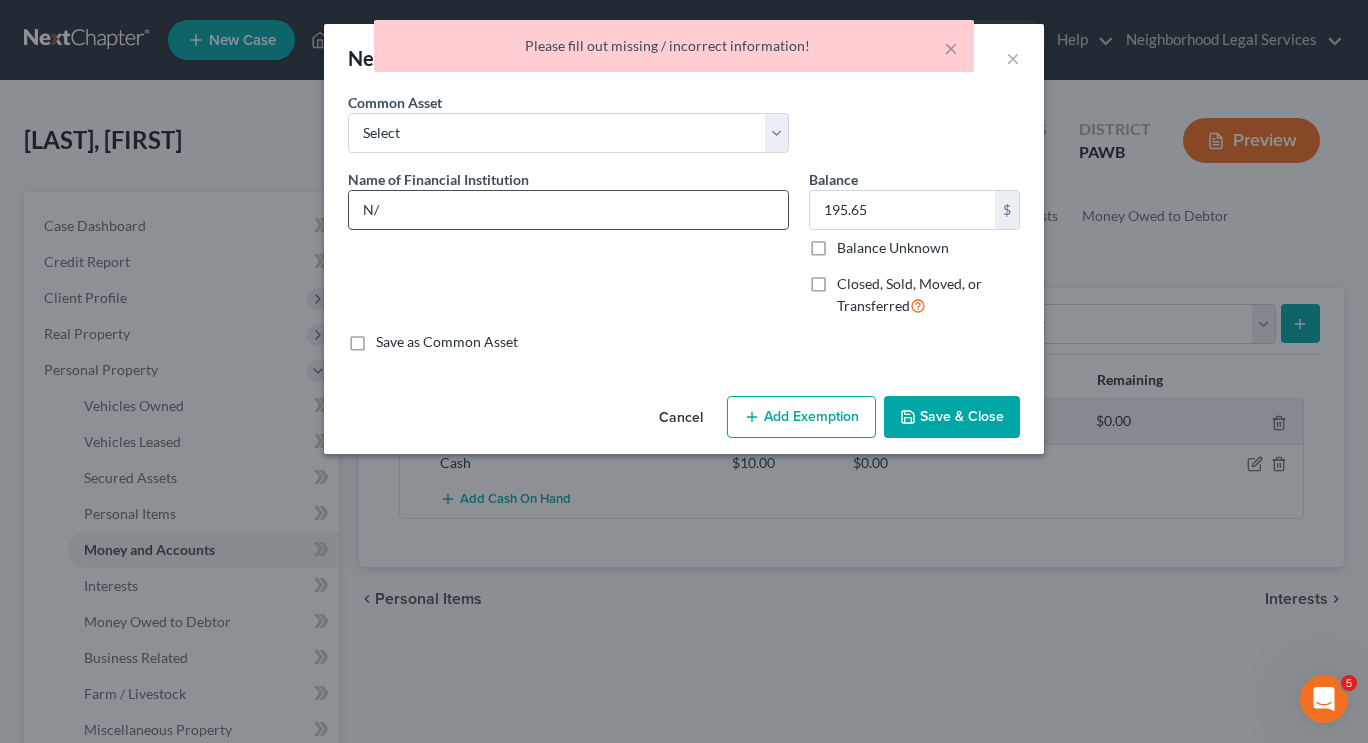 type on "N" 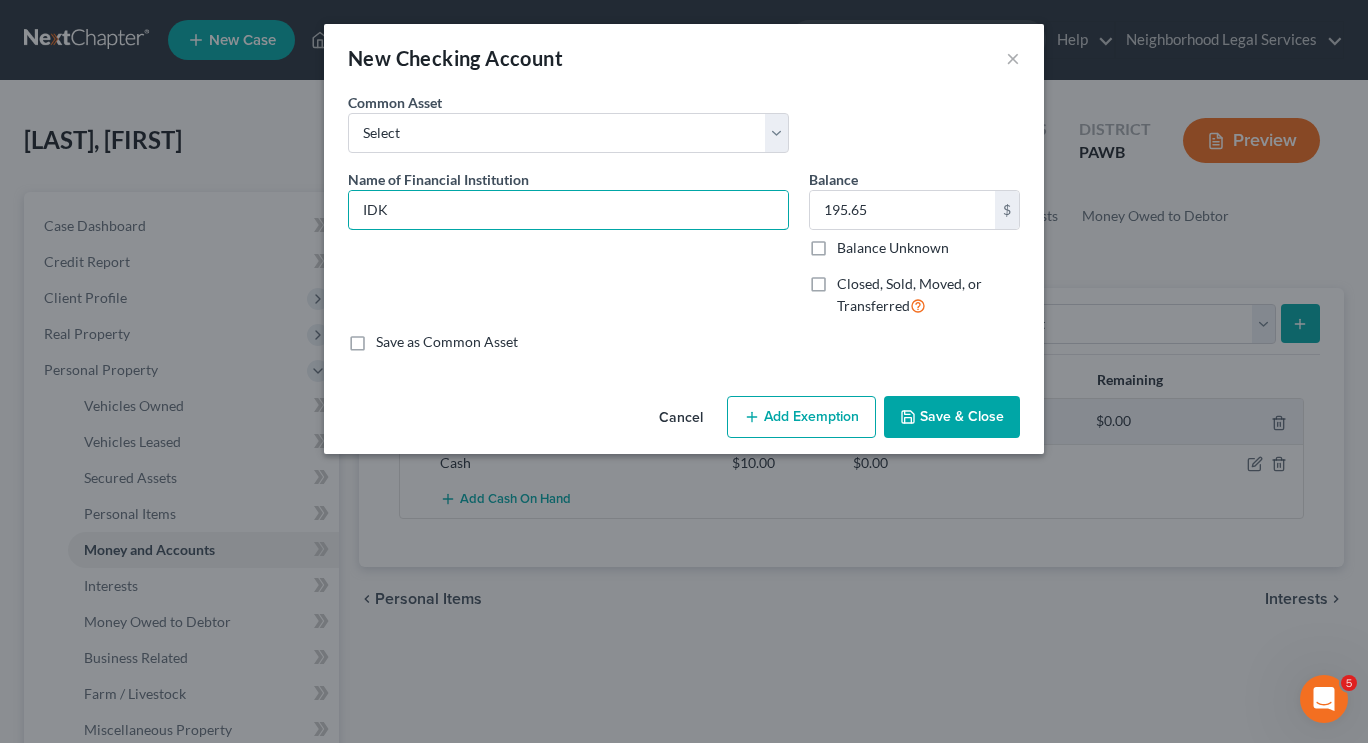 type on "IDK" 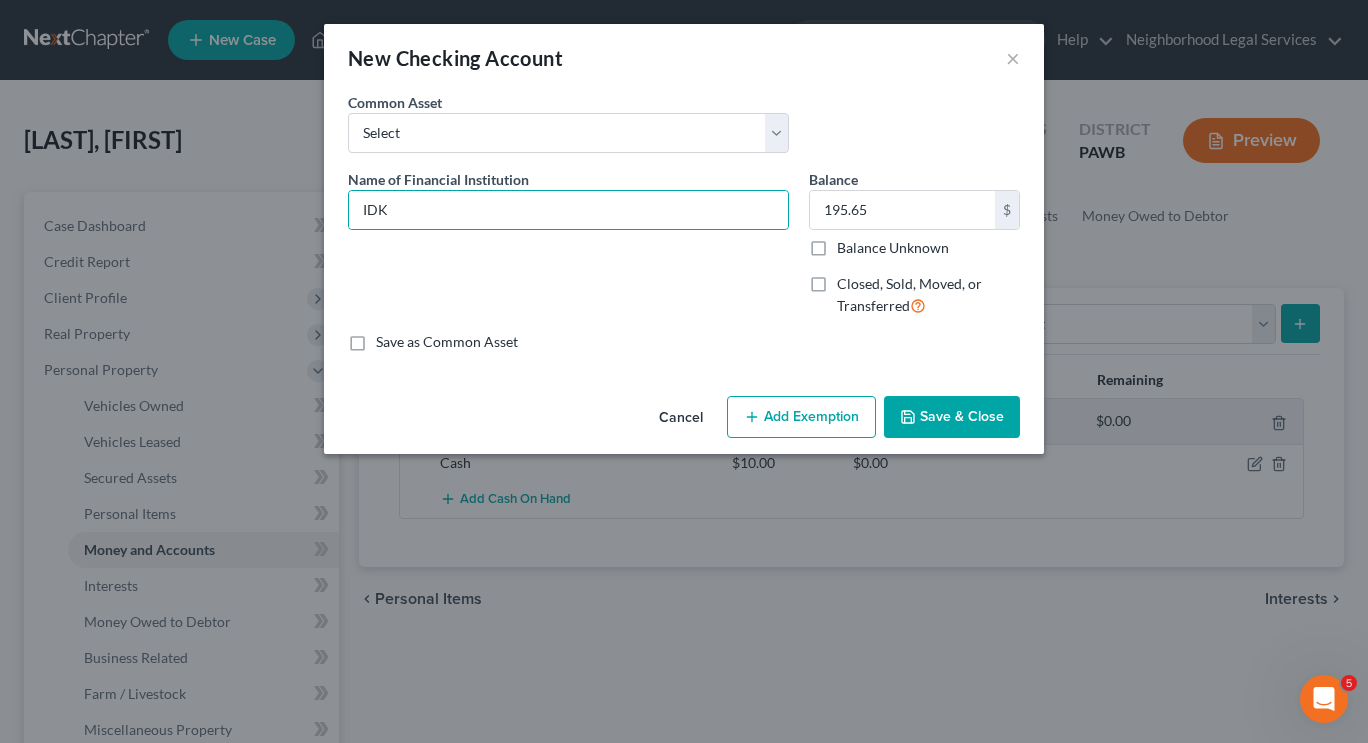 click on "Save & Close" at bounding box center (952, 417) 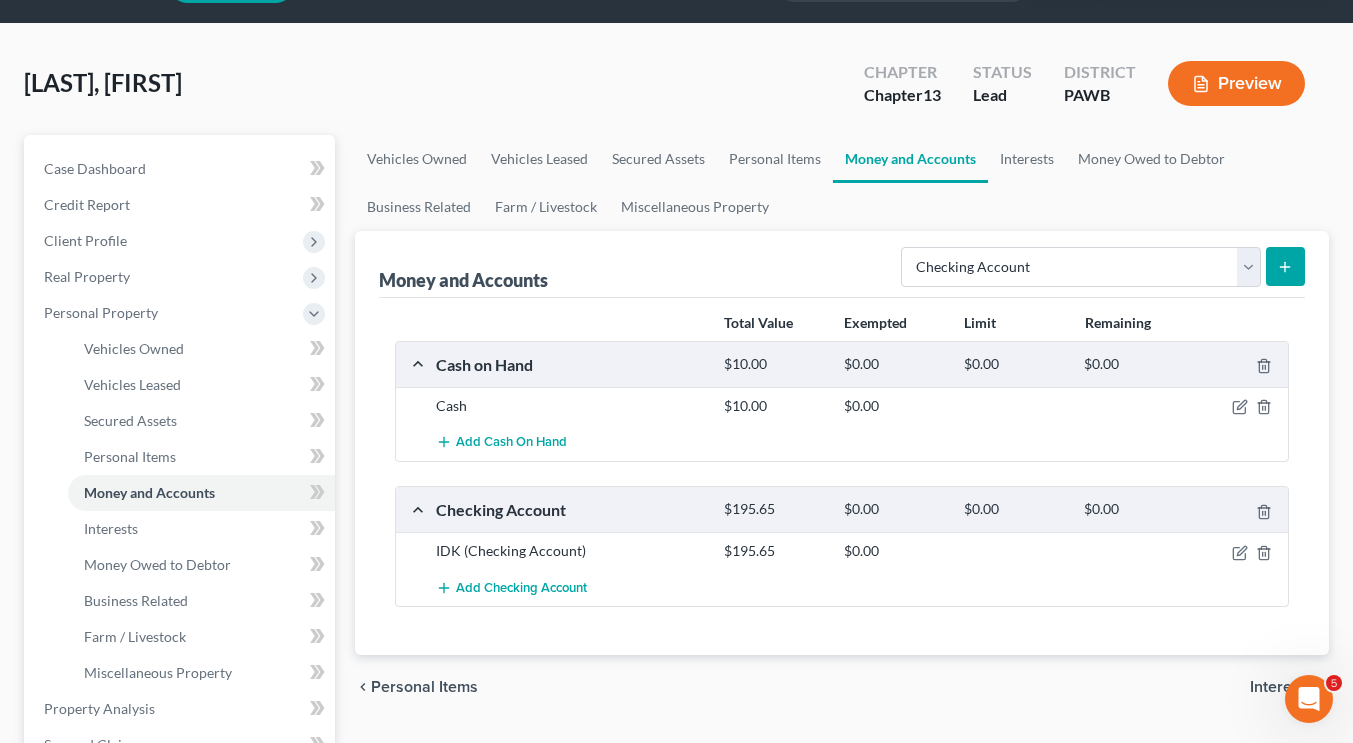 scroll, scrollTop: 59, scrollLeft: 0, axis: vertical 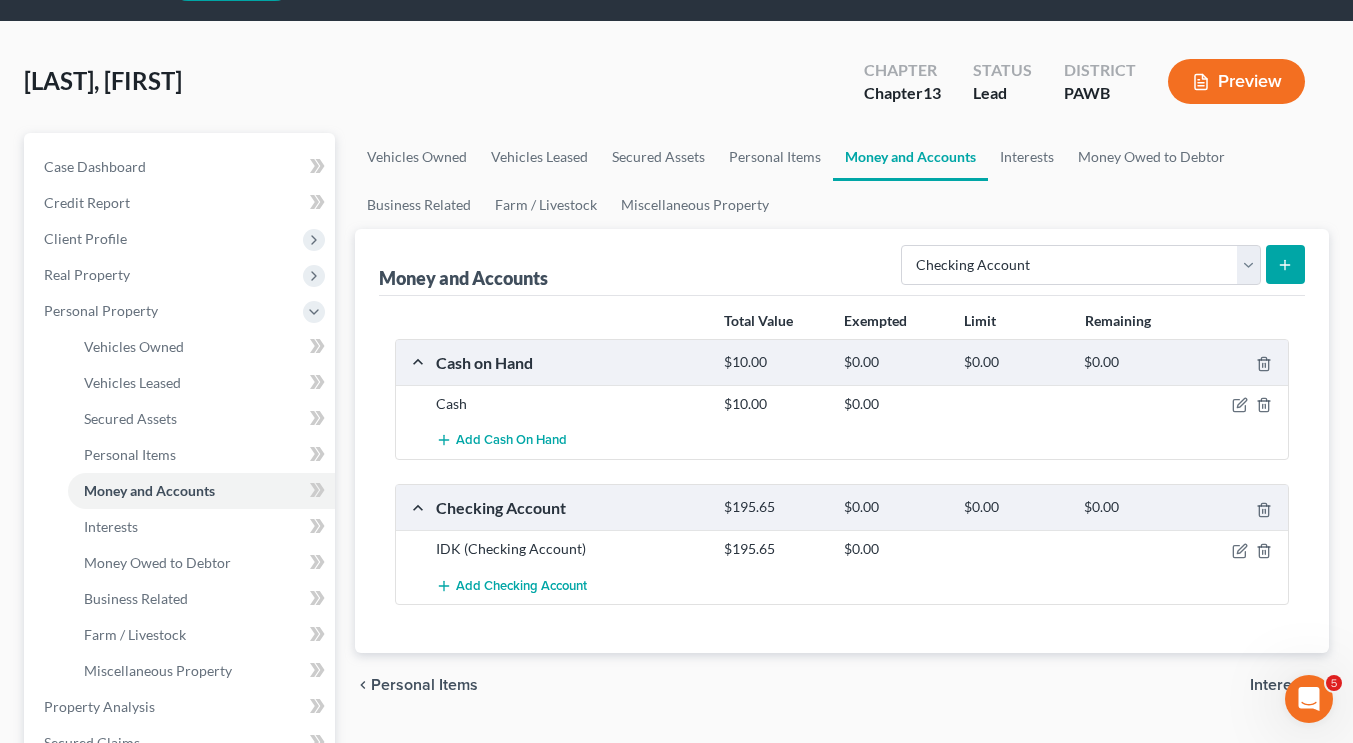 click 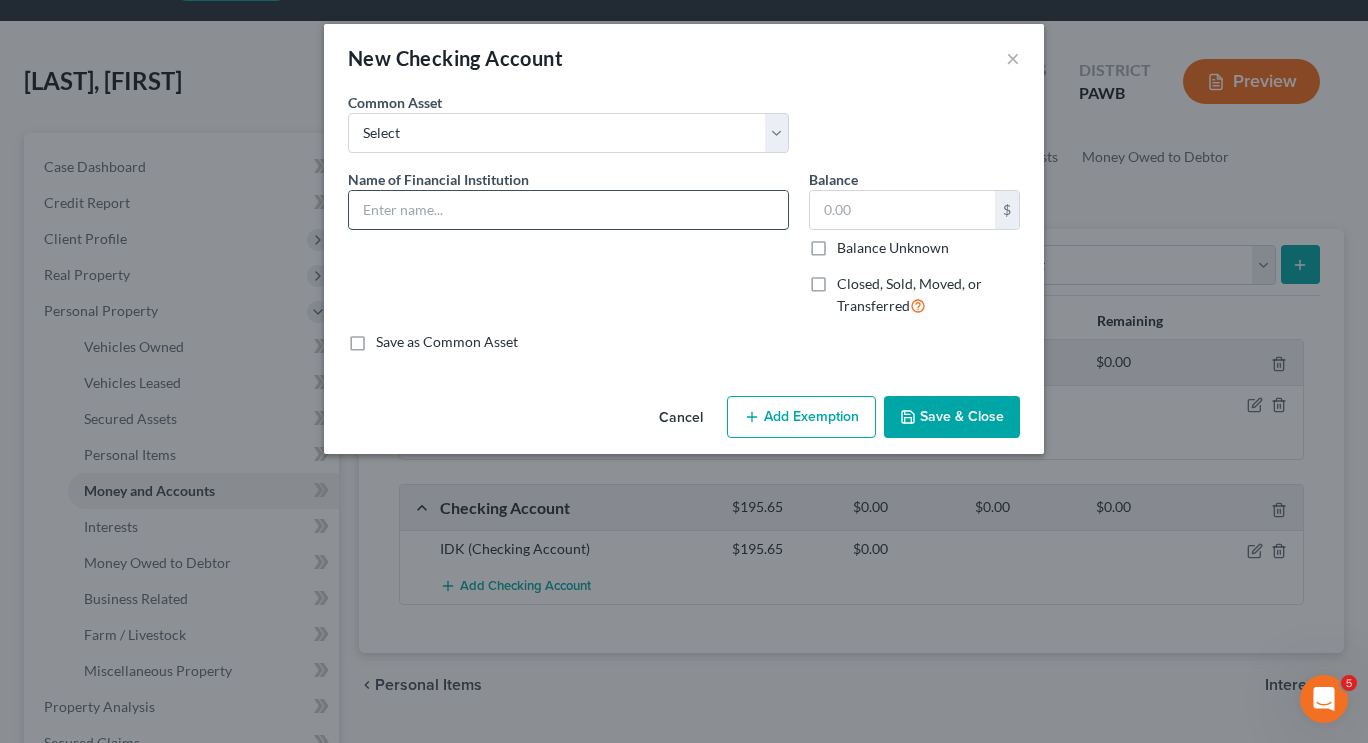 click at bounding box center (568, 210) 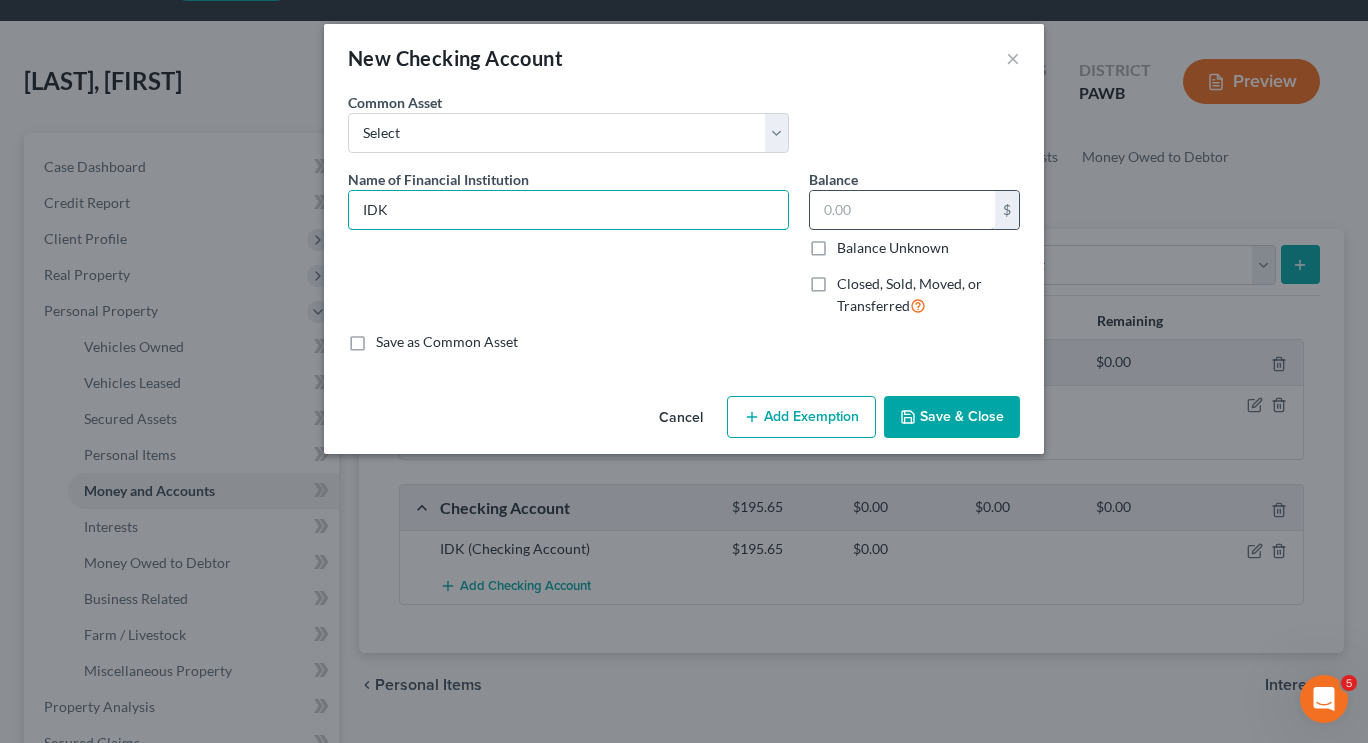 type on "IDK" 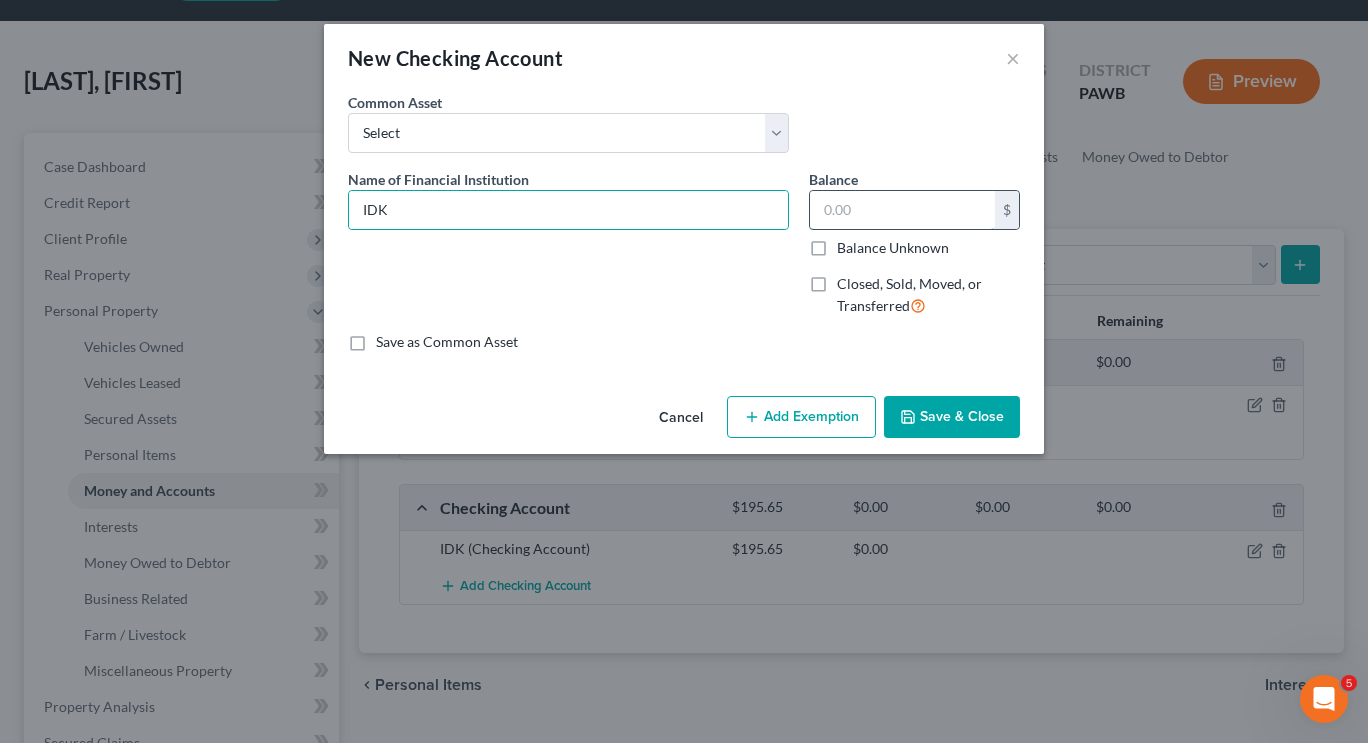 click at bounding box center [902, 210] 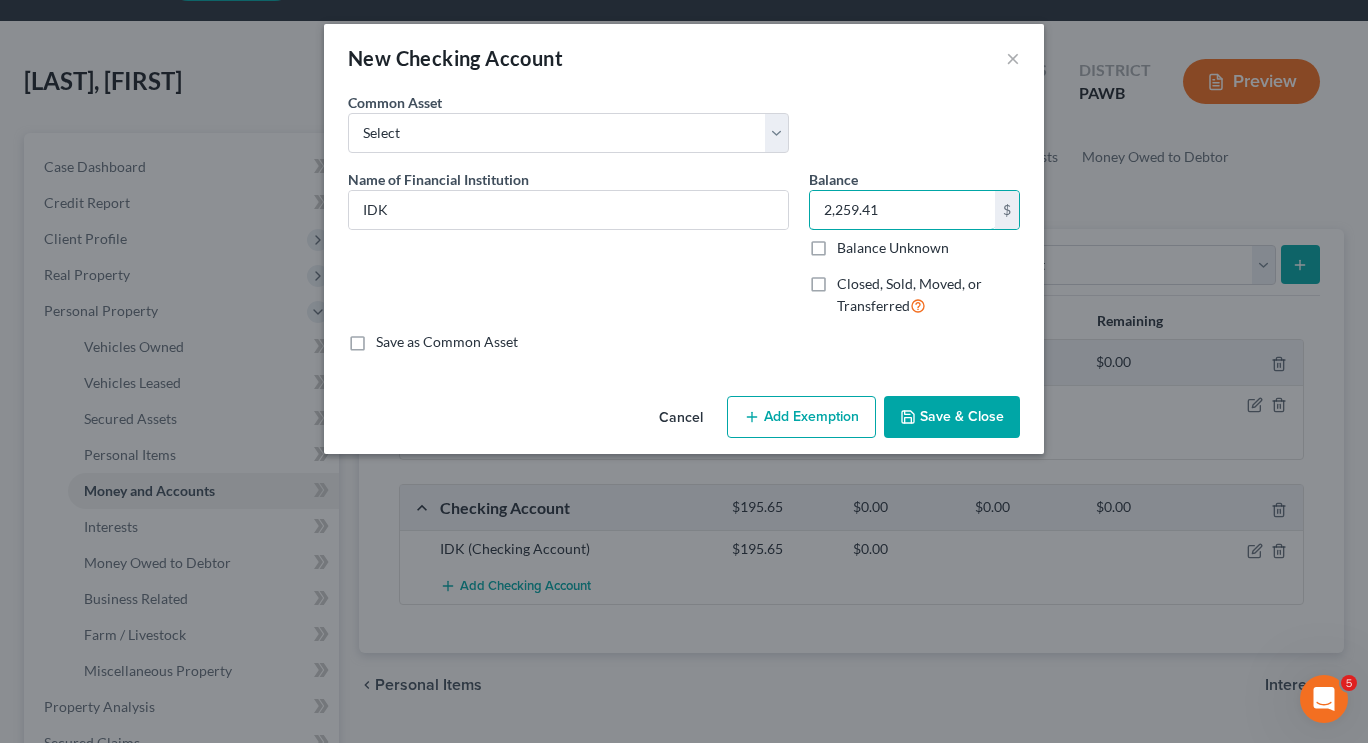 type on "2,259.41" 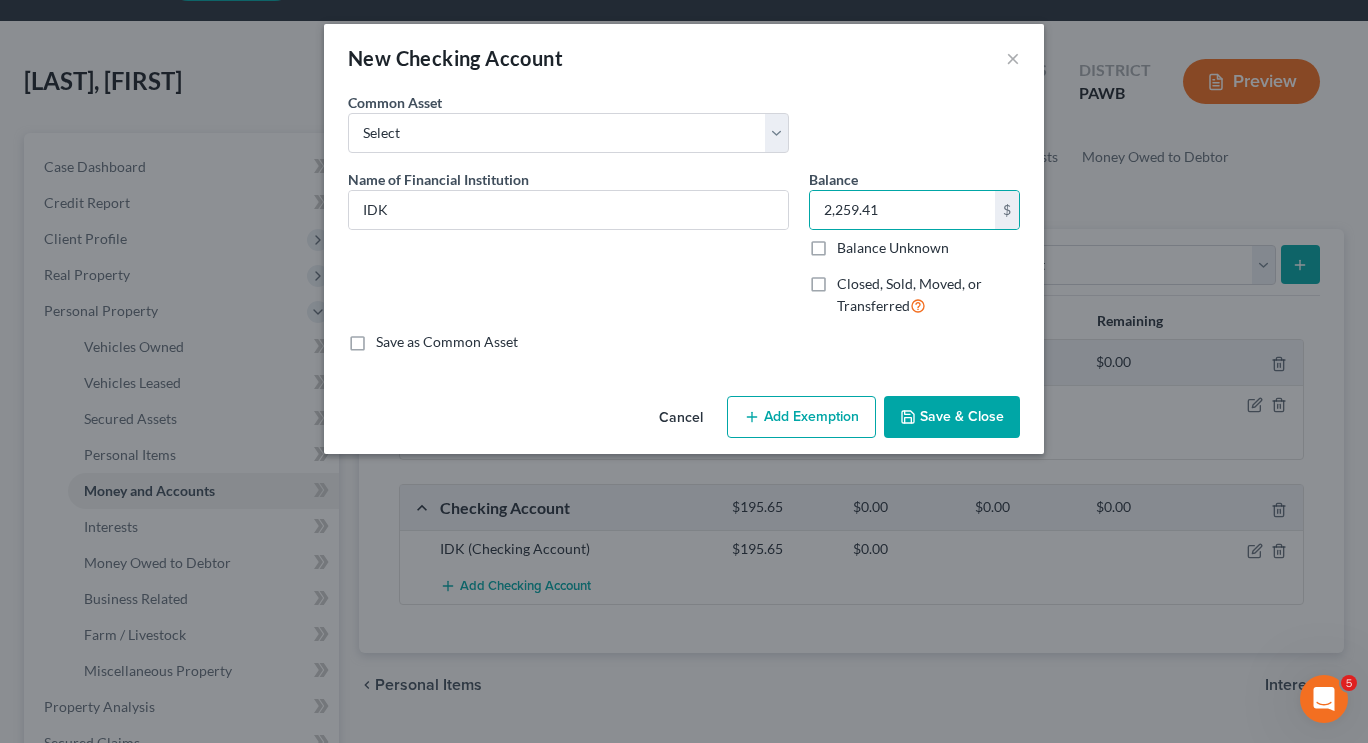 click on "Save & Close" at bounding box center [952, 417] 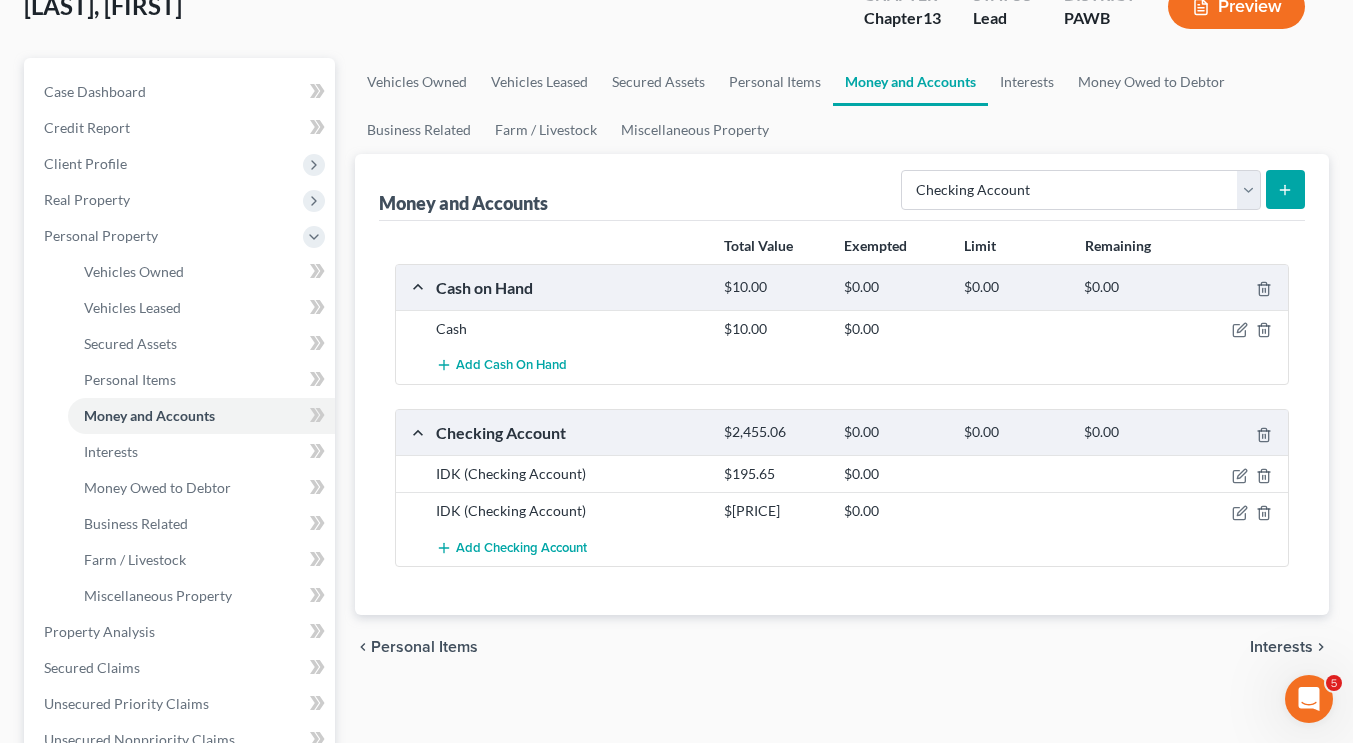 scroll, scrollTop: 135, scrollLeft: 0, axis: vertical 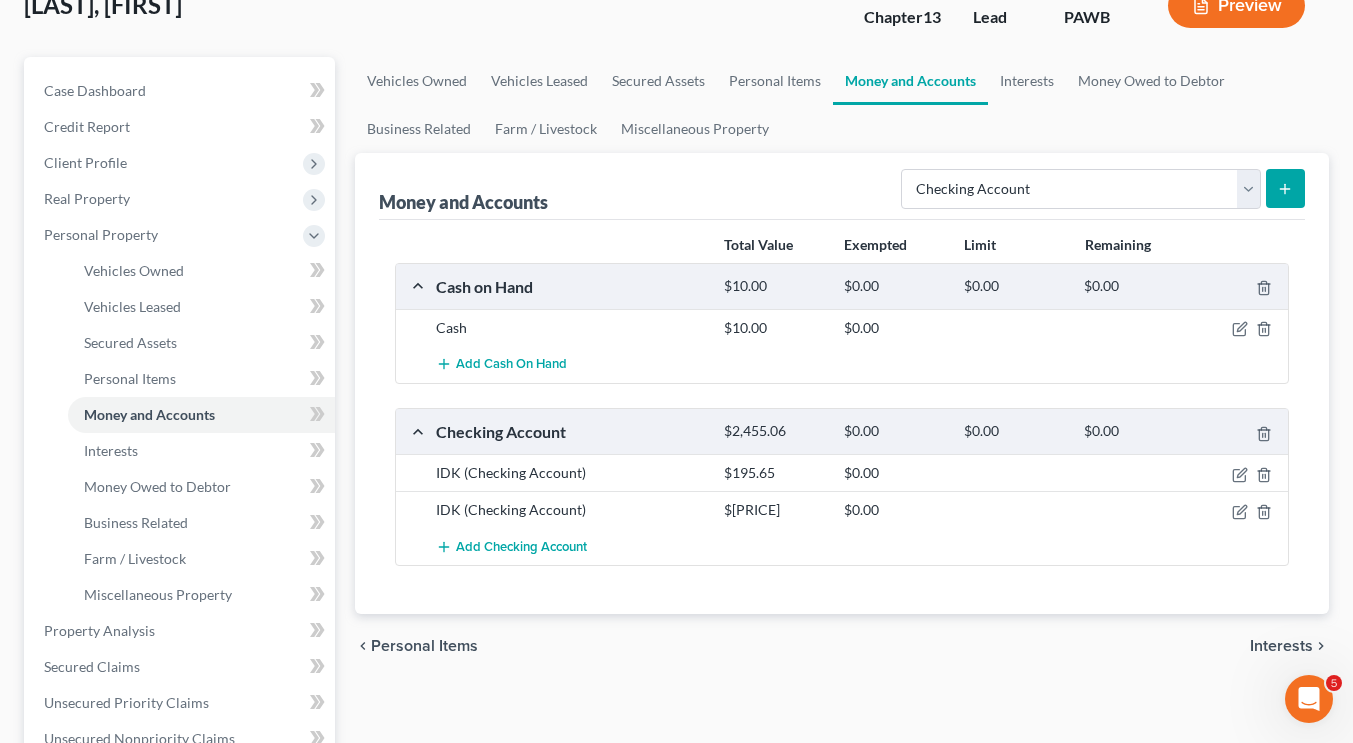 click on "$0.00" at bounding box center [894, 431] 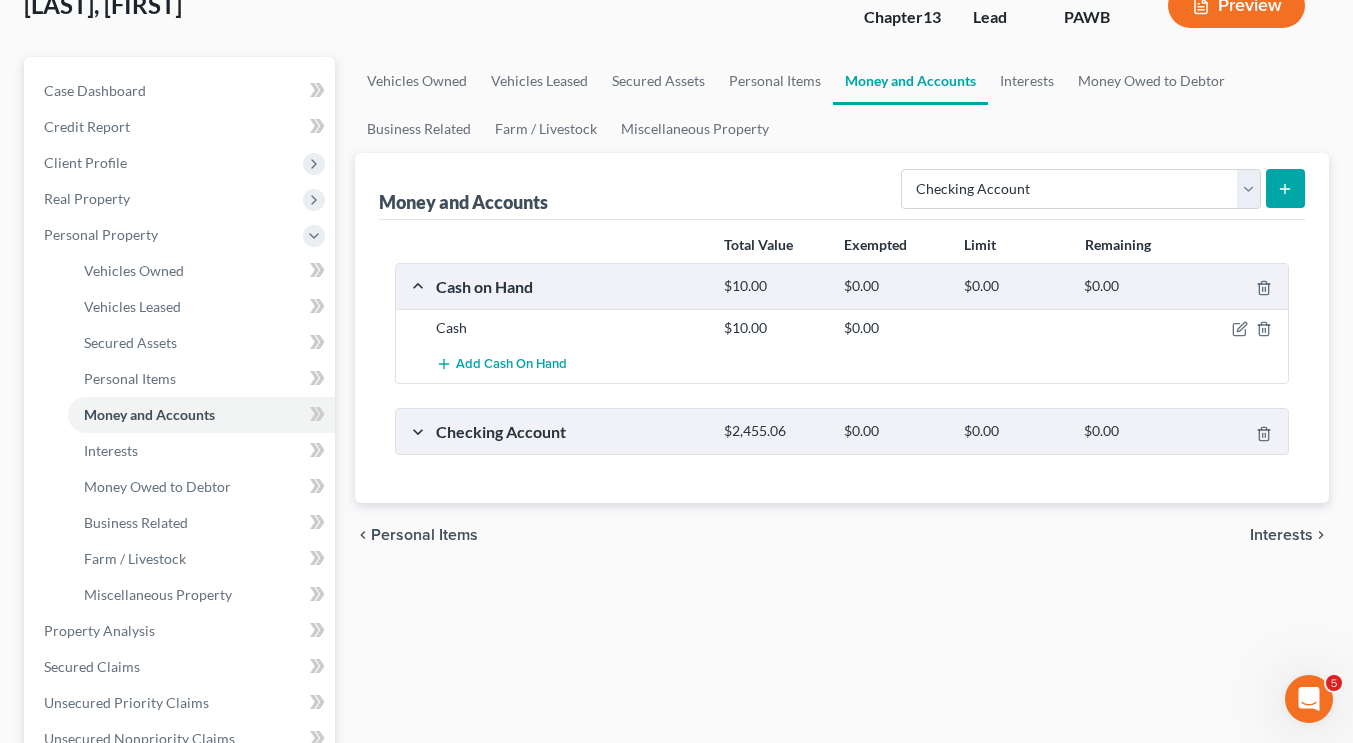 click on "$0.00" at bounding box center [894, 431] 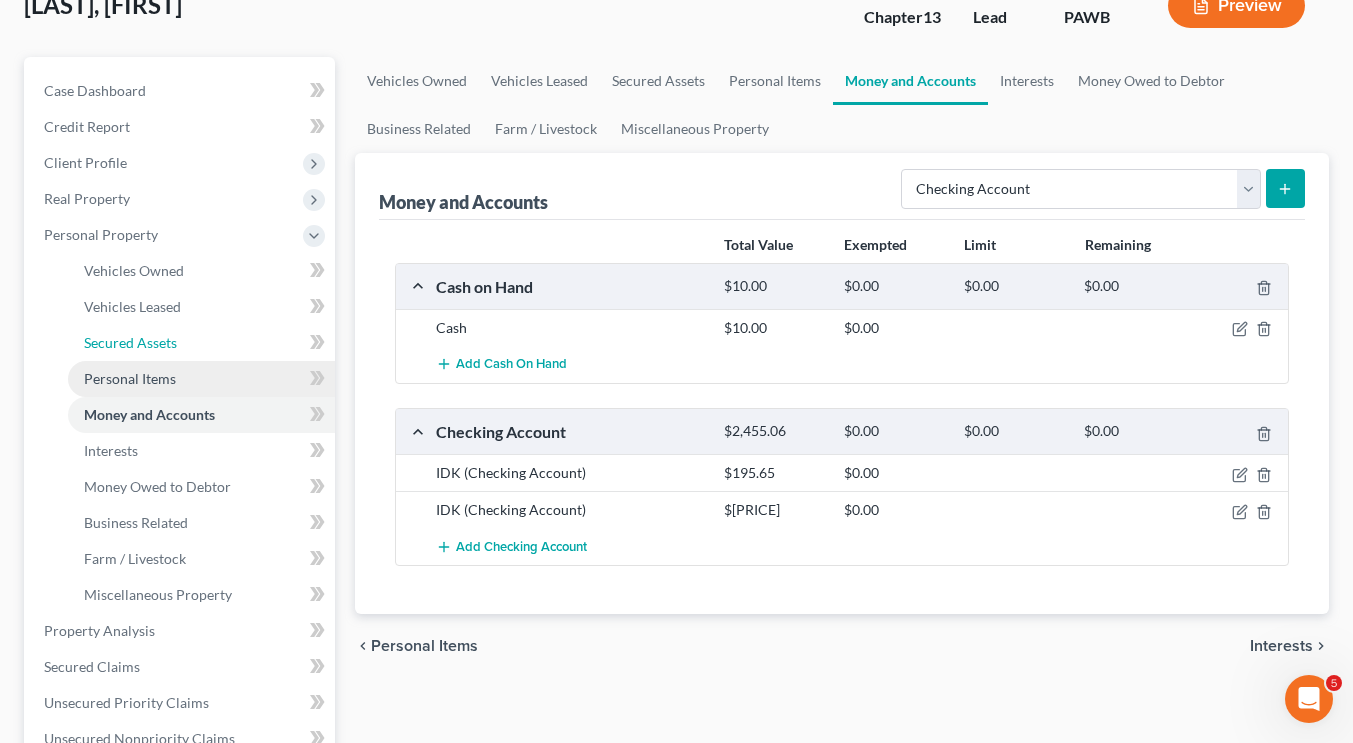 click on "Secured Assets" at bounding box center [201, 343] 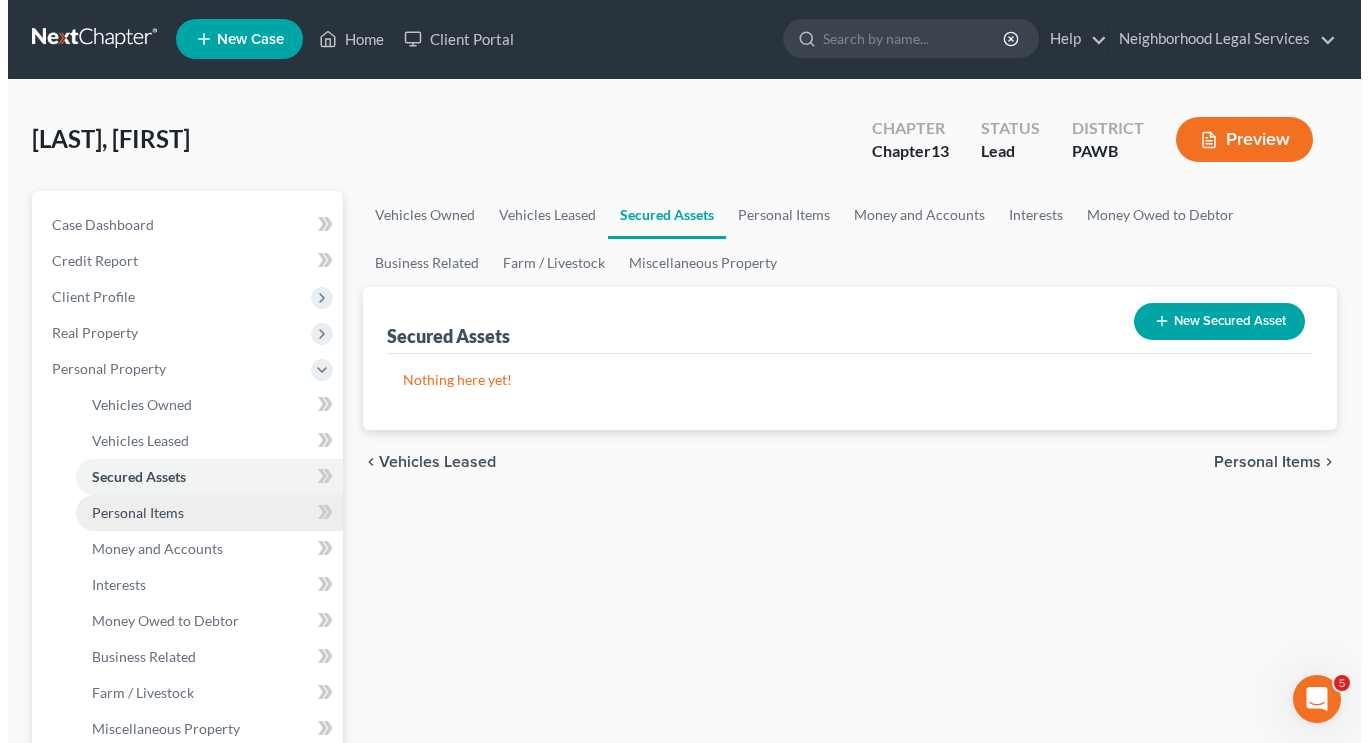 scroll, scrollTop: 0, scrollLeft: 0, axis: both 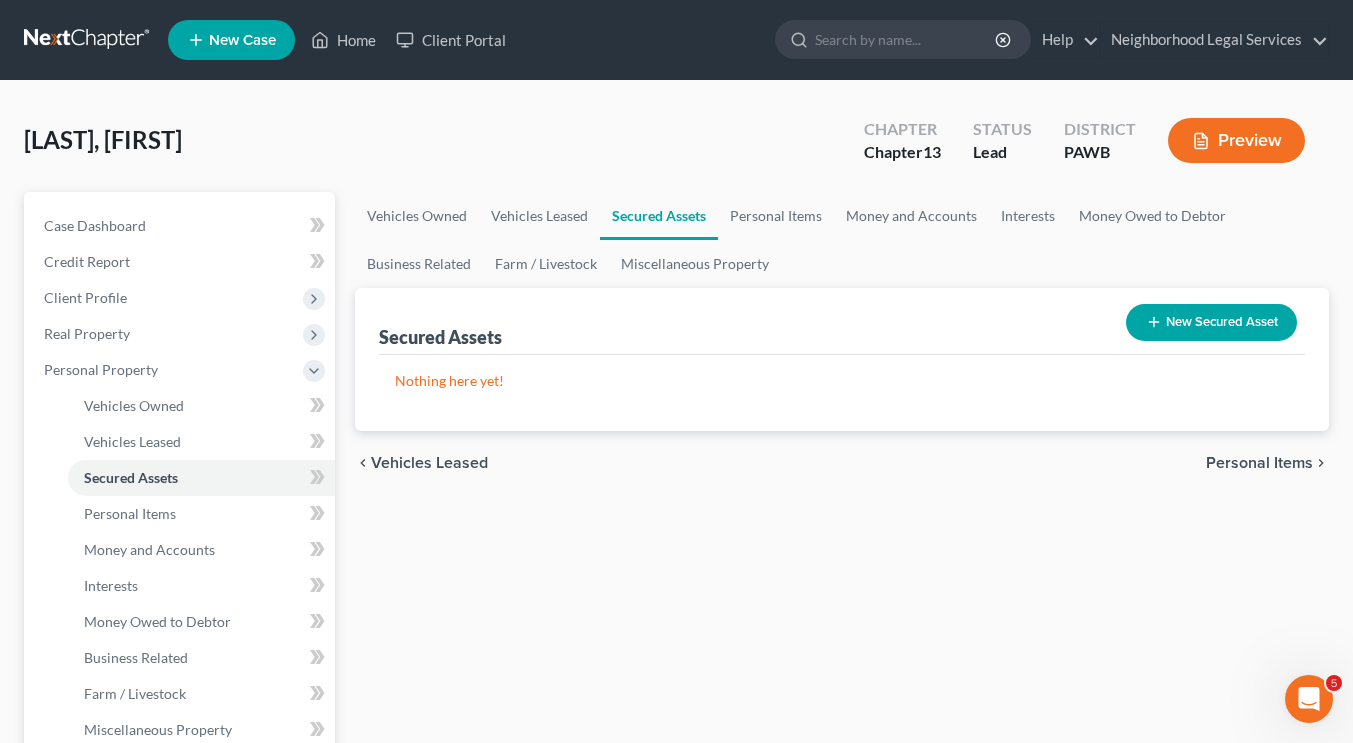 click 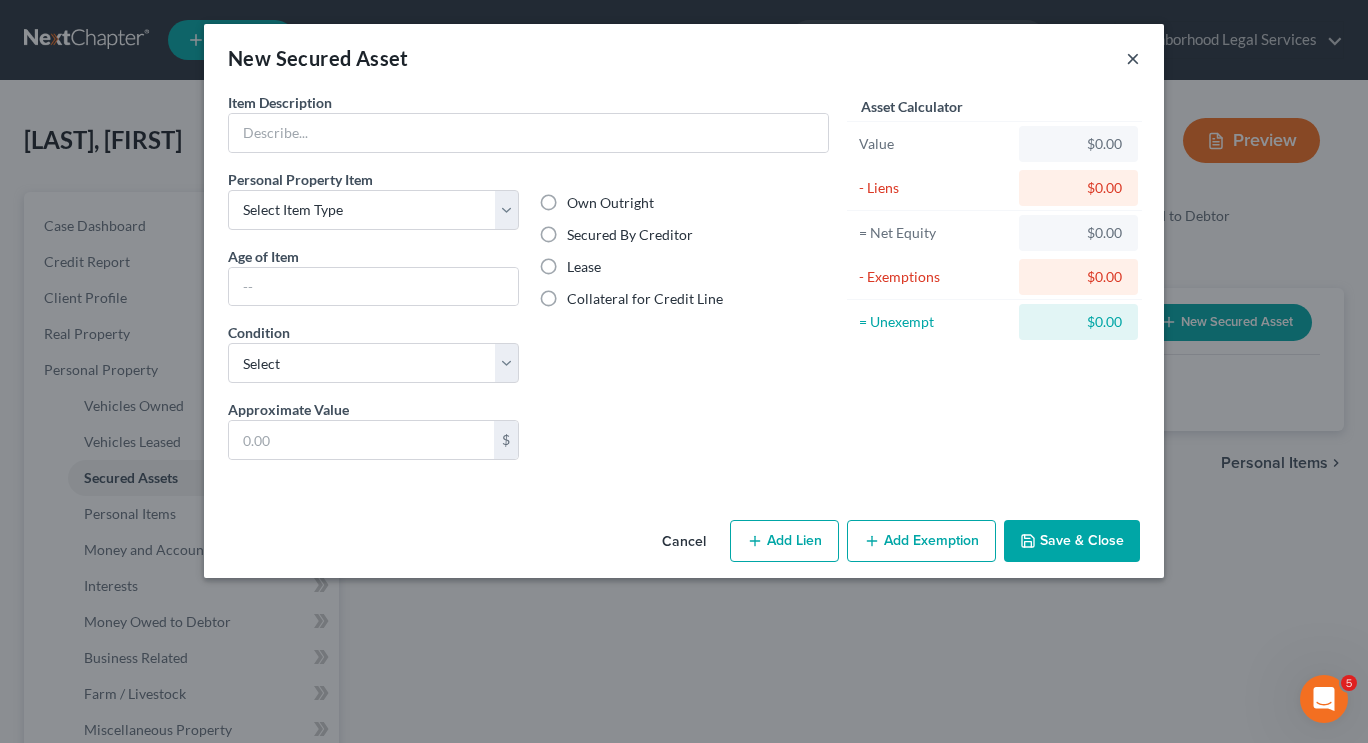 click on "×" at bounding box center [1133, 58] 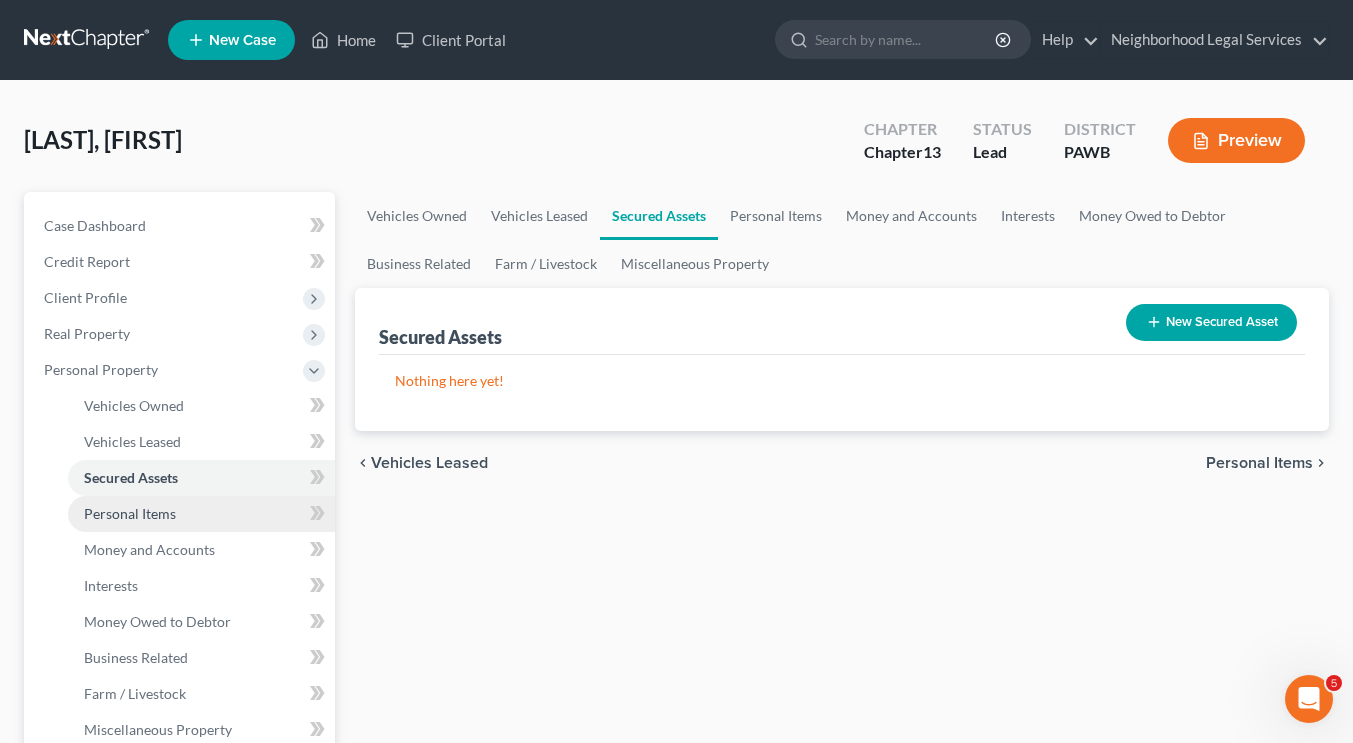 click on "Personal Items" at bounding box center (201, 514) 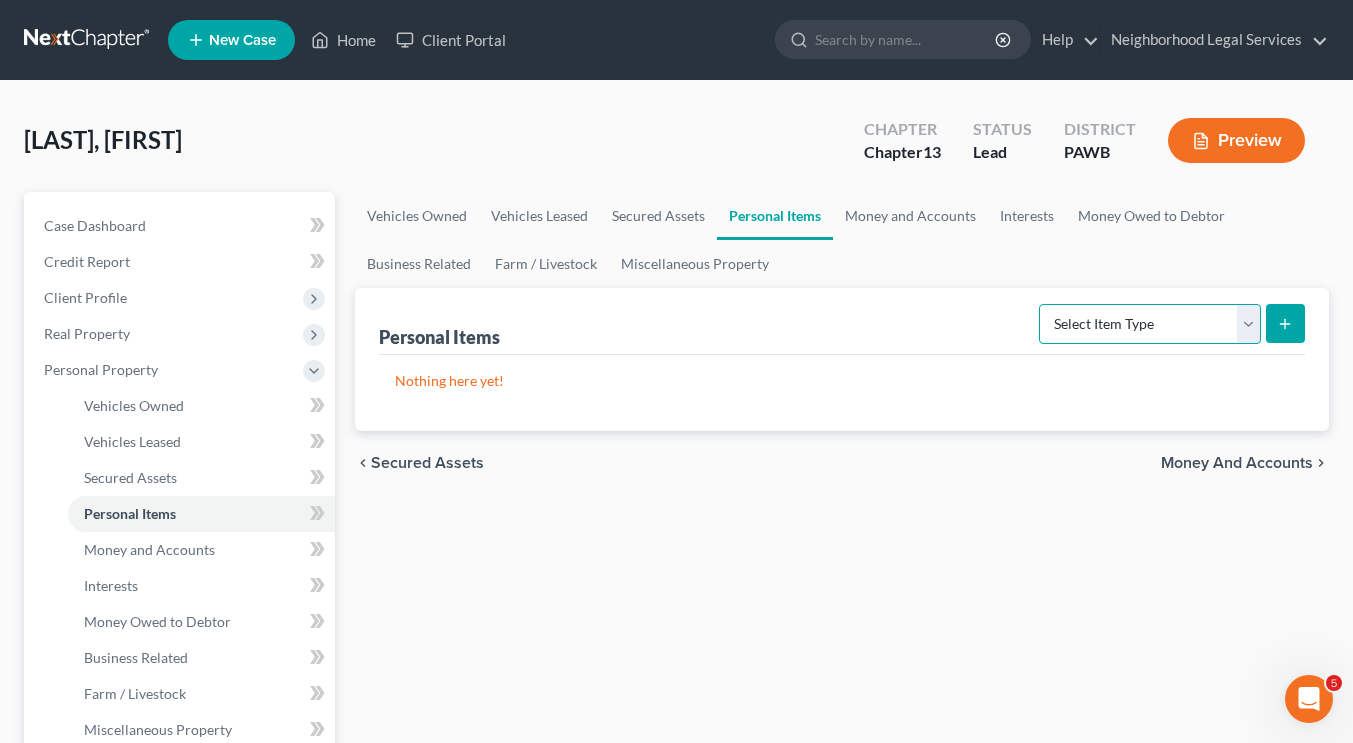 click on "Select Item Type Clothing Collectibles Of Value Electronics Firearms Household Goods Jewelry Other Pet(s) Sports & Hobby Equipment" at bounding box center [1150, 324] 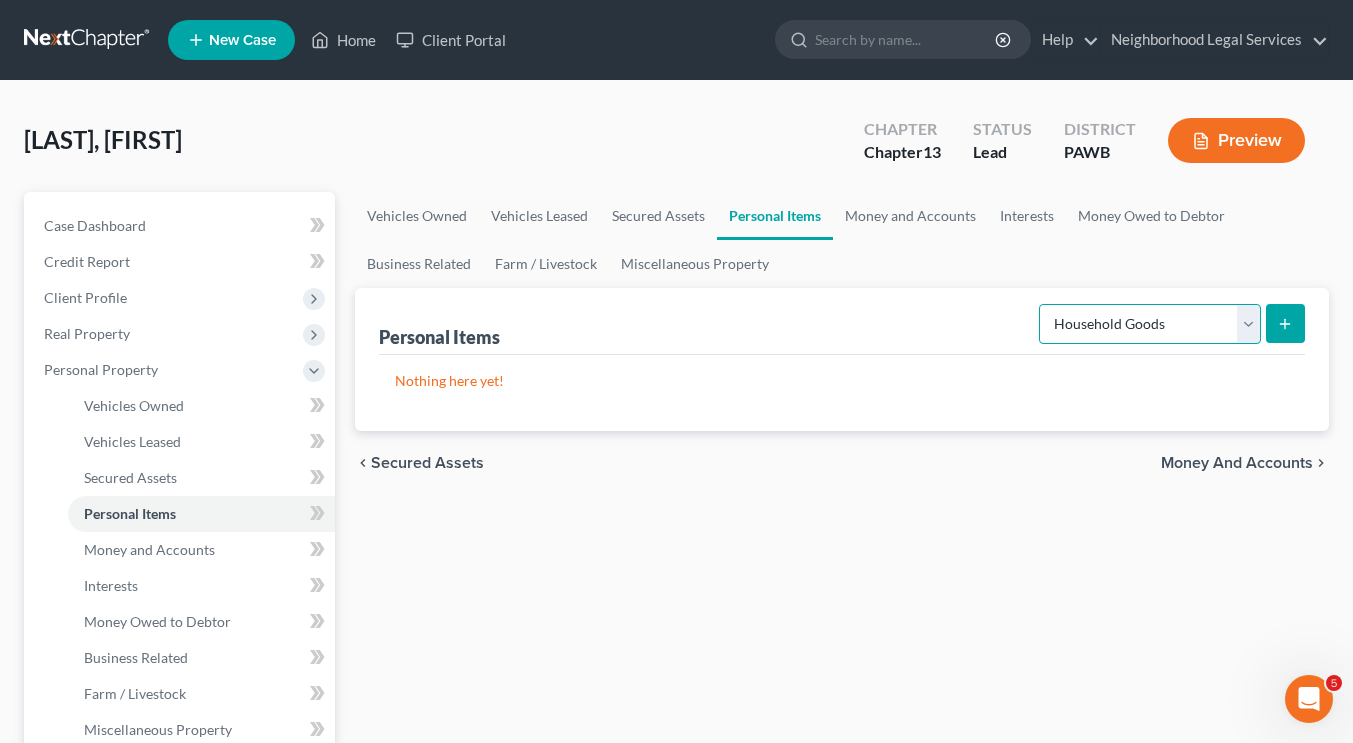 click on "Select Item Type Clothing Collectibles Of Value Electronics Firearms Household Goods Jewelry Other Pet(s) Sports & Hobby Equipment" at bounding box center (1150, 324) 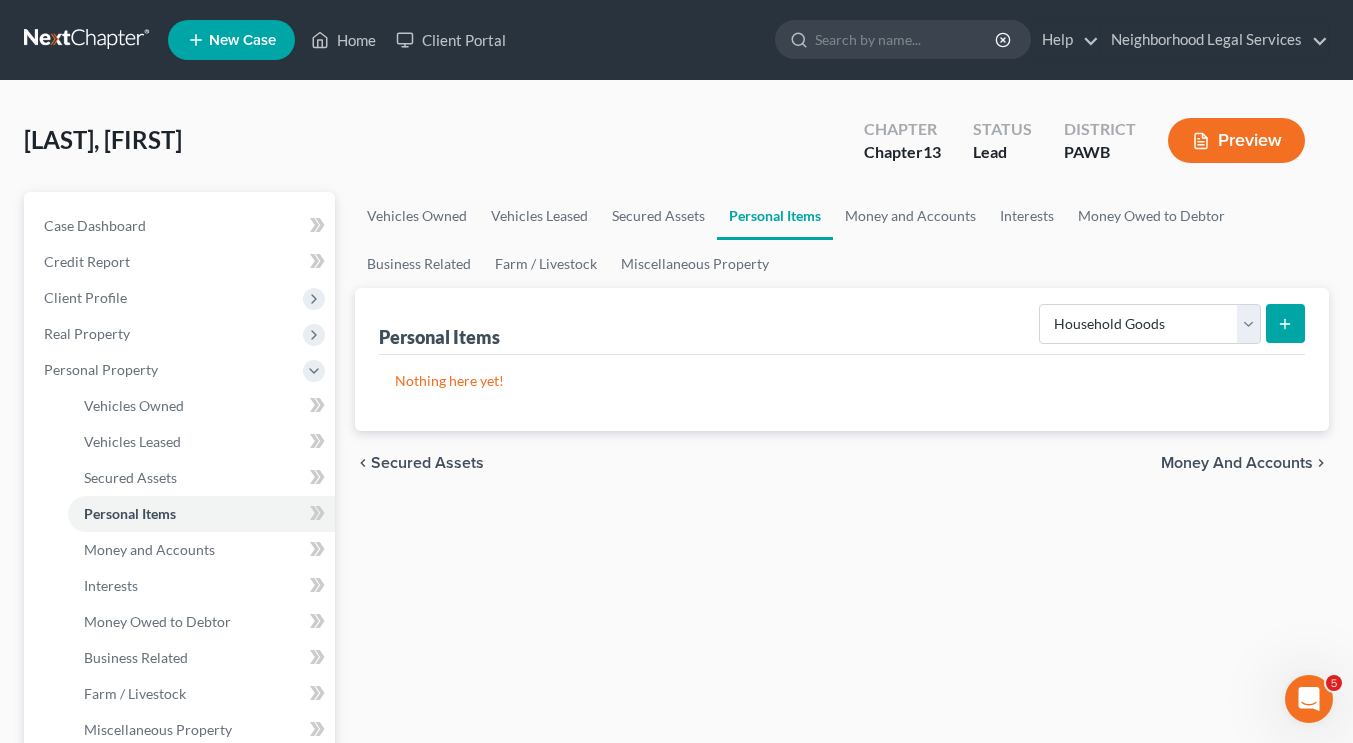 click at bounding box center (1285, 323) 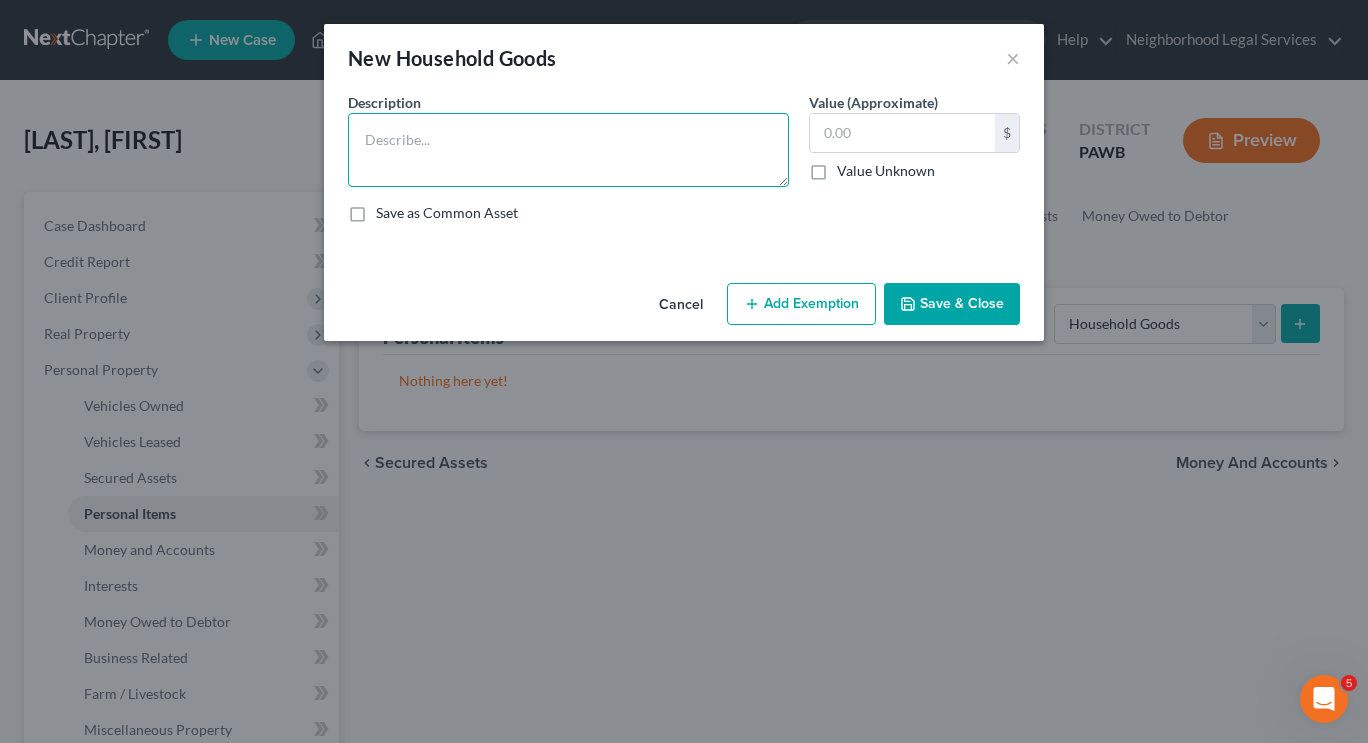 click at bounding box center (568, 150) 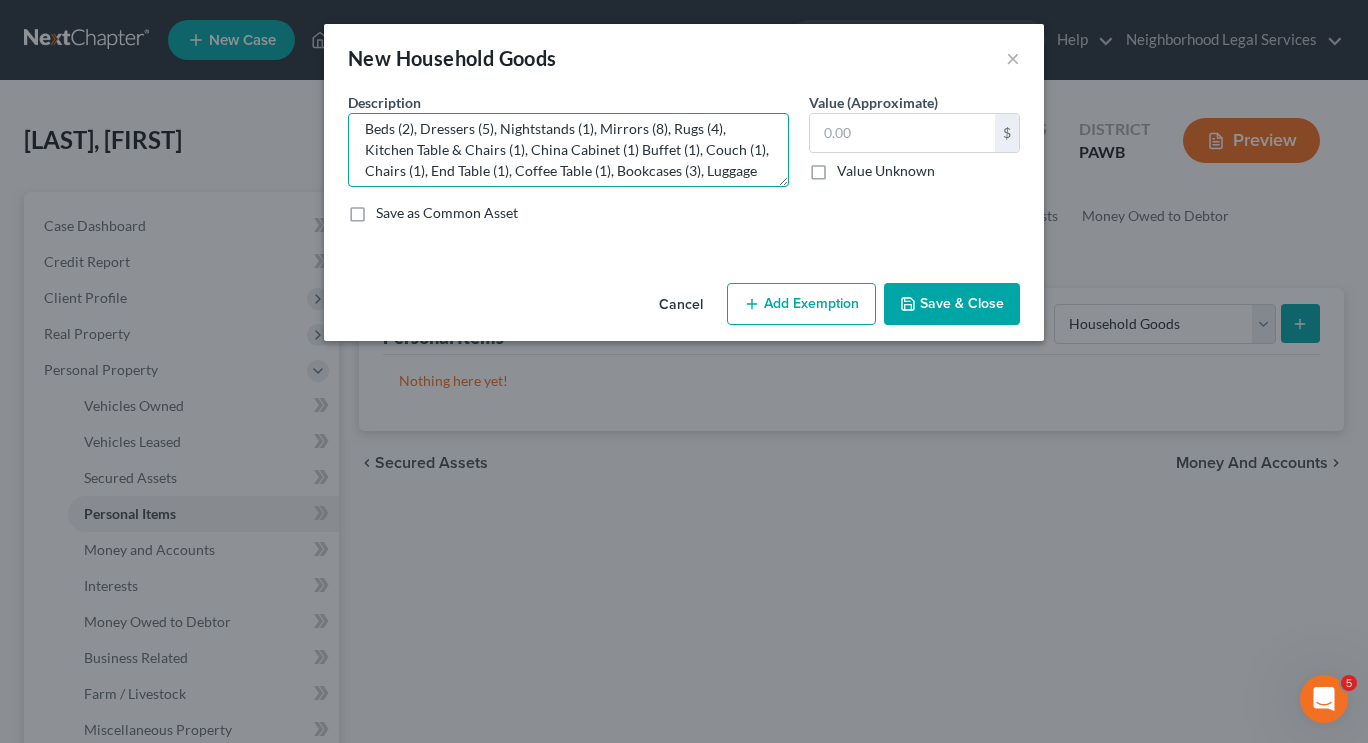 scroll, scrollTop: 10, scrollLeft: 0, axis: vertical 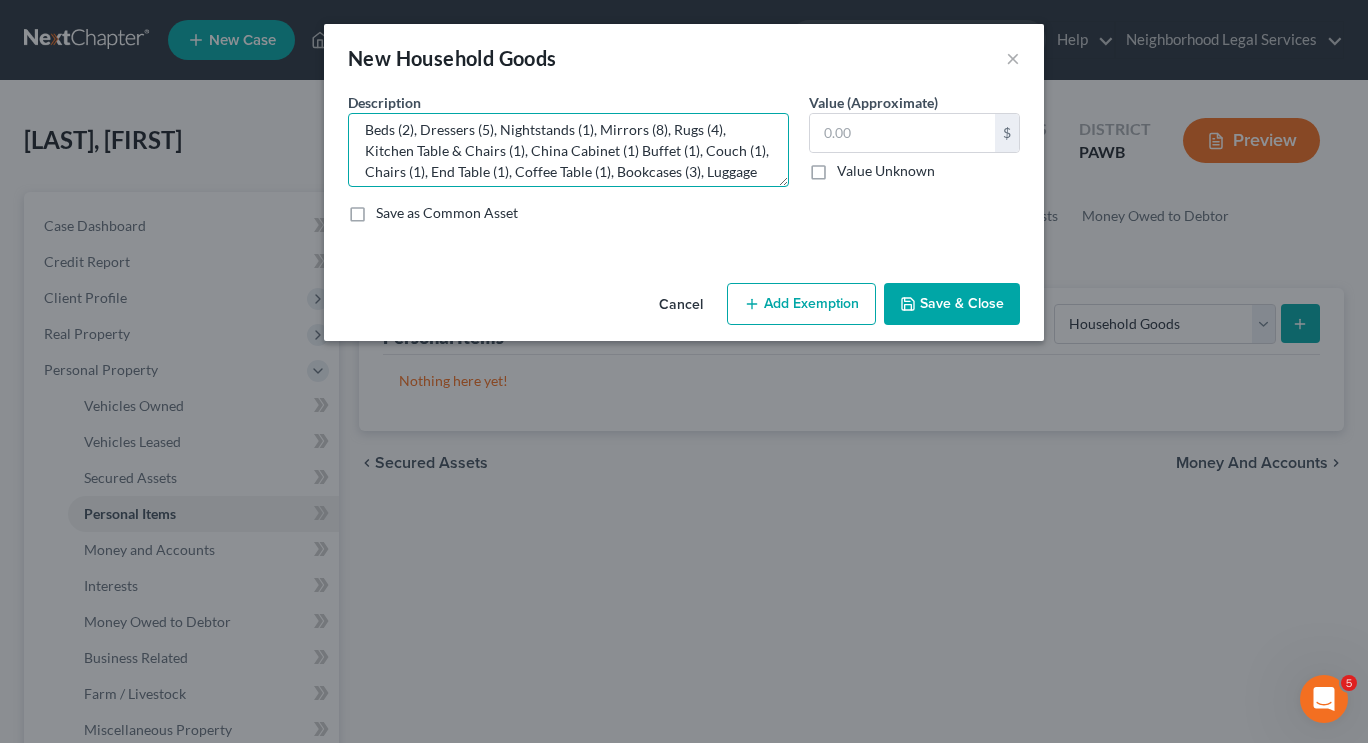 click on "Beds (2), Dressers (5), Nightstands (1), Mirrors (8), Rugs (4), Kitchen Table & Chairs (1), China Cabinet (1) Buffet (1), Couch (1), Chairs (1), End Table (1), Coffee Table (1), Bookcases (3), Luggage (1), Computers (2), Coffee Maker (1), Toaster (1), Toaster Oven (1), Food Processor (1), Window Unit Air Conditioner (2), Electric Fan (3), Space Heater (1), Washer (1), Dryer (1), Refrigerator (1), Microwave (1), Stove (1)" at bounding box center (568, 150) 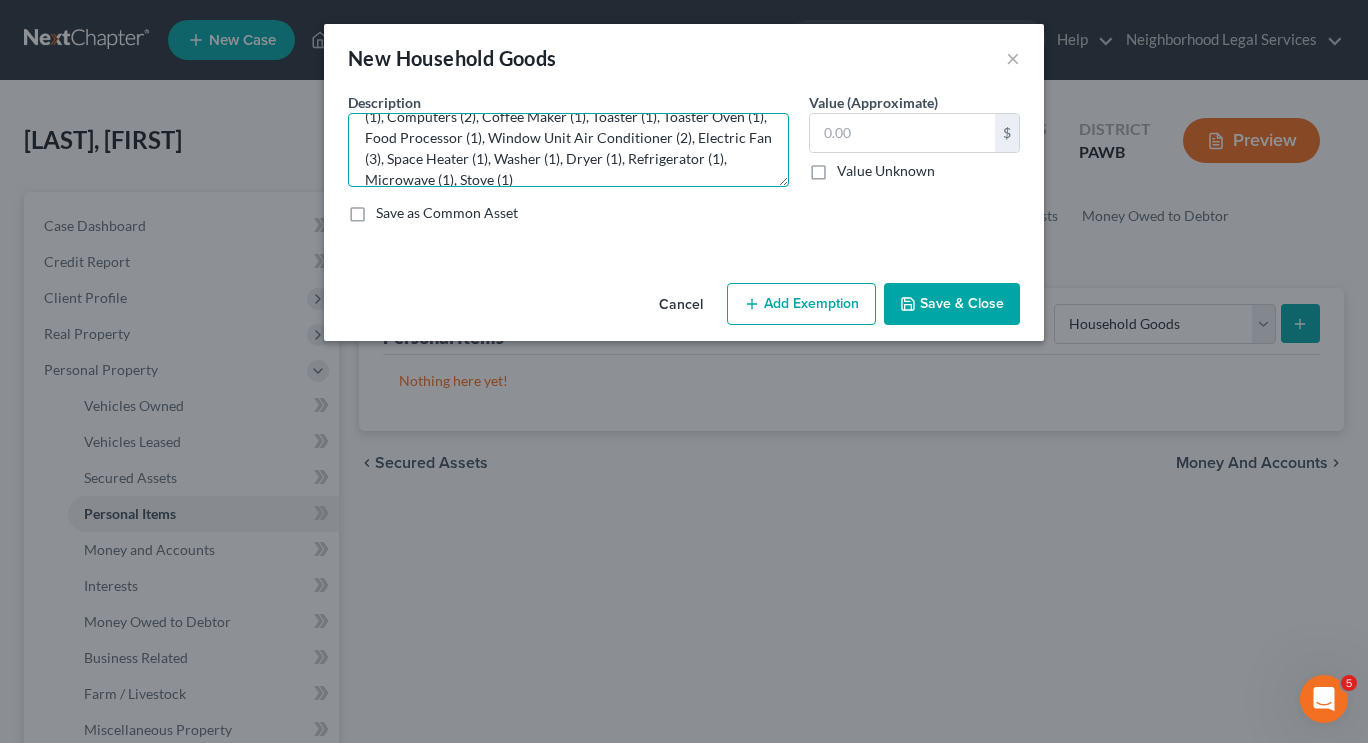 scroll, scrollTop: 105, scrollLeft: 0, axis: vertical 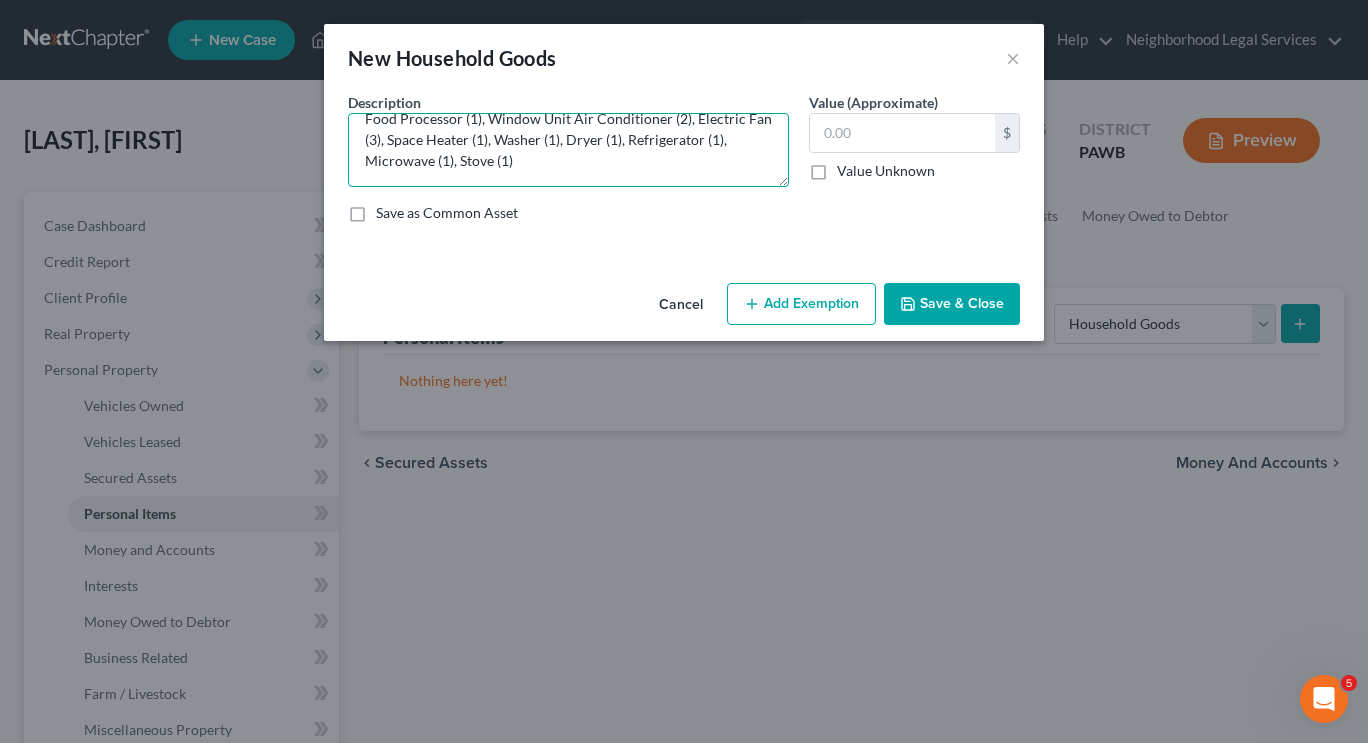 click on "Beds (2), Dressers (5), Nightstands (1), Mirrors (8), Rugs (4), Kitchen Table & Chairs (1), China Cabinet (1) Buffet (1), Couch (1), Chairs (1), End Table (1), Coffee Table (1), Bookcases (3), Luggage (1), Computers (2), Coffee Maker (1), Toaster (1), Toaster Oven (1), Food Processor (1), Window Unit Air Conditioner (2), Electric Fan (3), Space Heater (1), Washer (1), Dryer (1), Refrigerator (1), Microwave (1), Stove (1)" at bounding box center (568, 150) 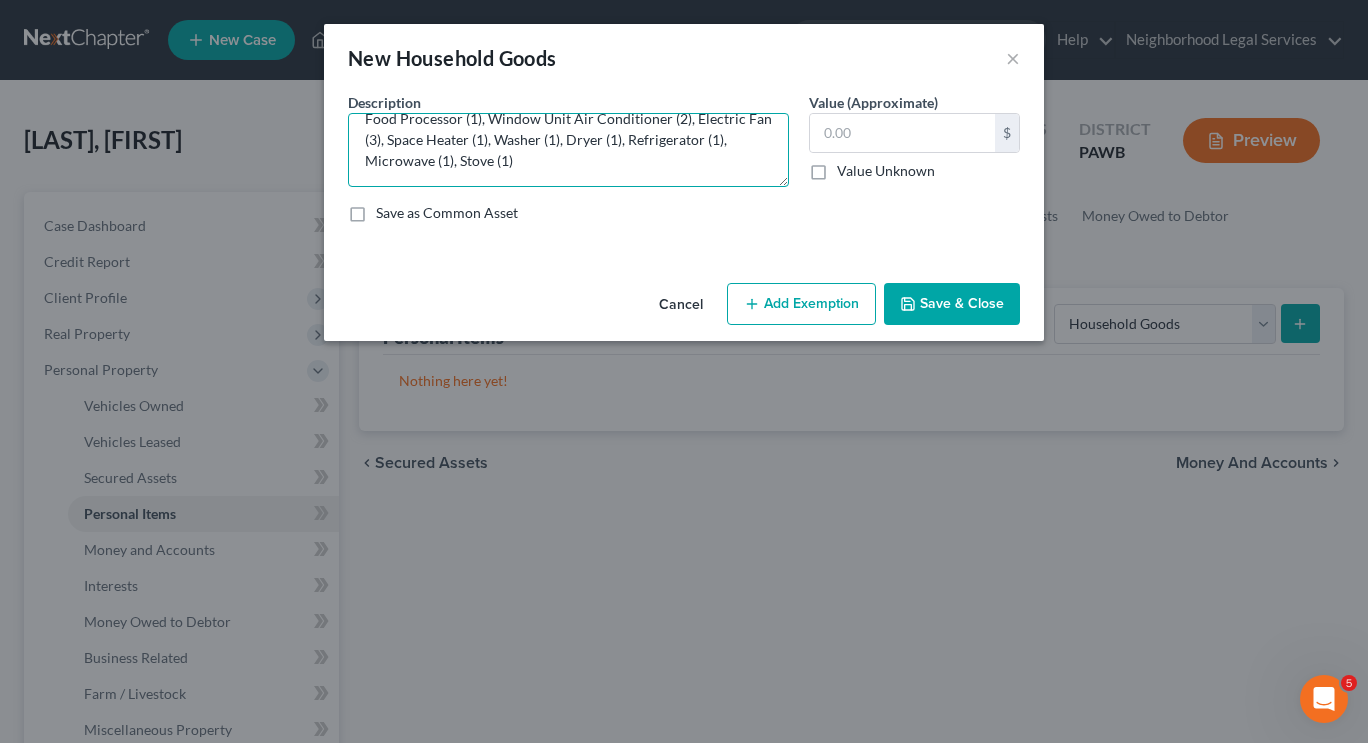 scroll, scrollTop: 73, scrollLeft: 0, axis: vertical 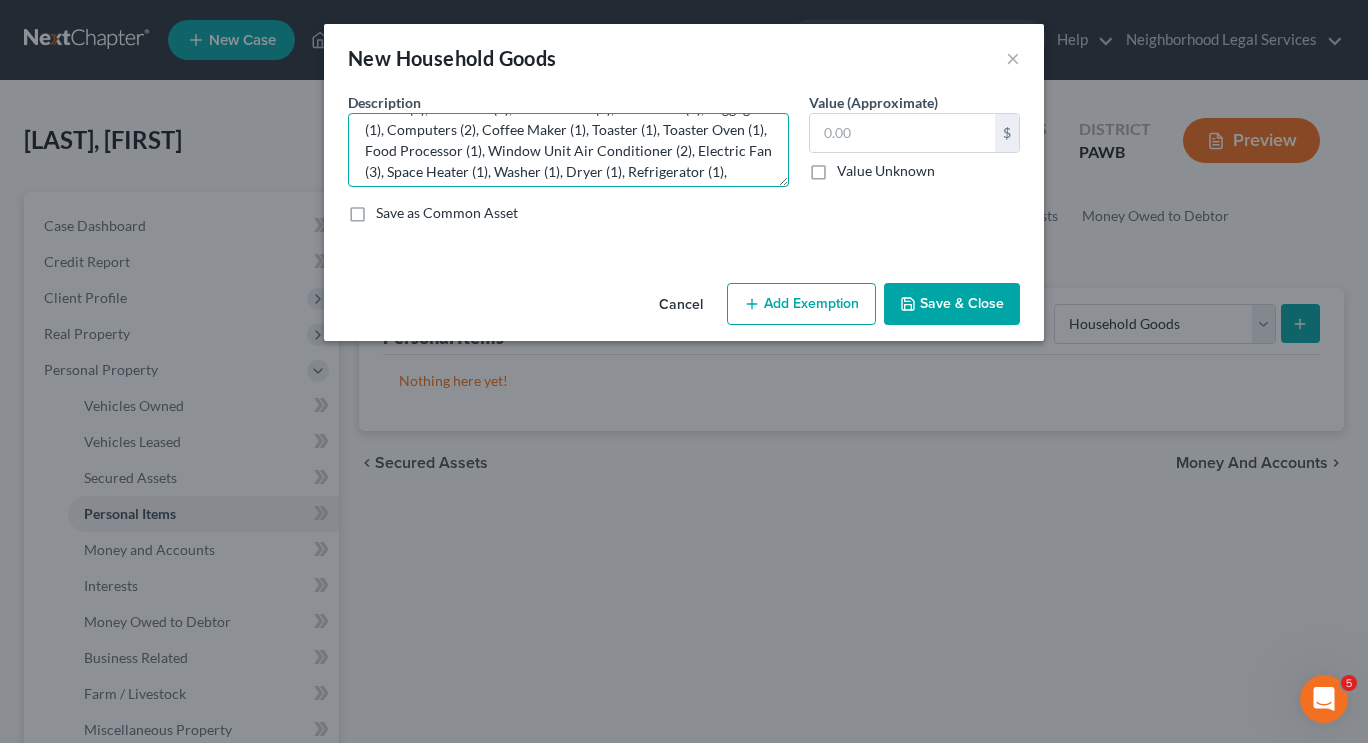 click on "Beds (2), Dressers (5), Nightstands (1), Mirrors (8), Rugs (4), Kitchen Table & Chairs (1), China Cabinet (1) Buffet (1), Couch (1), Chairs (1), End Table (1), Coffee Table (1), Bookcases (3), Luggage (1), Computers (2), Coffee Maker (1), Toaster (1), Toaster Oven (1), Food Processor (1), Window Unit Air Conditioner (2), Electric Fan (3), Space Heater (1), Washer (1), Dryer (1), Refrigerator (1), Microwave (1), Stove (1)" at bounding box center (568, 150) 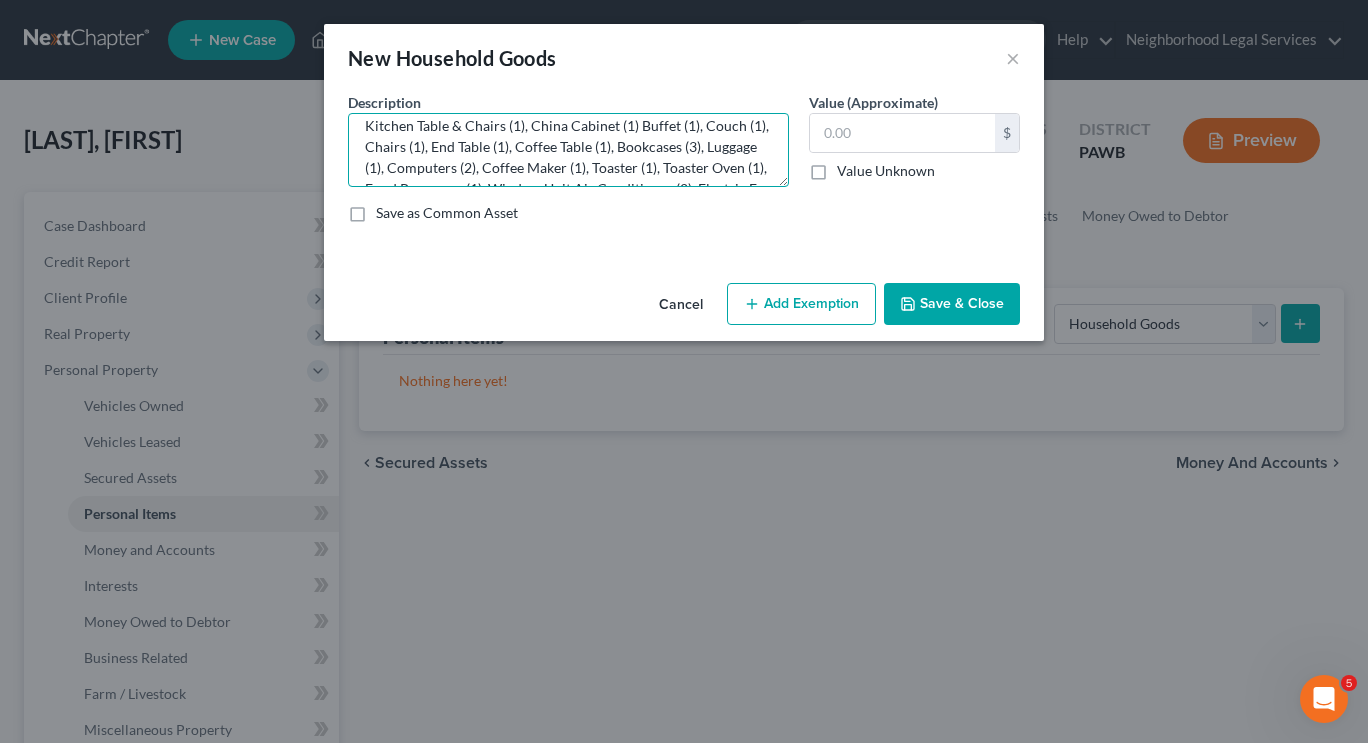 scroll, scrollTop: 30, scrollLeft: 0, axis: vertical 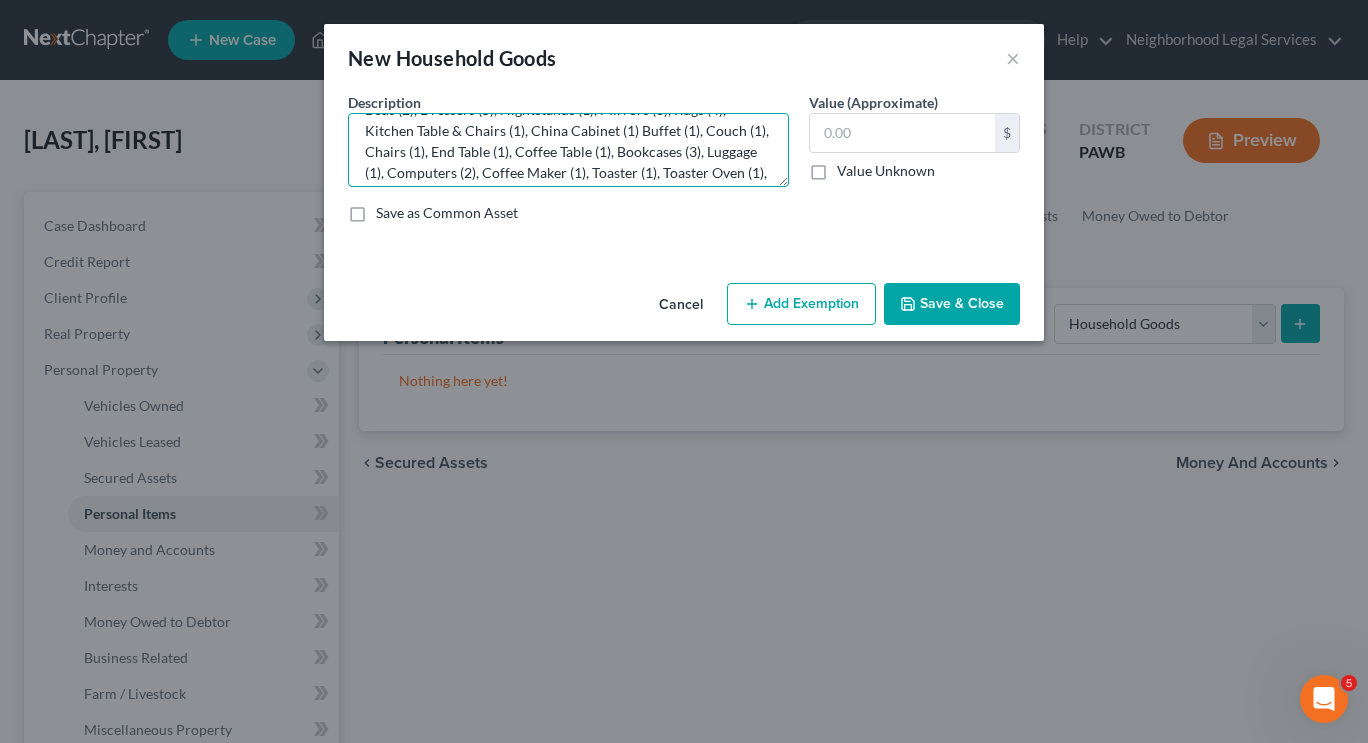 click on "Beds (2), Dressers (5), Nightstands (1), Mirrors (8), Rugs (4), Kitchen Table & Chairs (1), China Cabinet (1) Buffet (1), Couch (1), Chairs (1), End Table (1), Coffee Table (1), Bookcases (3), Luggage (1), Computers (2), Coffee Maker (1), Toaster (1), Toaster Oven (1), Food Processor (1), Window Unit Air Conditioner (2), Electric Fan (3), Space Heater (1), Washer (1), Dryer (1), Refrigerator (1), Microwave (1), Stove (1)" at bounding box center [568, 150] 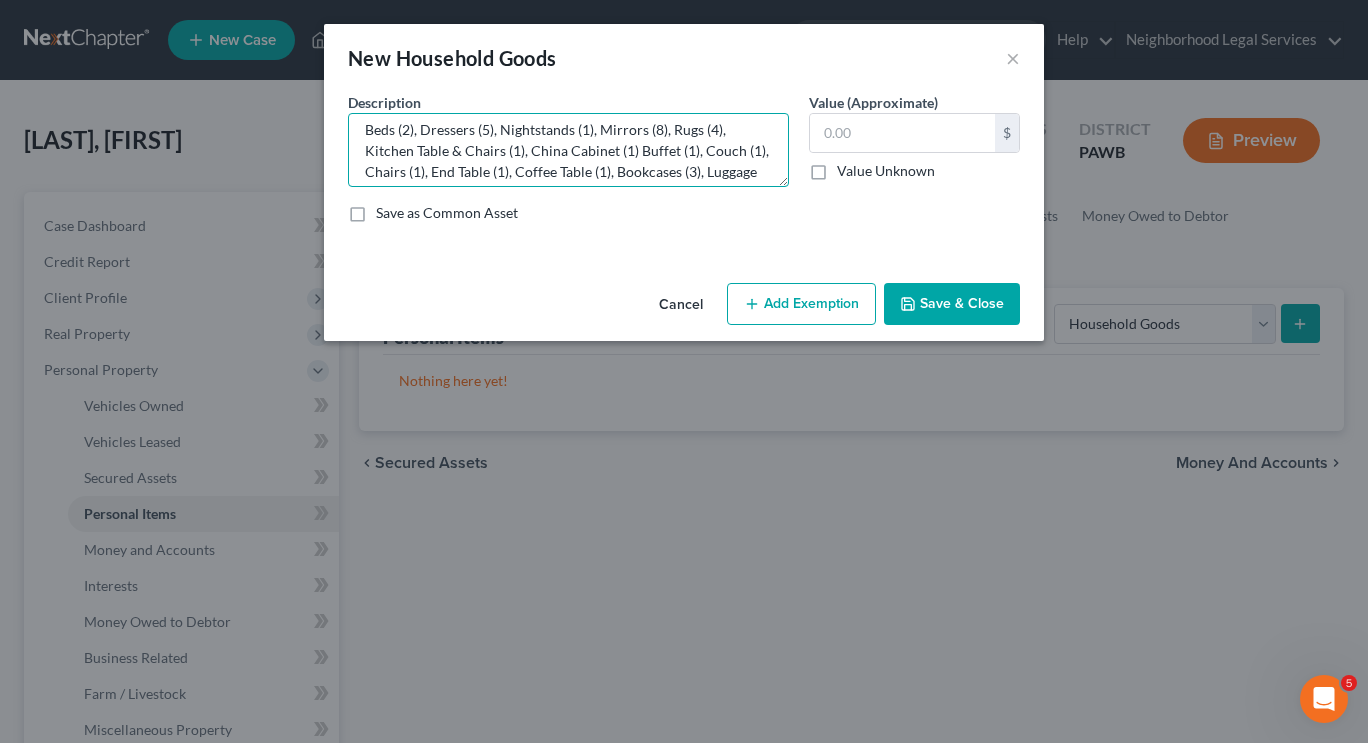 scroll, scrollTop: 9, scrollLeft: 0, axis: vertical 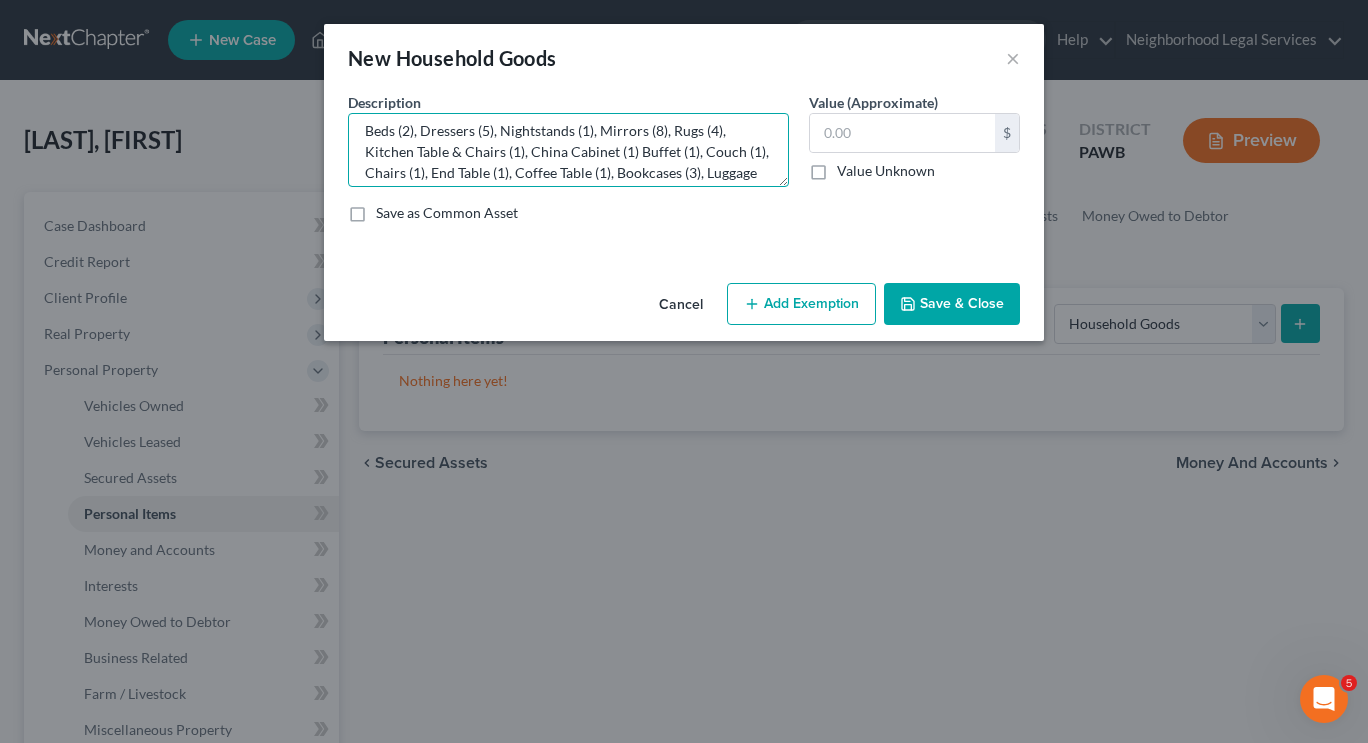 click on "Beds (2), Dressers (5), Nightstands (1), Mirrors (8), Rugs (4), Kitchen Table & Chairs (1), China Cabinet (1) Buffet (1), Couch (1), Chairs (1), End Table (1), Coffee Table (1), Bookcases (3), Luggage (1), Computers (2), Coffee Maker (1), Toaster (1), Toaster Oven (1), Food Processor (1), Window Unit Air Conditioner (2), Electric Fan (3), Space Heater (1), Washer (1), Dryer (1), Refrigerator (1), Microwave (1), Stove (1)" at bounding box center (568, 150) 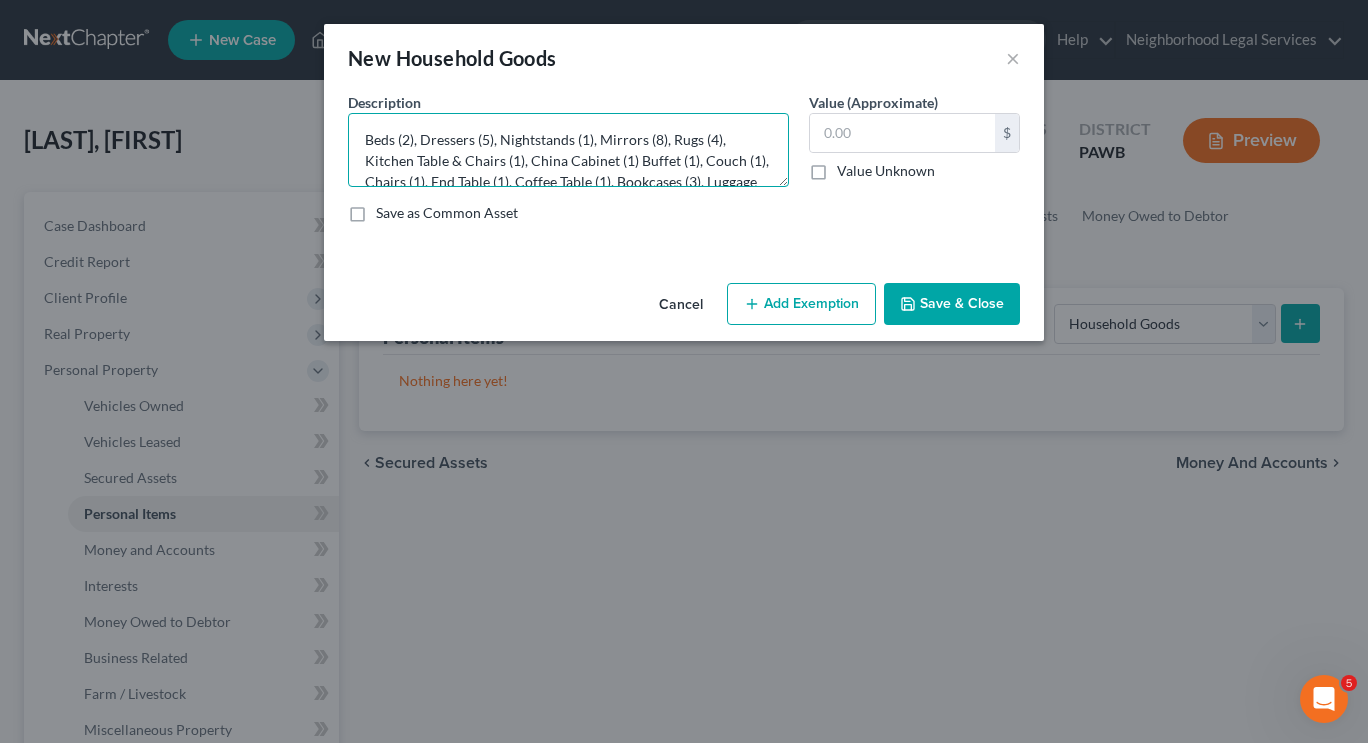 type on "Beds (2), Dressers (5), Nightstands (1), Mirrors (8), Rugs (4), Kitchen Table & Chairs (1), China Cabinet (1) Buffet (1), Couch (1), Chairs (1), End Table (1), Coffee Table (1), Bookcases (3), Luggage (1), Computers (2), Coffee Maker (1), Toaster (1), Toaster Oven (1), Food Processor (1), Window Unit Air Conditioner (2), Electric Fan (3), Space Heater (1), Washer (1), Dryer (1), Refrigerator (1), Microwave (1), Stove (1)" 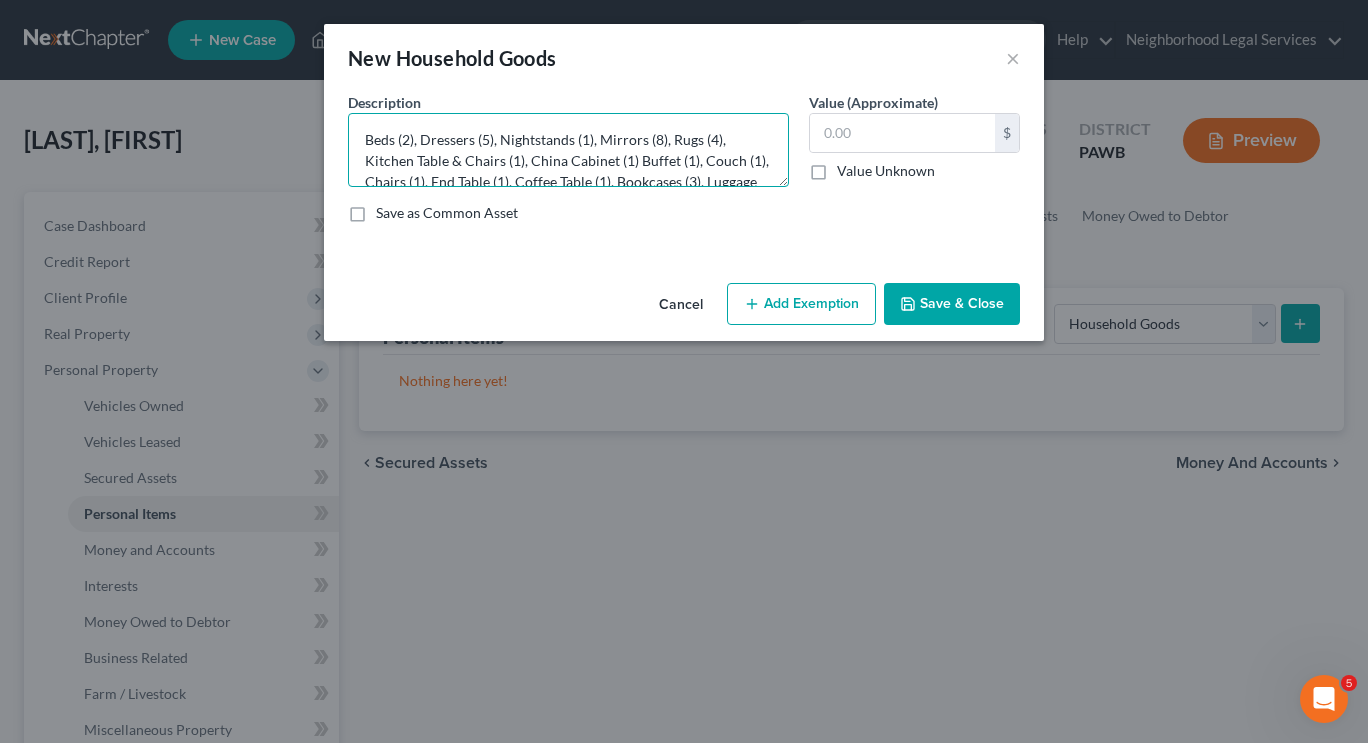 click on "Beds (2), Dressers (5), Nightstands (1), Mirrors (8), Rugs (4), Kitchen Table & Chairs (1), China Cabinet (1) Buffet (1), Couch (1), Chairs (1), End Table (1), Coffee Table (1), Bookcases (3), Luggage (1), Computers (2), Coffee Maker (1), Toaster (1), Toaster Oven (1), Food Processor (1), Window Unit Air Conditioner (2), Electric Fan (3), Space Heater (1), Washer (1), Dryer (1), Refrigerator (1), Microwave (1), Stove (1)" at bounding box center (568, 150) 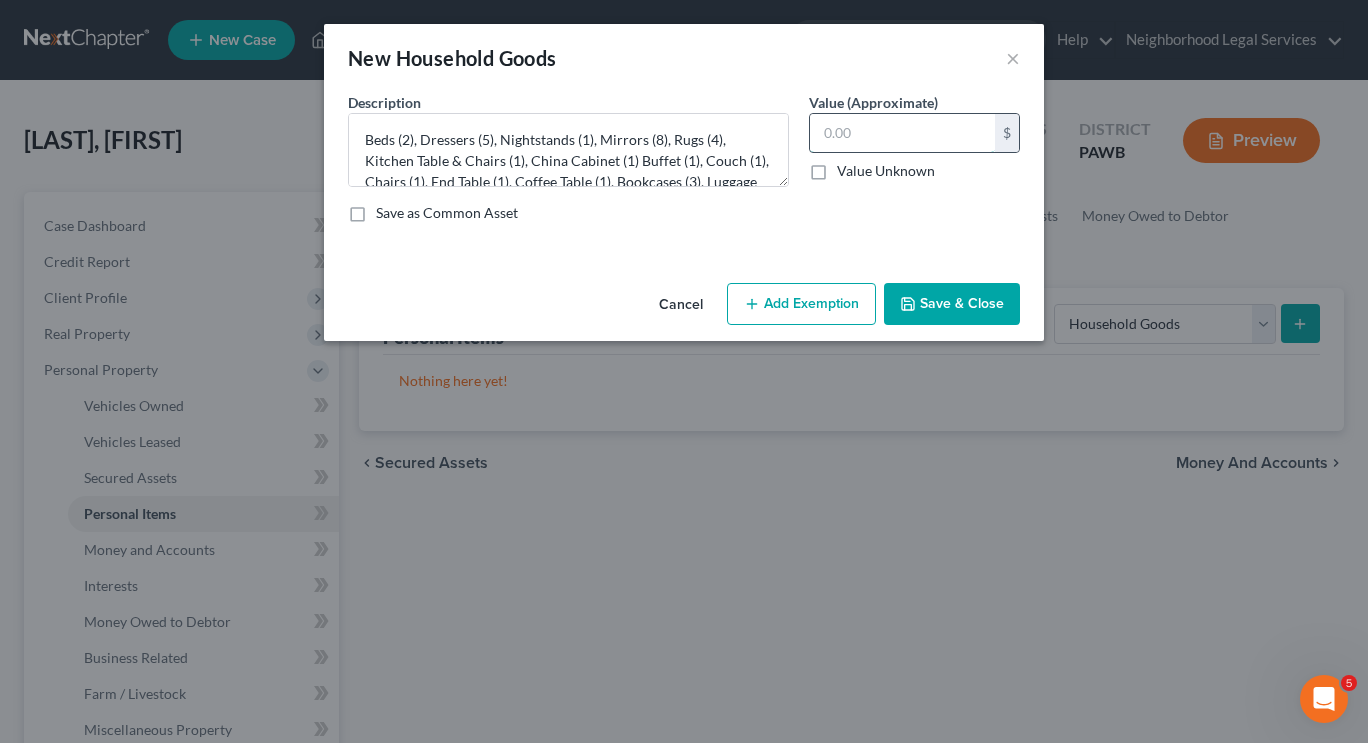 click at bounding box center (902, 133) 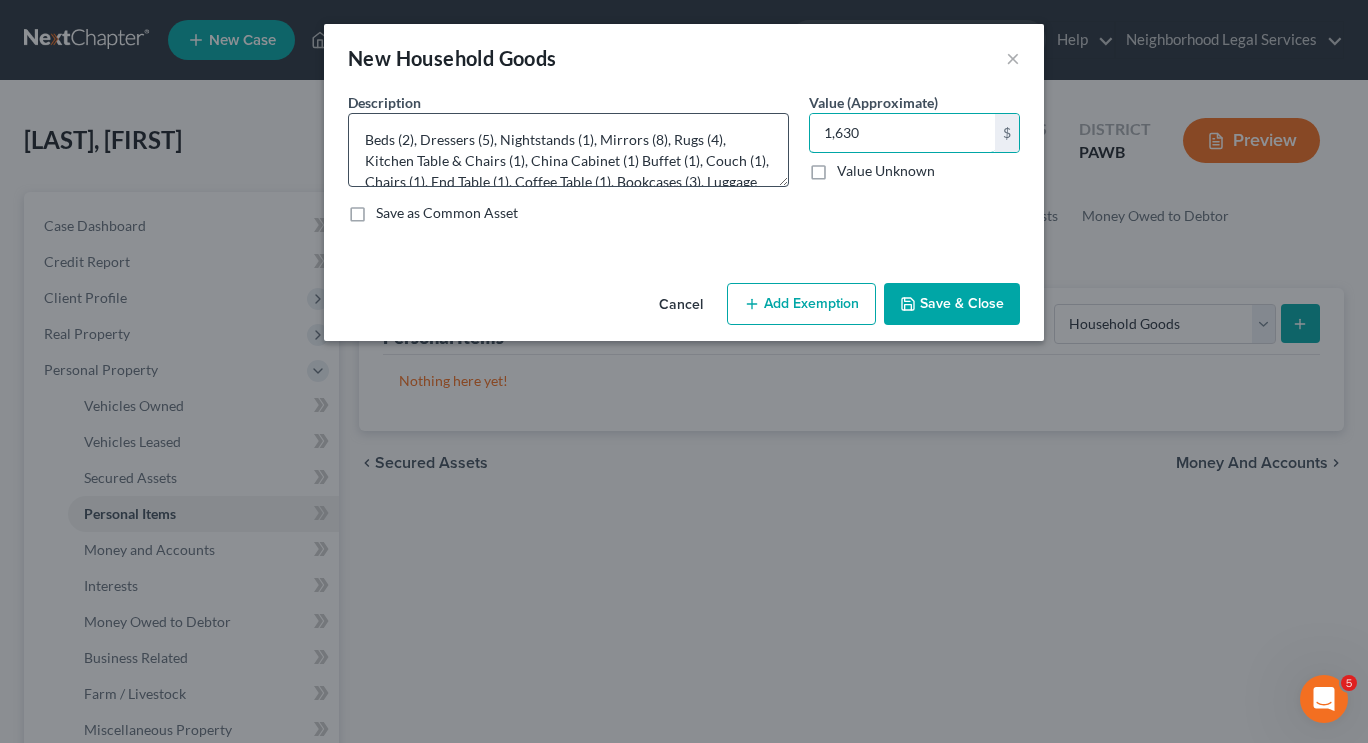 type on "1,630" 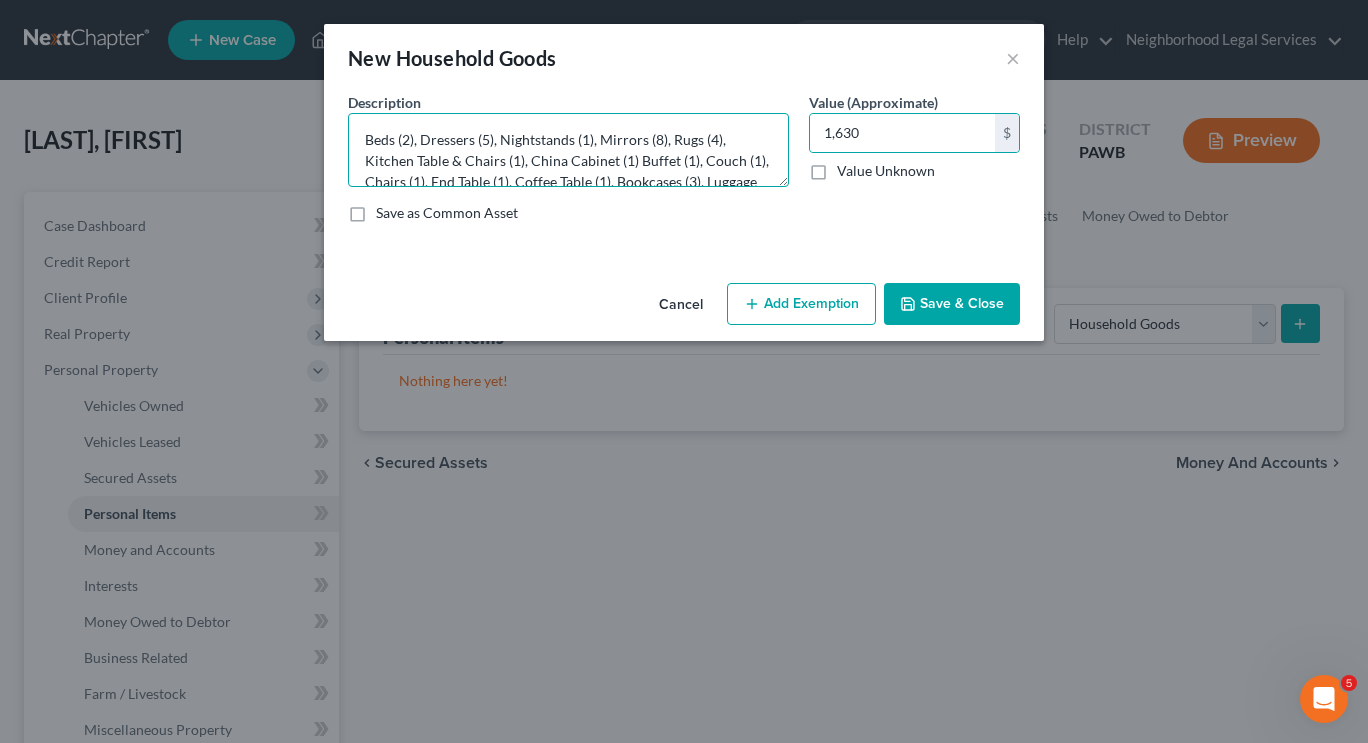 click on "Beds (2), Dressers (5), Nightstands (1), Mirrors (8), Rugs (4), Kitchen Table & Chairs (1), China Cabinet (1) Buffet (1), Couch (1), Chairs (1), End Table (1), Coffee Table (1), Bookcases (3), Luggage (1), Computers (2), Coffee Maker (1), Toaster (1), Toaster Oven (1), Food Processor (1), Window Unit Air Conditioner (2), Electric Fan (3), Space Heater (1), Washer (1), Dryer (1), Refrigerator (1), Microwave (1), Stove (1)" at bounding box center [568, 150] 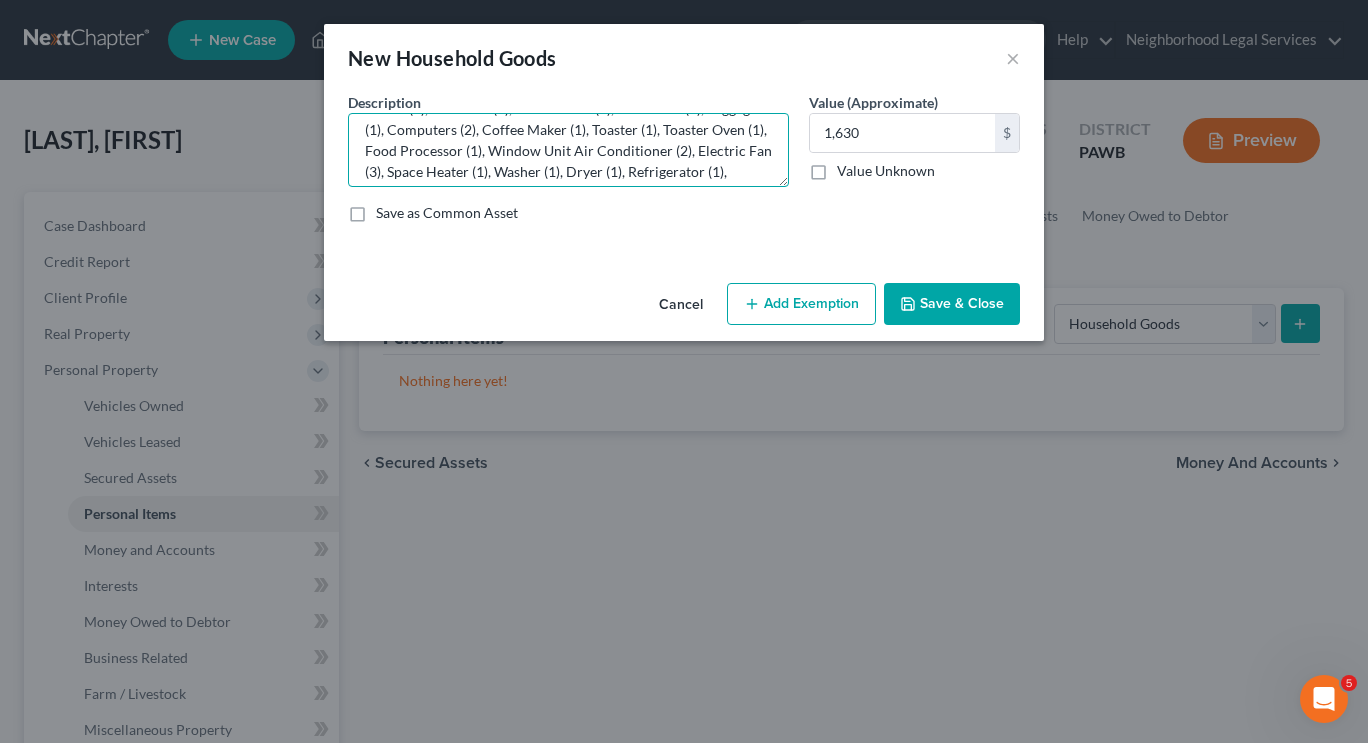 scroll, scrollTop: 77, scrollLeft: 0, axis: vertical 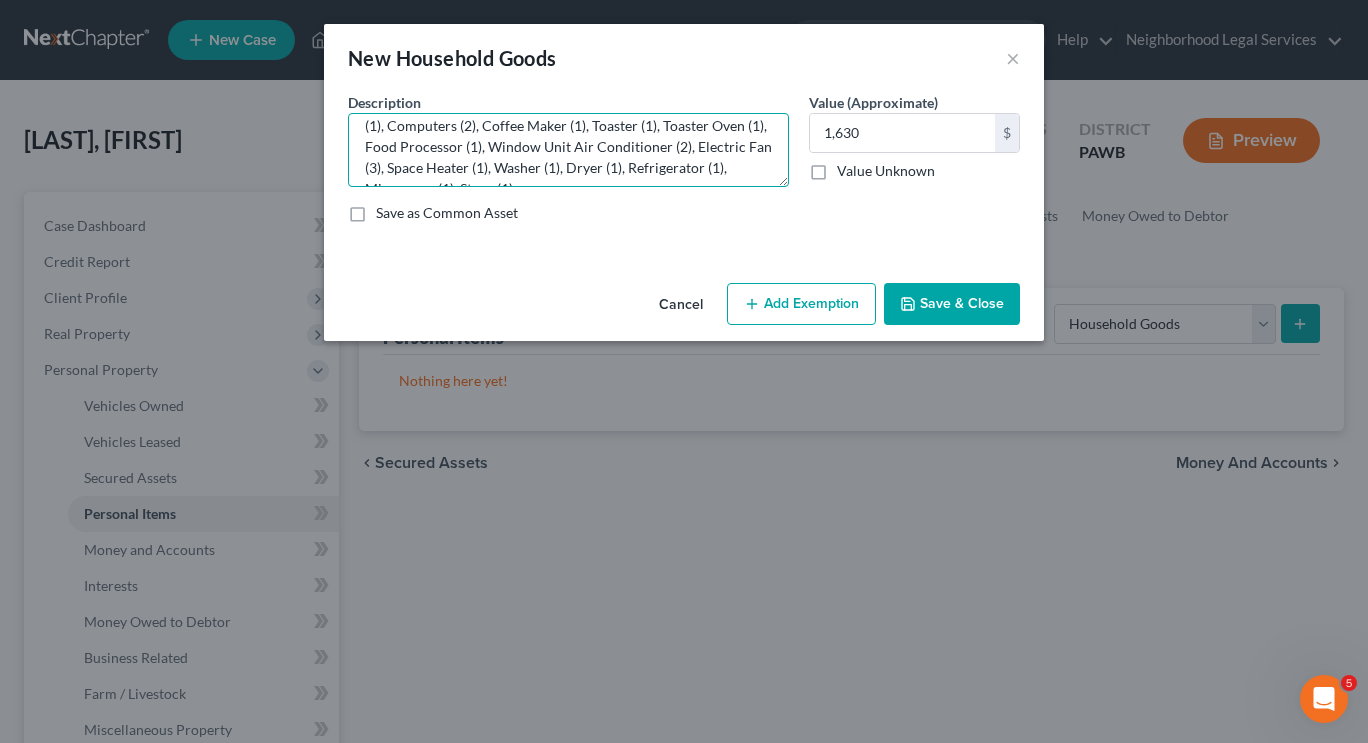 click on "Beds (2), Dressers (5), Nightstands (1), Mirrors (8), Rugs (4), Kitchen Table & Chairs (1), China Cabinet (1) Buffet (1), Couch (1), Chairs (1), End Table (1), Coffee Table (1), Bookcases (3), Luggage (1), Computers (2), Coffee Maker (1), Toaster (1), Toaster Oven (1), Food Processor (1), Window Unit Air Conditioner (2), Electric Fan (3), Space Heater (1), Washer (1), Dryer (1), Refrigerator (1), Microwave (1), Stove (1)" at bounding box center (568, 150) 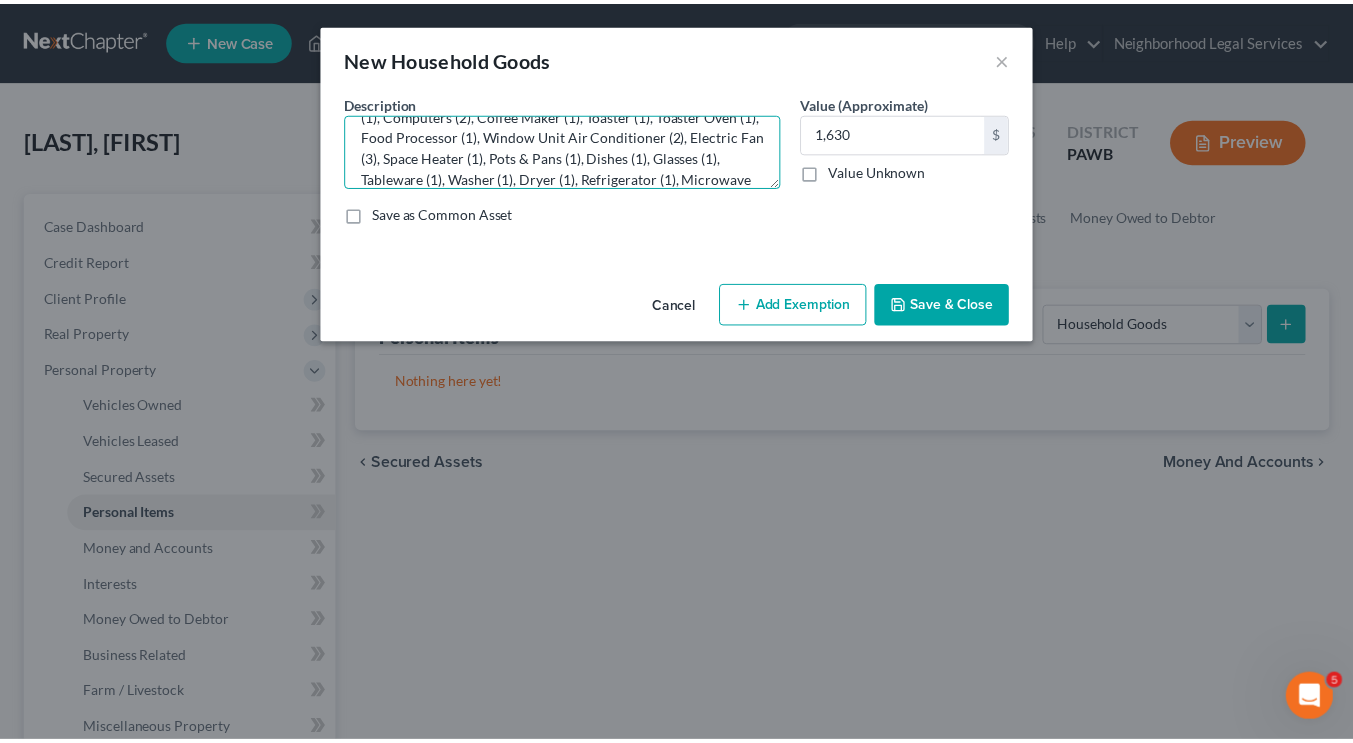 scroll, scrollTop: 126, scrollLeft: 0, axis: vertical 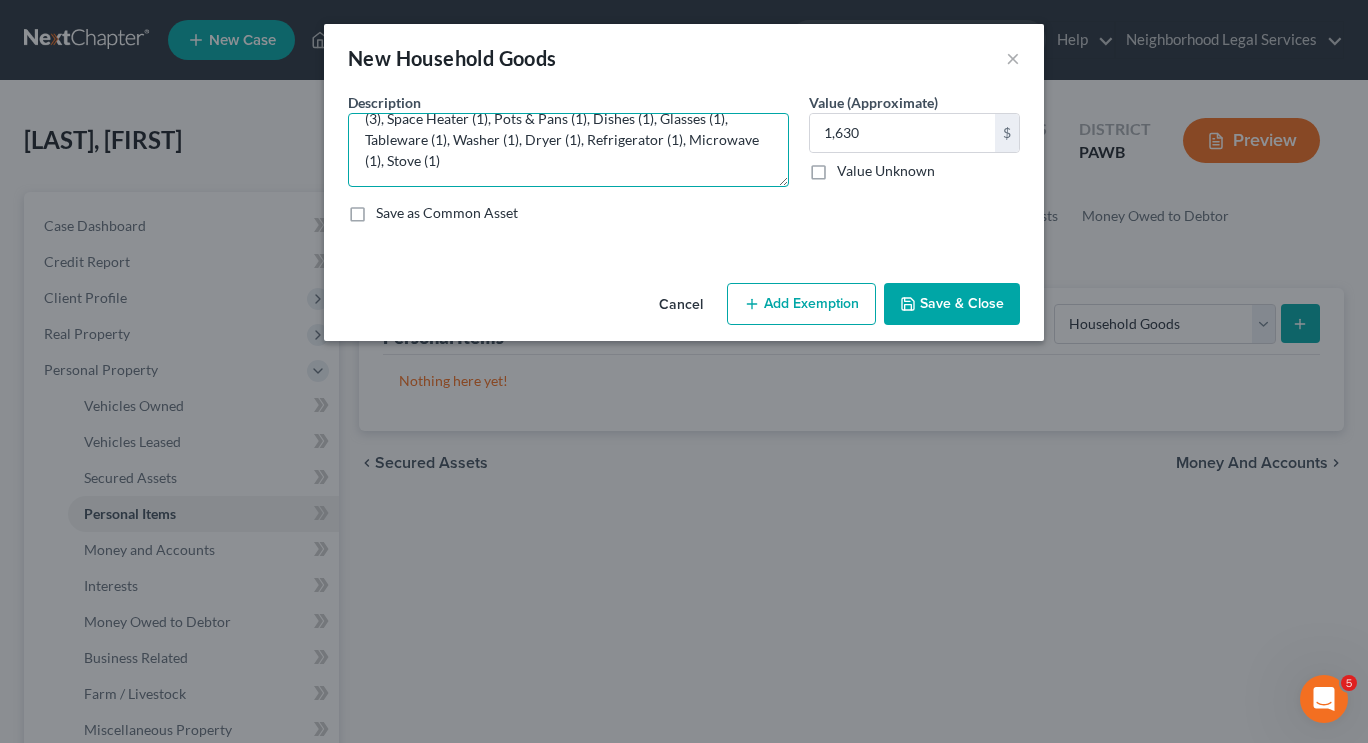 type on "Beds (2), Dressers (5), Nightstands (1), Mirrors (8), Rugs (4), Kitchen Table & Chairs (1), China Cabinet (1) Buffet (1), Couch (1), Chairs (1), End Table (1), Coffee Table (1), Bookcases (3), Luggage (1), Computers (2), Coffee Maker (1), Toaster (1), Toaster Oven (1), Food Processor (1), Window Unit Air Conditioner (2), Electric Fan (3), Space Heater (1), Pots & Pans (1), Dishes (1), Glasses (1), Tableware (1), Washer (1), Dryer (1), Refrigerator (1), Microwave (1), Stove (1)" 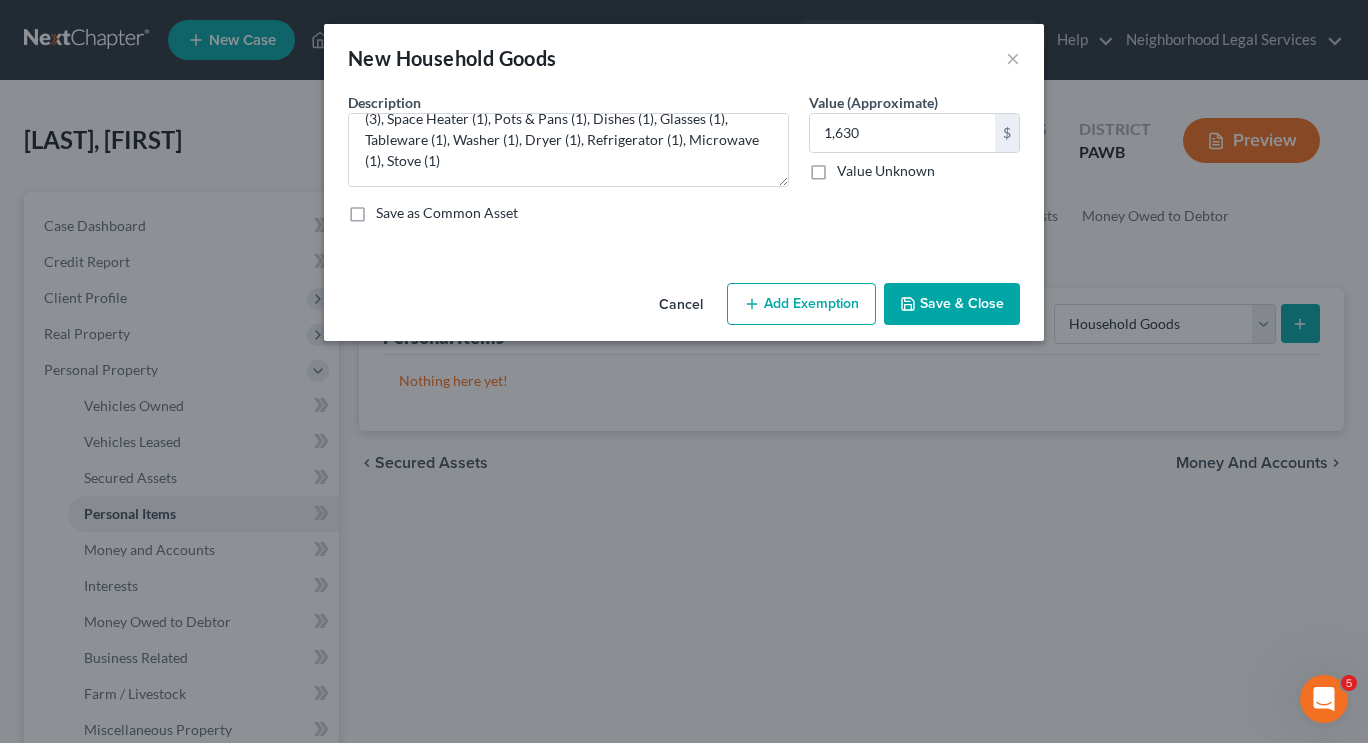 click on "Save & Close" at bounding box center (952, 304) 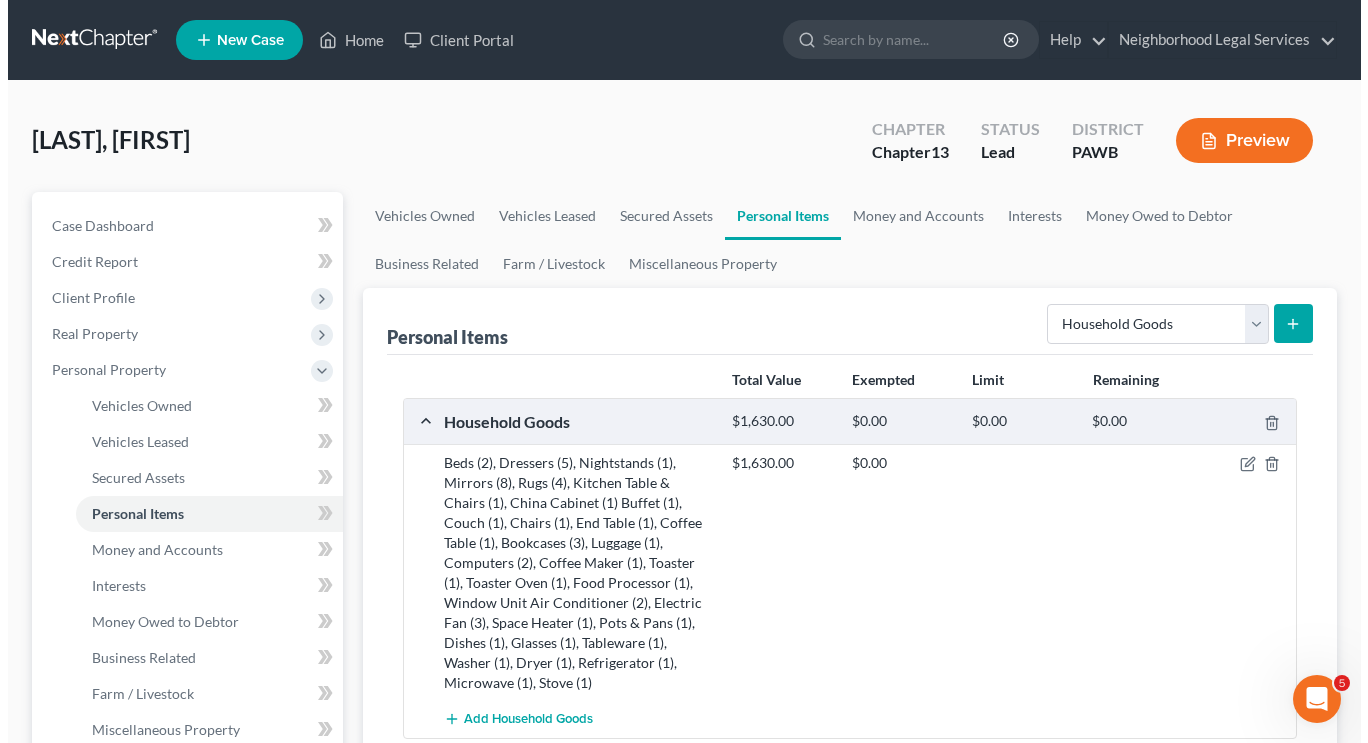 scroll, scrollTop: 279, scrollLeft: 0, axis: vertical 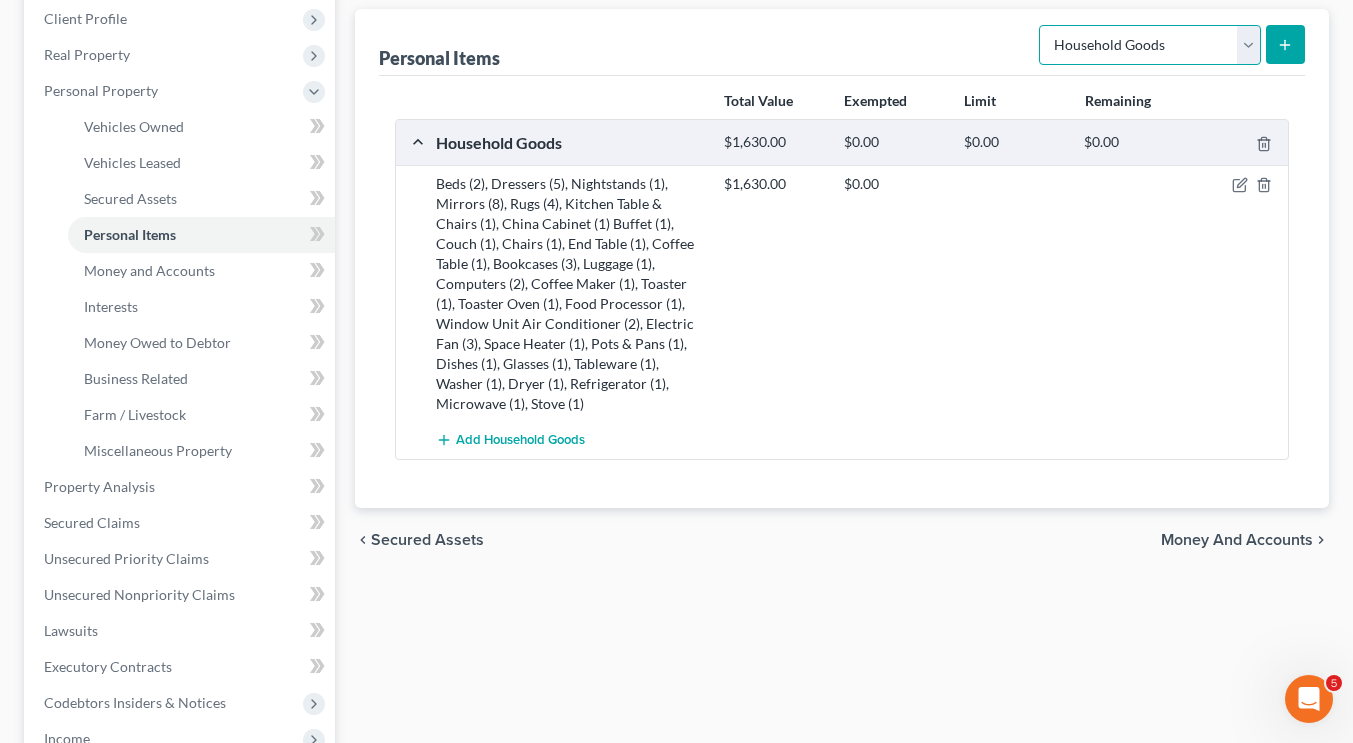 click on "Select Item Type Clothing Collectibles Of Value Electronics Firearms Household Goods Jewelry Other Pet(s) Sports & Hobby Equipment" at bounding box center [1150, 45] 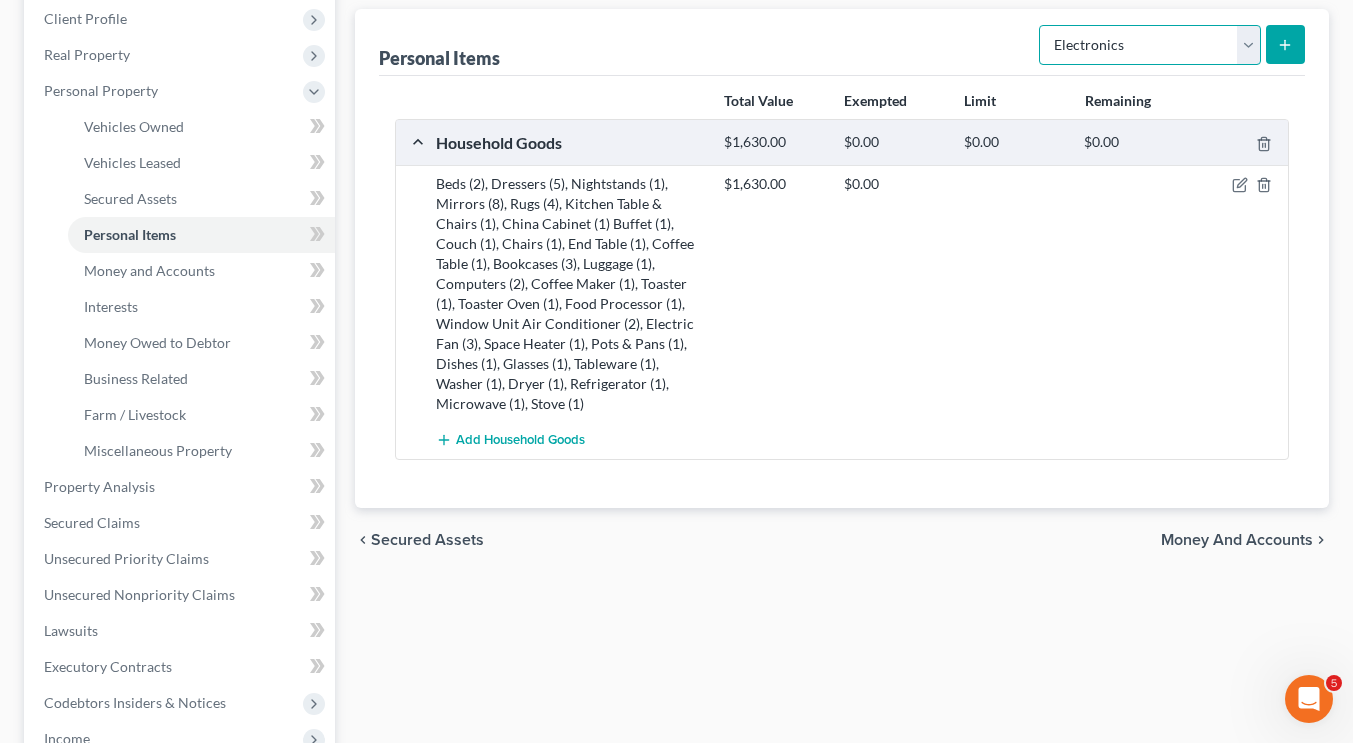 click on "Select Item Type Clothing Collectibles Of Value Electronics Firearms Household Goods Jewelry Other Pet(s) Sports & Hobby Equipment" at bounding box center (1150, 45) 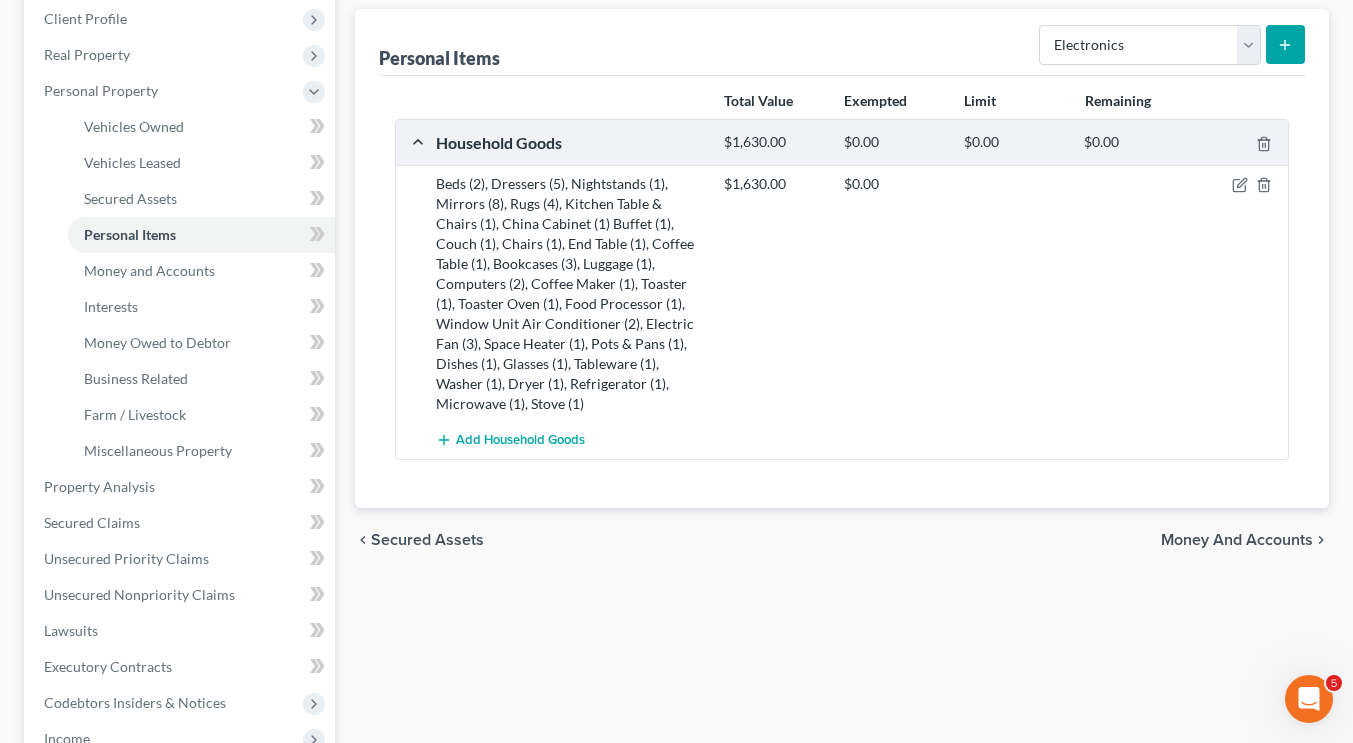 click at bounding box center (1285, 44) 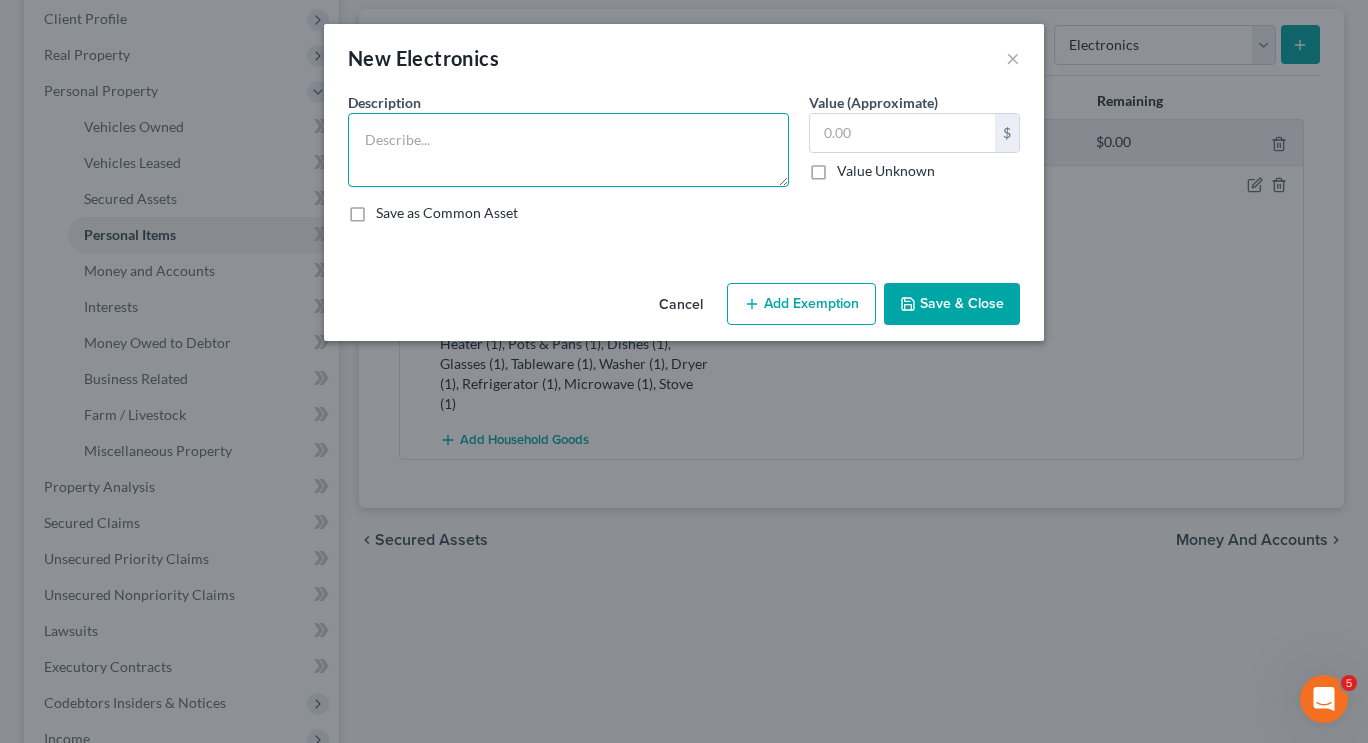 click at bounding box center (568, 150) 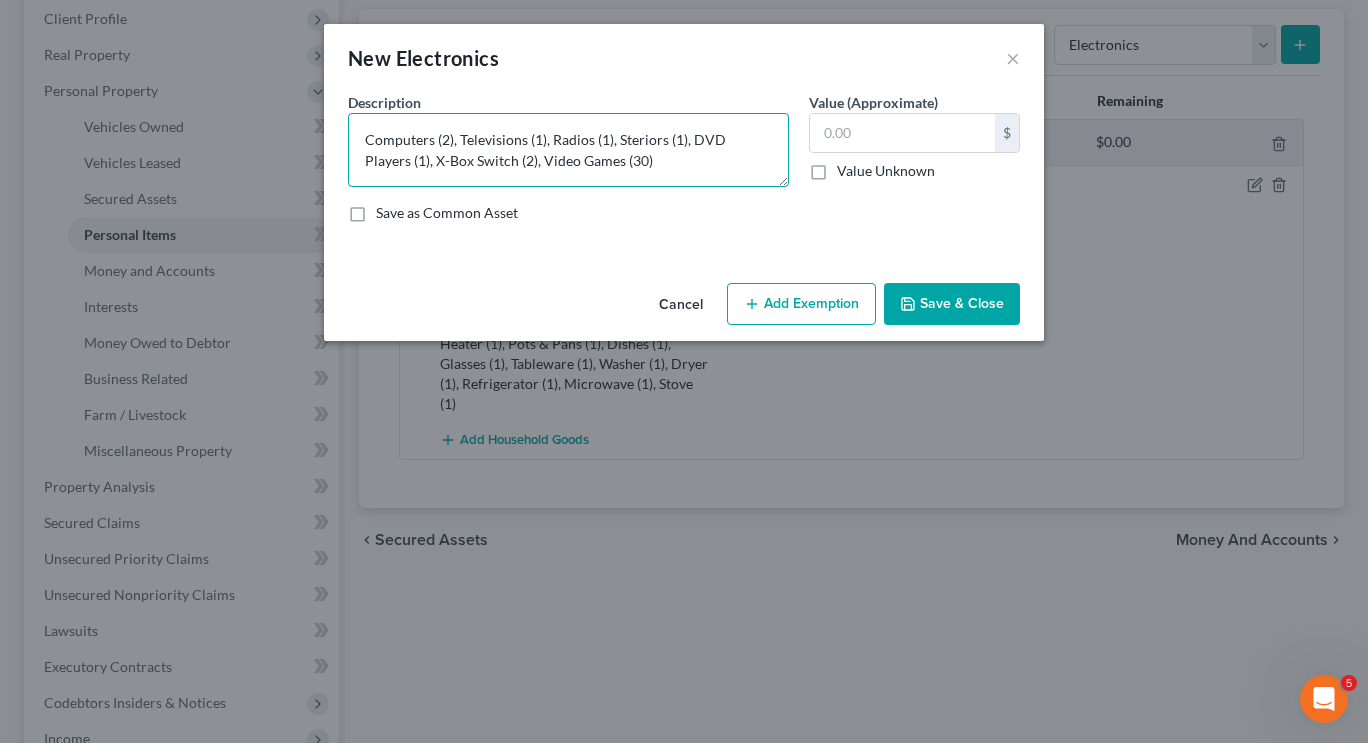 type on "Computers (2), Televisions (1), Radios (1), Steriors (1), DVD Players (1), X-Box Switch (2), Video Games (30)" 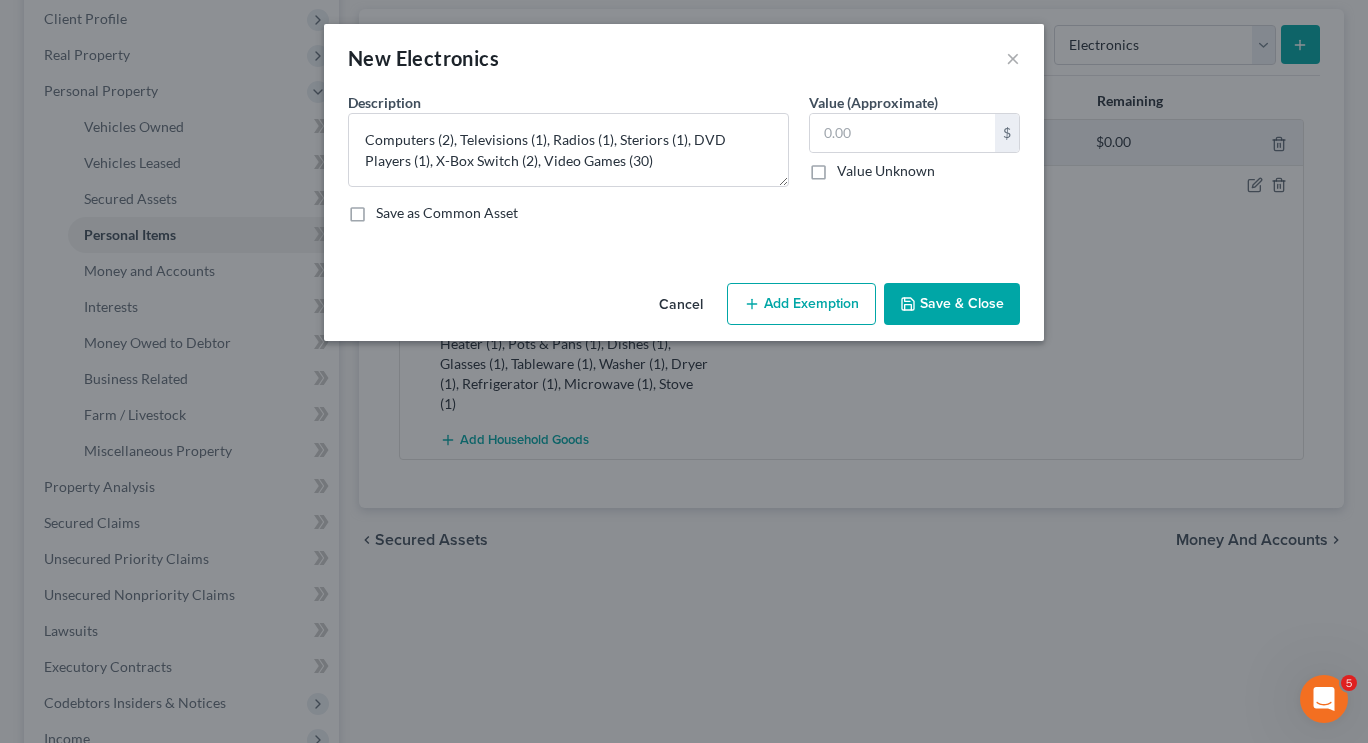 click on "Value (Approximate)
$
Value Unknown
Balance Undetermined
$
Value Unknown" at bounding box center [914, 139] 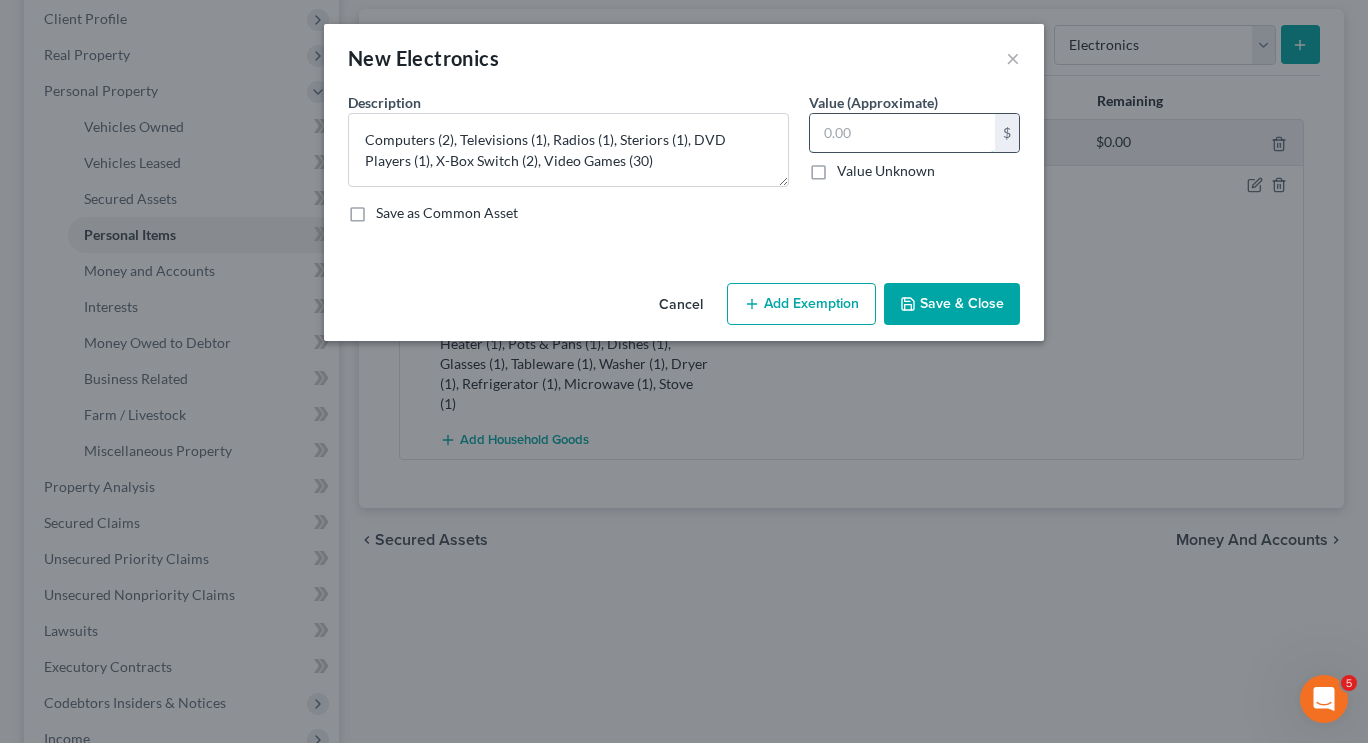 click at bounding box center [902, 133] 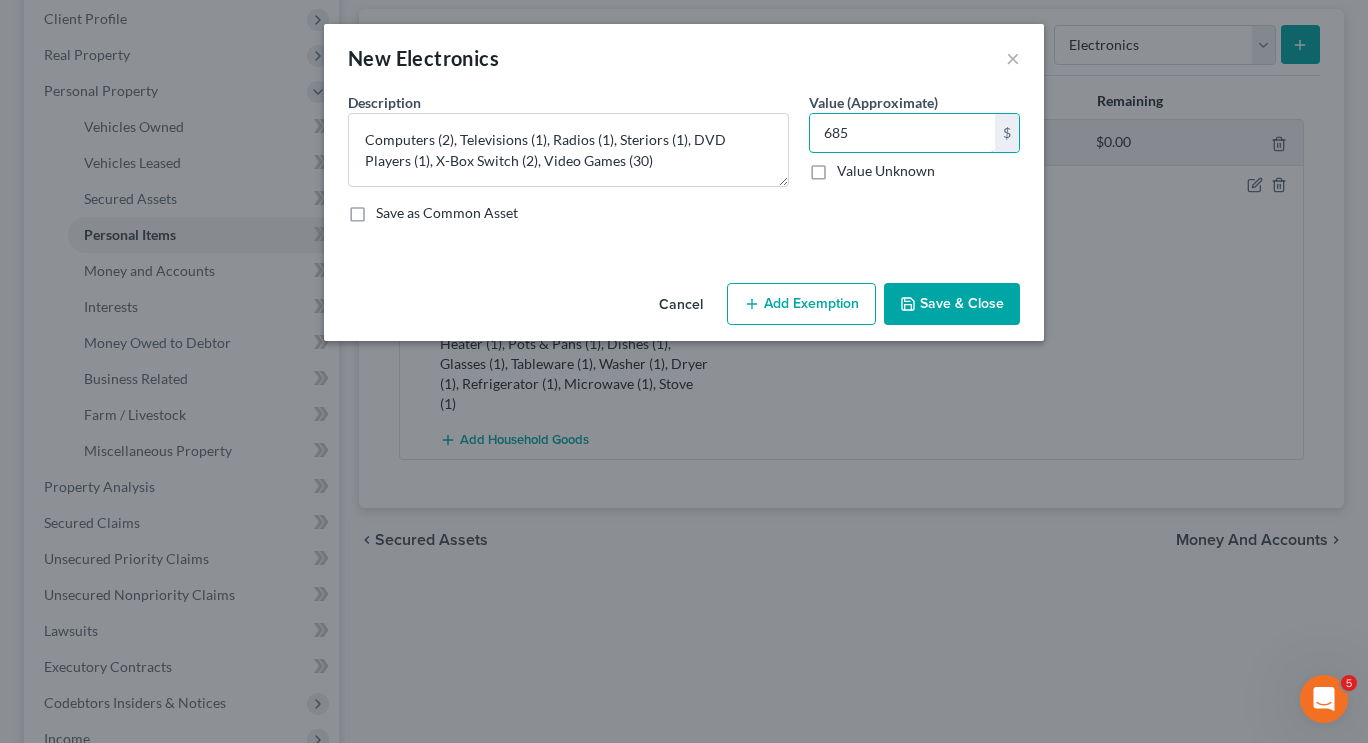 type on "685" 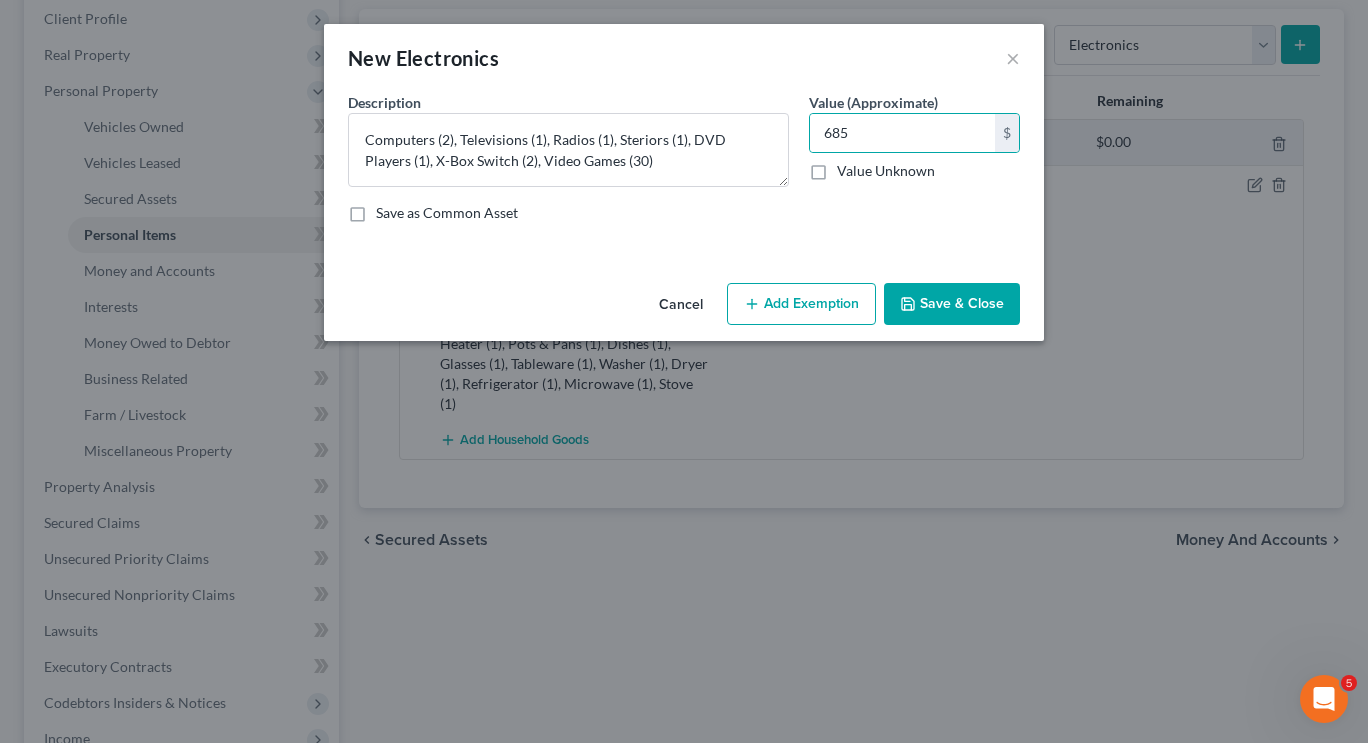 click on "Add Exemption" at bounding box center (801, 304) 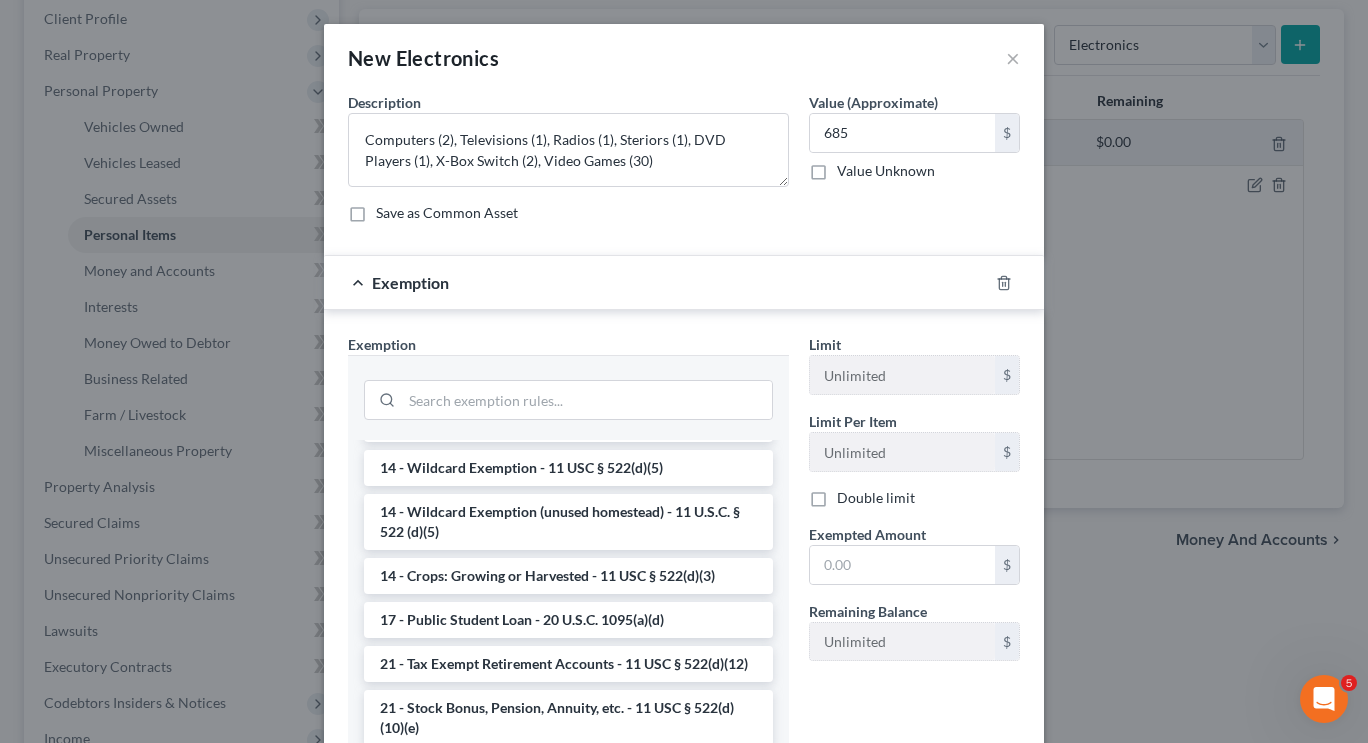 scroll, scrollTop: 388, scrollLeft: 0, axis: vertical 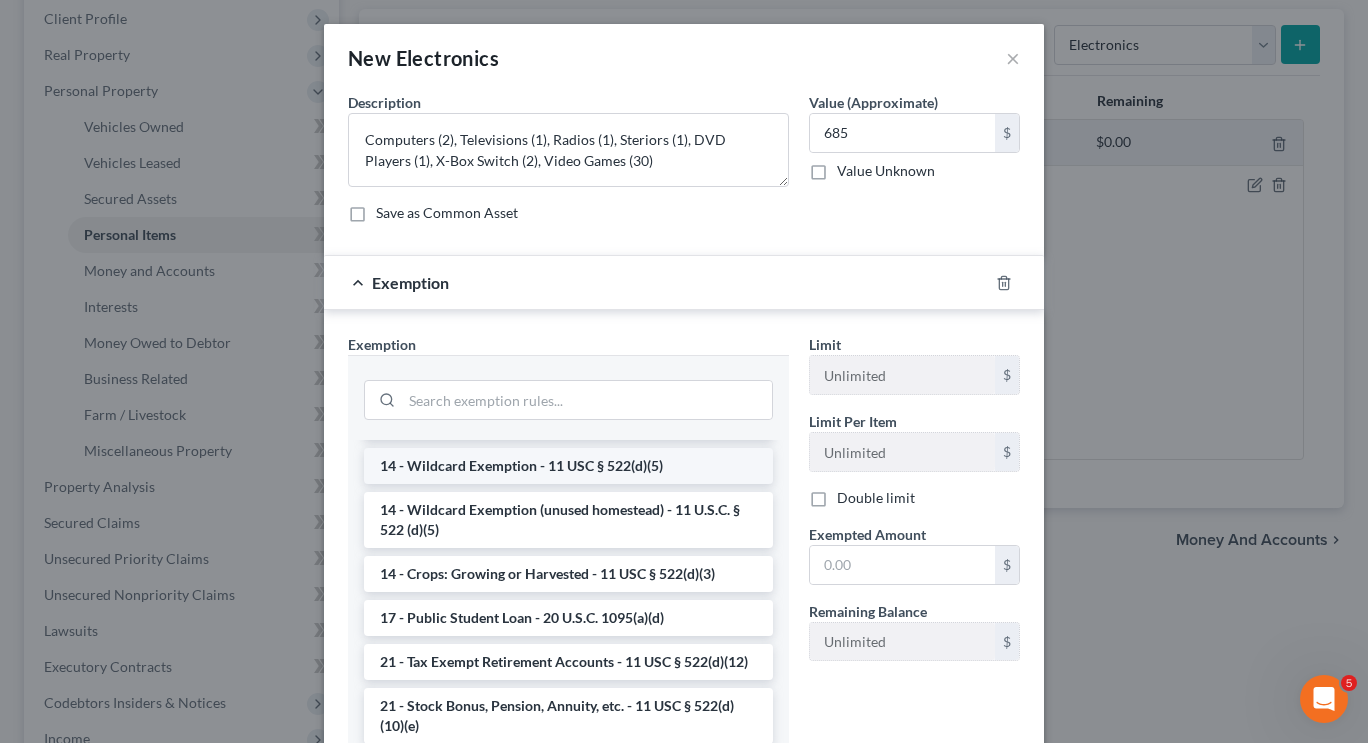 click on "14 - Wildcard Exemption - 11 USC § 522(d)(5)" at bounding box center [568, 466] 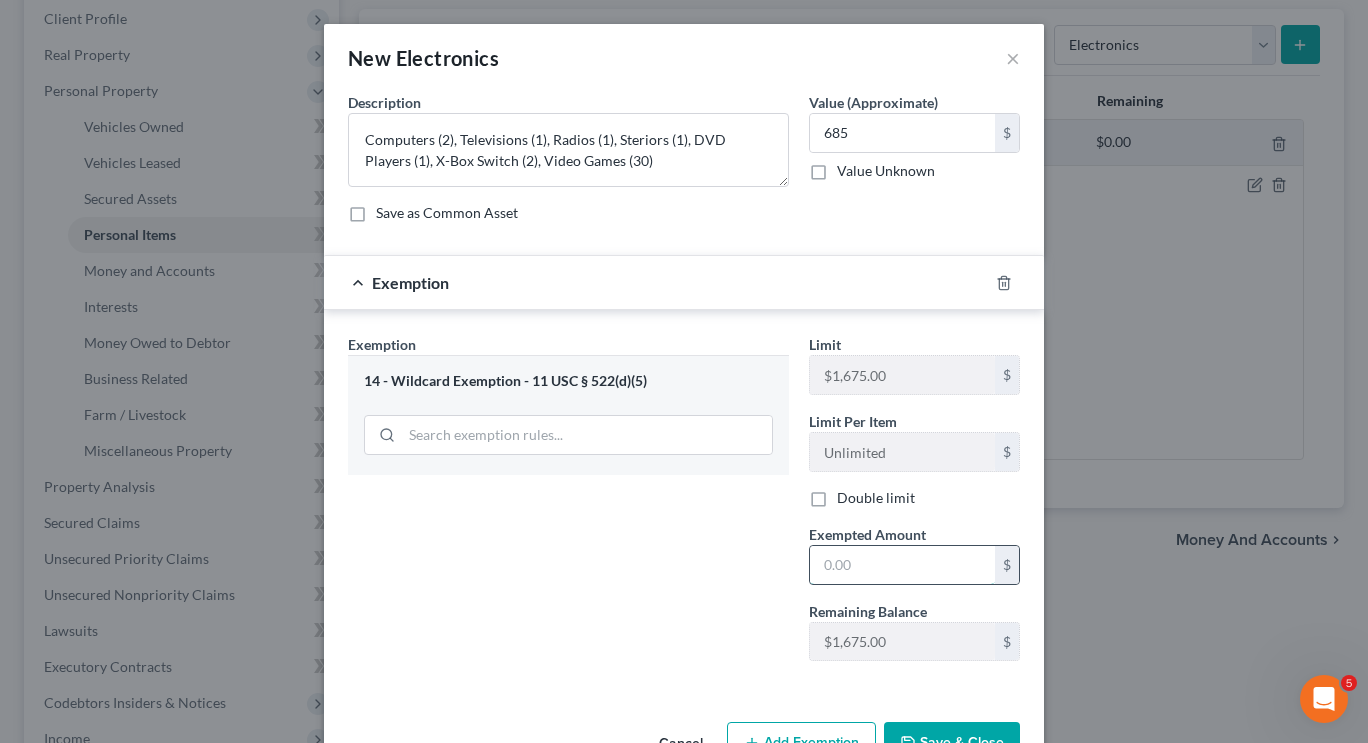 click at bounding box center (902, 565) 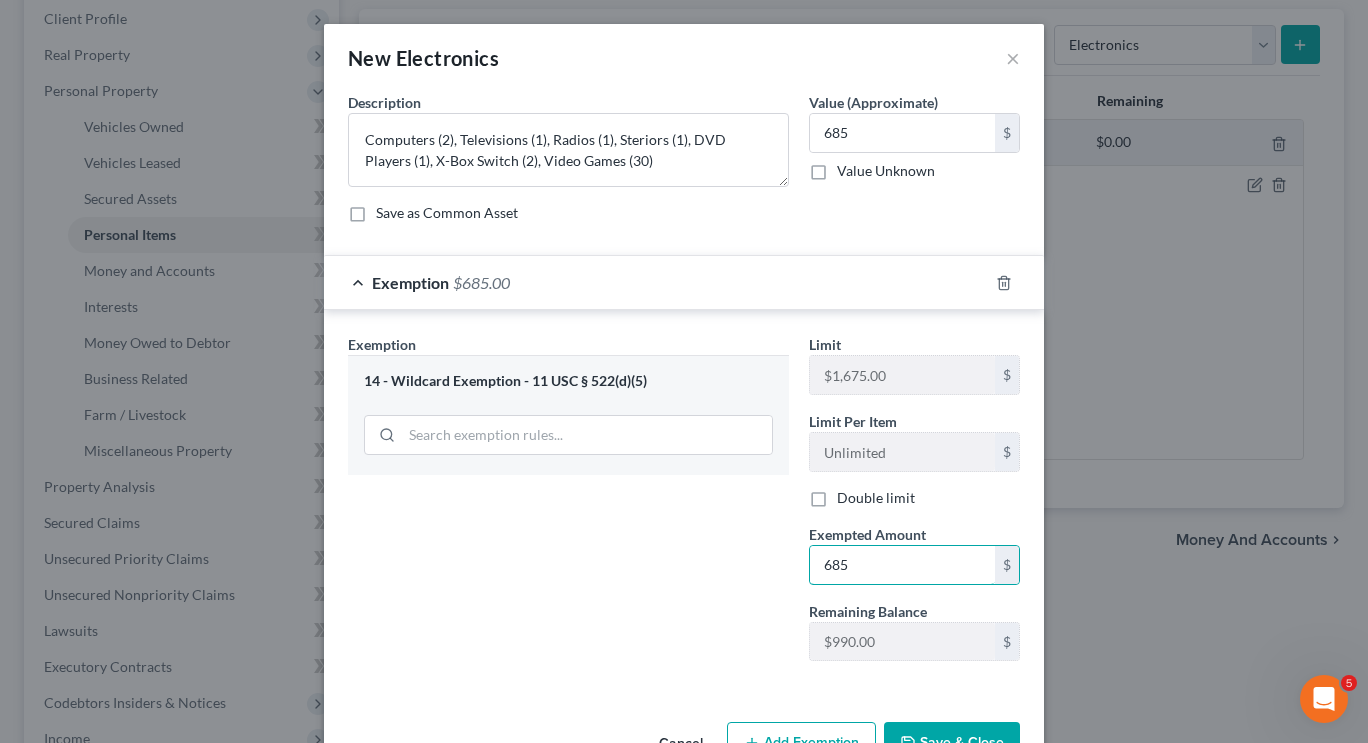 type on "685" 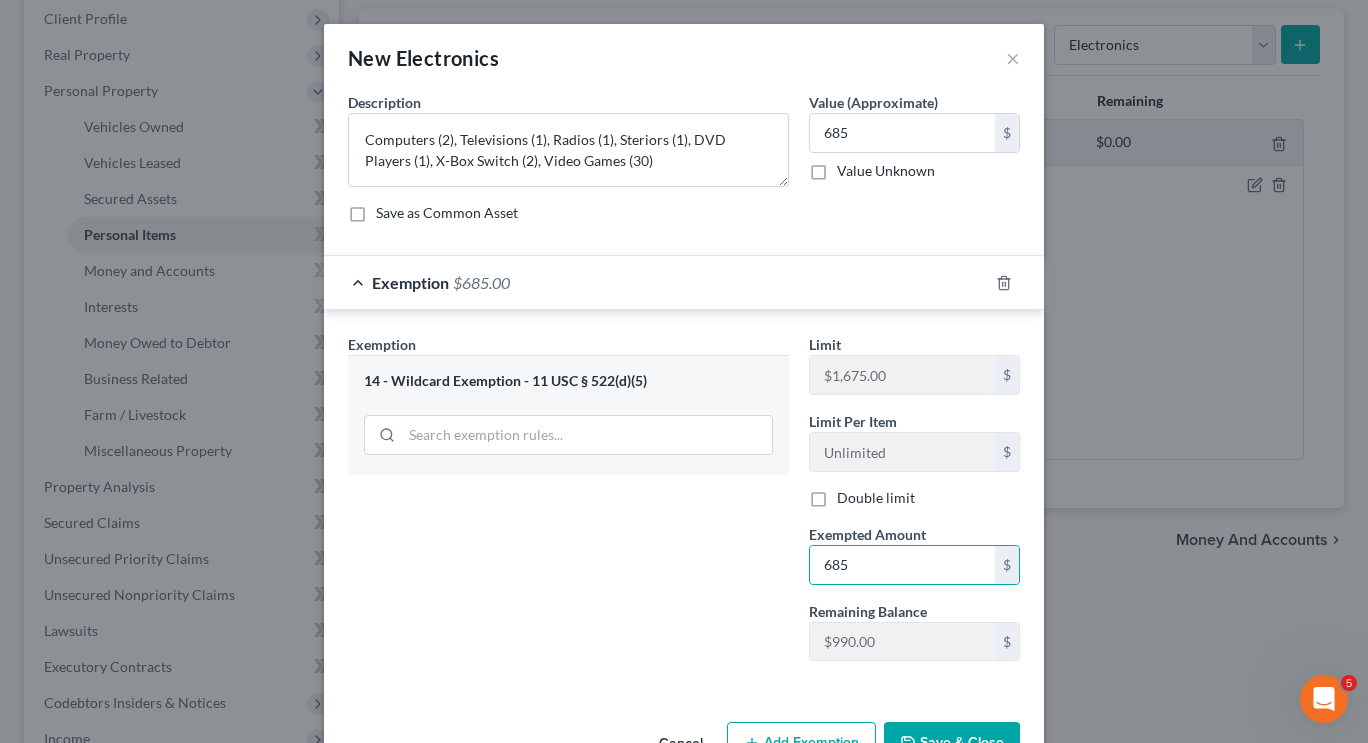 click on "Exemption Set must be selected for CA.
Exemption
*
14 - Wildcard Exemption - 11 USC § 522(d)(5)" at bounding box center (568, 505) 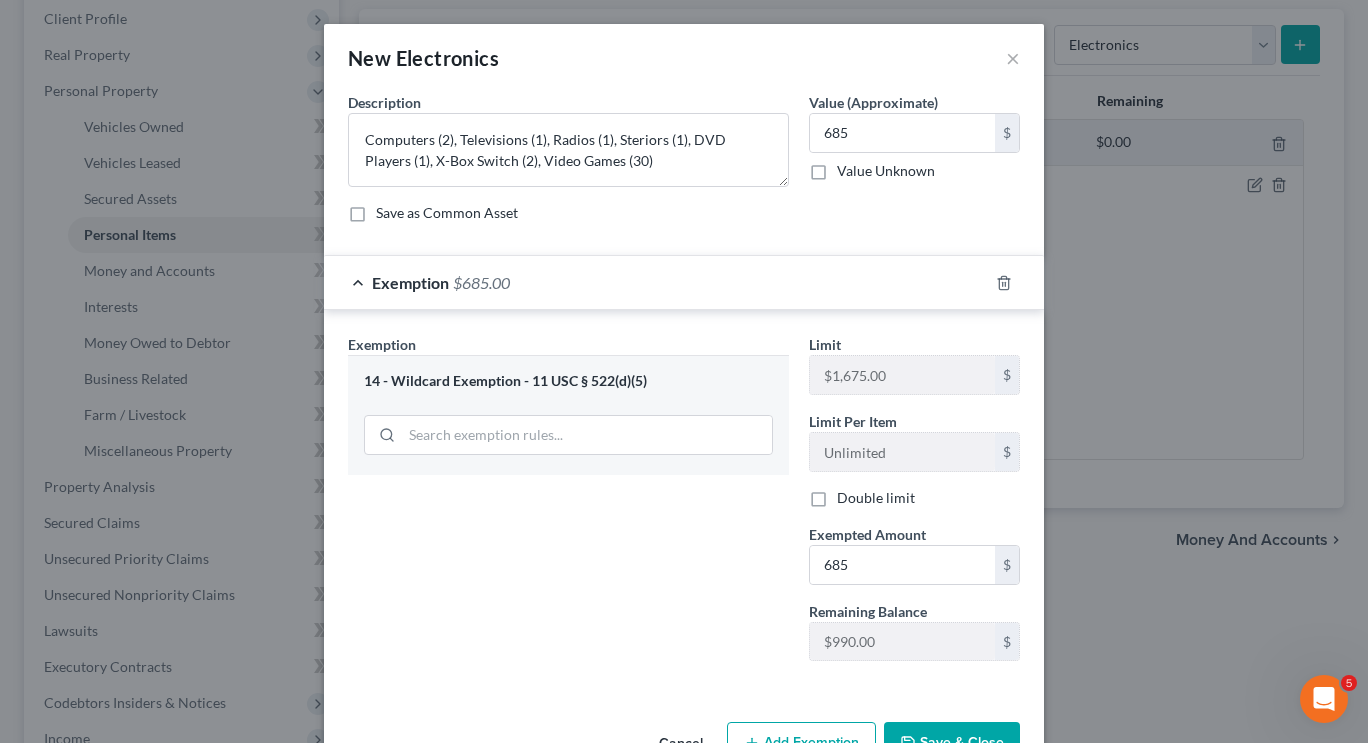 scroll, scrollTop: 61, scrollLeft: 0, axis: vertical 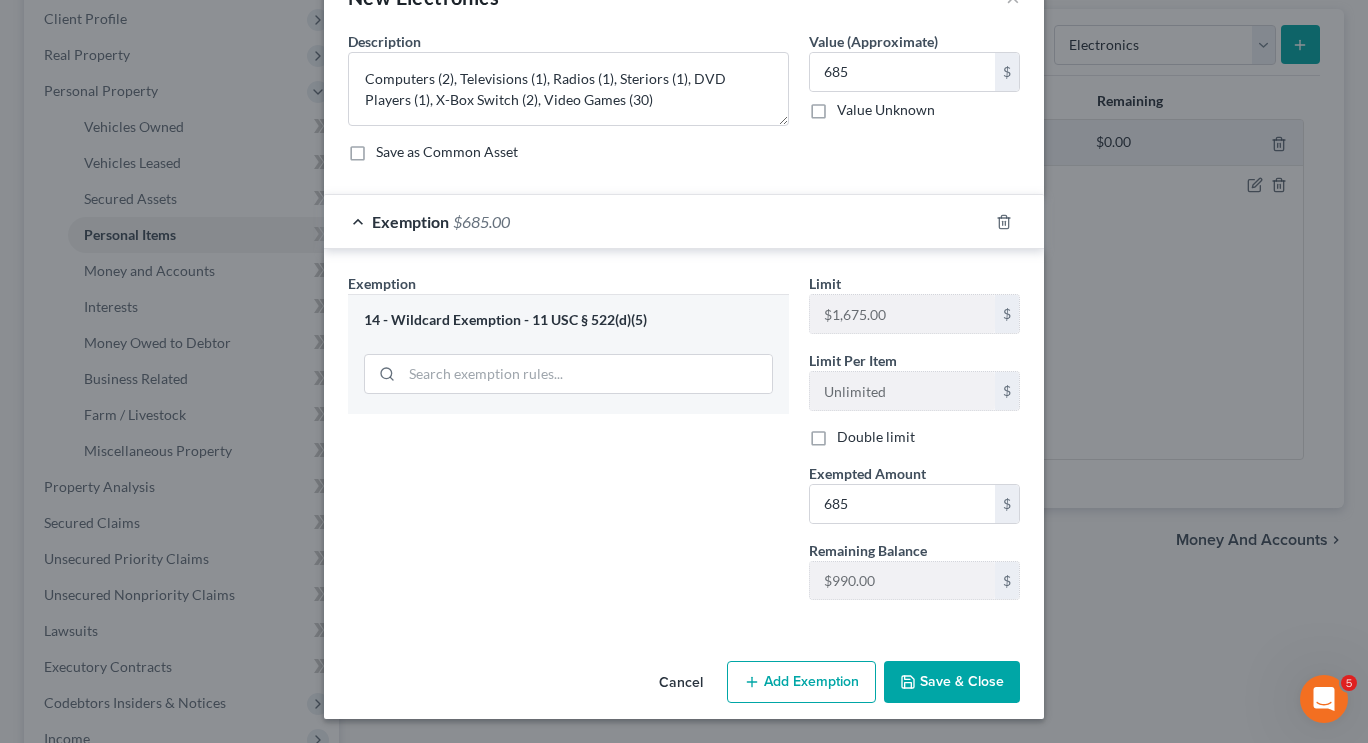 click on "Save & Close" at bounding box center (952, 682) 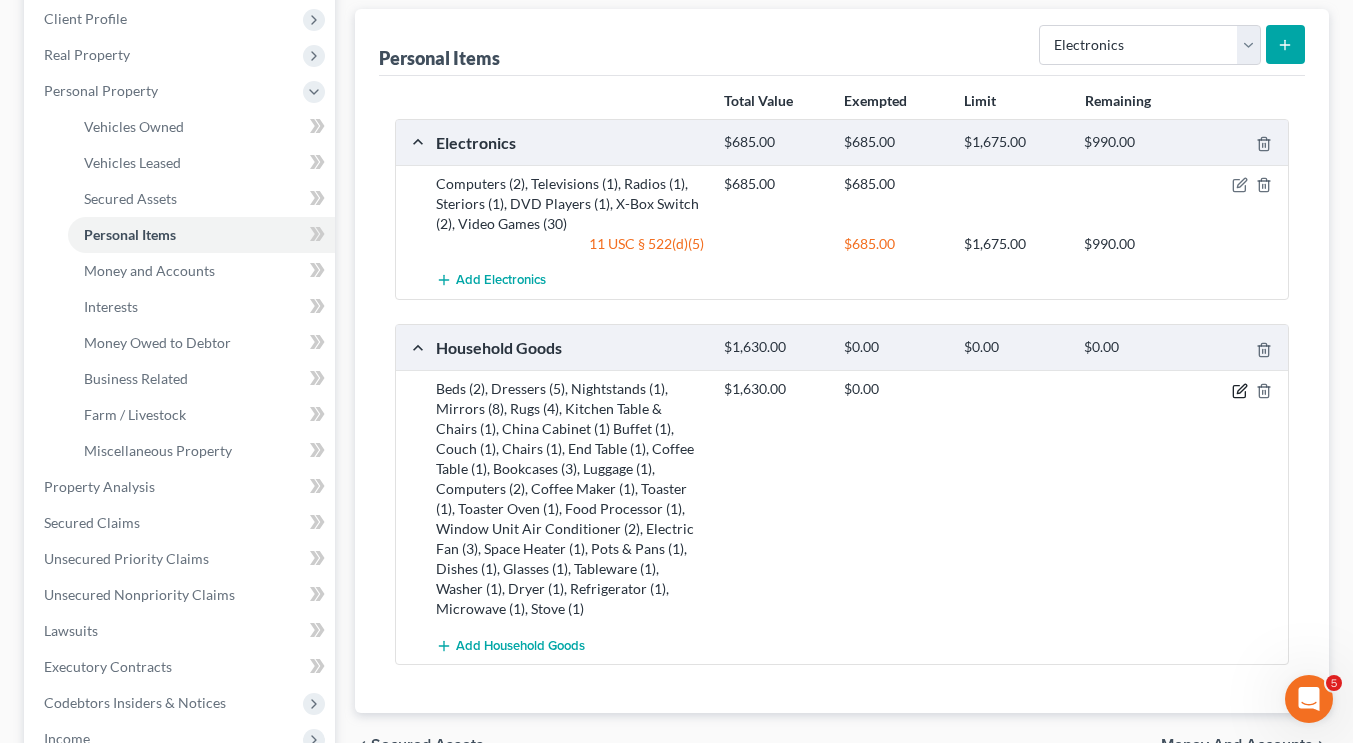 click 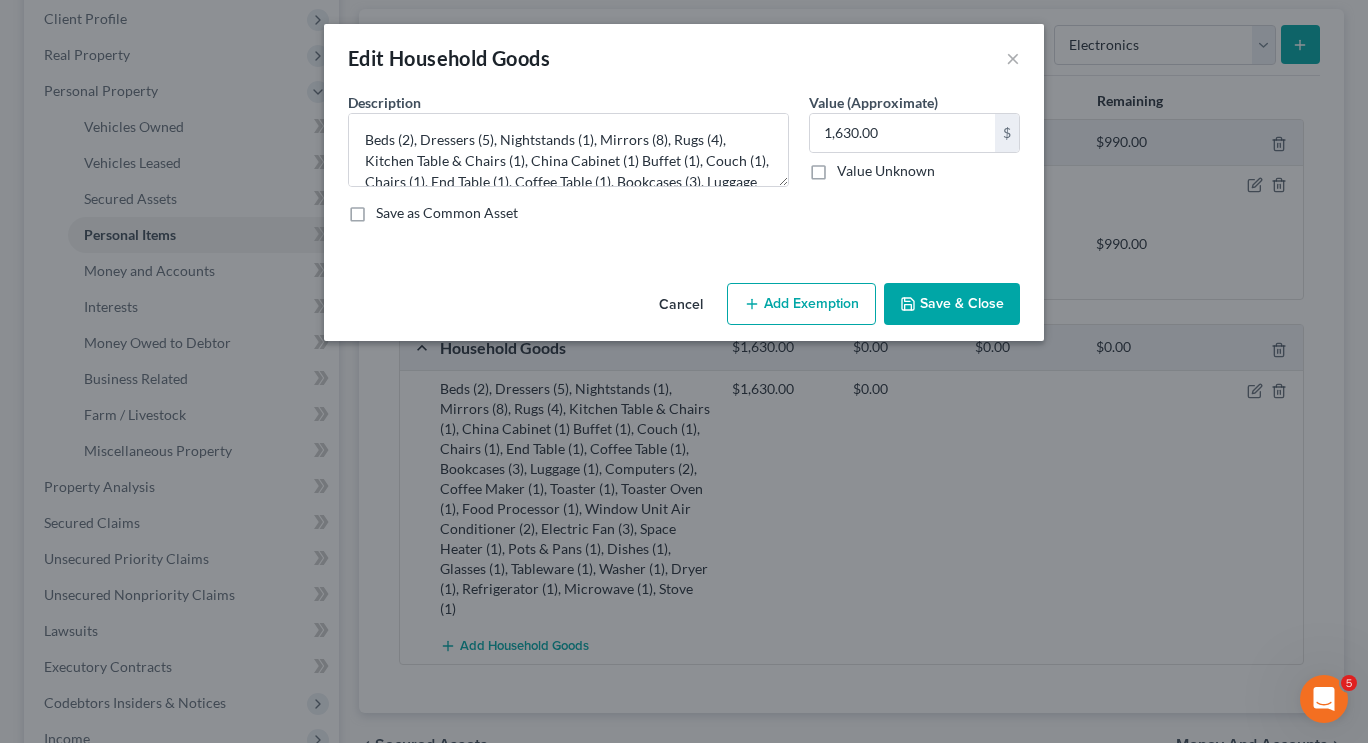 drag, startPoint x: 706, startPoint y: 439, endPoint x: 629, endPoint y: 296, distance: 162.41306 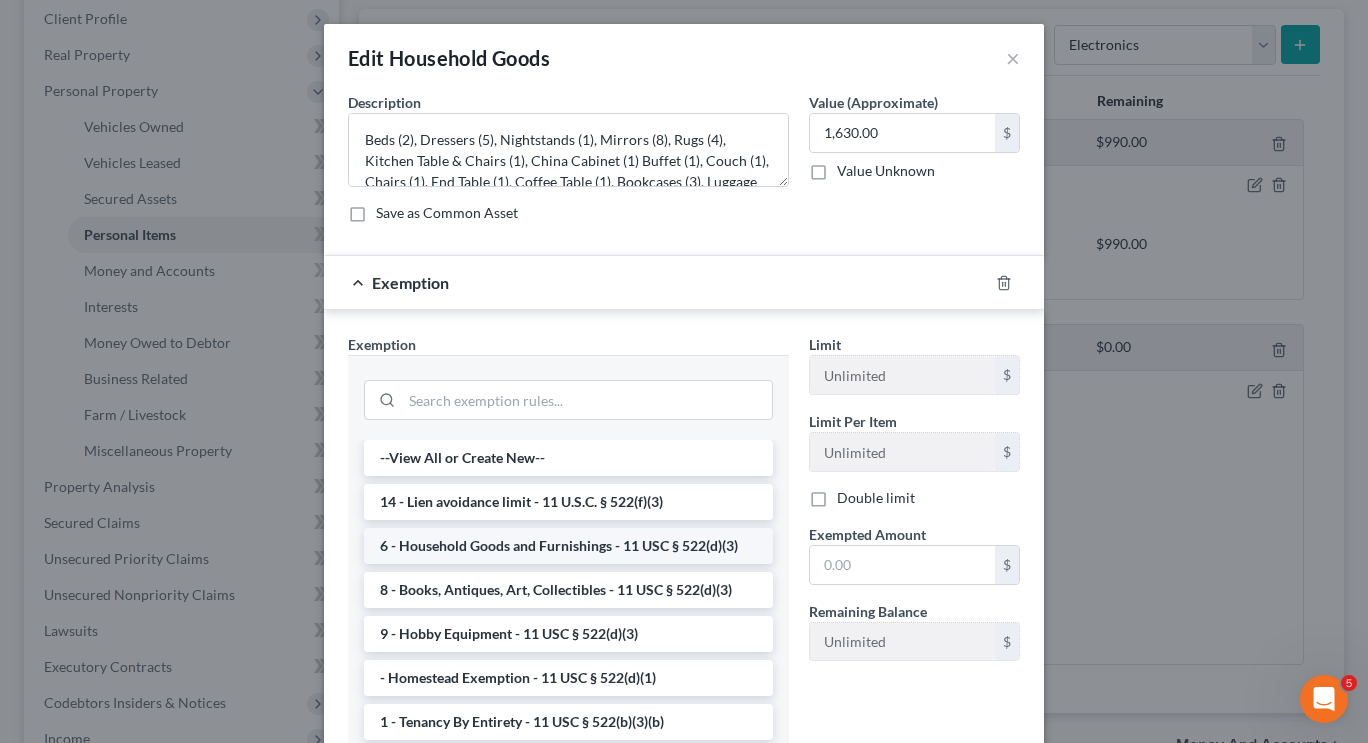 click on "6 - Household Goods and Furnishings - 11 USC § 522(d)(3)" at bounding box center (568, 546) 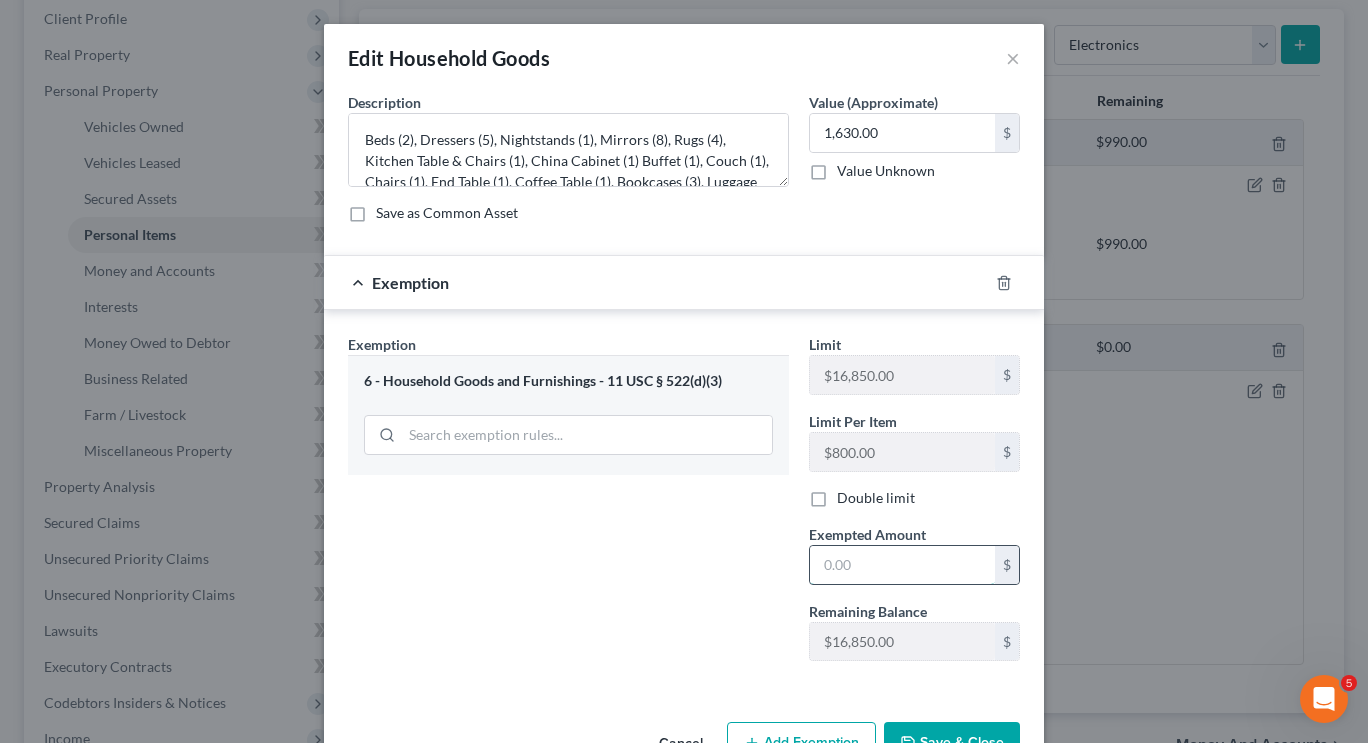 click at bounding box center (902, 565) 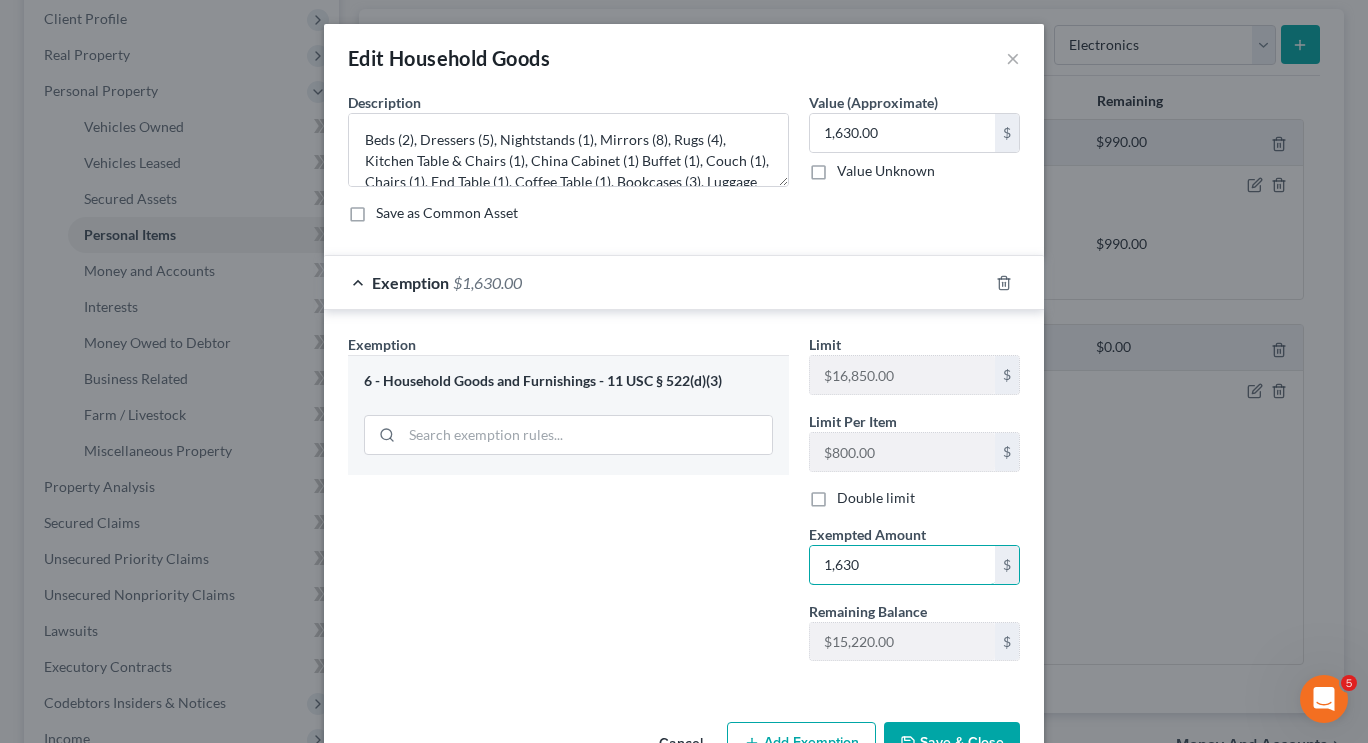 type on "1,630" 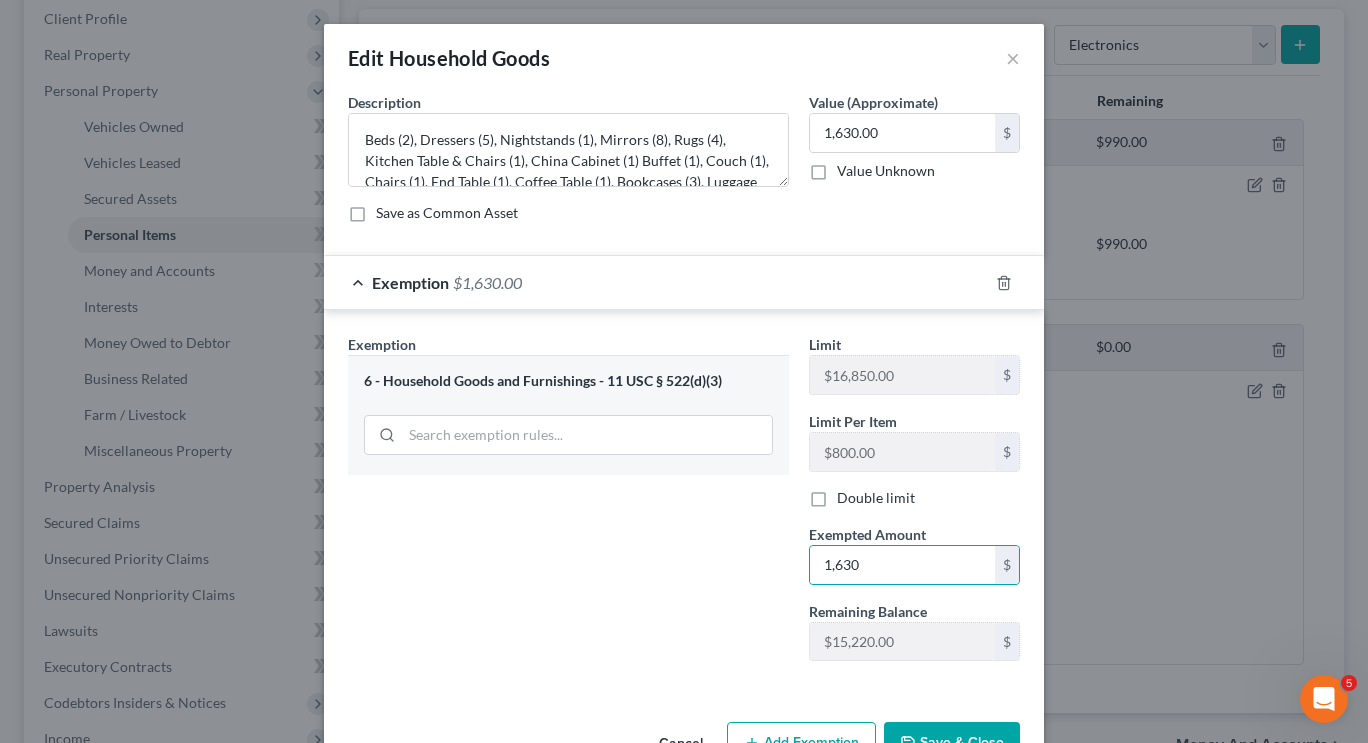 click on "Exemption Set must be selected for CA.
Exemption
*
6 - Household Goods and Furnishings - 11 USC § 522(d)(3)" at bounding box center (568, 505) 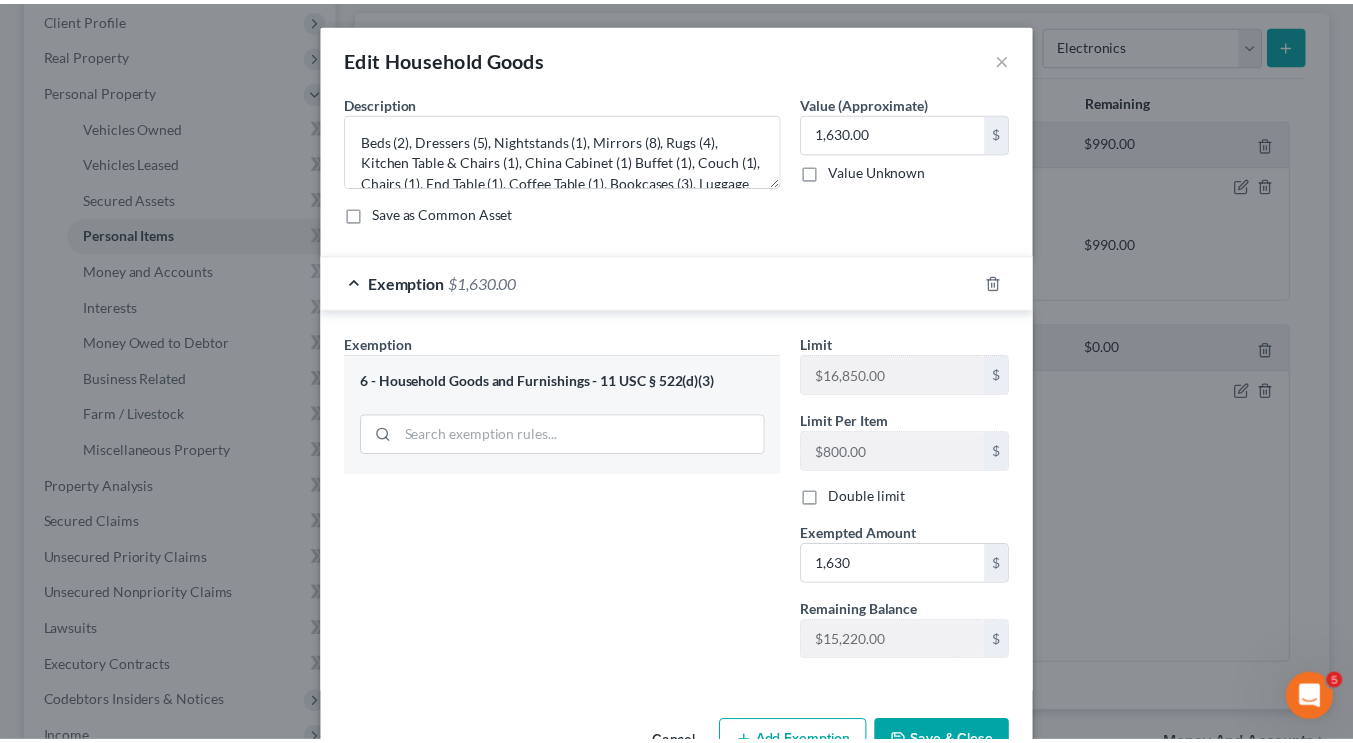 scroll, scrollTop: 61, scrollLeft: 0, axis: vertical 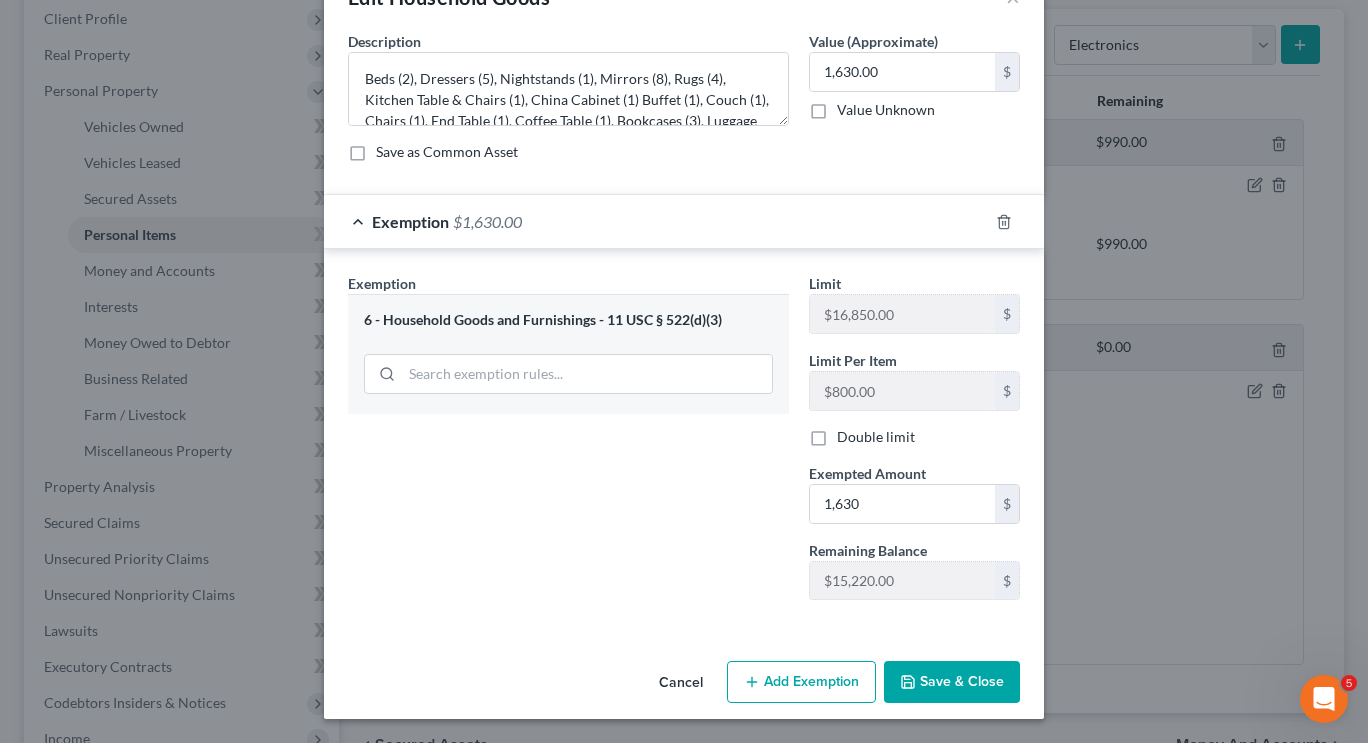 click on "Save & Close" at bounding box center [952, 682] 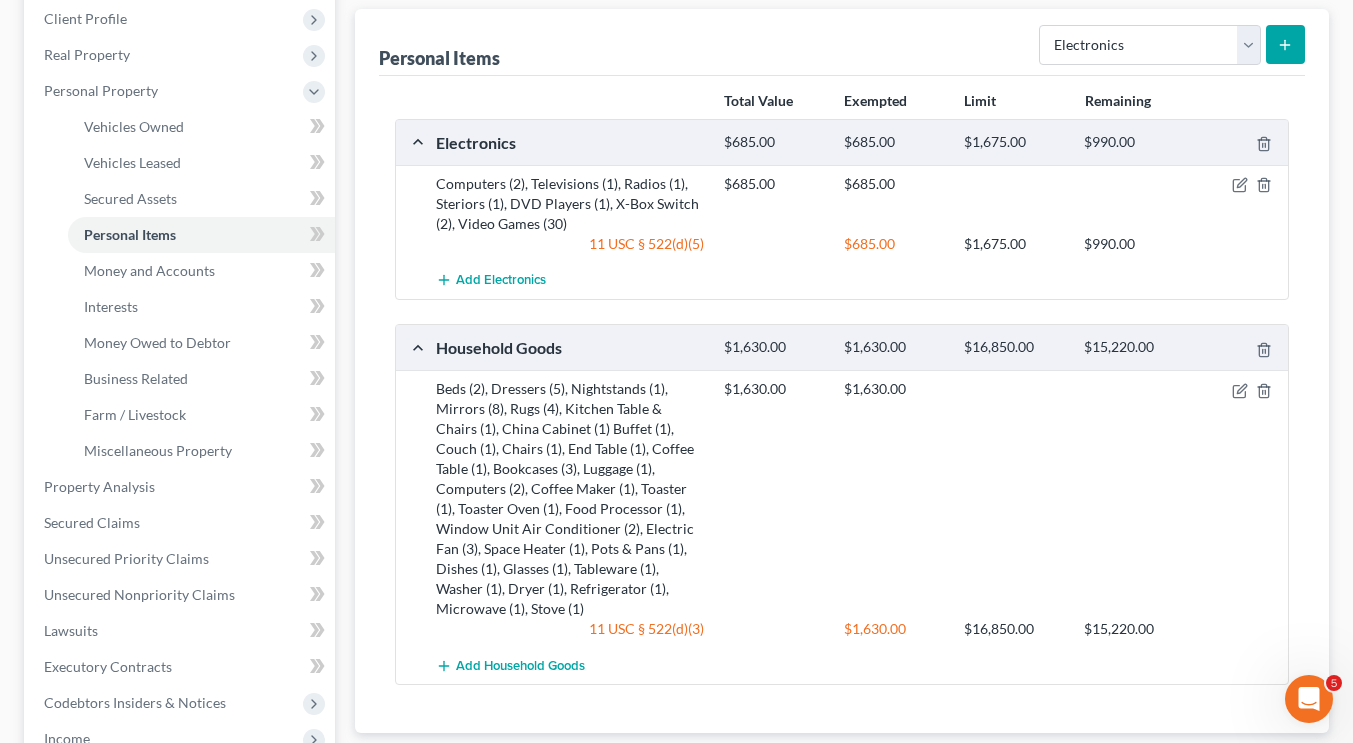 click on "Total Value Exempted Limit Remaining
Electronics $[PRICE] $[PRICE] $[PRICE] $[PRICE]
Computers (2), Televisions (1), Radios (1), Steriors (1), DVD Players (1), X-Box Switch (2), Video Games (30) $[PRICE] $[PRICE] 11 USC § 522(d)(5) $[PRICE] $[PRICE] $[PRICE] Add Electronics
Household Goods $[PRICE] $[PRICE] $[PRICE] $[PRICE]
Beds (2), Dressers (5), Nightstands (1), Mirrors (8), Rugs (4), Kitchen Table & Chairs (1), China Cabinet (1) Buffet (1), Couch (1), Chairs (1), End Table (1), Coffee Table (1), Bookcases (3), Luggage (1), Computers (2), Coffee Maker (1), Toaster (1), Toaster Oven (1), Food Processor (1), Window Unit Air Conditioner (2), Electric Fan (3), Space Heater (1), Pots & Pans (1), Dishes (1), Glasses (1), Tableware (1), Washer (1), Dryer (1), Refrigerator (1), Microwave (1), Stove (1) $[PRICE] $[PRICE] 11 USC § 522(d)(3) $[PRICE] $[PRICE] $[PRICE] Add Household Goods" at bounding box center (842, 405) 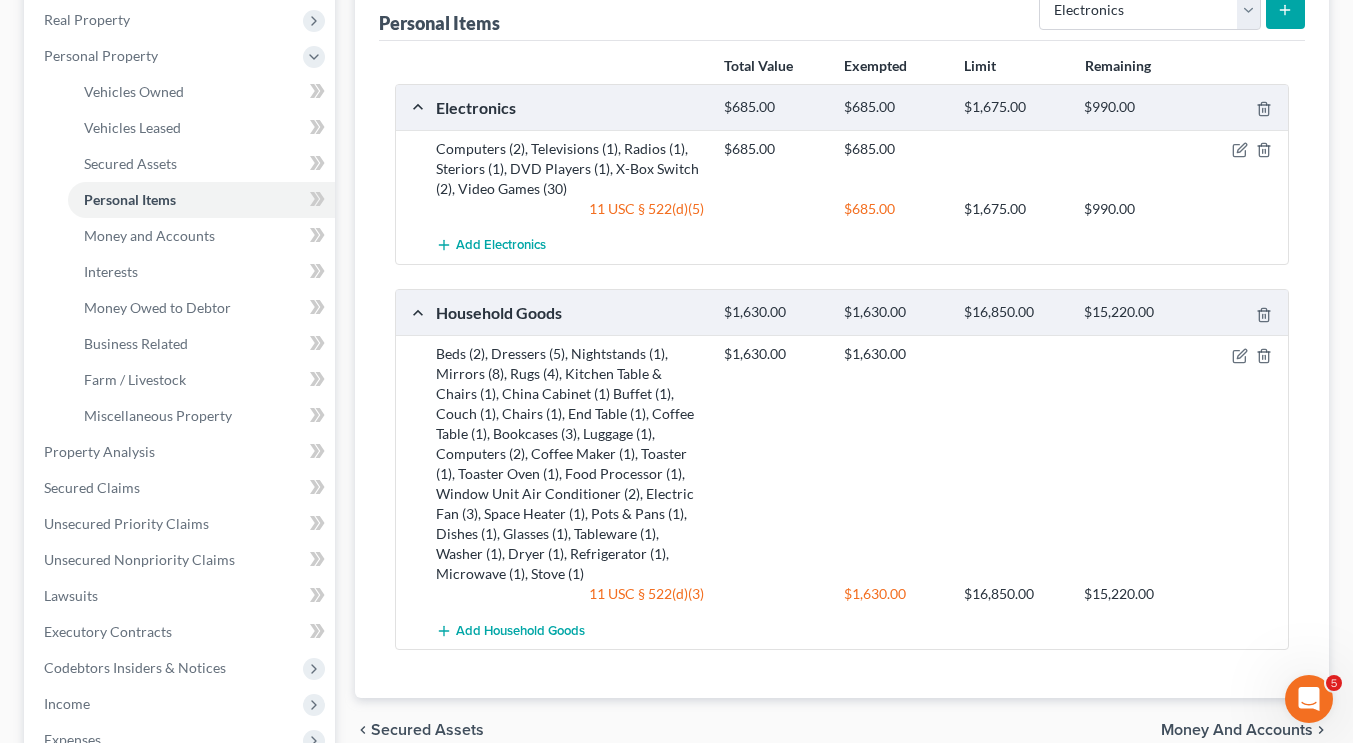 scroll, scrollTop: 313, scrollLeft: 0, axis: vertical 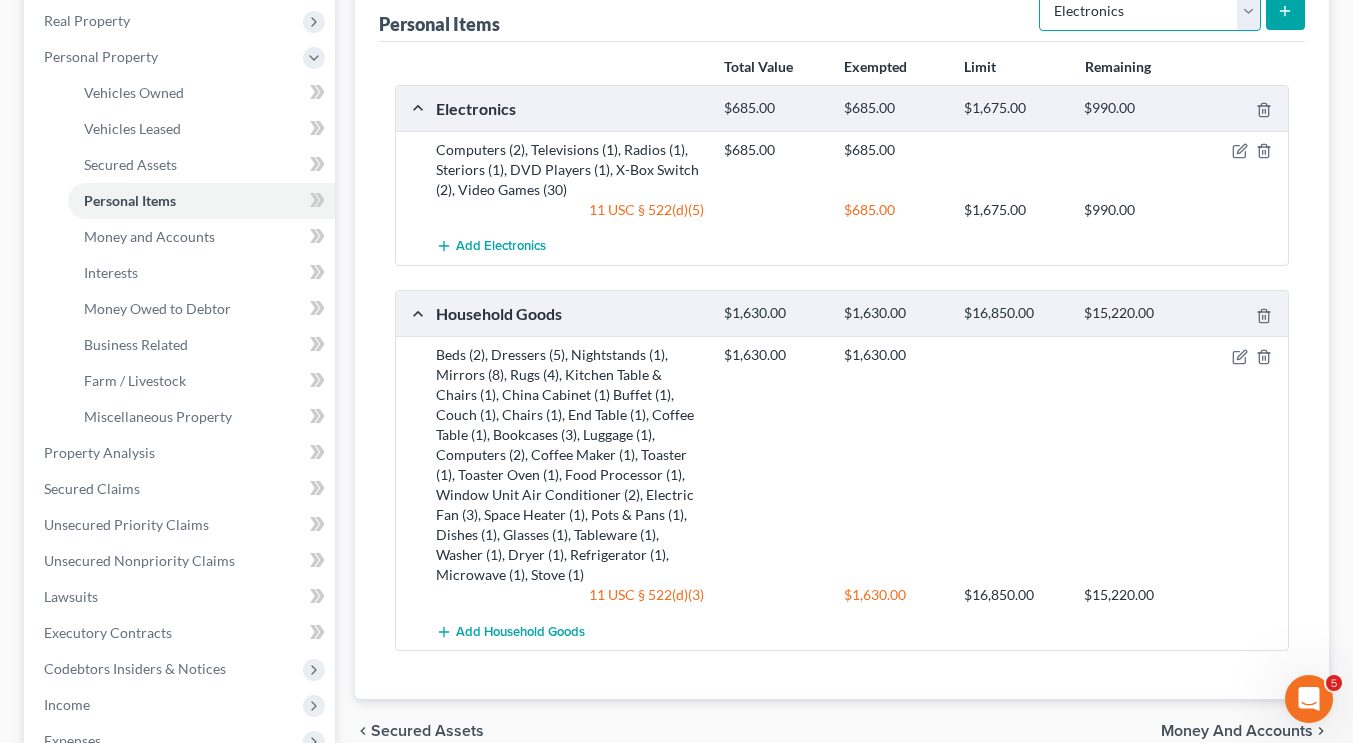click on "Select Item Type Clothing Collectibles Of Value Electronics Firearms Household Goods Jewelry Other Pet(s) Sports & Hobby Equipment" at bounding box center [1150, 11] 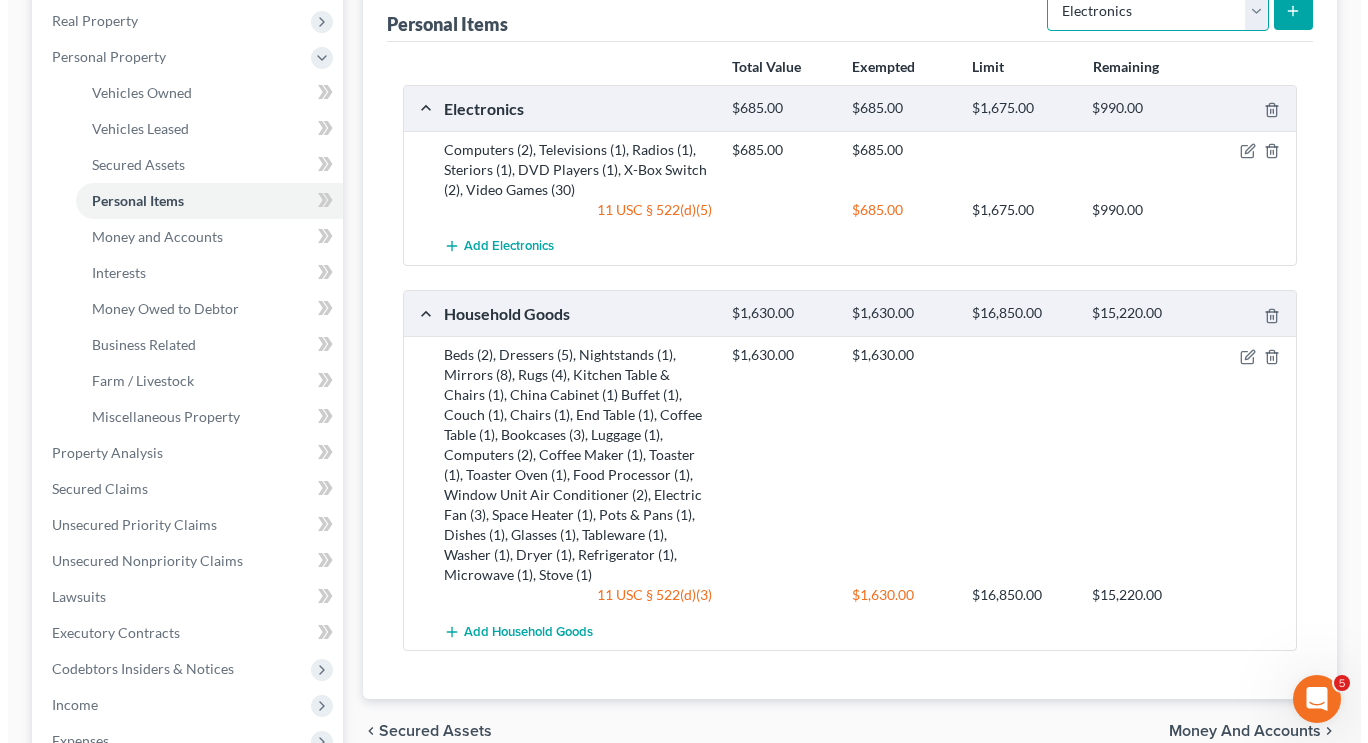 scroll, scrollTop: 303, scrollLeft: 0, axis: vertical 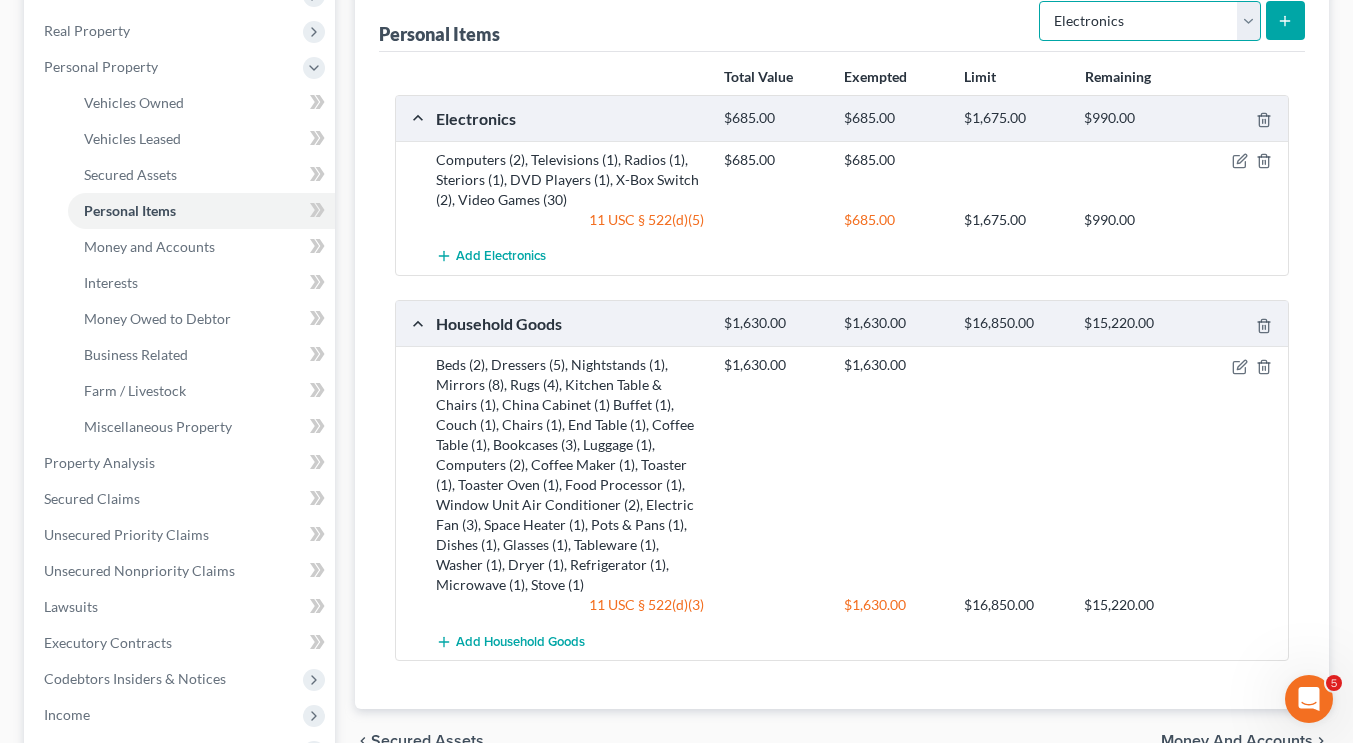 select on "sports_and_hobby_equipment" 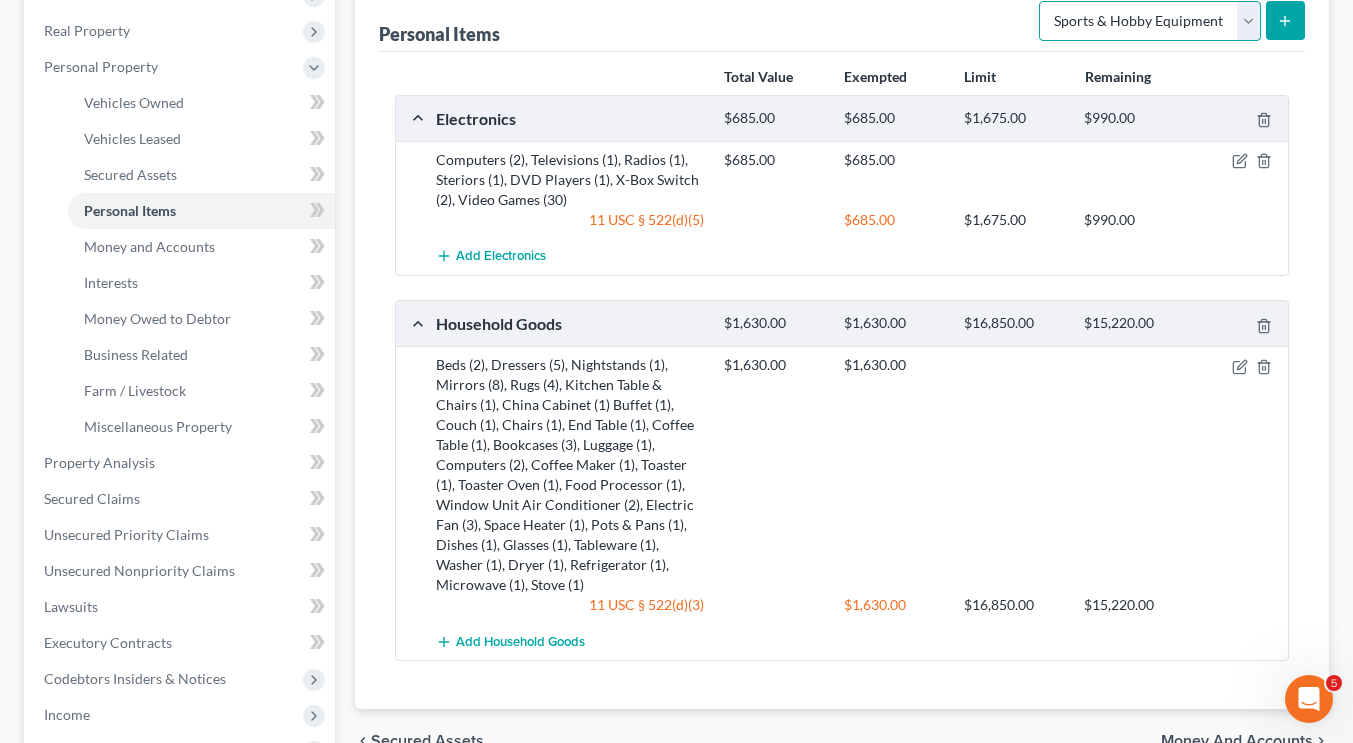 click on "Select Item Type Clothing Collectibles Of Value Electronics Firearms Household Goods Jewelry Other Pet(s) Sports & Hobby Equipment" at bounding box center (1150, 21) 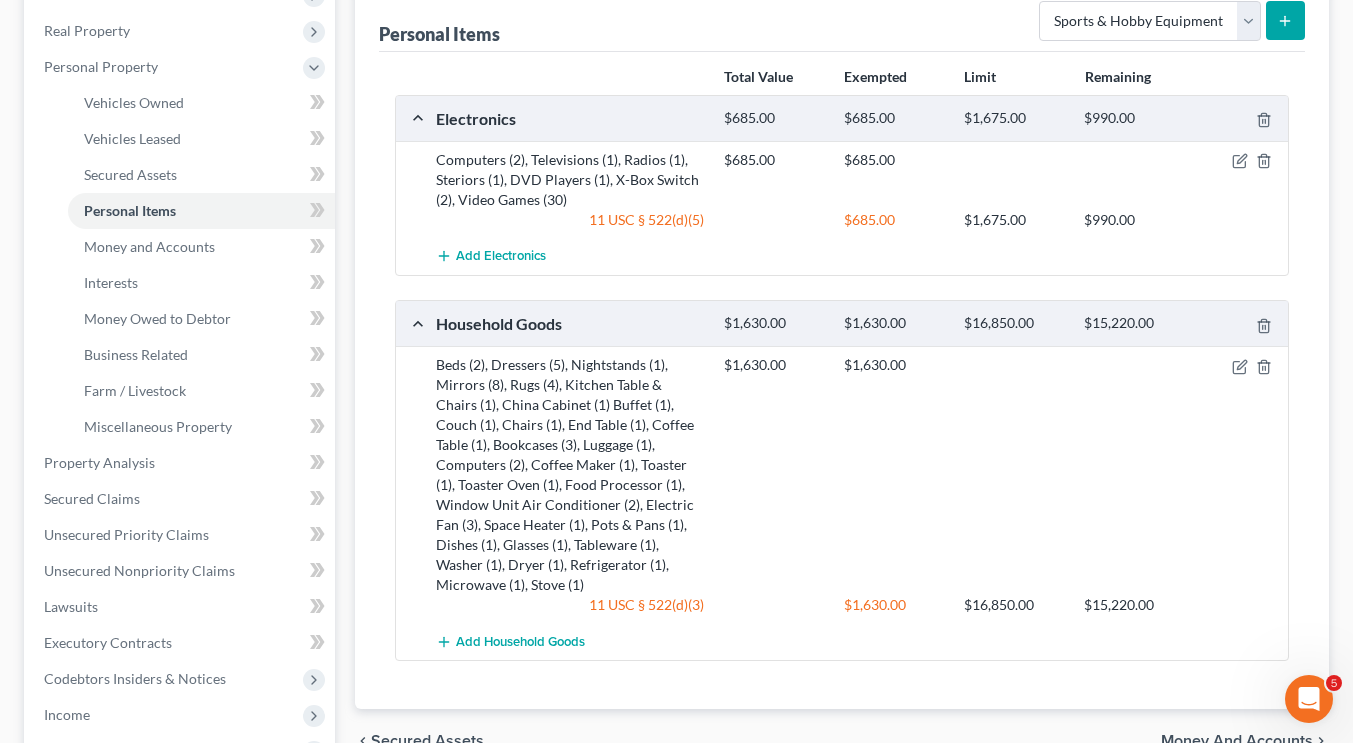 click 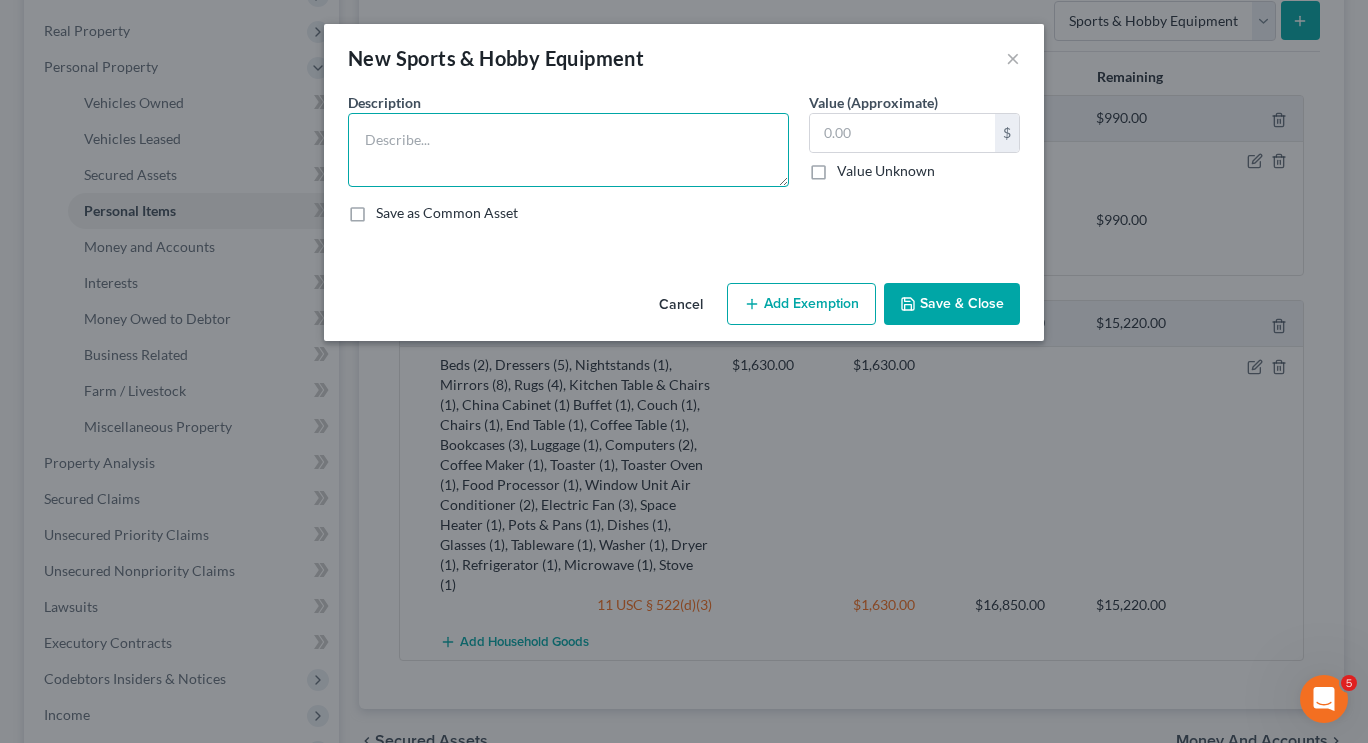 click at bounding box center [568, 150] 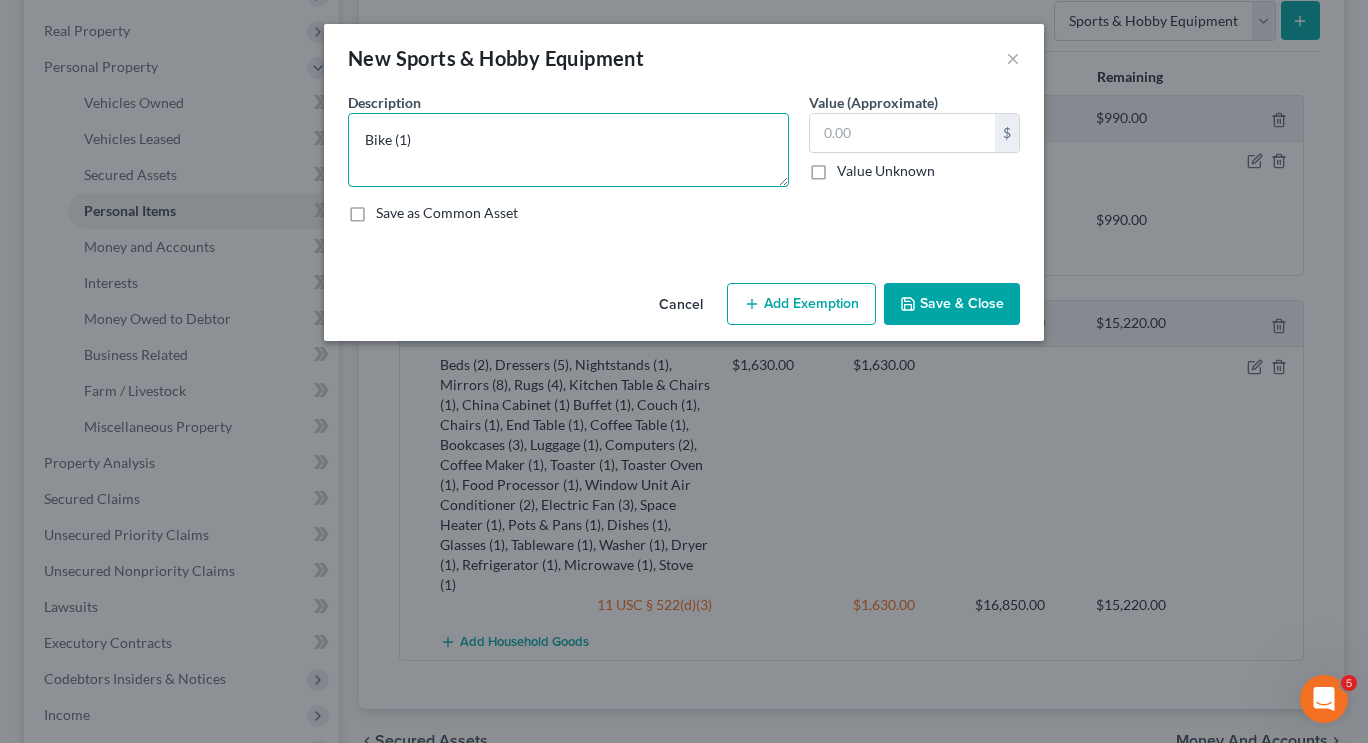 type on "Bike (1)" 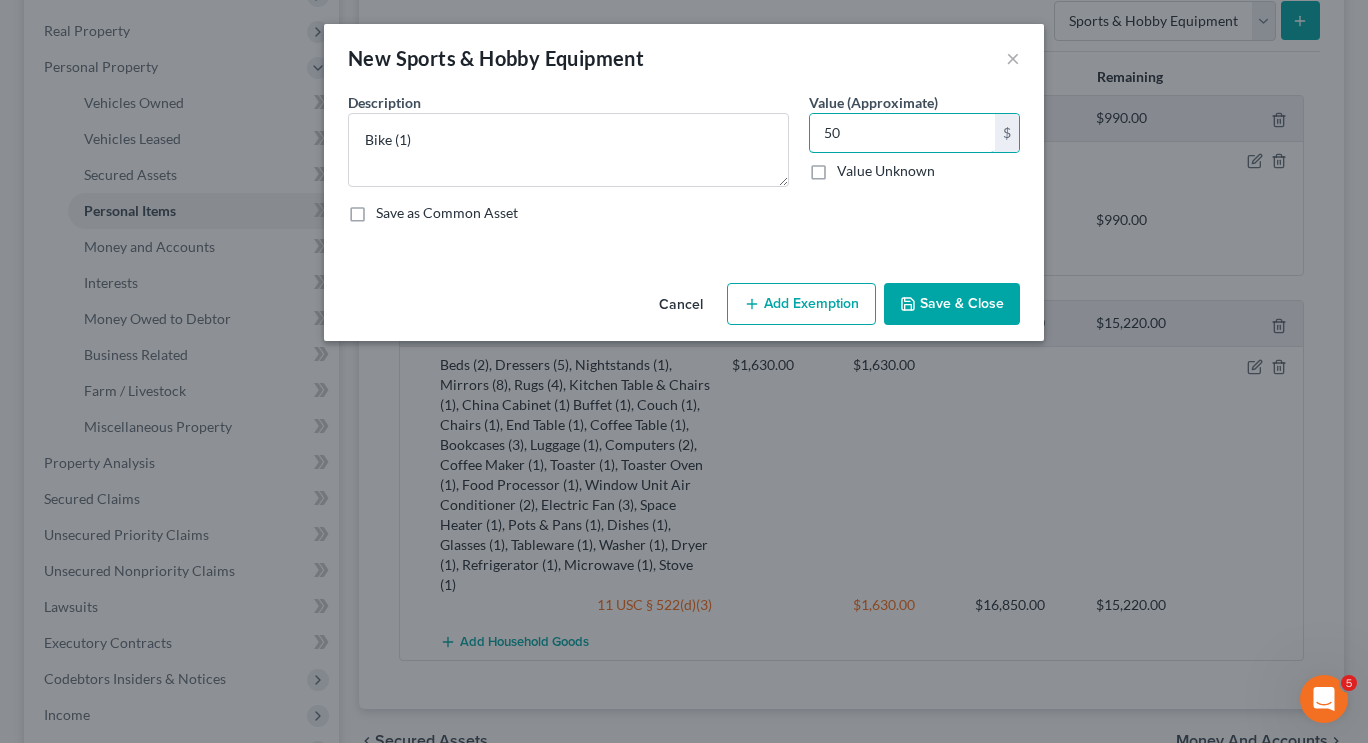 type on "50" 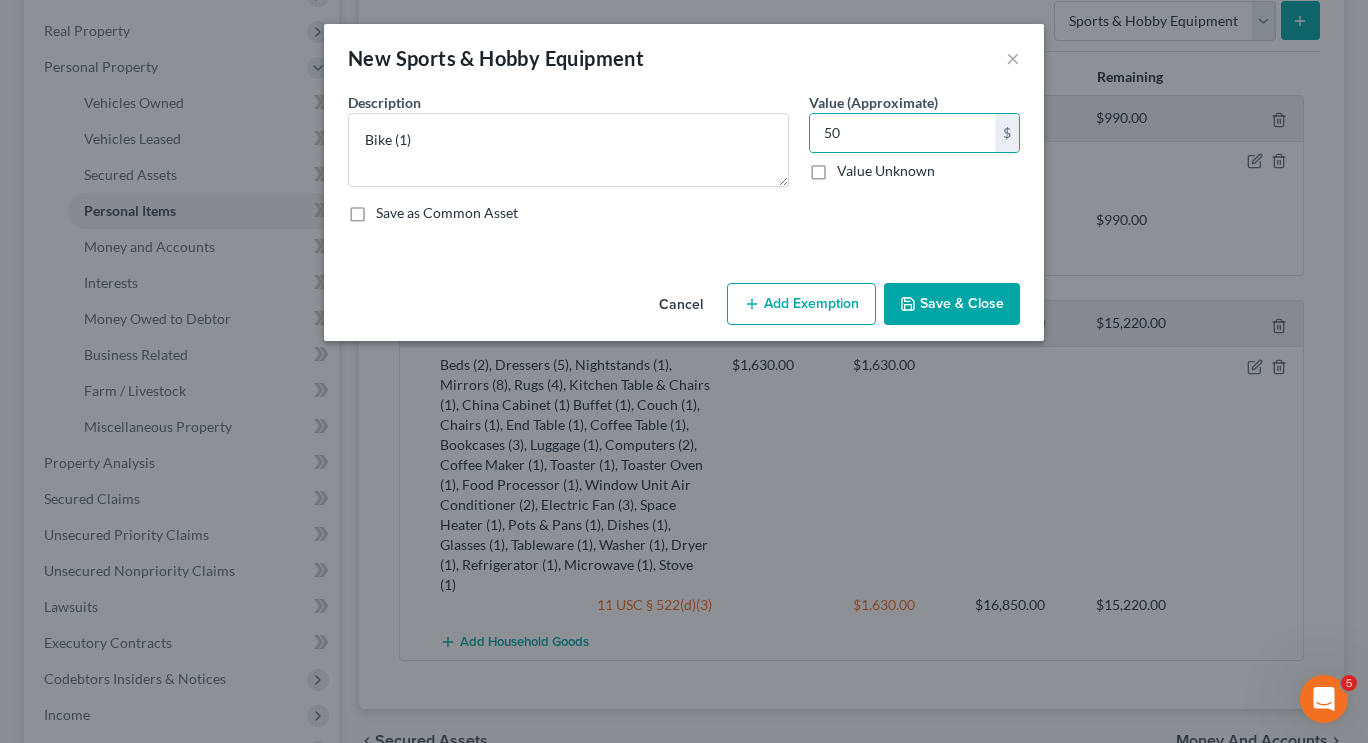 click on "Add Exemption" at bounding box center (801, 304) 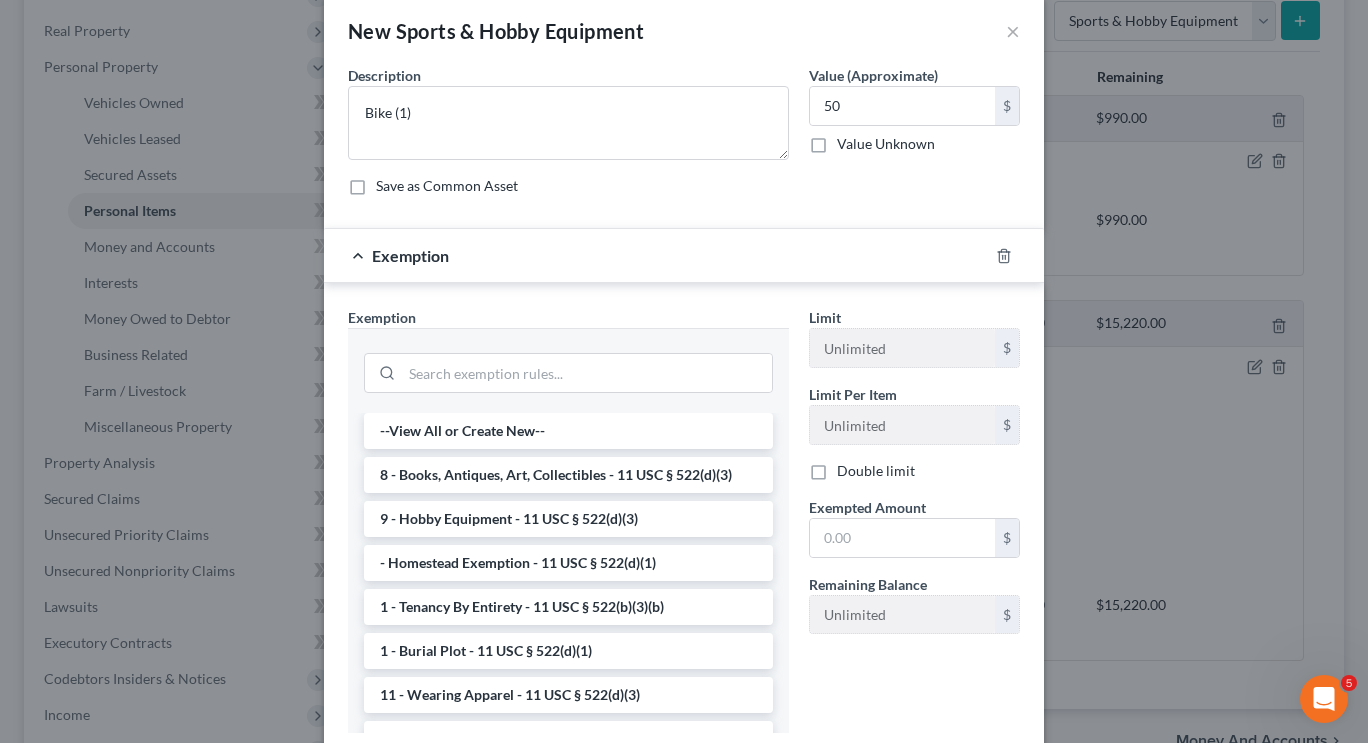 scroll, scrollTop: 42, scrollLeft: 0, axis: vertical 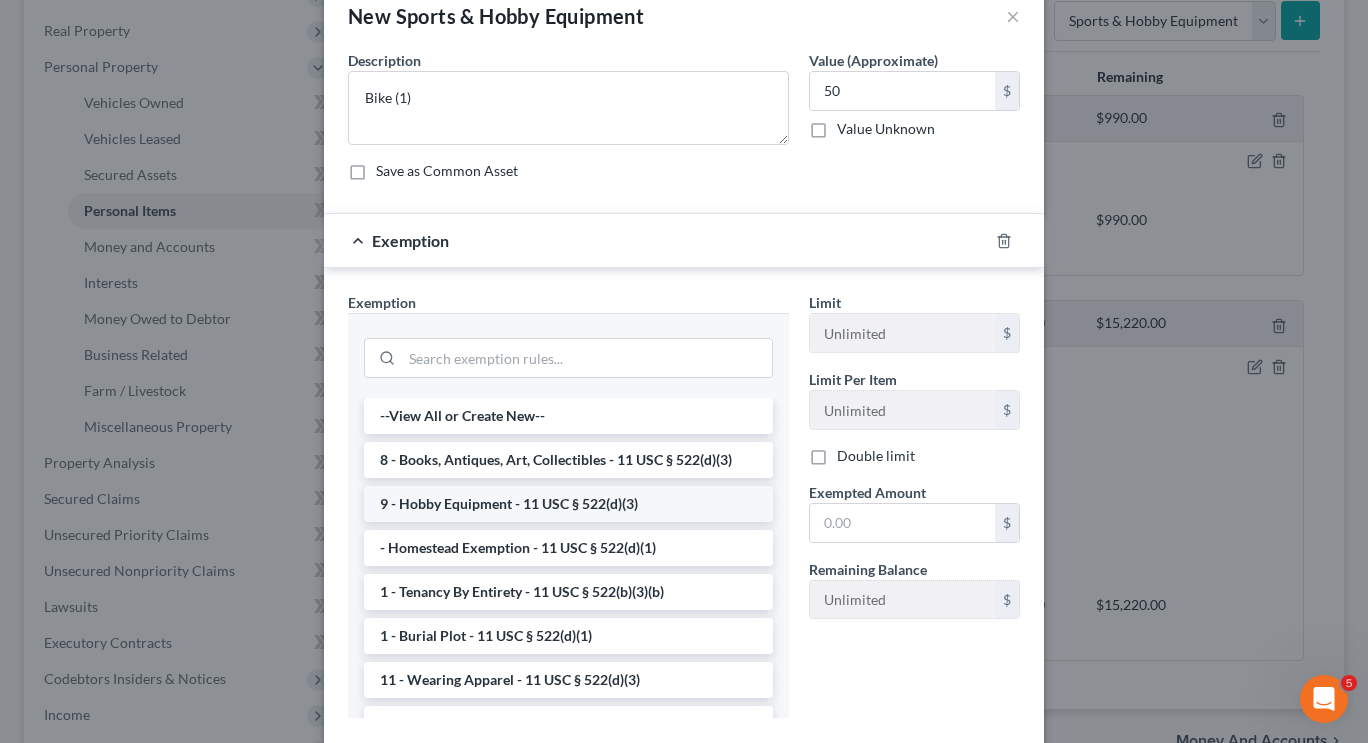 click on "9 - Hobby Equipment  - 11 USC § 522(d)(3)" at bounding box center [568, 504] 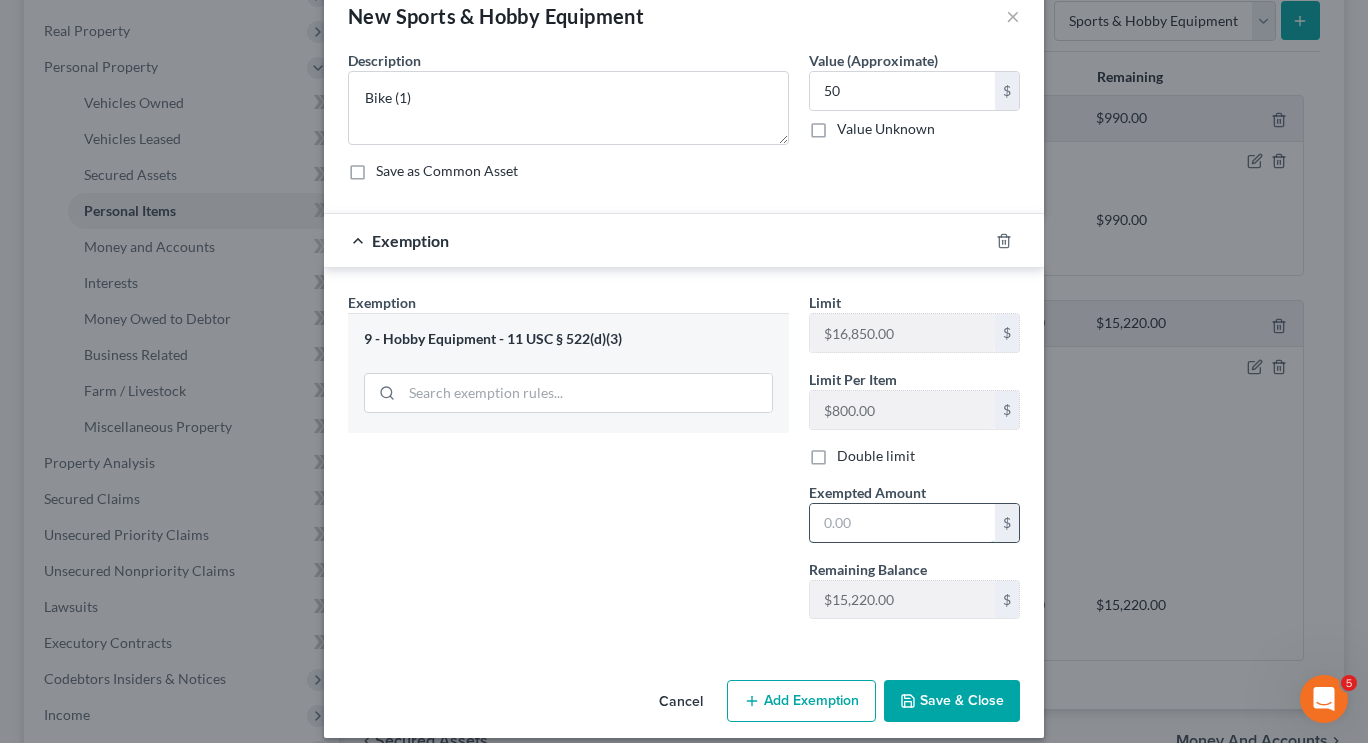 click at bounding box center (902, 523) 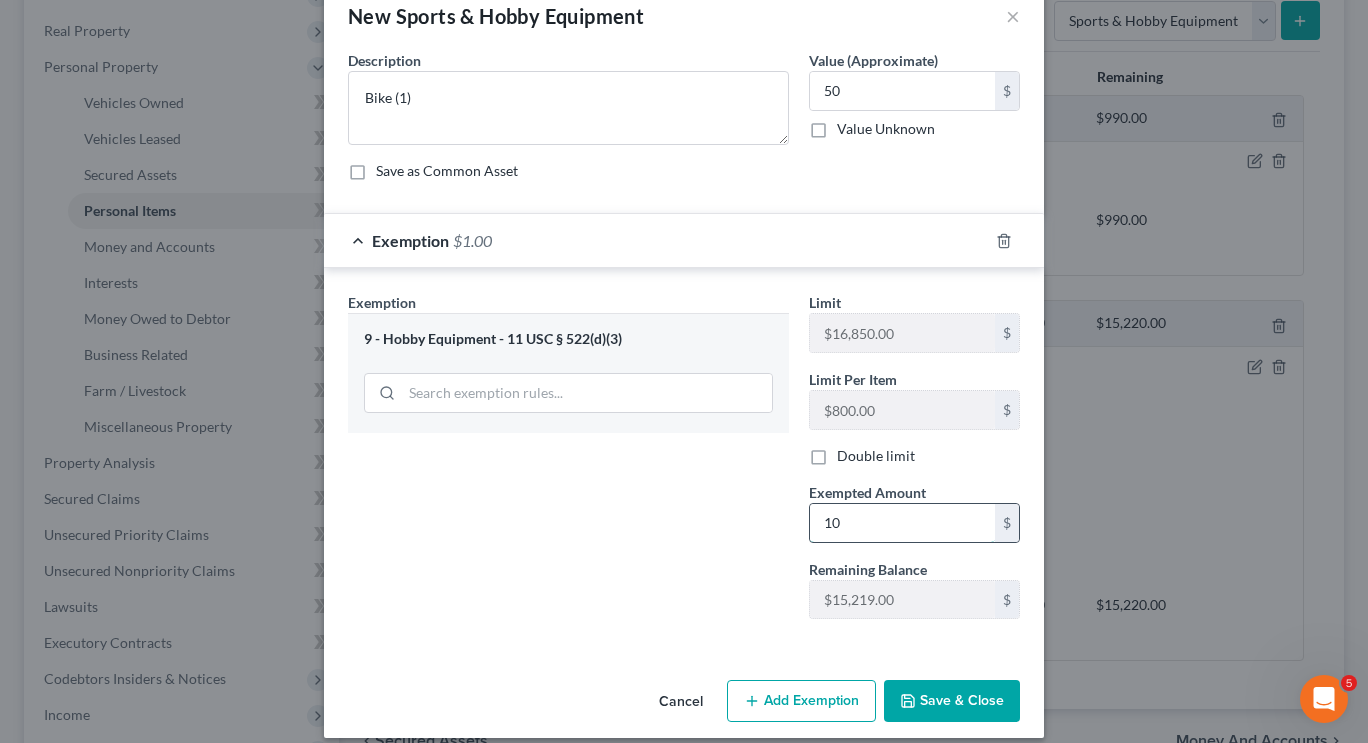 type on "1" 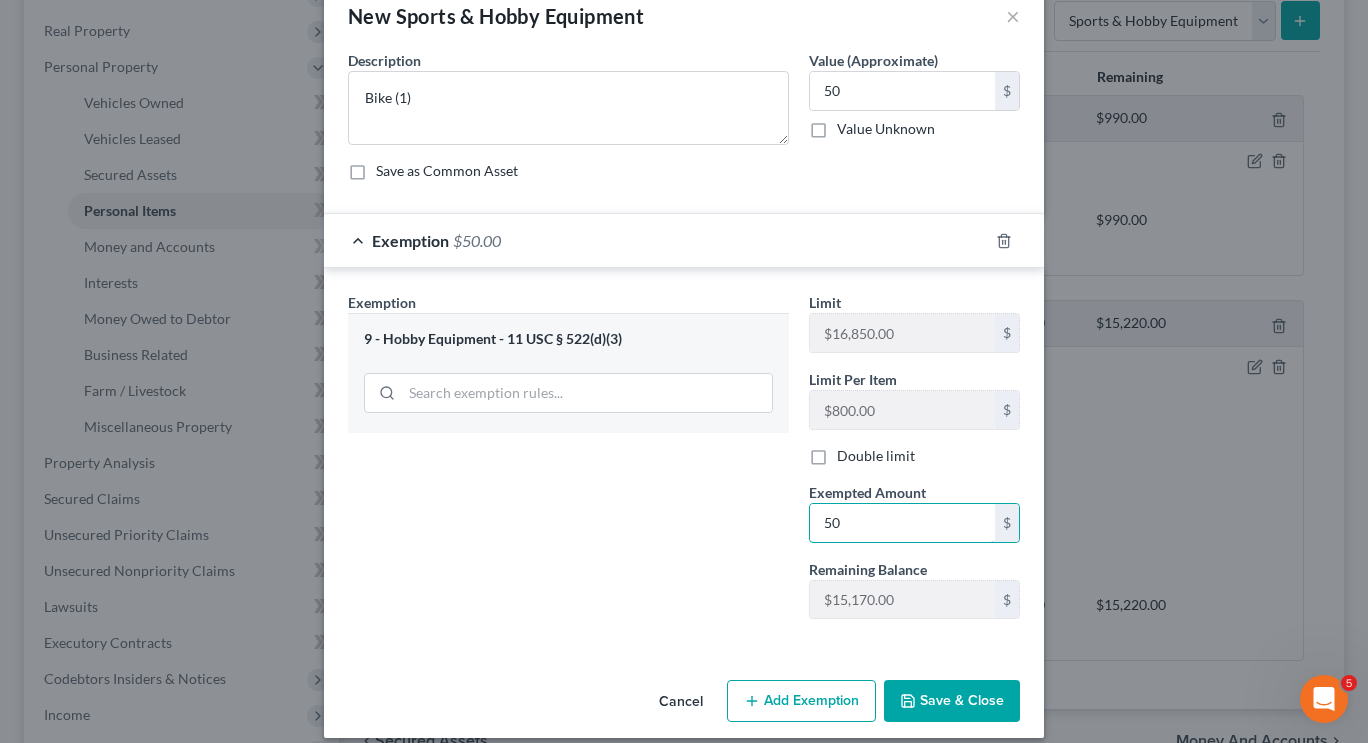 type on "50" 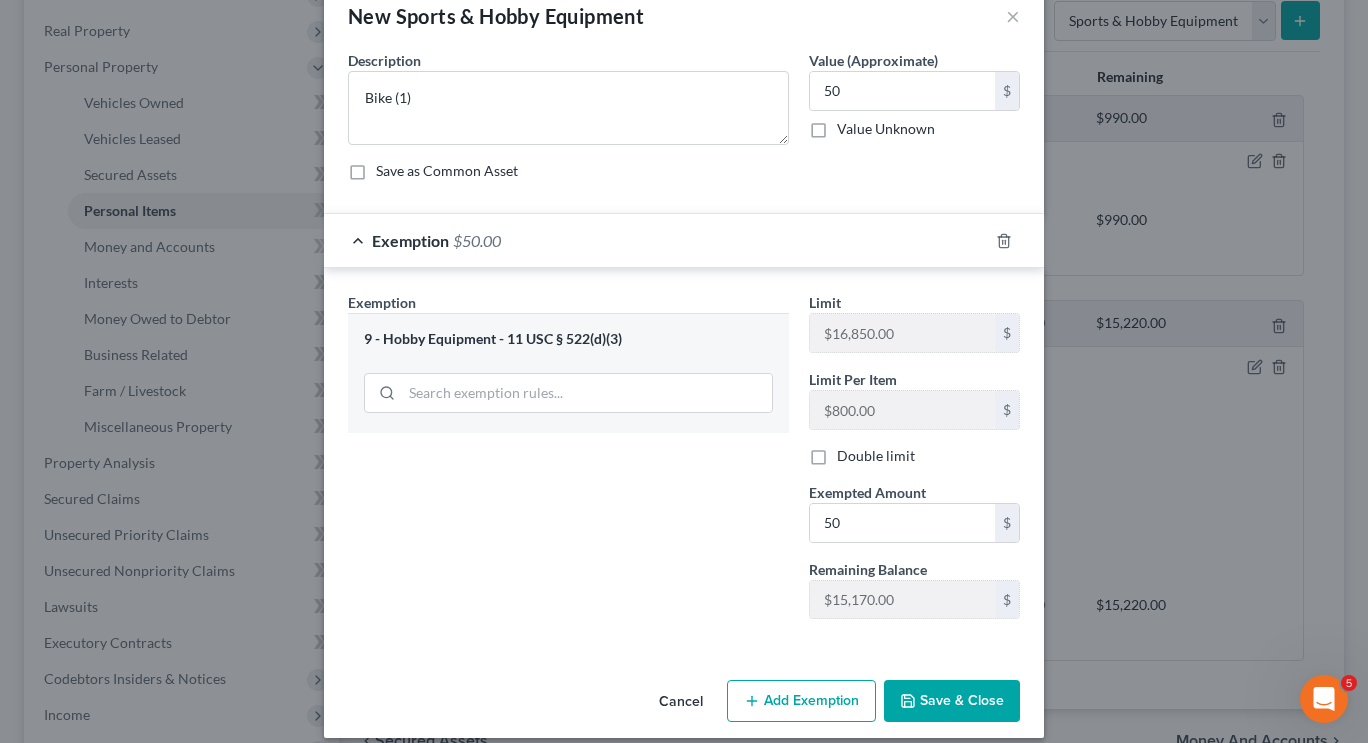 click on "Save & Close" at bounding box center [952, 701] 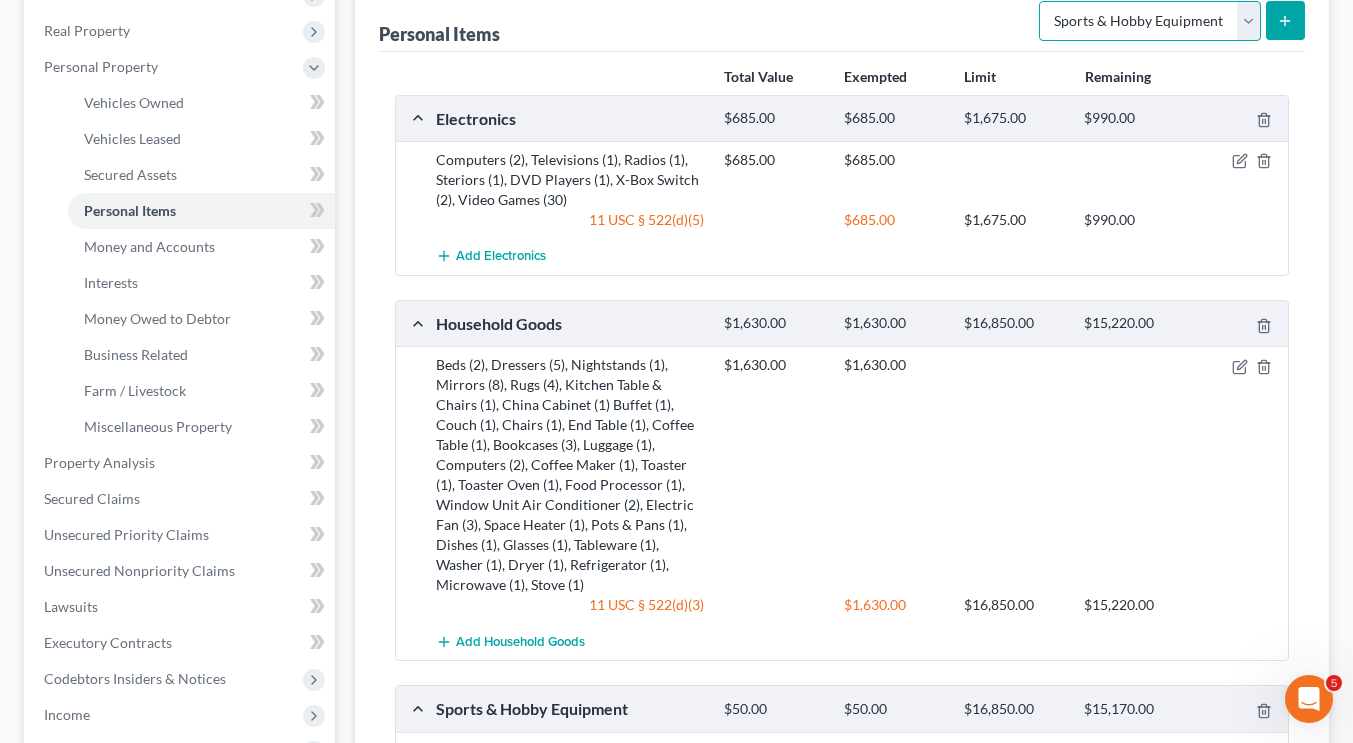 click on "Select Item Type Clothing Collectibles Of Value Electronics Firearms Household Goods Jewelry Other Pet(s) Sports & Hobby Equipment" at bounding box center (1150, 21) 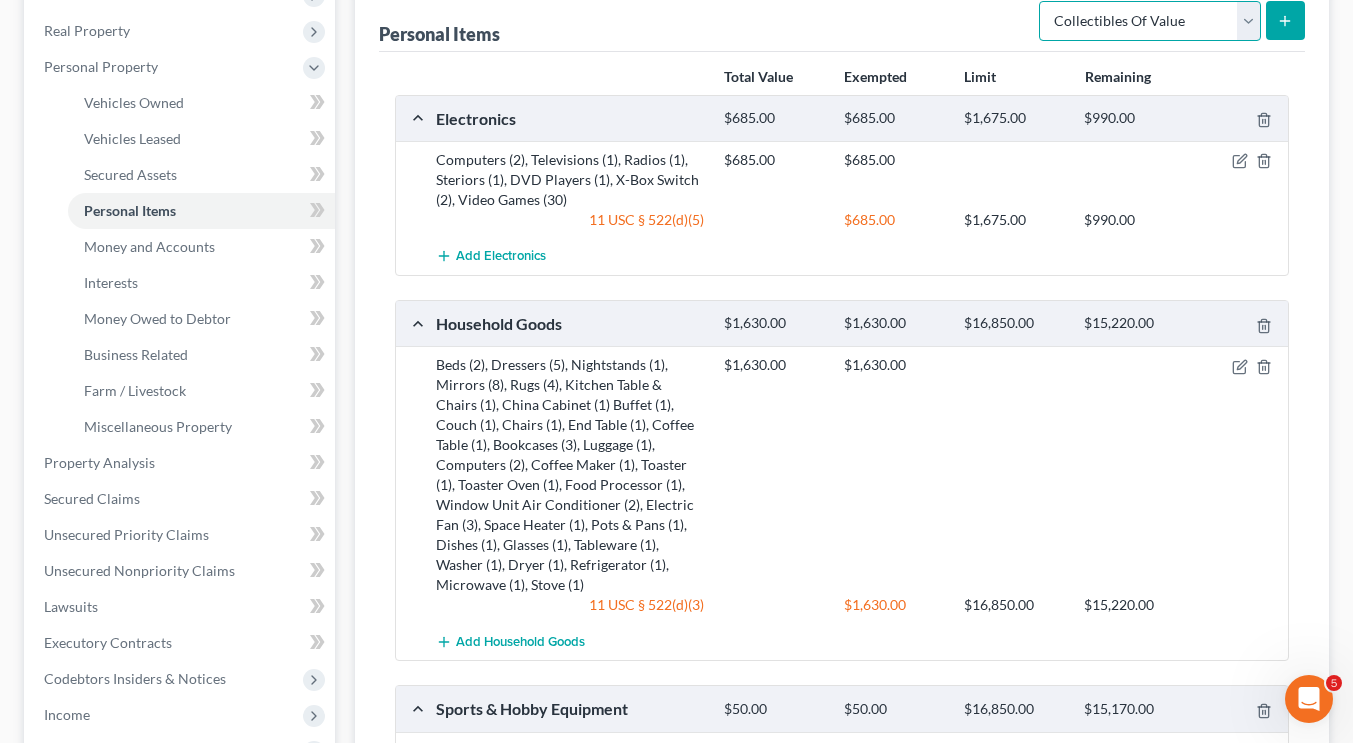 click on "Select Item Type Clothing Collectibles Of Value Electronics Firearms Household Goods Jewelry Other Pet(s) Sports & Hobby Equipment" at bounding box center [1150, 21] 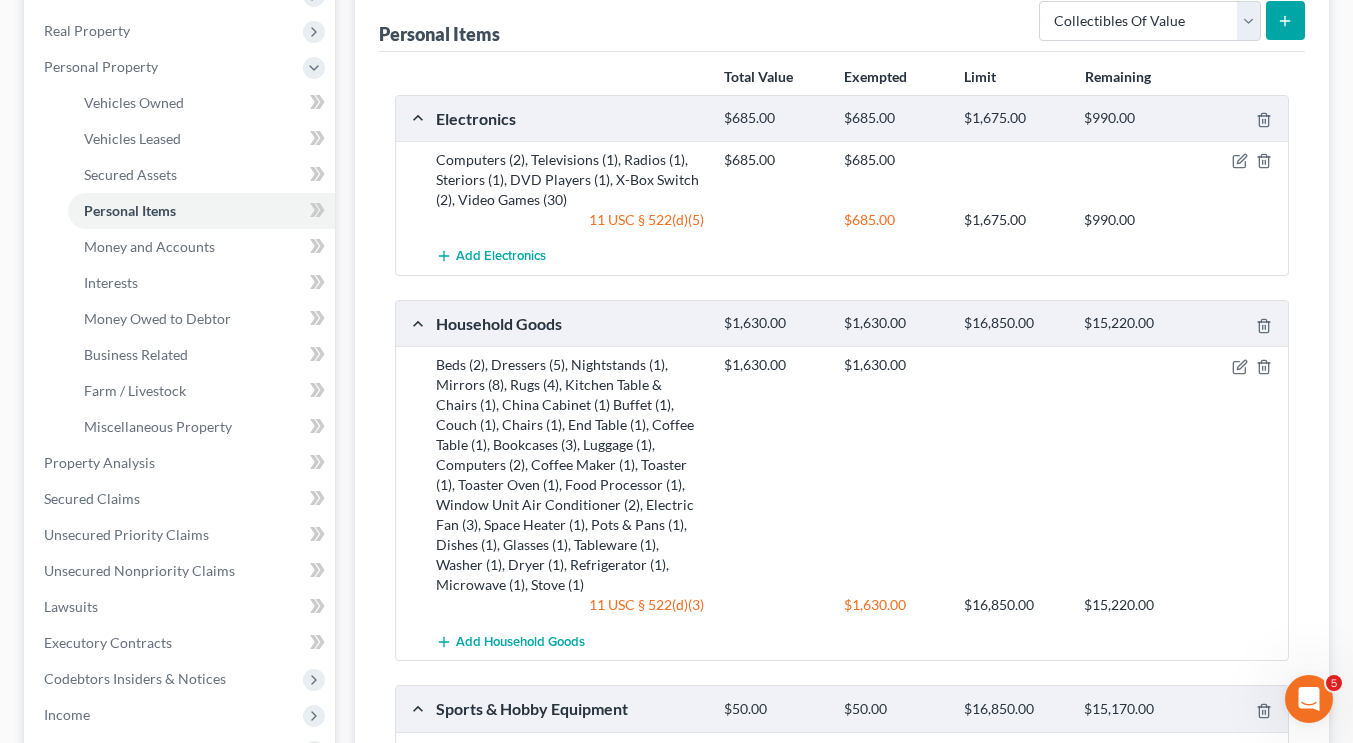 click 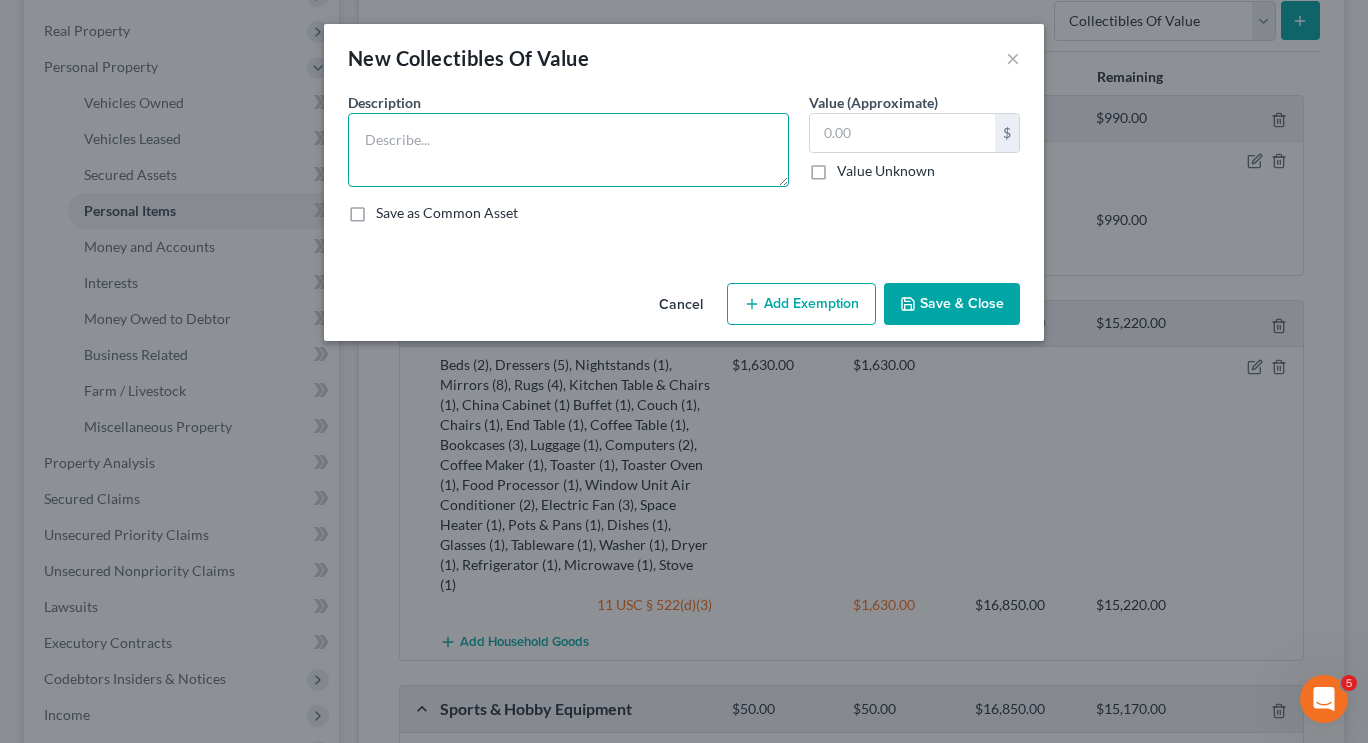 click at bounding box center [568, 150] 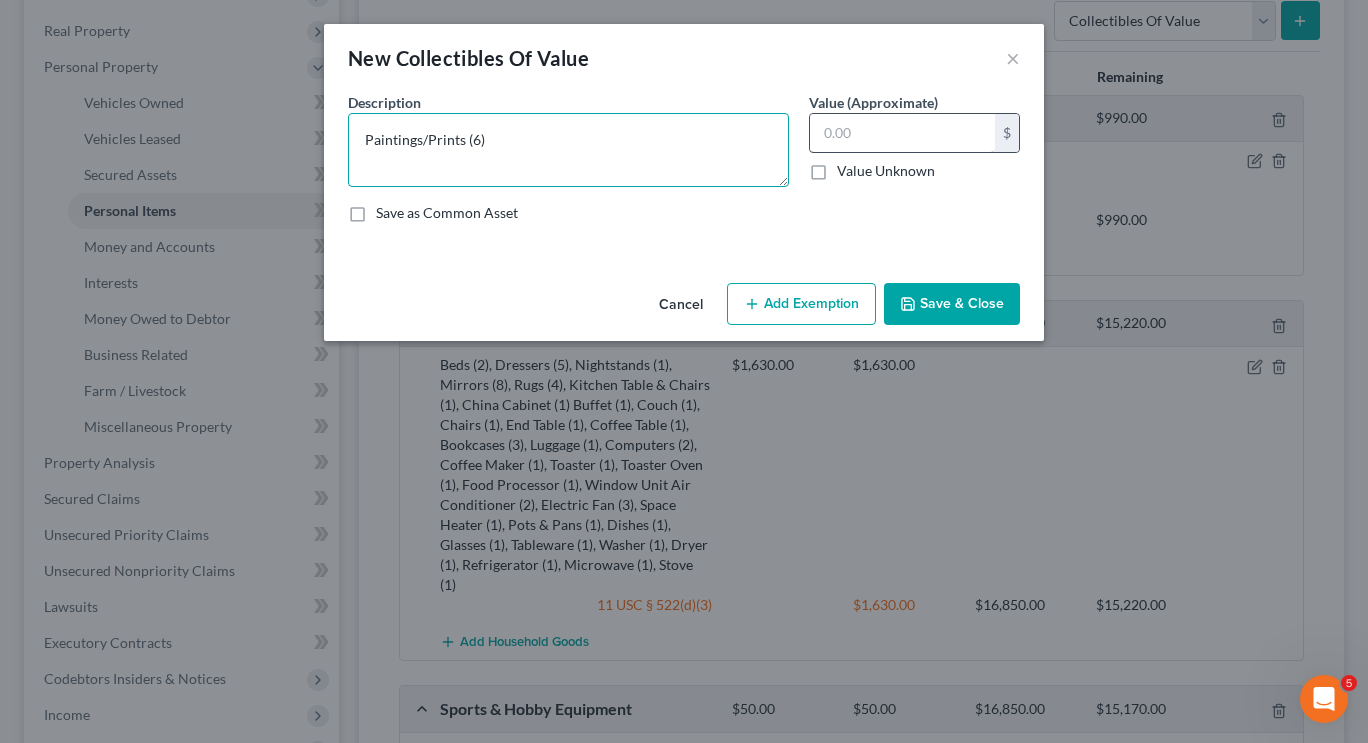 type on "Paintings/Prints (6)" 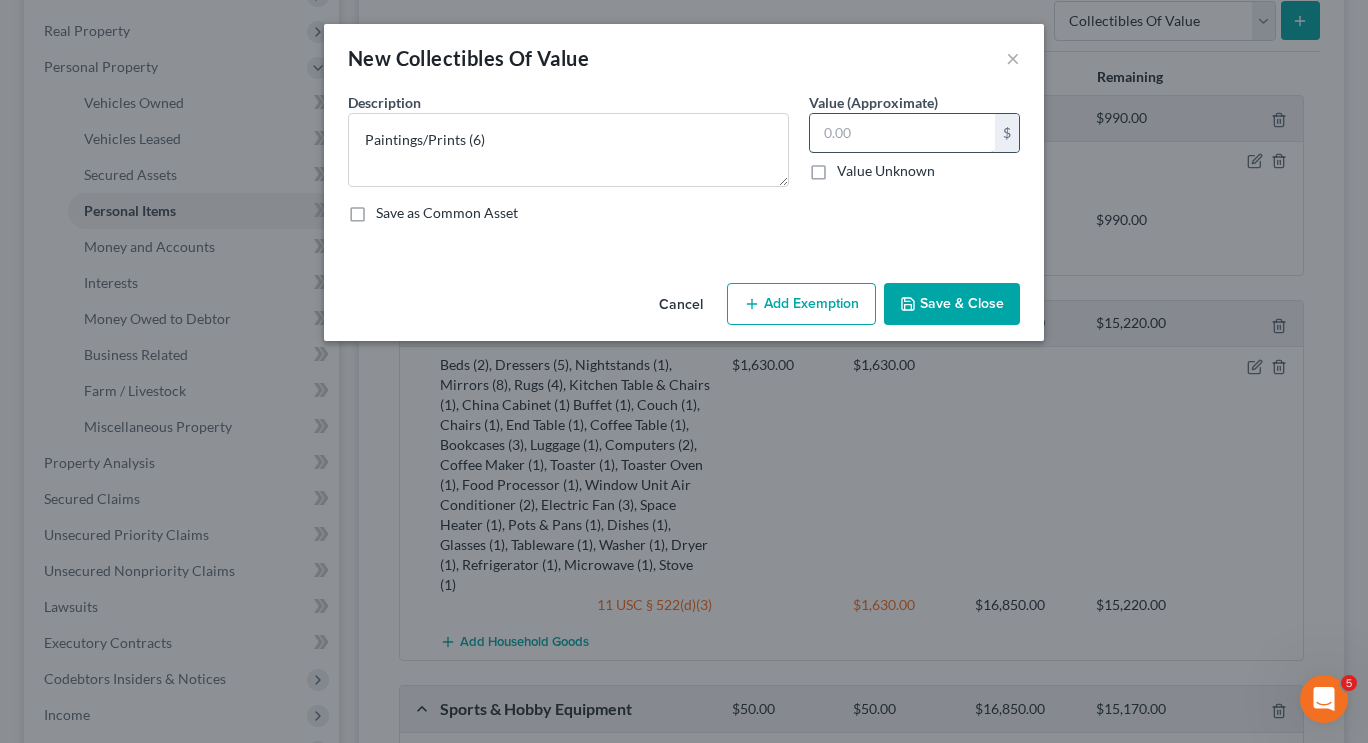 click at bounding box center (902, 133) 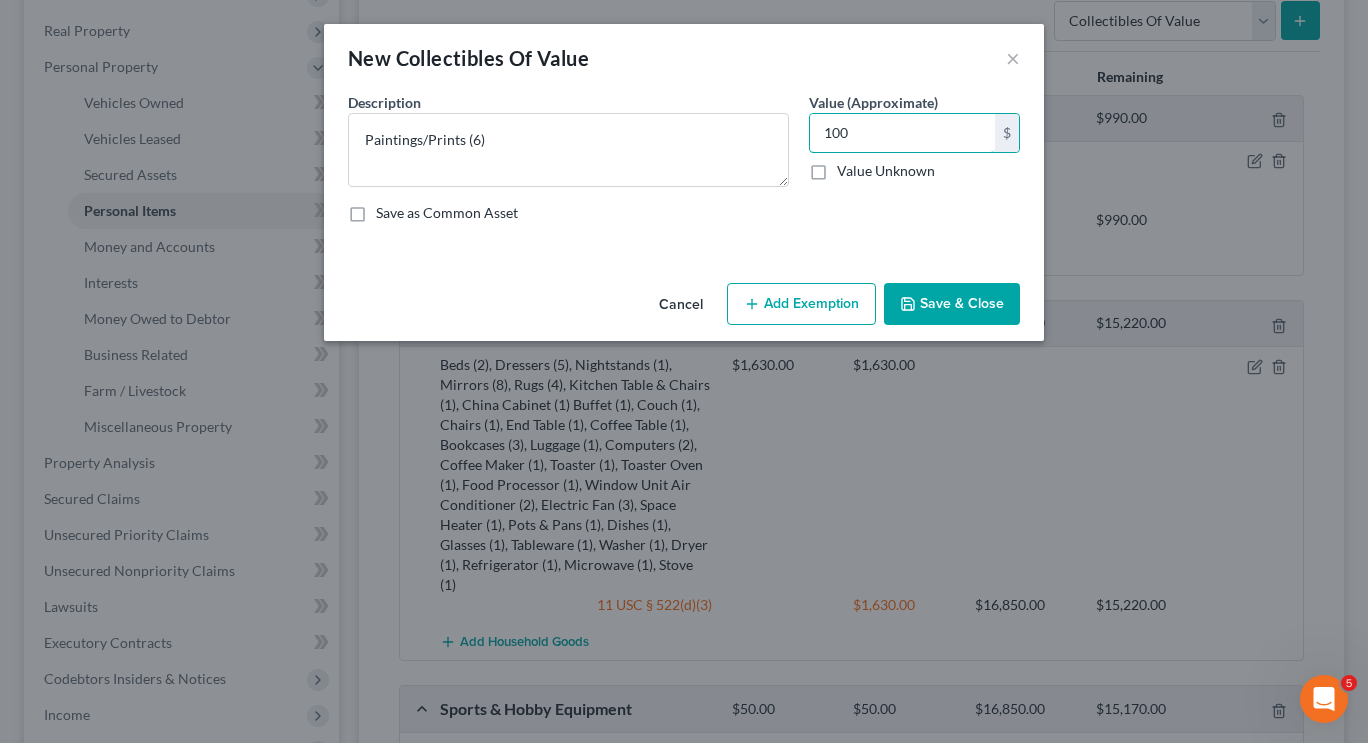 type on "100" 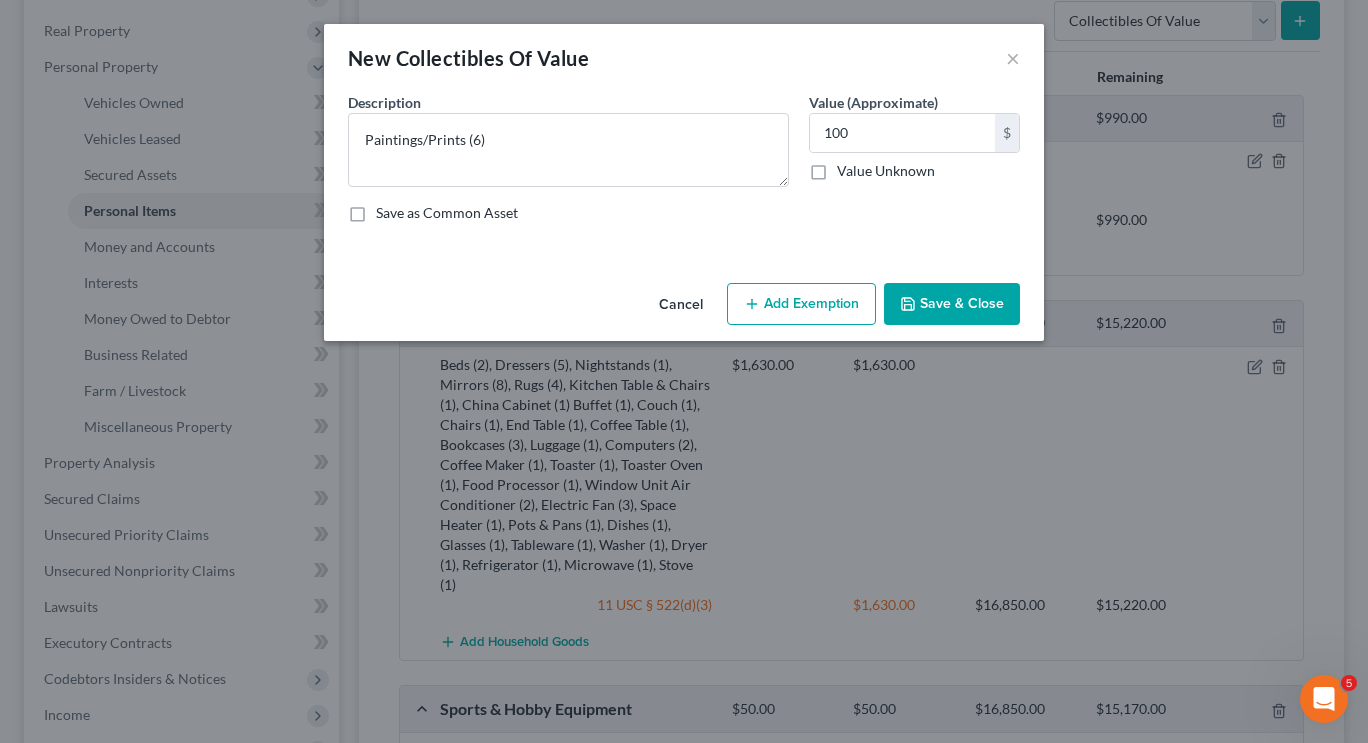 click on "Add Exemption" at bounding box center (801, 304) 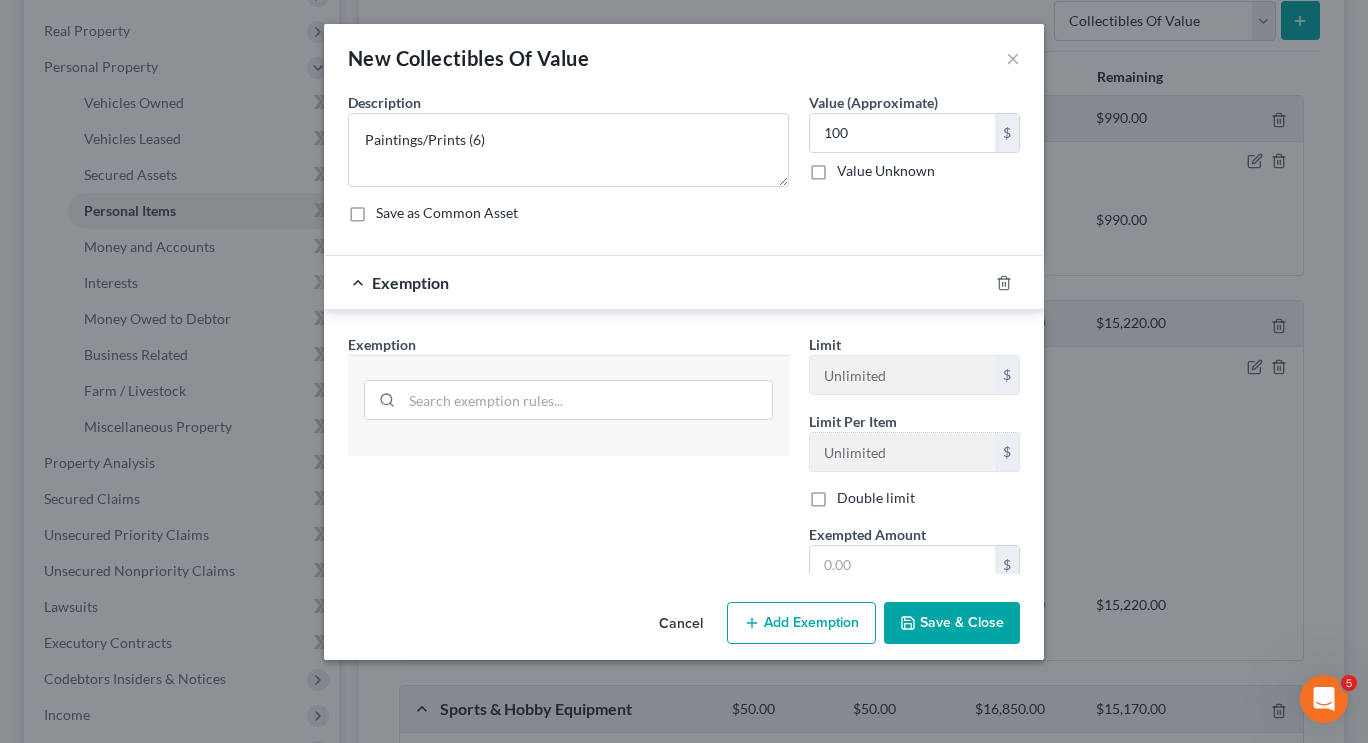 click on "Exemption" at bounding box center [656, 282] 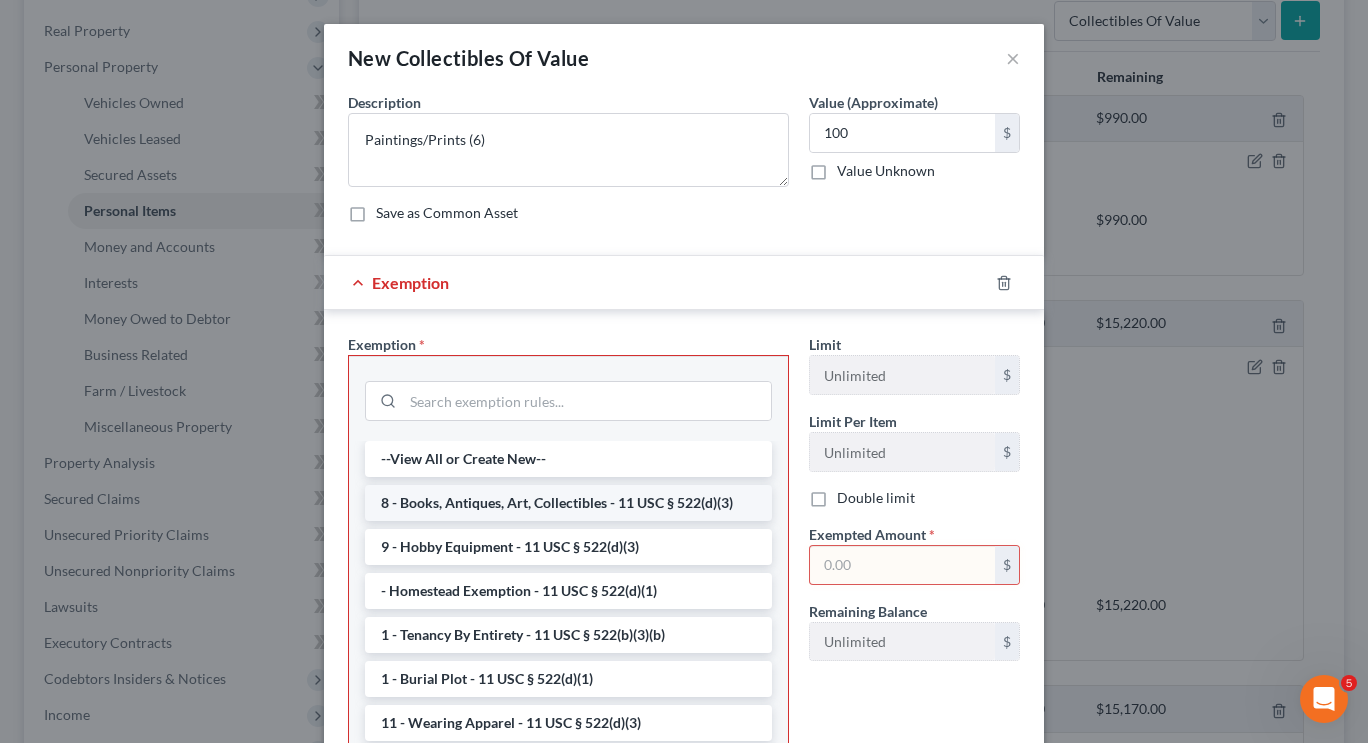 click on "8 - Books, Antiques, Art, Collectibles - 11 USC § 522(d)(3)" at bounding box center [568, 503] 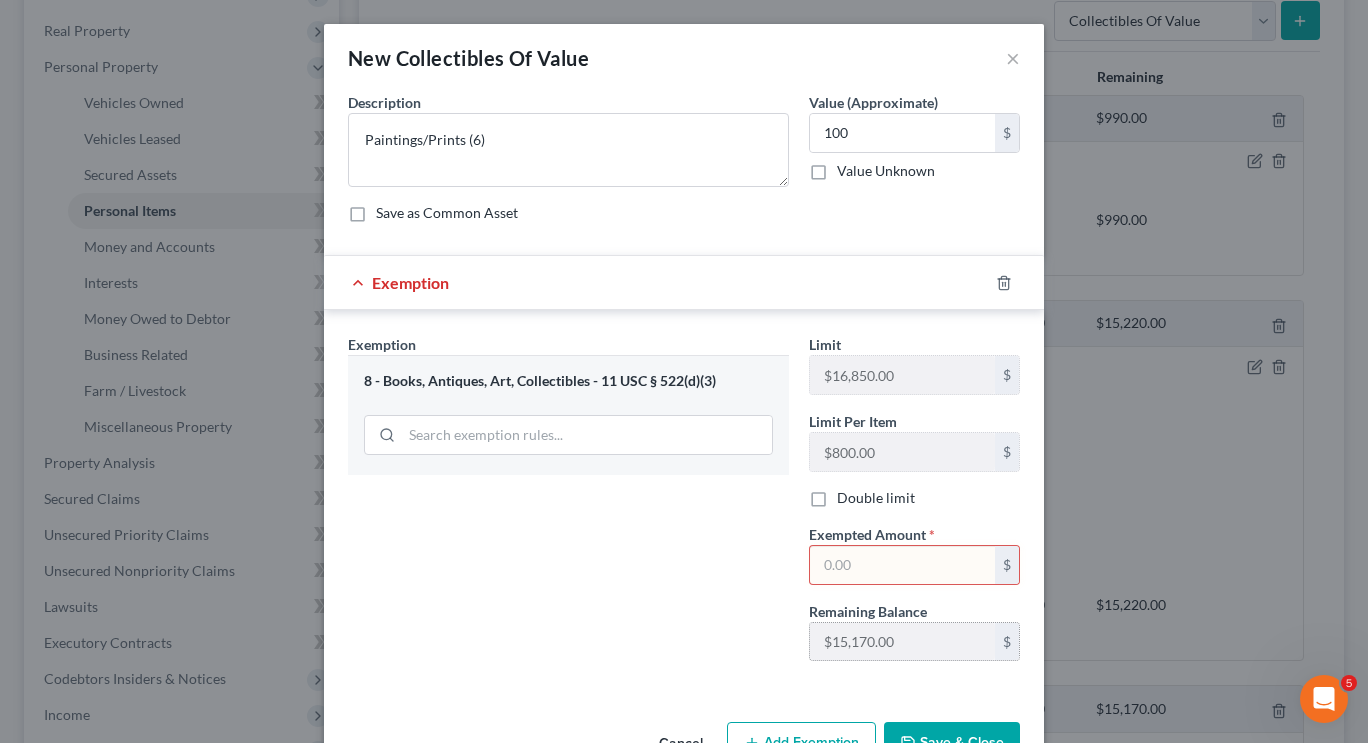 scroll, scrollTop: 61, scrollLeft: 0, axis: vertical 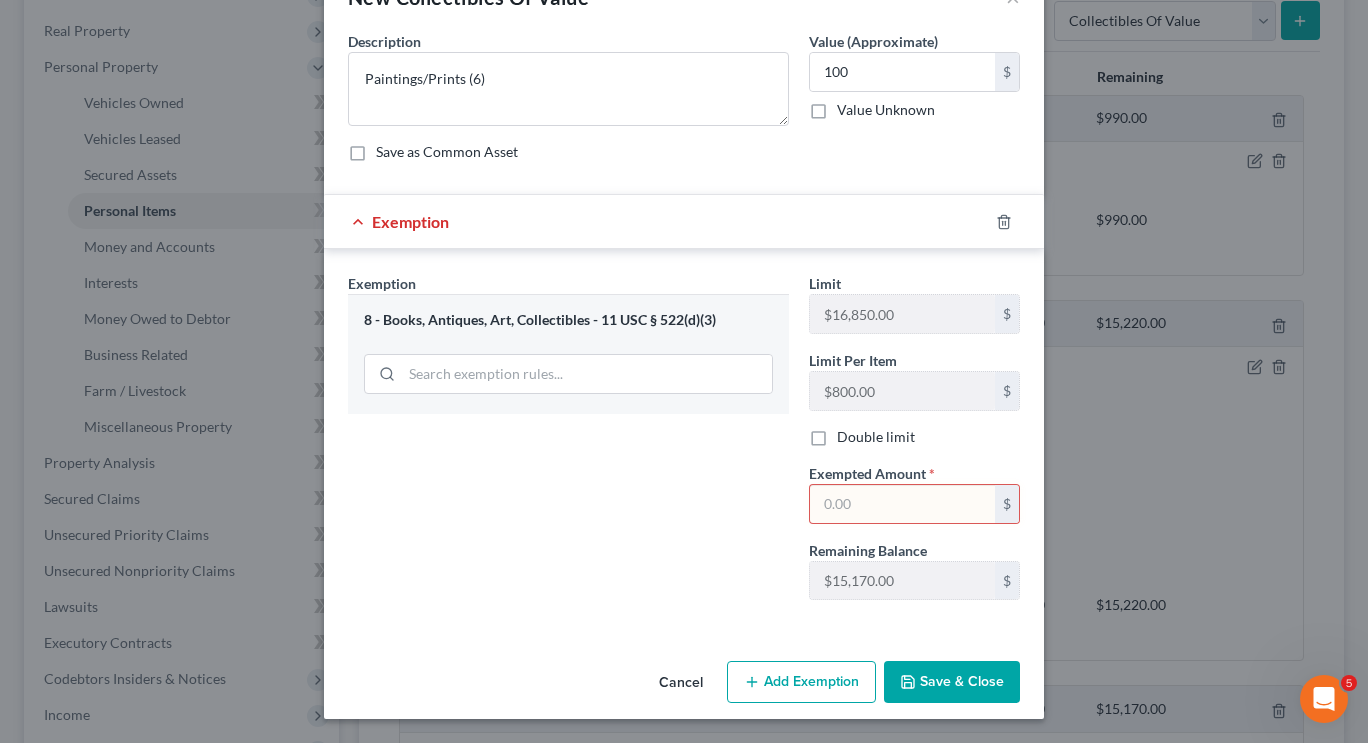click on "Save & Close" at bounding box center (952, 682) 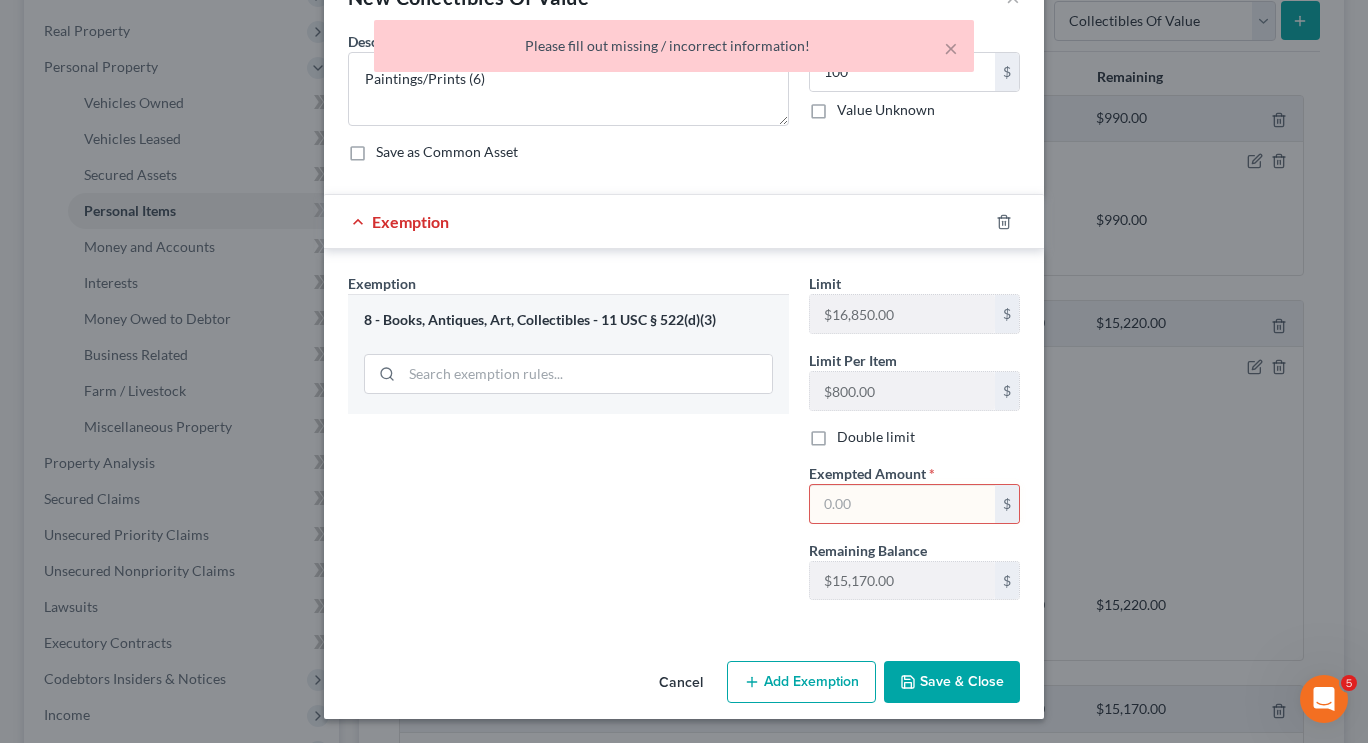 click at bounding box center (902, 504) 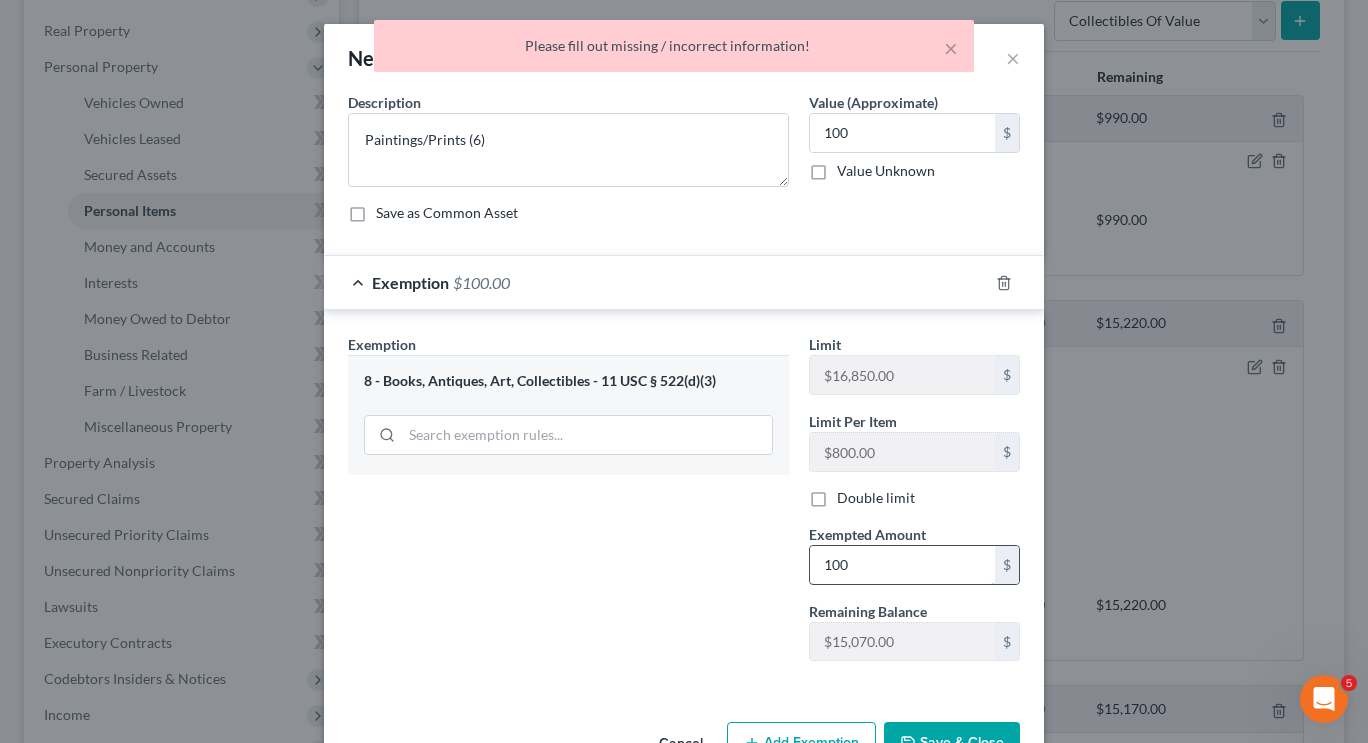 scroll, scrollTop: 61, scrollLeft: 0, axis: vertical 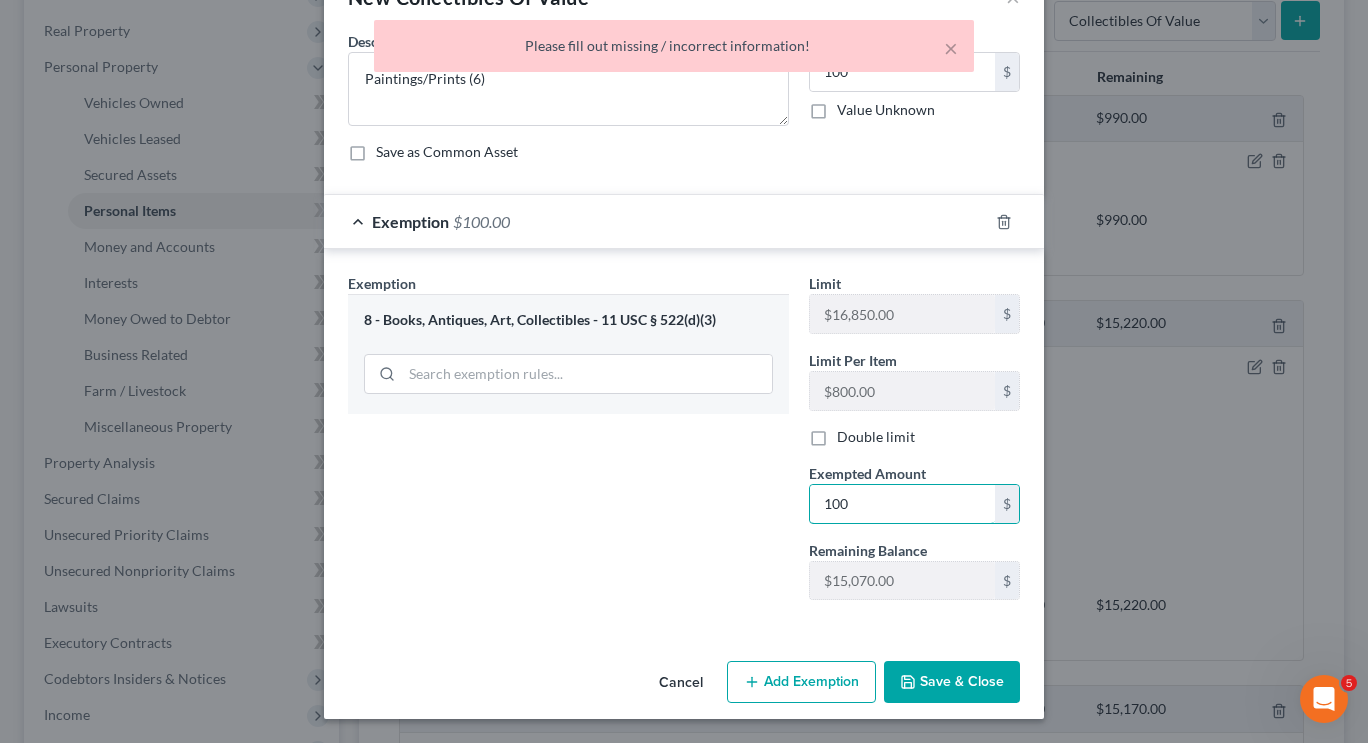 type on "100" 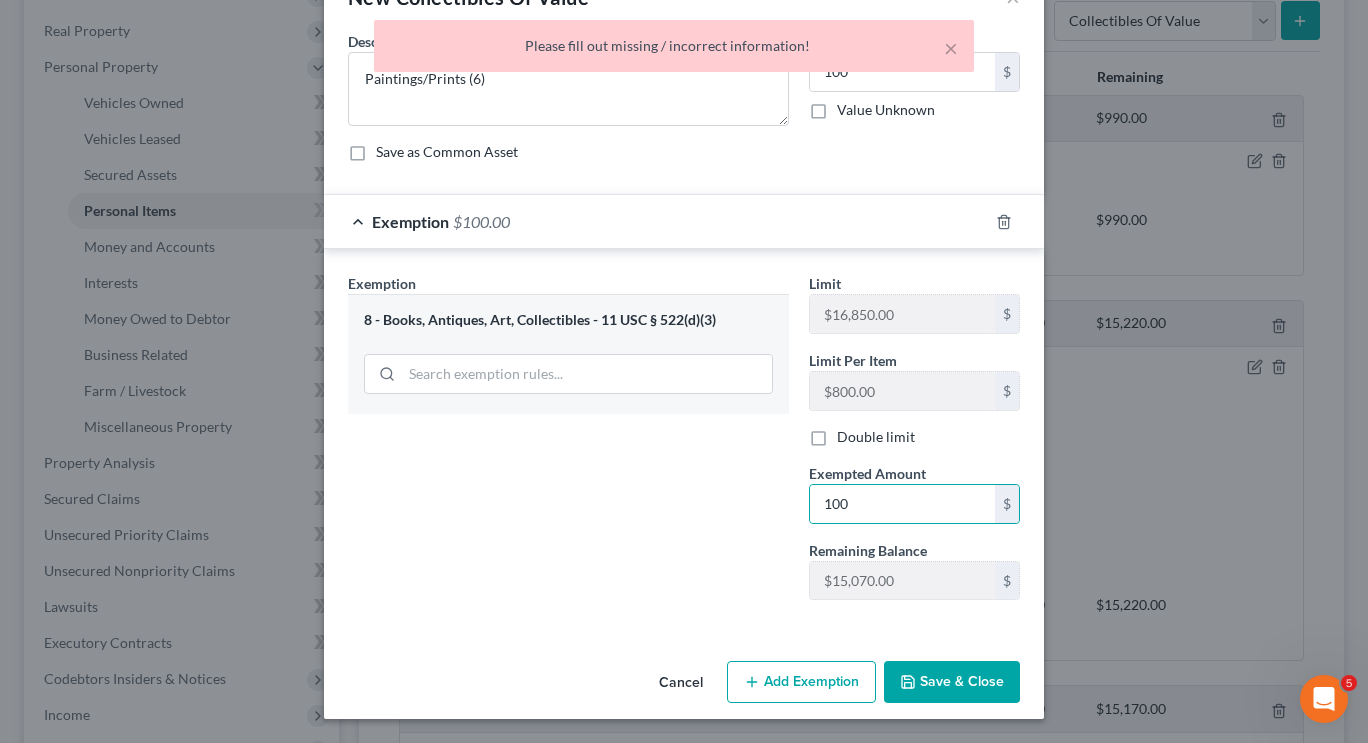 click on "Save & Close" at bounding box center [952, 682] 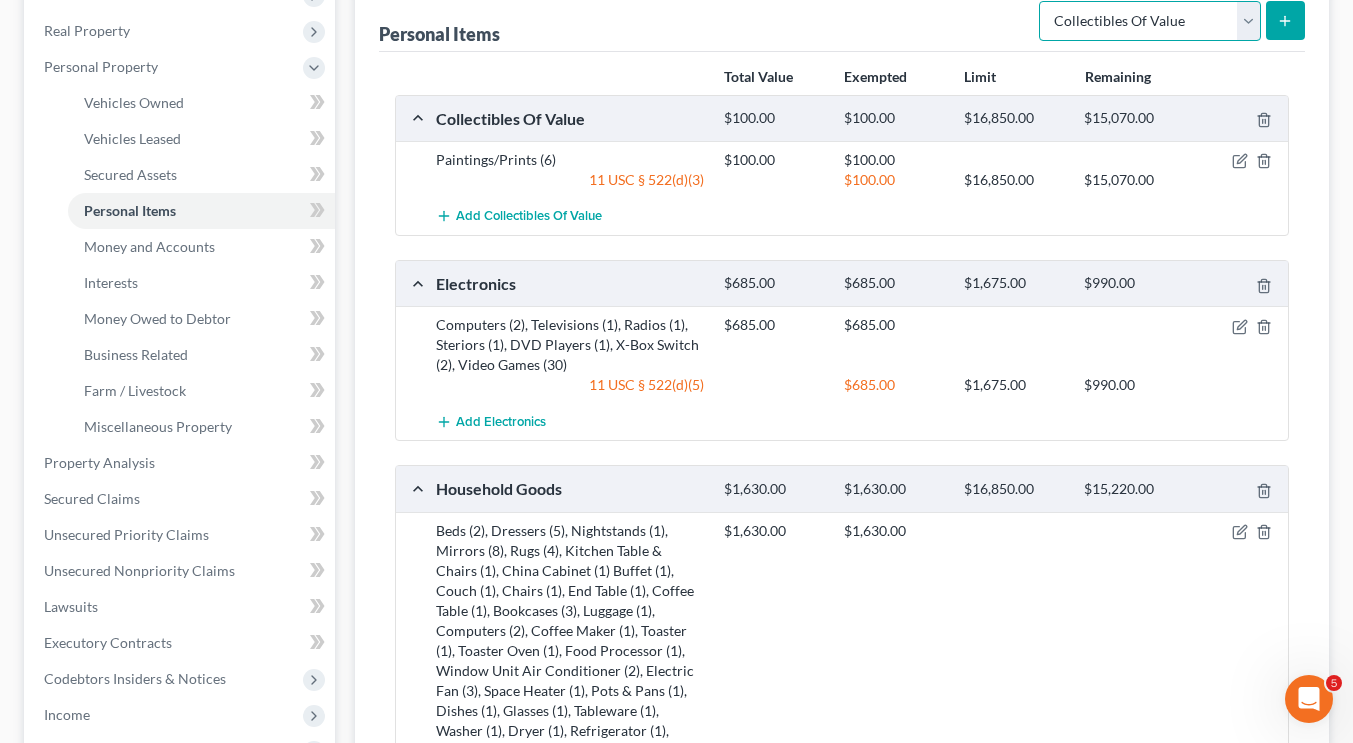click on "Select Item Type Clothing Collectibles Of Value Electronics Firearms Household Goods Jewelry Other Pet(s) Sports & Hobby Equipment" at bounding box center (1150, 21) 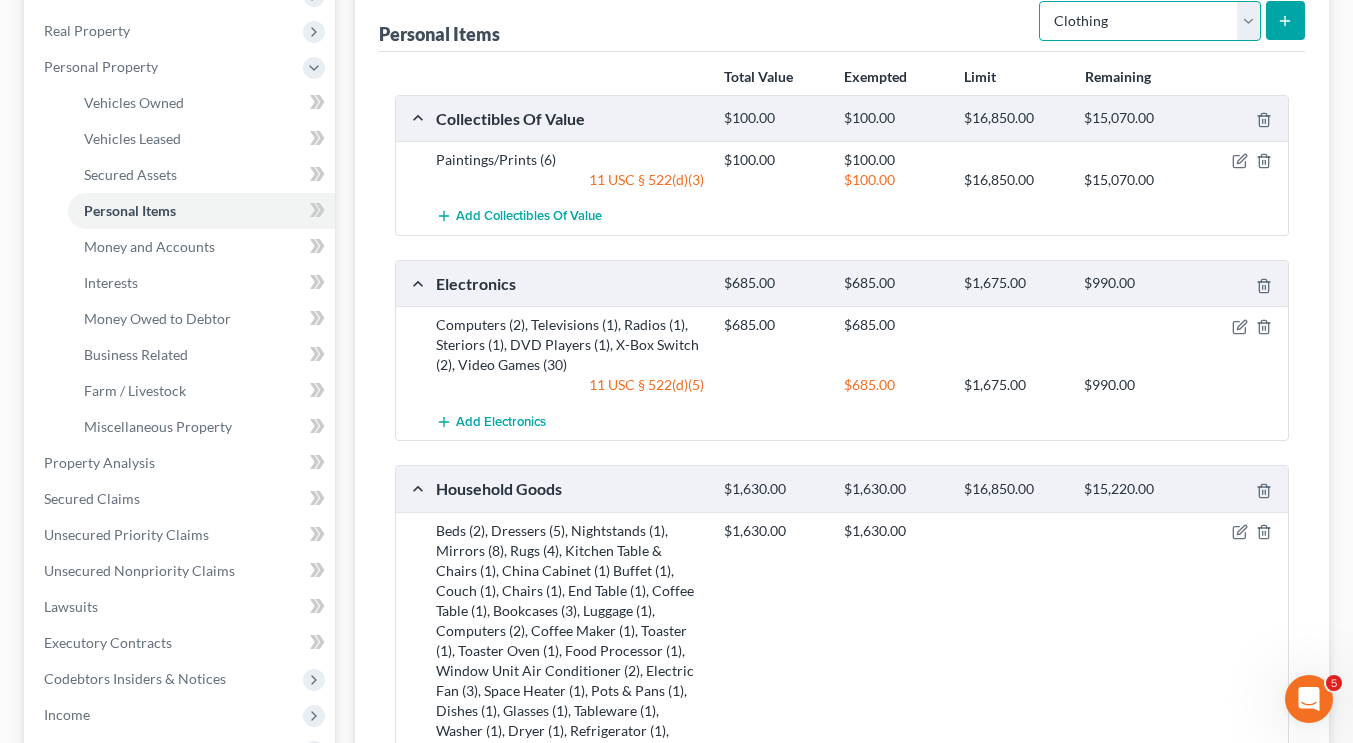 click on "Select Item Type Clothing Collectibles Of Value Electronics Firearms Household Goods Jewelry Other Pet(s) Sports & Hobby Equipment" at bounding box center (1150, 21) 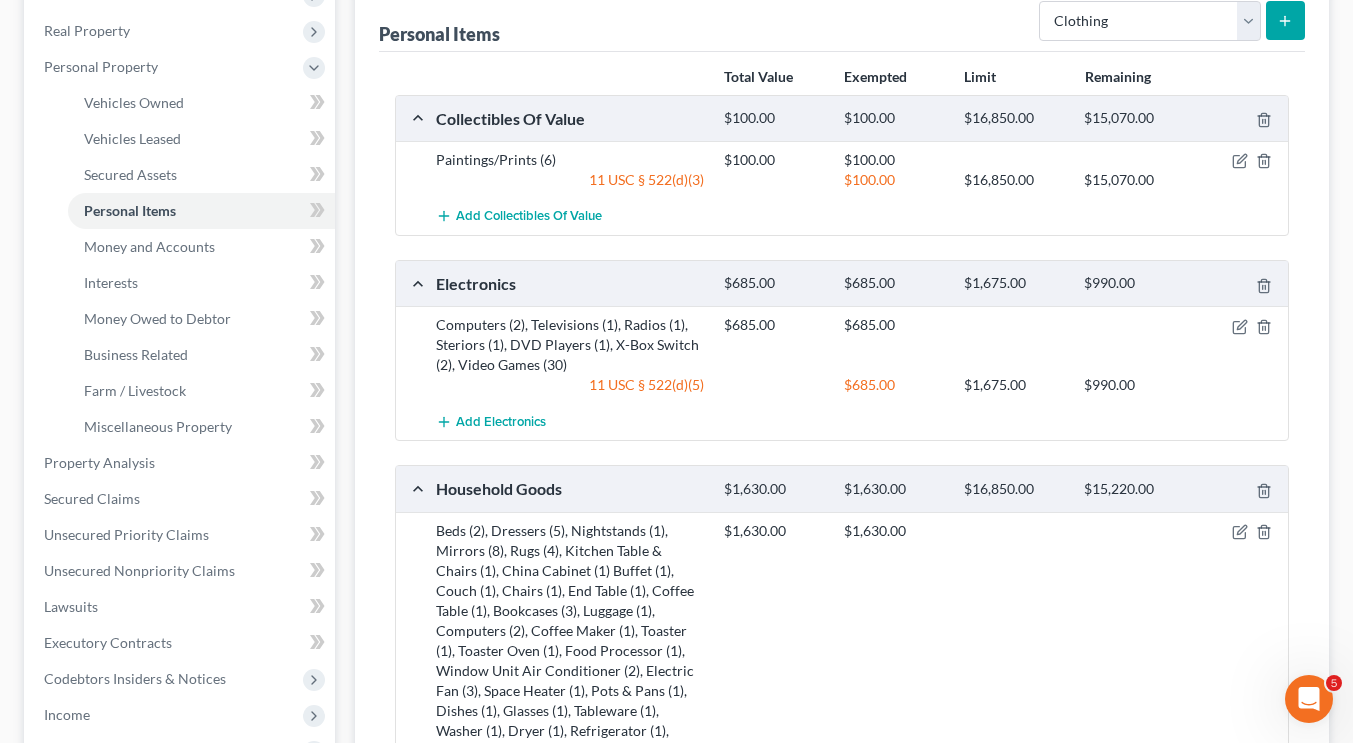 click at bounding box center [1285, 20] 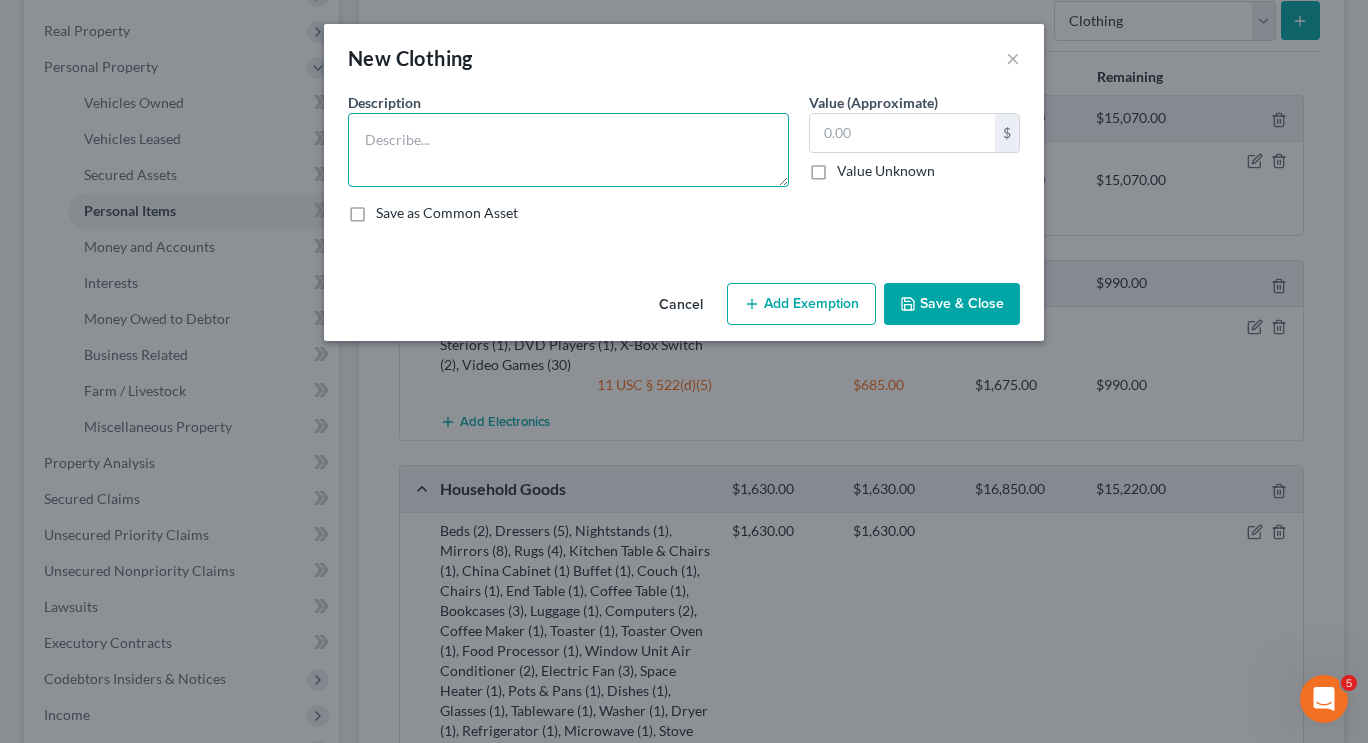 click at bounding box center (568, 150) 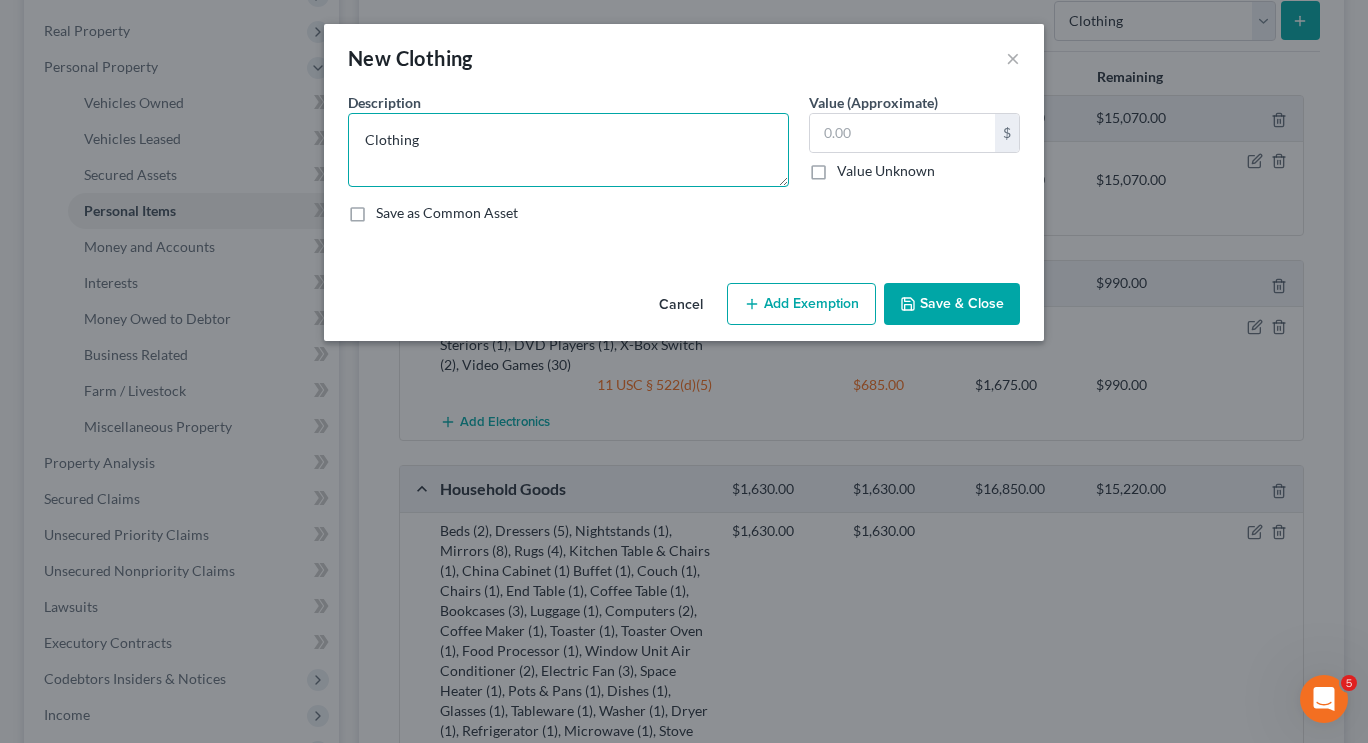 type on "Clothing" 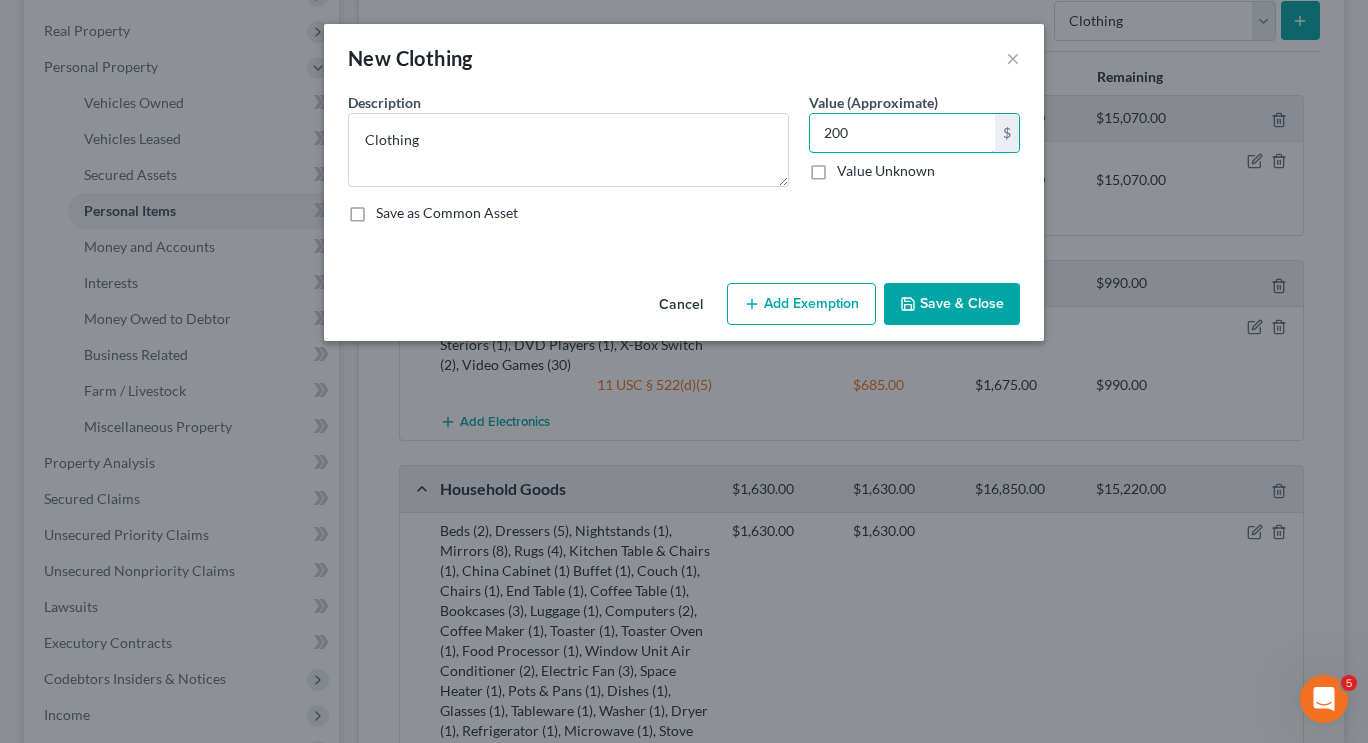 type on "200" 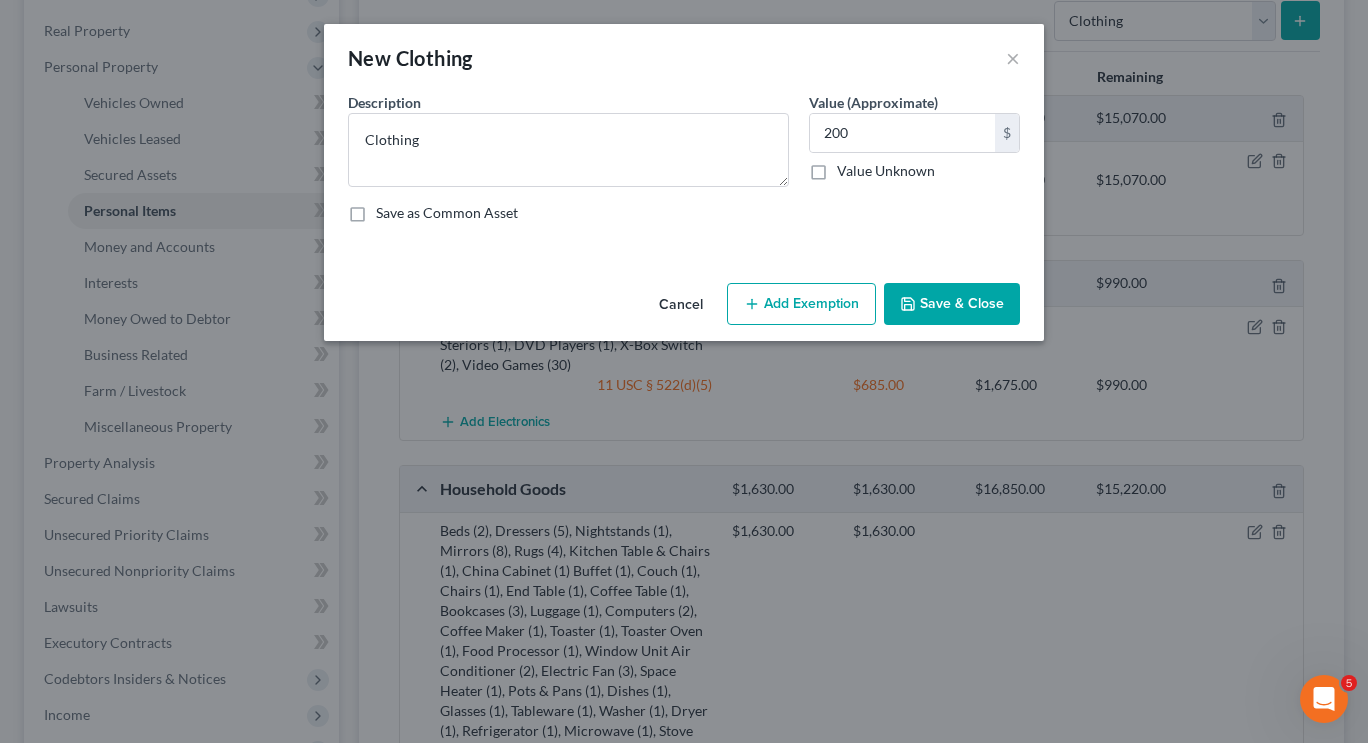 click on "Add Exemption" at bounding box center [801, 304] 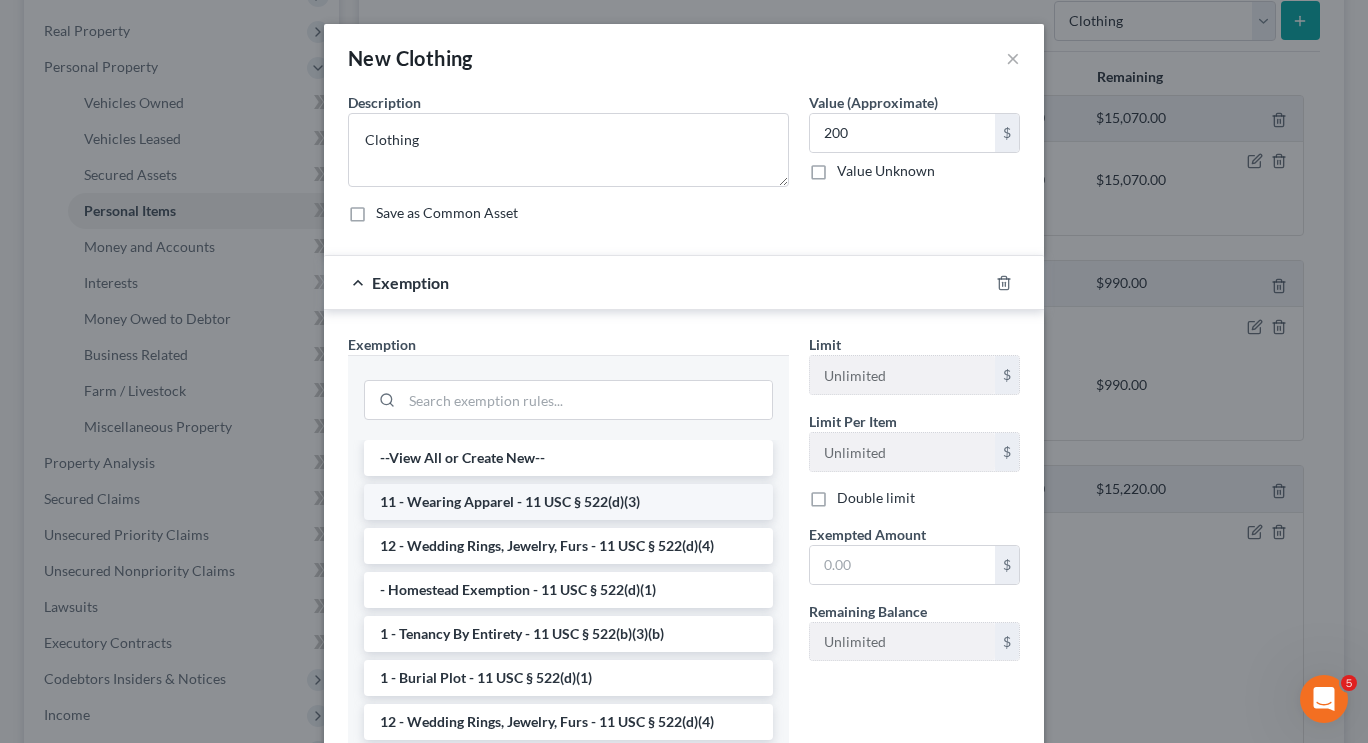 click on "11 - Wearing Apparel - 11 USC § 522(d)(3)" at bounding box center (568, 502) 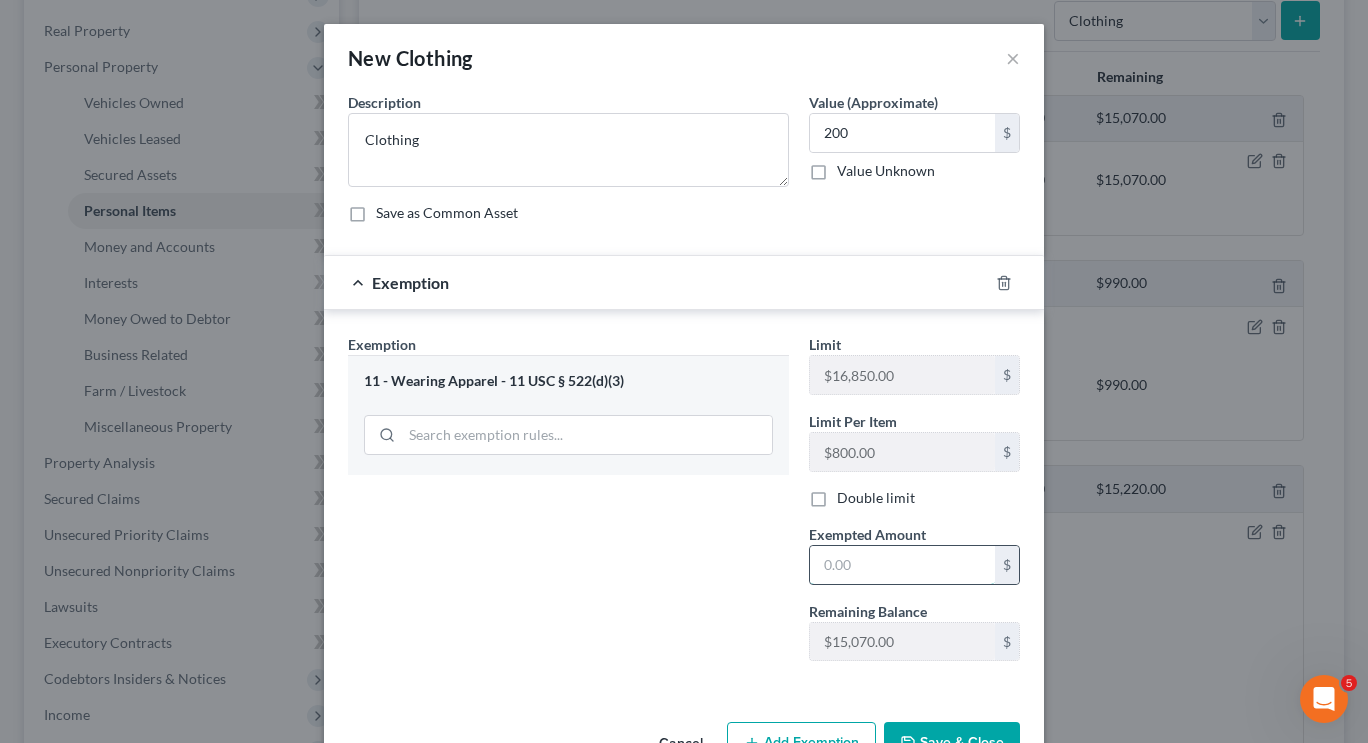 click at bounding box center [902, 565] 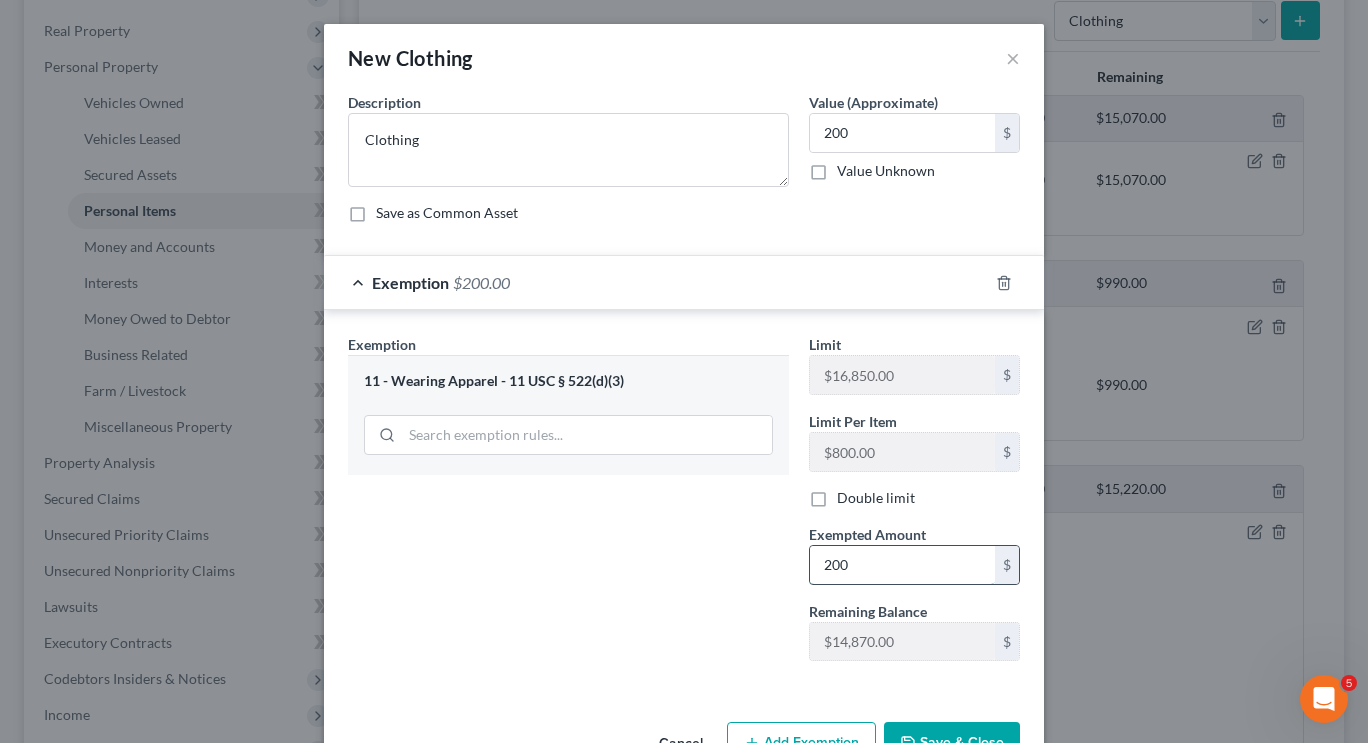 scroll, scrollTop: 61, scrollLeft: 0, axis: vertical 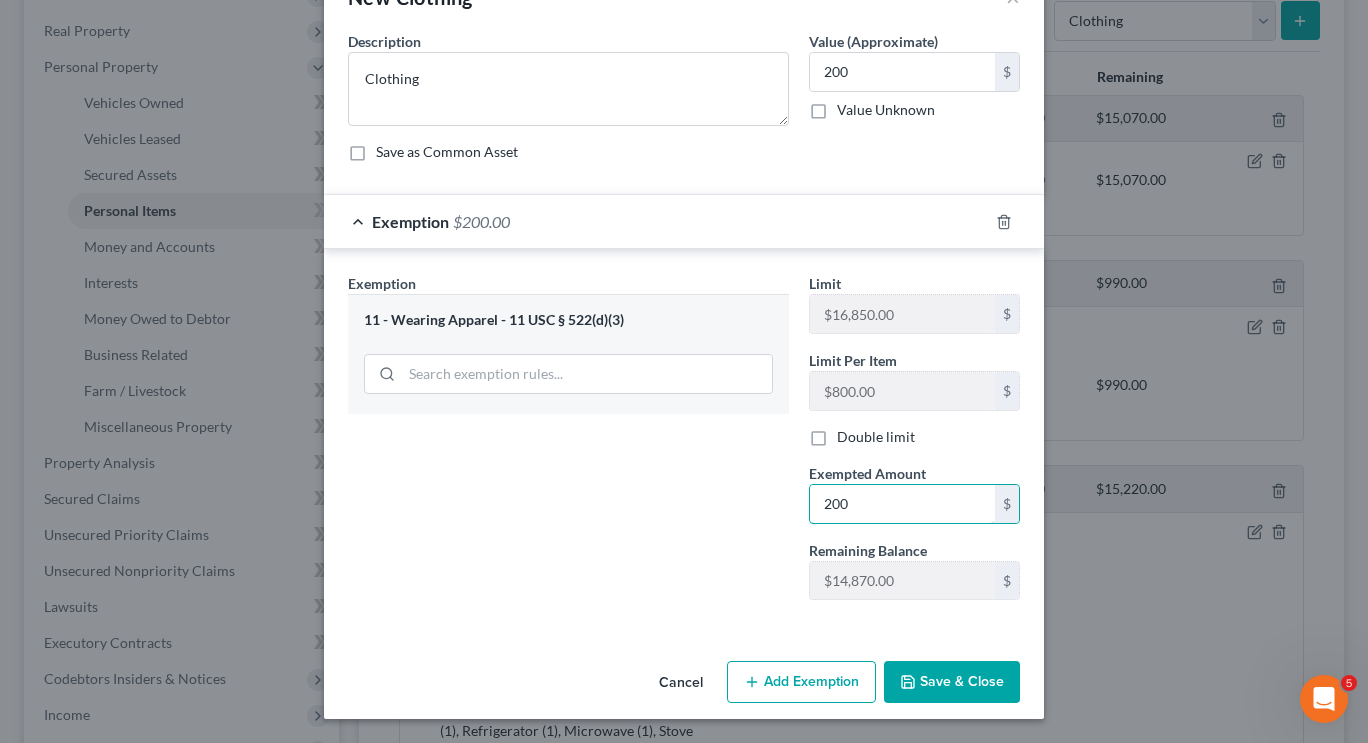 type on "200" 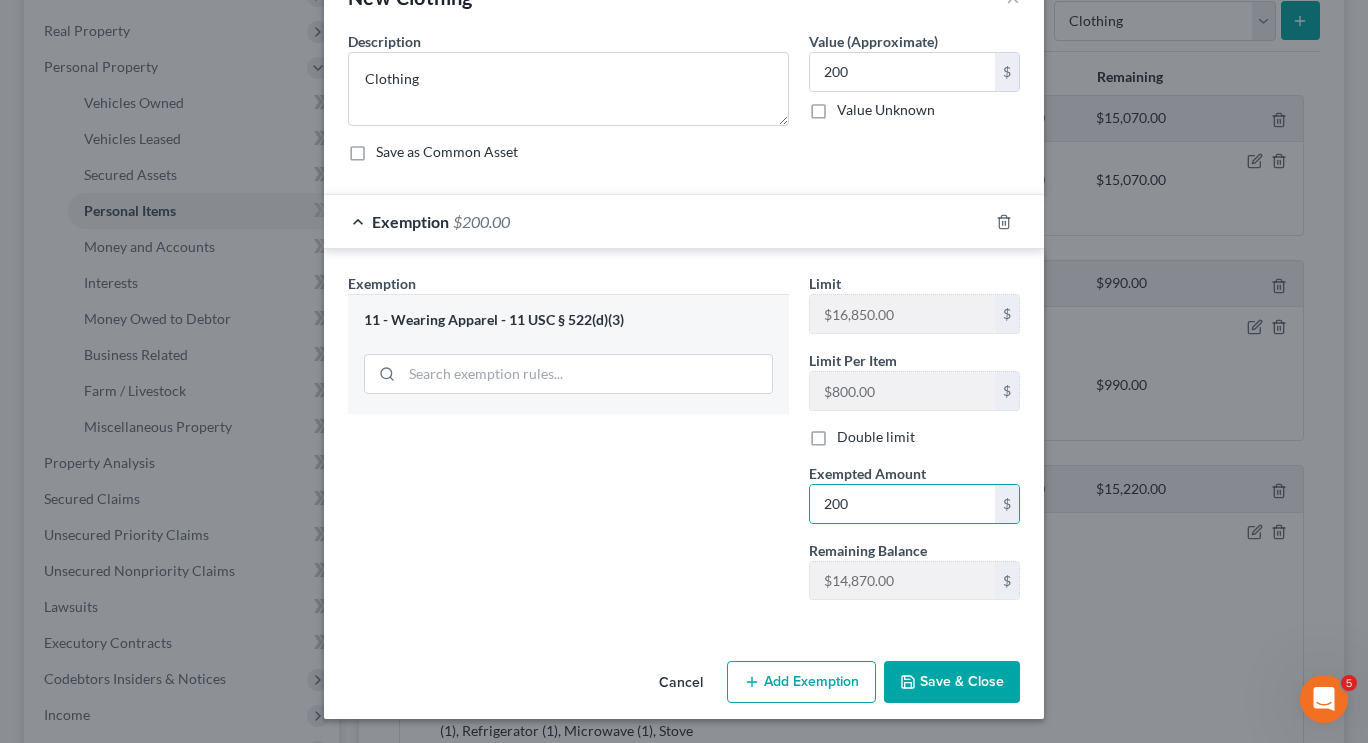 click on "Save & Close" at bounding box center [952, 682] 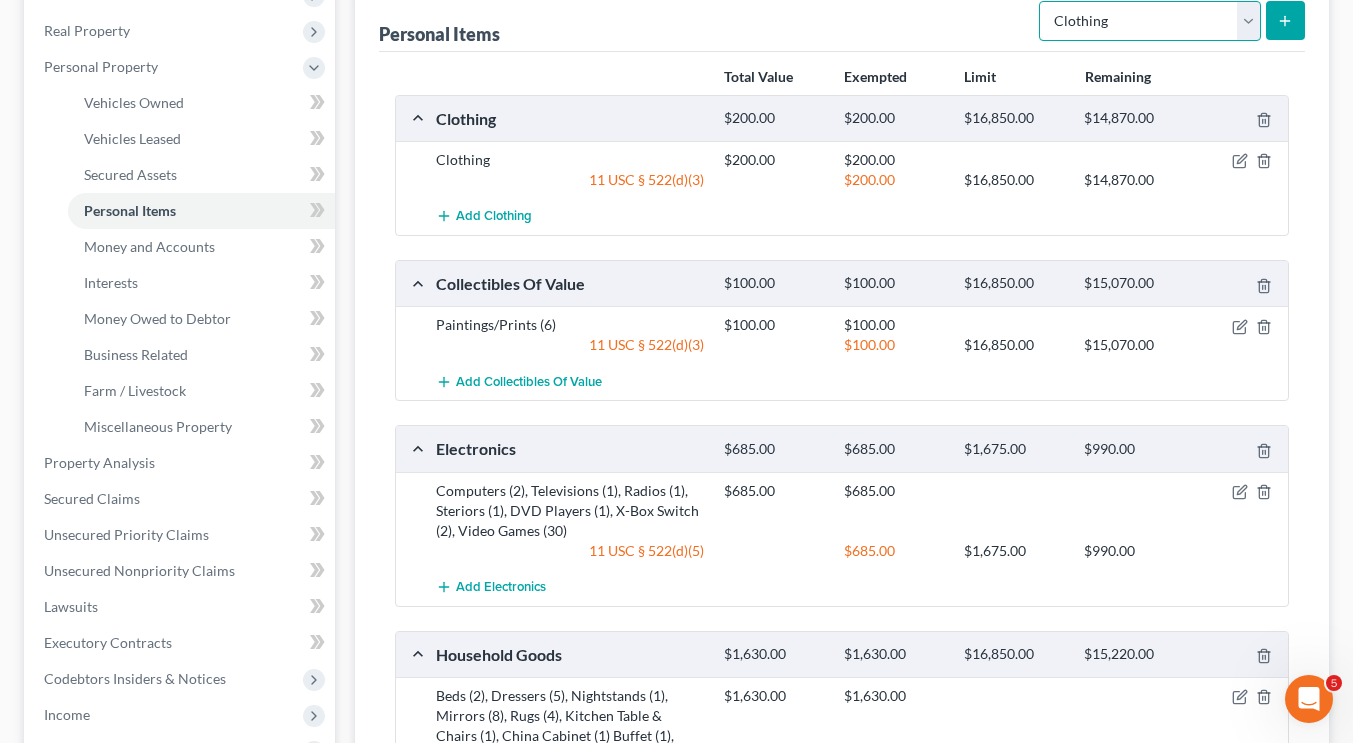 click on "Select Item Type Clothing Collectibles Of Value Electronics Firearms Household Goods Jewelry Other Pet(s) Sports & Hobby Equipment" at bounding box center (1150, 21) 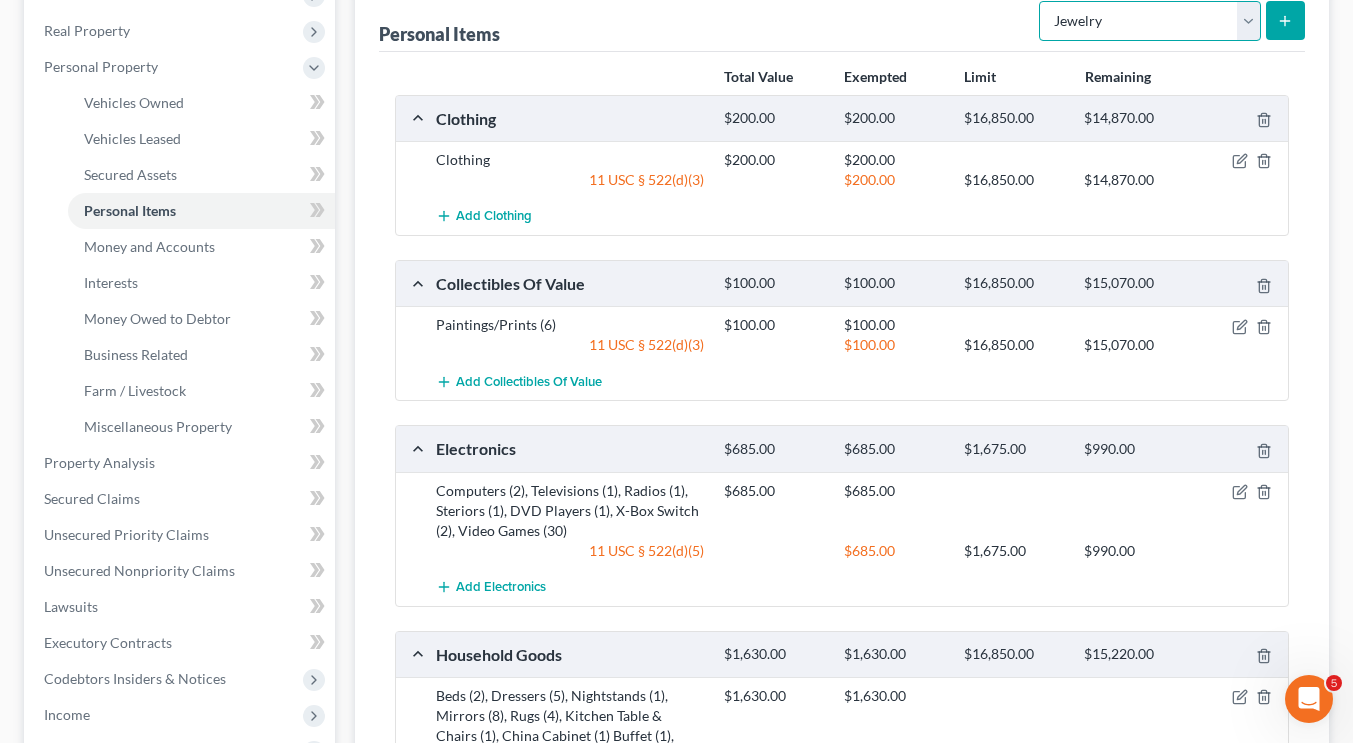 click on "Select Item Type Clothing Collectibles Of Value Electronics Firearms Household Goods Jewelry Other Pet(s) Sports & Hobby Equipment" at bounding box center (1150, 21) 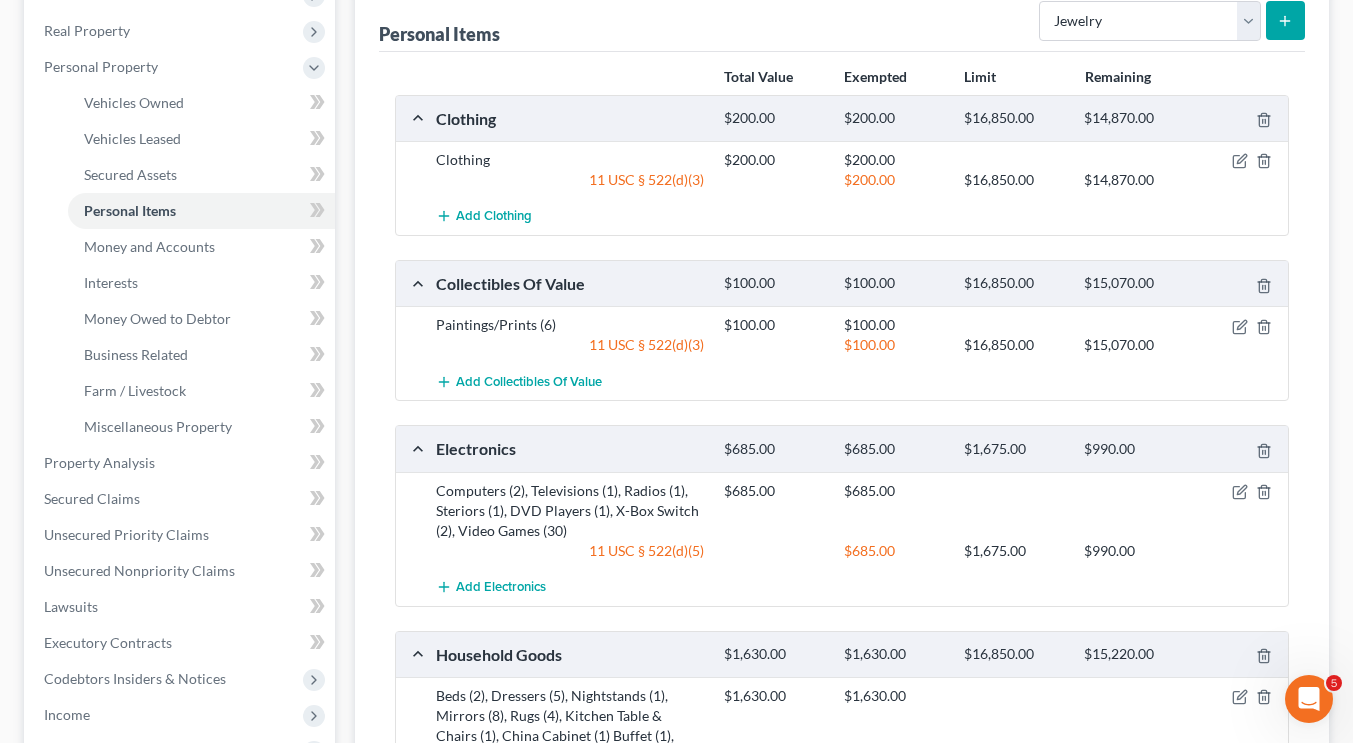 click at bounding box center (1285, 20) 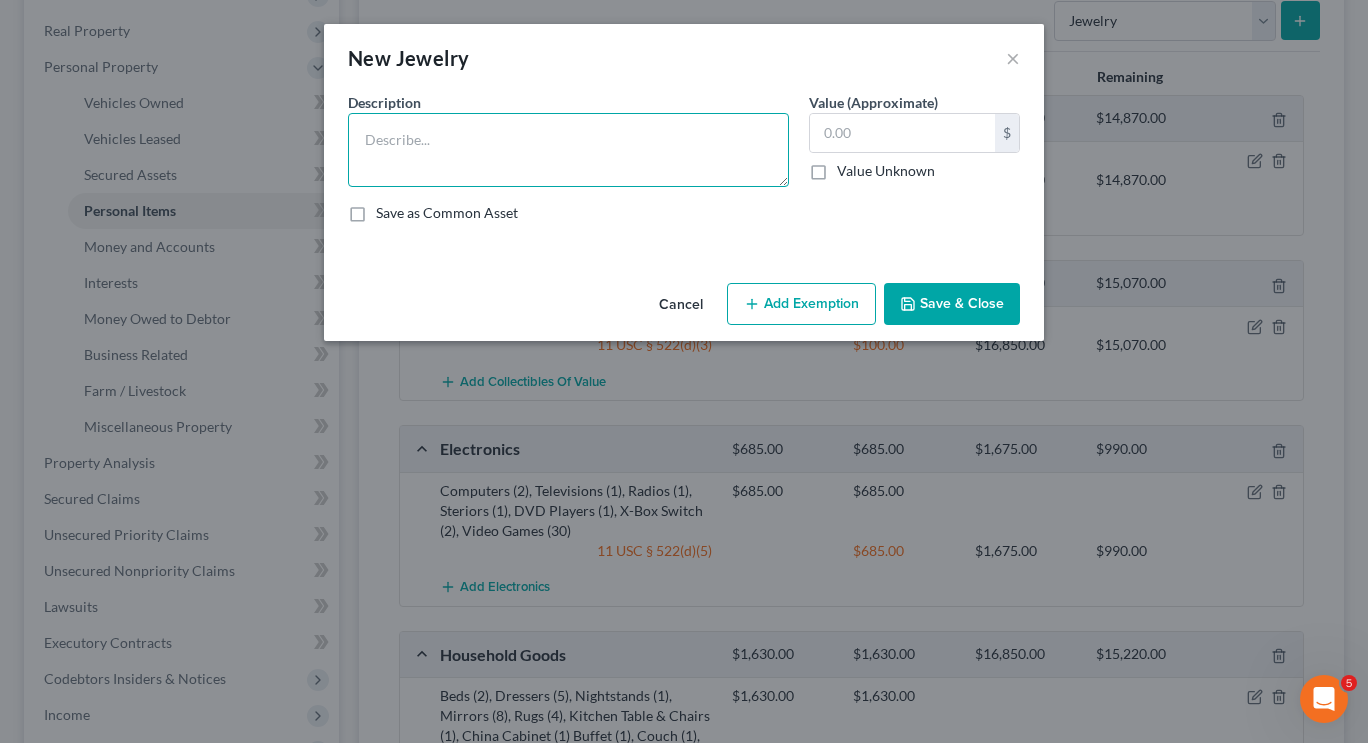 click at bounding box center (568, 150) 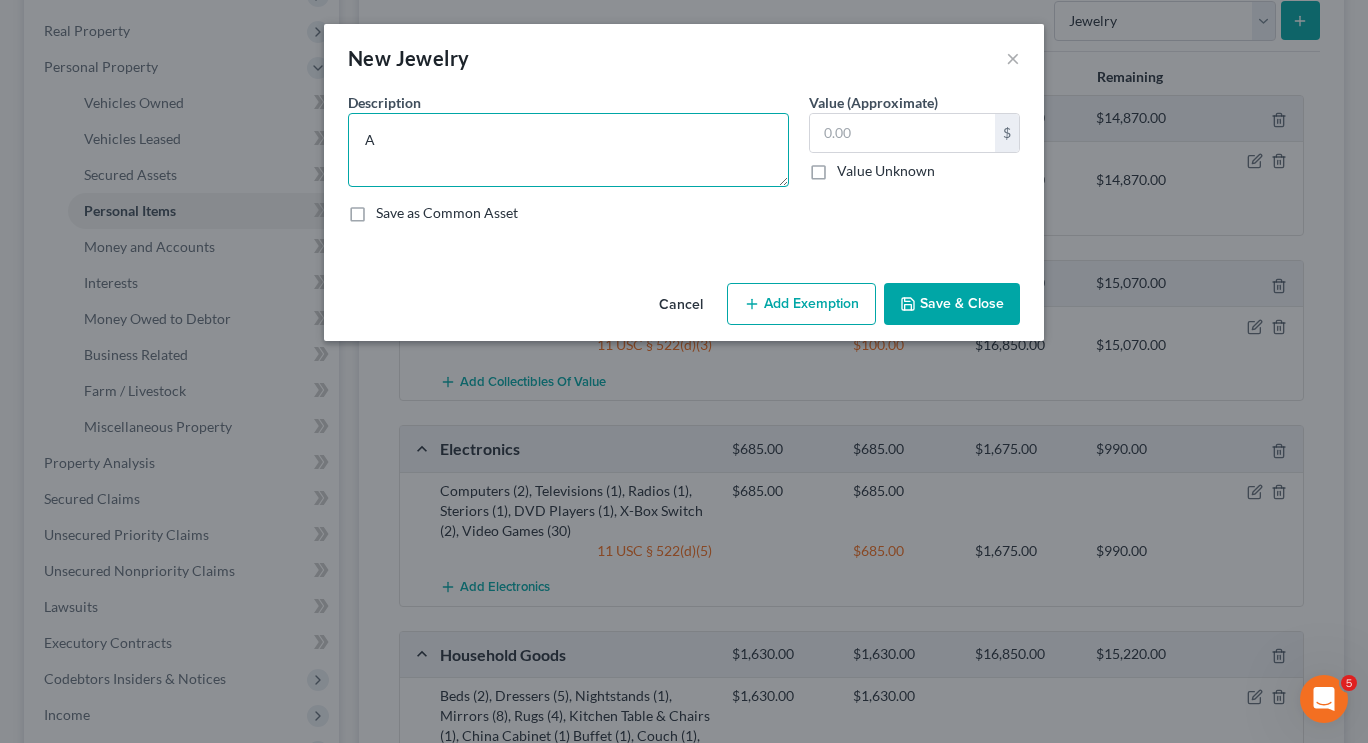 type on "A" 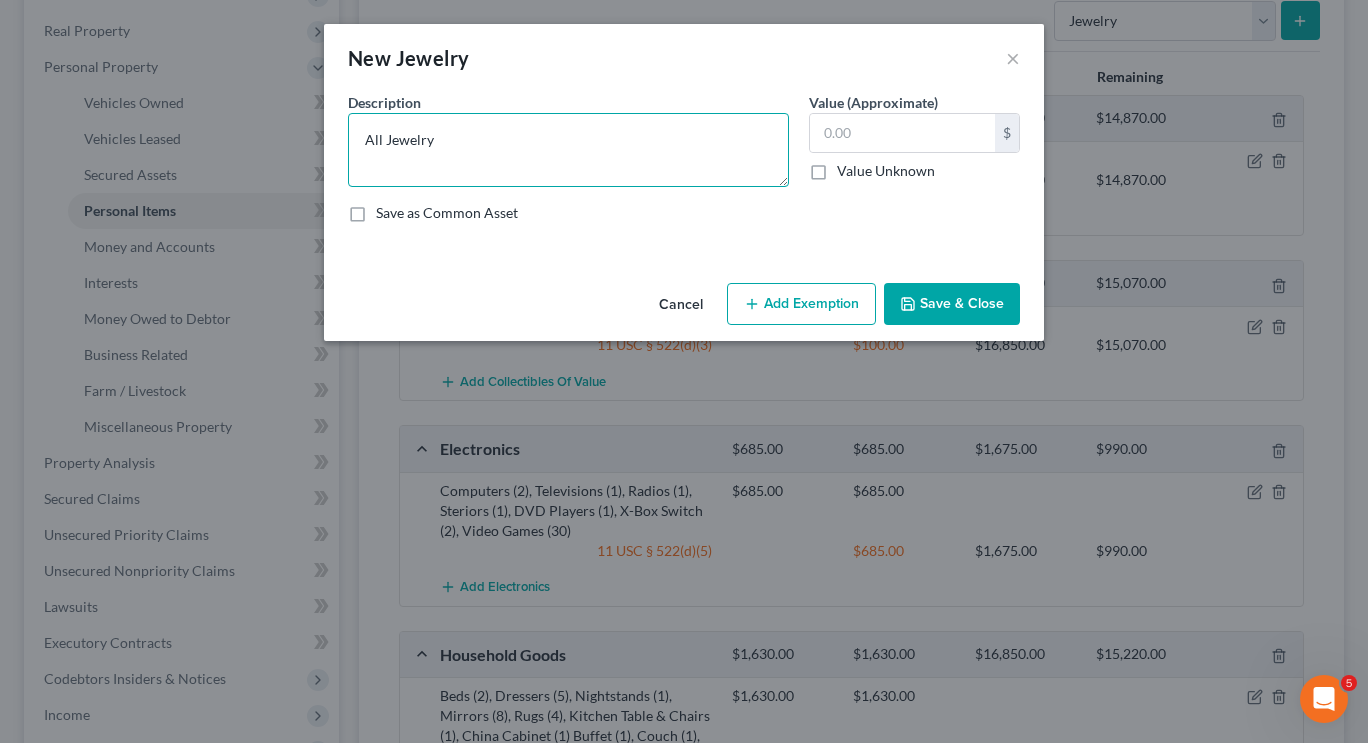 type on "All Jewelry" 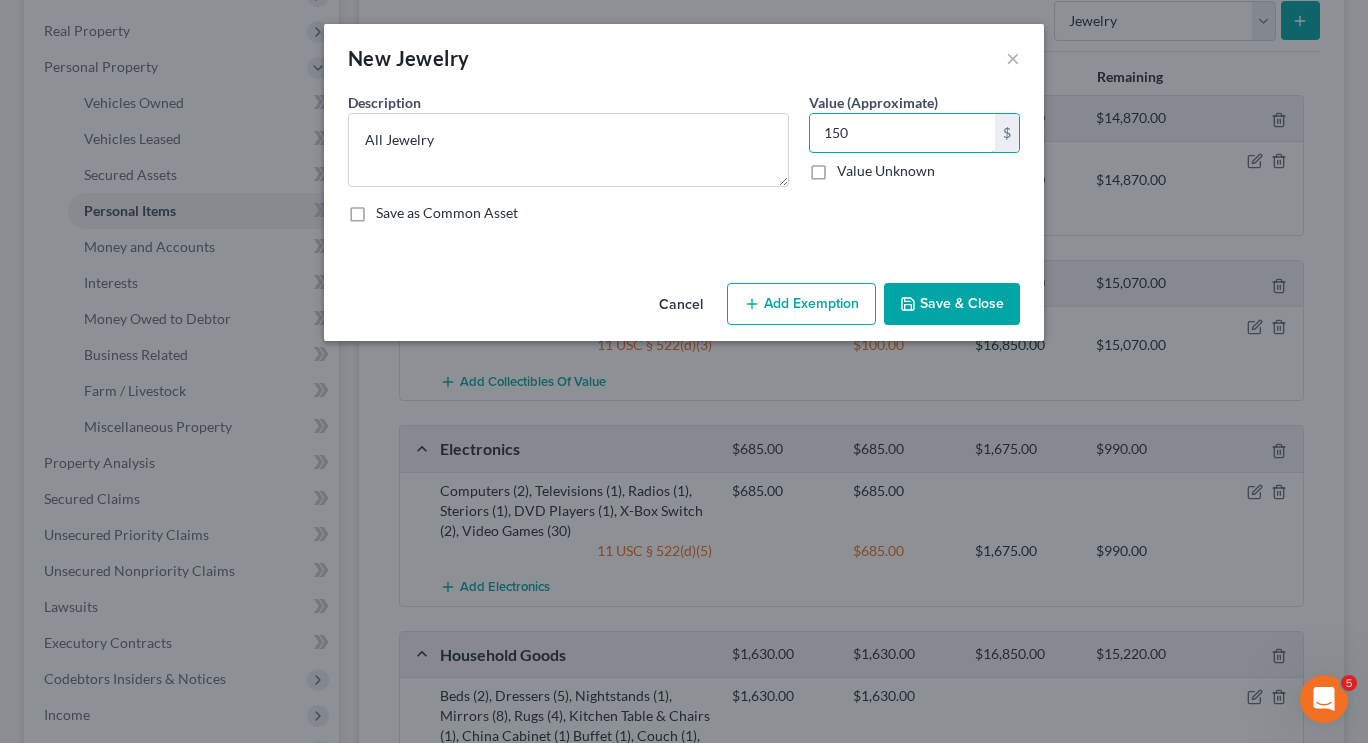 type on "150" 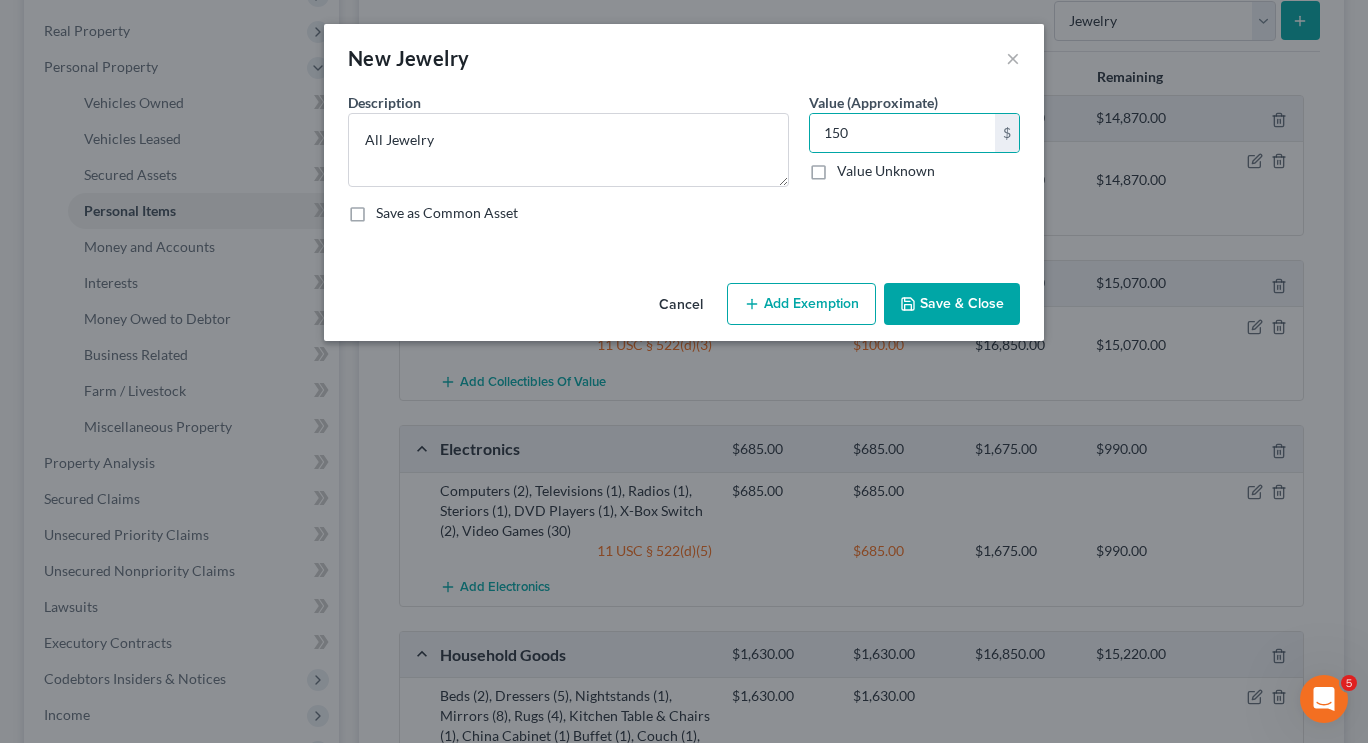 click on "Add Exemption" at bounding box center [801, 304] 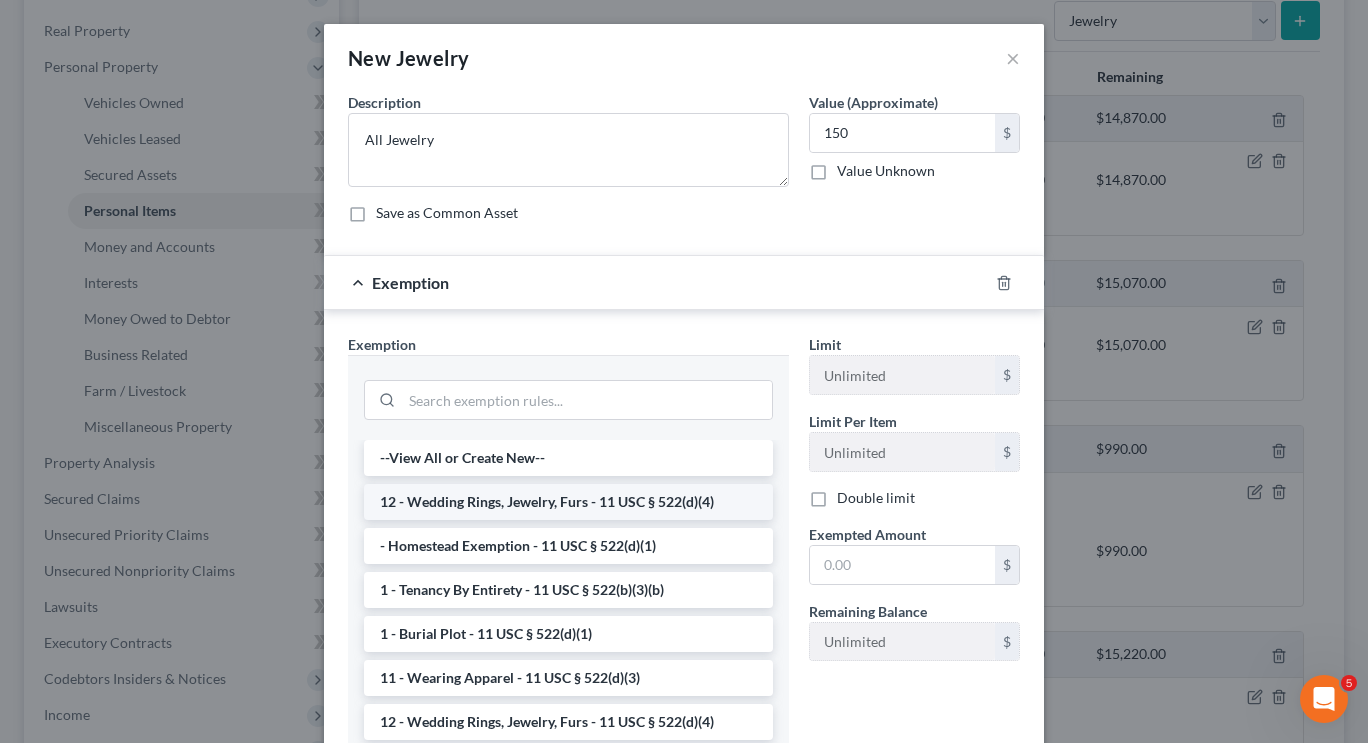 click on "12 - Wedding Rings, Jewelry, Furs - 11 USC § 522(d)(4)" at bounding box center (568, 502) 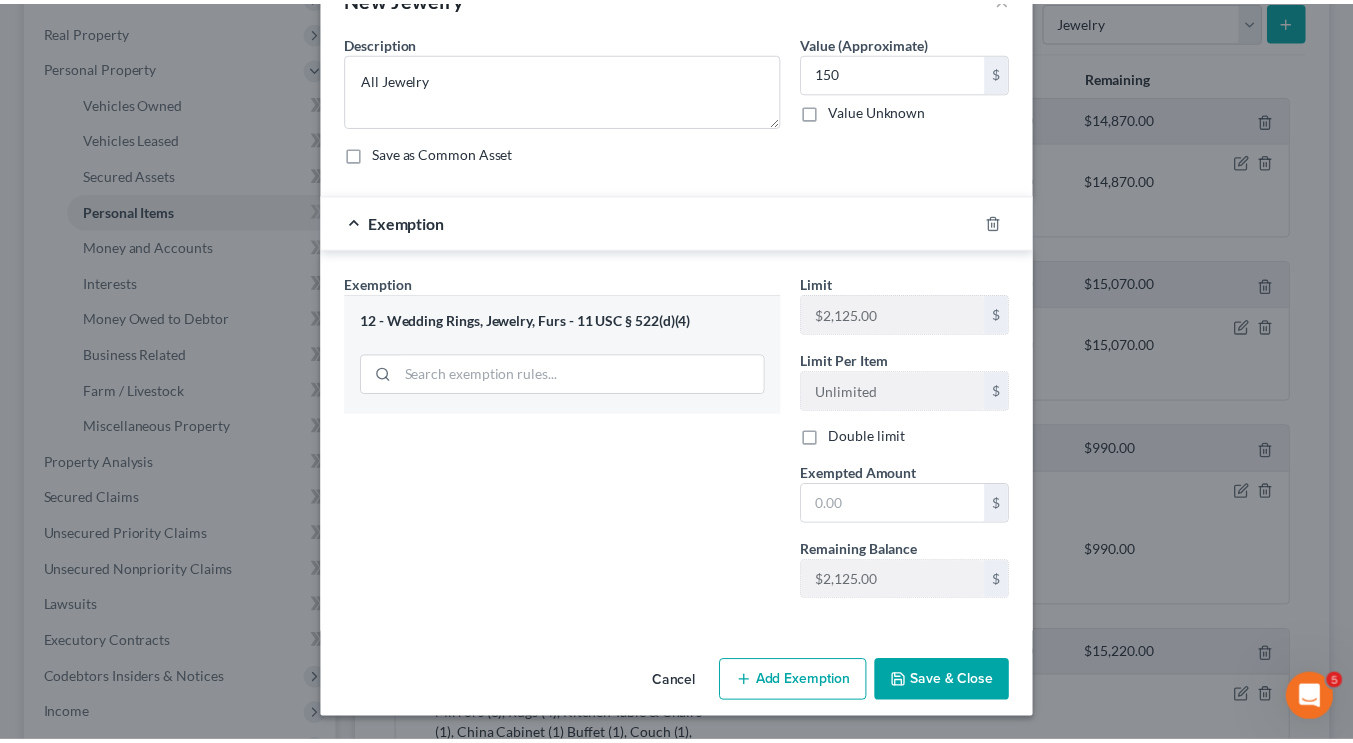 scroll, scrollTop: 61, scrollLeft: 0, axis: vertical 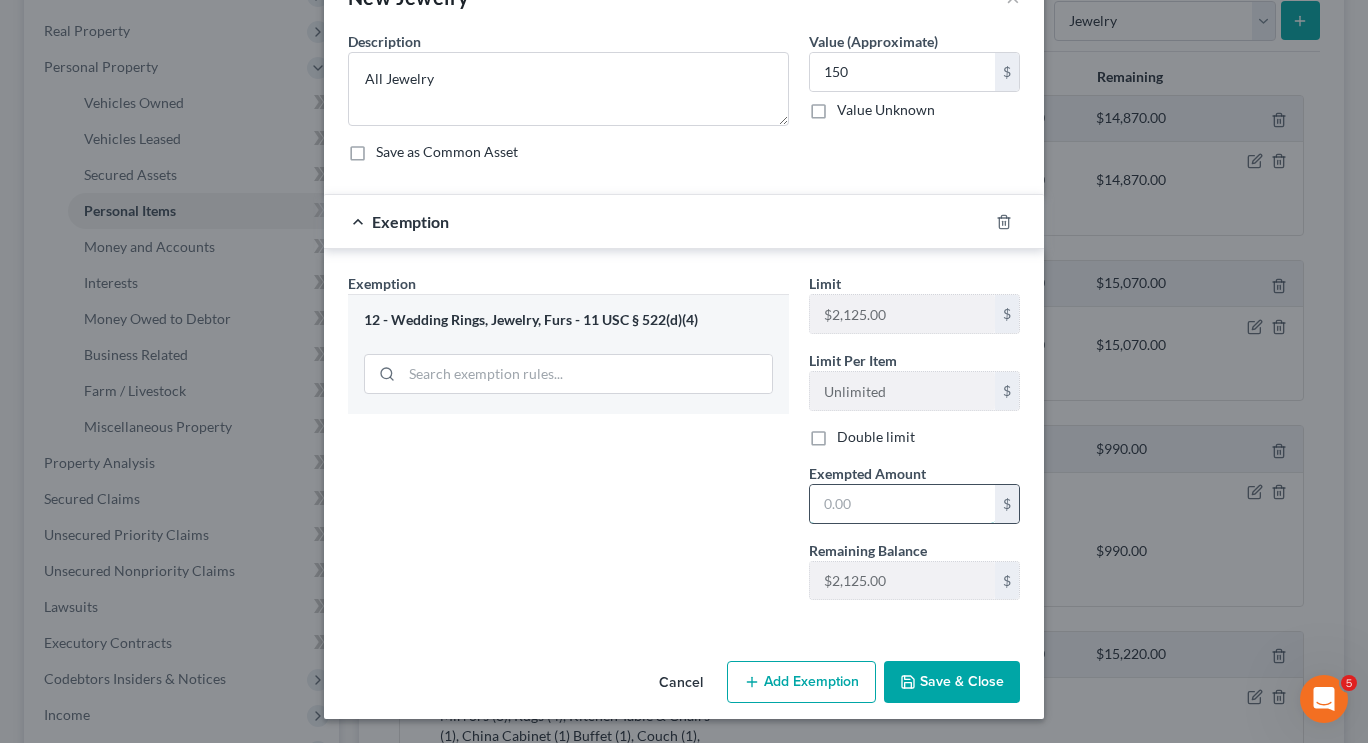 click at bounding box center (902, 504) 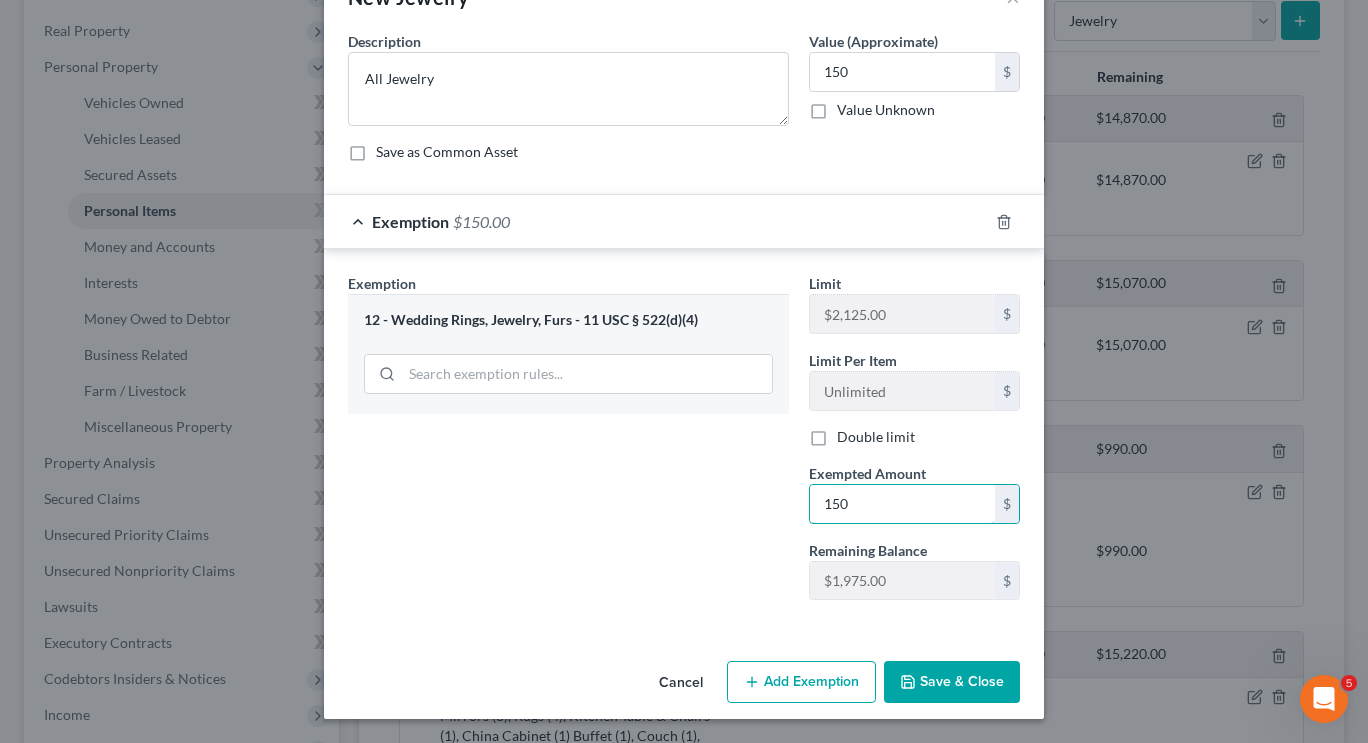 type on "150" 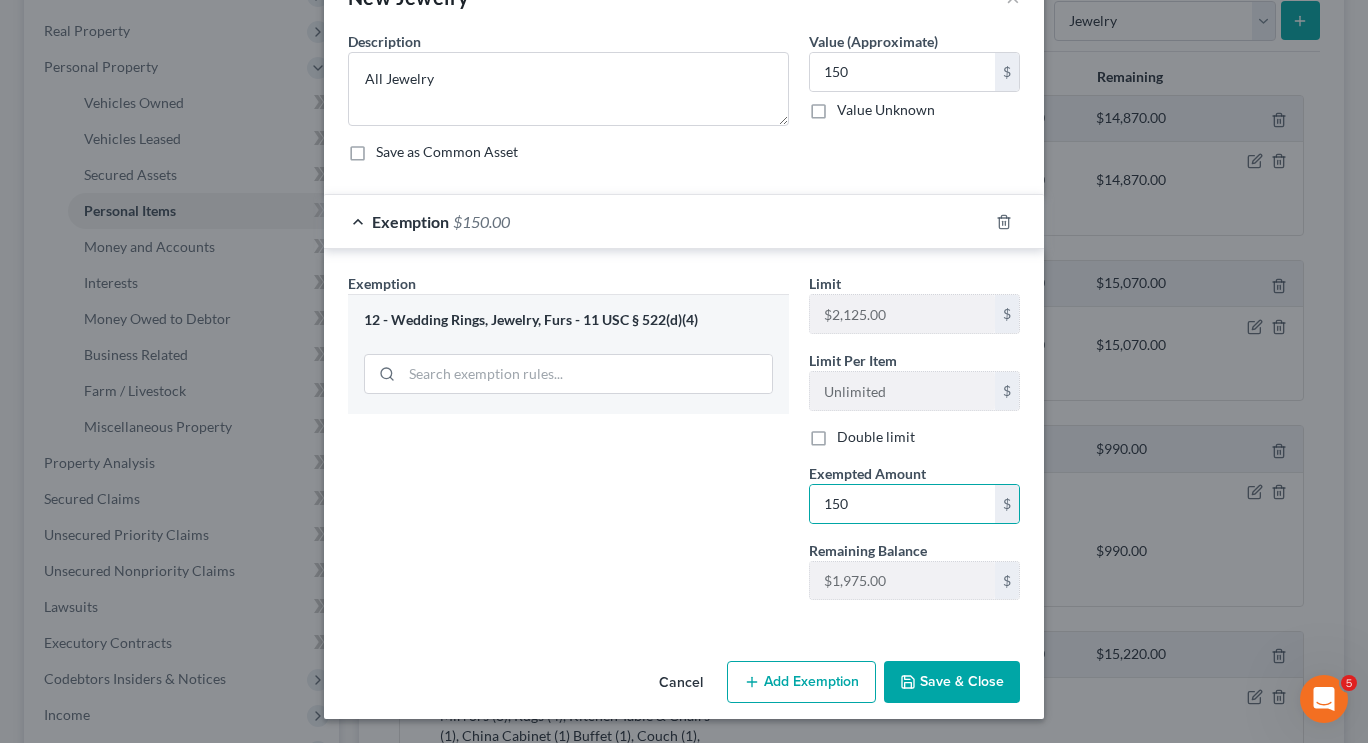 click on "Save & Close" at bounding box center [952, 682] 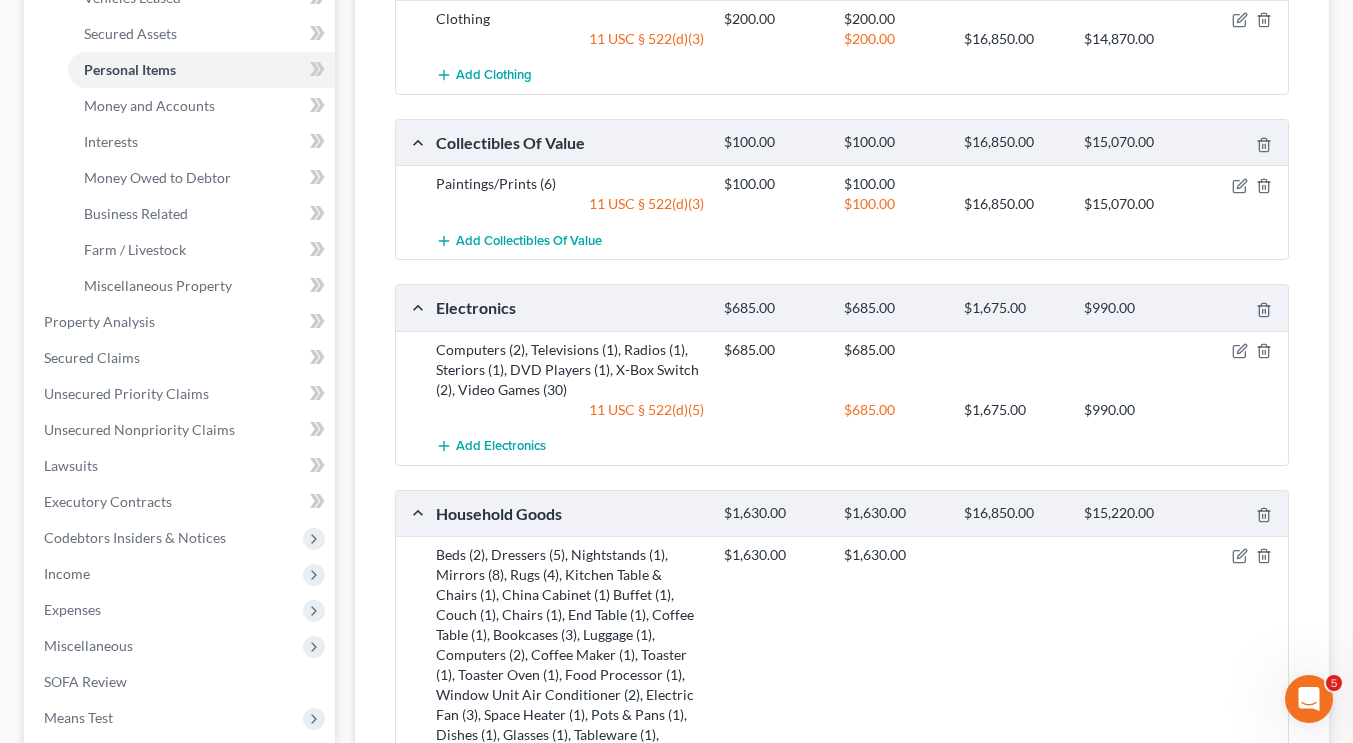 scroll, scrollTop: 443, scrollLeft: 0, axis: vertical 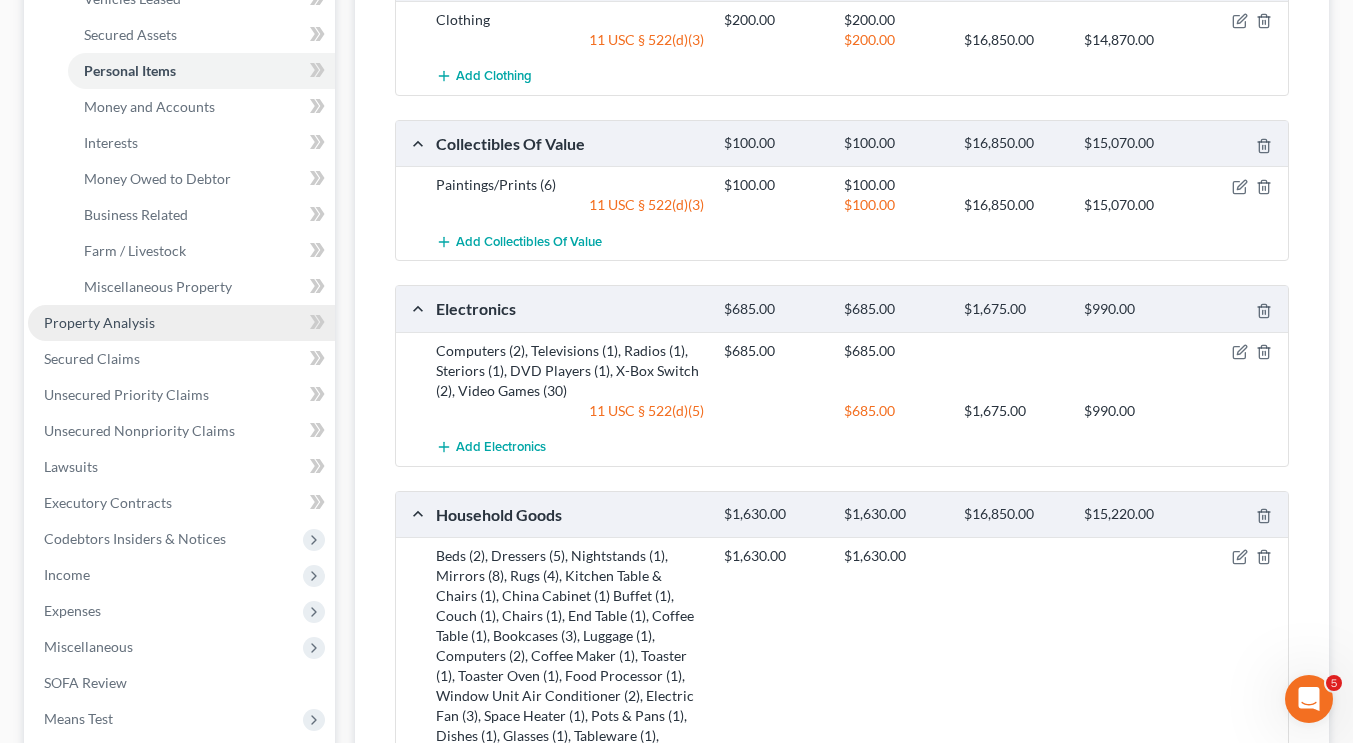 click on "Property Analysis" at bounding box center (181, 323) 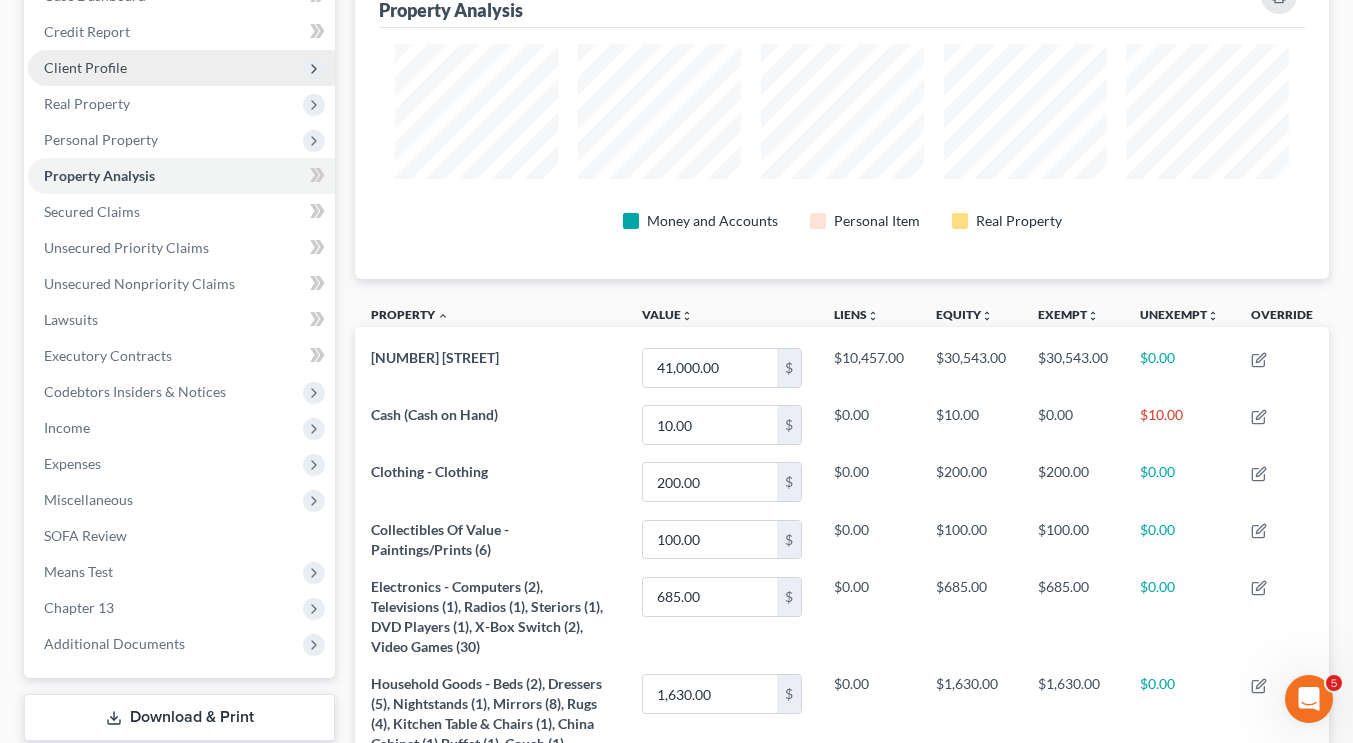 scroll, scrollTop: 0, scrollLeft: 0, axis: both 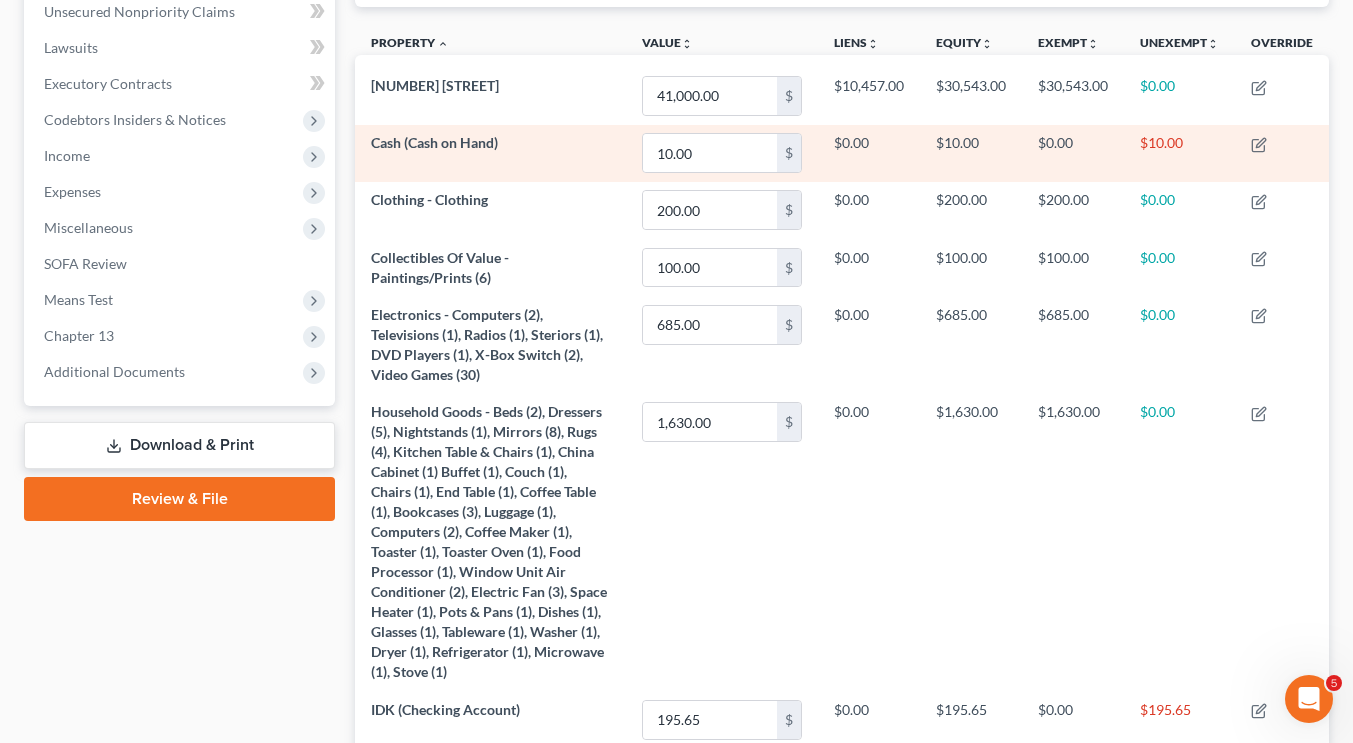 click at bounding box center [1282, 153] 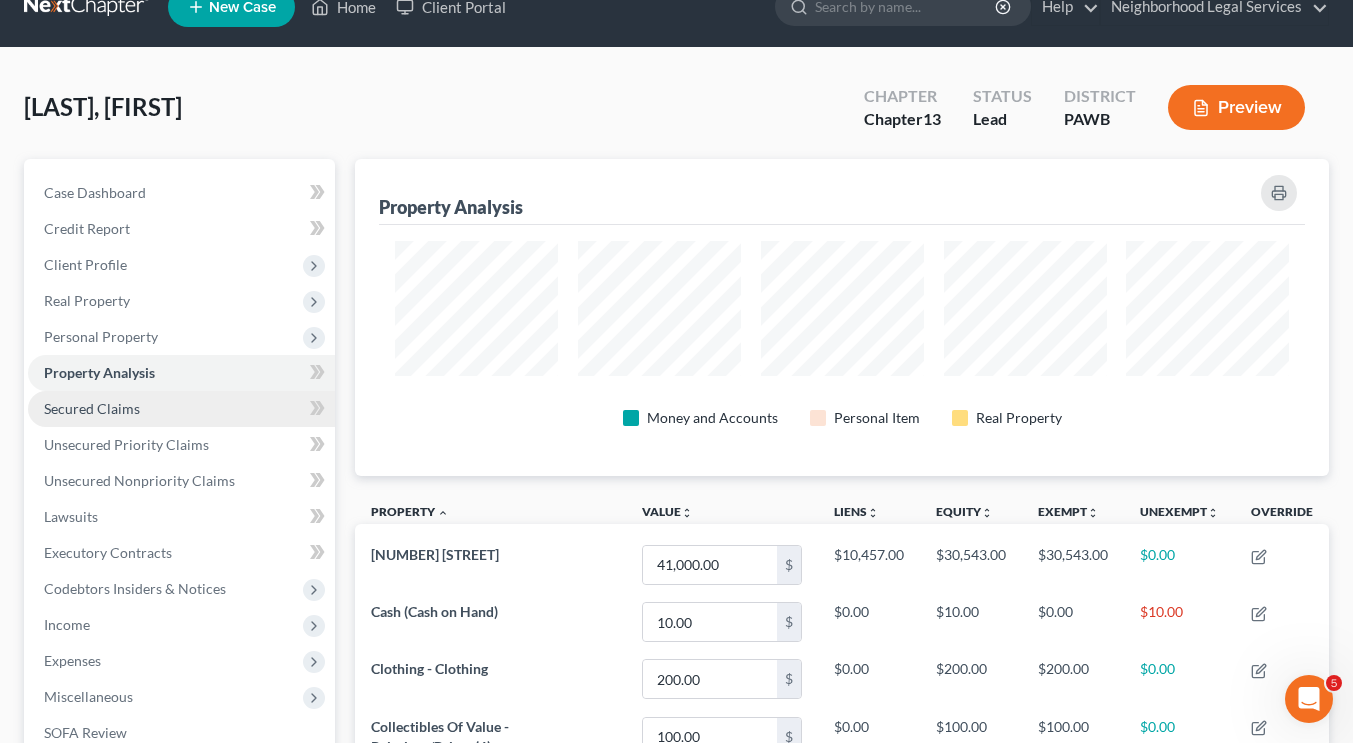 scroll, scrollTop: 13, scrollLeft: 0, axis: vertical 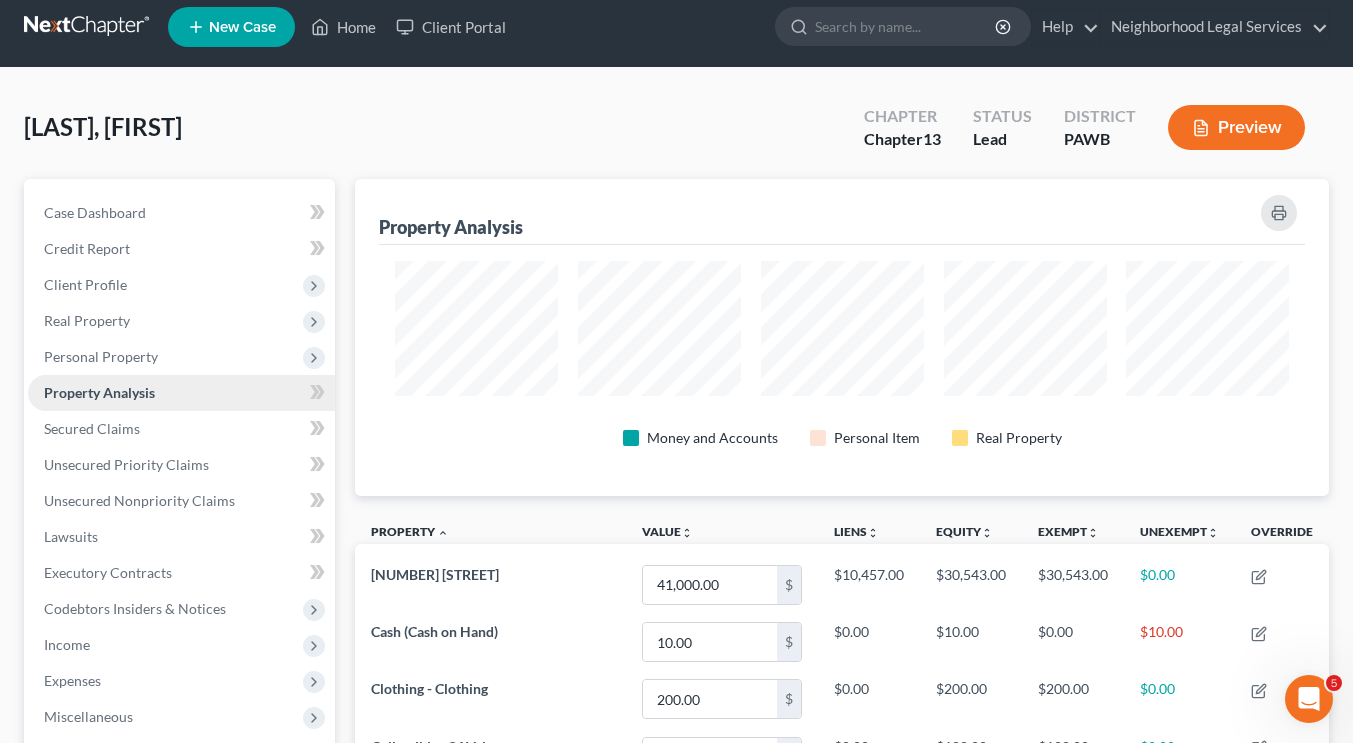 click on "Property Analysis" at bounding box center [99, 392] 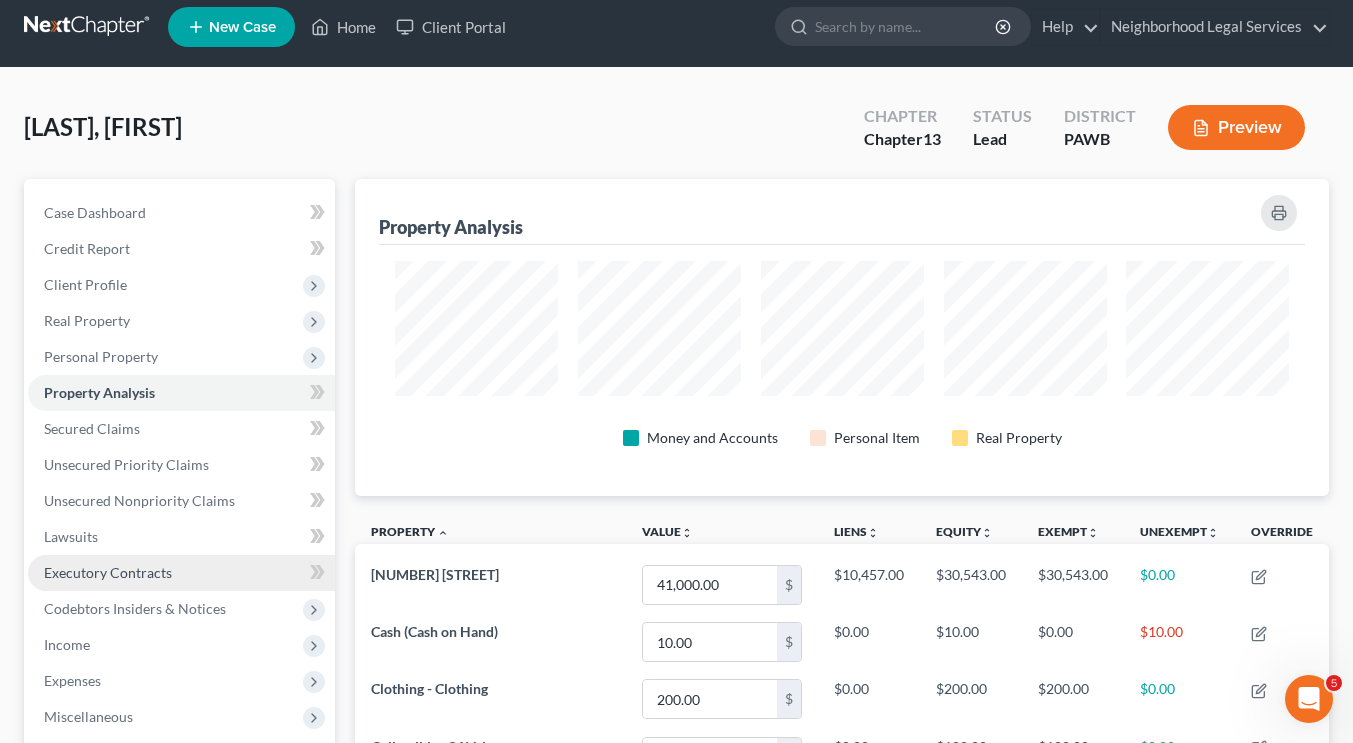 scroll, scrollTop: 207, scrollLeft: 0, axis: vertical 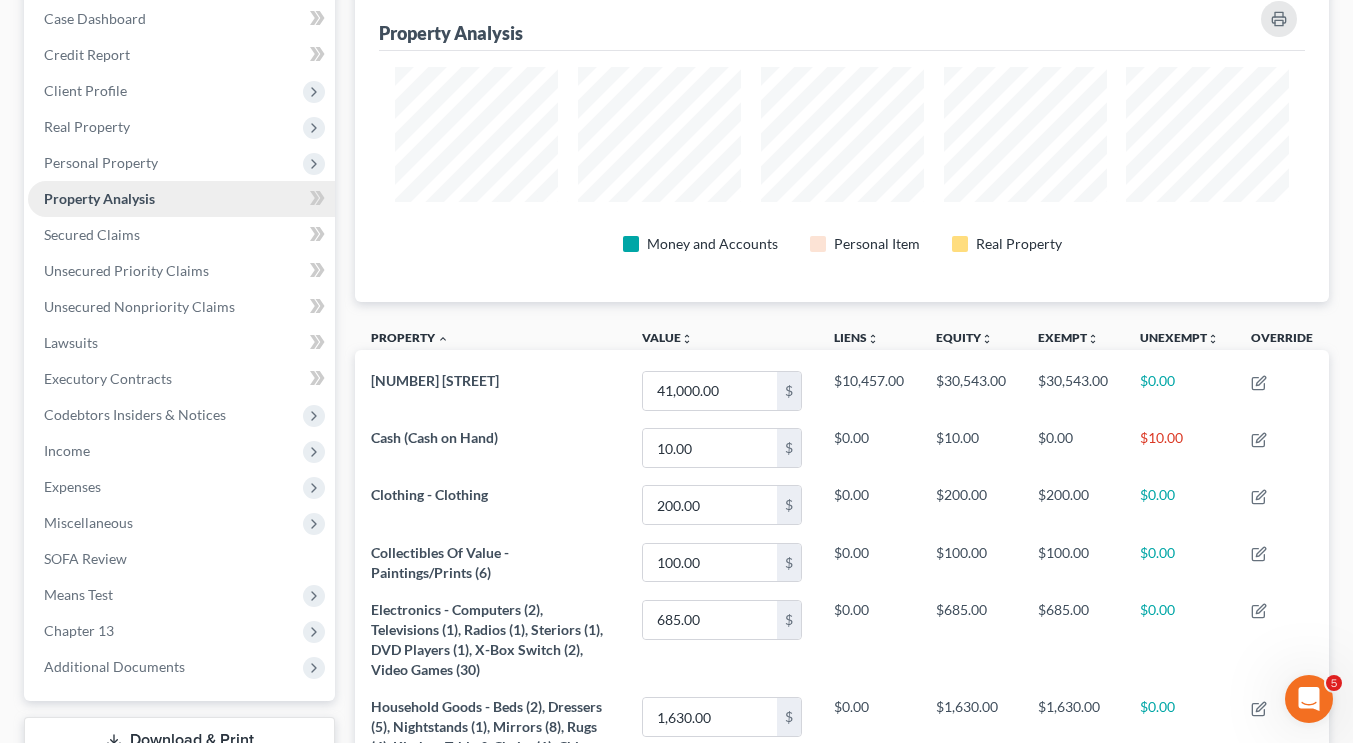 click on "Property Analysis" at bounding box center (181, 199) 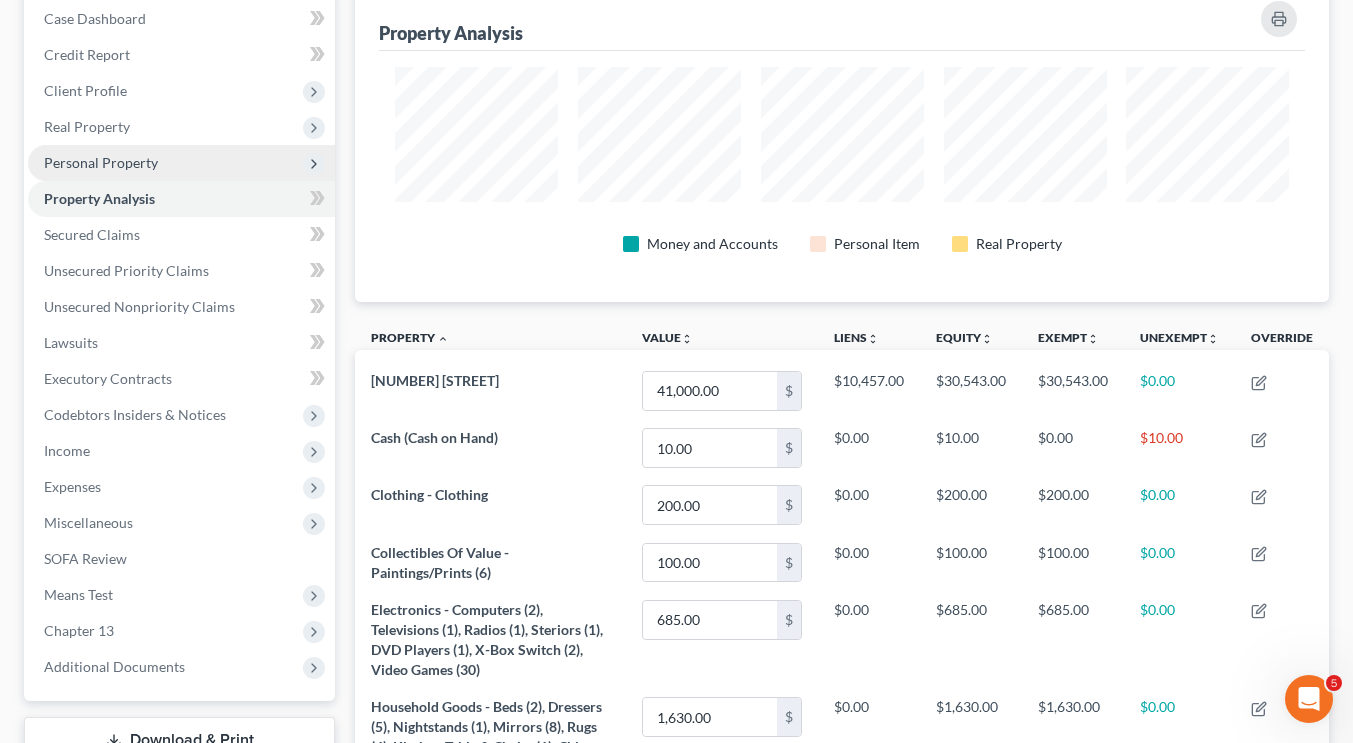 click on "Personal Property" at bounding box center (181, 163) 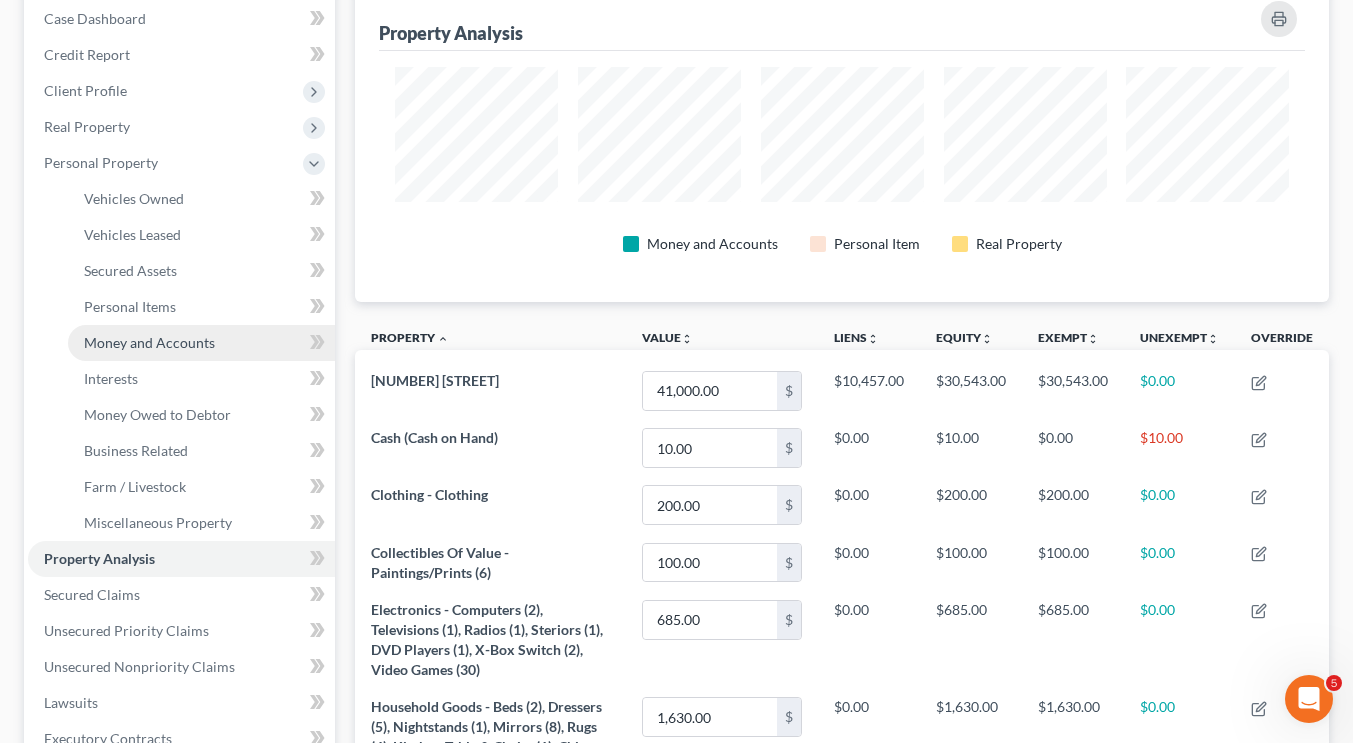 click on "Money and Accounts" at bounding box center [149, 342] 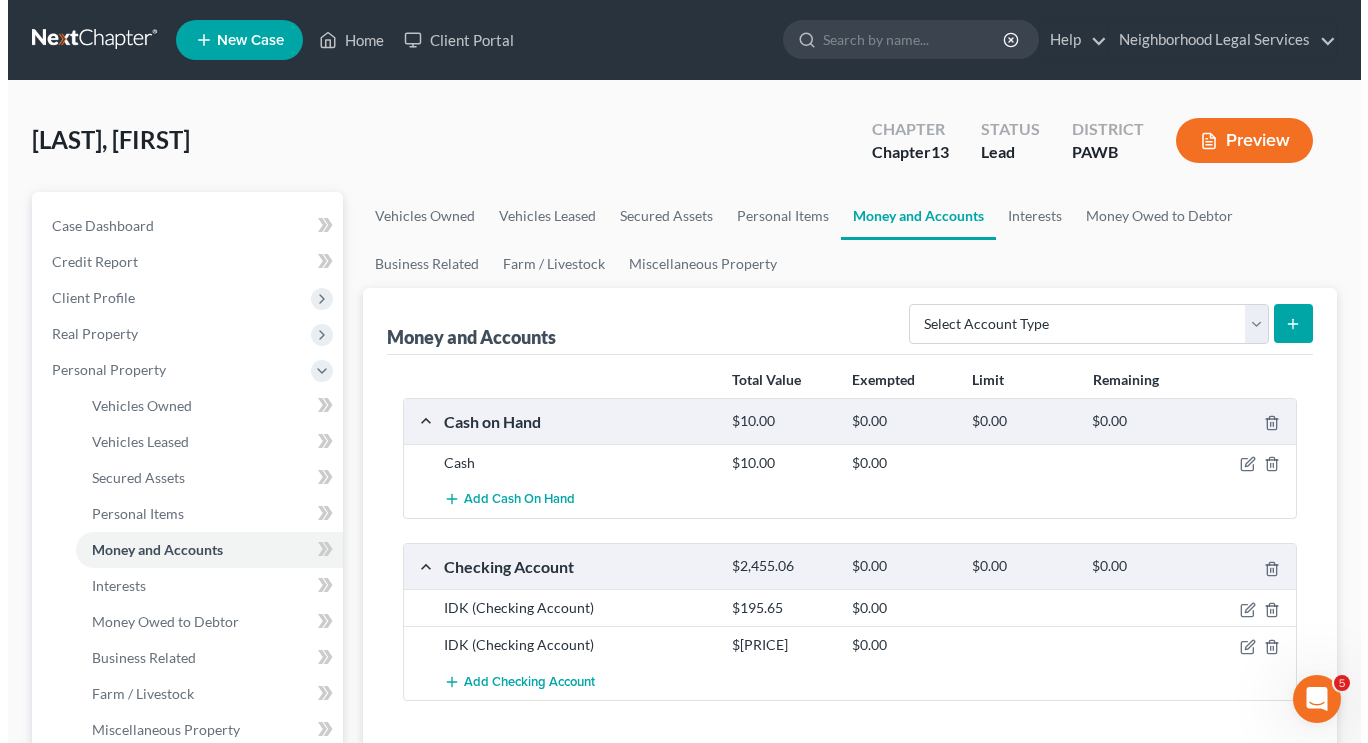 scroll, scrollTop: 164, scrollLeft: 0, axis: vertical 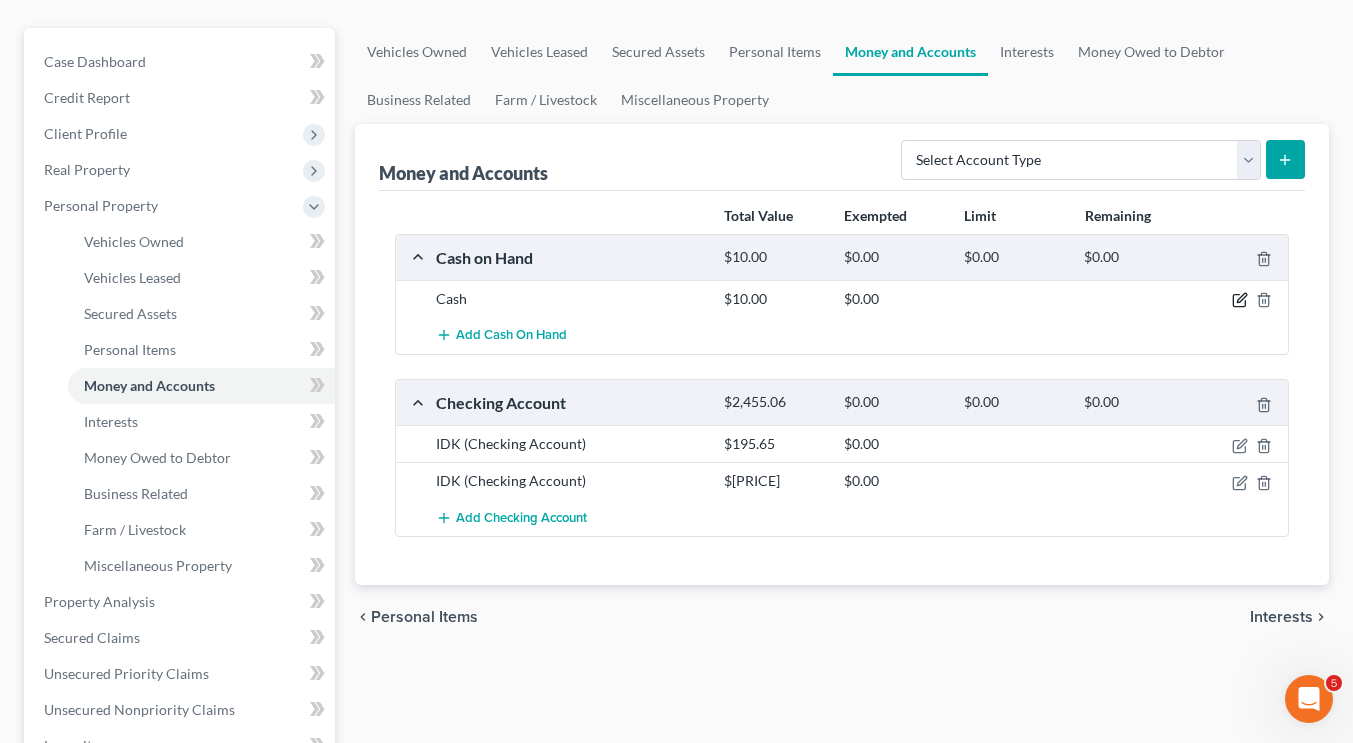 click 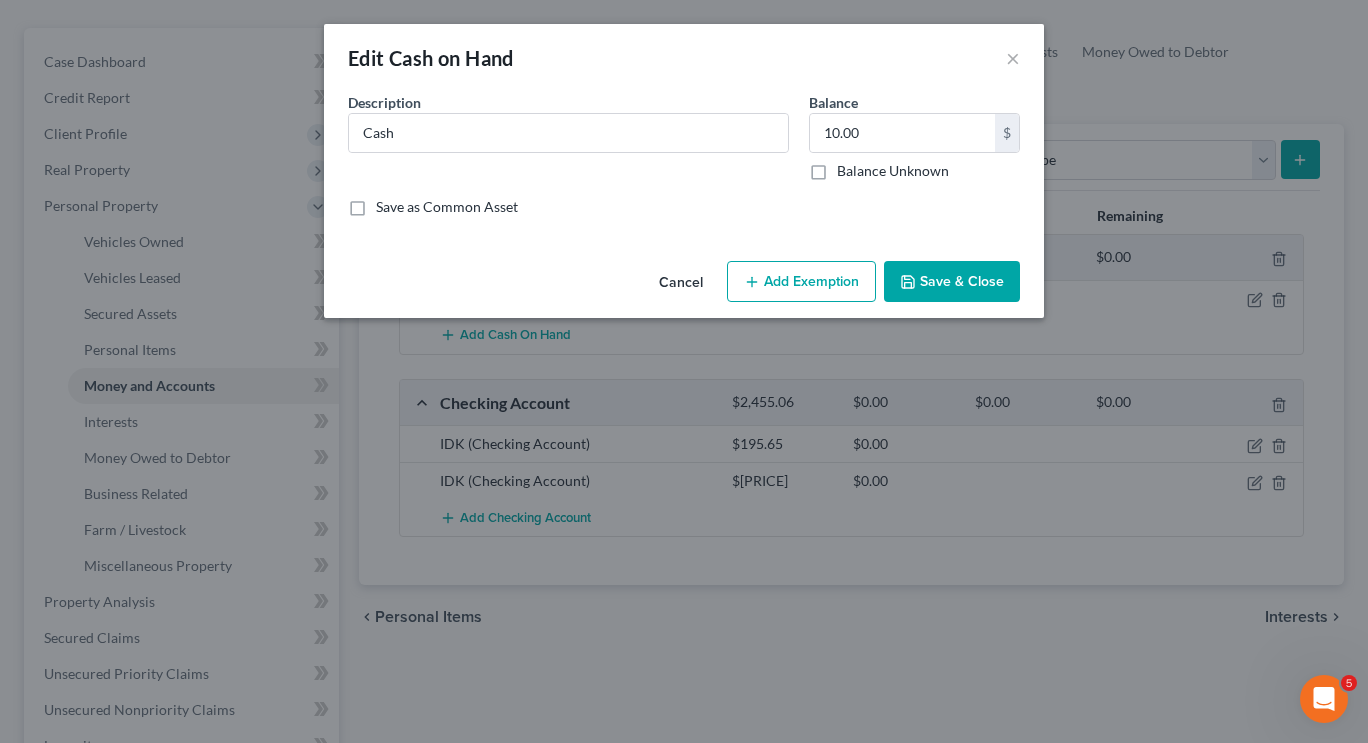 click on "Add Exemption" at bounding box center [801, 282] 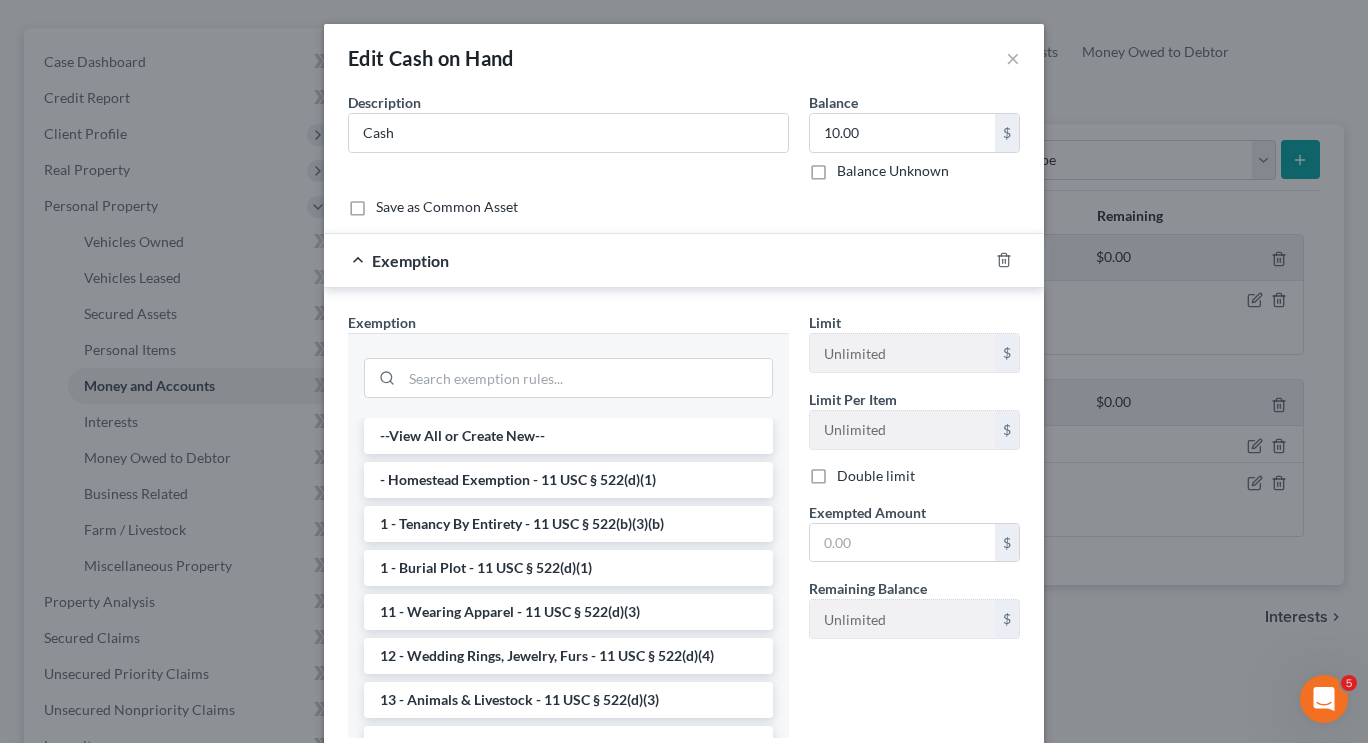 scroll, scrollTop: 137, scrollLeft: 0, axis: vertical 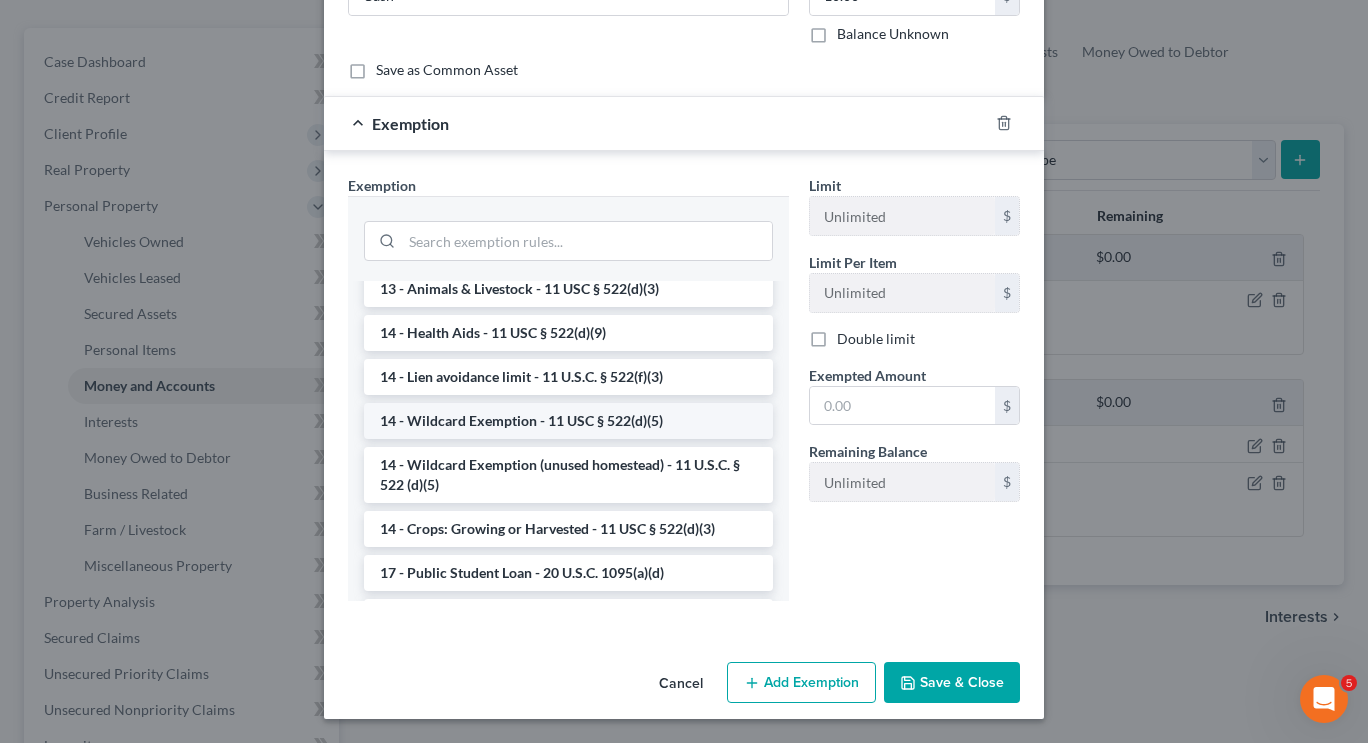 click on "14 - Wildcard Exemption - 11 USC § 522(d)(5)" at bounding box center (568, 421) 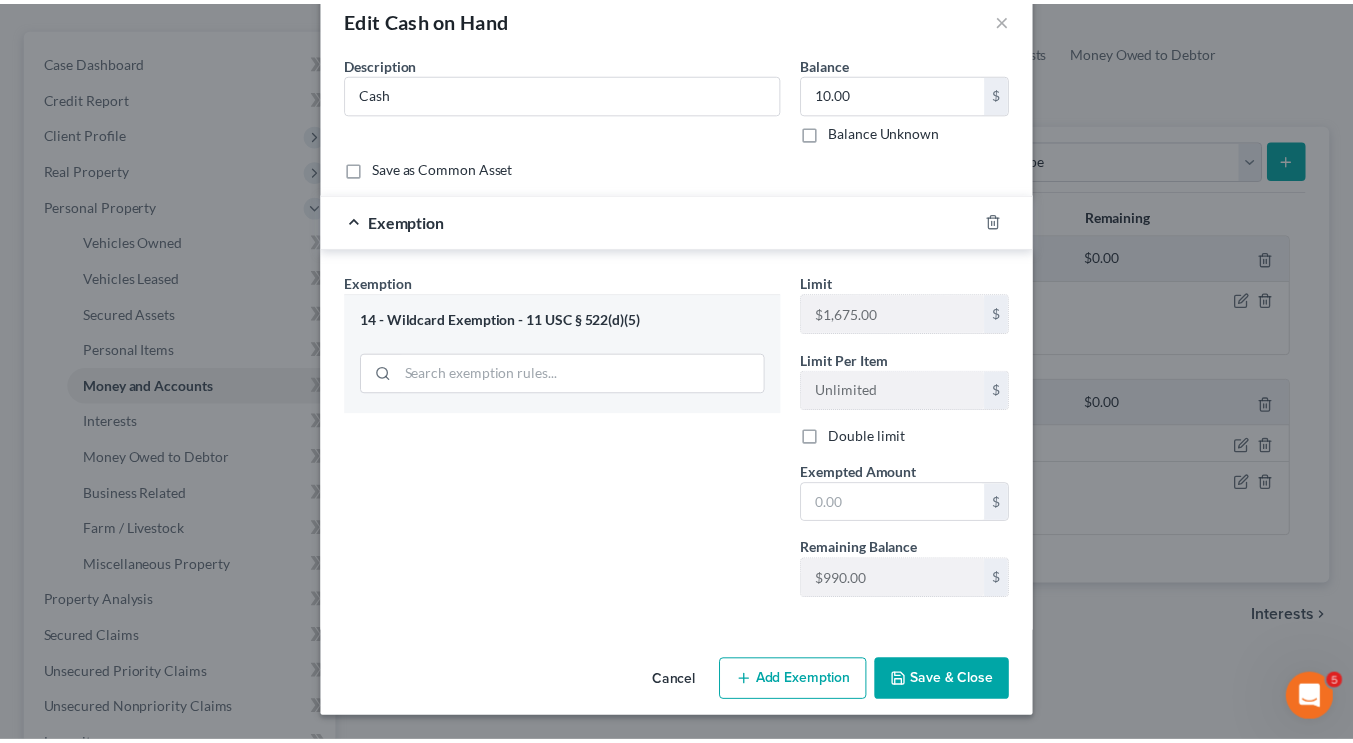 scroll, scrollTop: 39, scrollLeft: 0, axis: vertical 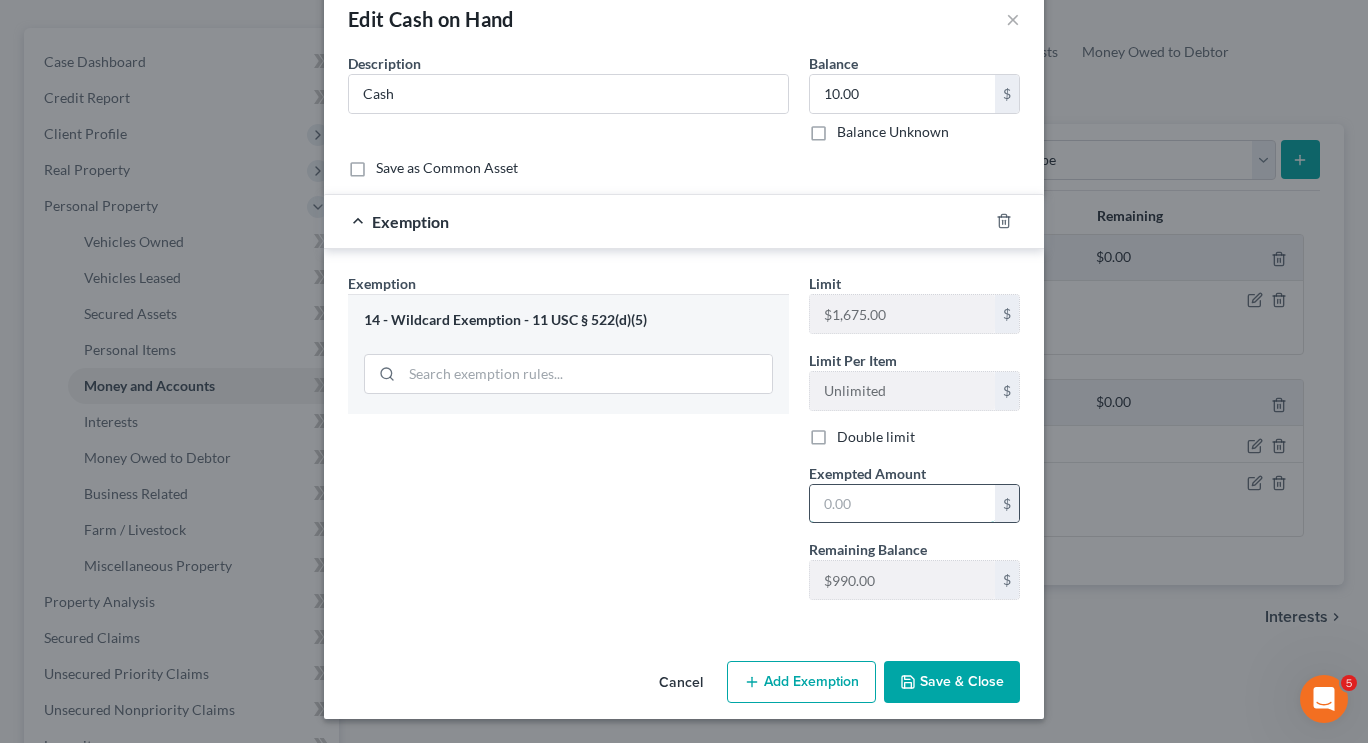 click at bounding box center (902, 504) 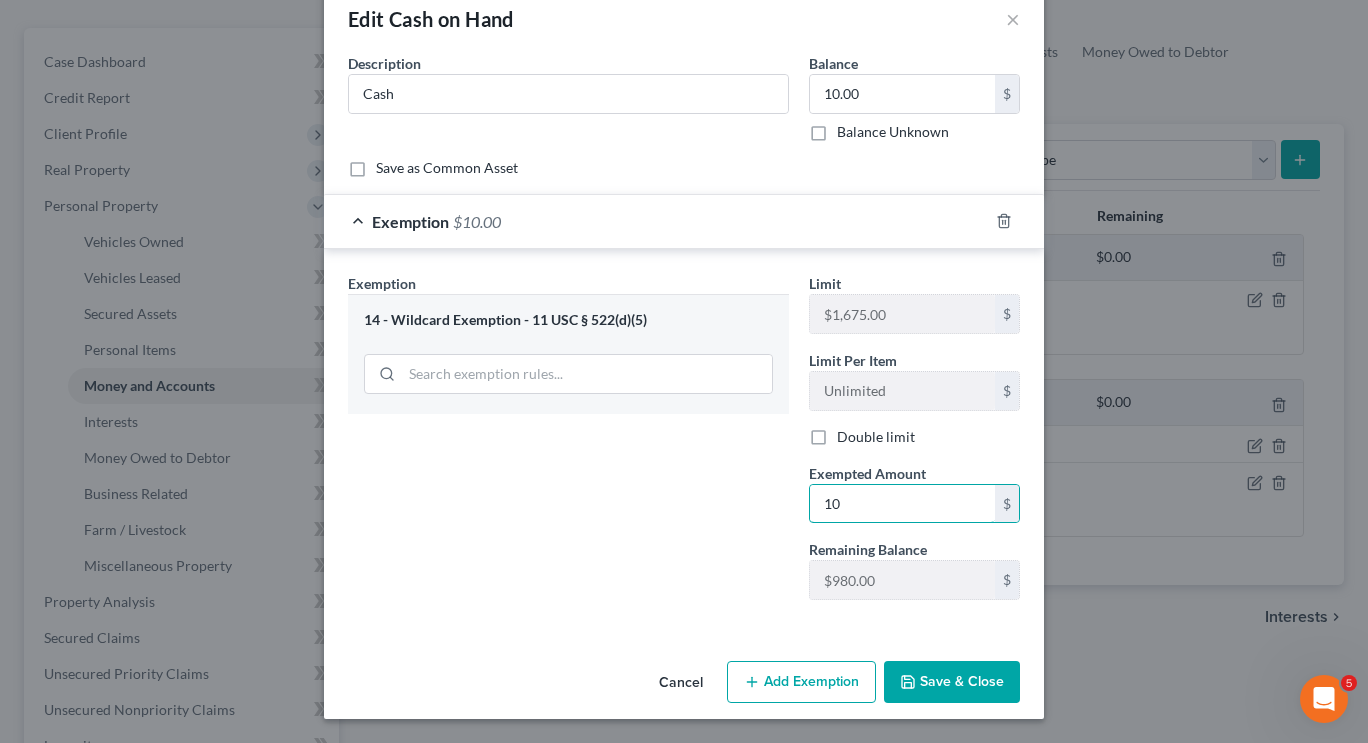 type on "10" 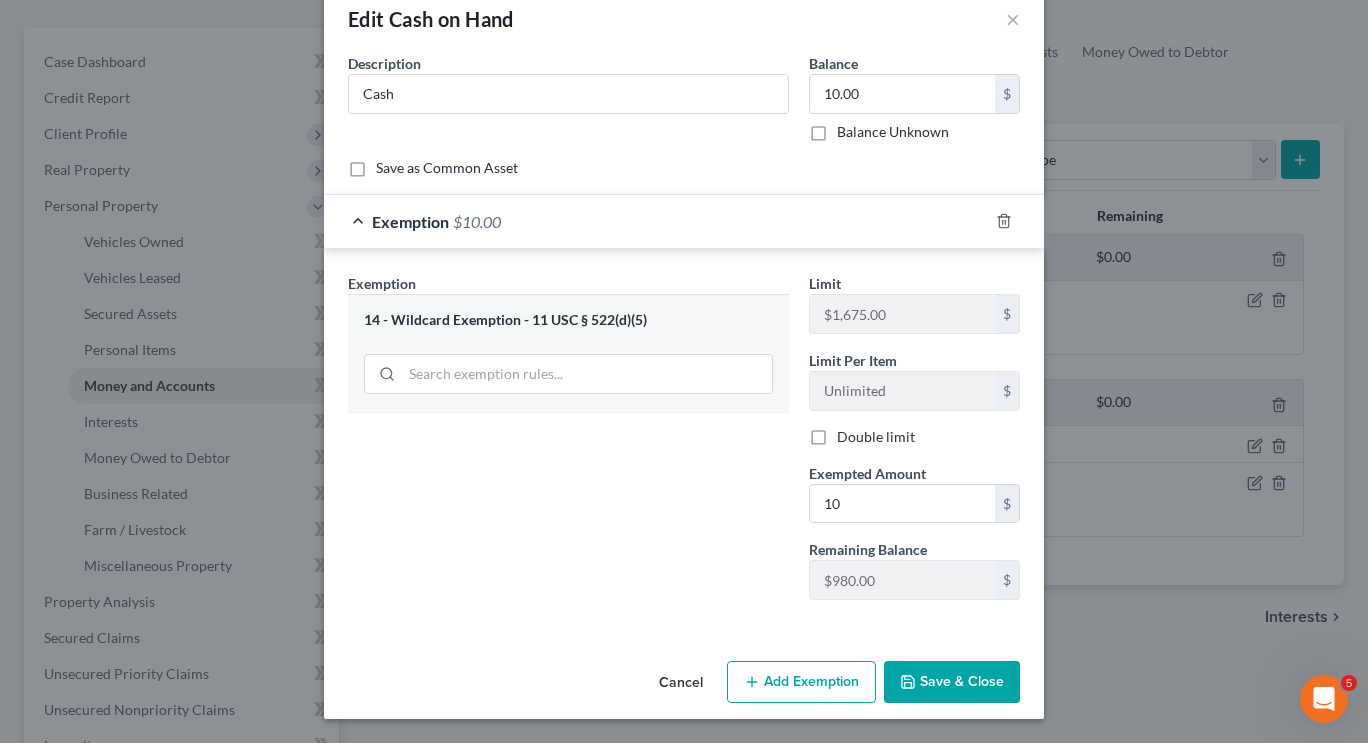 click on "Exemption Set must be selected for CA.
Exemption
*
14 - Wildcard Exemption - 11 USC § 522(d)(5)" at bounding box center [568, 444] 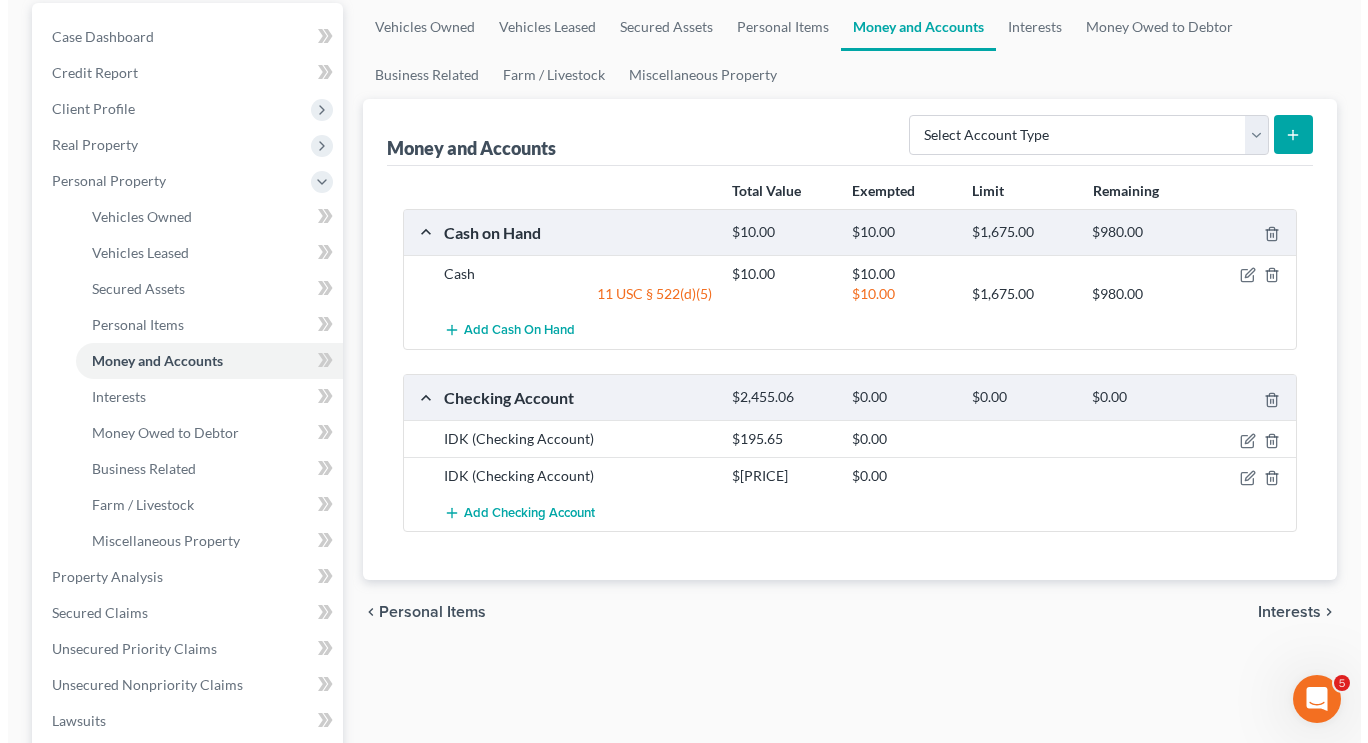 scroll, scrollTop: 191, scrollLeft: 0, axis: vertical 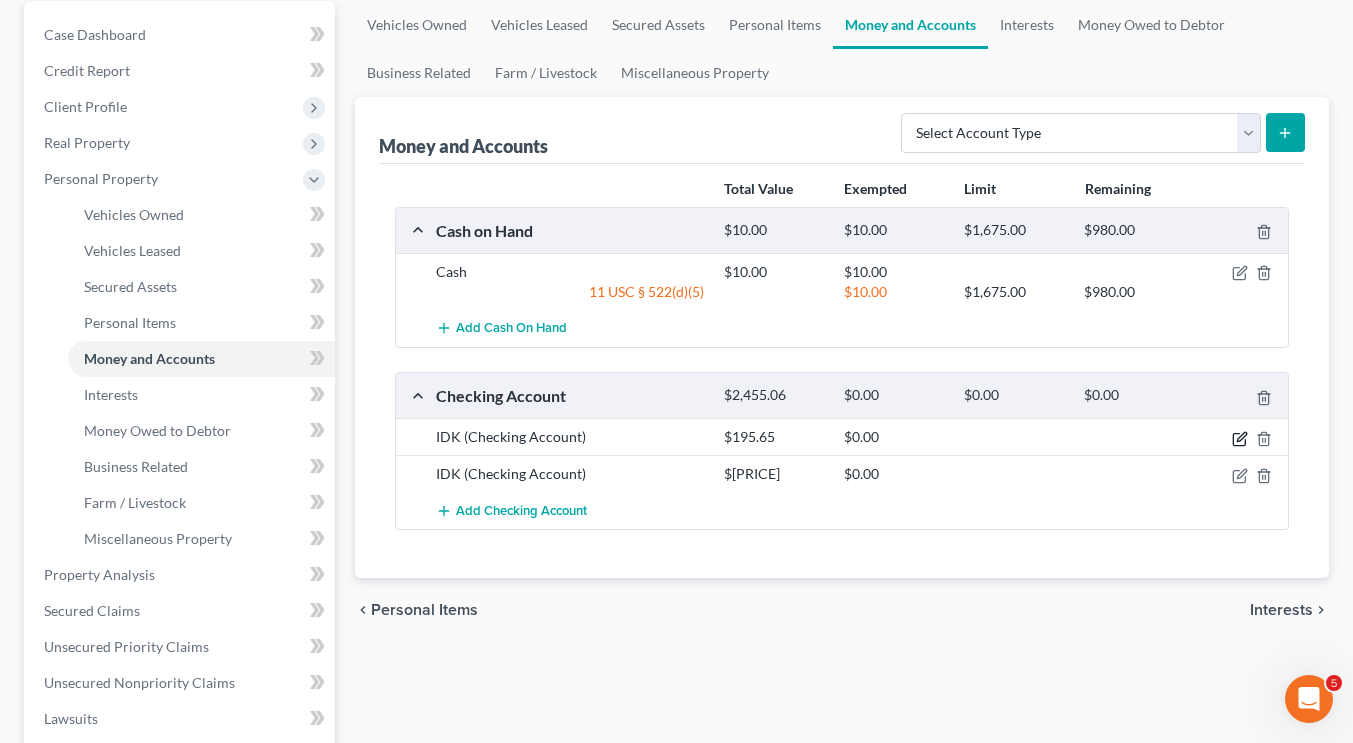 click 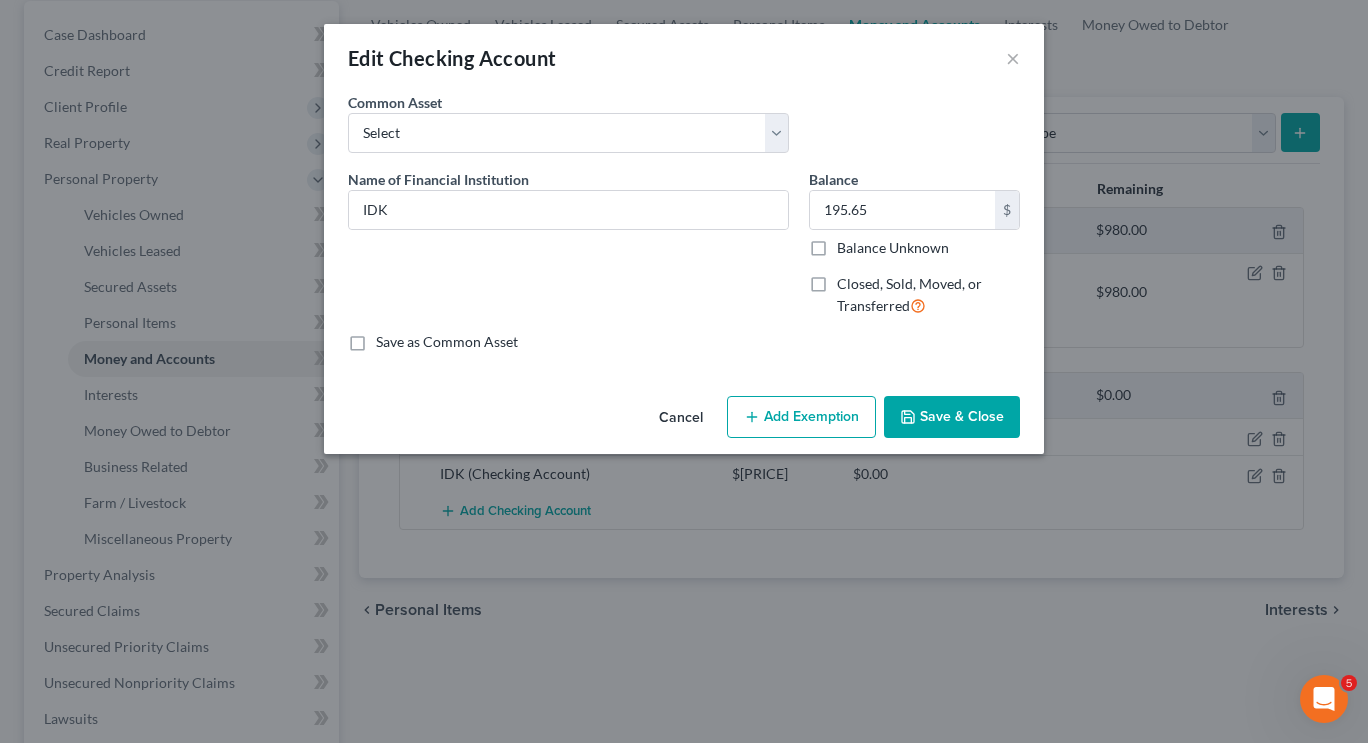click on "Add Exemption" at bounding box center (801, 417) 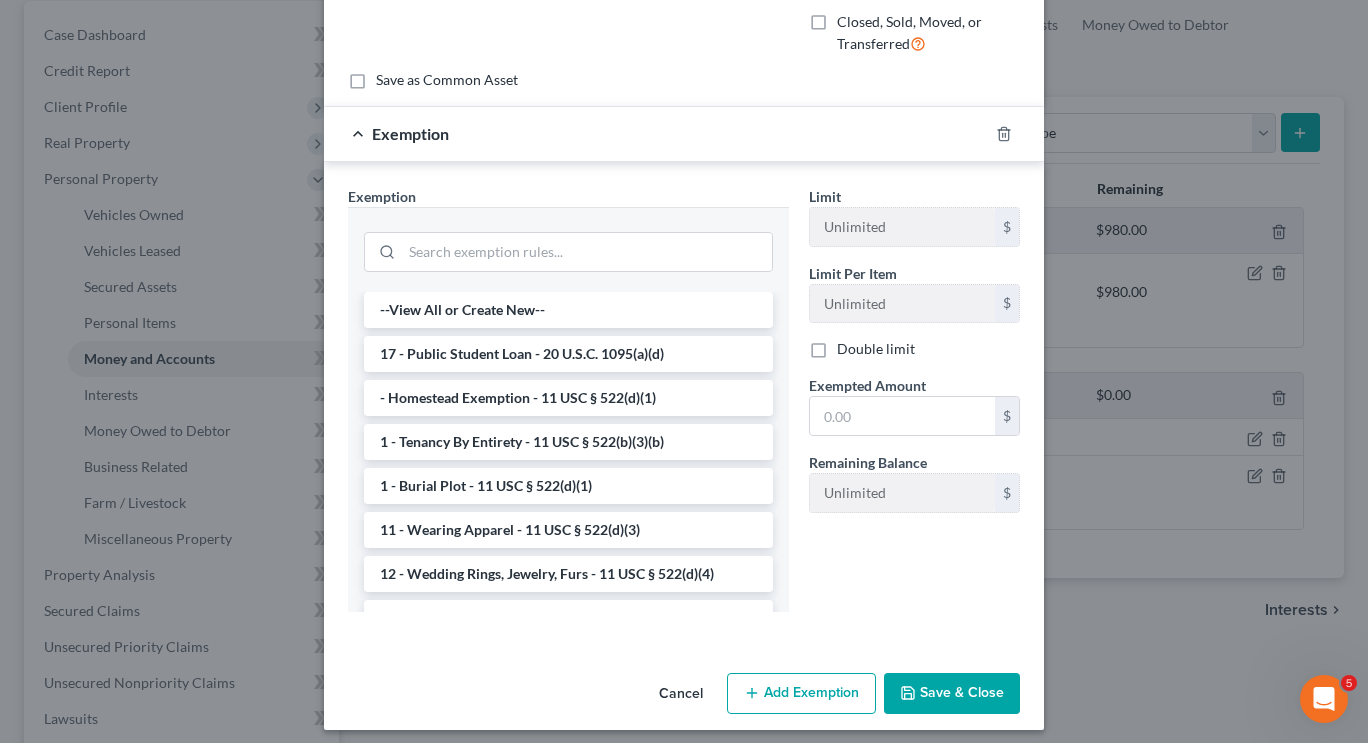scroll, scrollTop: 261, scrollLeft: 0, axis: vertical 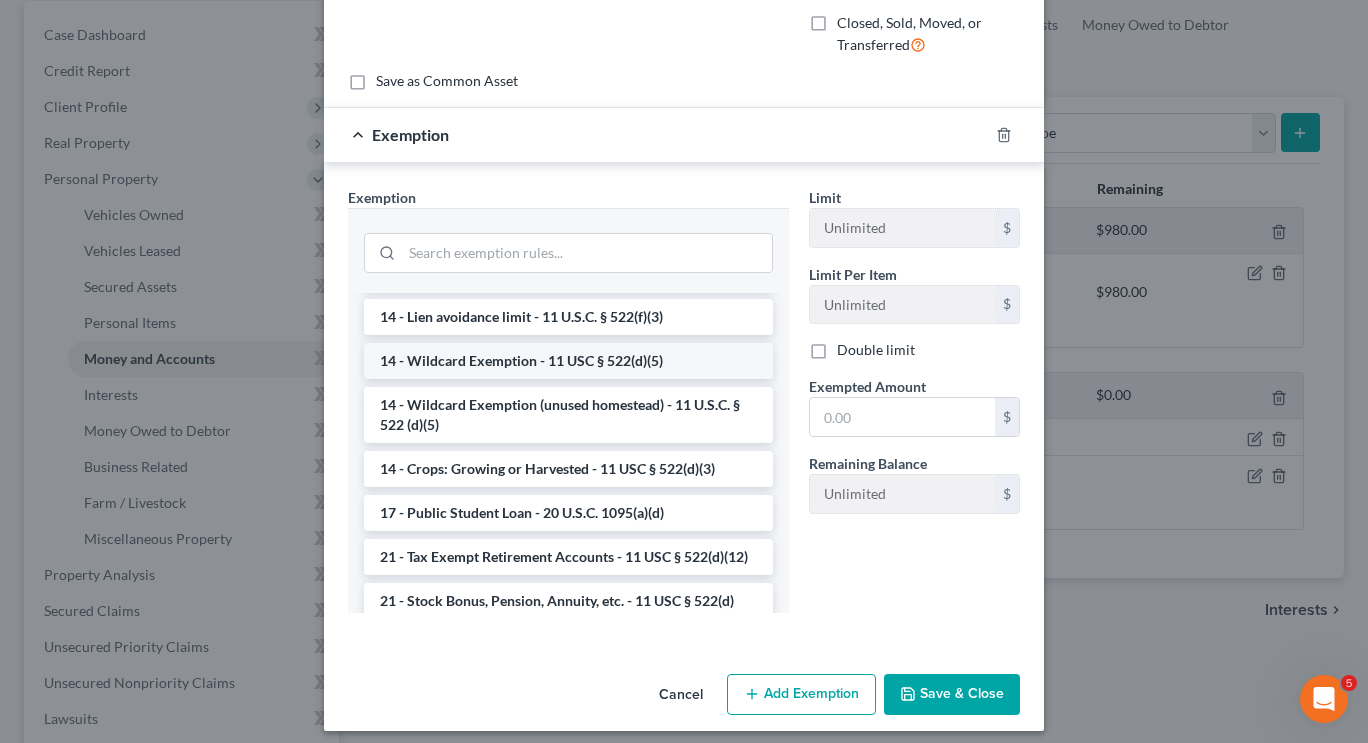 click on "14 - Wildcard Exemption - 11 USC § 522(d)(5)" at bounding box center [568, 361] 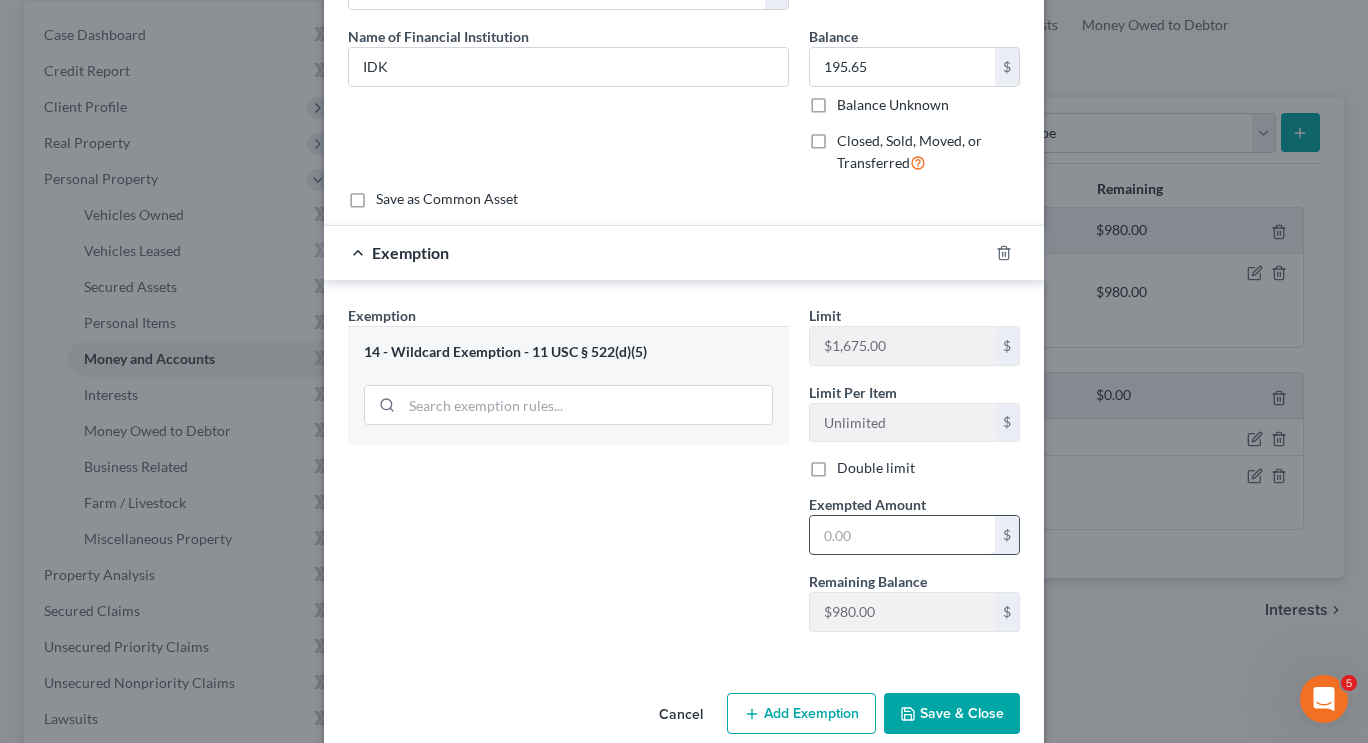 scroll, scrollTop: 141, scrollLeft: 0, axis: vertical 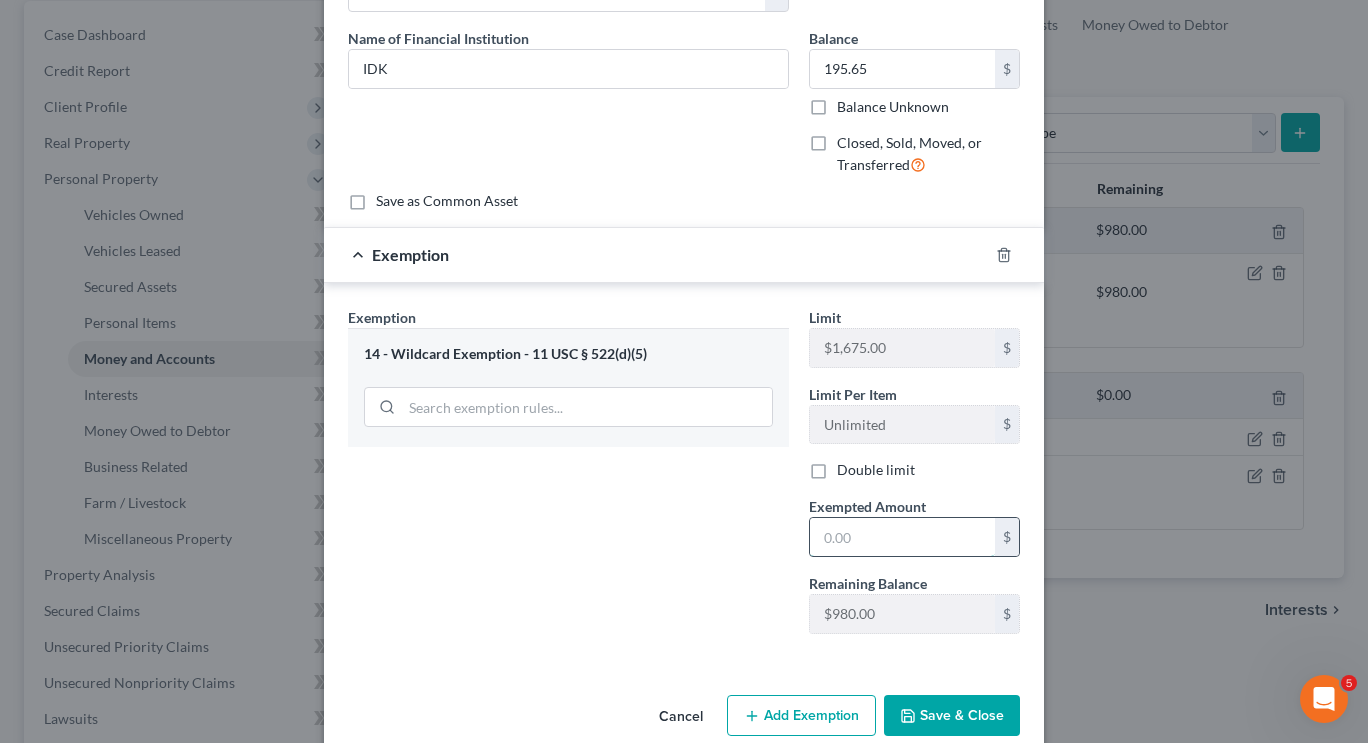 click at bounding box center (902, 537) 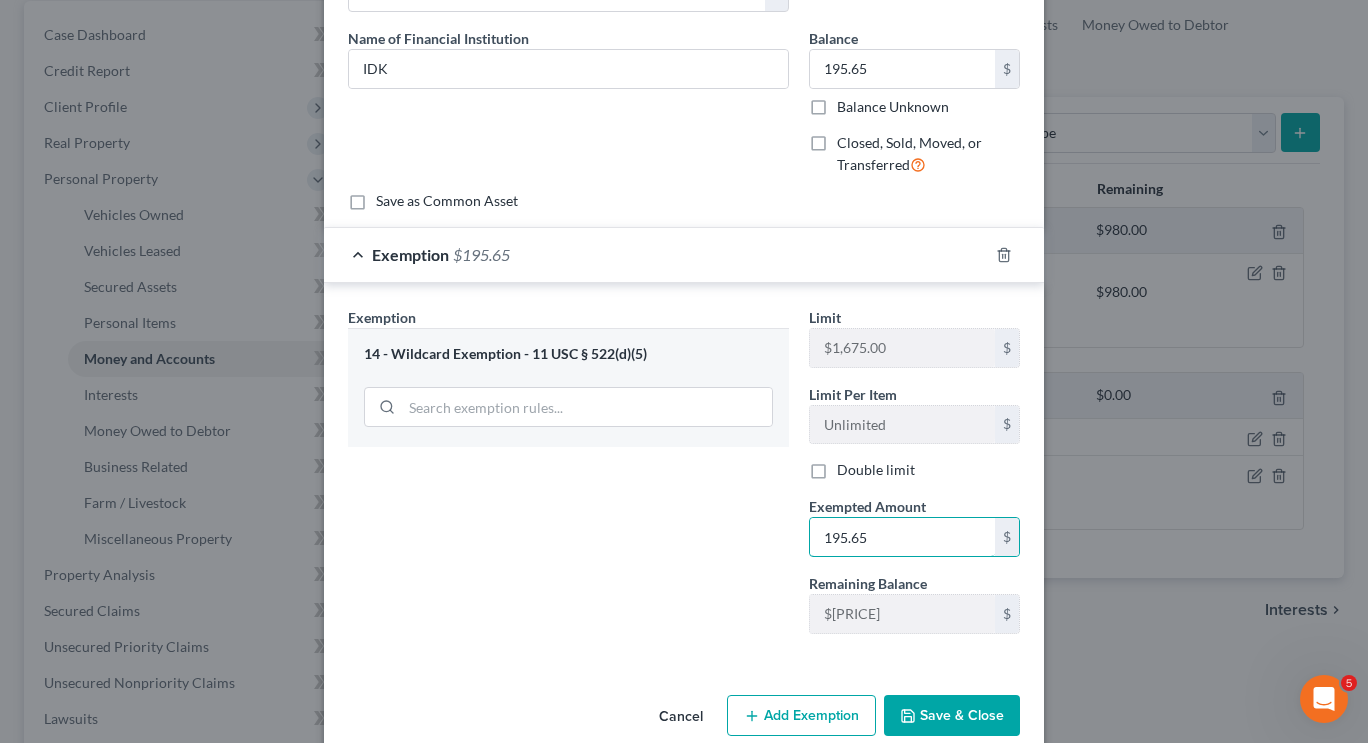 scroll, scrollTop: 174, scrollLeft: 0, axis: vertical 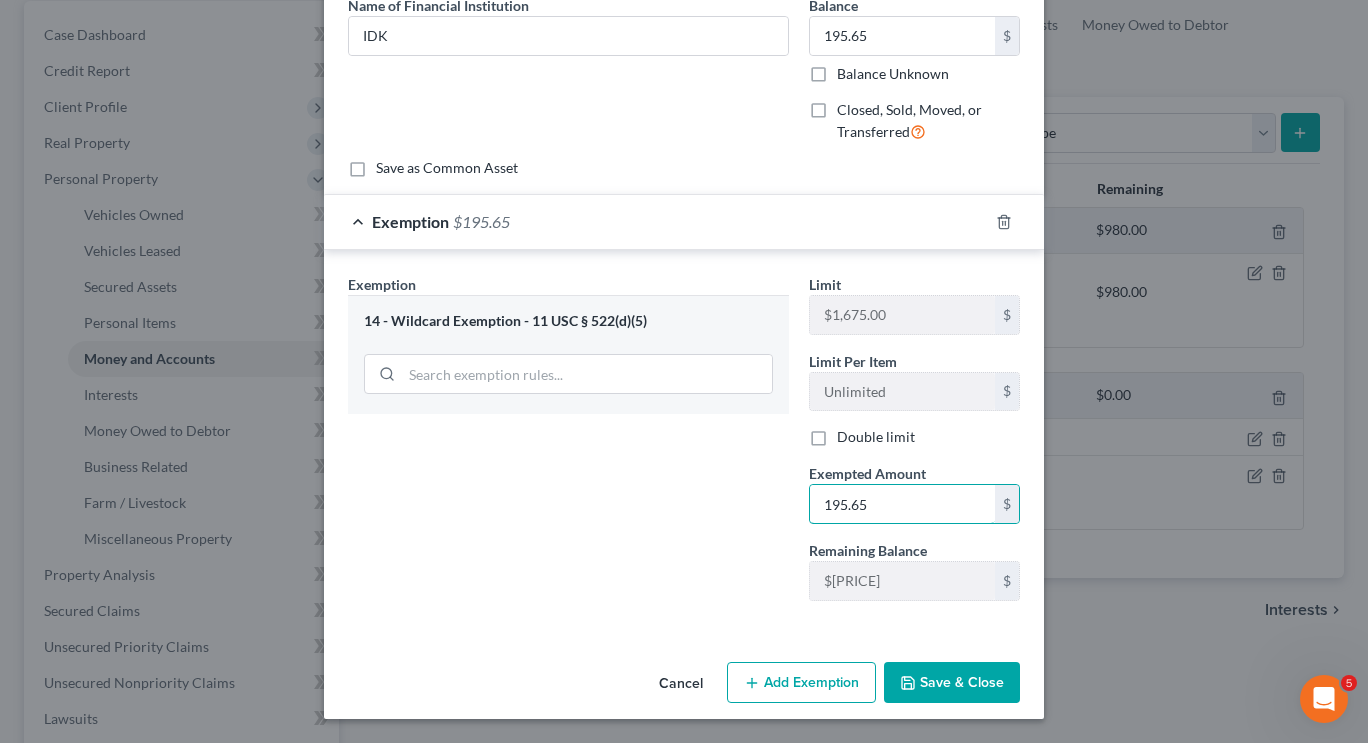 type on "195.65" 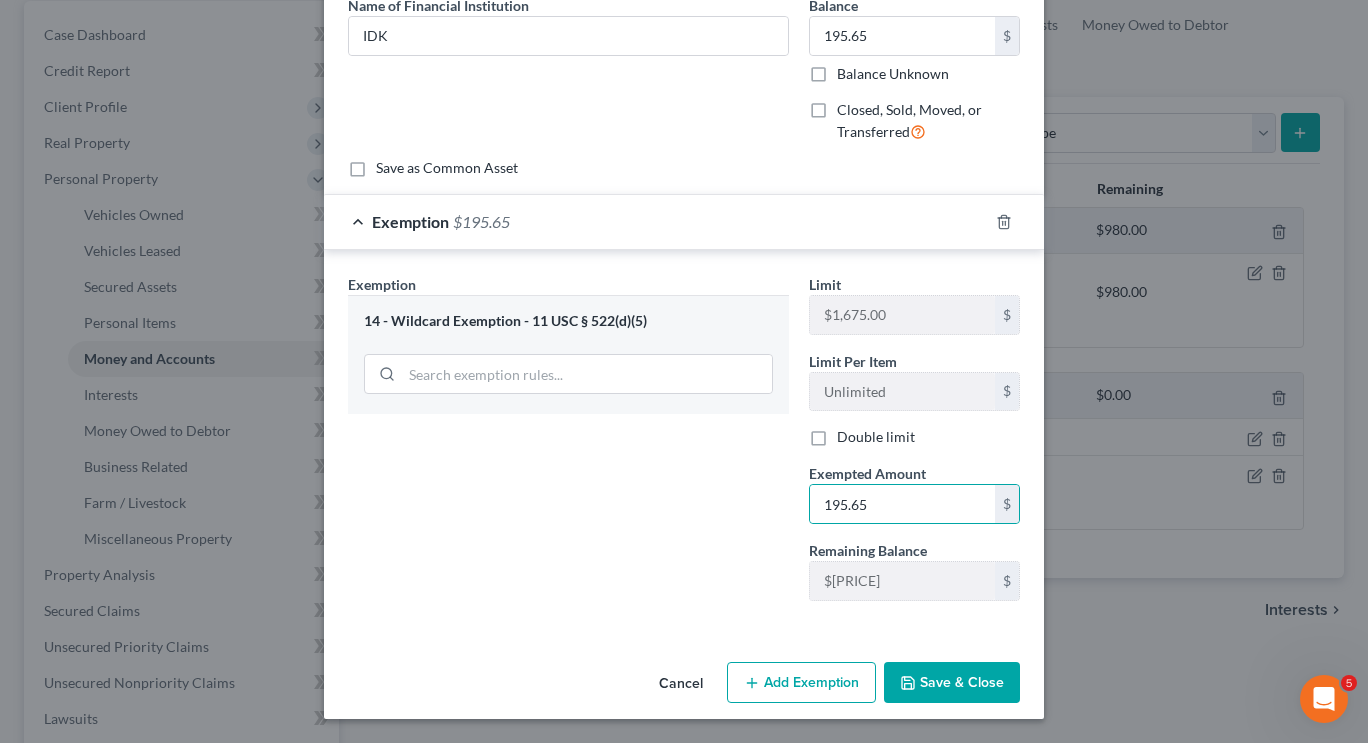 click on "Save & Close" at bounding box center (952, 683) 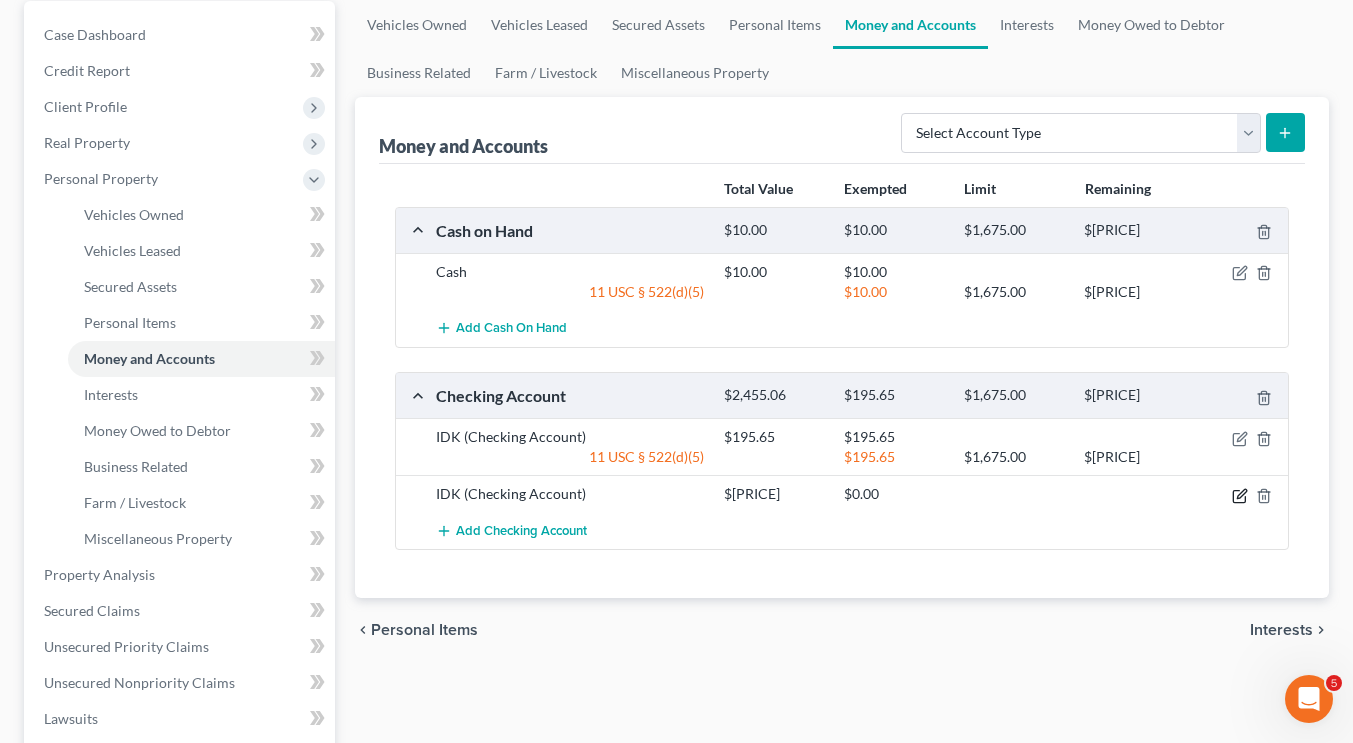 click 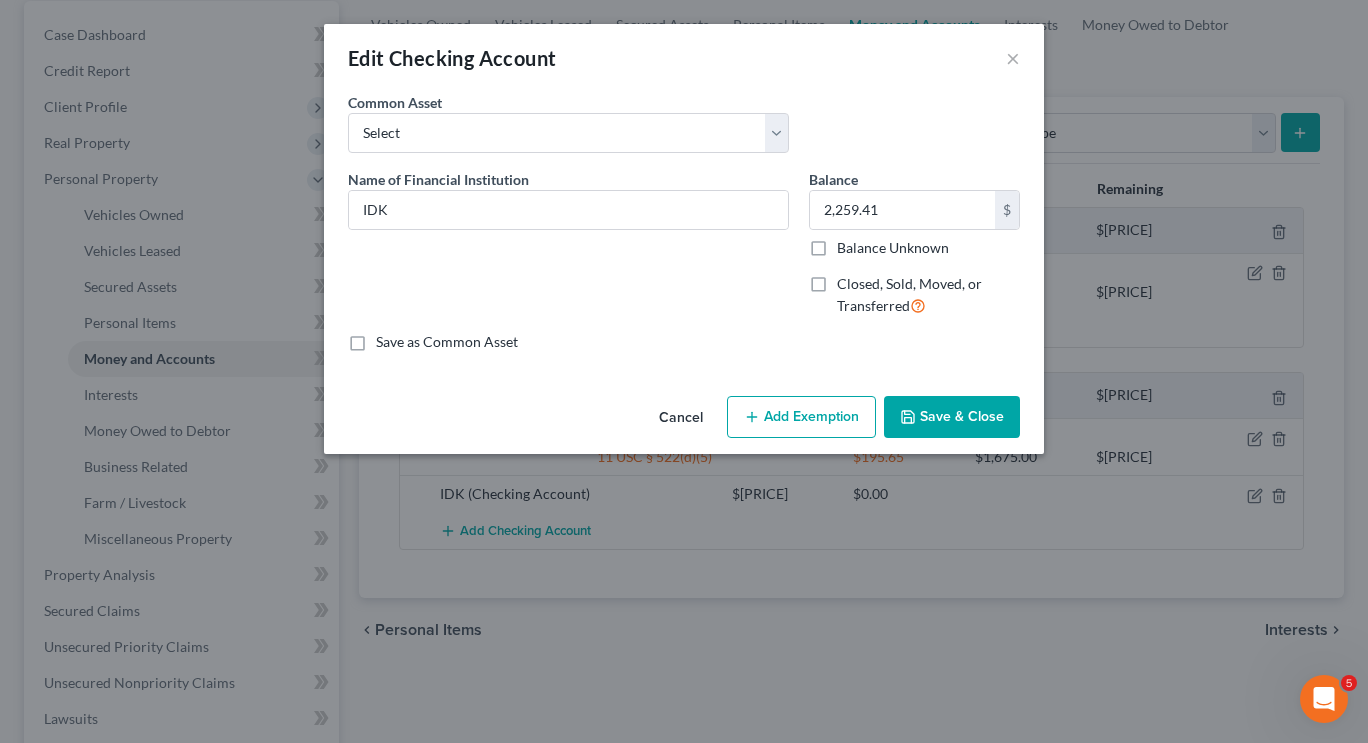 click on "Add Exemption" at bounding box center [801, 417] 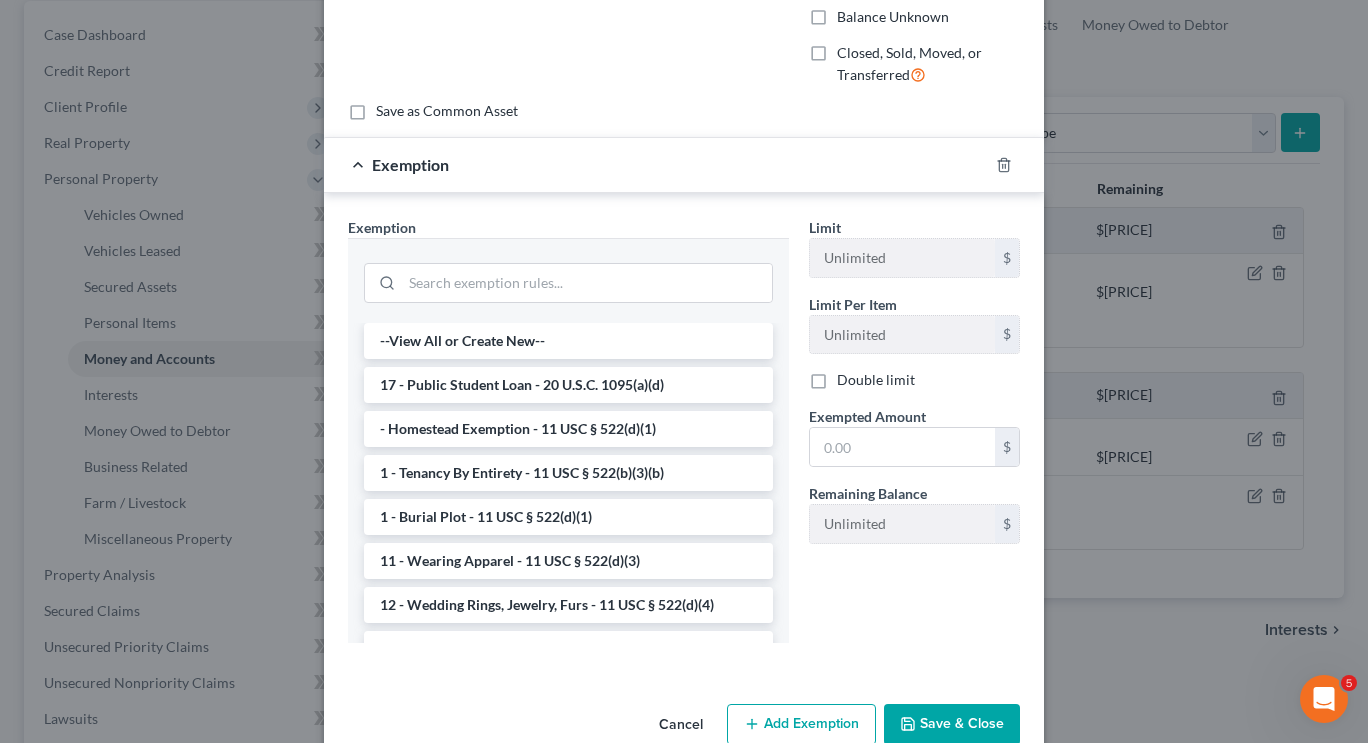 scroll, scrollTop: 273, scrollLeft: 0, axis: vertical 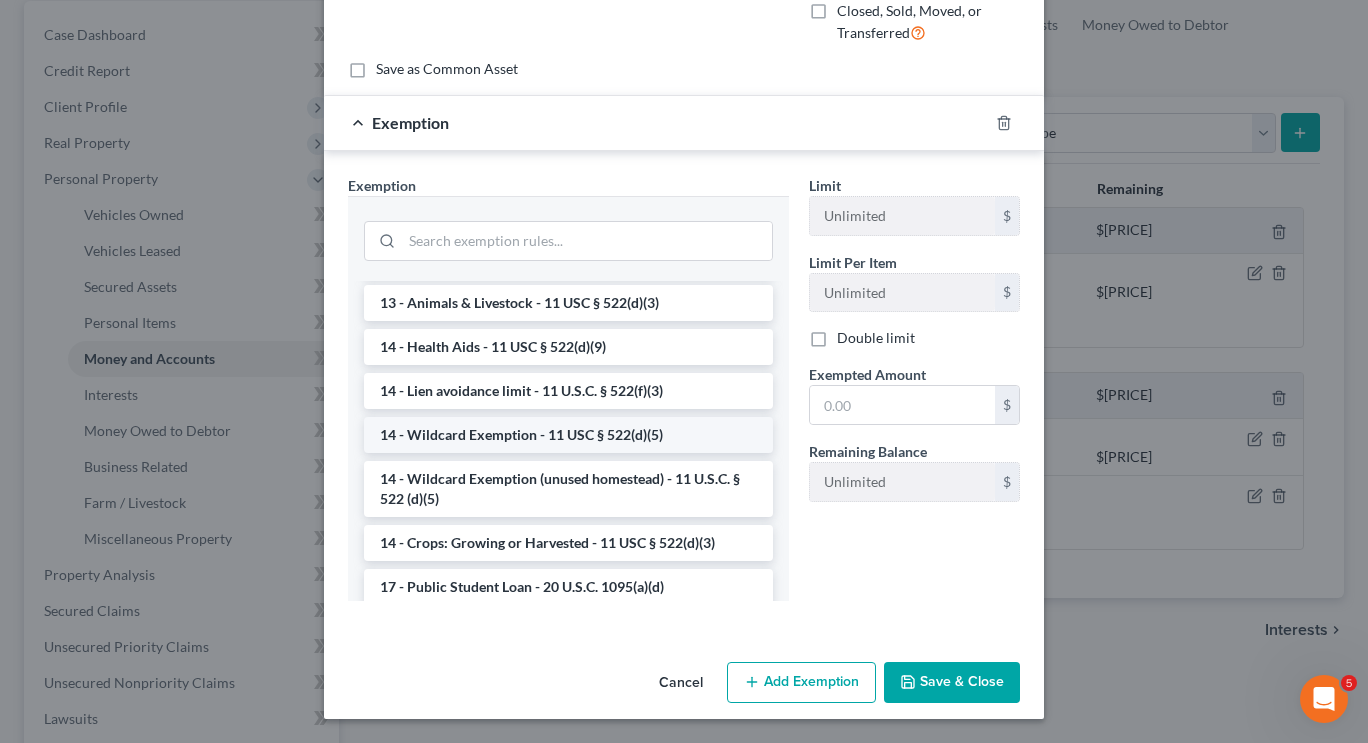 click on "14 - Wildcard Exemption - 11 USC § 522(d)(5)" at bounding box center (568, 435) 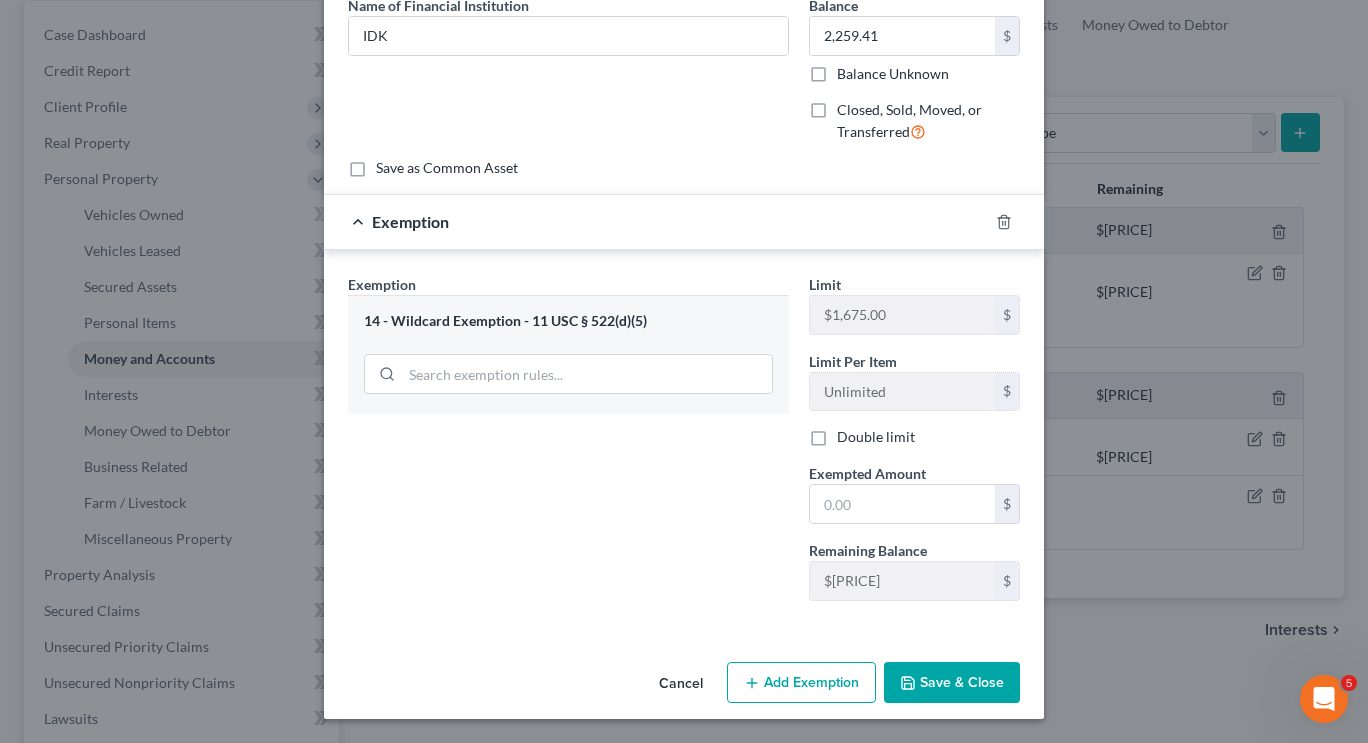 scroll, scrollTop: 174, scrollLeft: 0, axis: vertical 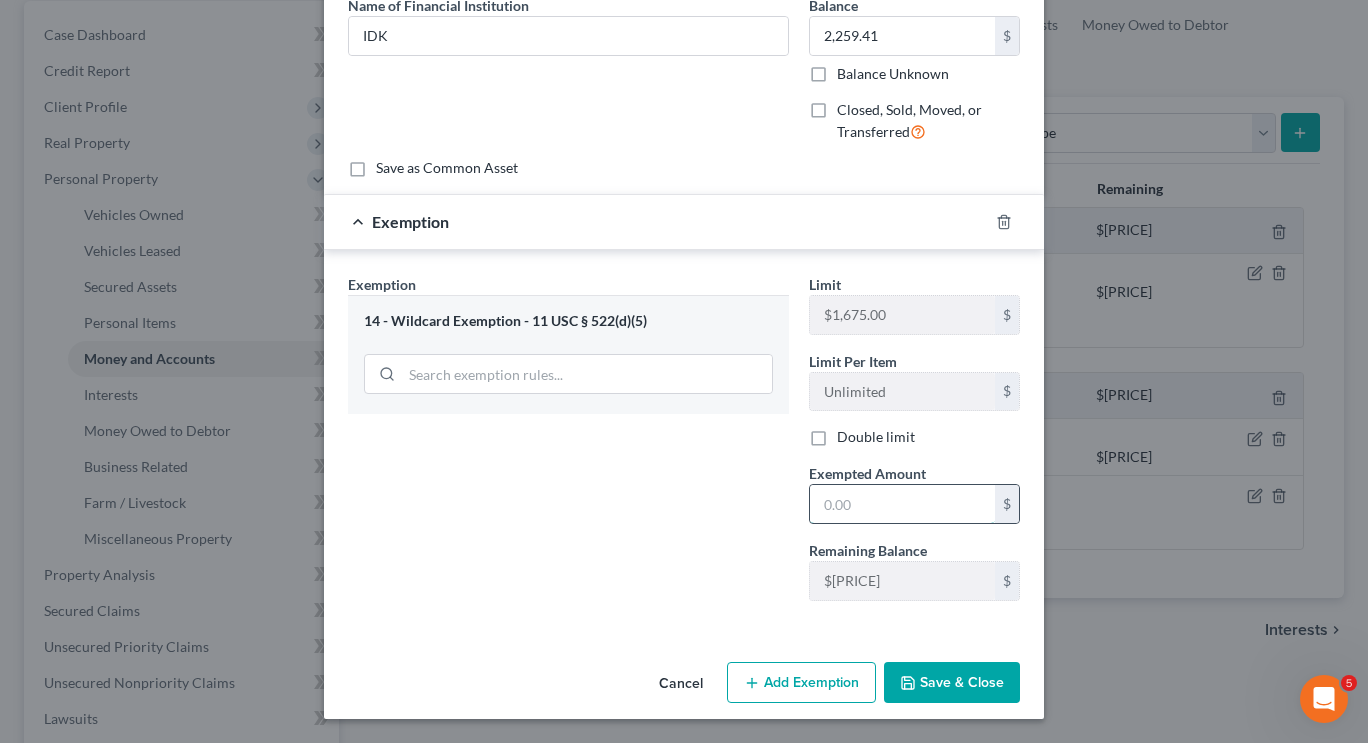 click at bounding box center [902, 504] 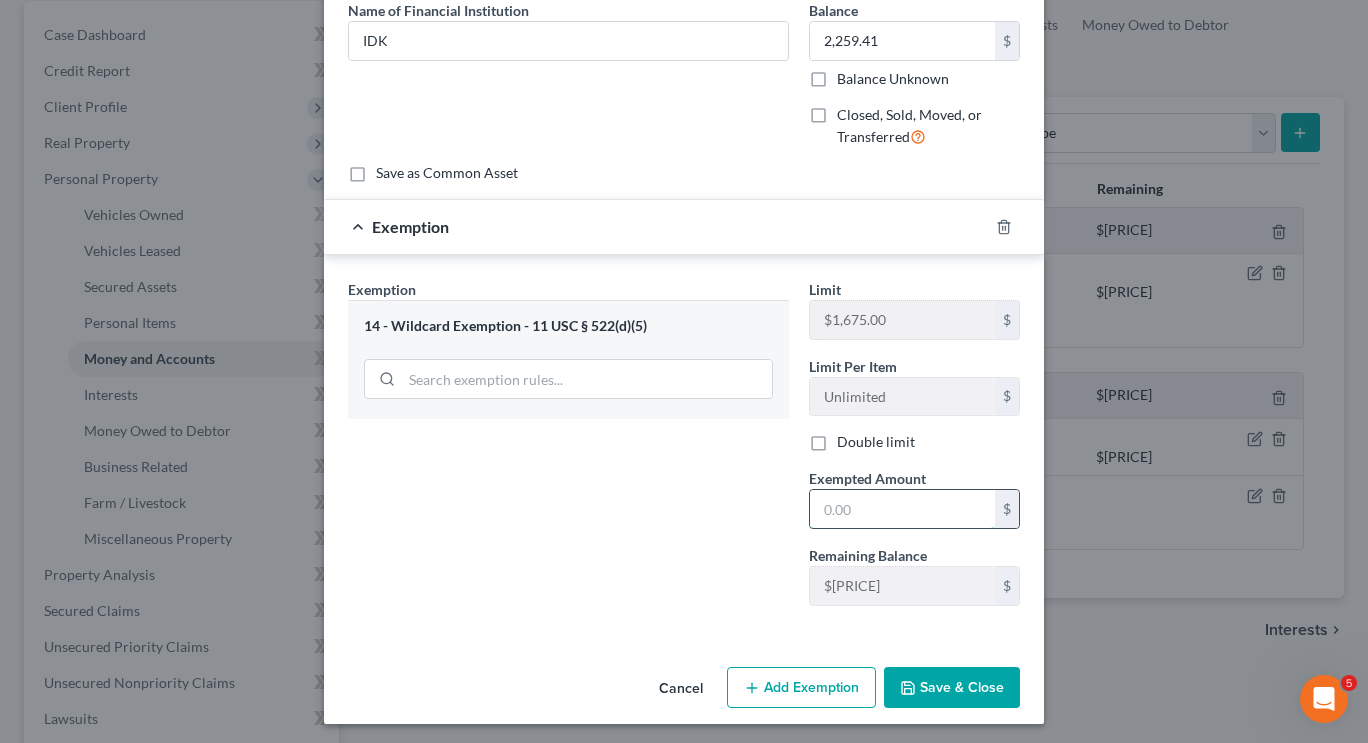 scroll, scrollTop: 168, scrollLeft: 0, axis: vertical 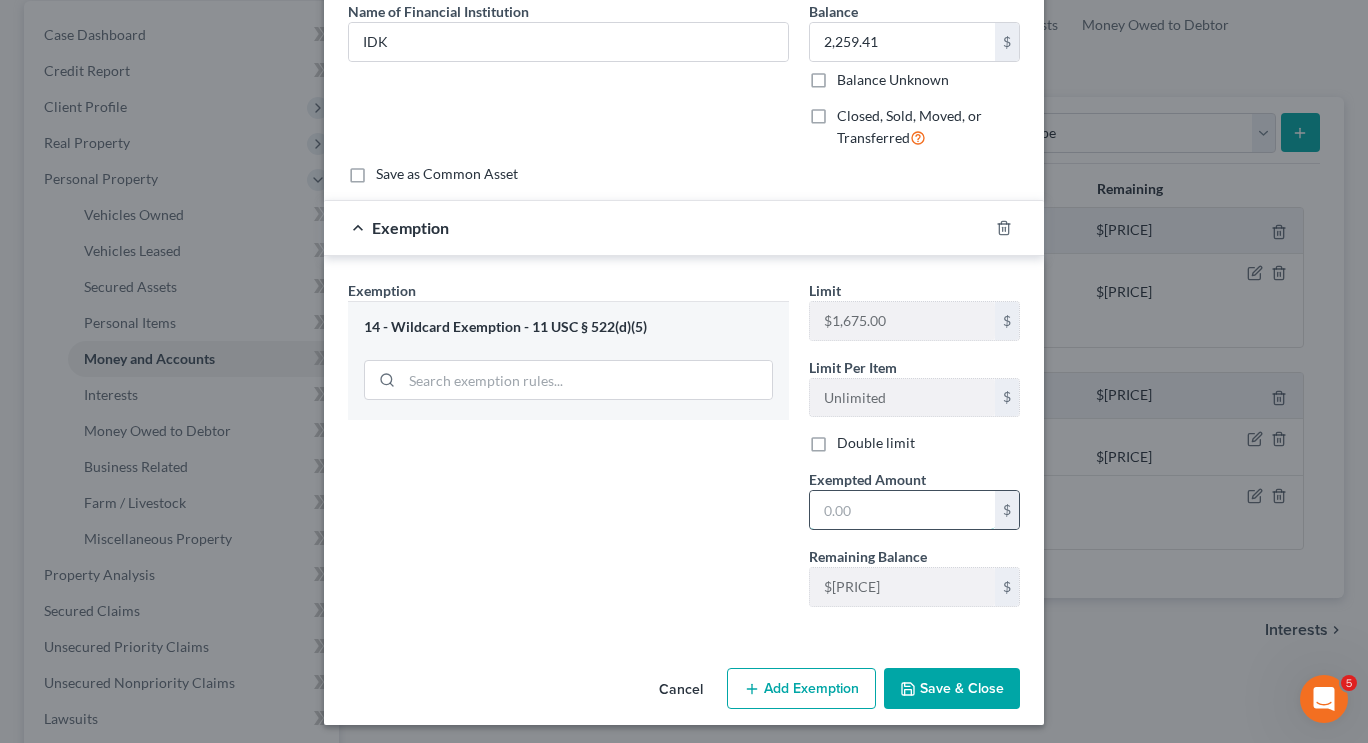 click at bounding box center [902, 510] 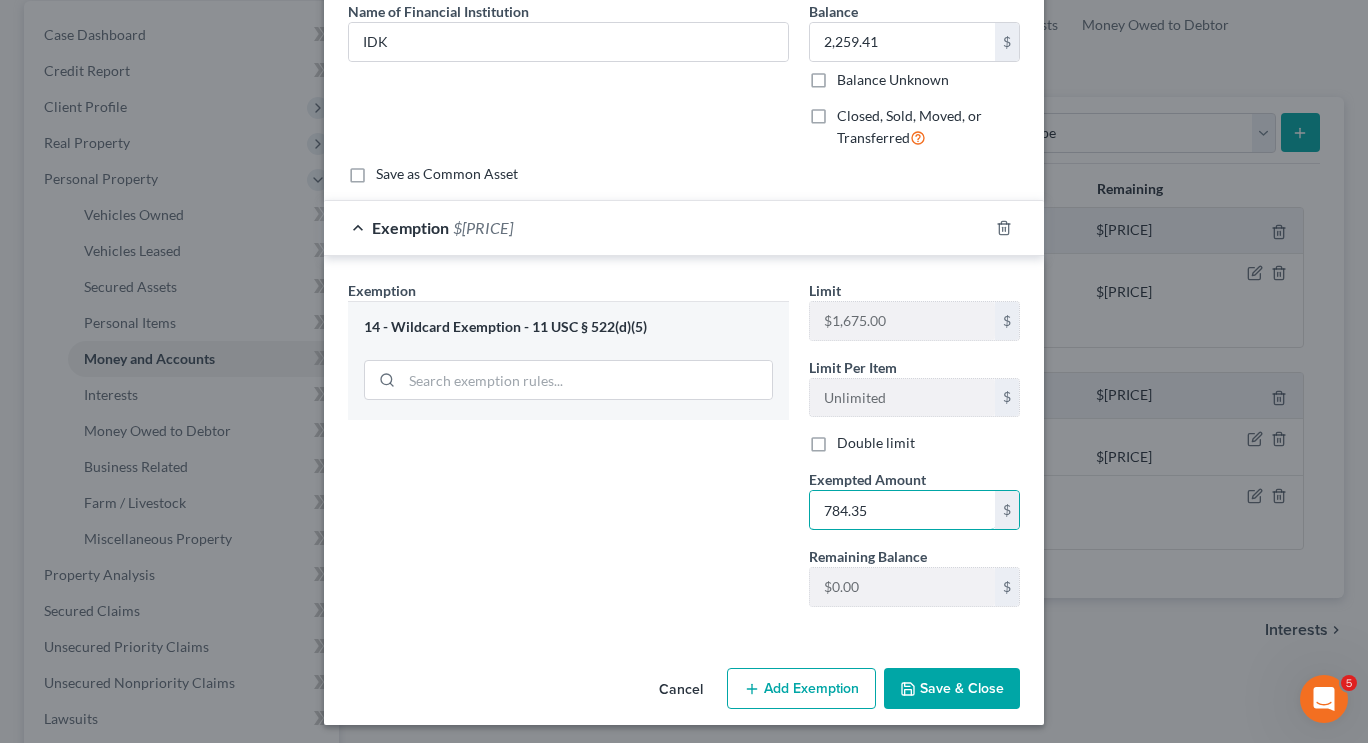 type on "784.35" 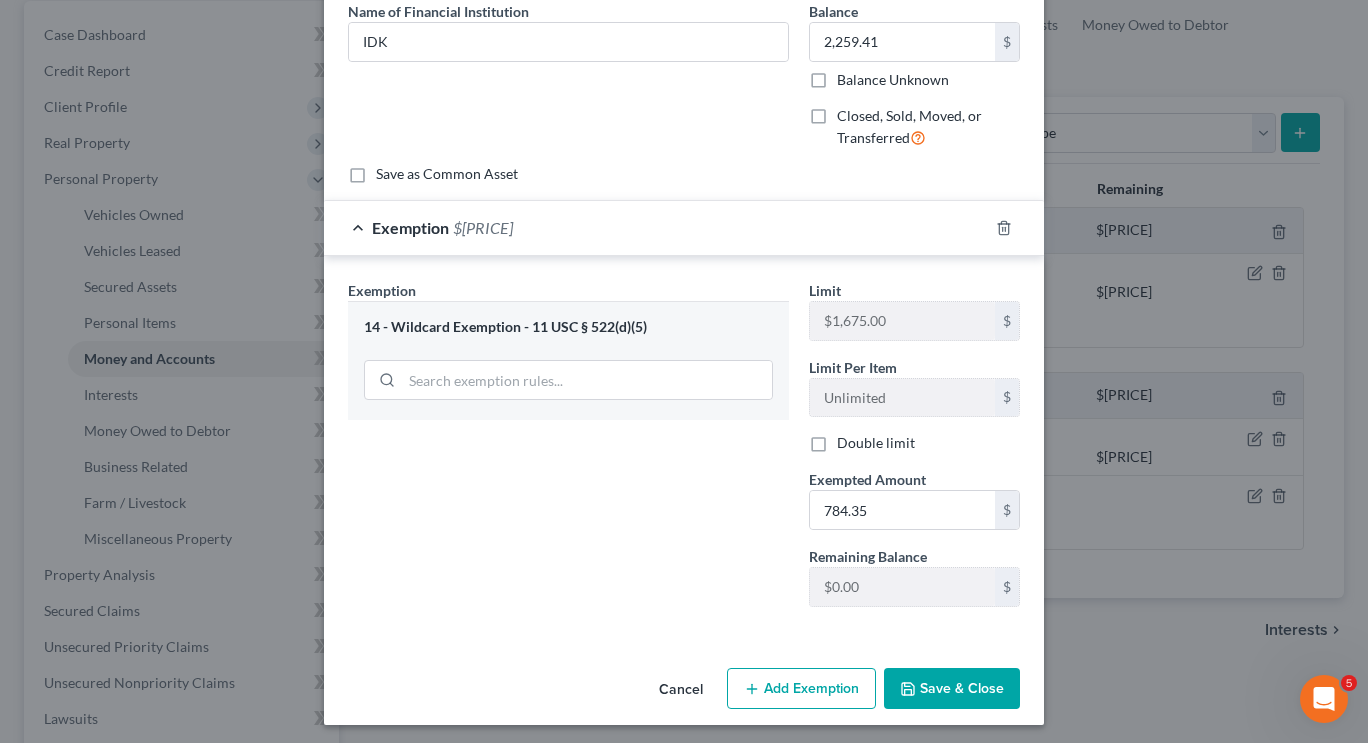 click on "Save & Close" at bounding box center (952, 689) 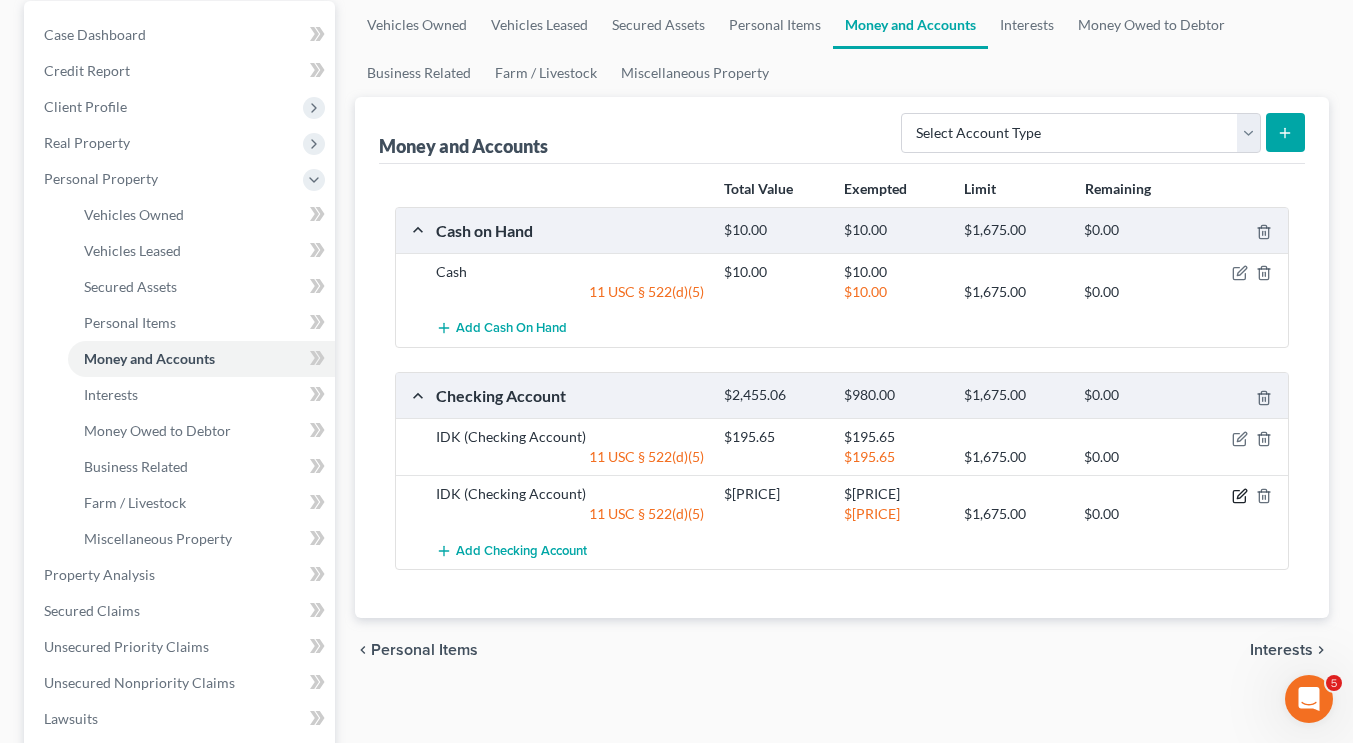 click 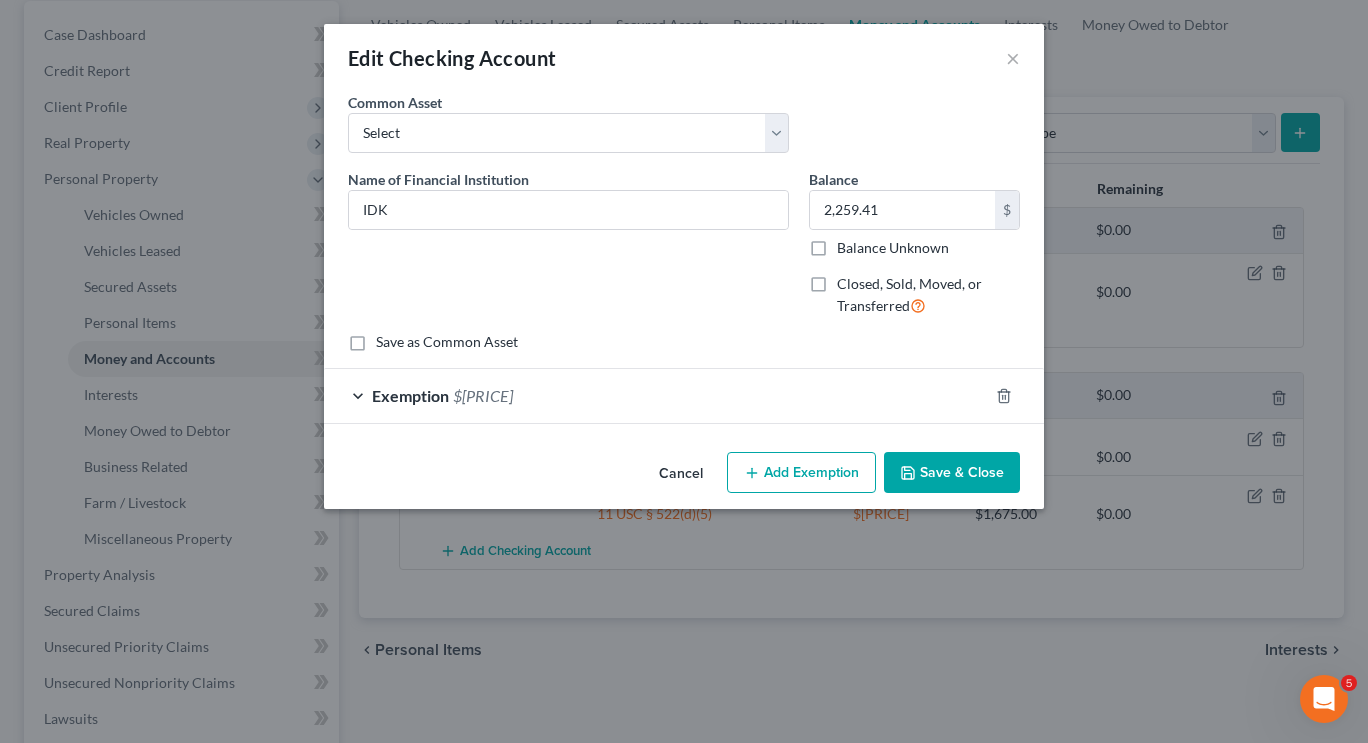 click on "Add Exemption" at bounding box center [801, 473] 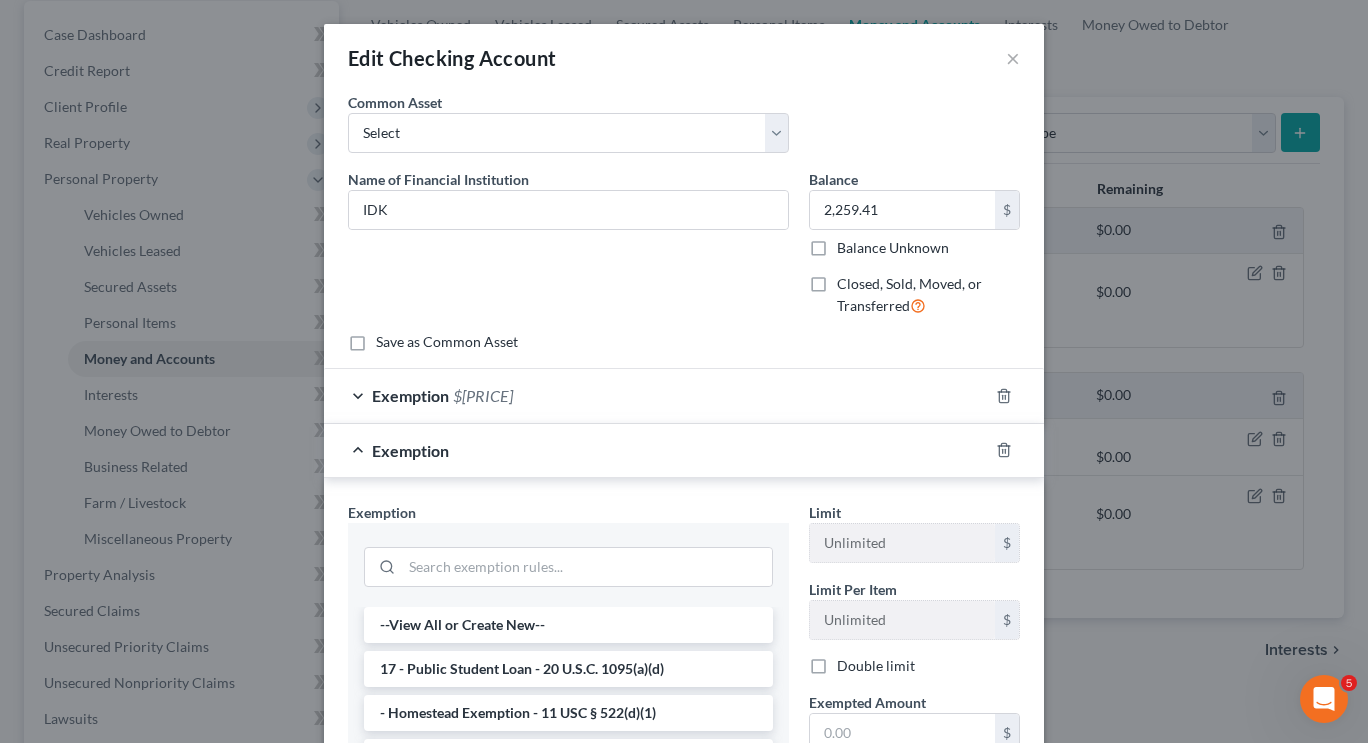 scroll, scrollTop: 326, scrollLeft: 0, axis: vertical 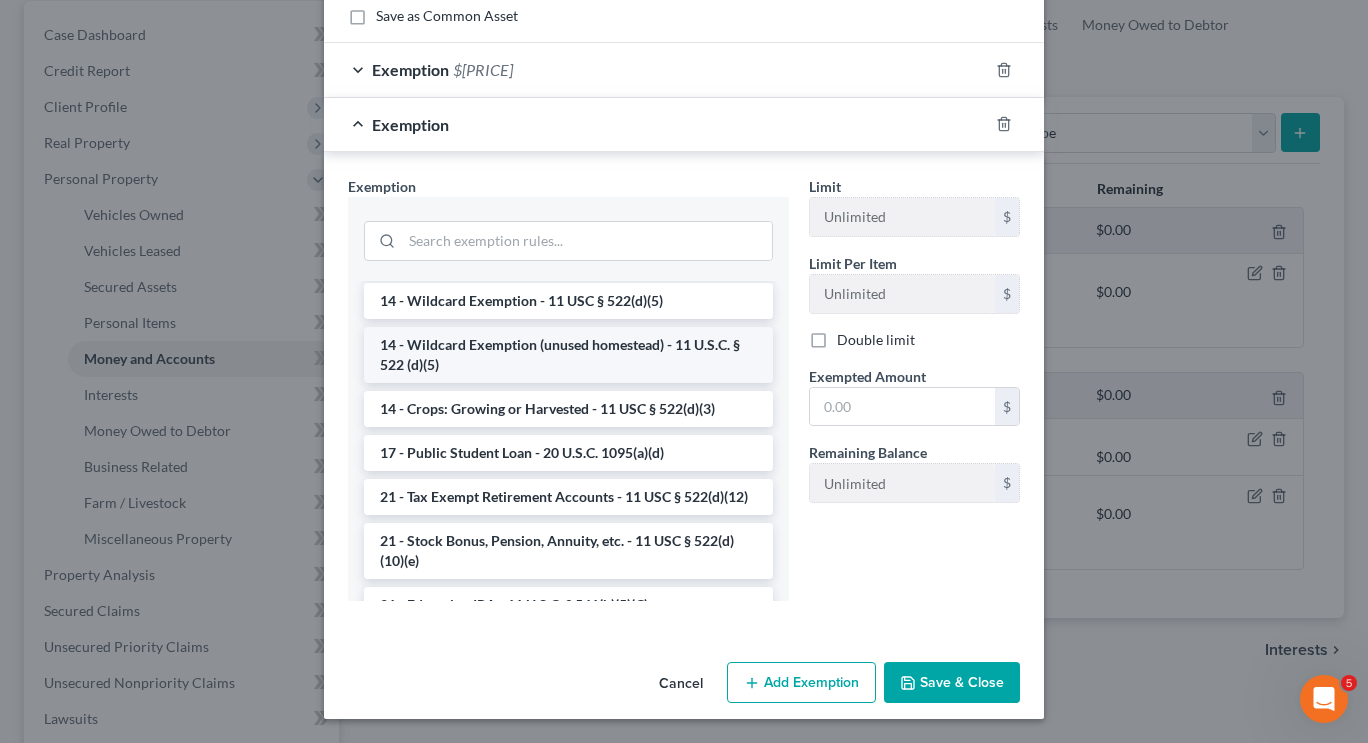 click on "14 - Wildcard Exemption (unused homestead) - 11 U.S.C. § 522 (d)(5)" at bounding box center [568, 355] 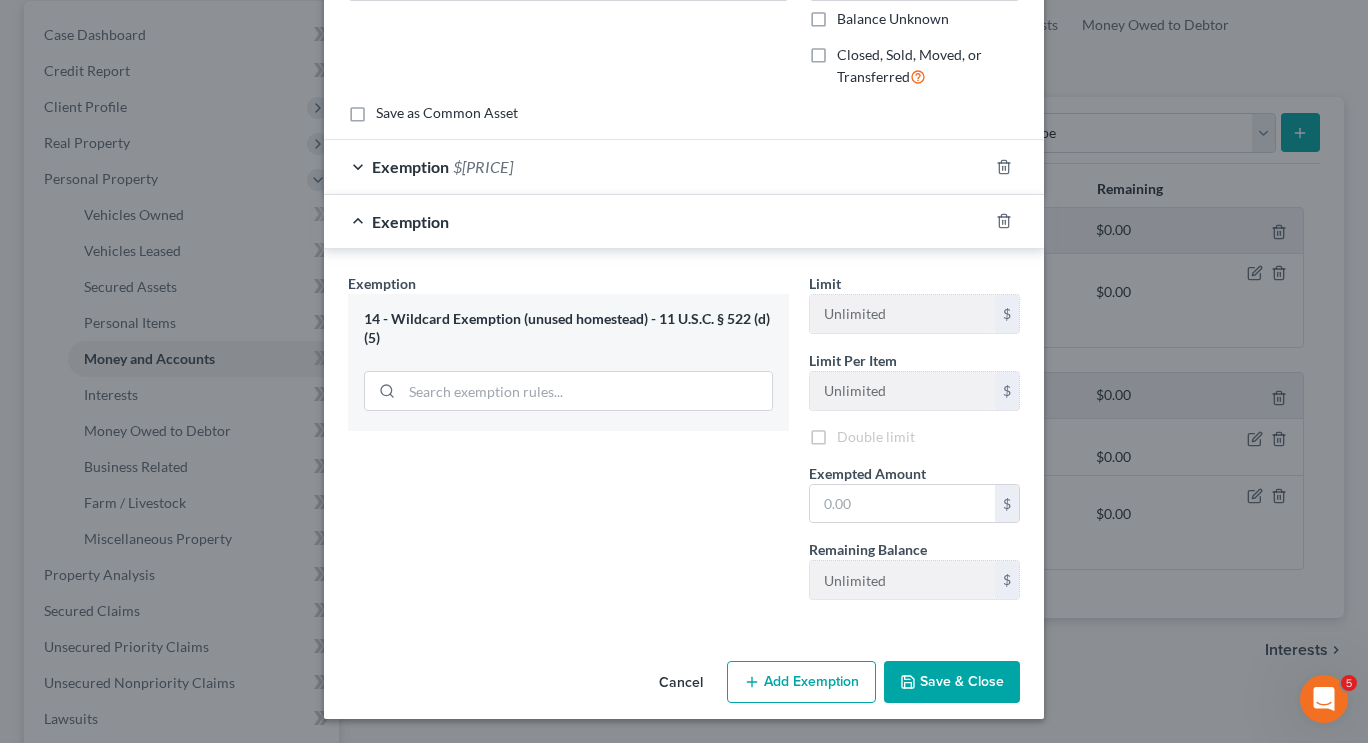 scroll, scrollTop: 229, scrollLeft: 0, axis: vertical 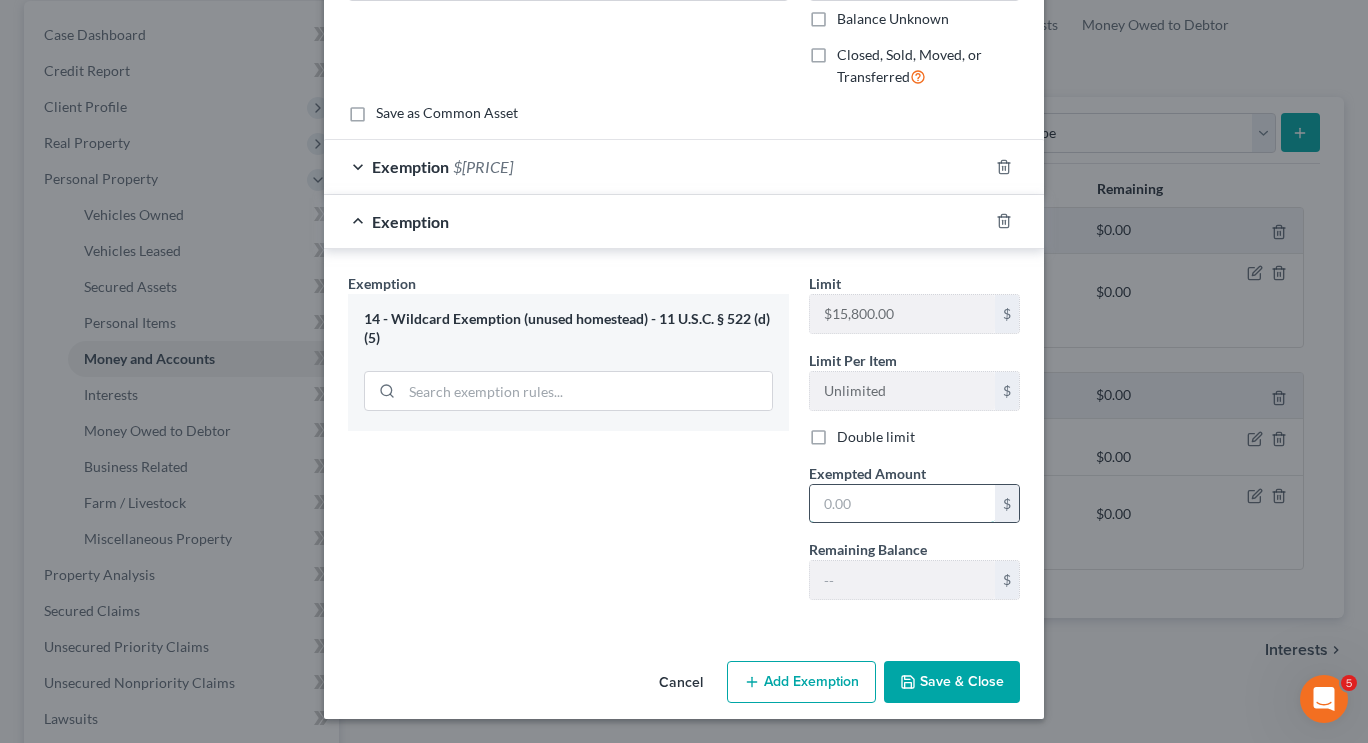 click at bounding box center [902, 504] 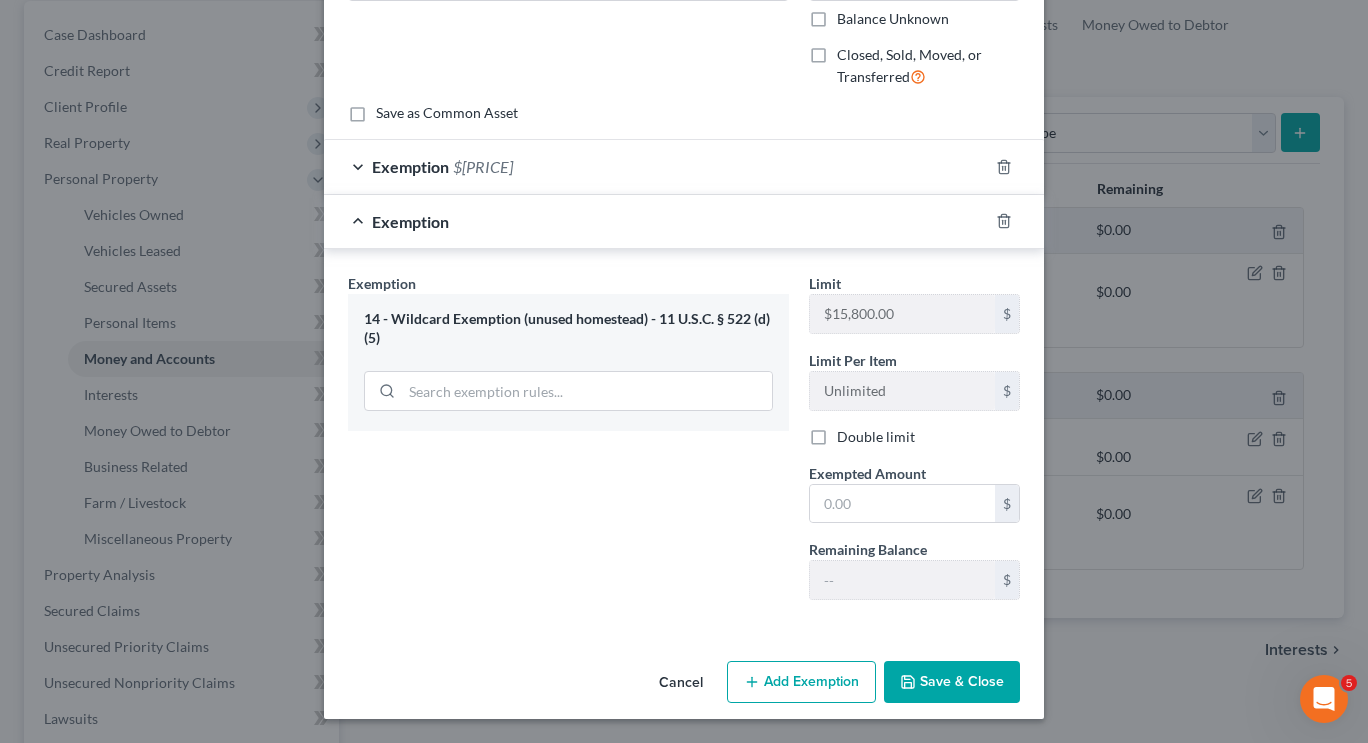 click on "Exemption Set must be selected for CA.
Exemption
*
14 - Wildcard Exemption (unused homestead) - 11 U.S.C. § 522 (d)(5)" at bounding box center [568, 444] 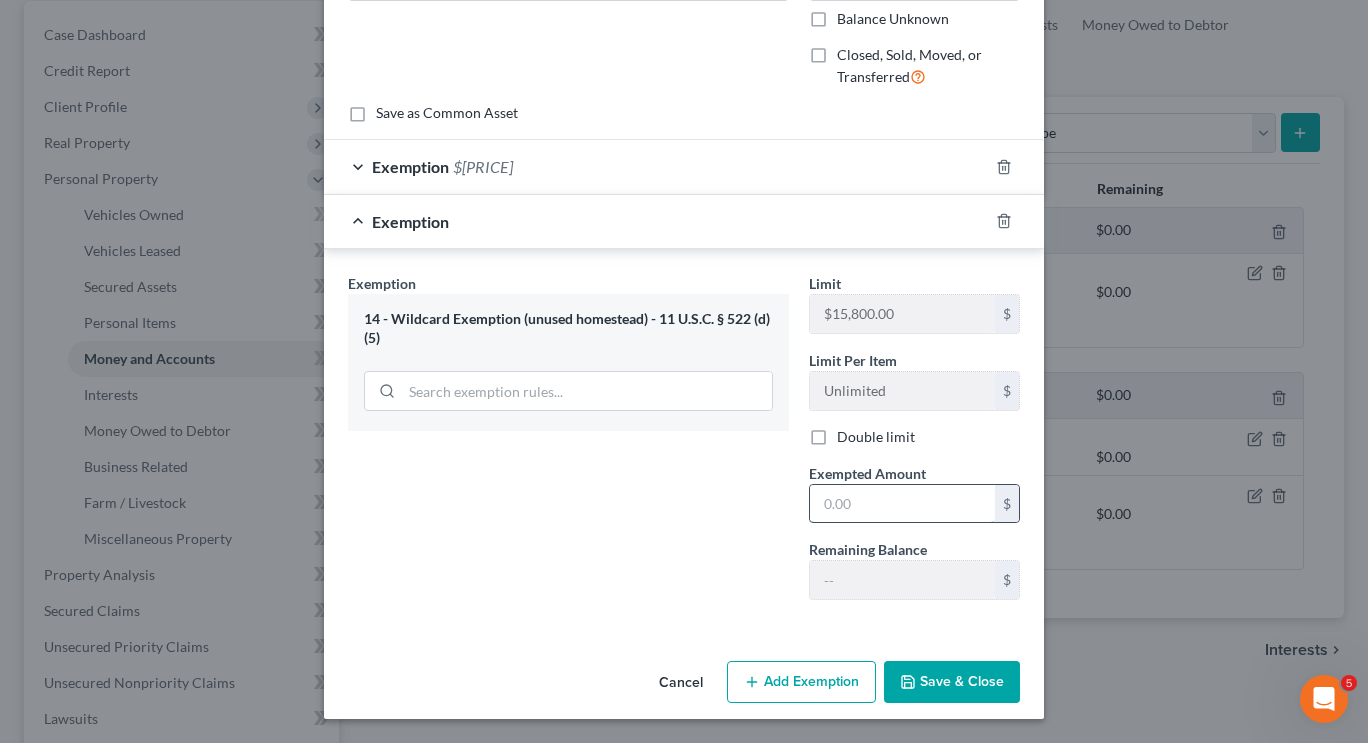click at bounding box center (902, 504) 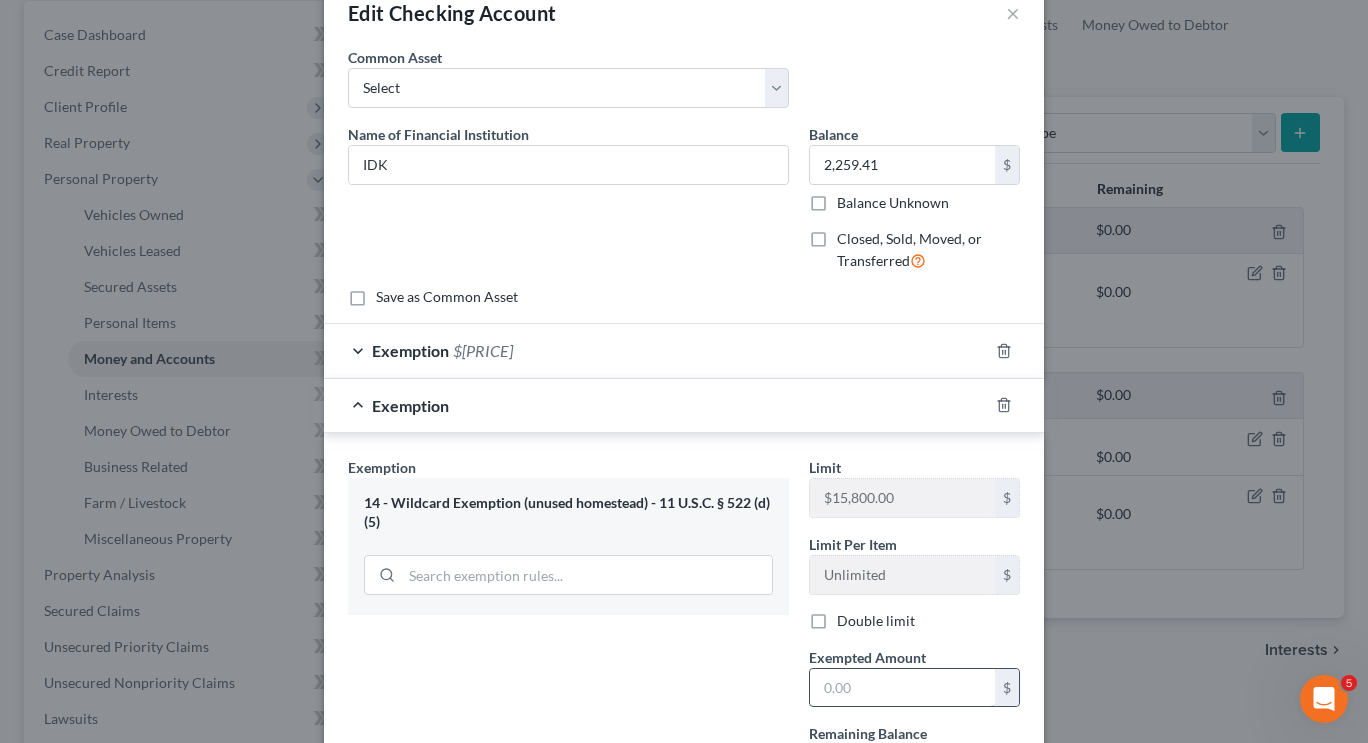 scroll, scrollTop: 46, scrollLeft: 0, axis: vertical 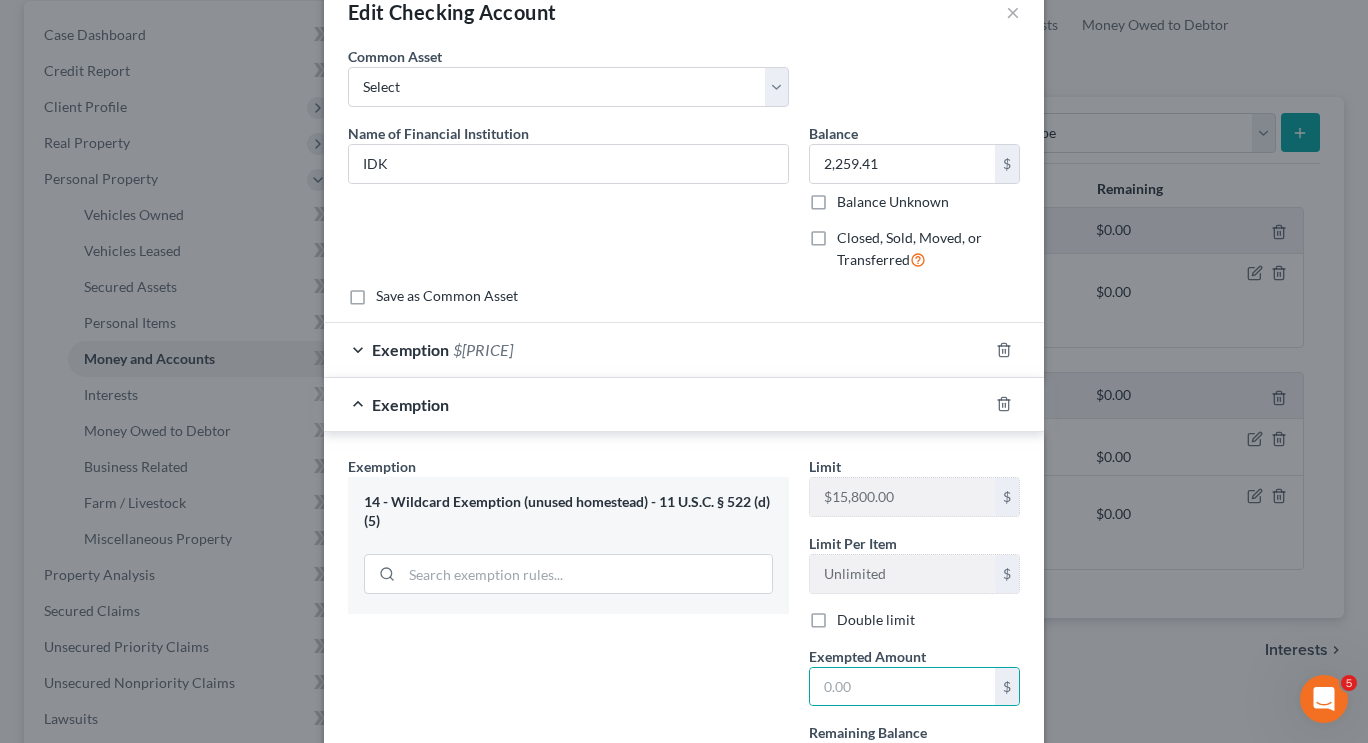click on "Edit Checking Account  × An exemption set must first be selected from the Filing Information section. Common Asset Select Branch Booking & Trust Company BBT PNC
Name of Financial Institution
*
IDK Balance
$[PRICE] $
Balance Unknown
Balance Undetermined
$[PRICE] $
Balance Unknown
Closed, Sold, Moved, or Transferred  Save as Common Asset
Exemption $[PRICE]
Exemption Set must be selected for CA.
Exemption
*
14 - Wildcard Exemption - 11 USC § 522(d)(5)         --View All or Create New-- 17 - Public Student Loan - 20 U.S.C. 1095(a)(d)  - Homestead Exemption - 11 USC § 522(d)(1) 1 - Tenancy By Entirety - 11 USC § 522(b)(3)(b) 1 - Burial Plot  - 11 USC § 522(d)(1) 11 - Wearing Apparel - 11 USC § 522(d)(3) 12 - Wedding Rings, Jewelry, Furs - 11 USC § 522(d)(4) 13 - Animals & Livestock - 11 USC § 522(d)(3) 21 - IRA - 11 U.S.C. § 522(n)" at bounding box center [684, 371] 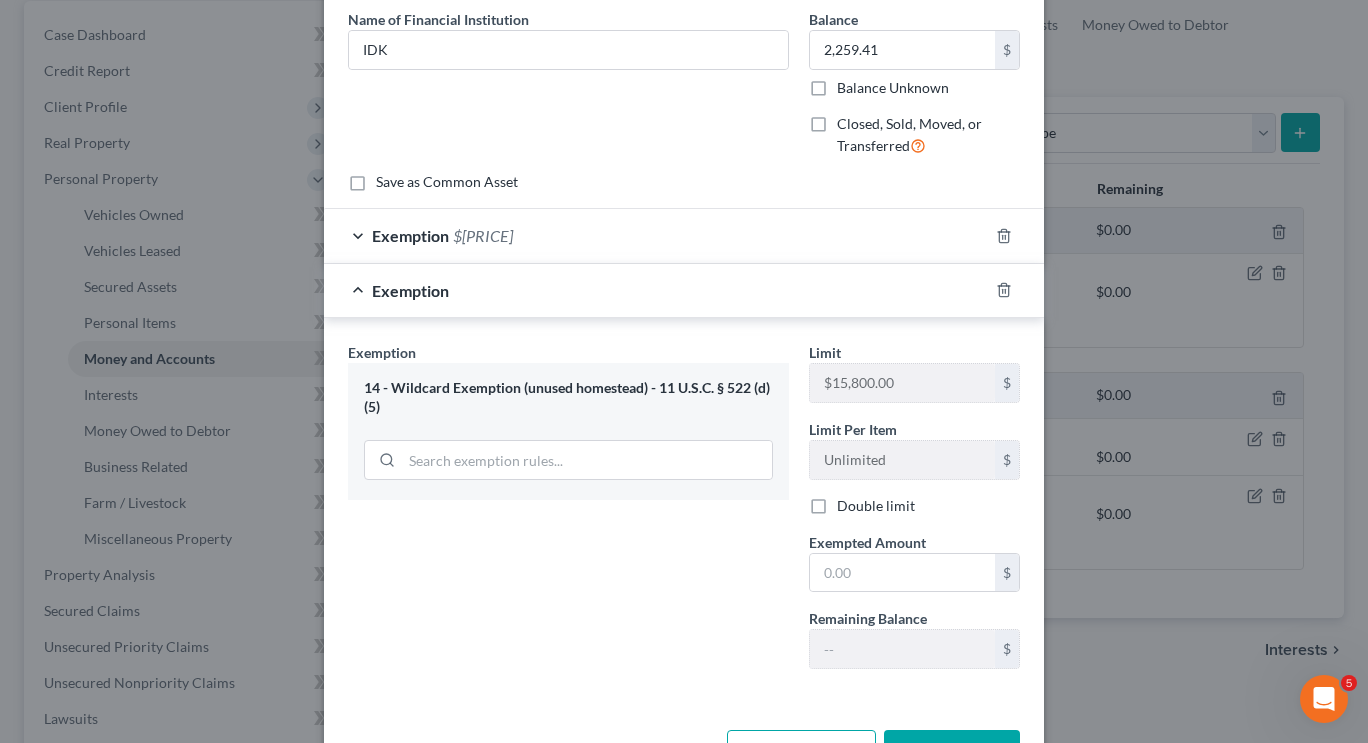 scroll, scrollTop: 171, scrollLeft: 0, axis: vertical 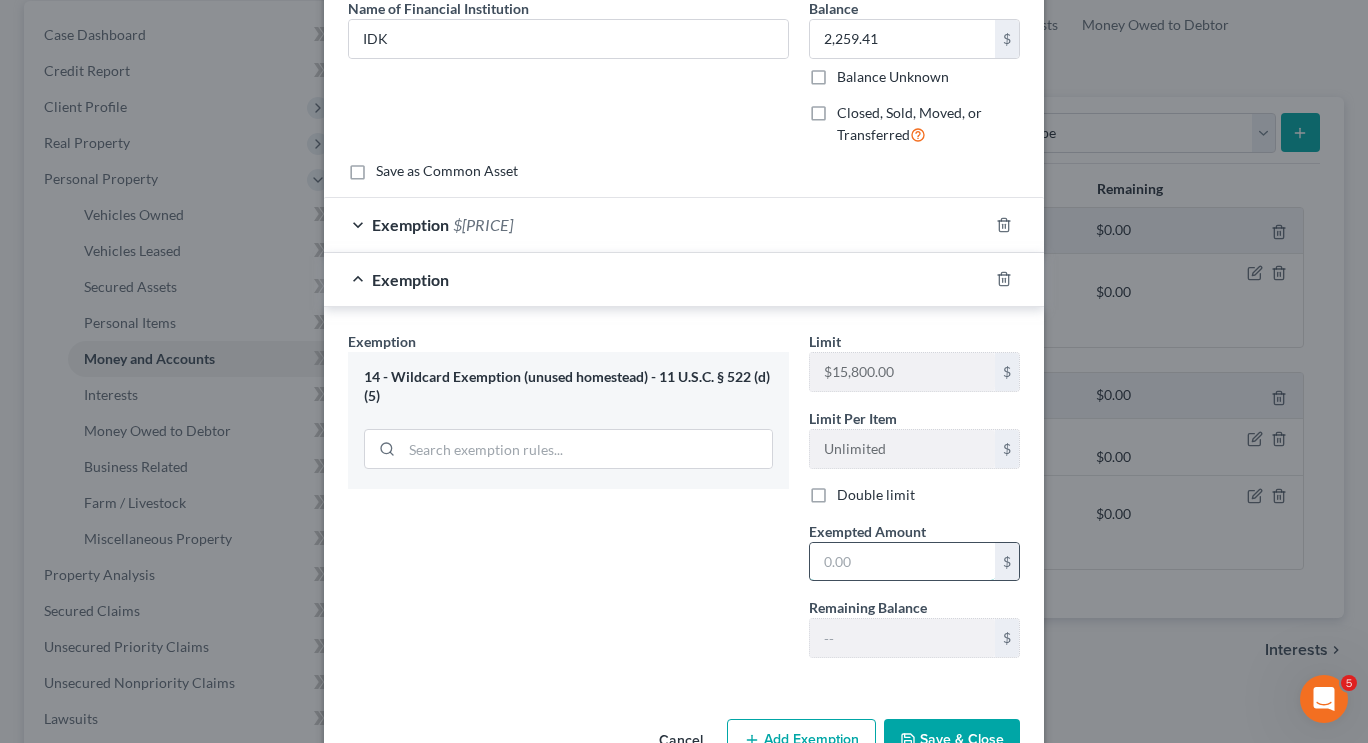 drag, startPoint x: 921, startPoint y: 461, endPoint x: 906, endPoint y: 549, distance: 89.26926 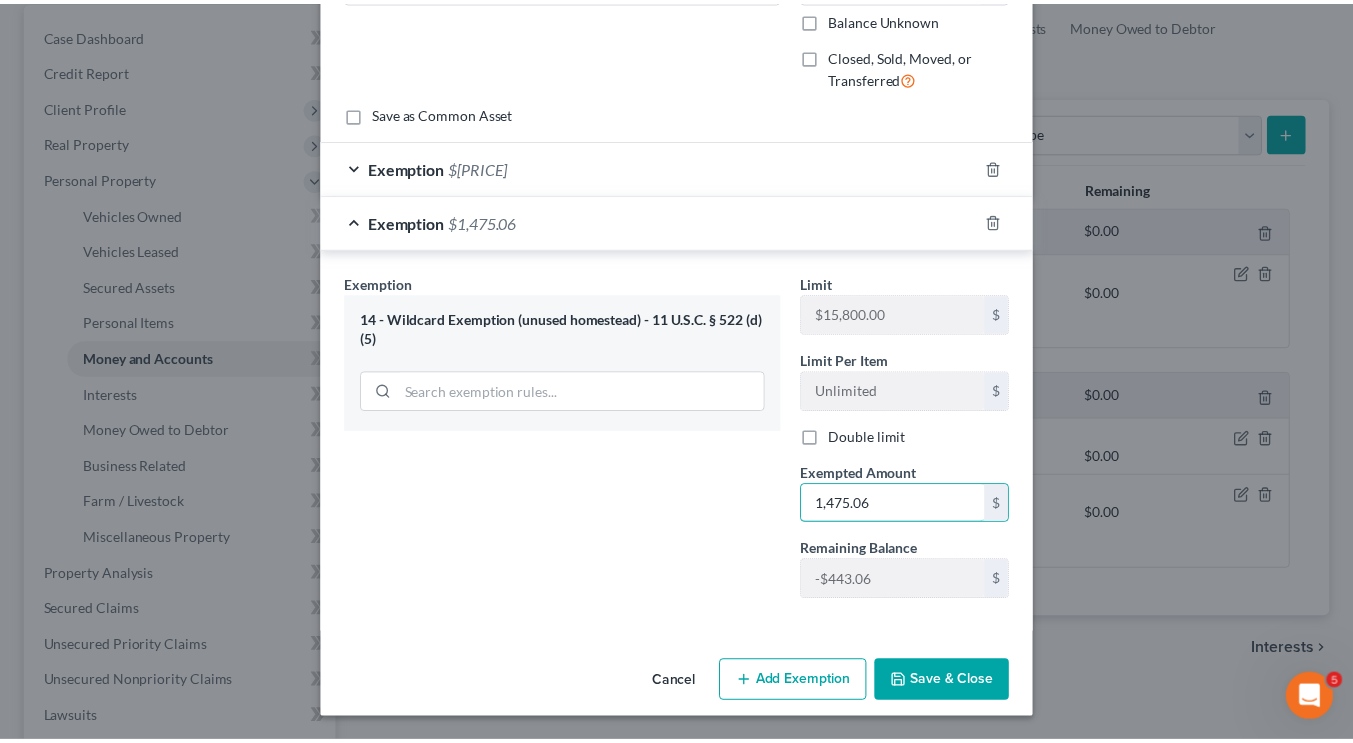scroll, scrollTop: 227, scrollLeft: 0, axis: vertical 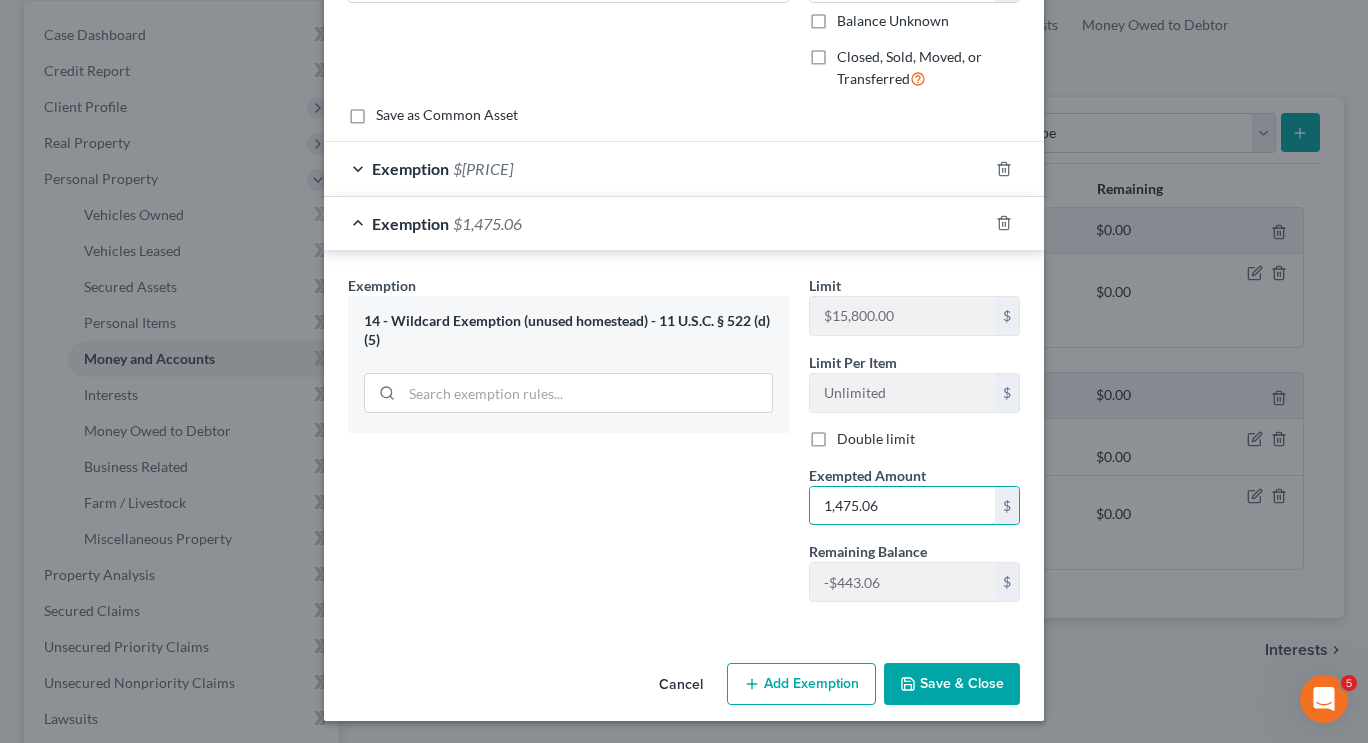 type on "1,475.06" 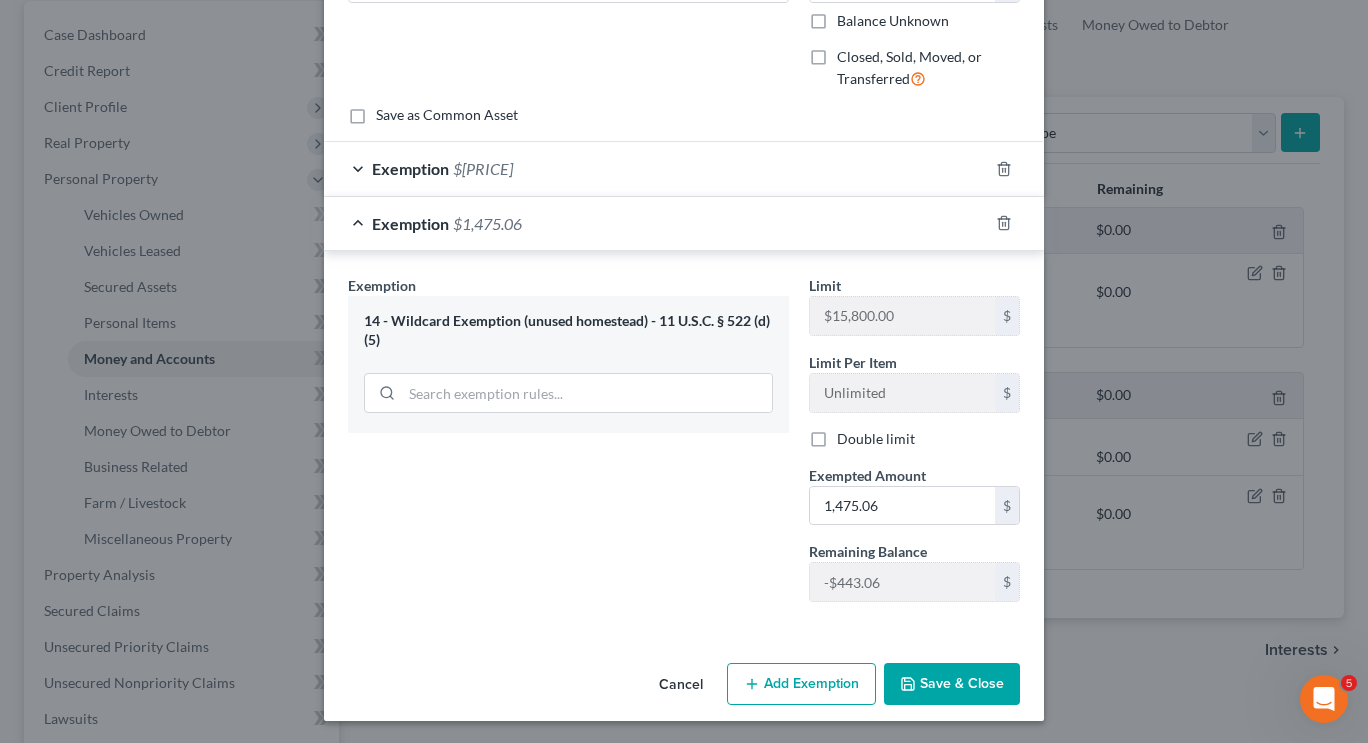 click on "Save & Close" at bounding box center (952, 684) 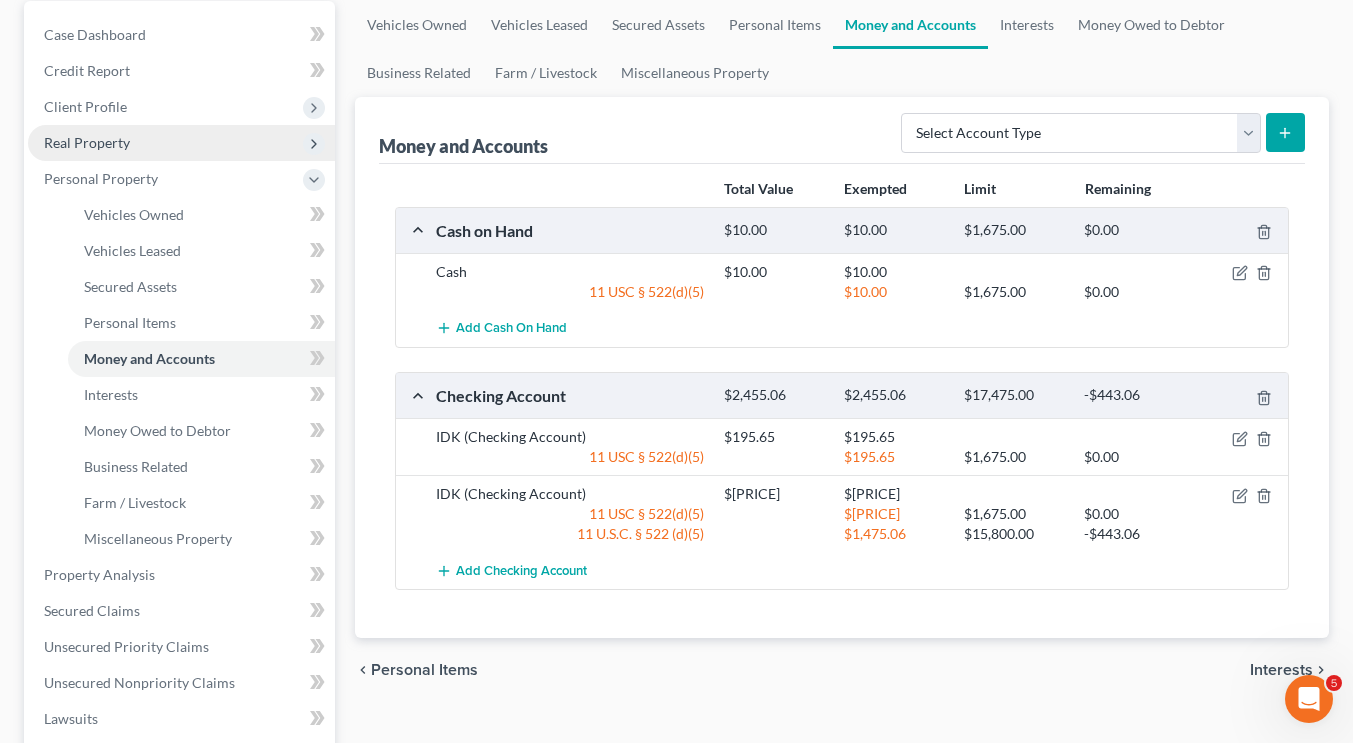 click on "Real Property" at bounding box center [181, 143] 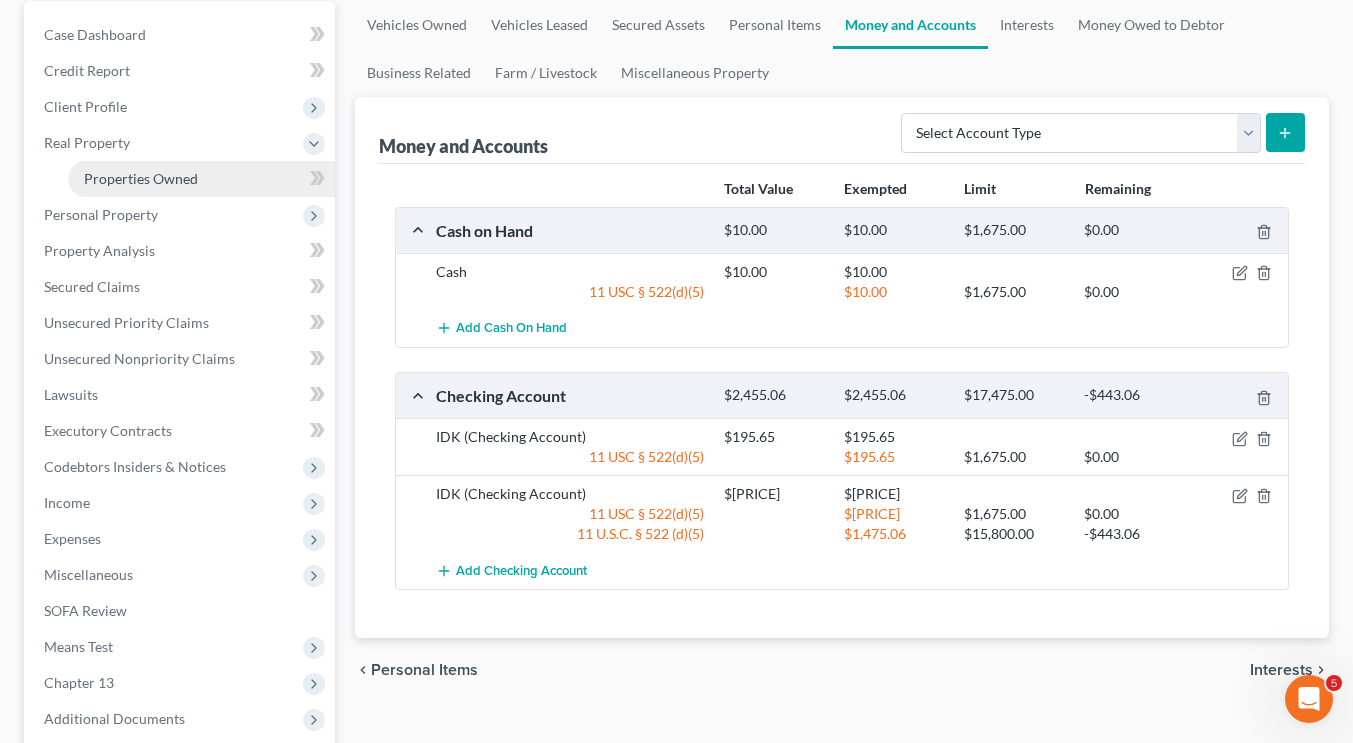 click on "Properties Owned" at bounding box center (141, 178) 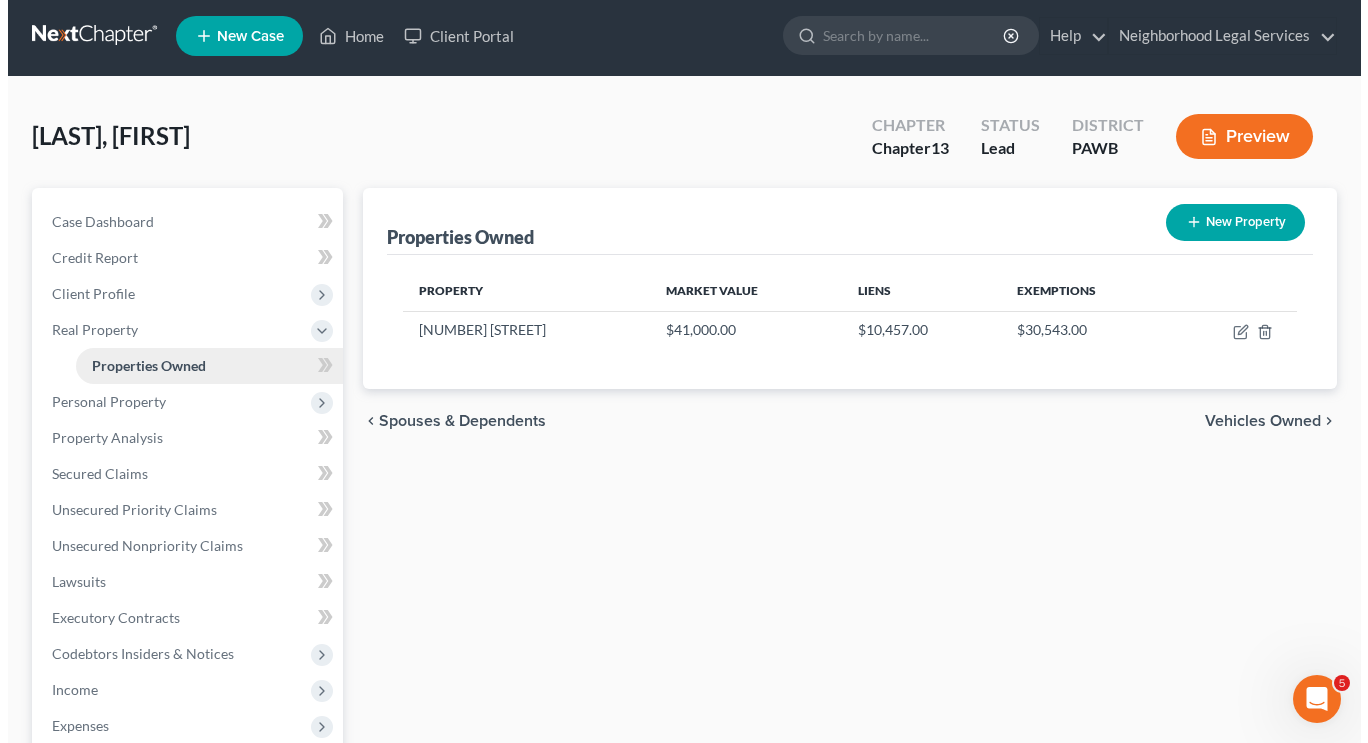scroll, scrollTop: 0, scrollLeft: 0, axis: both 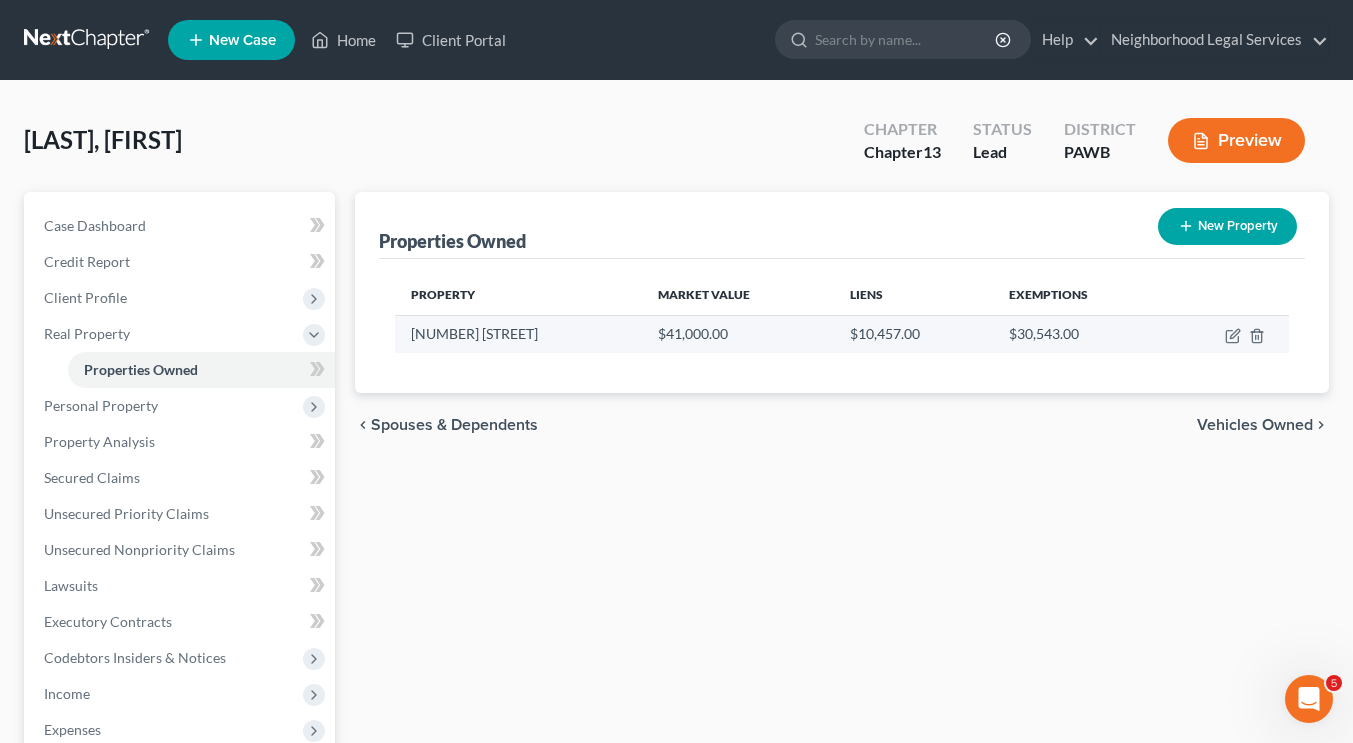 click at bounding box center [1227, 334] 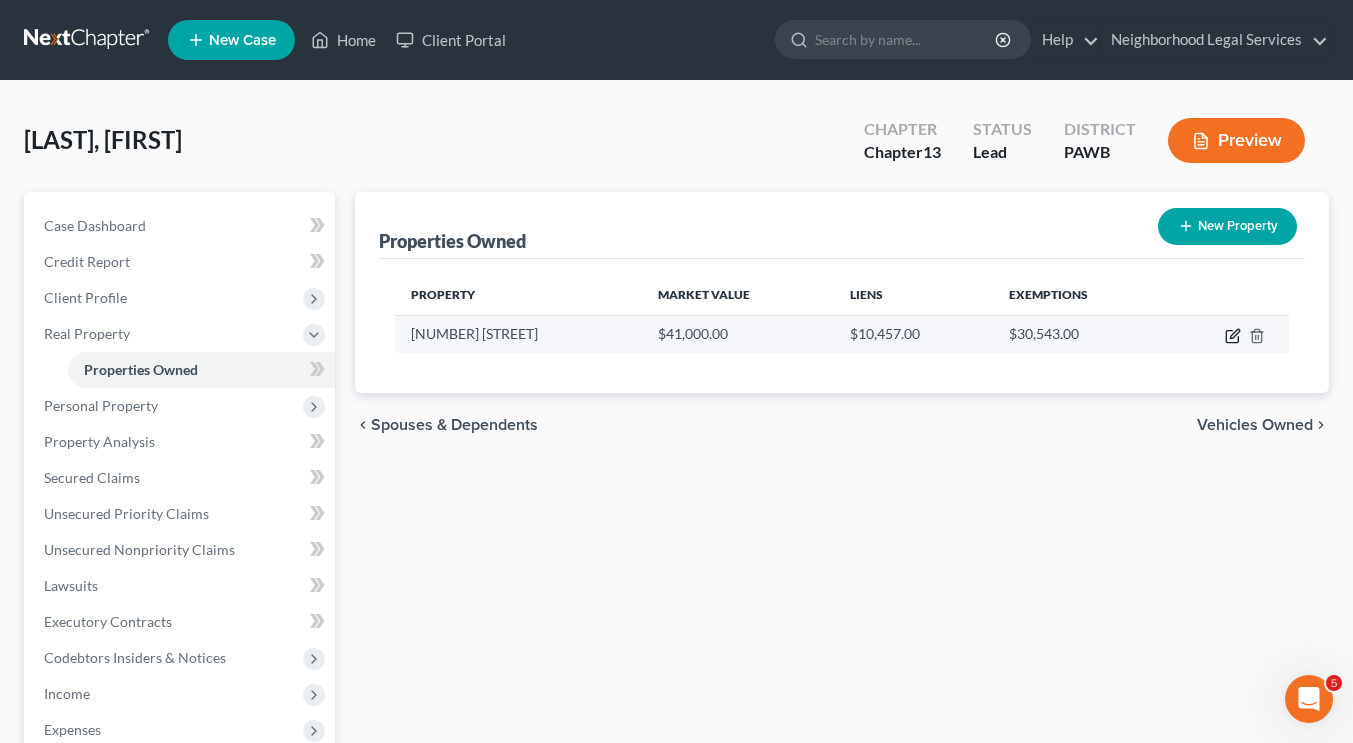 click 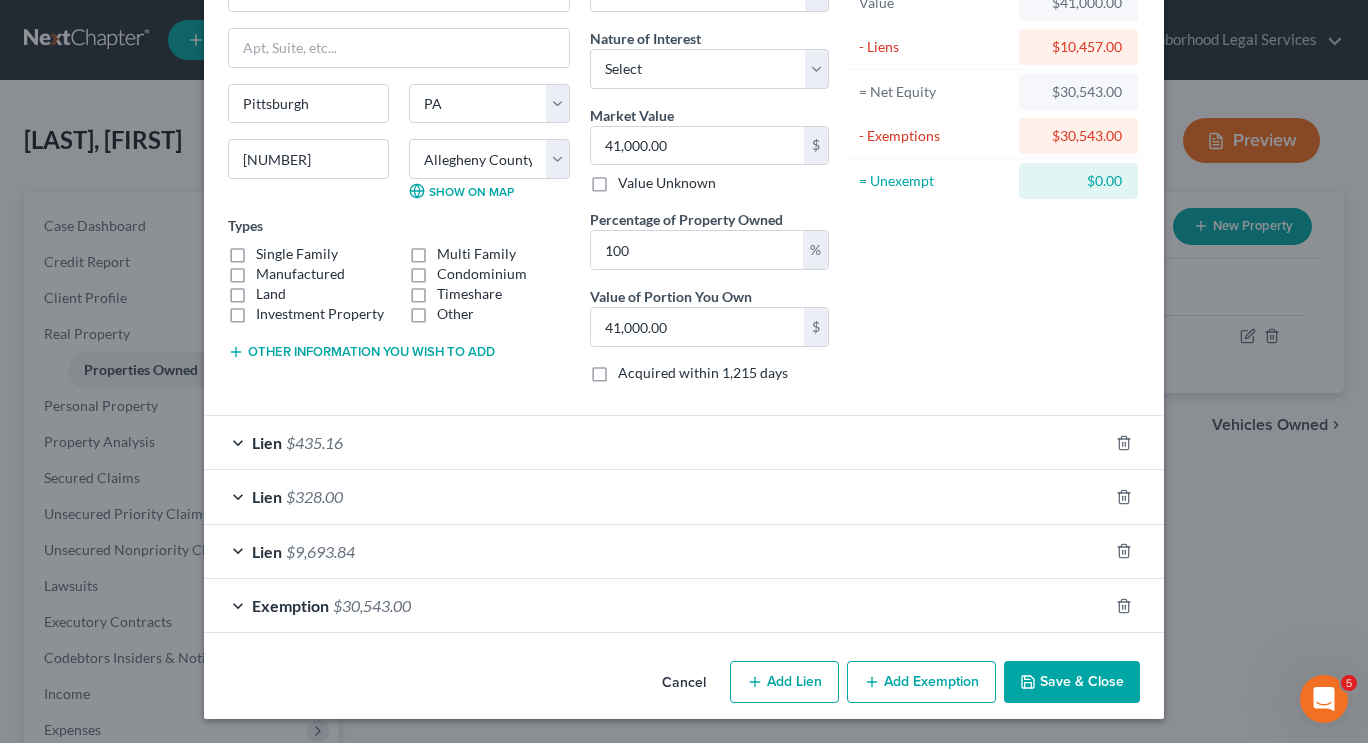 scroll, scrollTop: 140, scrollLeft: 0, axis: vertical 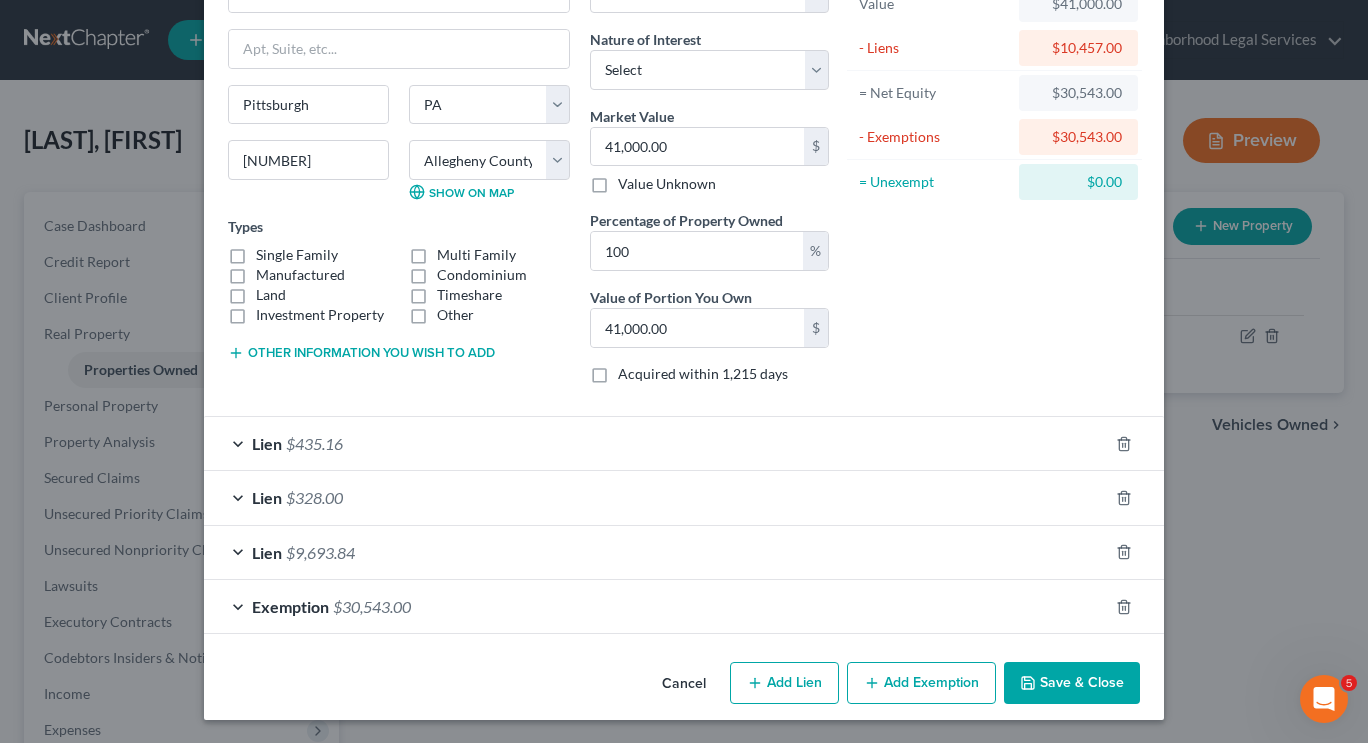 click on "Exemption $[AMOUNT]" at bounding box center (656, 606) 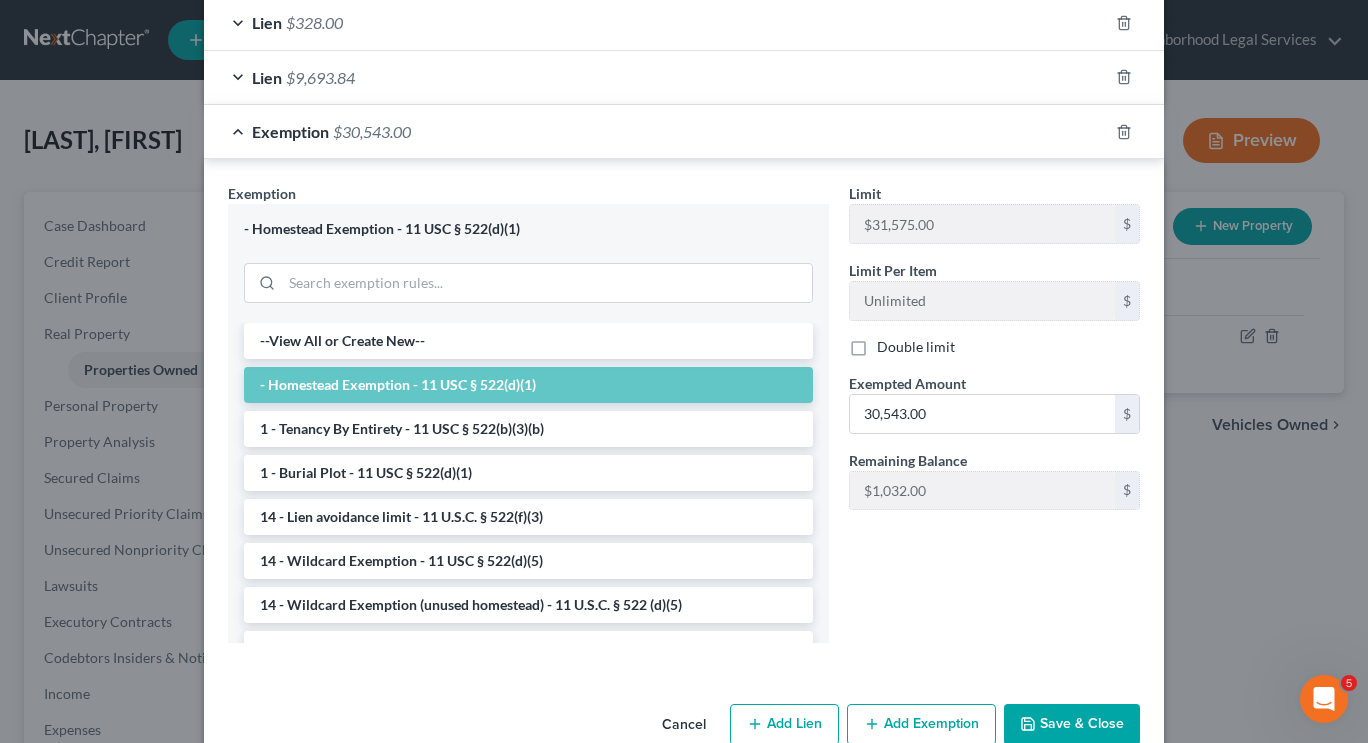scroll, scrollTop: 614, scrollLeft: 0, axis: vertical 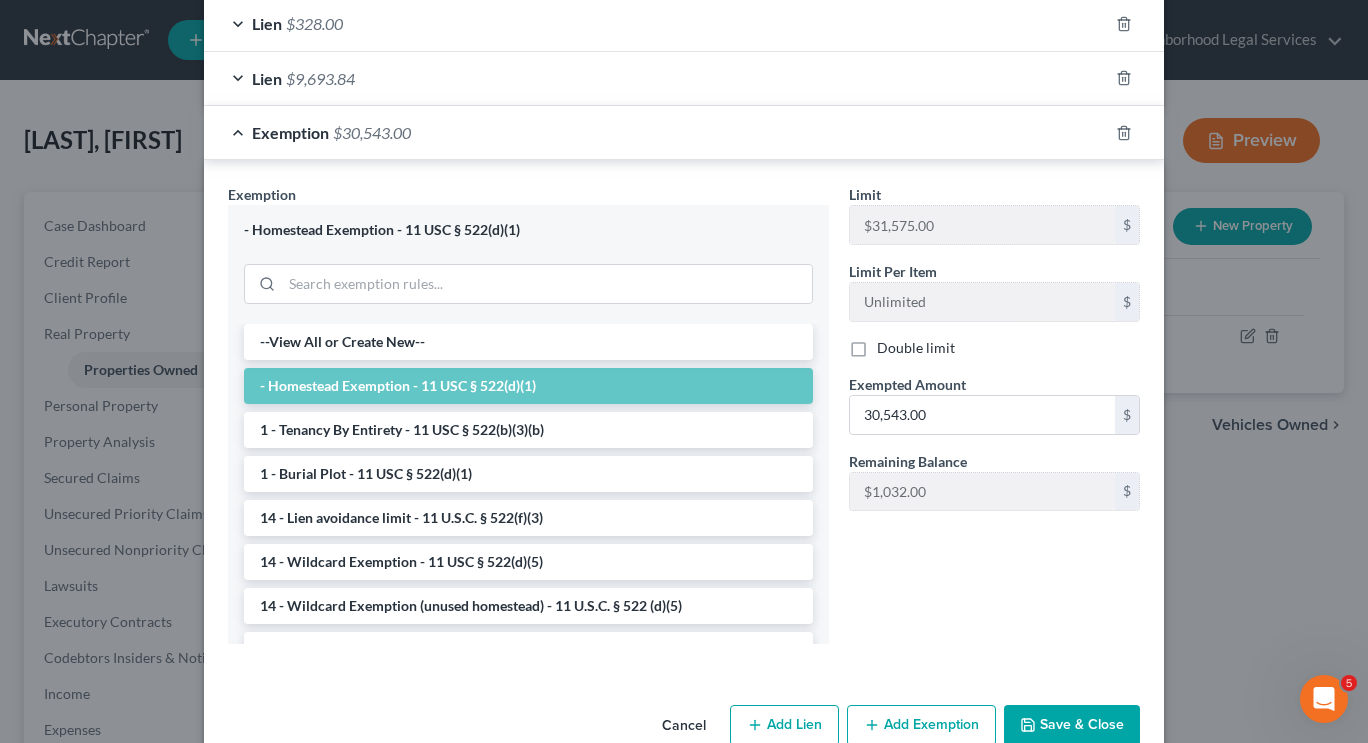 click on "Limit     $31,575.00 $ Limit Per Item Unlimited $ Double limit
Exempted Amount
*
30,543.00 $ Remaining Balance $1,032.00 $" at bounding box center [994, 355] 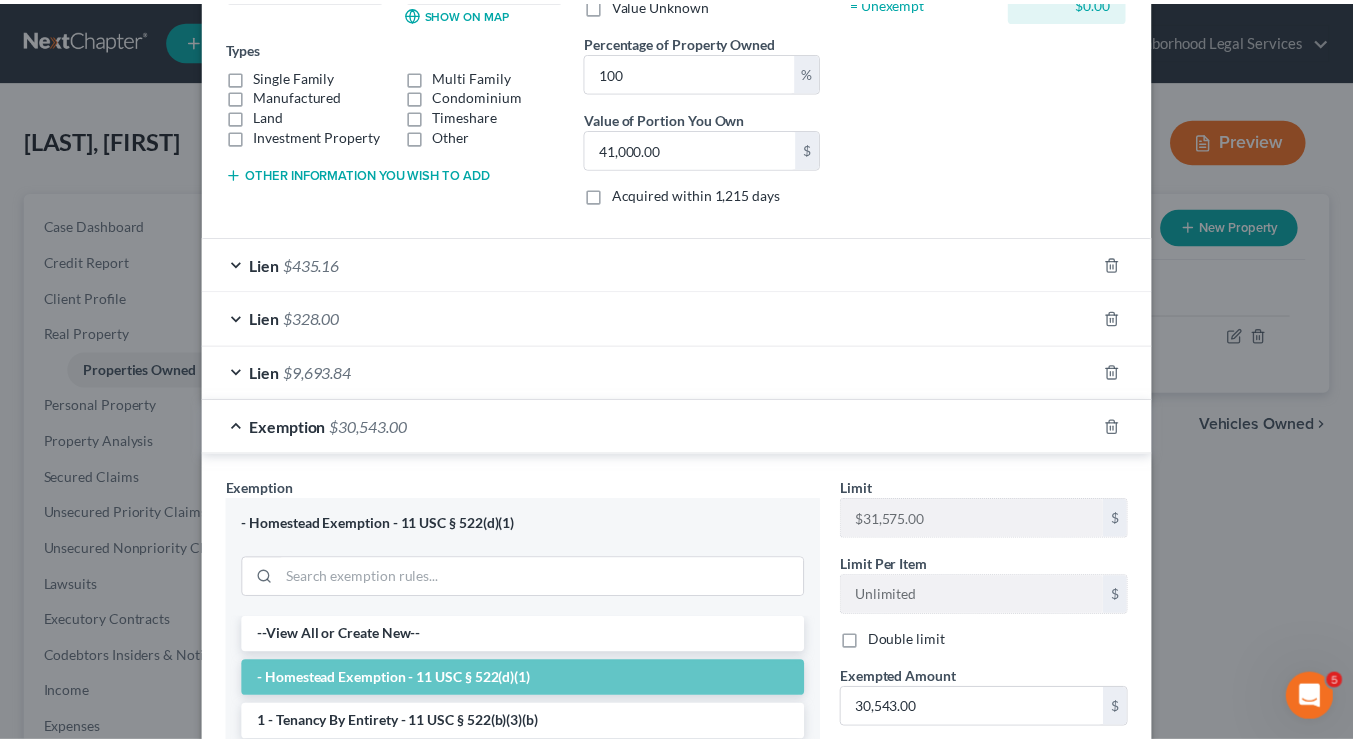 scroll, scrollTop: 0, scrollLeft: 0, axis: both 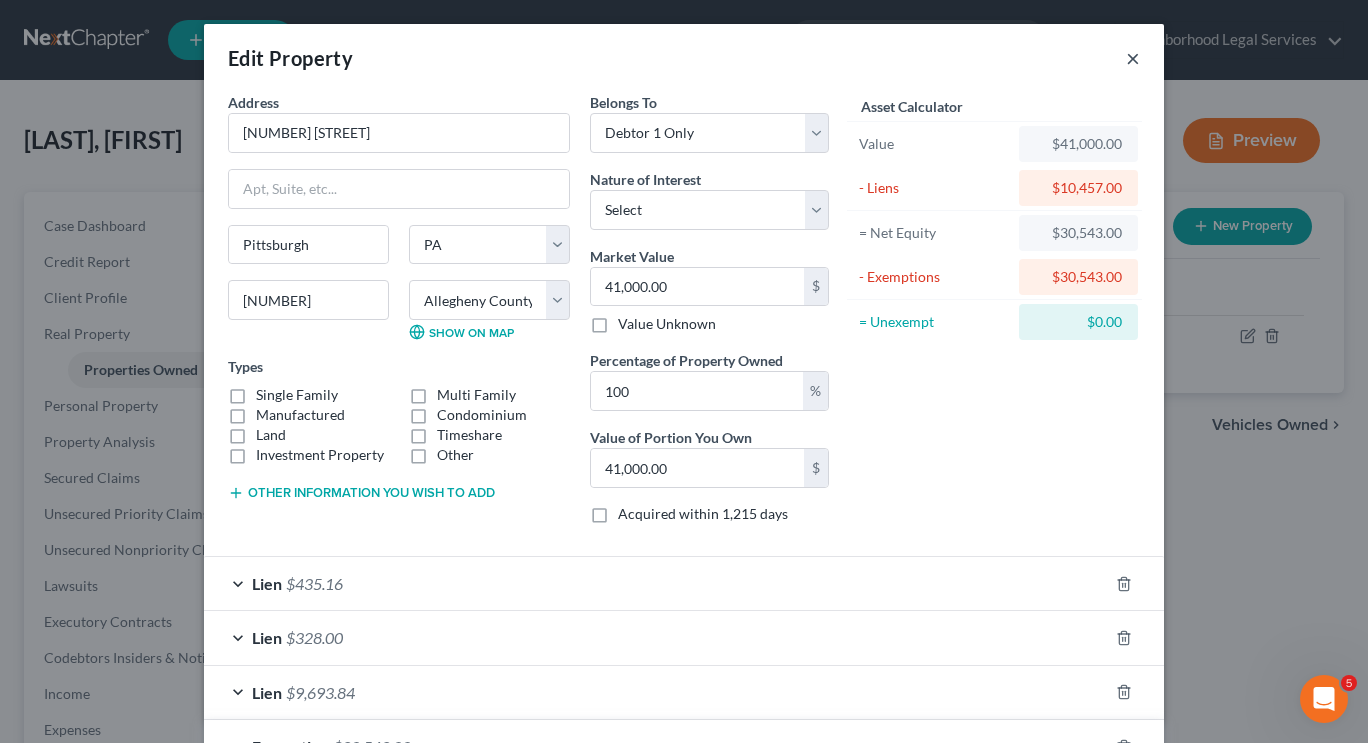 click on "×" at bounding box center [1133, 58] 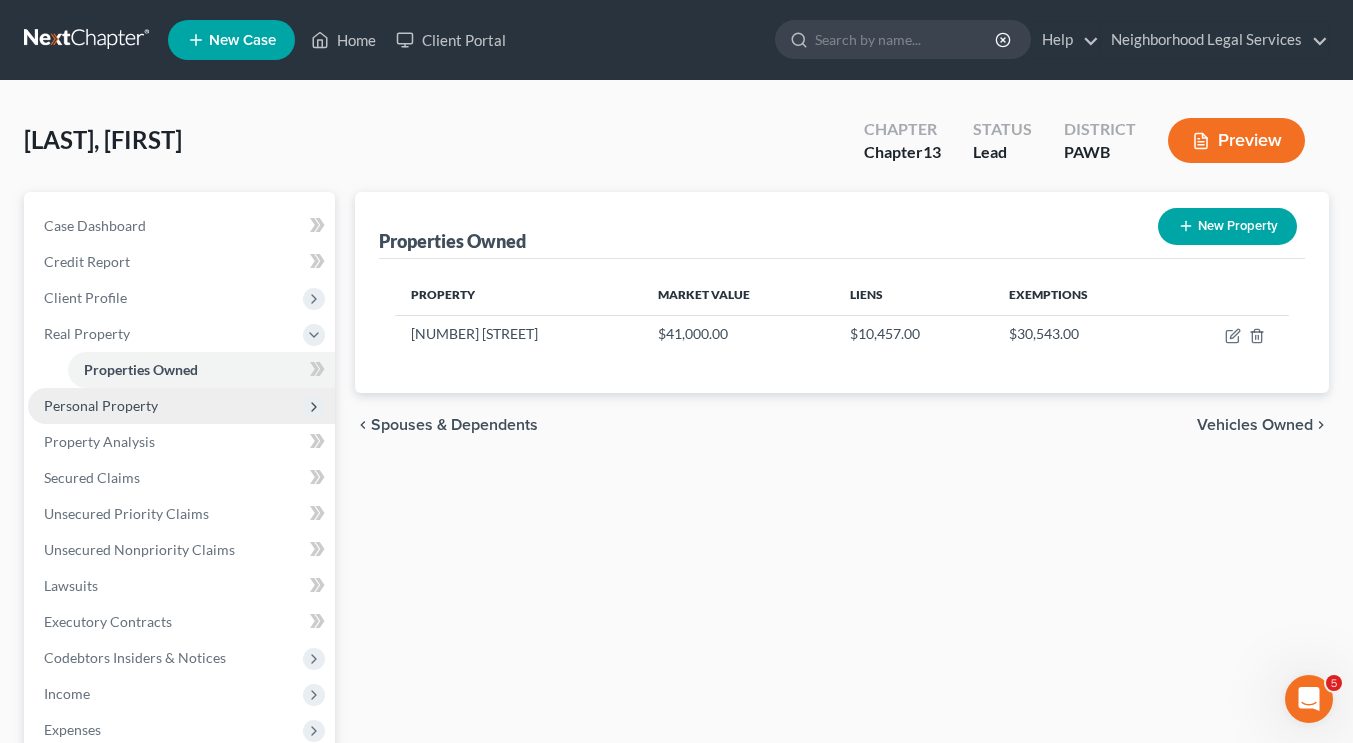click on "Personal Property" at bounding box center [181, 406] 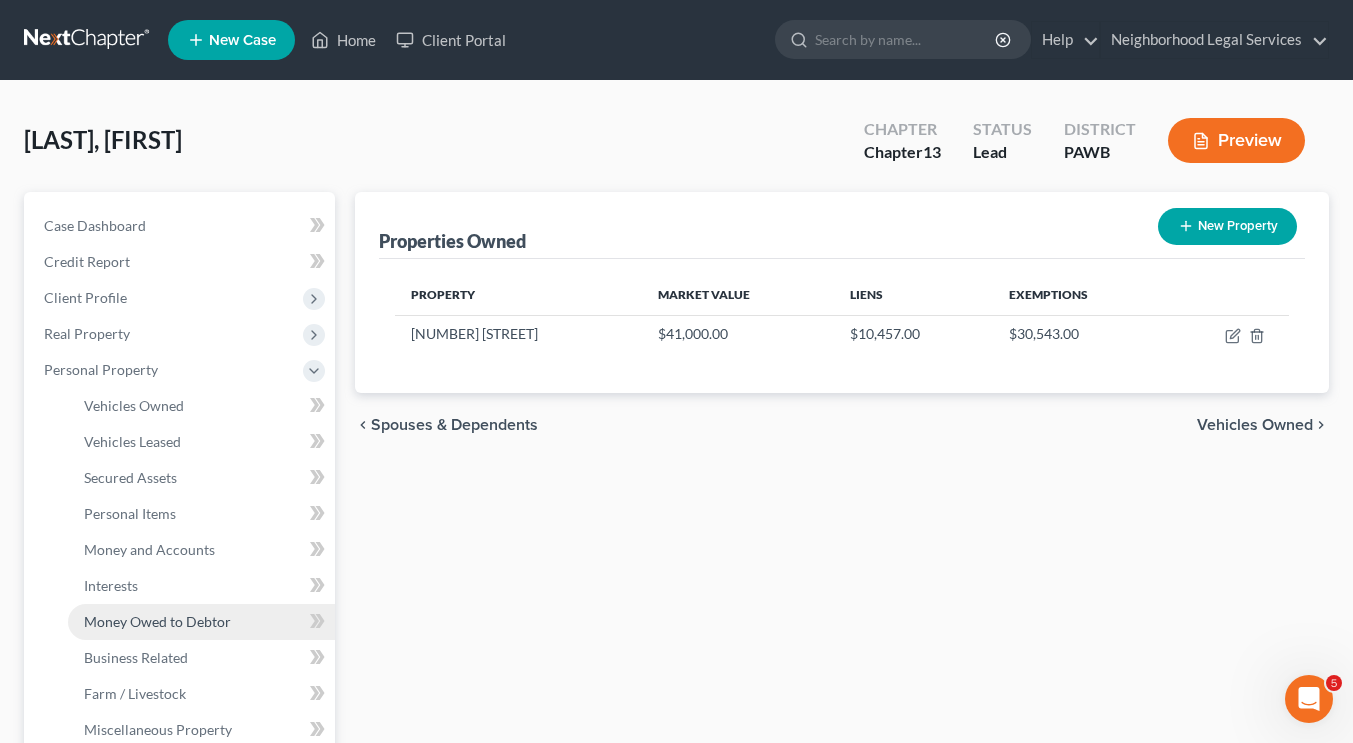 scroll, scrollTop: 197, scrollLeft: 0, axis: vertical 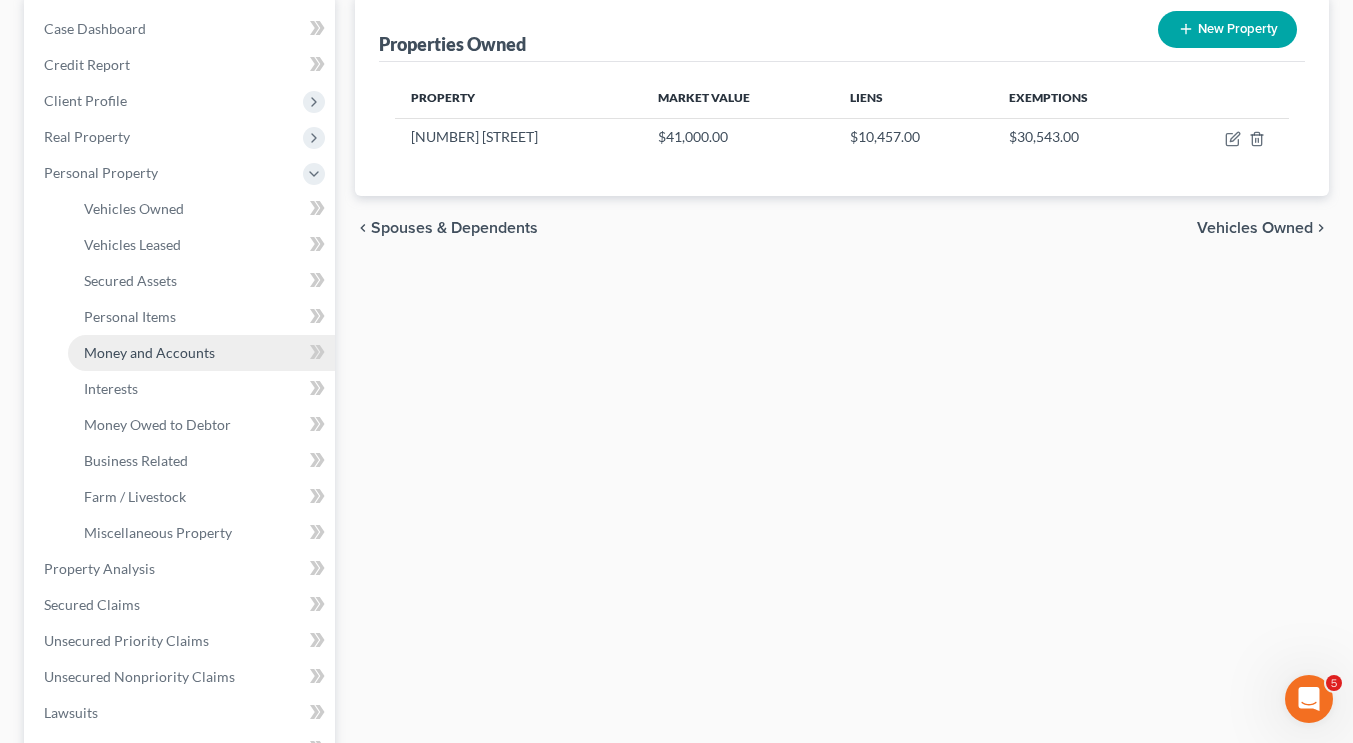 click on "Money and Accounts" at bounding box center [149, 352] 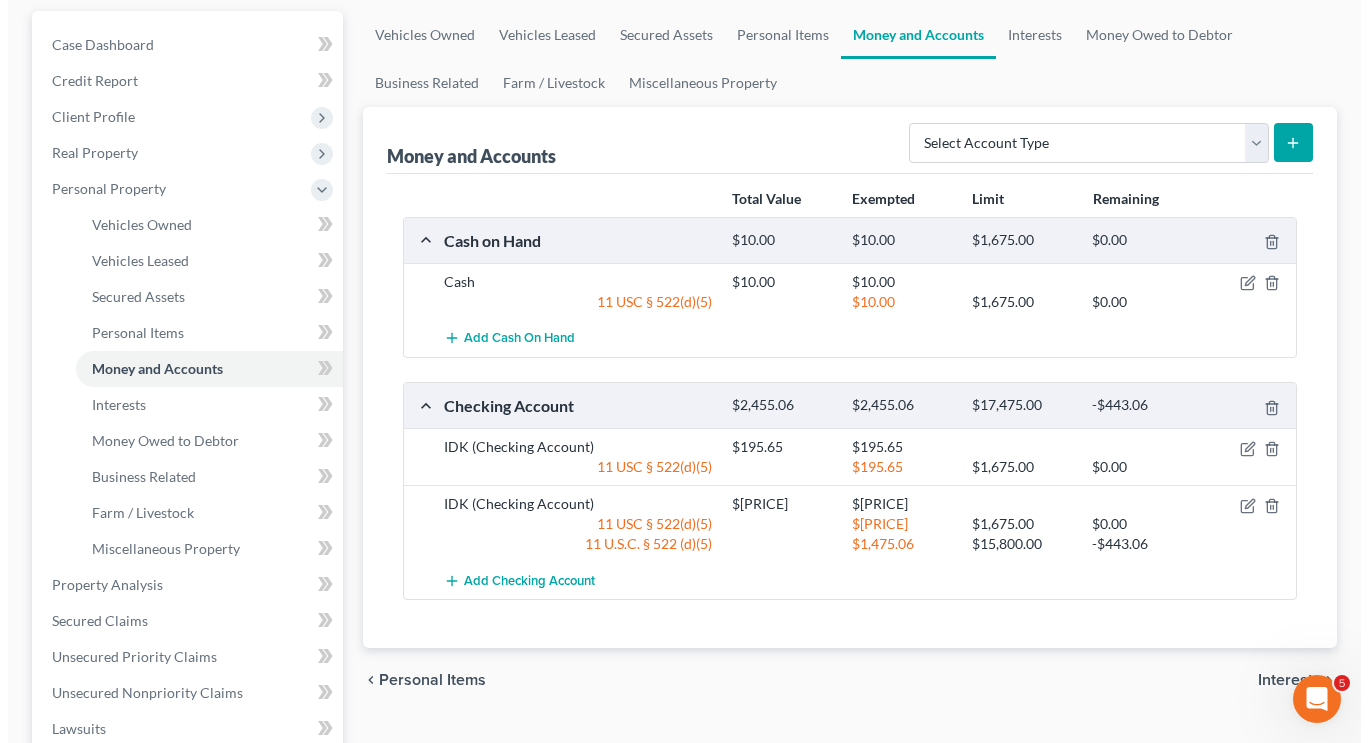 scroll, scrollTop: 180, scrollLeft: 0, axis: vertical 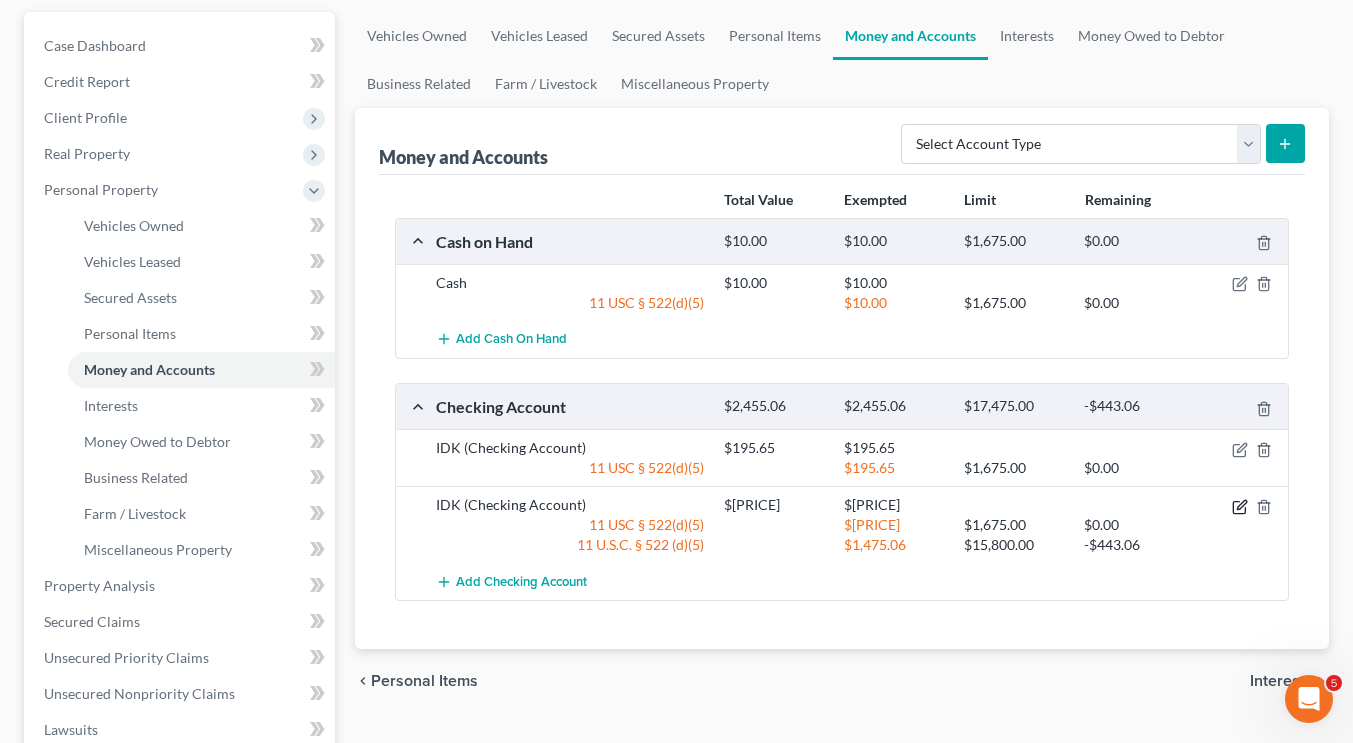 click 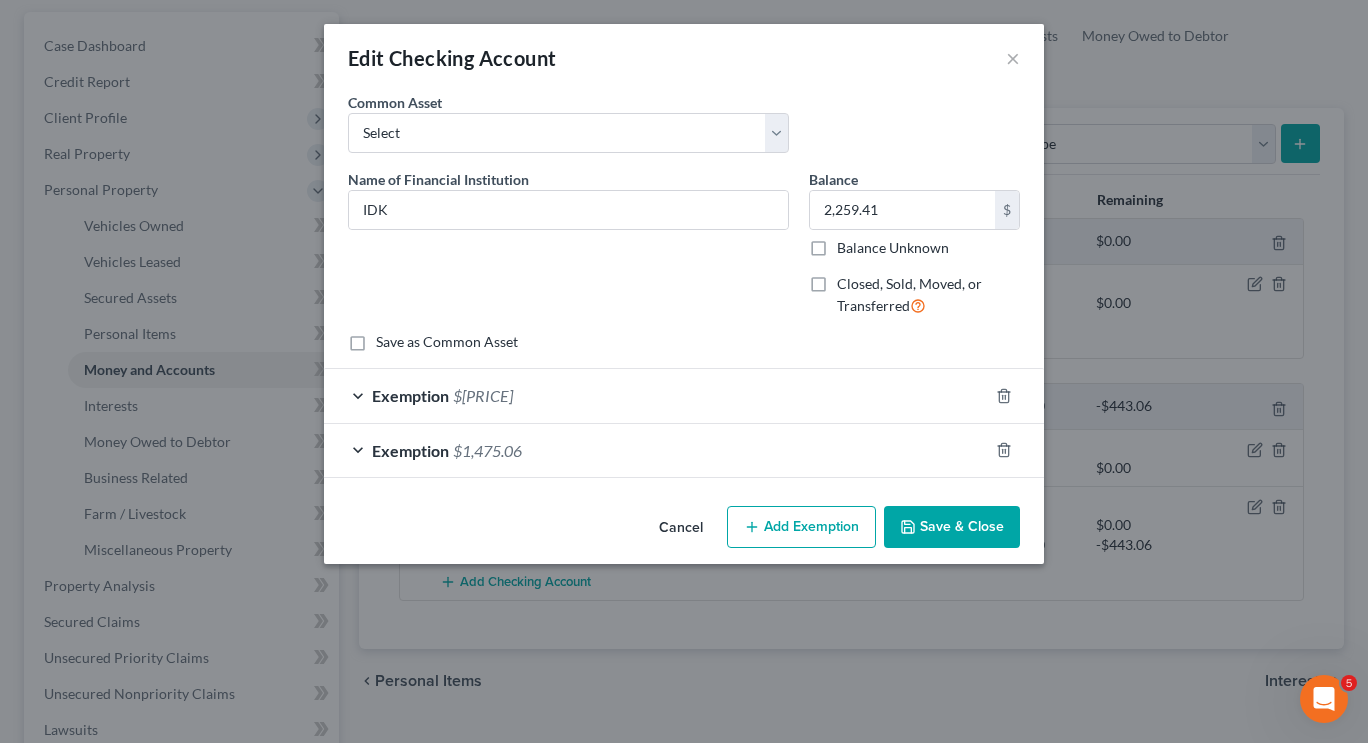 click on "Exemption $1,475.06" at bounding box center (656, 450) 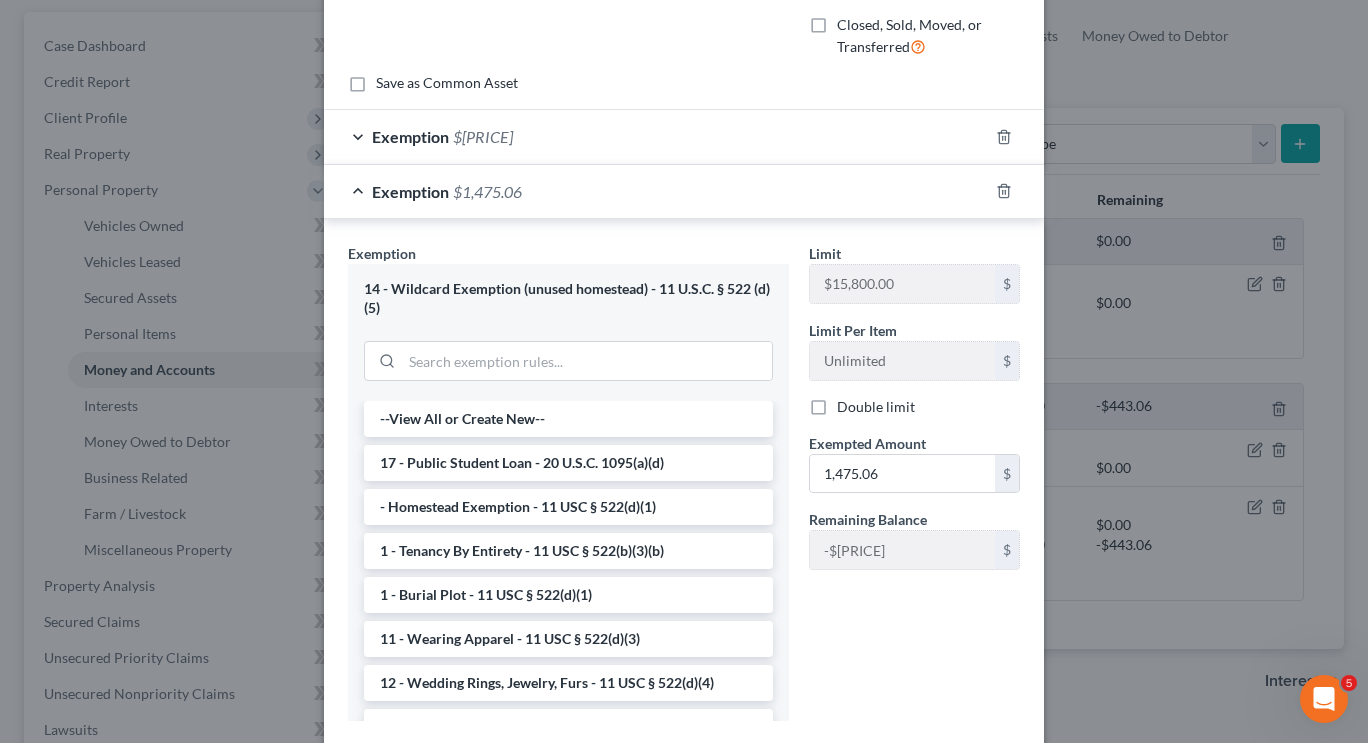 scroll, scrollTop: 263, scrollLeft: 0, axis: vertical 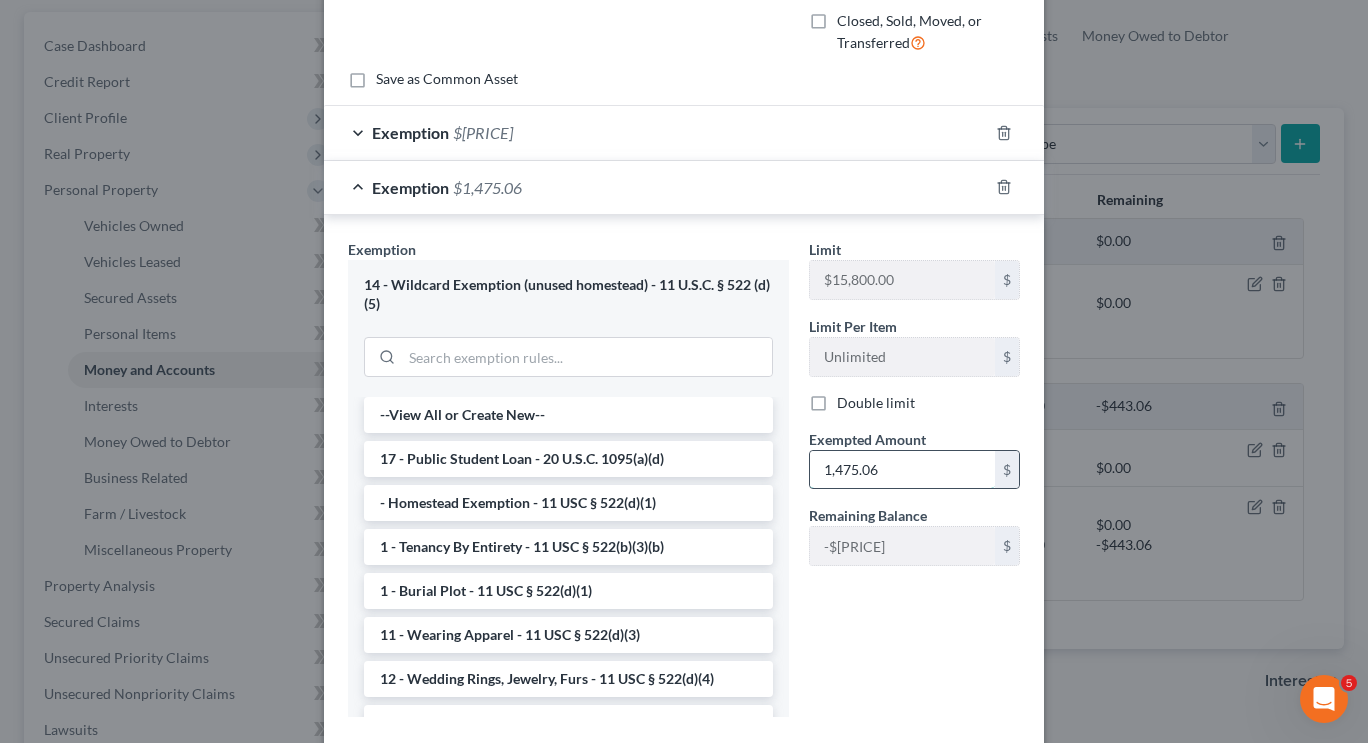 click on "1,475.06" at bounding box center (902, 470) 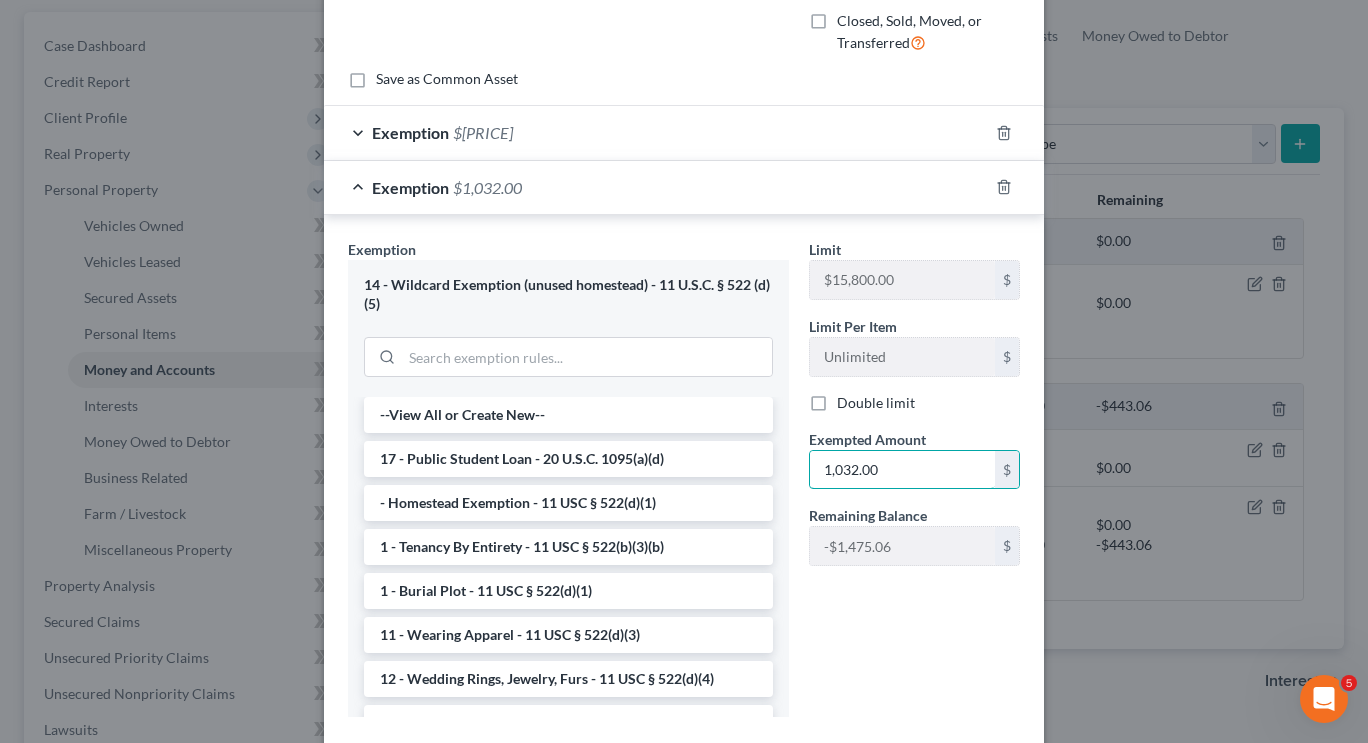 type on "1,032.00" 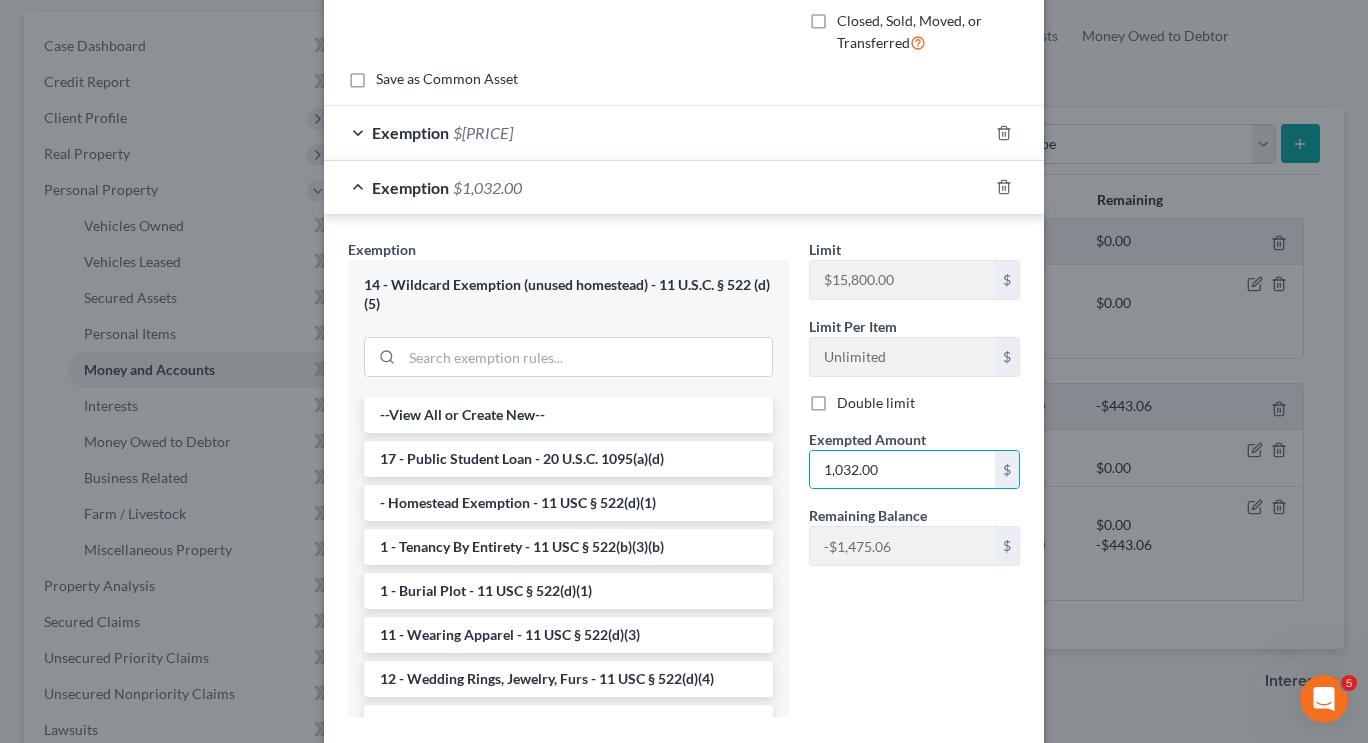 click on "Limit     $[PRICE] $[PRICE] Limit Per Item Unlimited $ Double limit
Exempted Amount
*
$[PRICE] $[PRICE] Remaining Balance -$[PRICE] $[PRICE]" at bounding box center [914, 486] 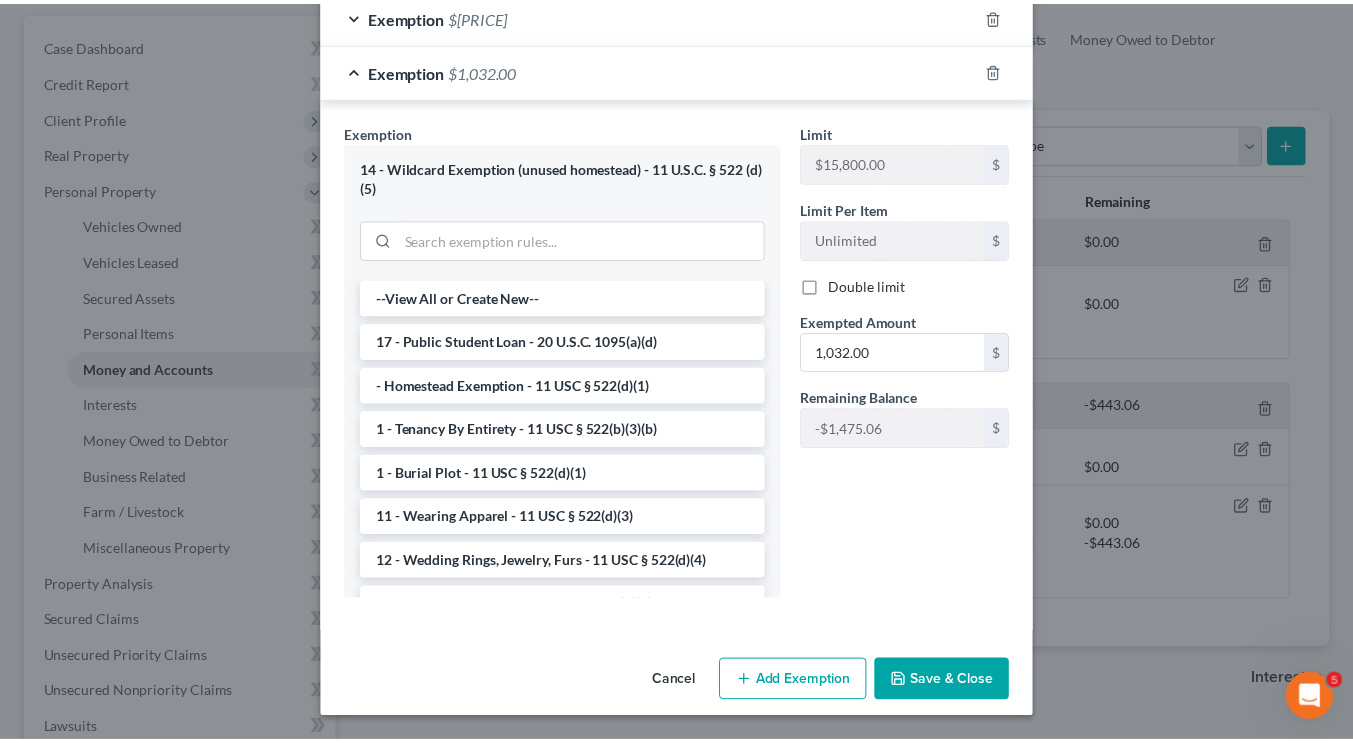 scroll, scrollTop: 379, scrollLeft: 0, axis: vertical 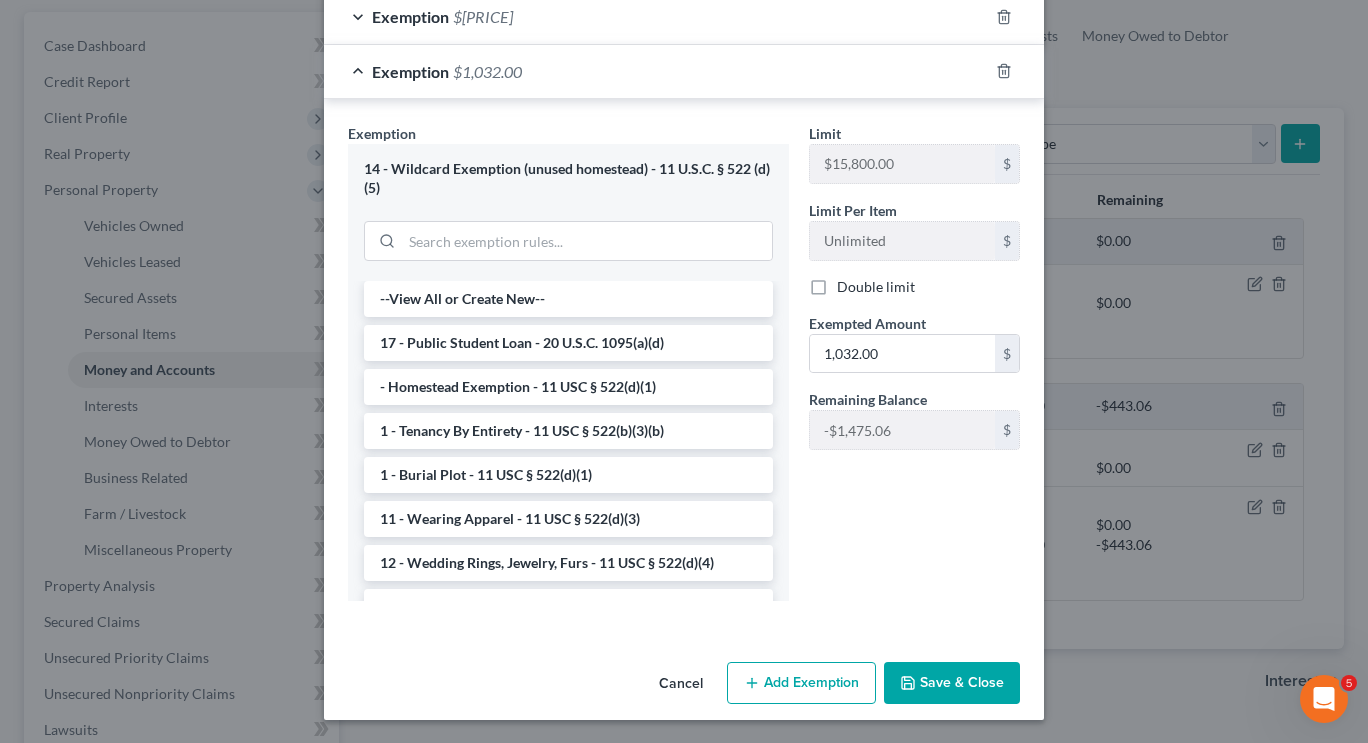 click on "Save & Close" at bounding box center (952, 683) 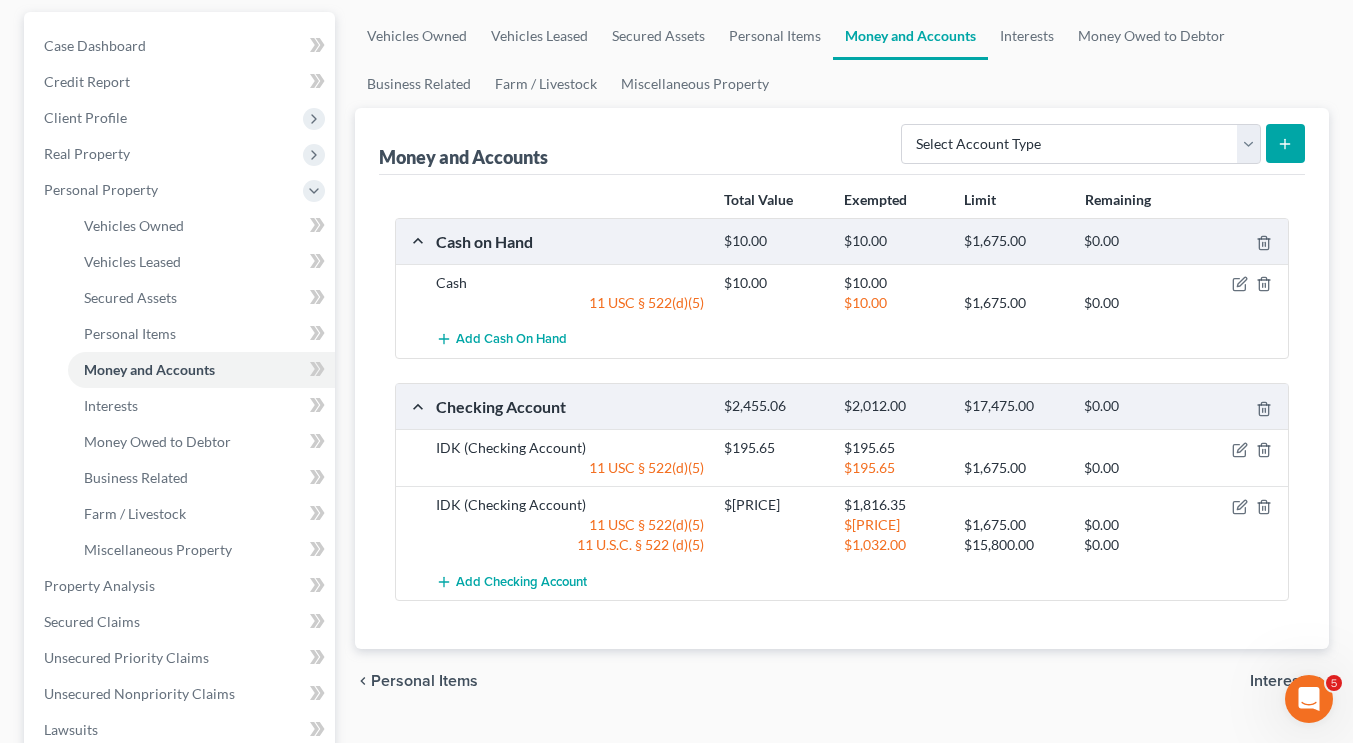 scroll, scrollTop: 0, scrollLeft: 0, axis: both 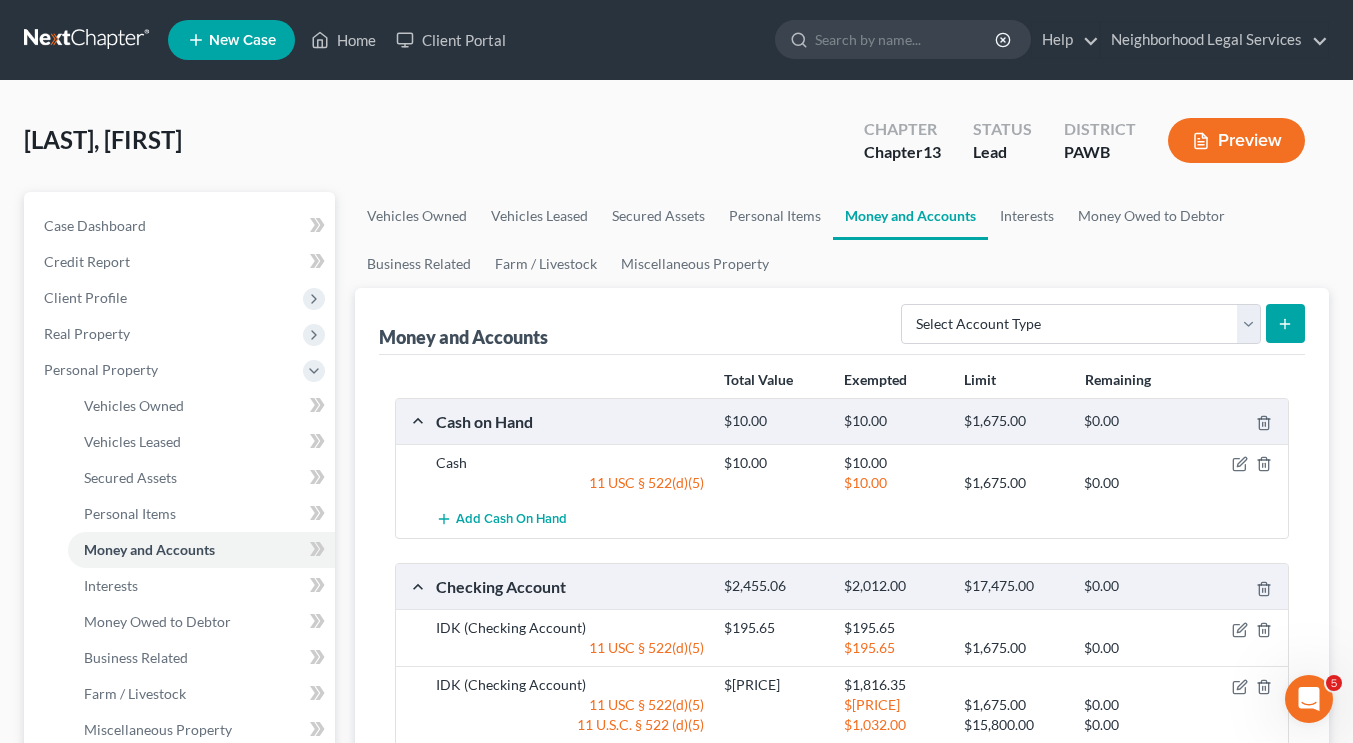 click on "$1,816.35" at bounding box center (894, 685) 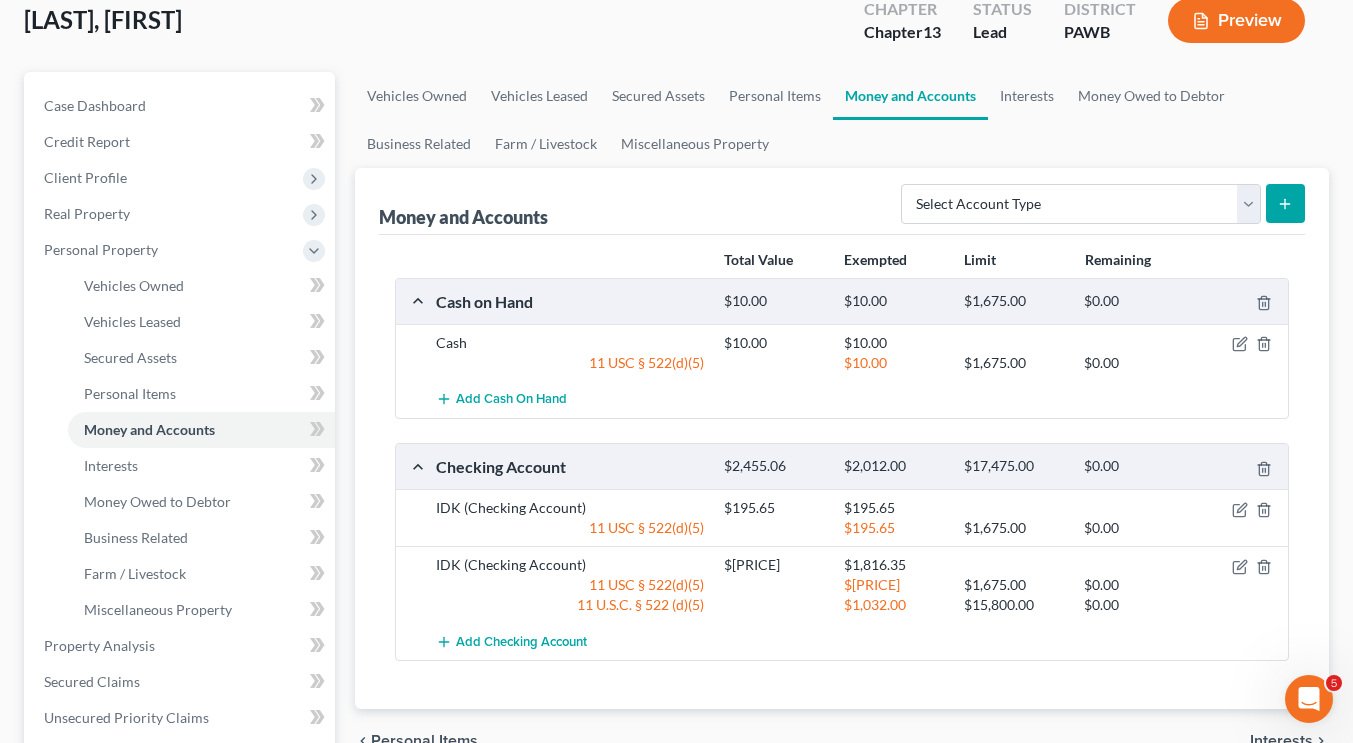 scroll, scrollTop: 121, scrollLeft: 0, axis: vertical 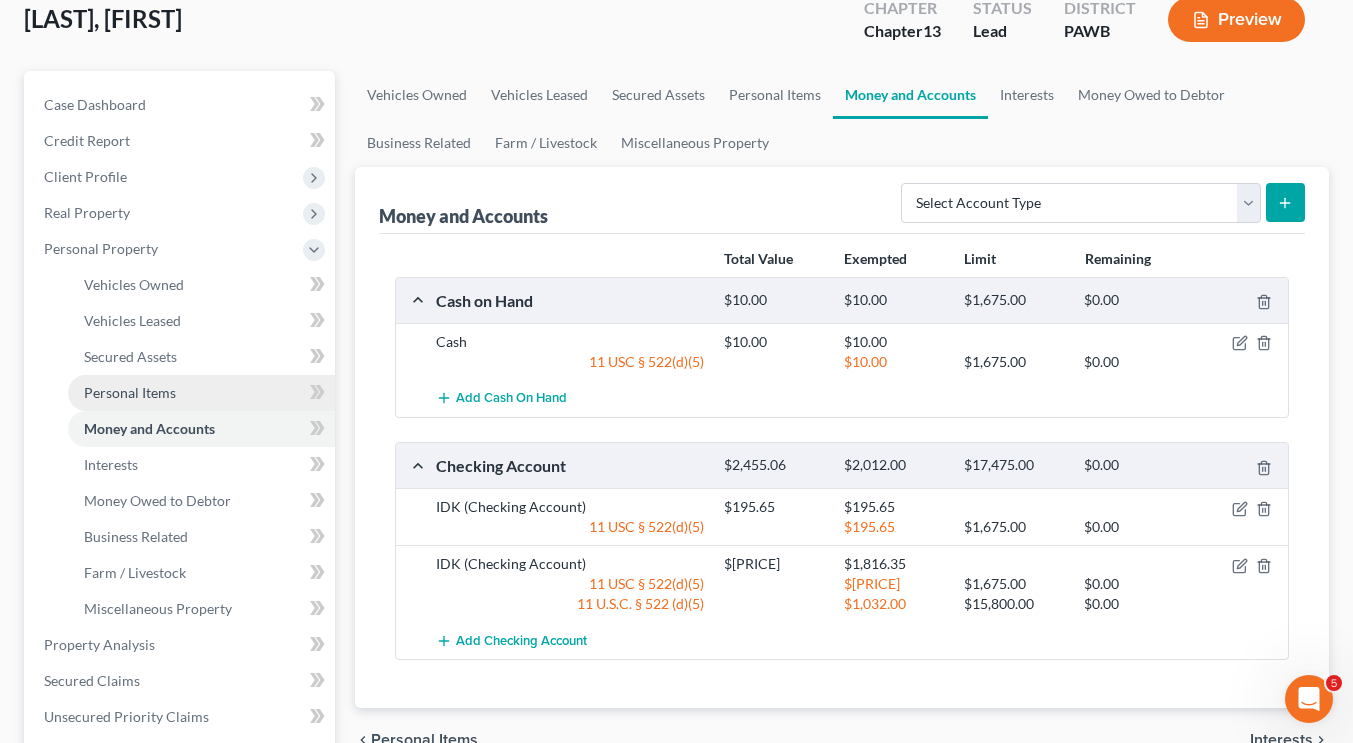 click on "Personal Items" at bounding box center [130, 392] 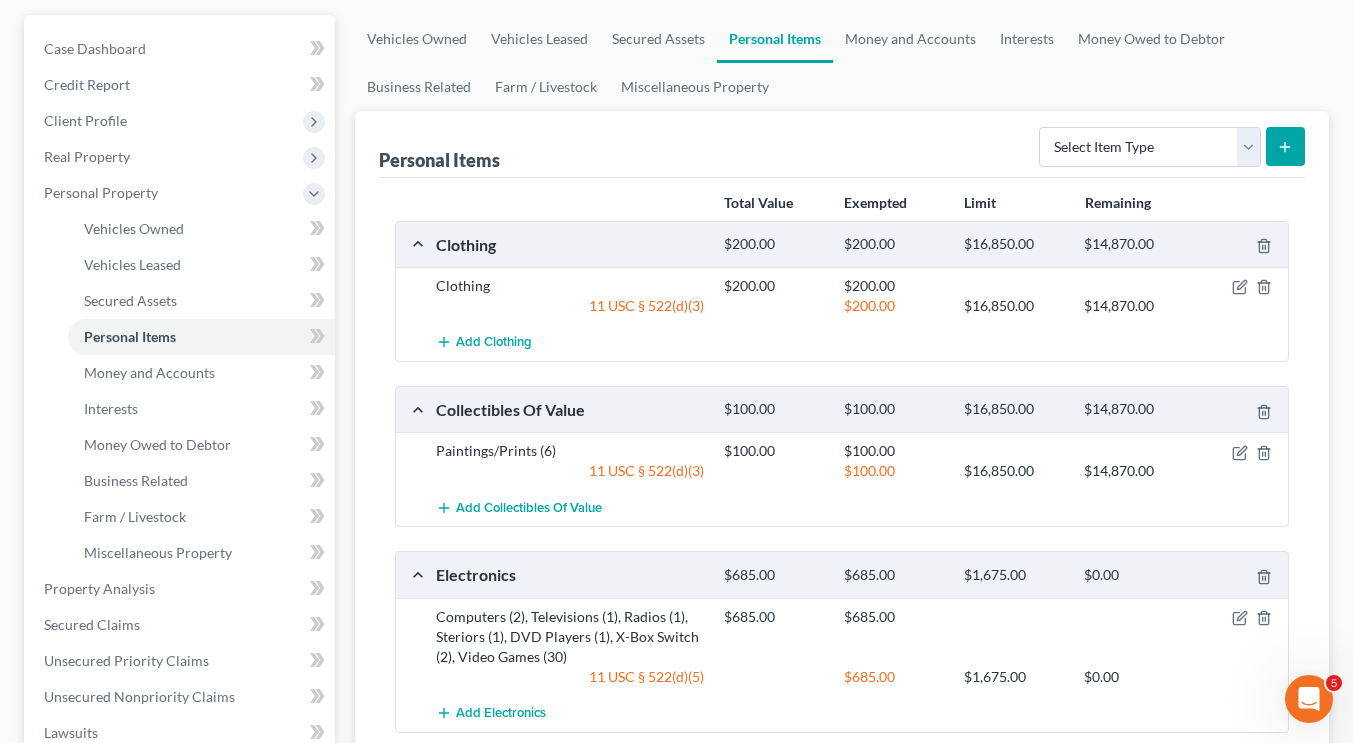 scroll, scrollTop: 176, scrollLeft: 0, axis: vertical 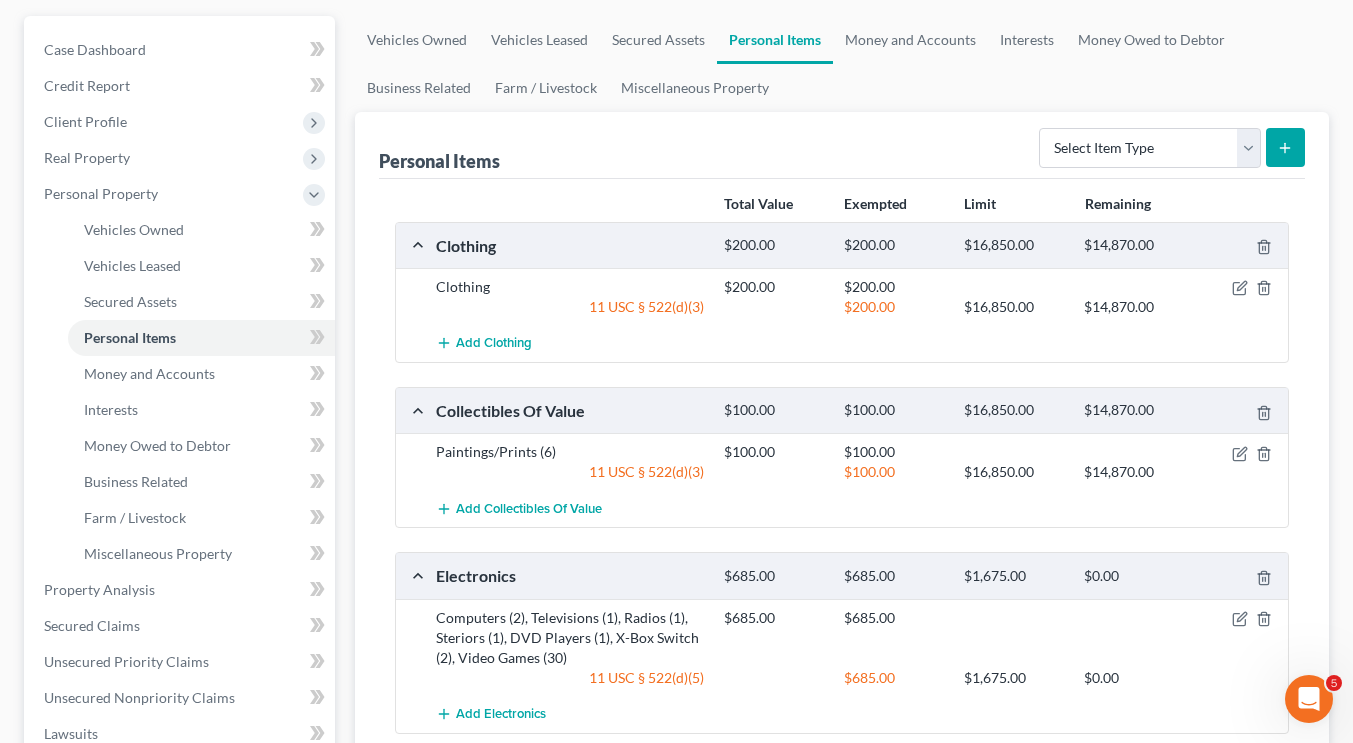 click on "Clothing $200.00 $200.00 11 USC § 522(d)(3) $200.00 $16,850.00 $14,870.00" at bounding box center [842, 296] 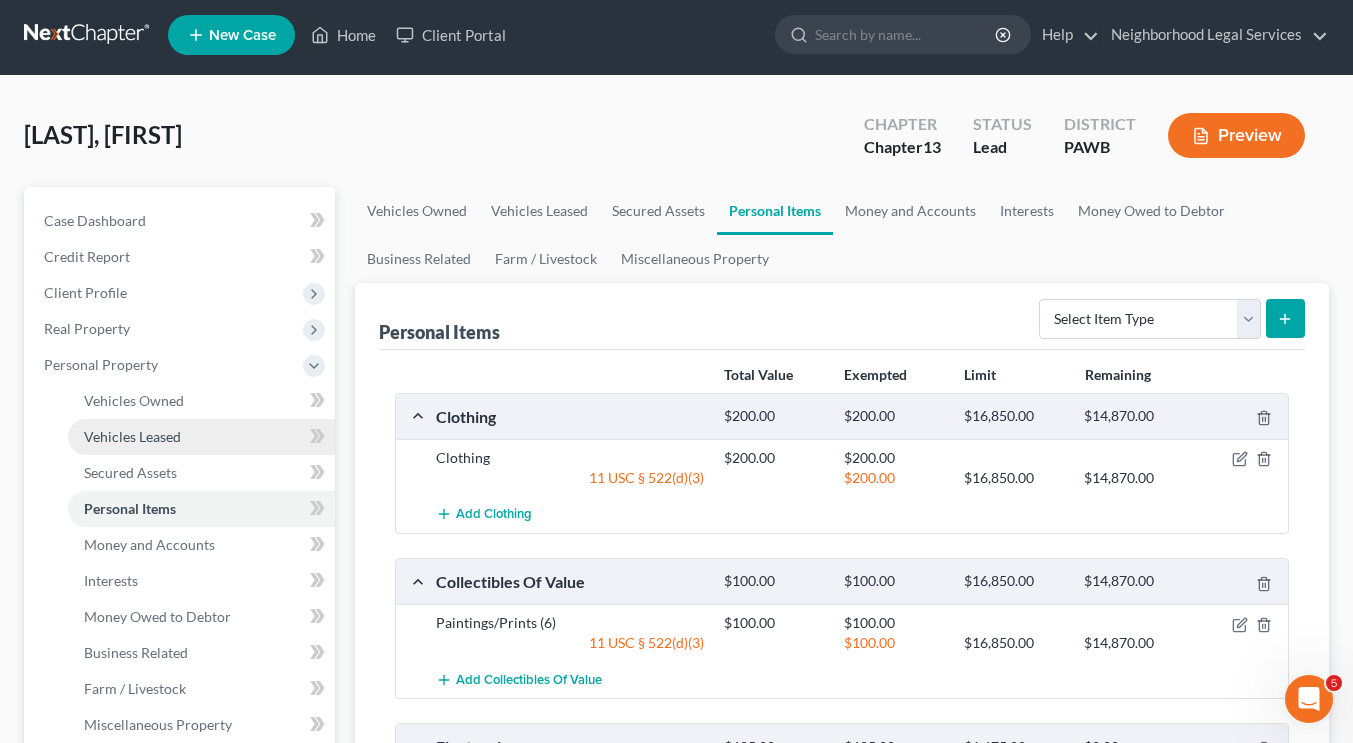 scroll, scrollTop: 283, scrollLeft: 0, axis: vertical 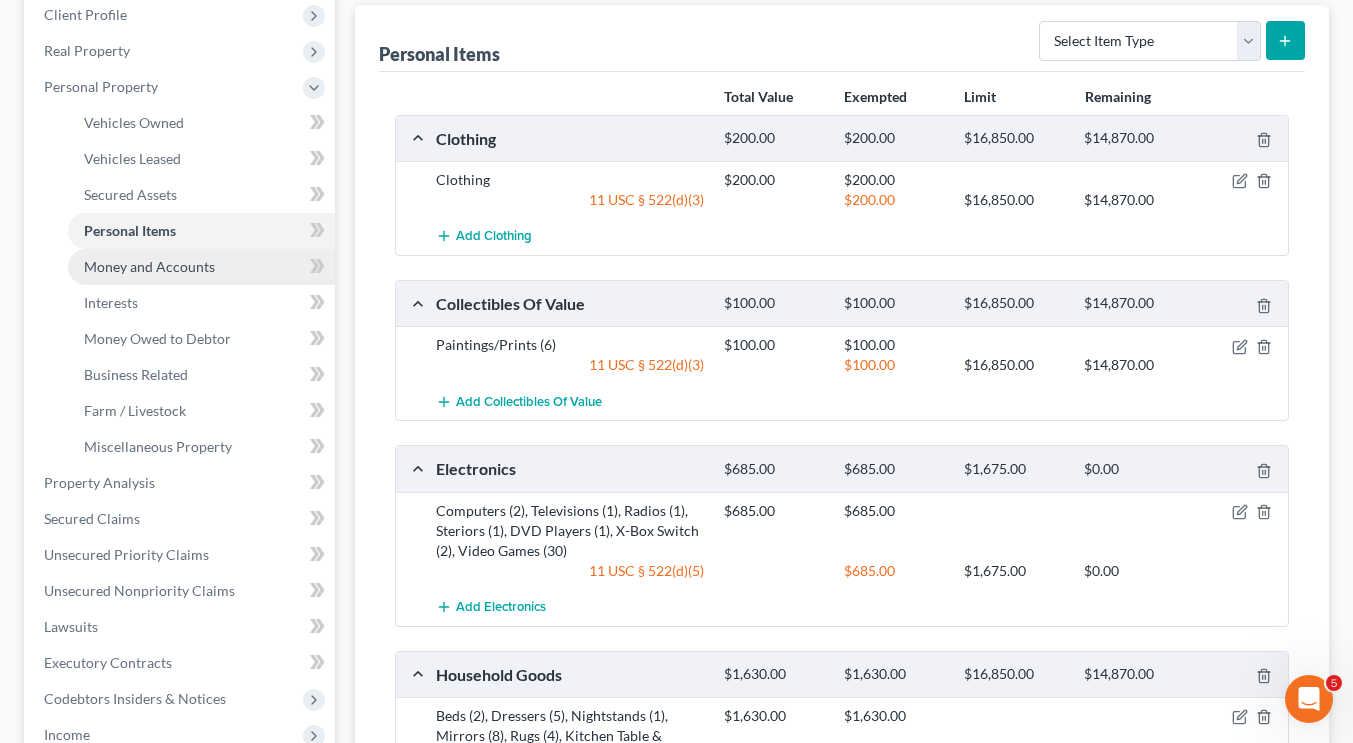 click on "Money and Accounts" at bounding box center [149, 266] 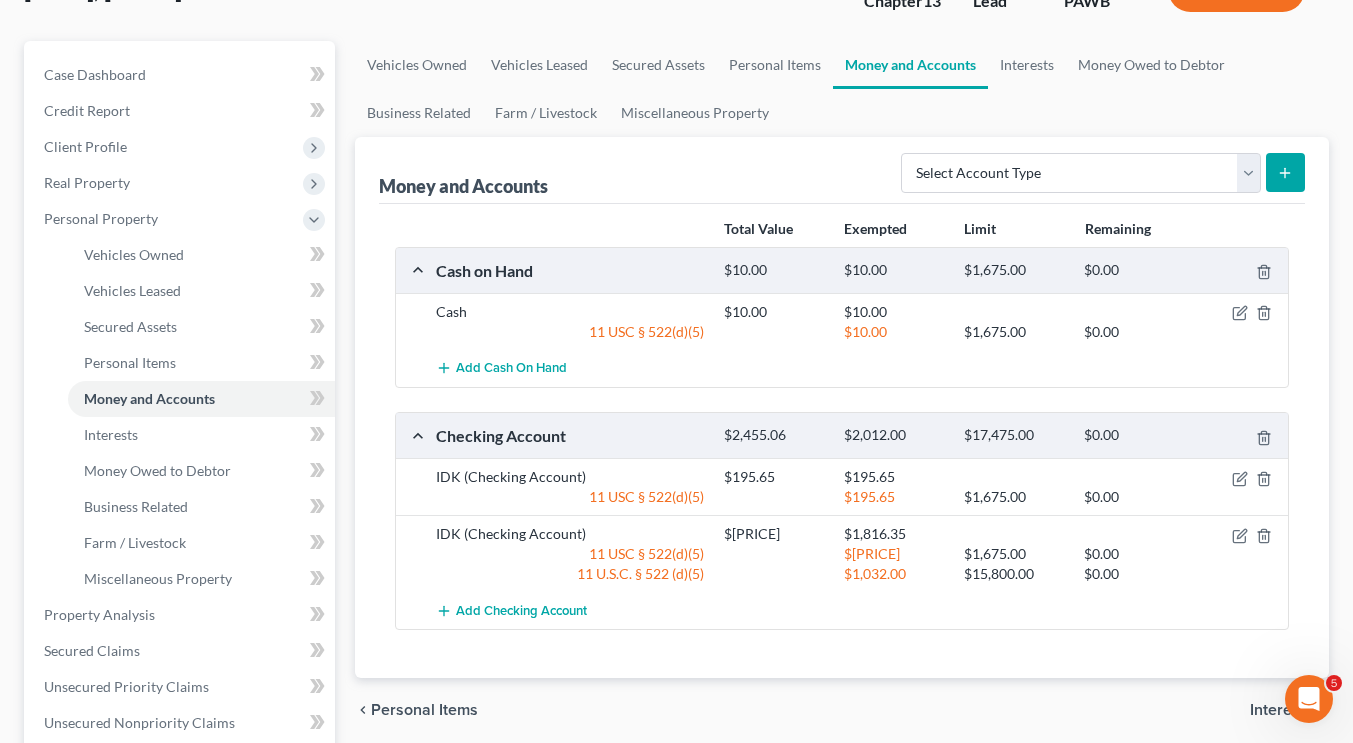 scroll, scrollTop: 153, scrollLeft: 0, axis: vertical 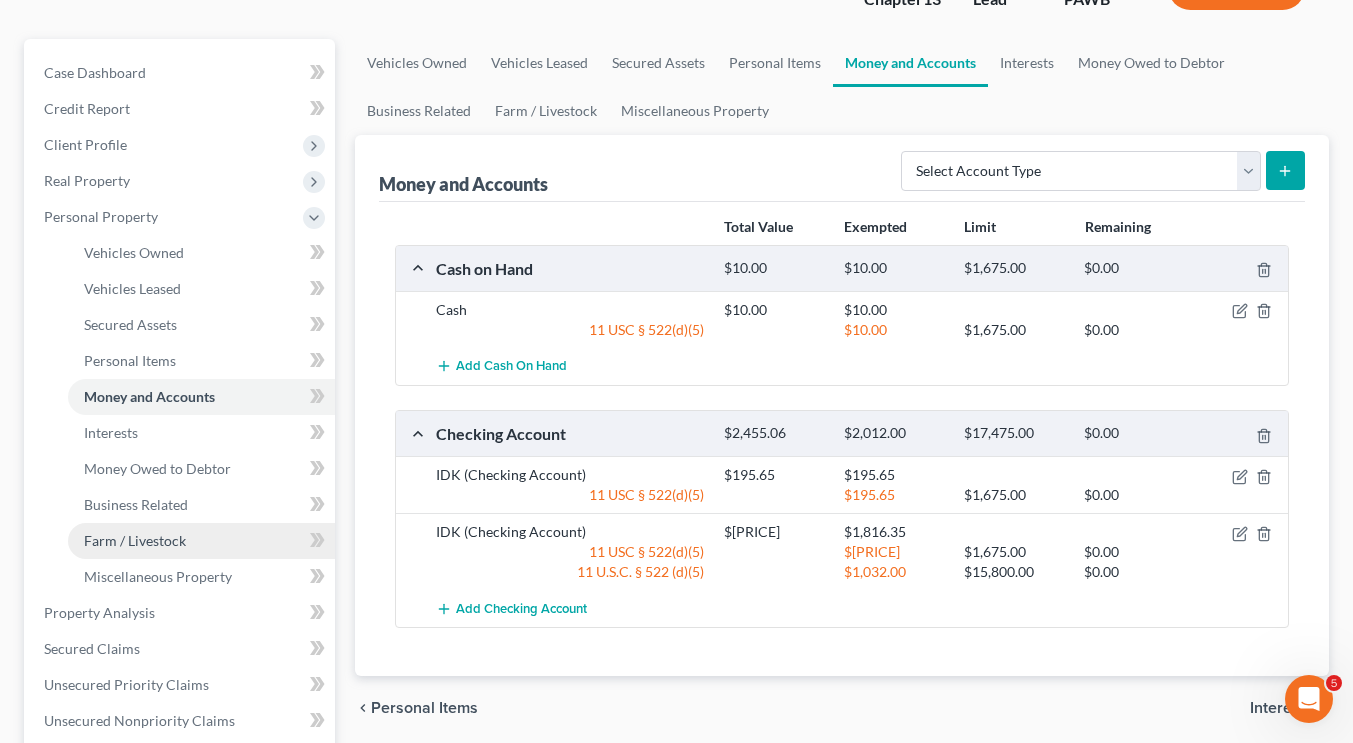 click on "Farm / Livestock" at bounding box center (201, 541) 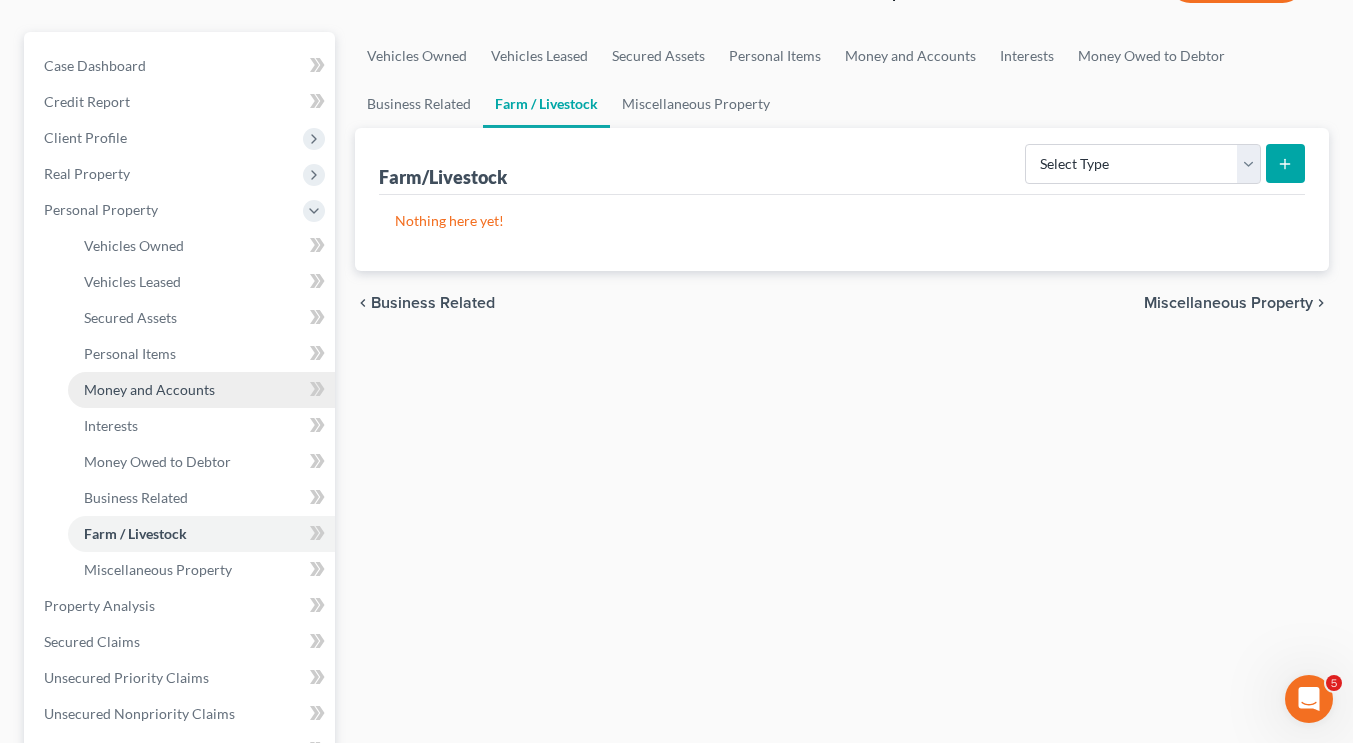 scroll, scrollTop: 130, scrollLeft: 0, axis: vertical 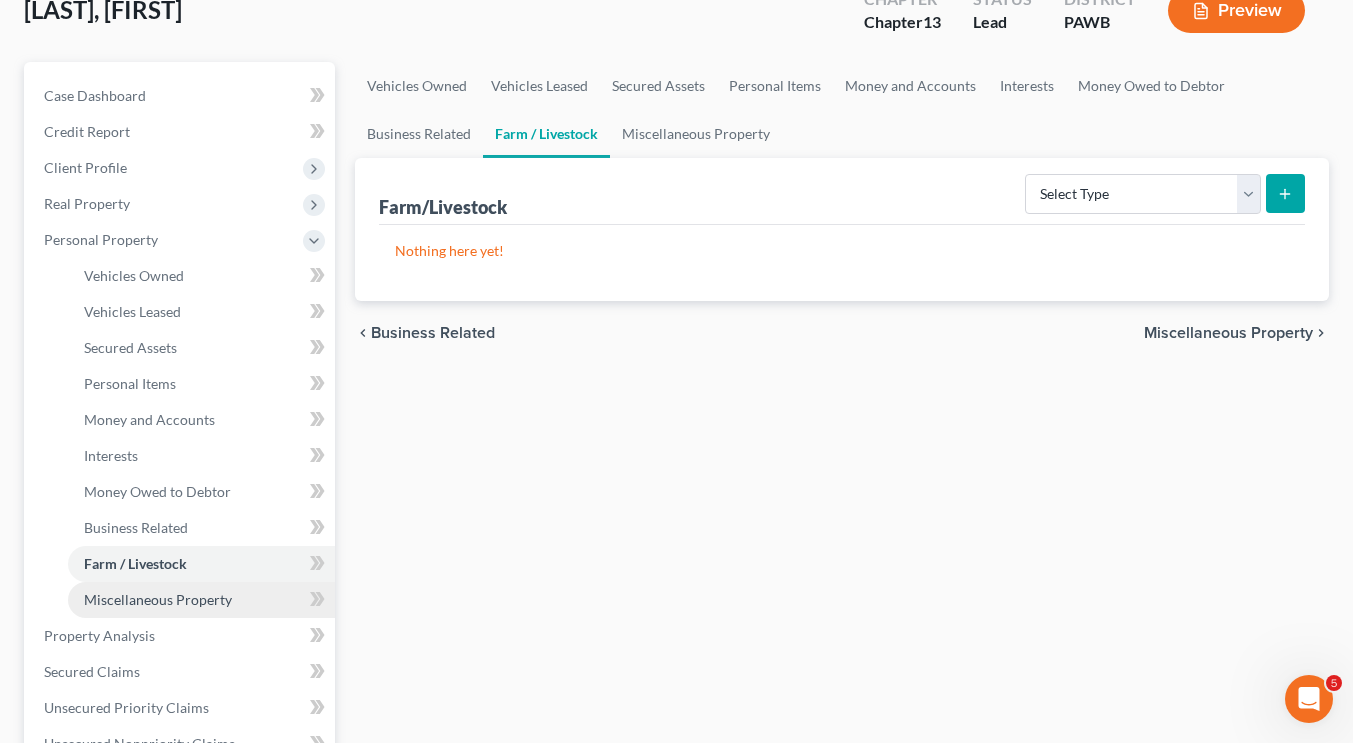 click on "Miscellaneous Property" at bounding box center (201, 600) 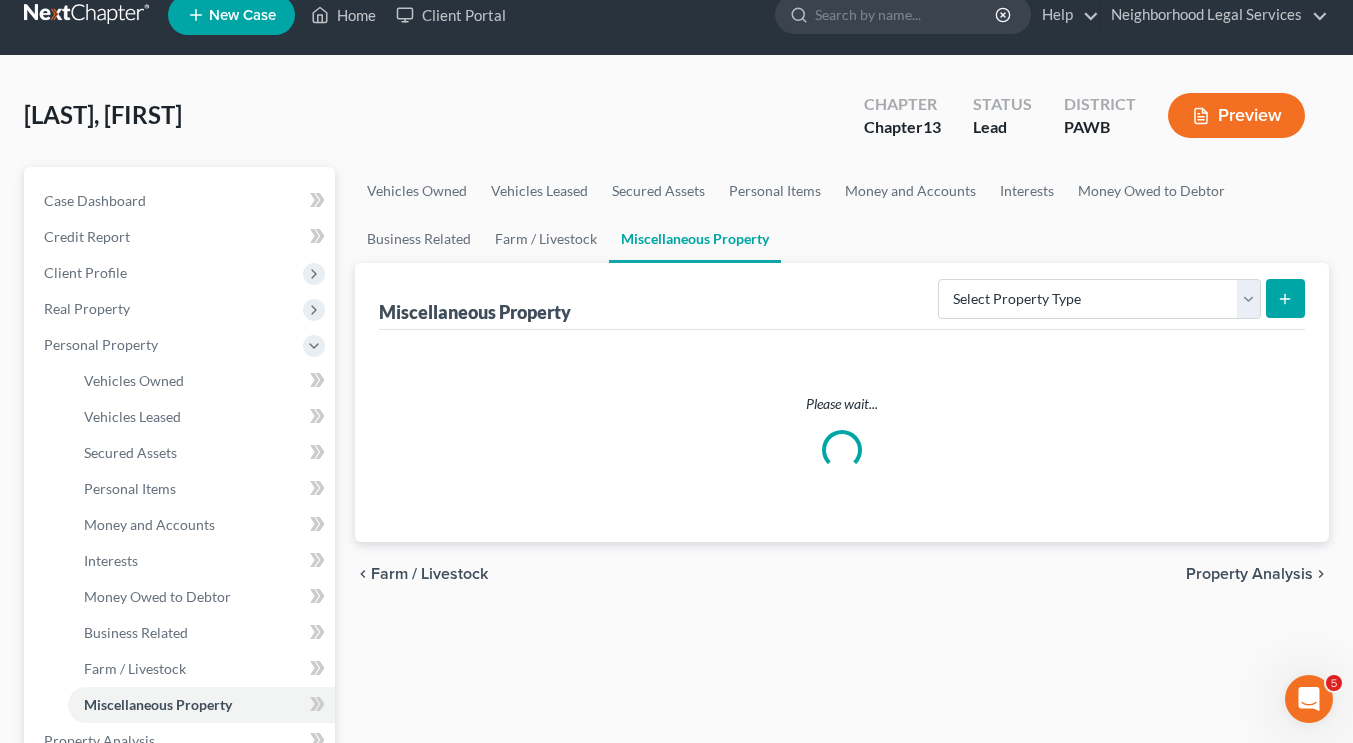 scroll, scrollTop: 0, scrollLeft: 0, axis: both 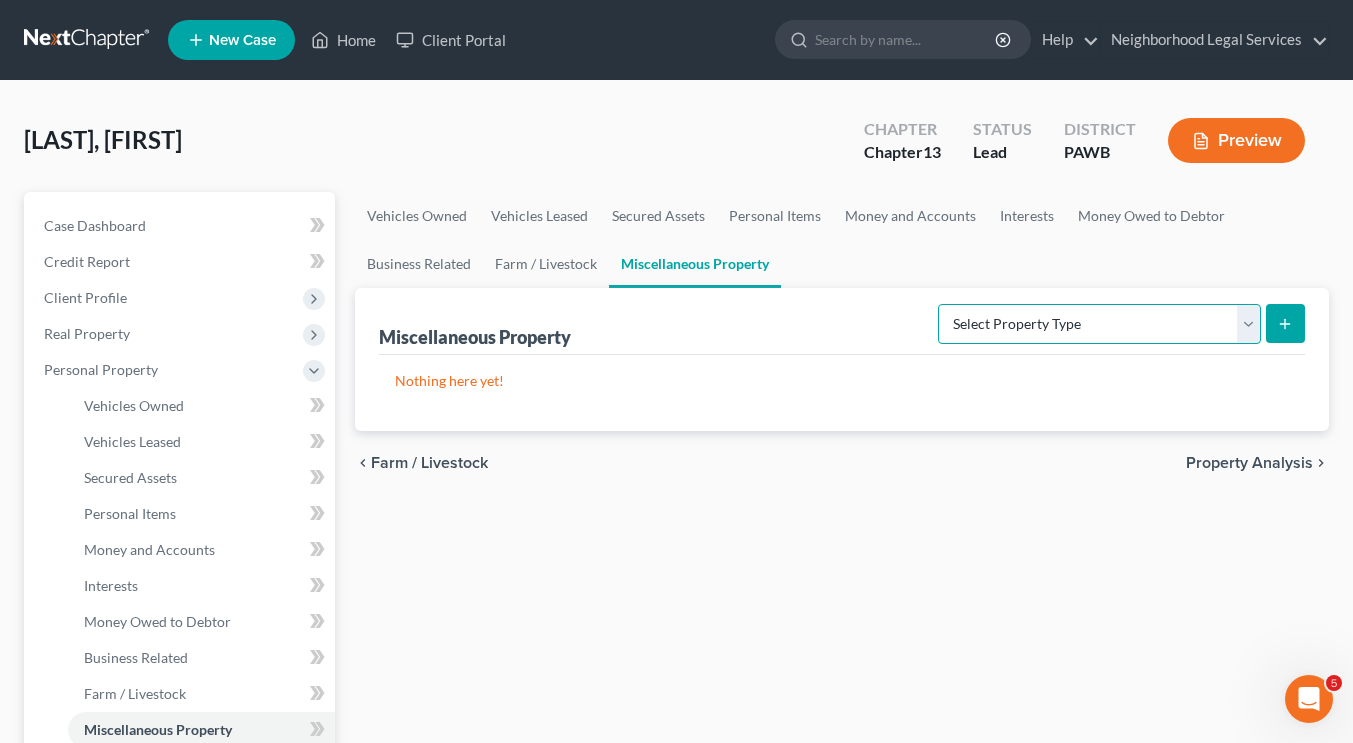 click on "Select Property Type Assigned for Creditor Benefit Within 1 Year Holding for Another Not Yet Listed Stored Within 1 Year Transferred" at bounding box center (1099, 324) 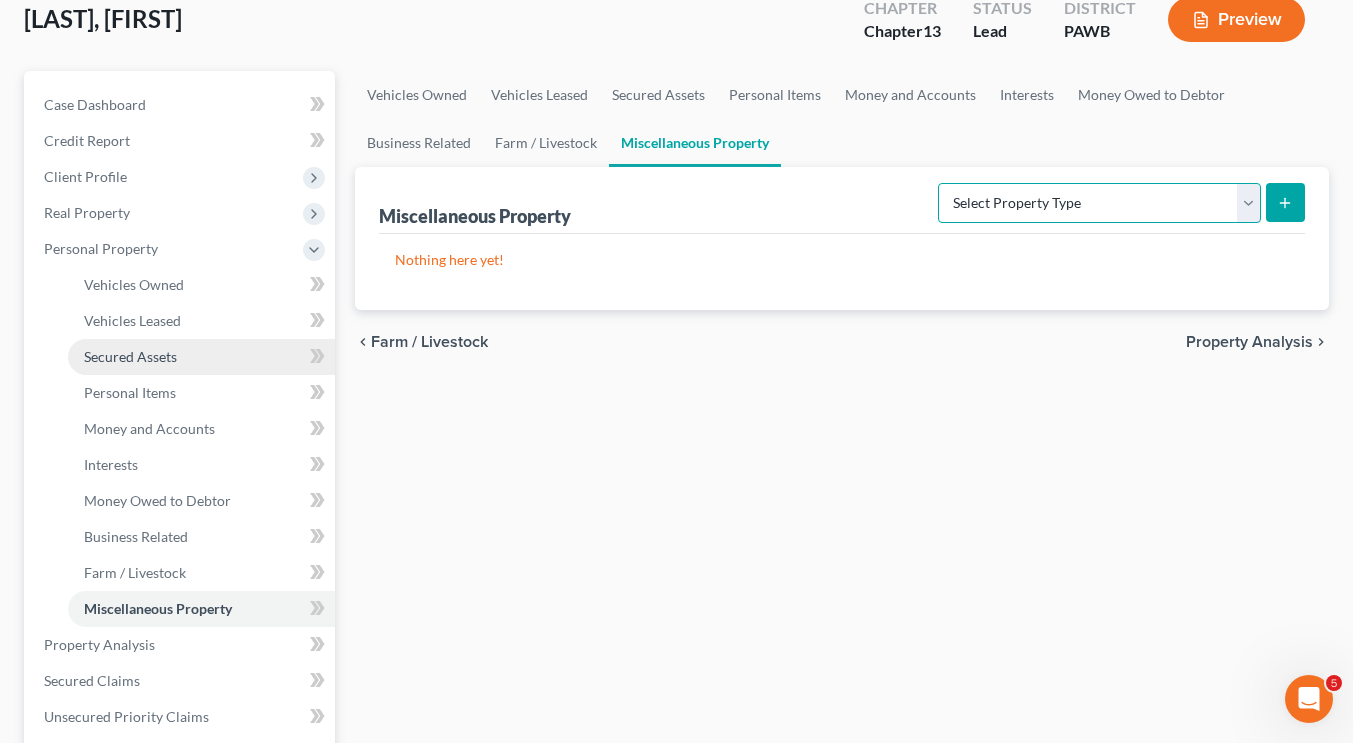 scroll, scrollTop: 126, scrollLeft: 0, axis: vertical 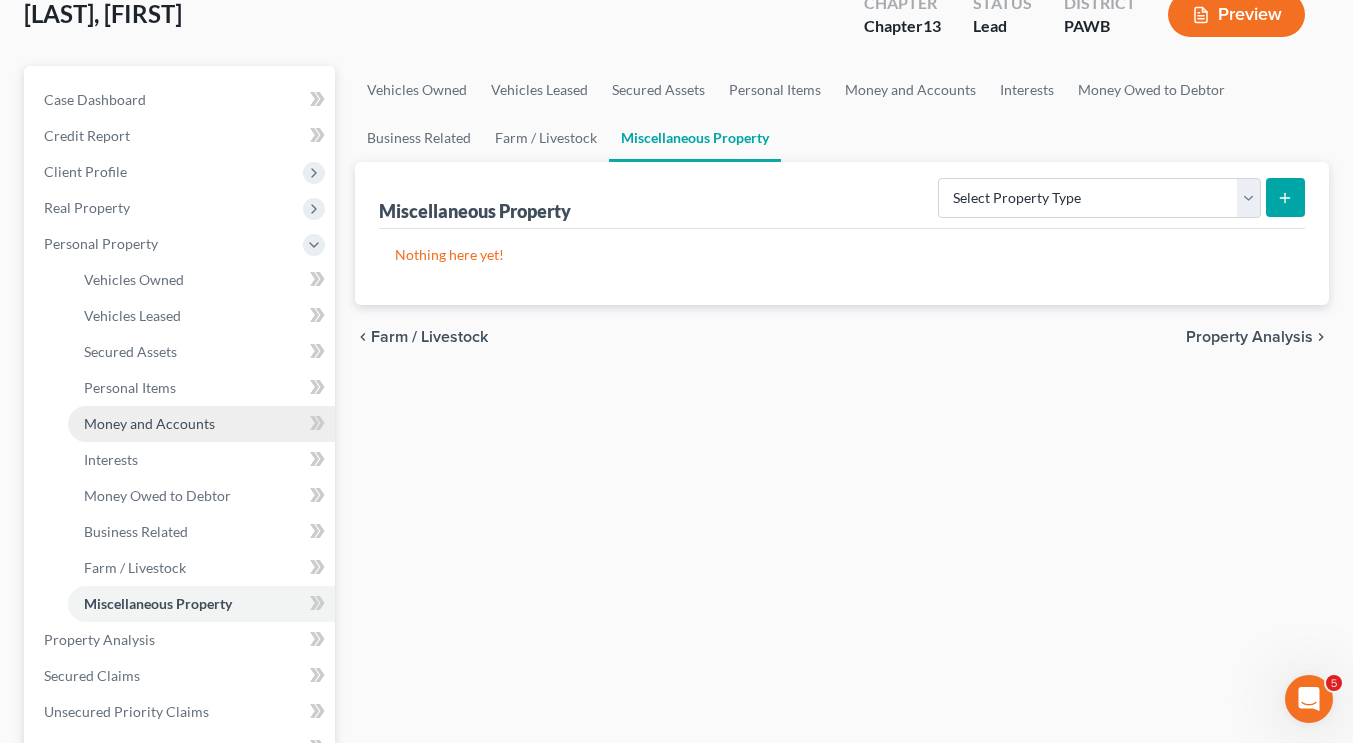 click on "Money and Accounts" at bounding box center (201, 424) 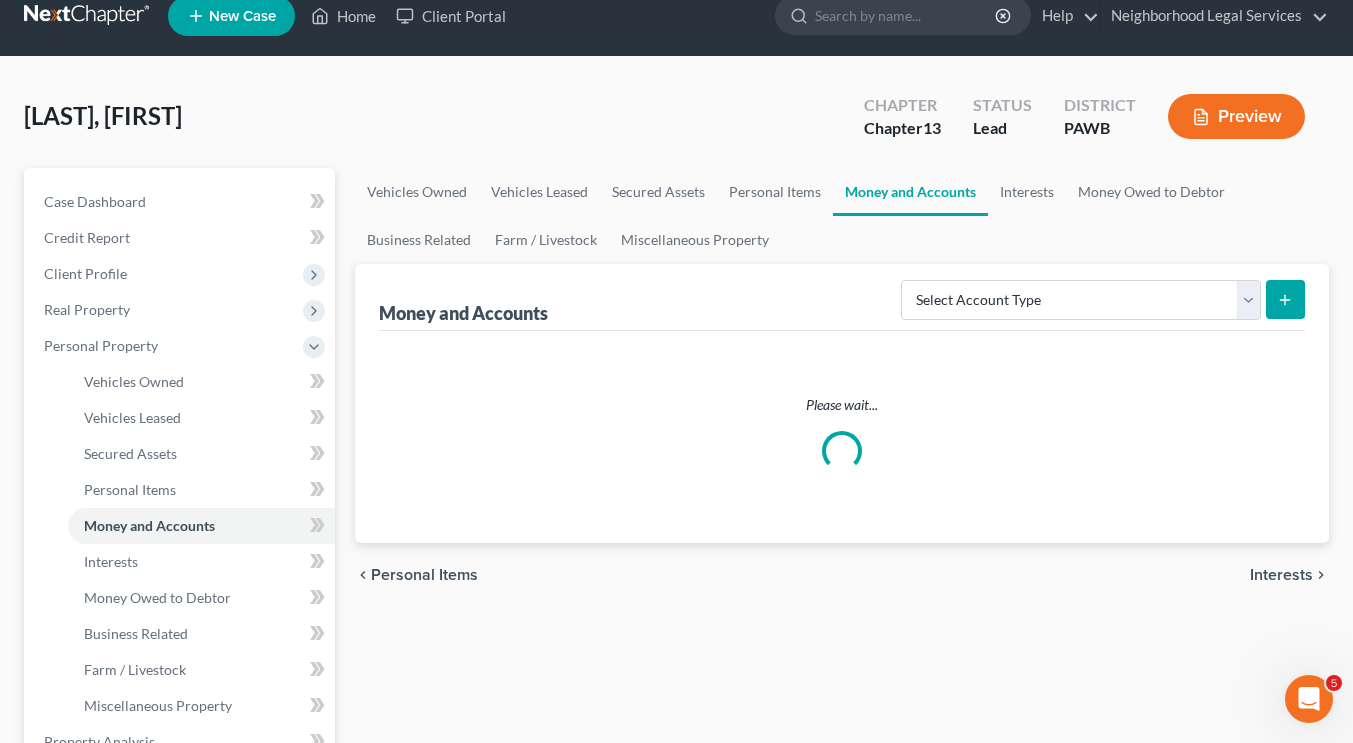 scroll, scrollTop: 0, scrollLeft: 0, axis: both 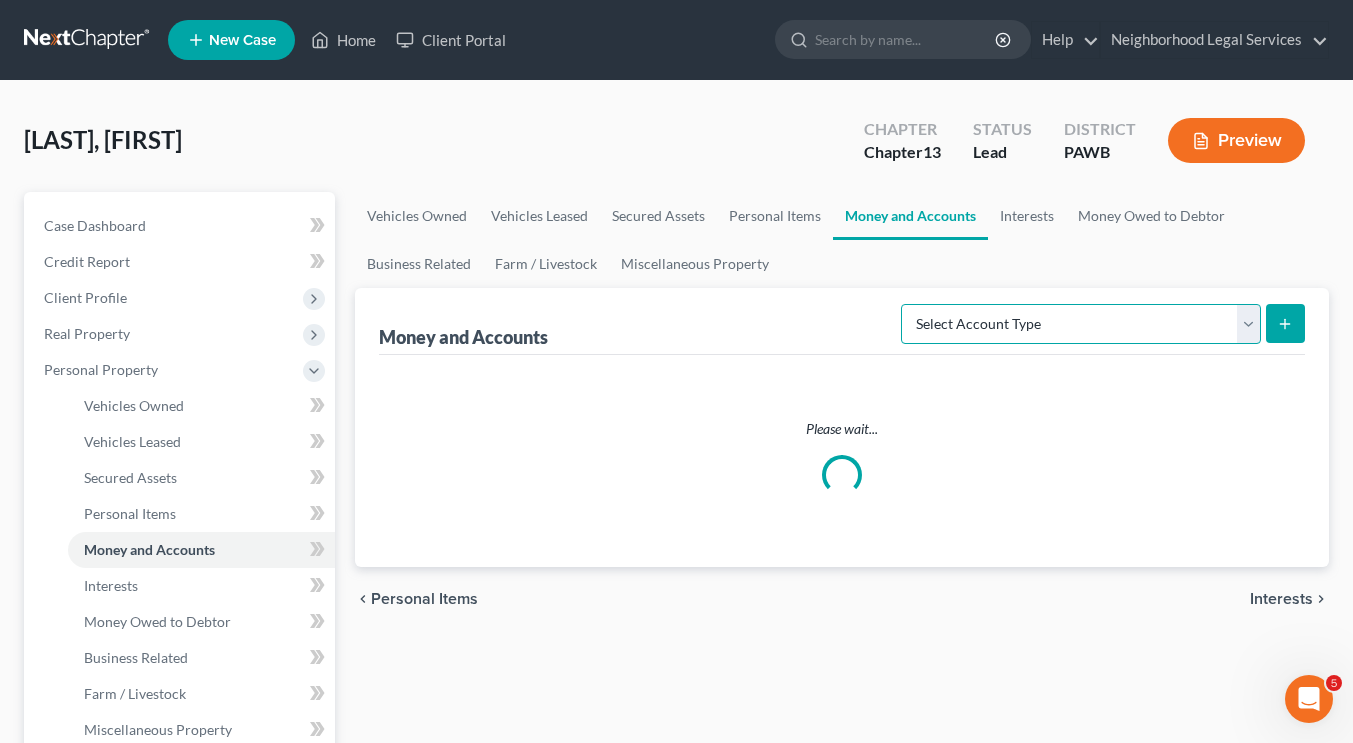 click on "Select Account Type Brokerage Cash on Hand Certificates of Deposit Checking Account Money Market Other (Credit Union, Health Savings Account, etc) Safe Deposit Box Savings Account Security Deposits or Prepayments" at bounding box center [1081, 324] 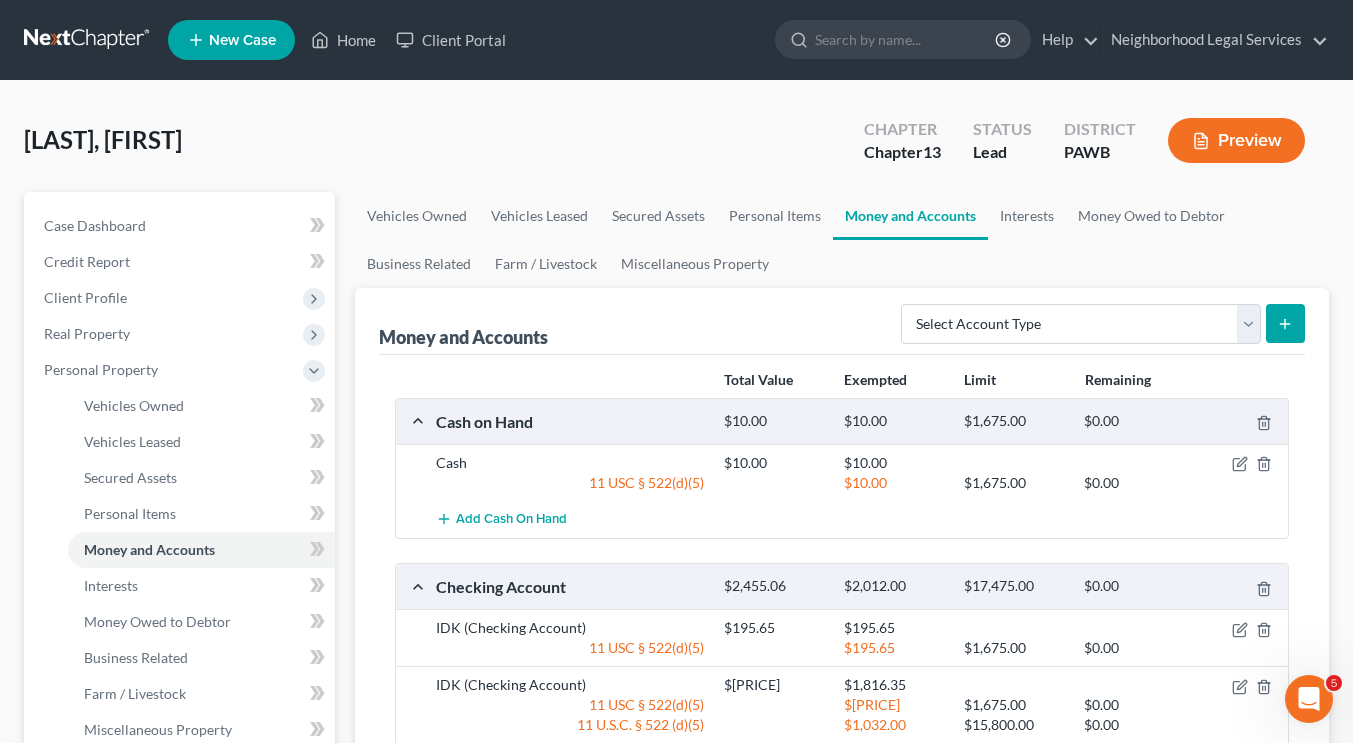 click on "Money and Accounts Select Account Type Brokerage Cash on Hand Certificates of Deposit Checking Account Money Market Other (Credit Union, Health Savings Account, etc) Safe Deposit Box Savings Account Security Deposits or Prepayments" at bounding box center (842, 321) 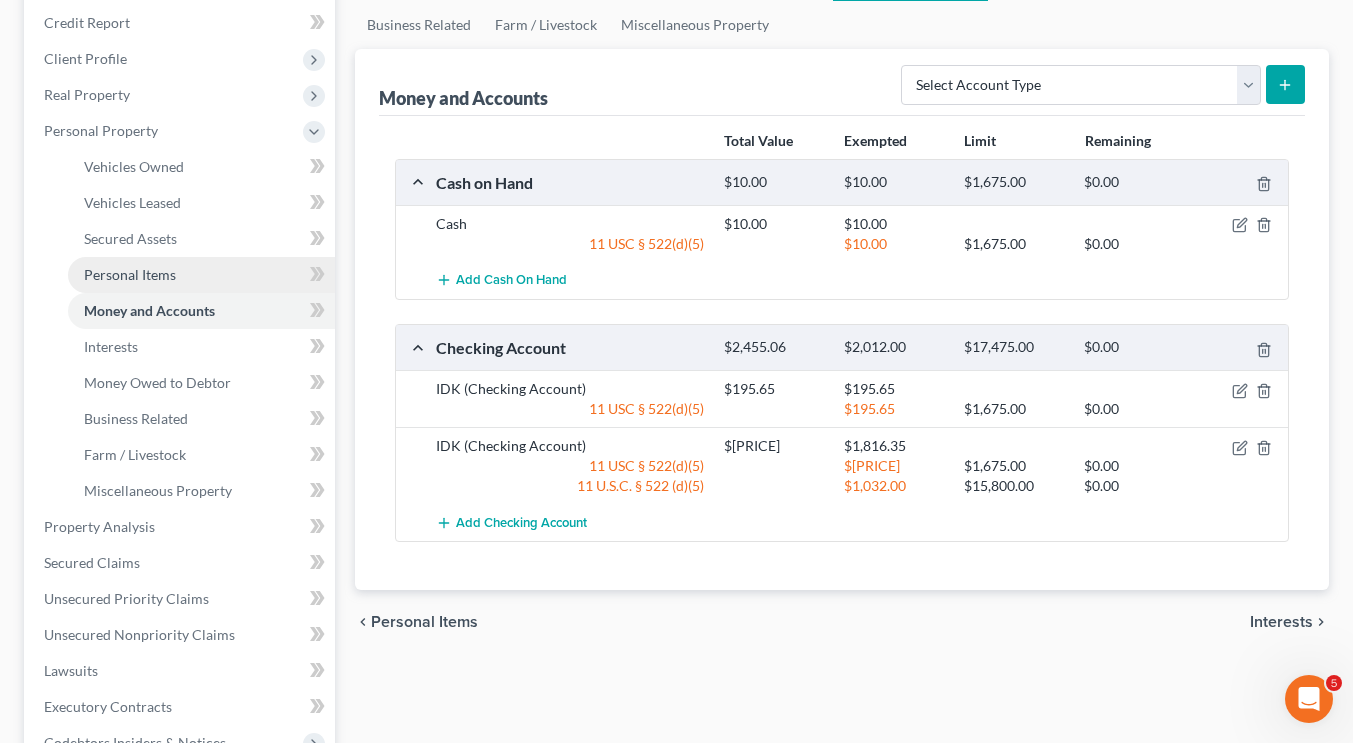 click on "Personal Items" at bounding box center [130, 274] 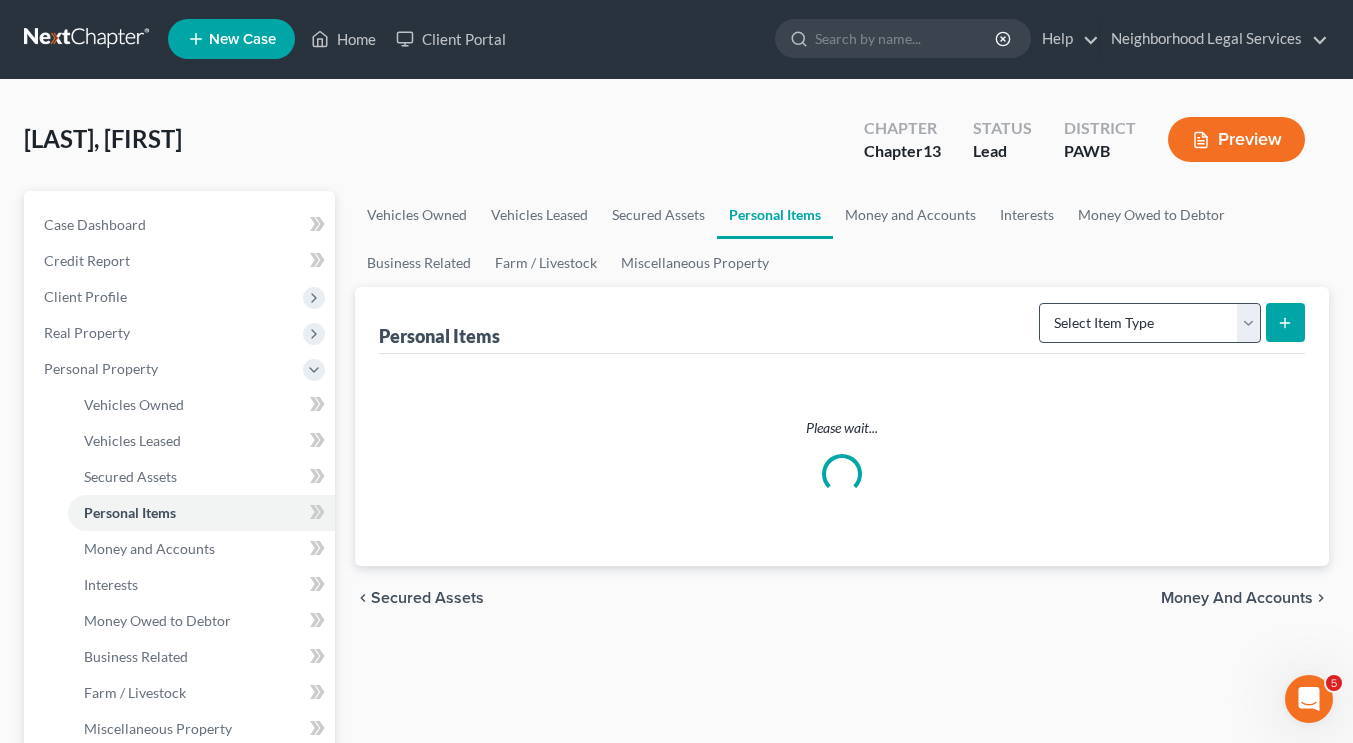 scroll, scrollTop: 0, scrollLeft: 0, axis: both 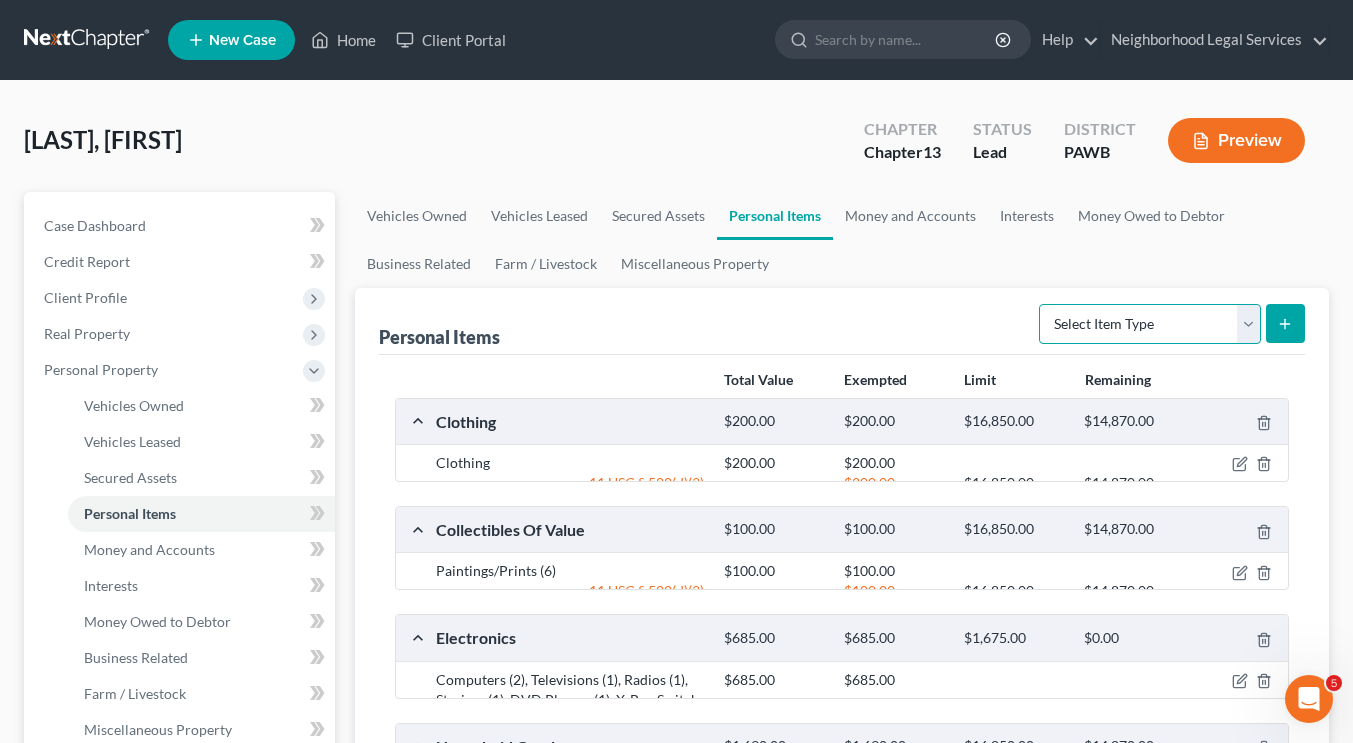 click on "Select Item Type Clothing Collectibles Of Value Electronics Firearms Household Goods Jewelry Other Pet(s) Sports & Hobby Equipment" at bounding box center [1150, 324] 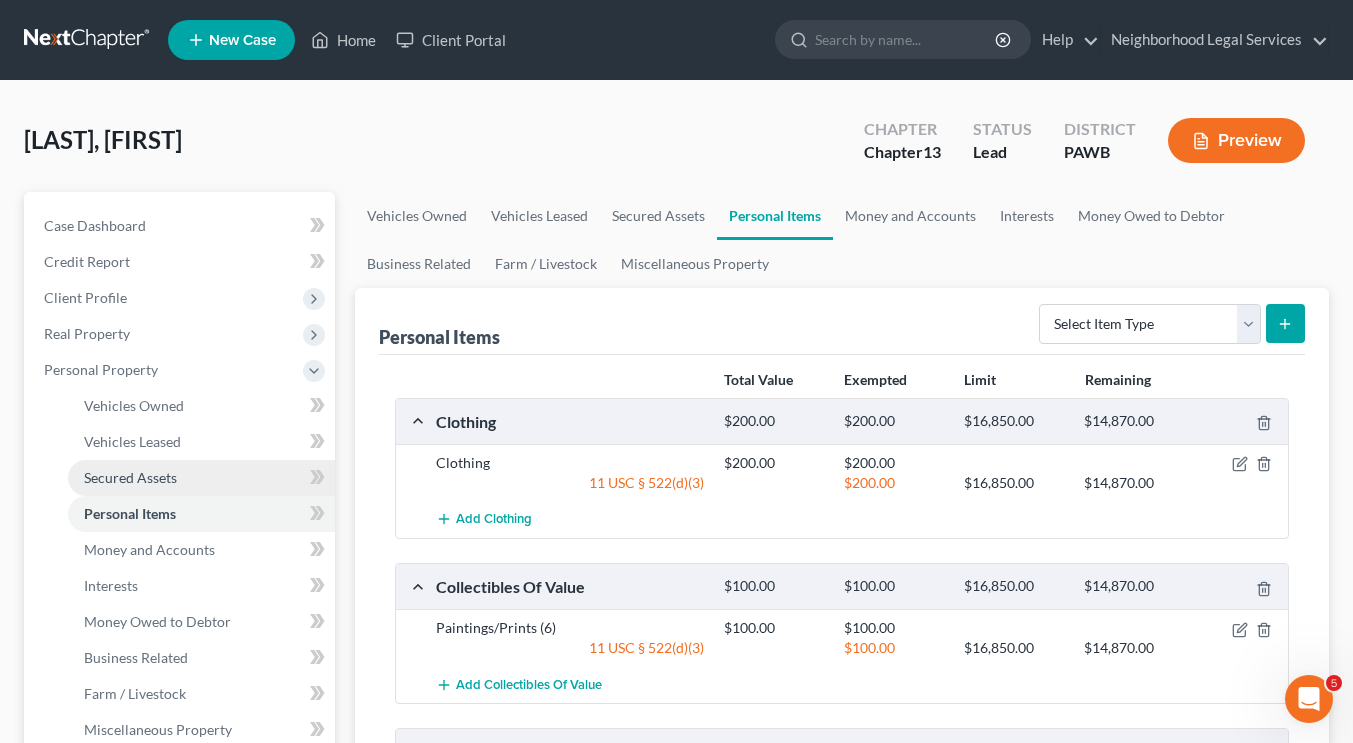 click on "Secured Assets" at bounding box center [201, 478] 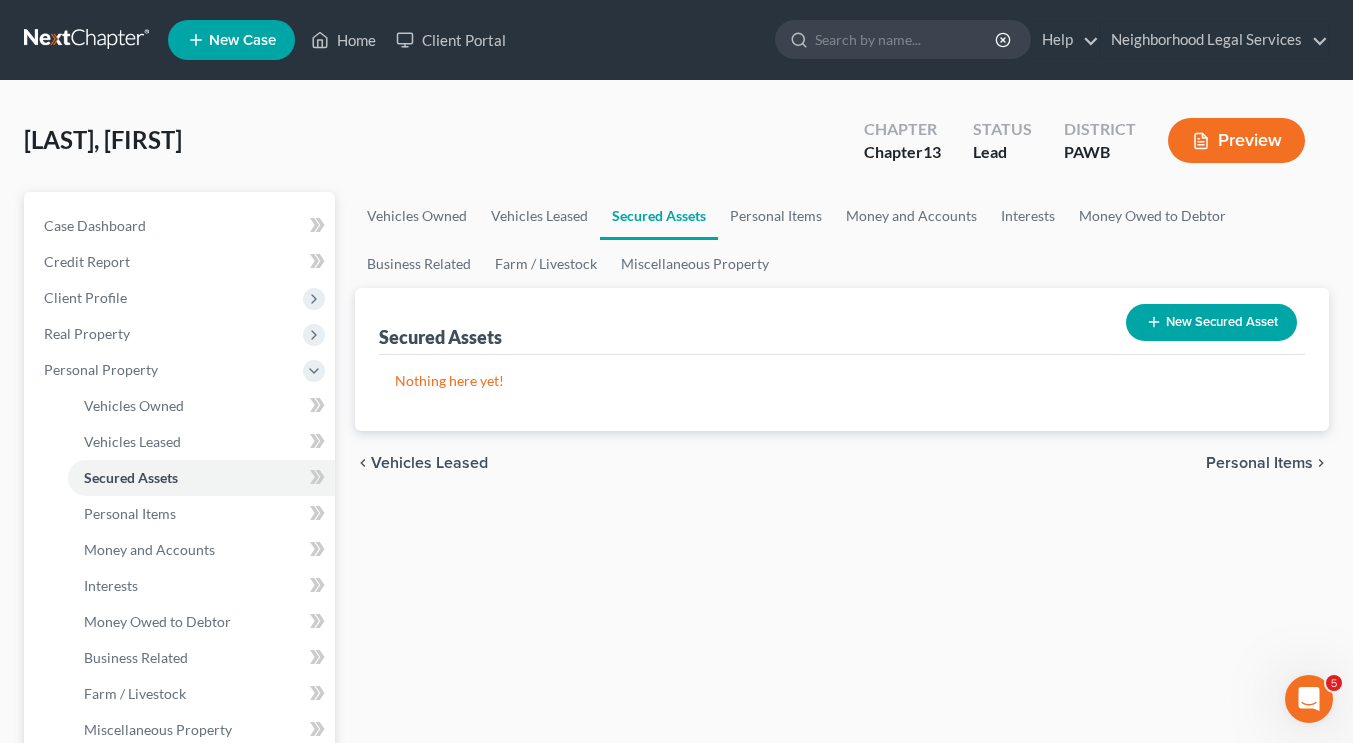 click on "New Secured Asset" at bounding box center (1211, 322) 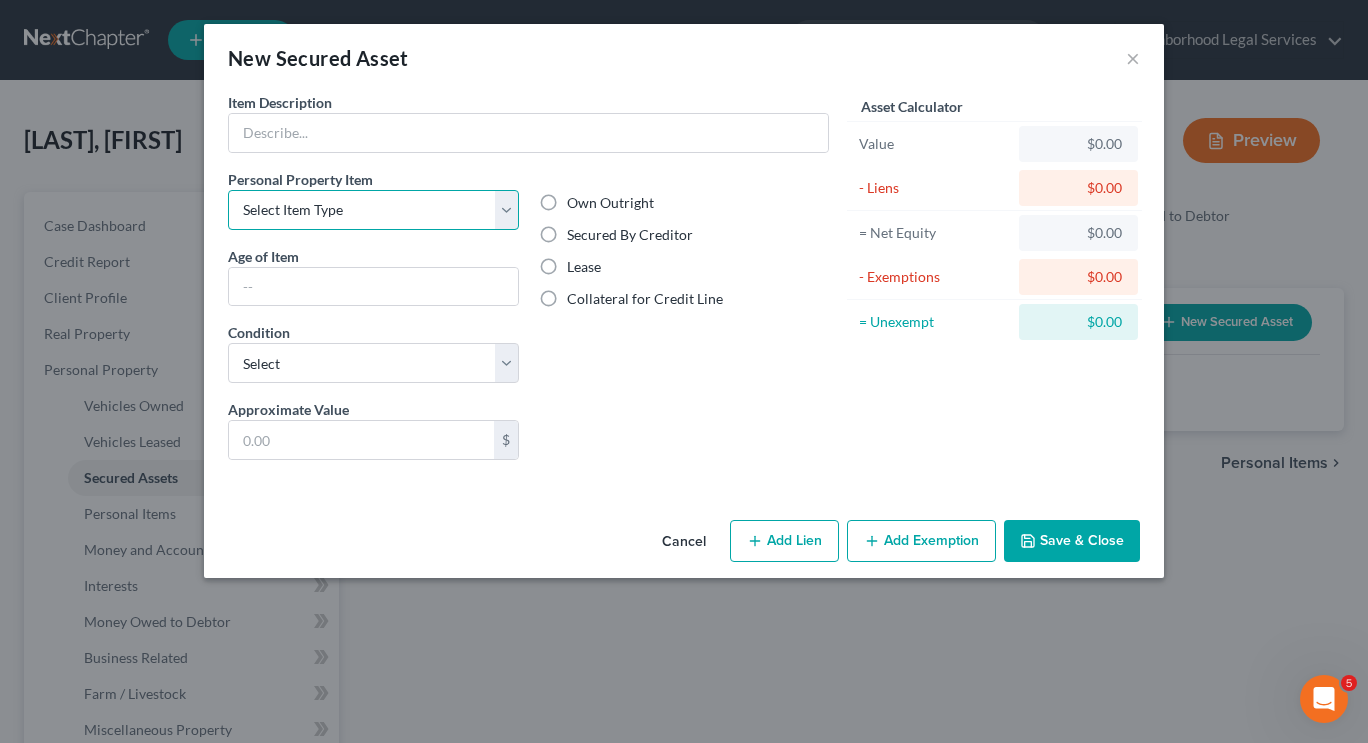 click on "Select Item Type Clothing Collectibles Of Value Electronics Firearms Household Goods Jewelry Other Pet(s) Sports & Hobby Equipment" at bounding box center [373, 210] 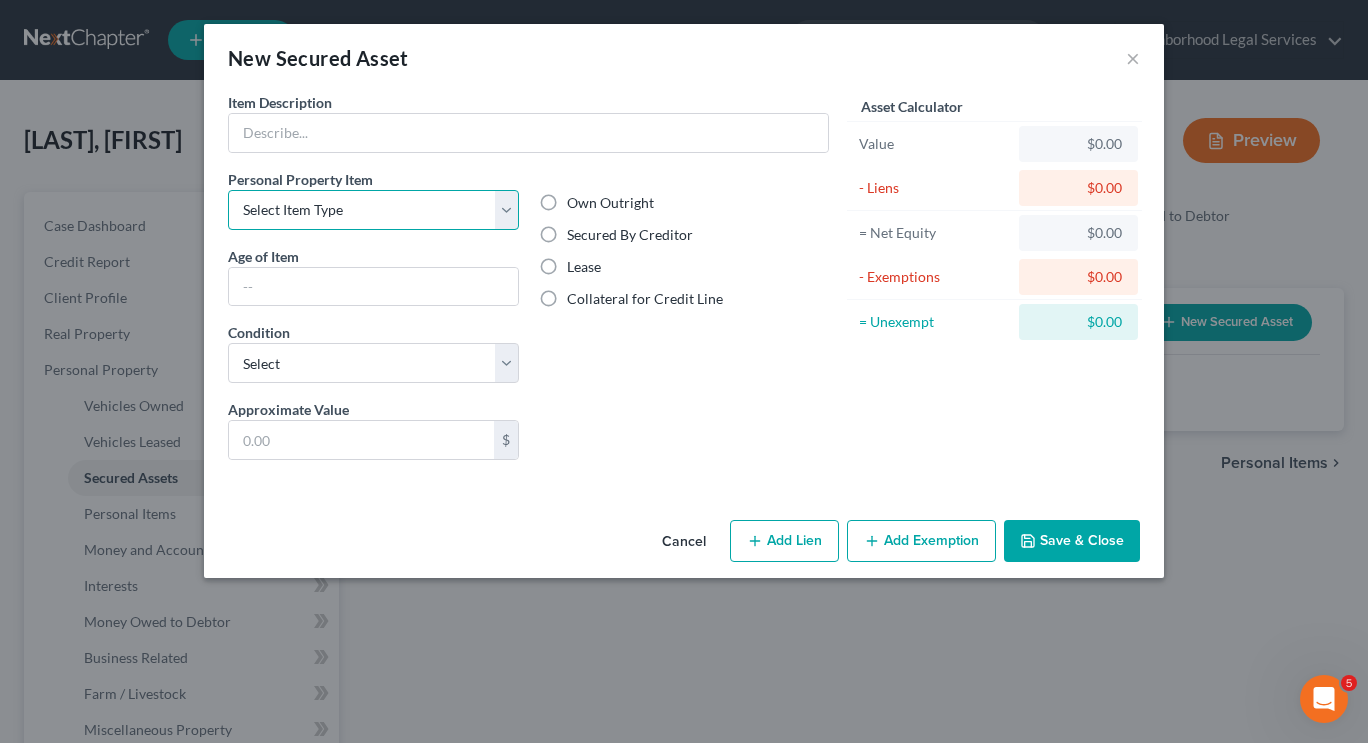 click on "Select Item Type Clothing Collectibles Of Value Electronics Firearms Household Goods Jewelry Other Pet(s) Sports & Hobby Equipment" at bounding box center [373, 210] 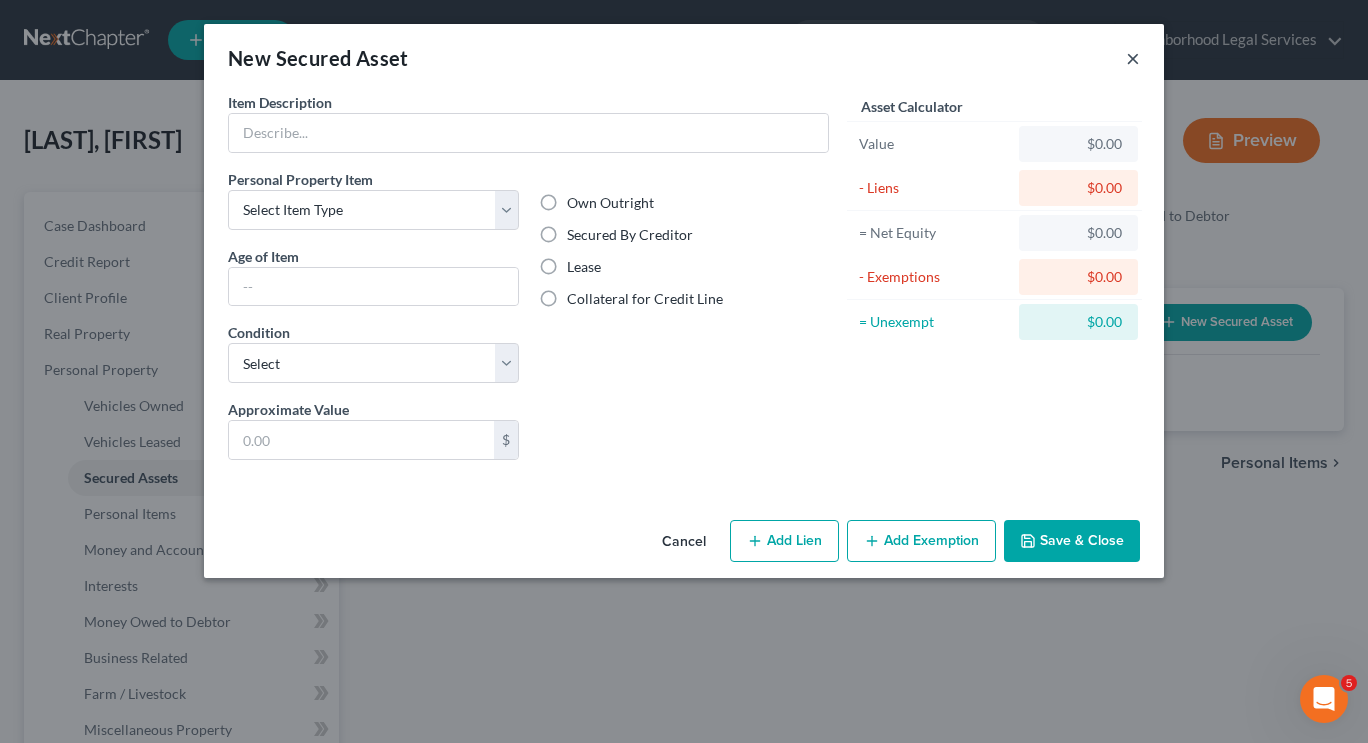 click on "×" at bounding box center (1133, 58) 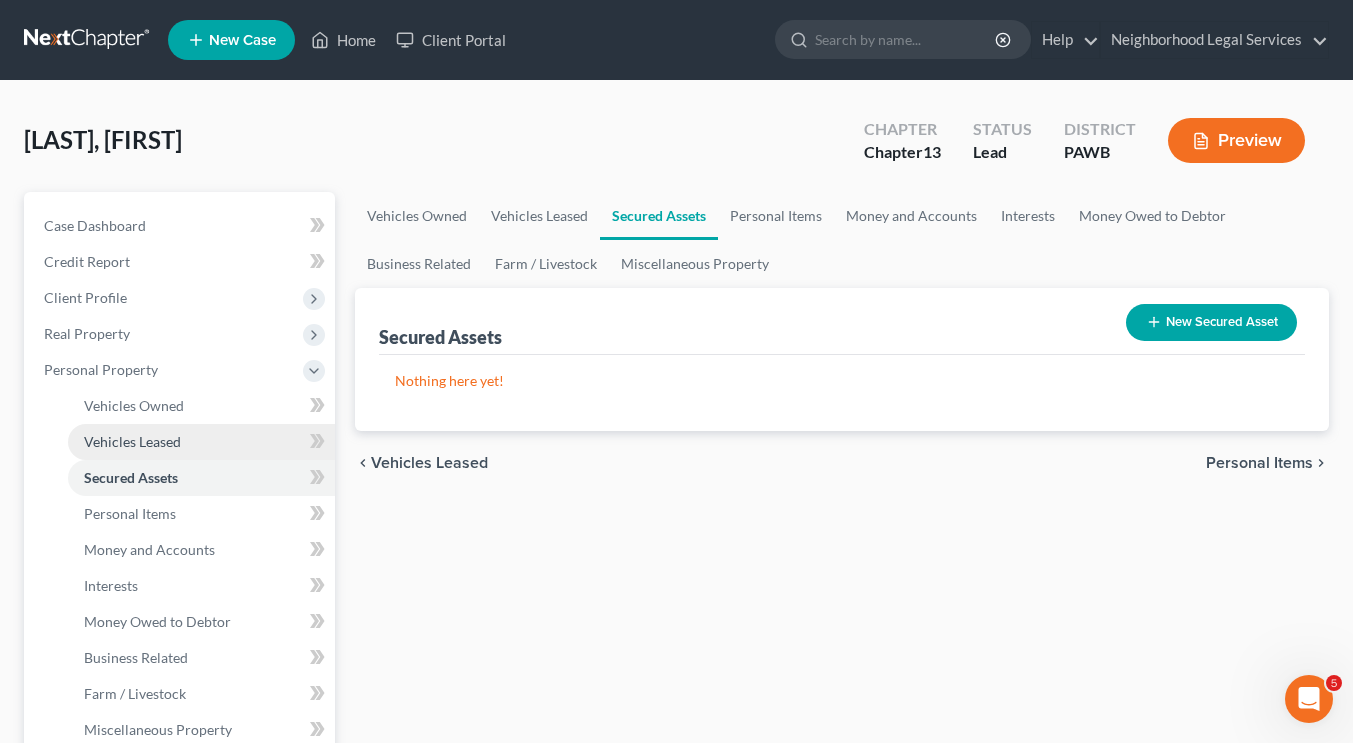 scroll, scrollTop: 60, scrollLeft: 0, axis: vertical 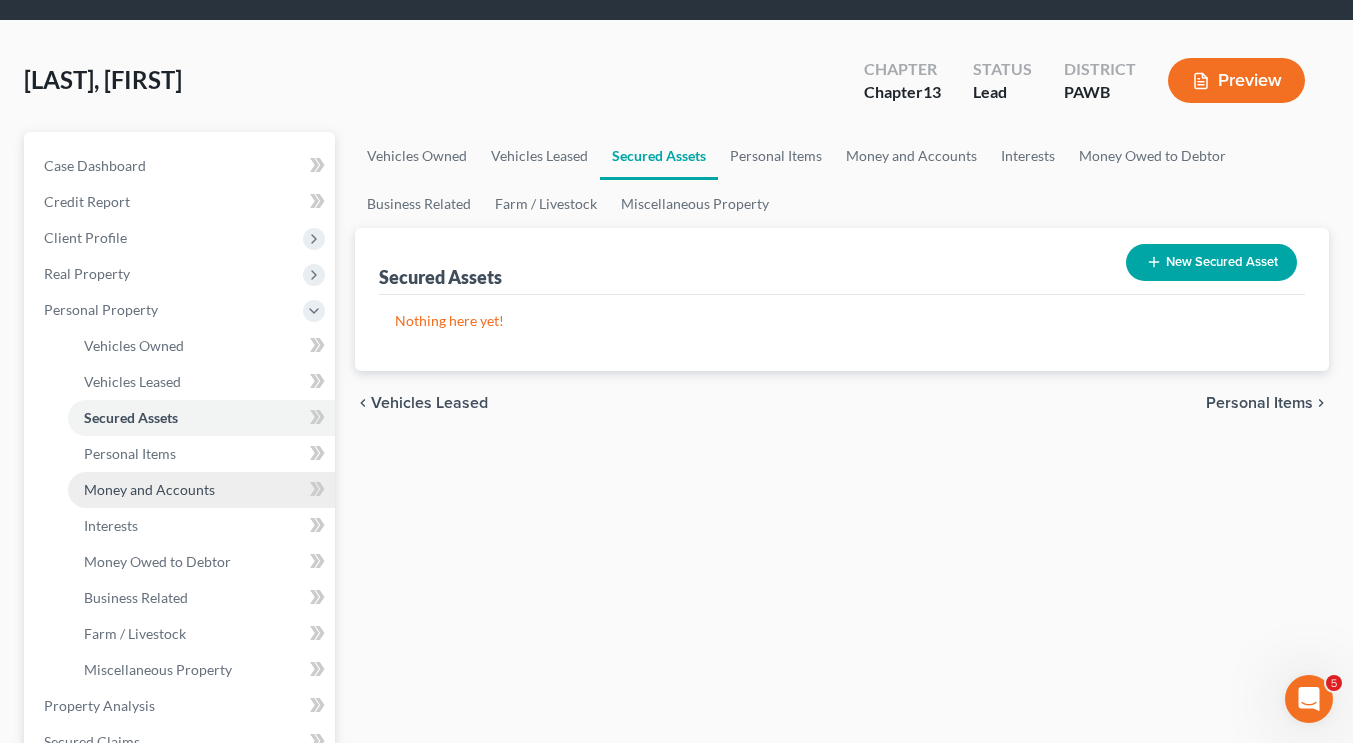 click on "Money and Accounts" at bounding box center (201, 490) 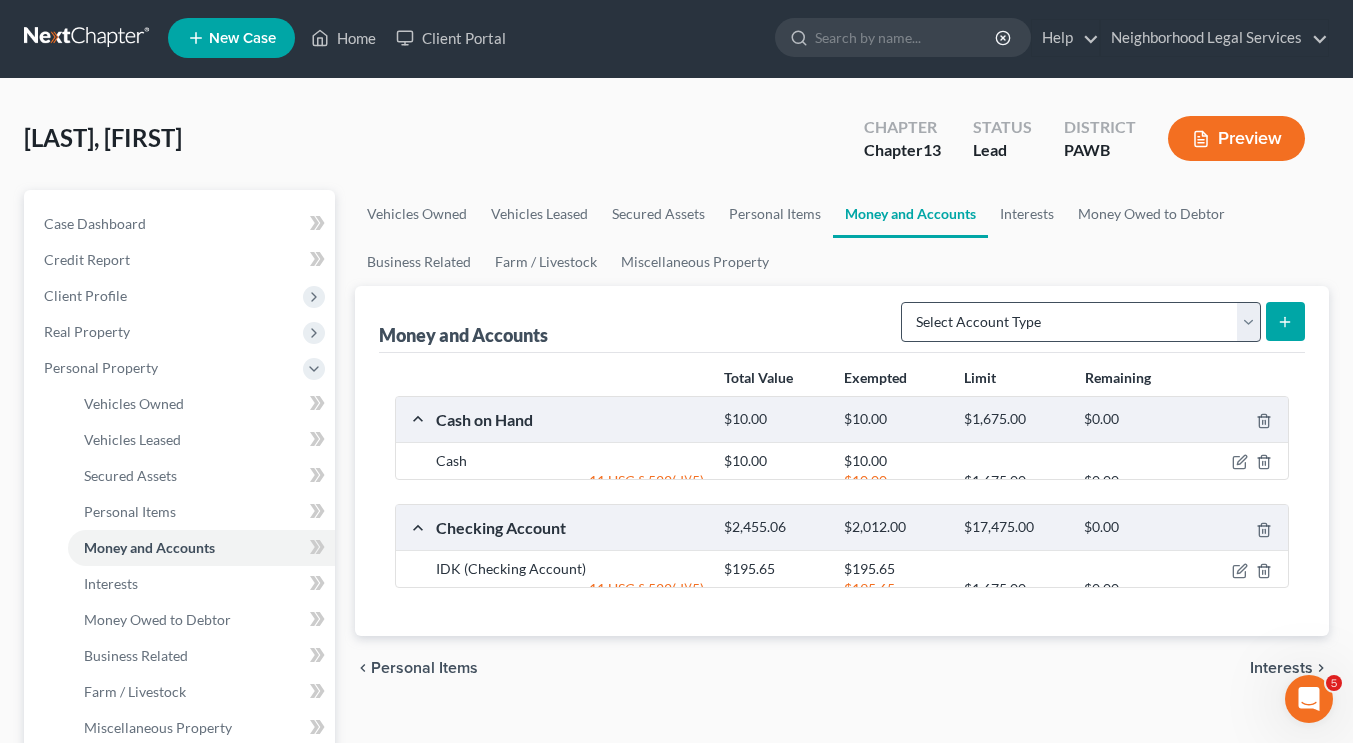 scroll, scrollTop: 0, scrollLeft: 0, axis: both 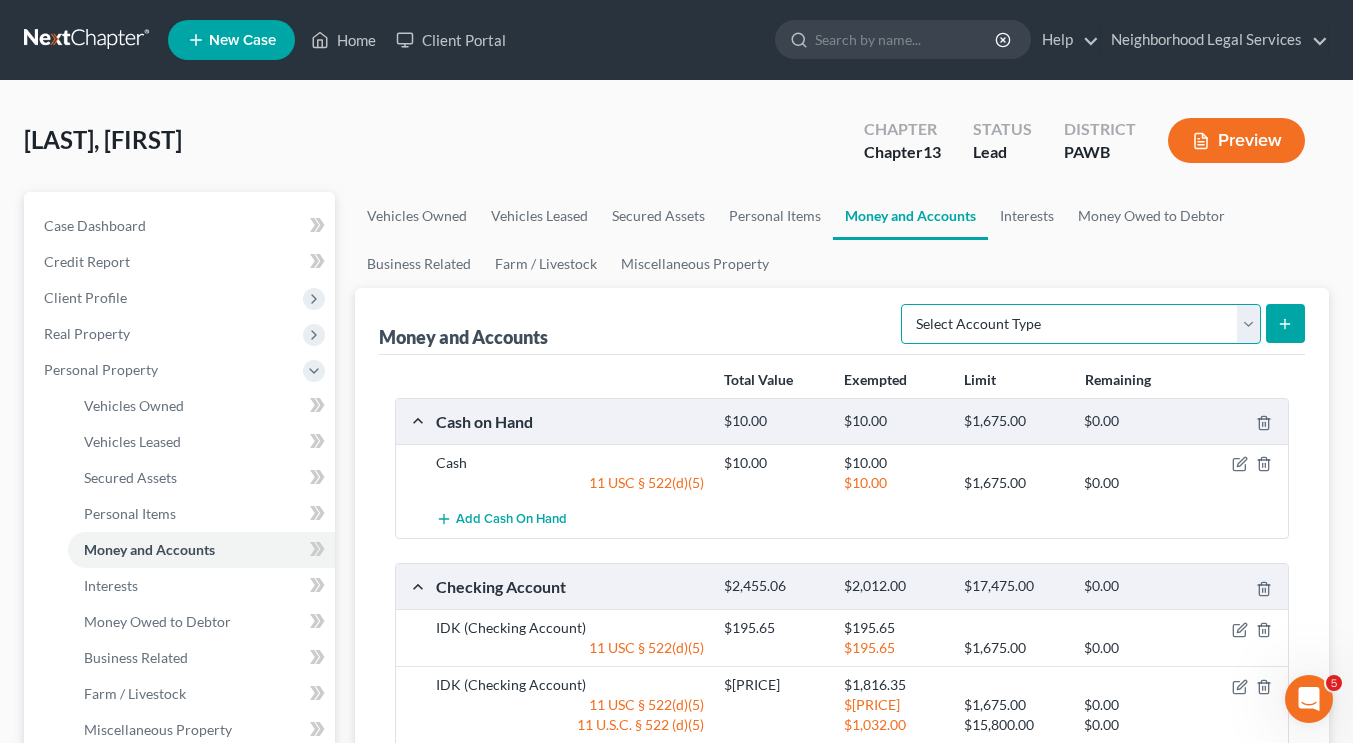 click on "Select Account Type Brokerage Cash on Hand Certificates of Deposit Checking Account Money Market Other (Credit Union, Health Savings Account, etc) Safe Deposit Box Savings Account Security Deposits or Prepayments" at bounding box center (1081, 324) 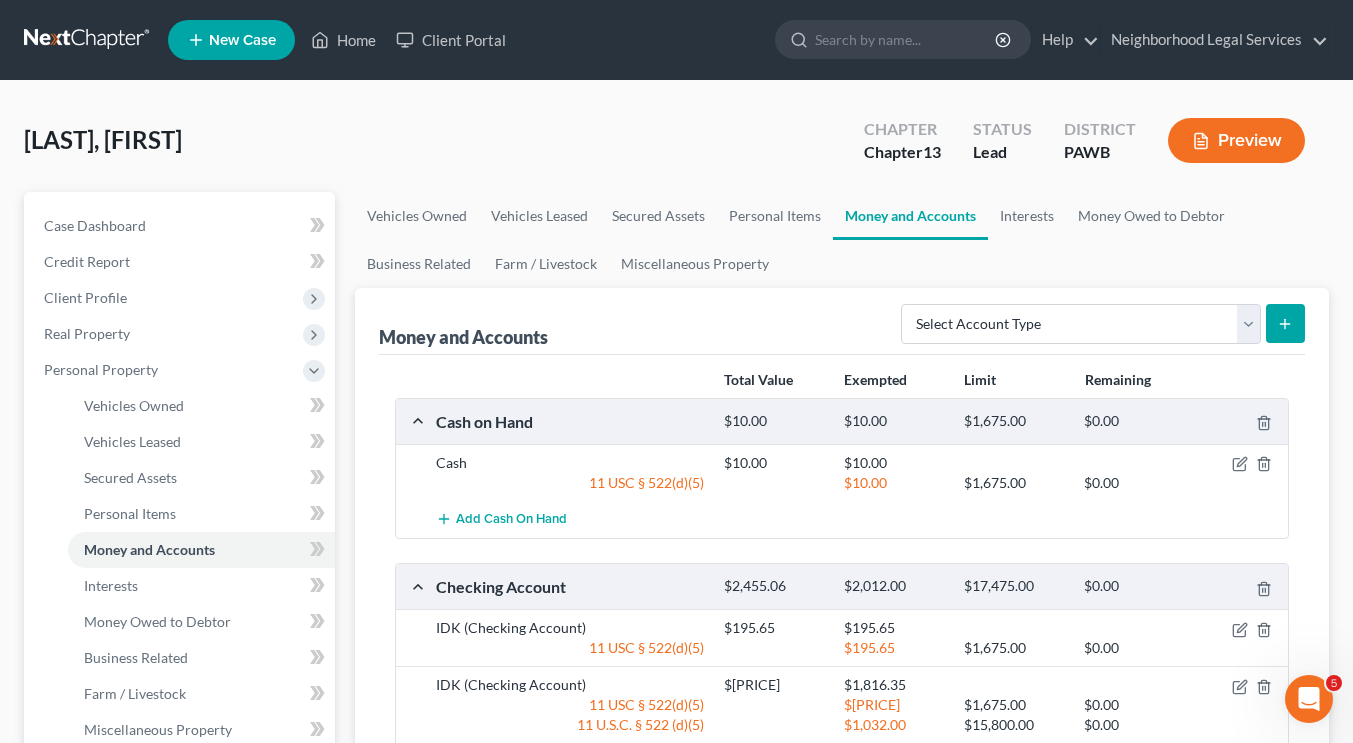 click on "Money and Accounts Select Account Type Brokerage Cash on Hand Certificates of Deposit Checking Account Money Market Other (Credit Union, Health Savings Account, etc) Safe Deposit Box Savings Account Security Deposits or Prepayments" at bounding box center [842, 321] 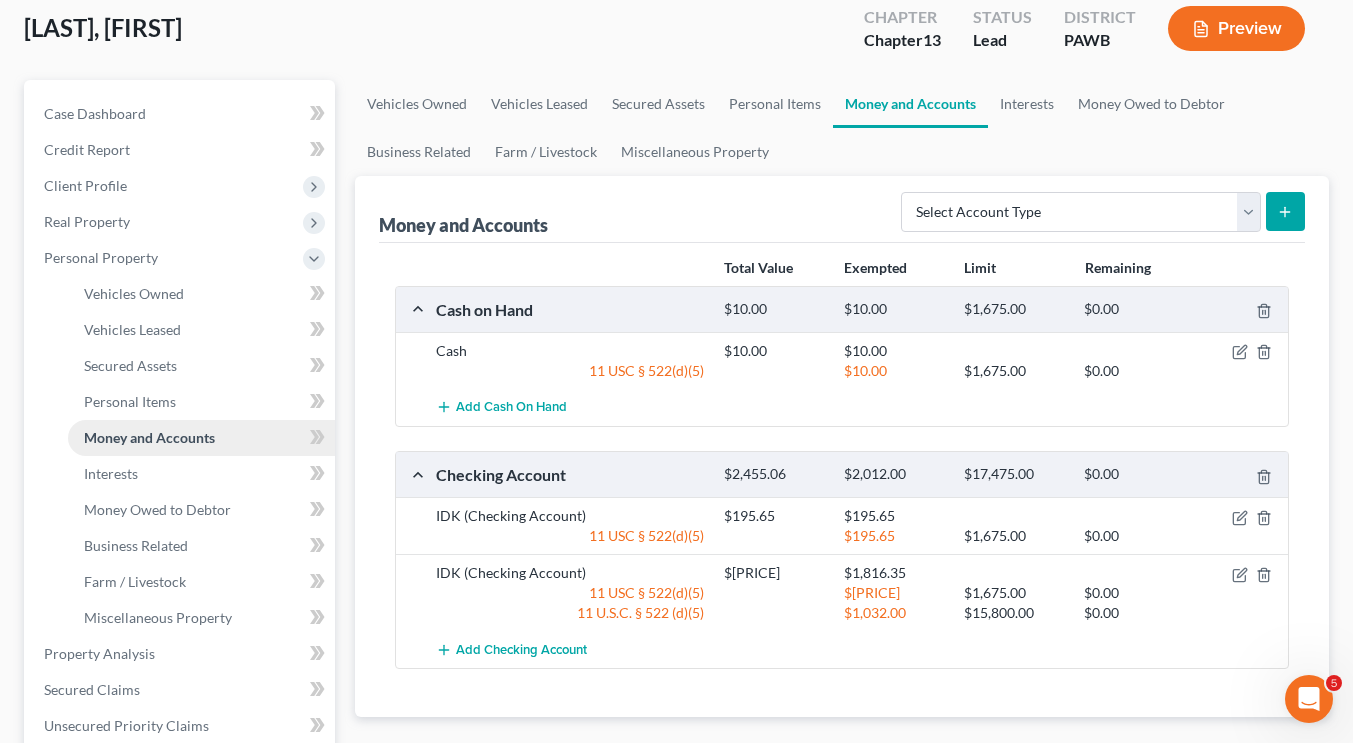 scroll, scrollTop: 115, scrollLeft: 0, axis: vertical 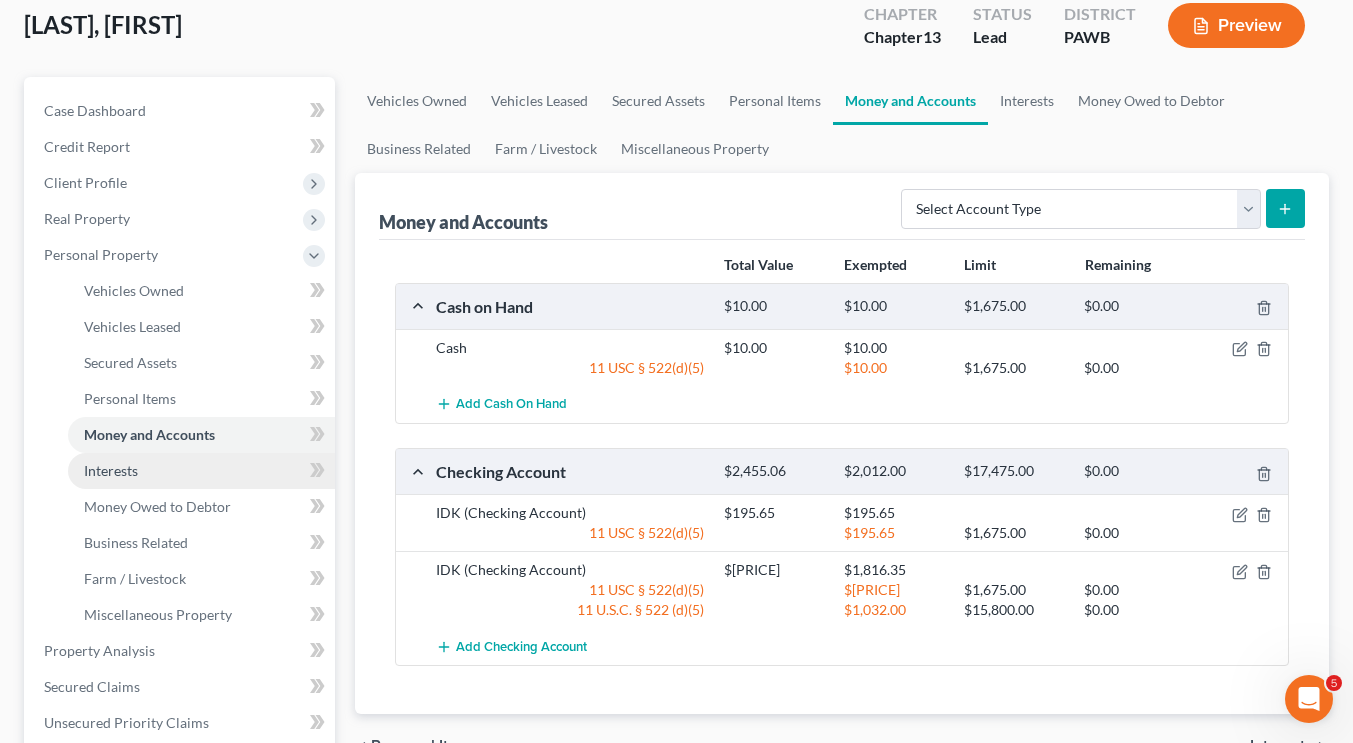 click on "Interests" at bounding box center [201, 471] 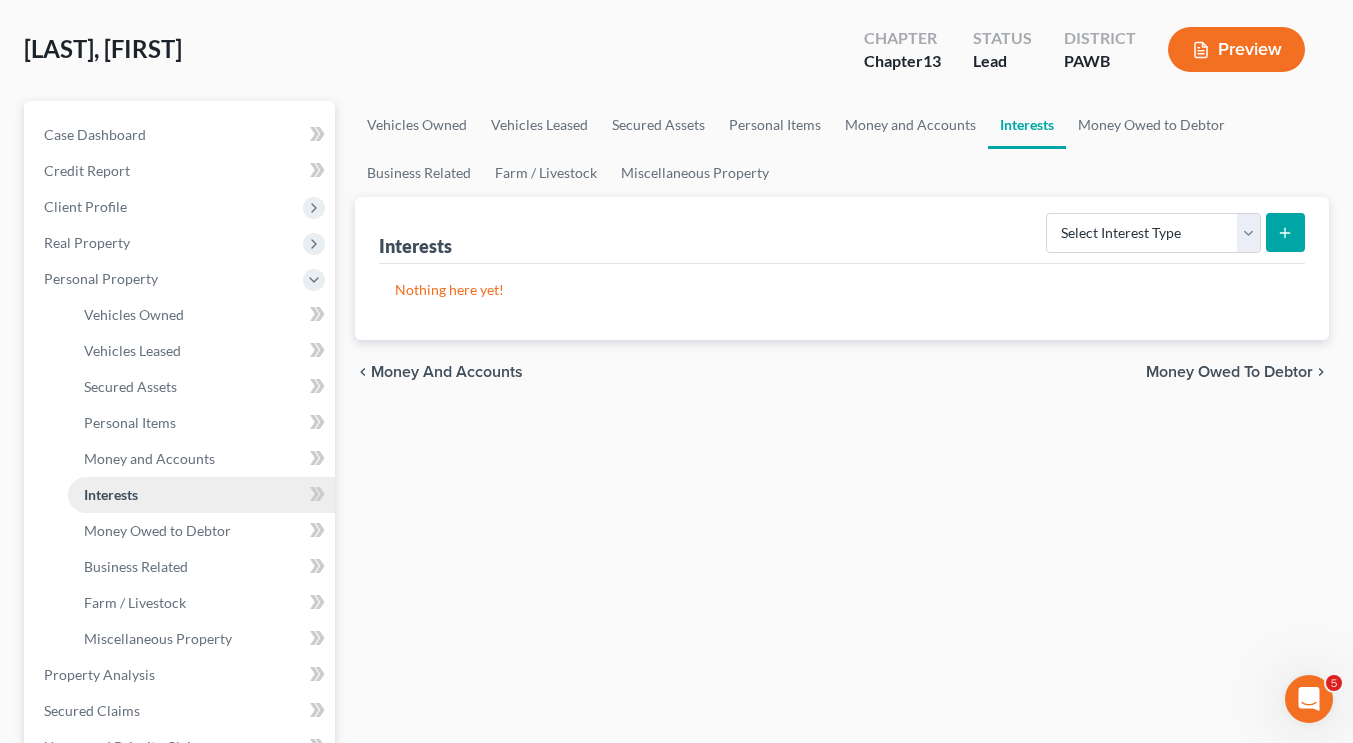 scroll, scrollTop: 92, scrollLeft: 0, axis: vertical 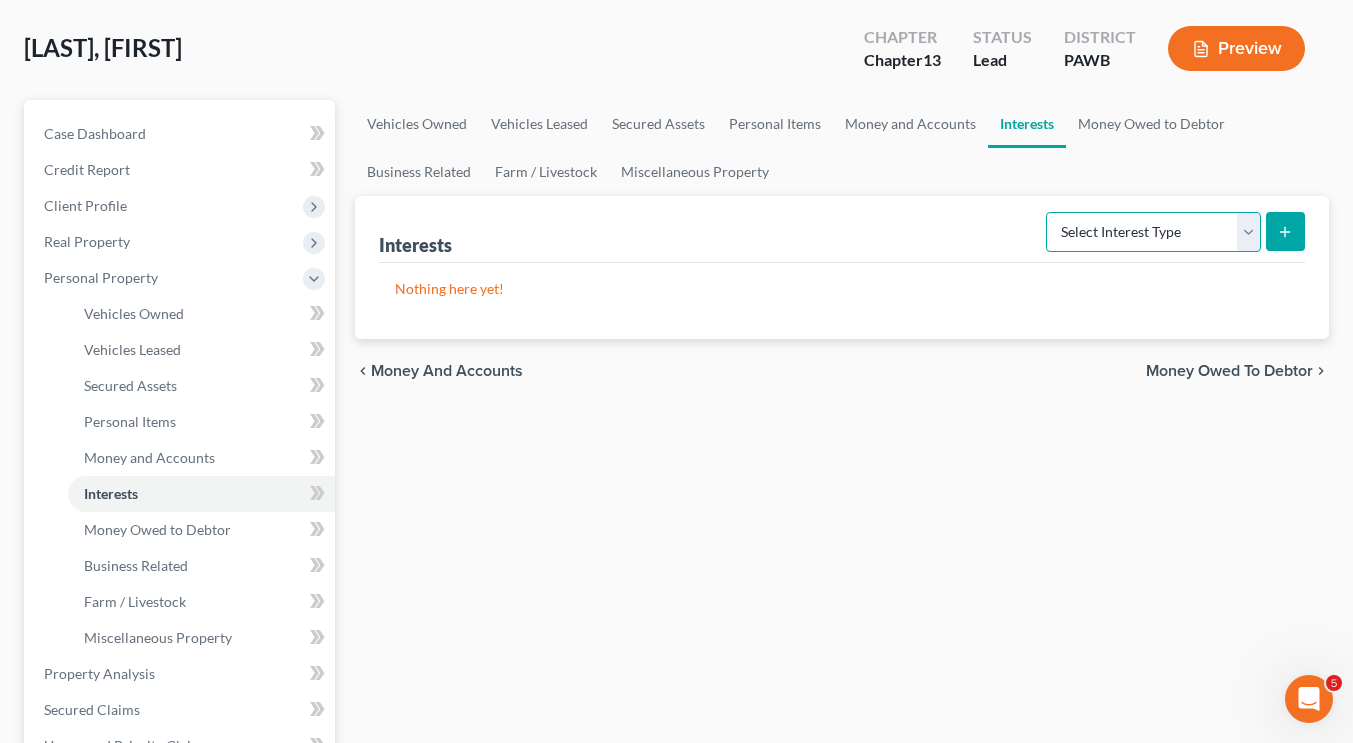 click on "Select Interest Type 401K Annuity Bond Education IRA Government Bond Government Pension Plan Incorporated Business IRA Joint Venture (Active) Joint Venture (Inactive) Keogh Mutual Fund Other Retirement Plan Partnership (Active) Partnership (Inactive) Pension Plan Stock Term Life Insurance Unincorporated Business Whole Life Insurance" at bounding box center [1153, 232] 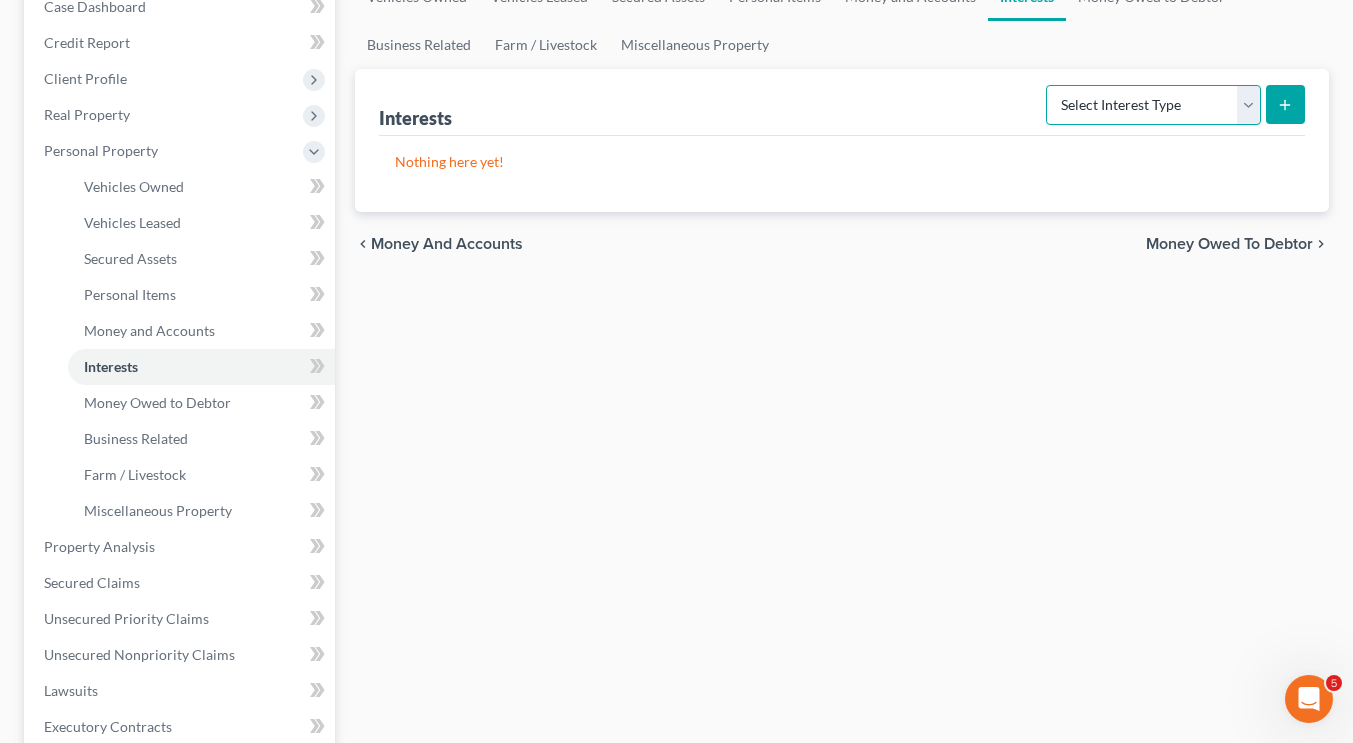 scroll, scrollTop: 250, scrollLeft: 0, axis: vertical 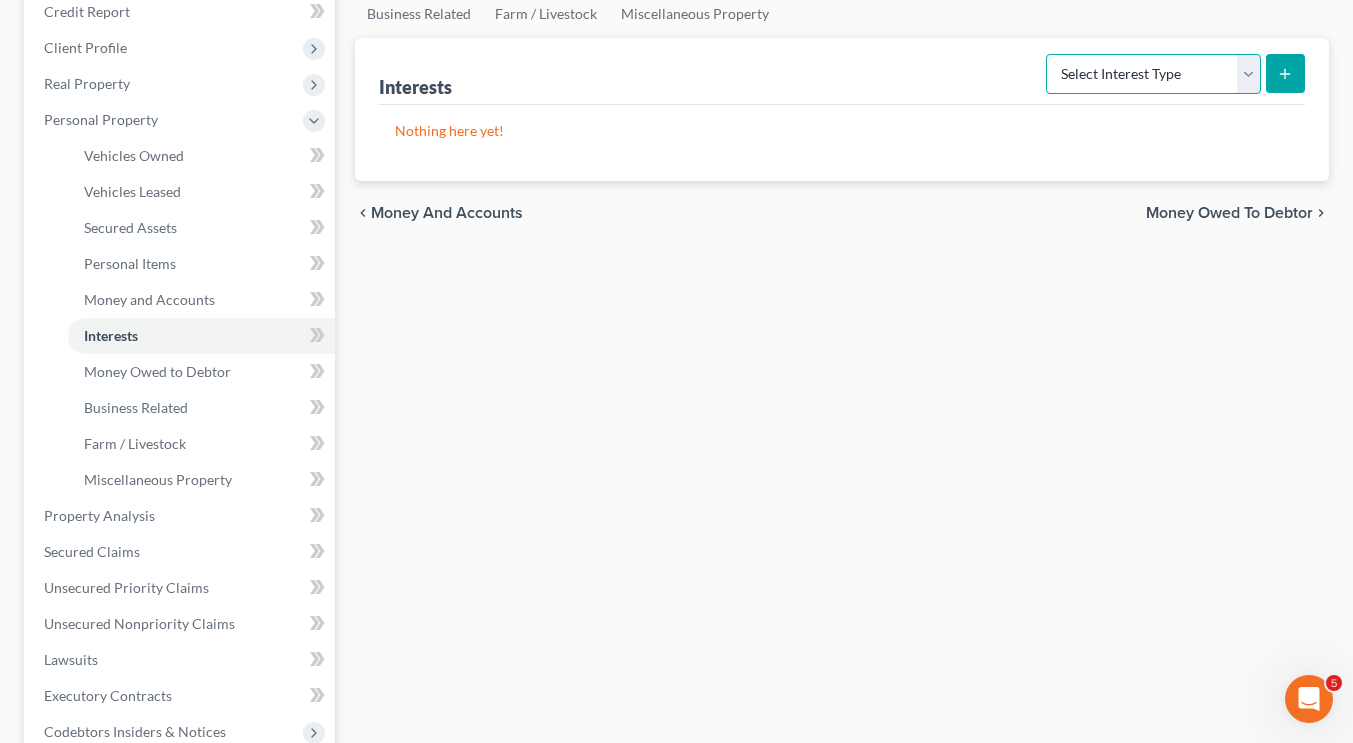 click on "Select Interest Type 401K Annuity Bond Education IRA Government Bond Government Pension Plan Incorporated Business IRA Joint Venture (Active) Joint Venture (Inactive) Keogh Mutual Fund Other Retirement Plan Partnership (Active) Partnership (Inactive) Pension Plan Stock Term Life Insurance Unincorporated Business Whole Life Insurance" at bounding box center [1153, 74] 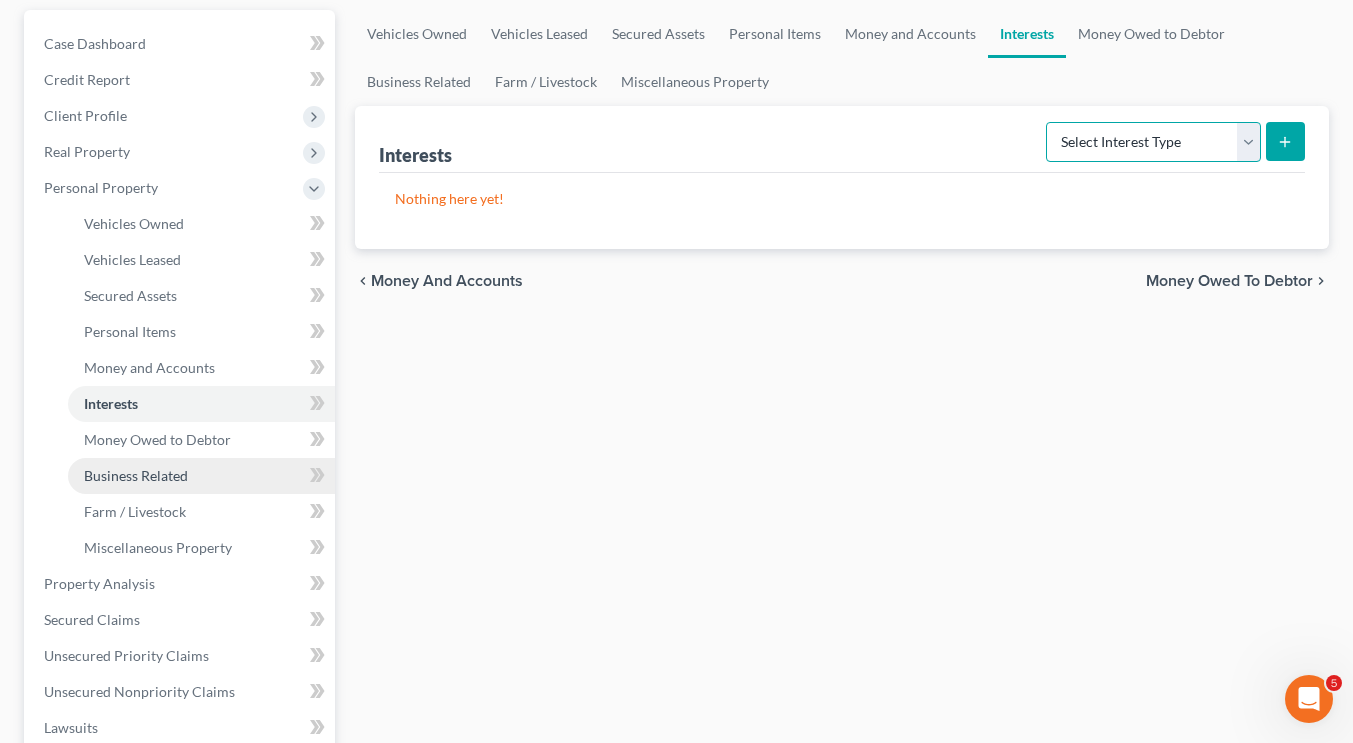 scroll, scrollTop: 181, scrollLeft: 0, axis: vertical 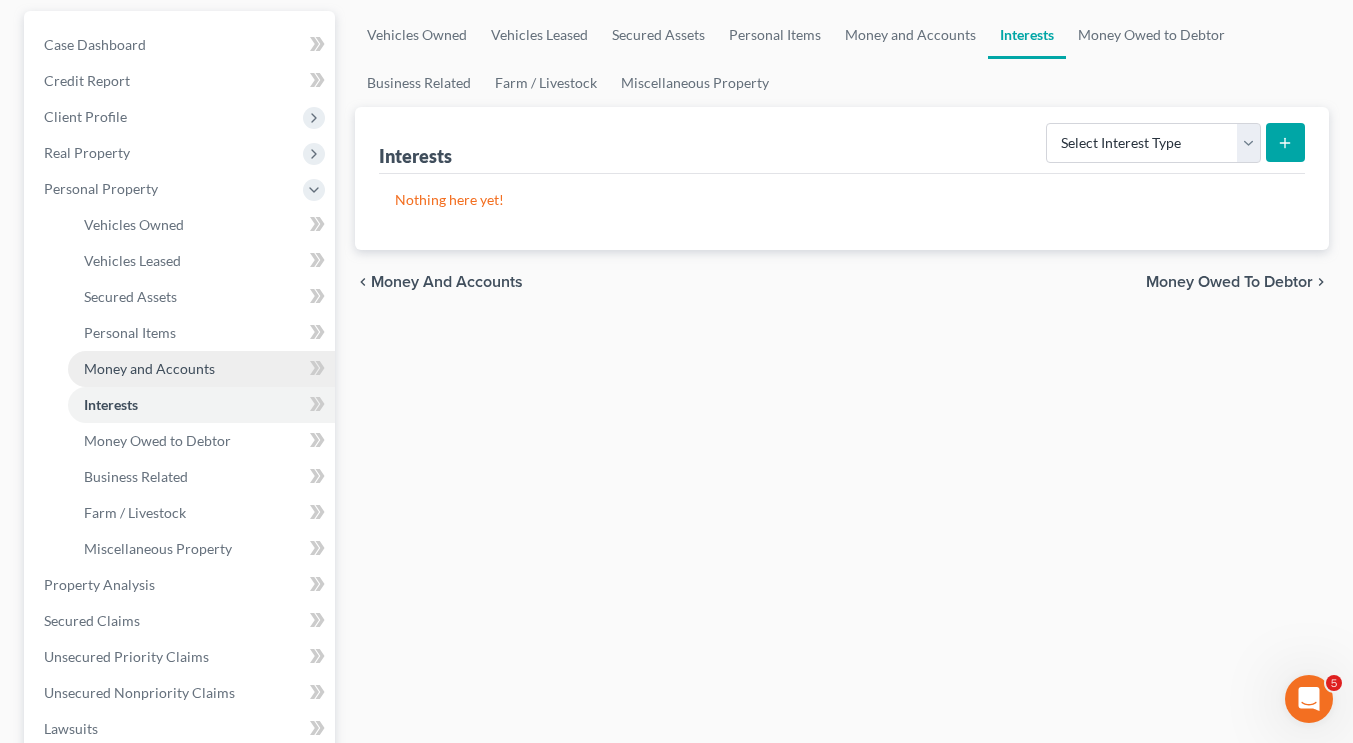 click on "Money and Accounts" at bounding box center [201, 369] 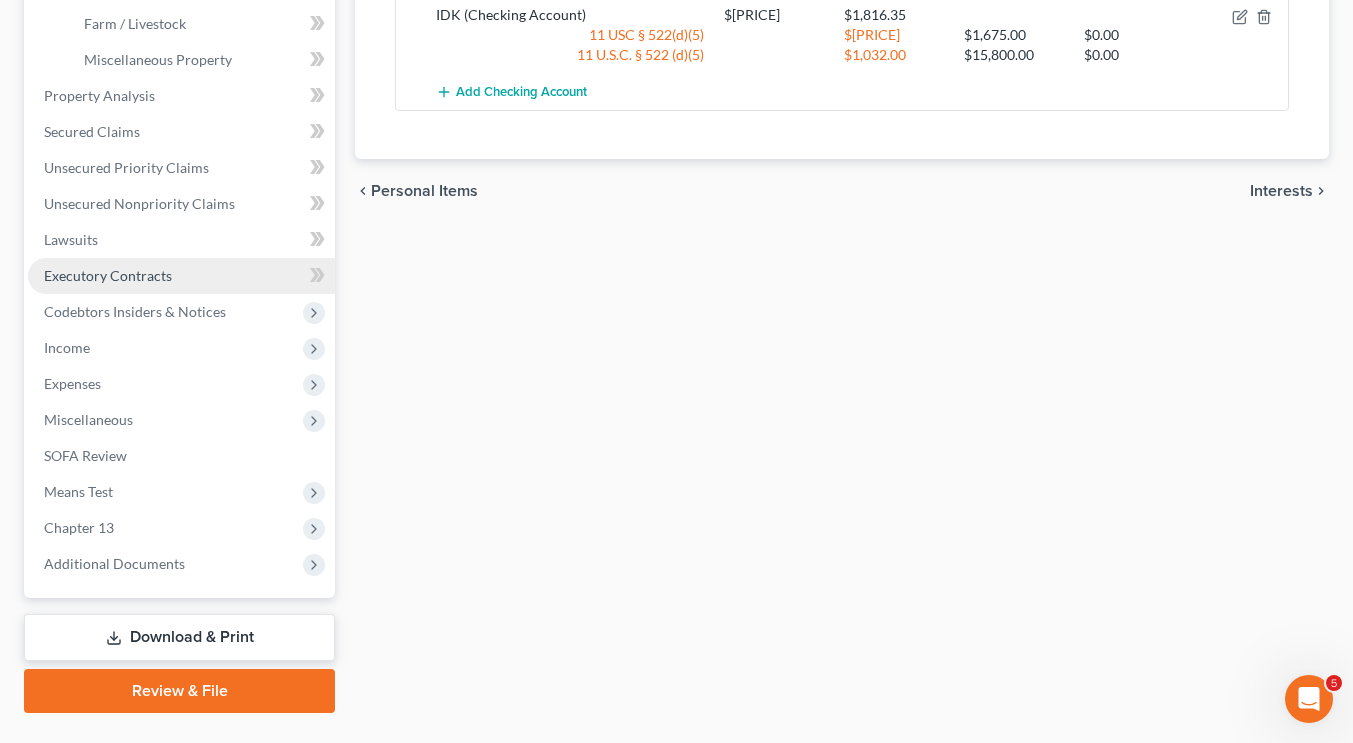 scroll, scrollTop: 671, scrollLeft: 0, axis: vertical 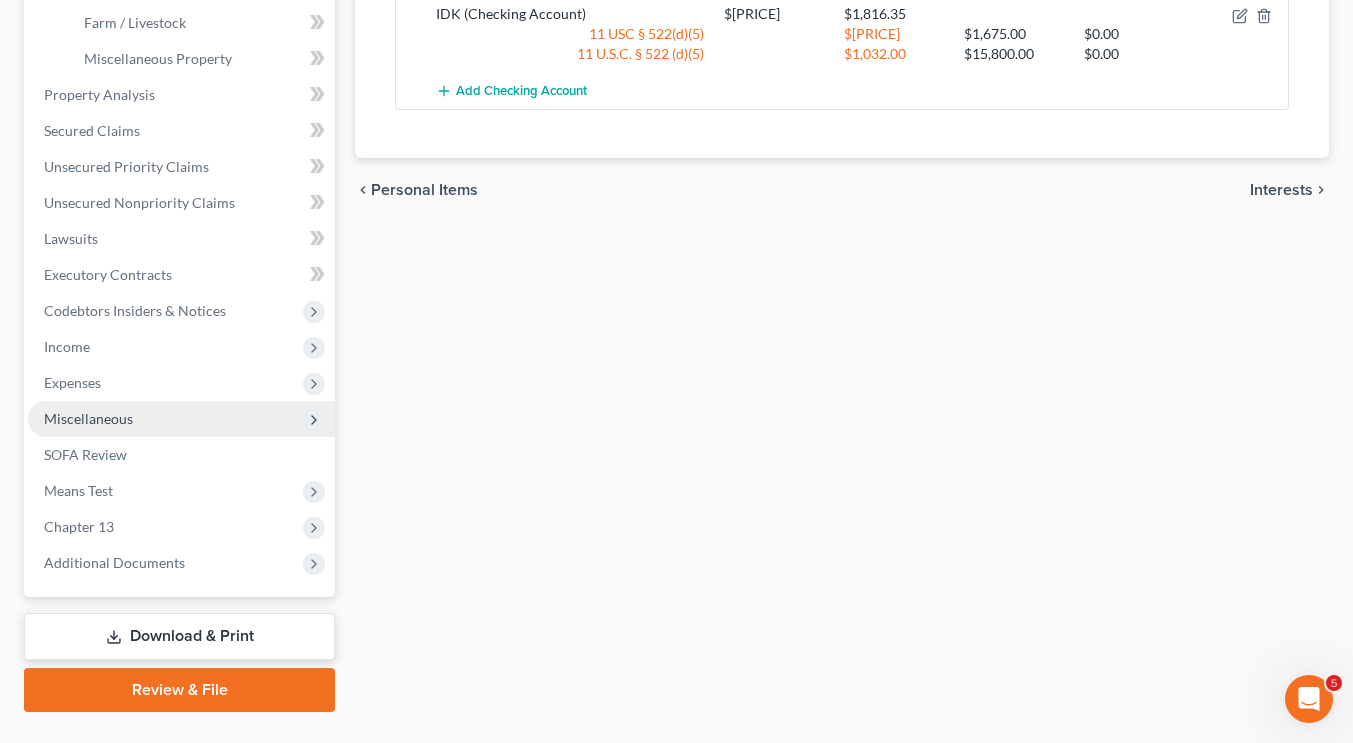 click on "Miscellaneous" at bounding box center [88, 418] 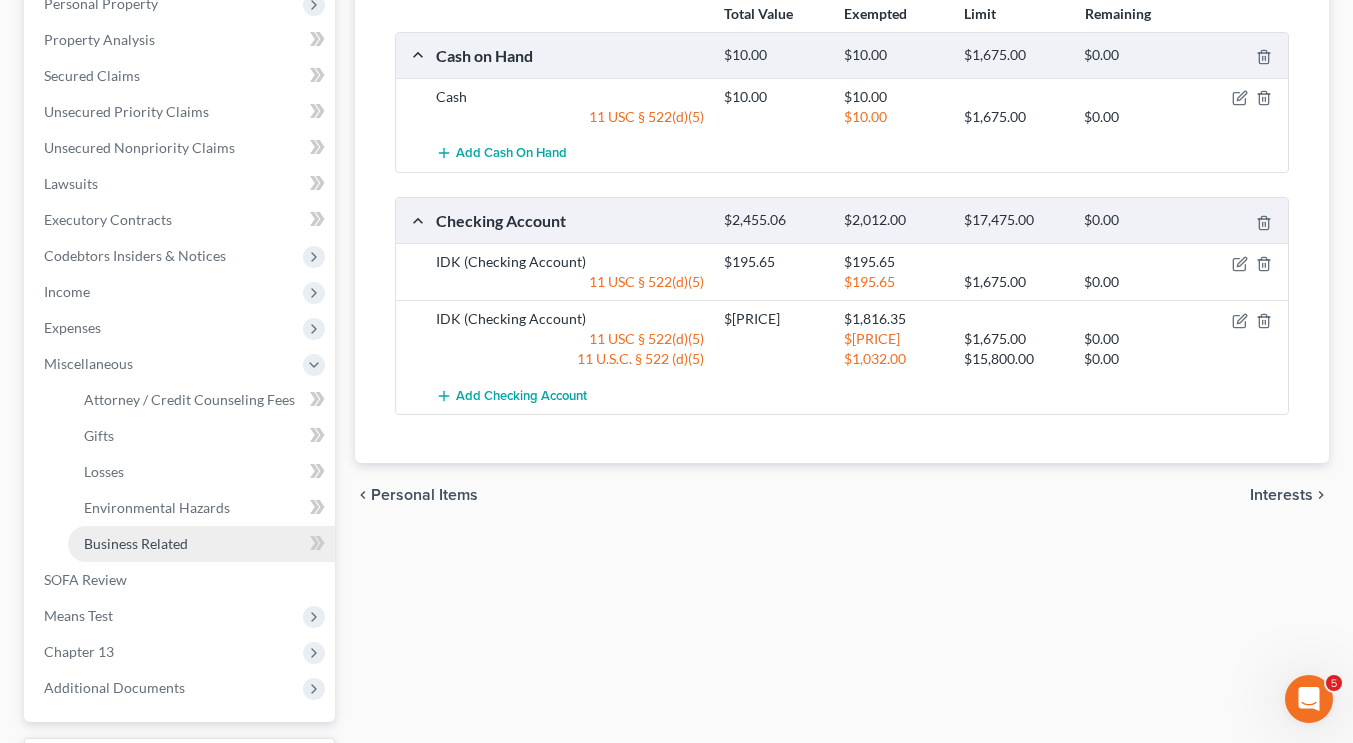 scroll, scrollTop: 363, scrollLeft: 0, axis: vertical 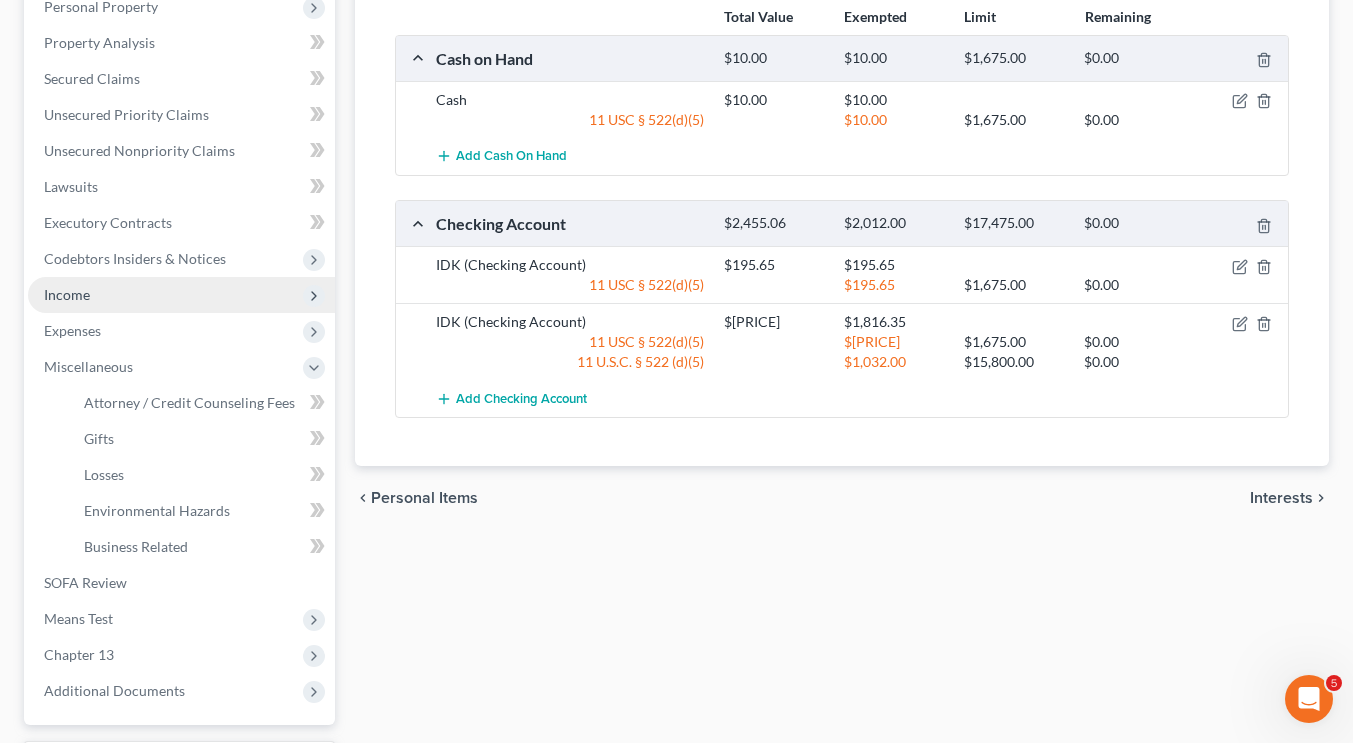 click on "Income" at bounding box center (181, 295) 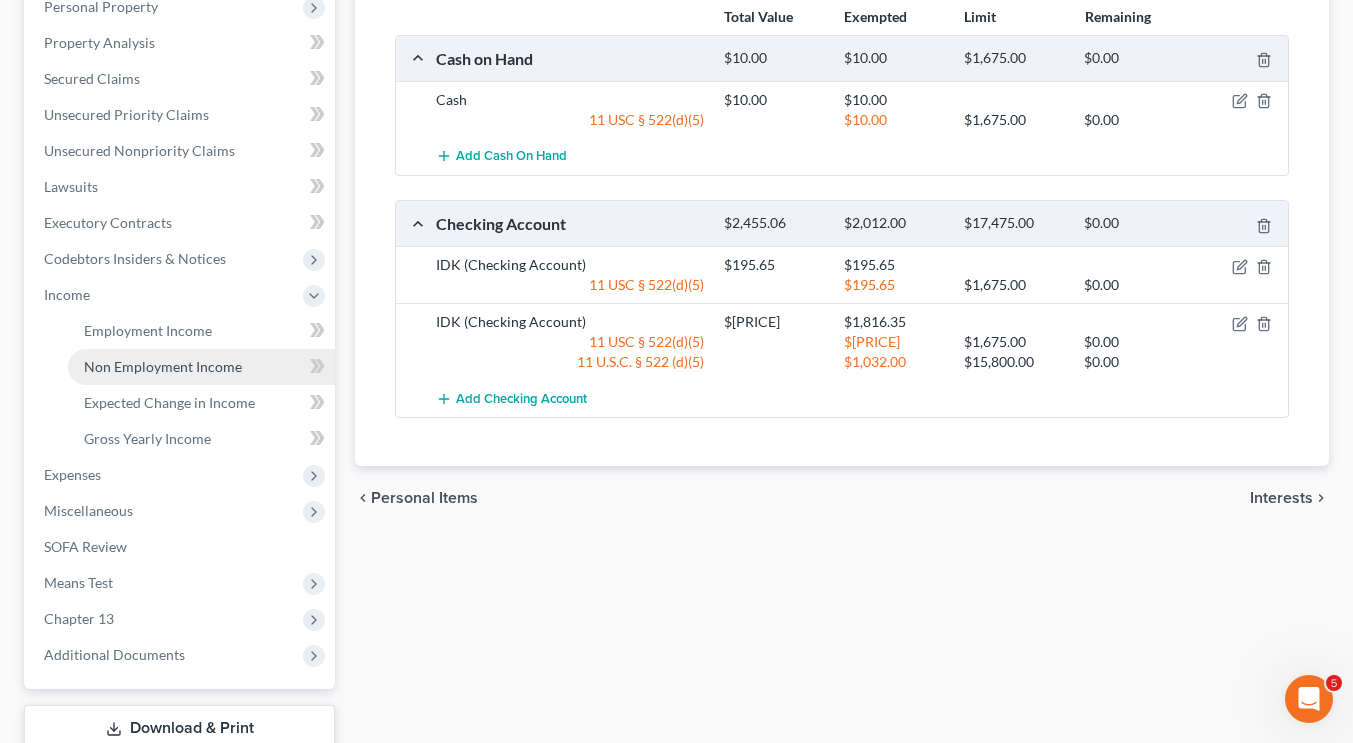click on "Non Employment Income" at bounding box center (201, 367) 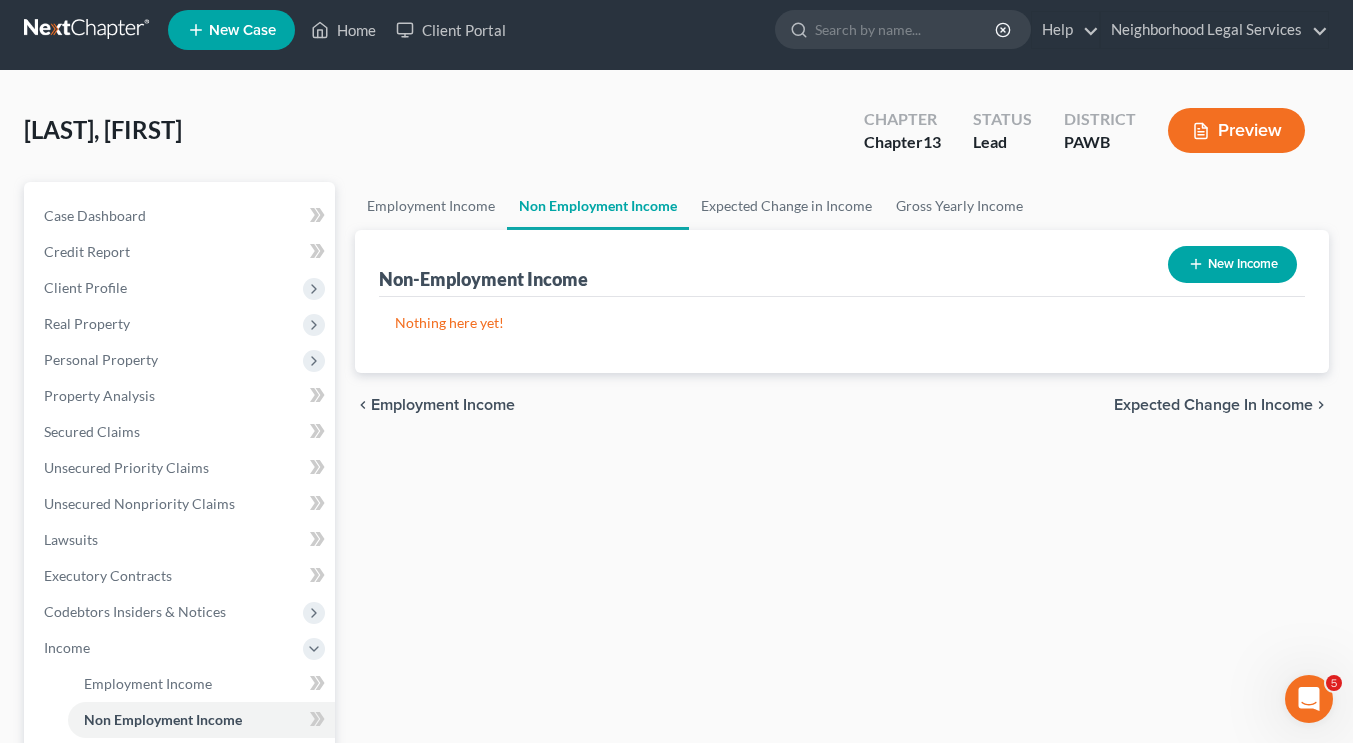 scroll, scrollTop: 0, scrollLeft: 0, axis: both 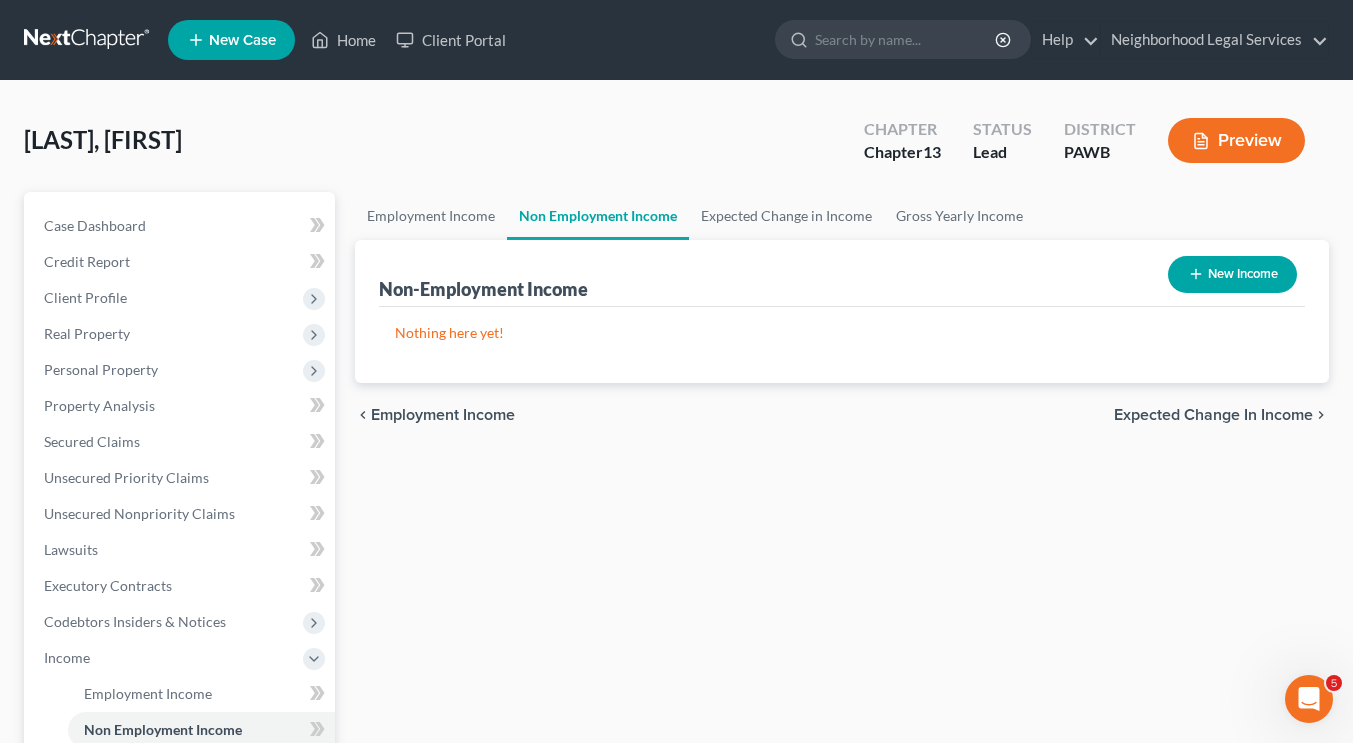 click on "New Income" at bounding box center (1232, 274) 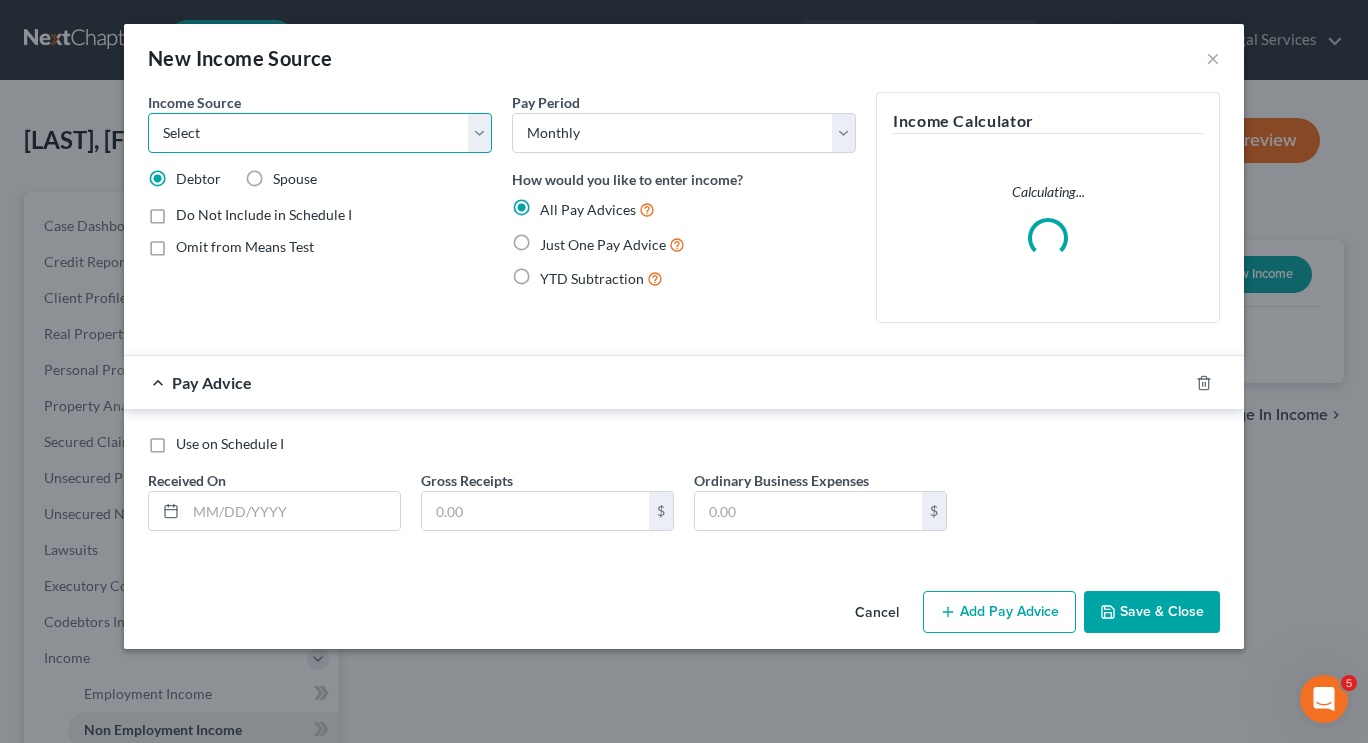 click on "Select Unemployment Disability (from employer) Pension Retirement Social Security / Social Security Disability Other Government Assistance Interests, Dividends or Royalties Child / Family Support Contributions to Household Property / Rental Business, Professional or Farm Alimony / Maintenance Payments Military Disability Benefits Other Monthly Income" at bounding box center [320, 133] 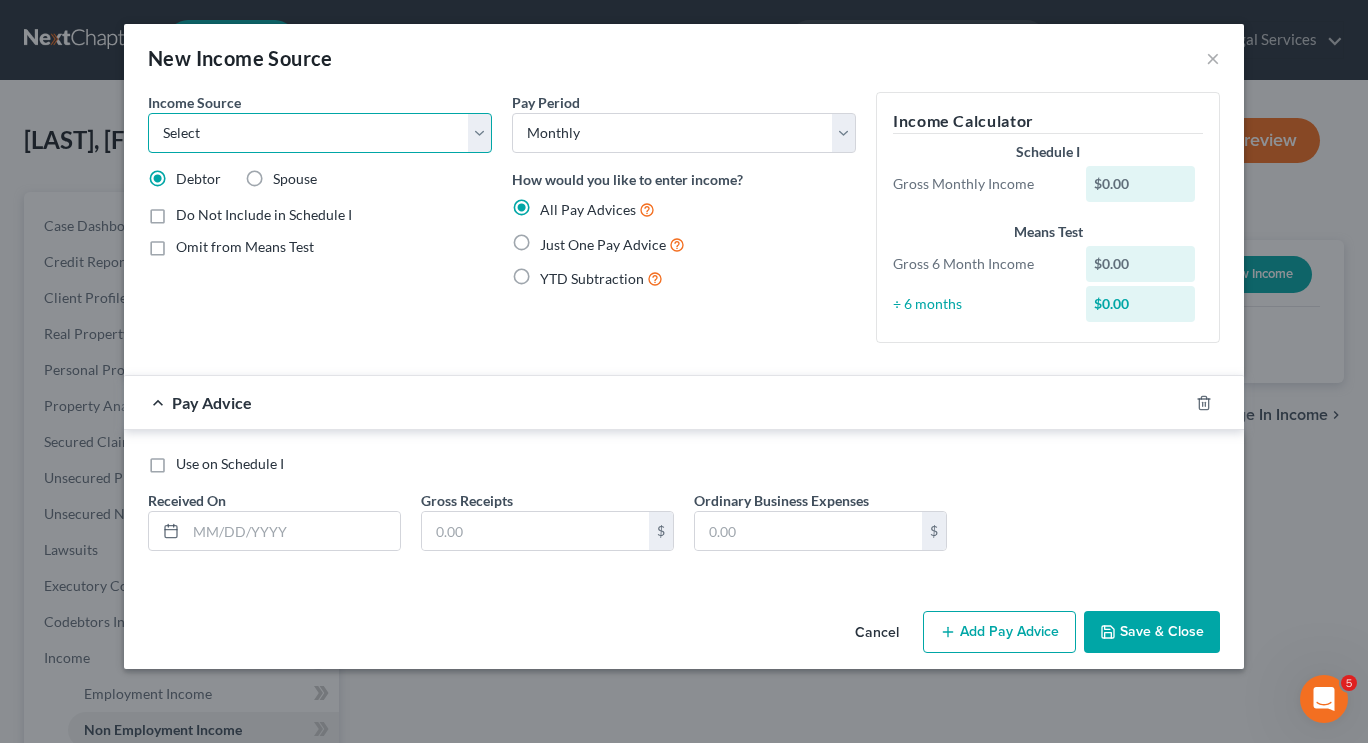 select on "7" 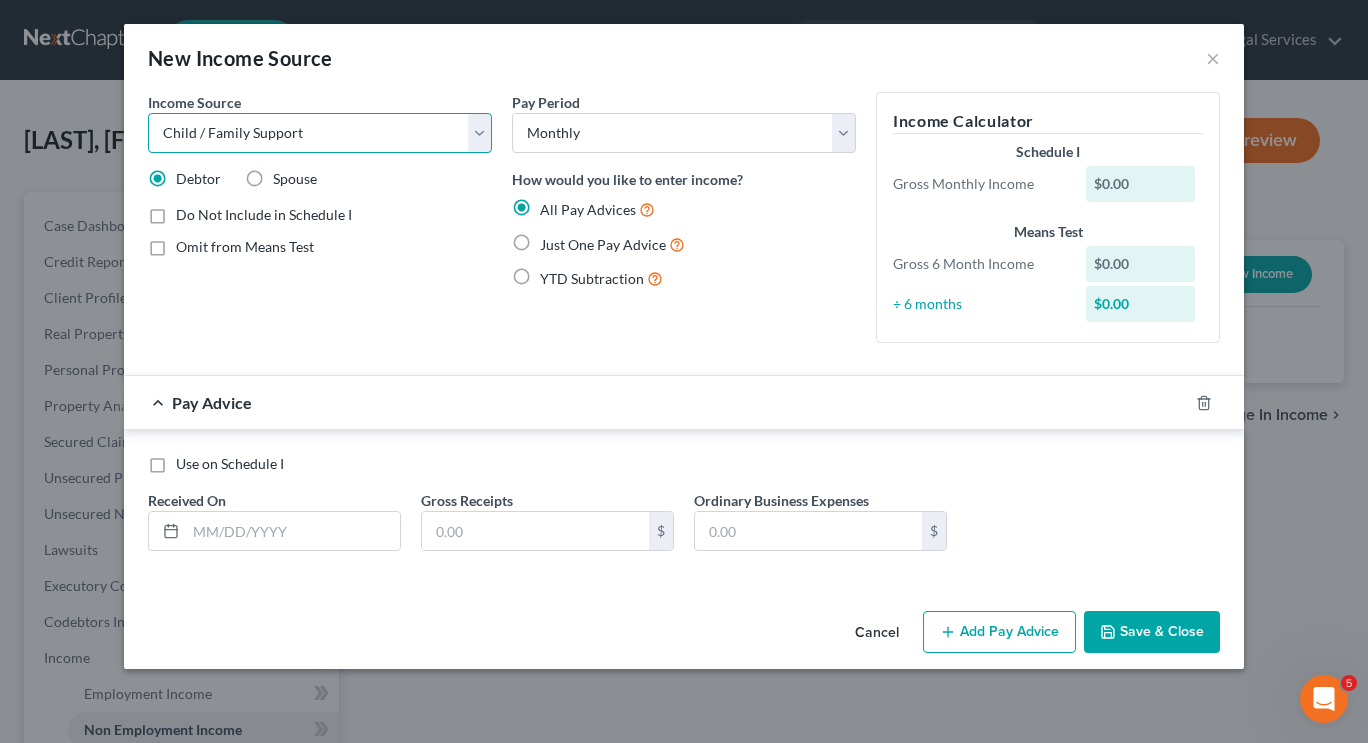 click on "Select Unemployment Disability (from employer) Pension Retirement Social Security / Social Security Disability Other Government Assistance Interests, Dividends or Royalties Child / Family Support Contributions to Household Property / Rental Business, Professional or Farm Alimony / Maintenance Payments Military Disability Benefits Other Monthly Income" at bounding box center (320, 133) 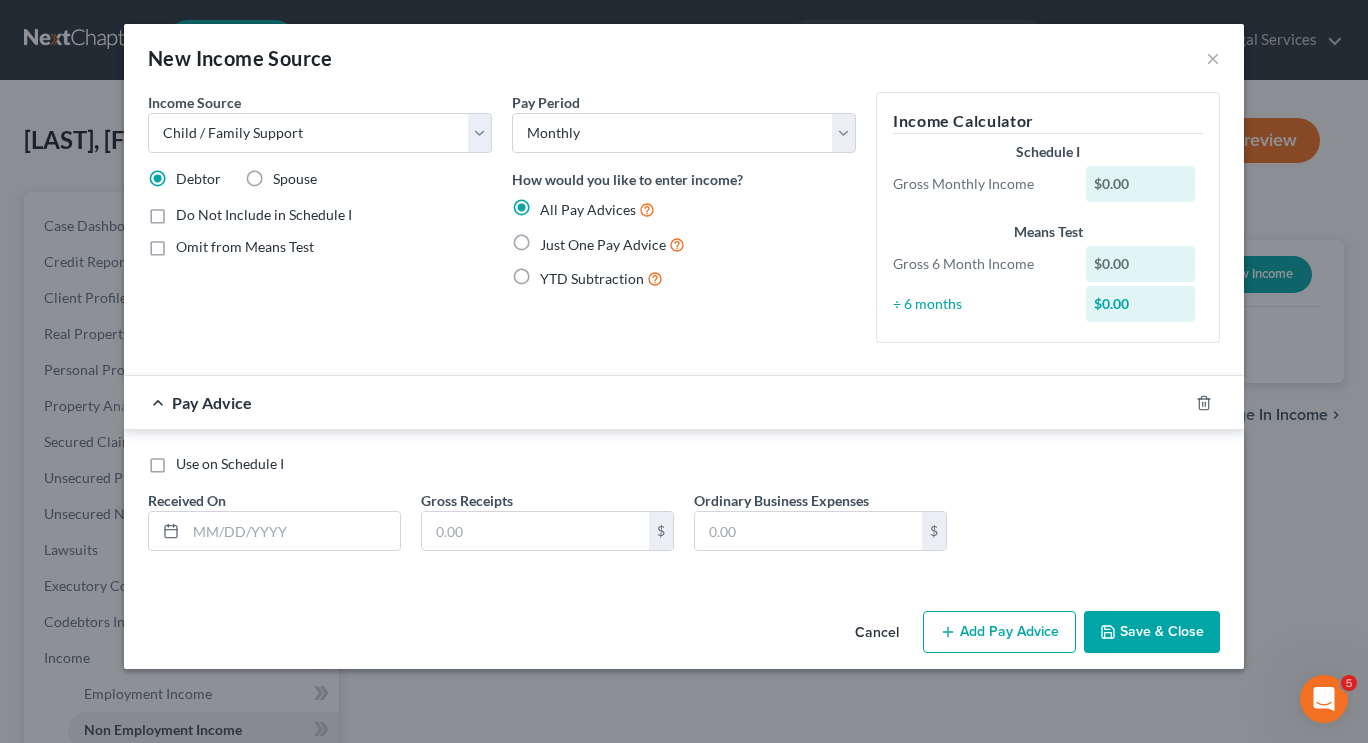 click on "Just One Pay Advice" at bounding box center (612, 244) 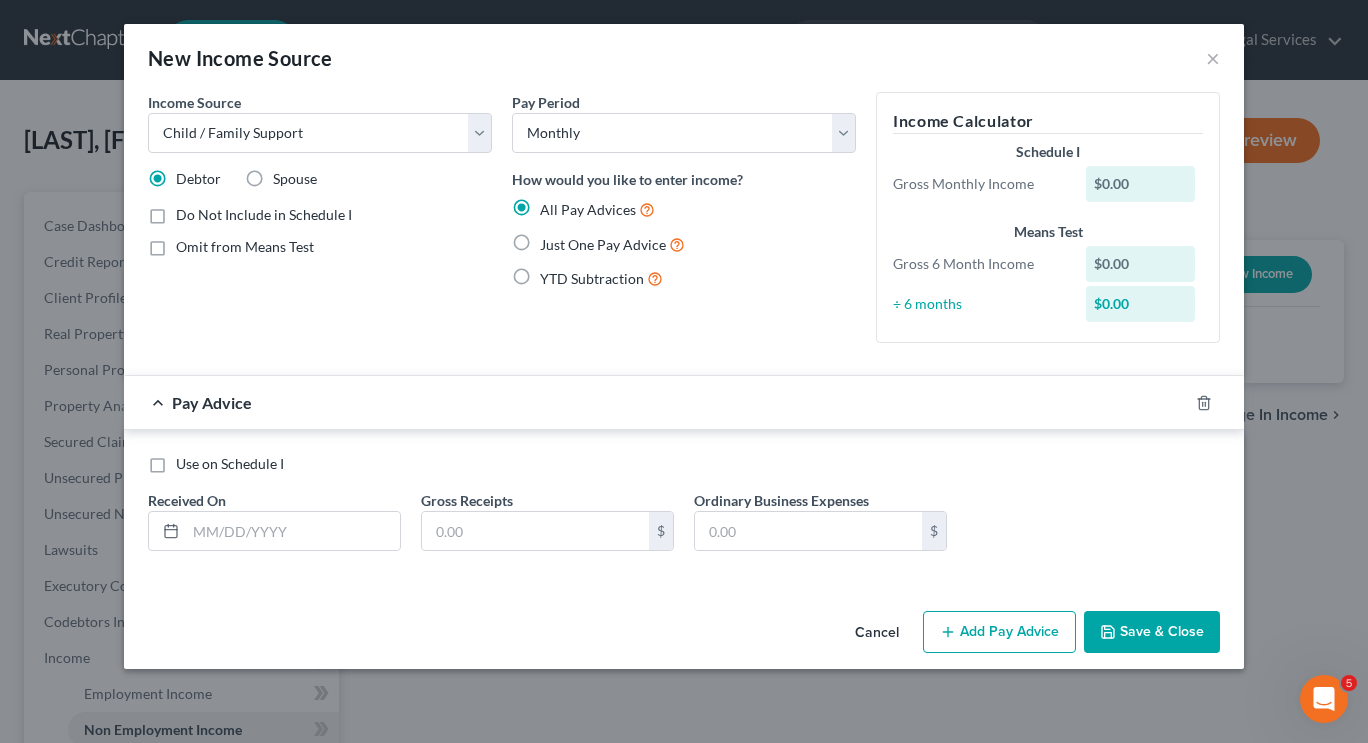 click on "Just One Pay Advice" at bounding box center [554, 239] 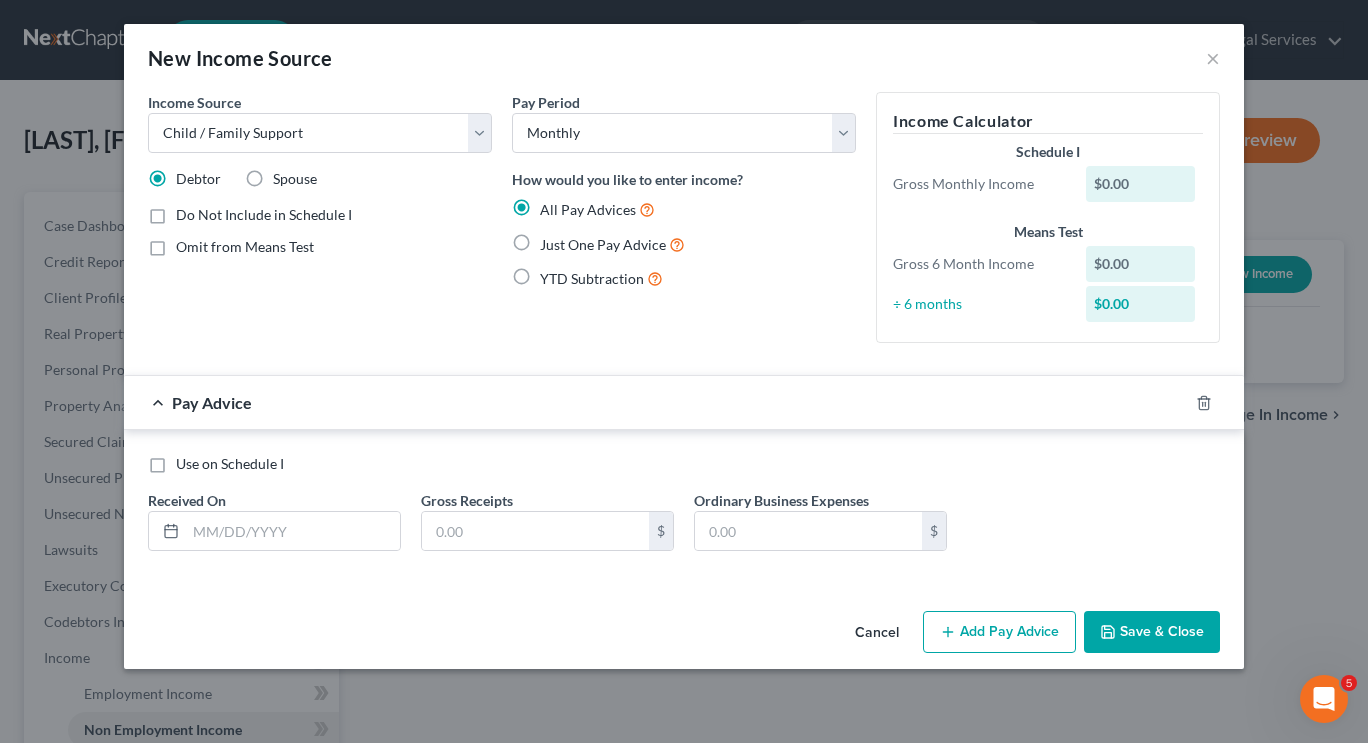 radio on "true" 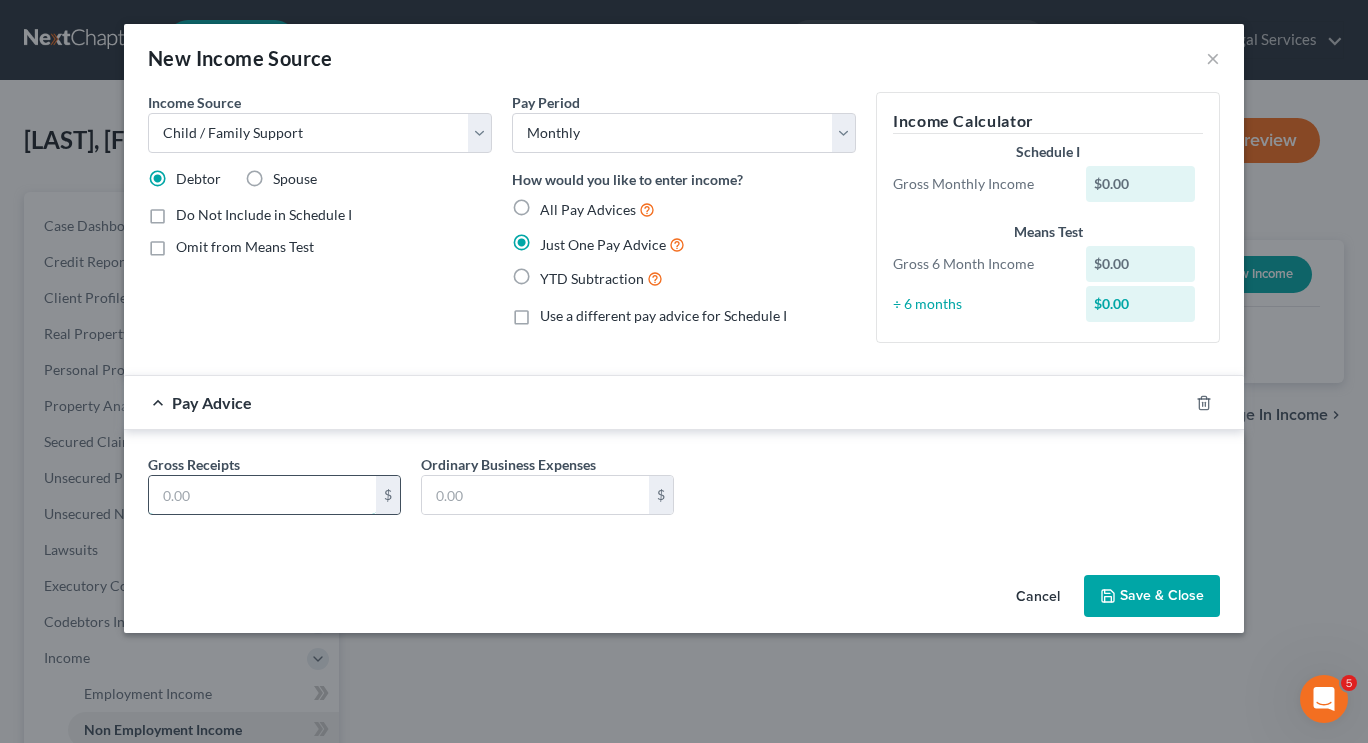 click at bounding box center (262, 495) 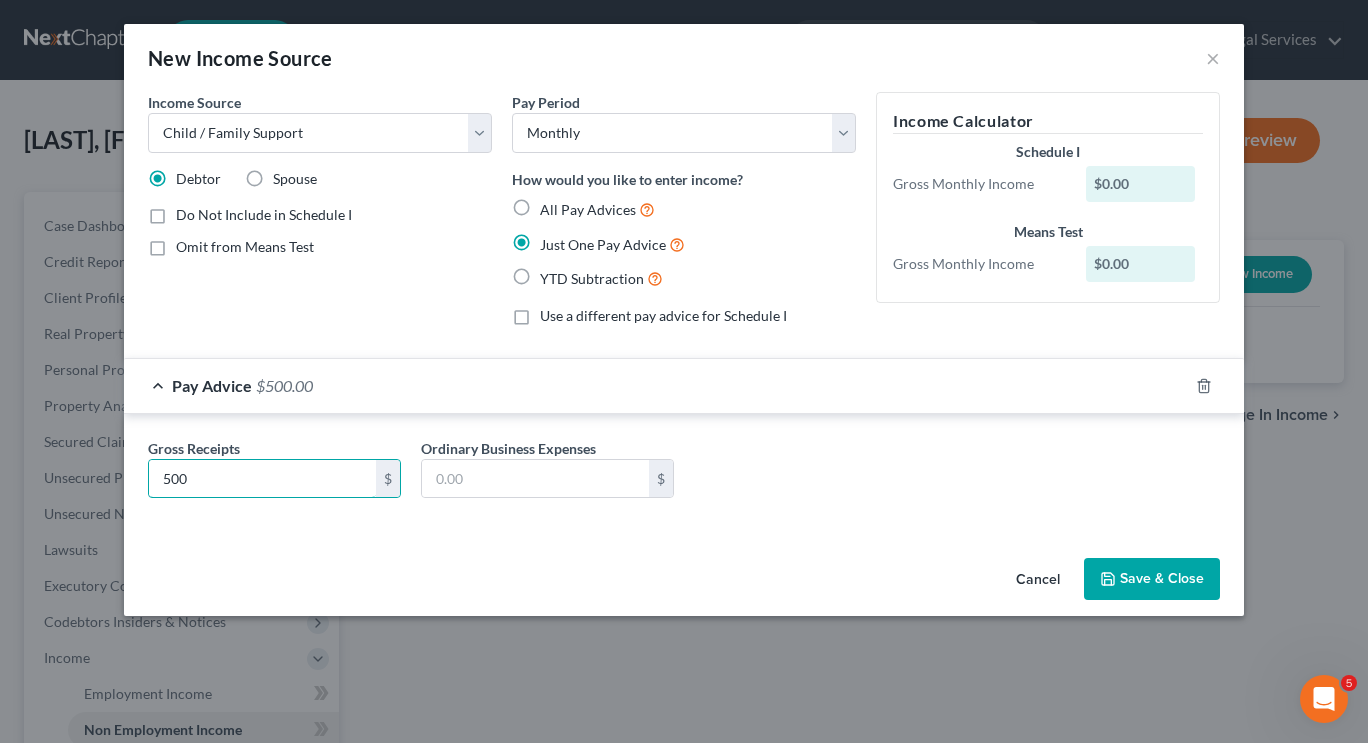 type on "500" 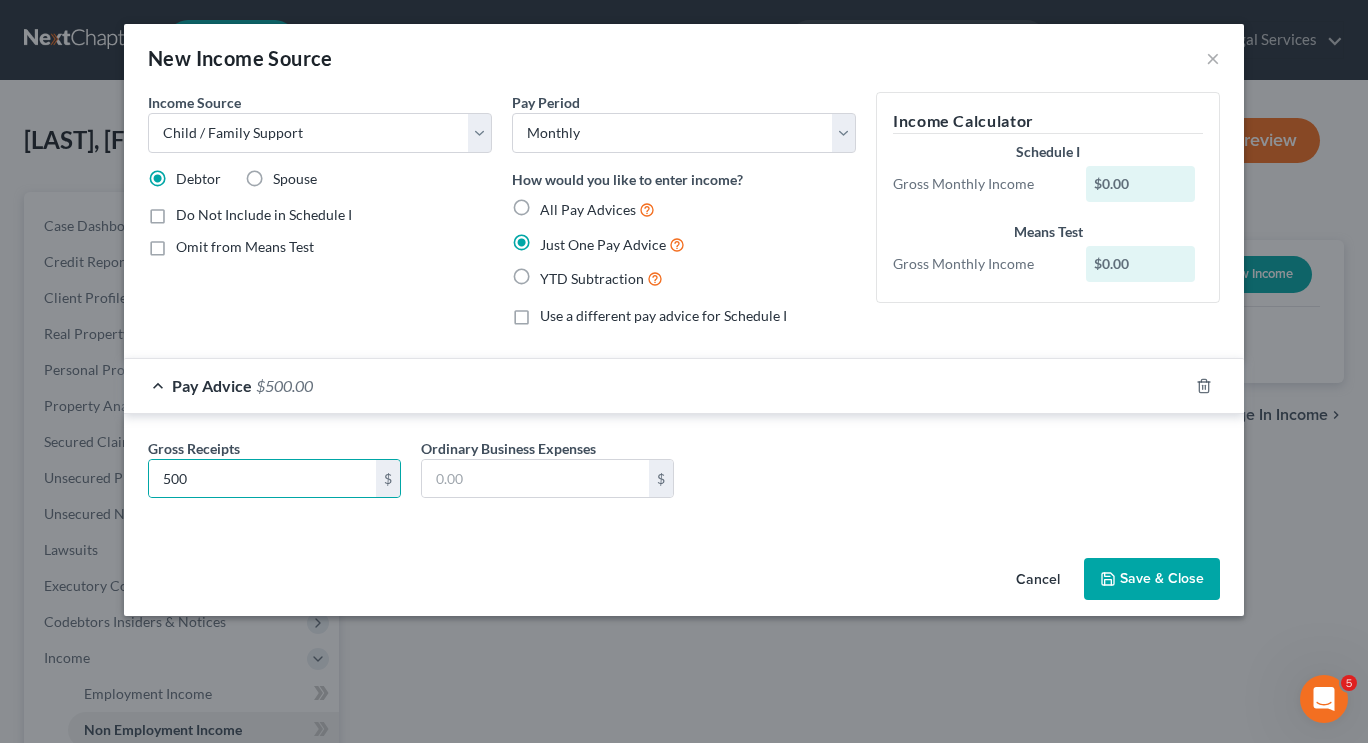 click on "Gross Receipts 500 $ Ordinary Business Expenses $" at bounding box center [684, 472] 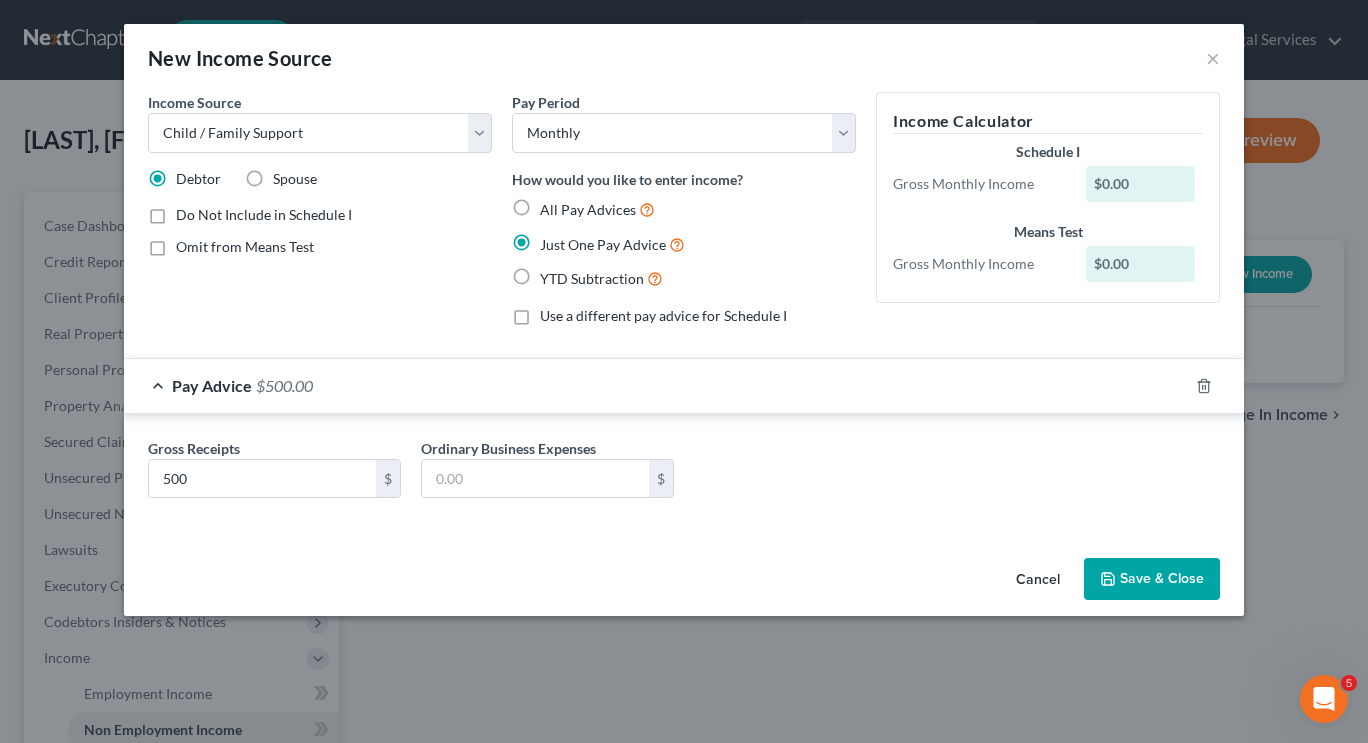 click on "Save & Close" at bounding box center [1152, 579] 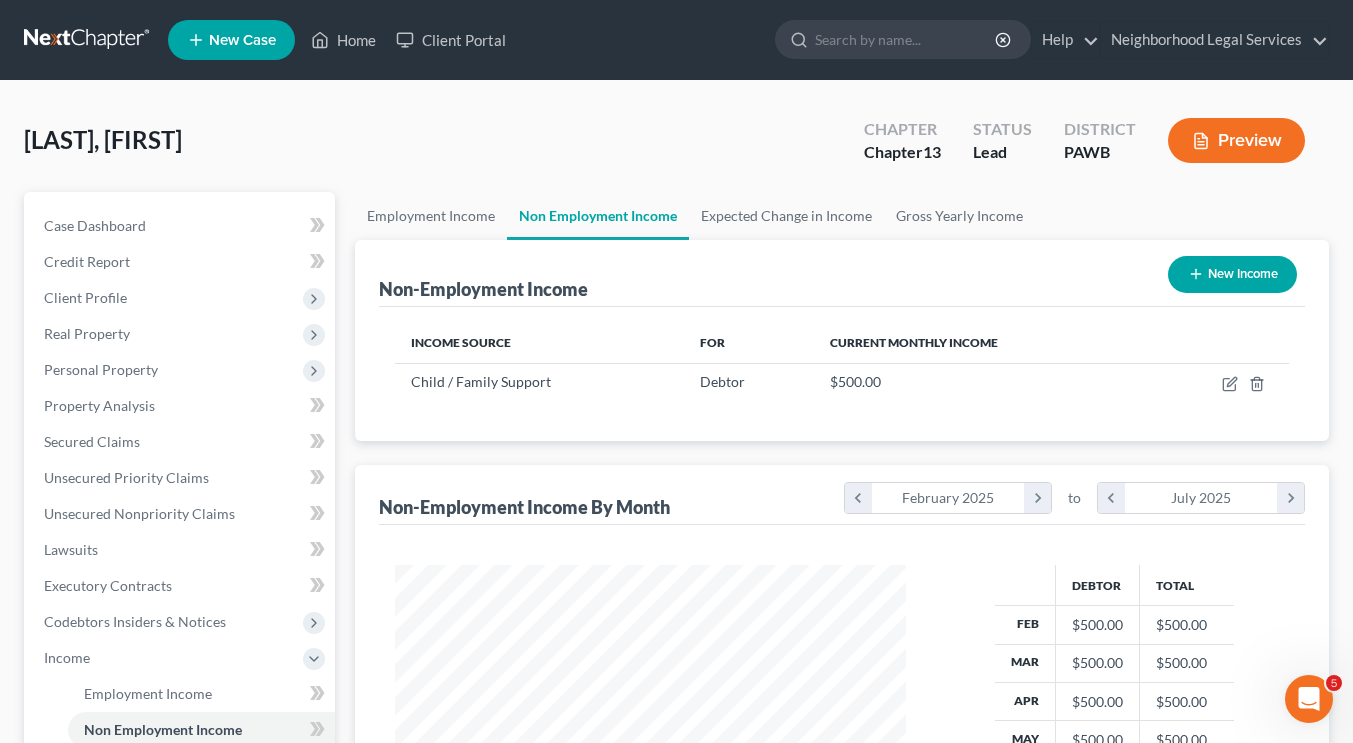 scroll, scrollTop: 999641, scrollLeft: 999455, axis: both 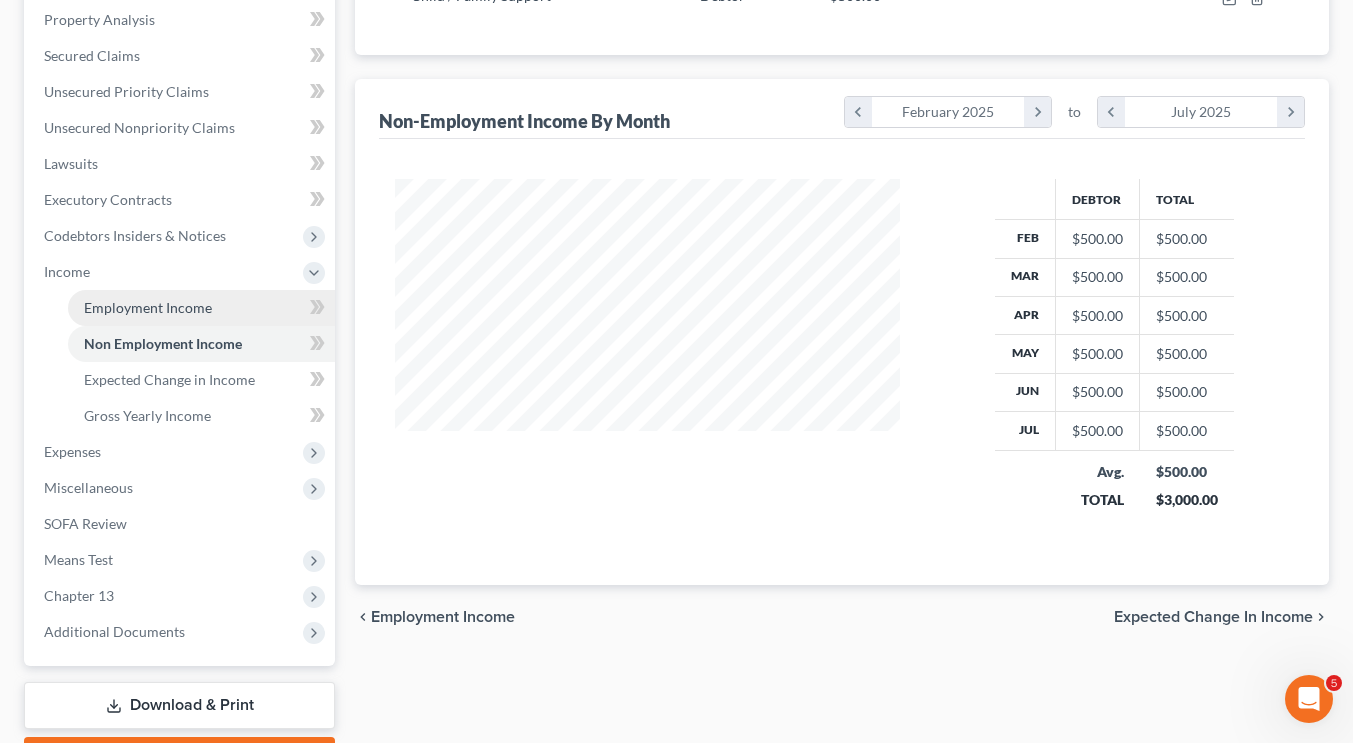 click on "Employment Income" at bounding box center (148, 307) 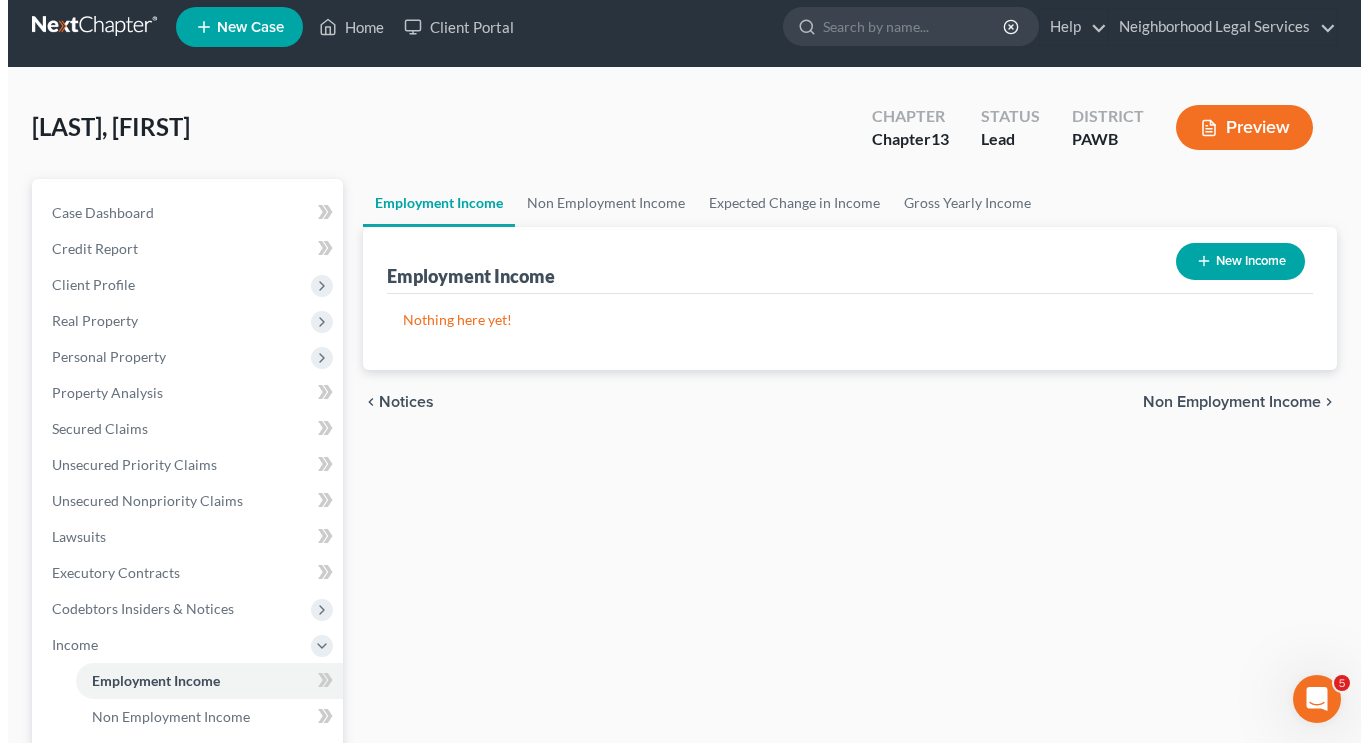scroll, scrollTop: 0, scrollLeft: 0, axis: both 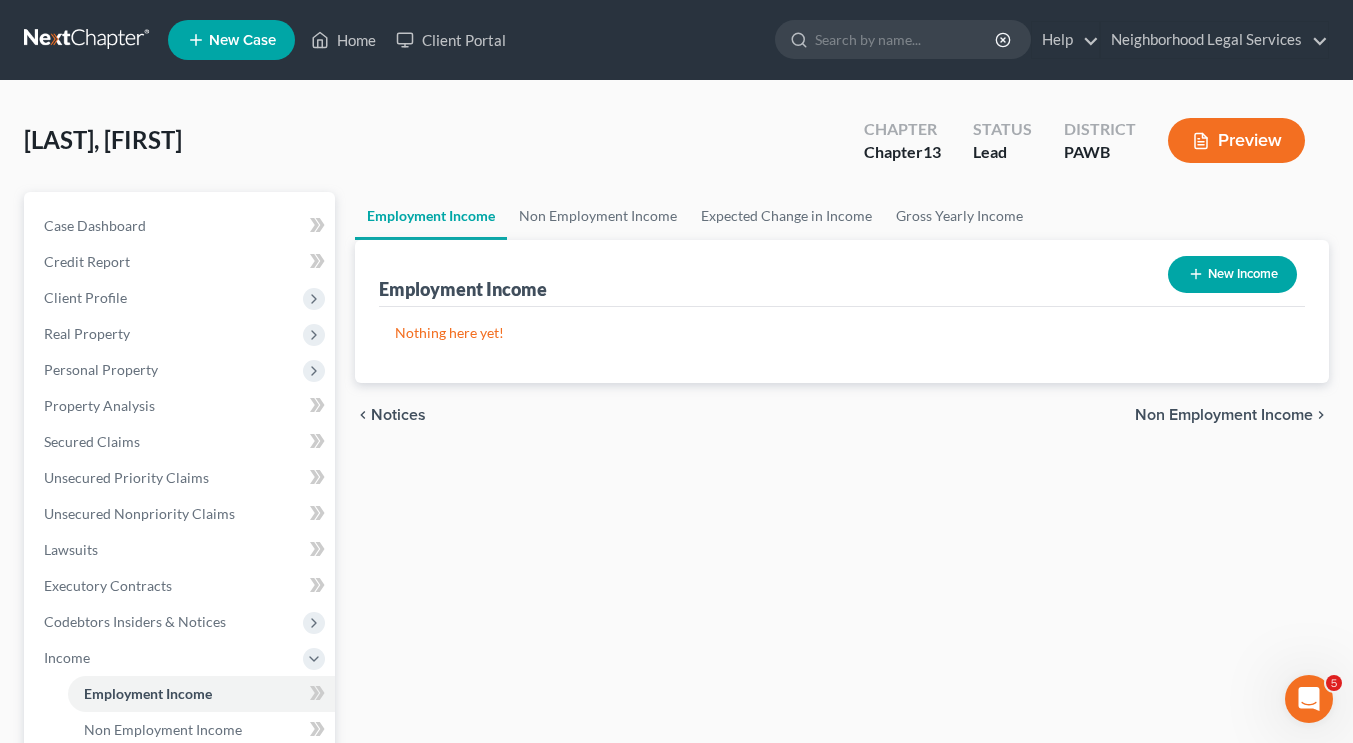 click on "New Income" at bounding box center (1232, 274) 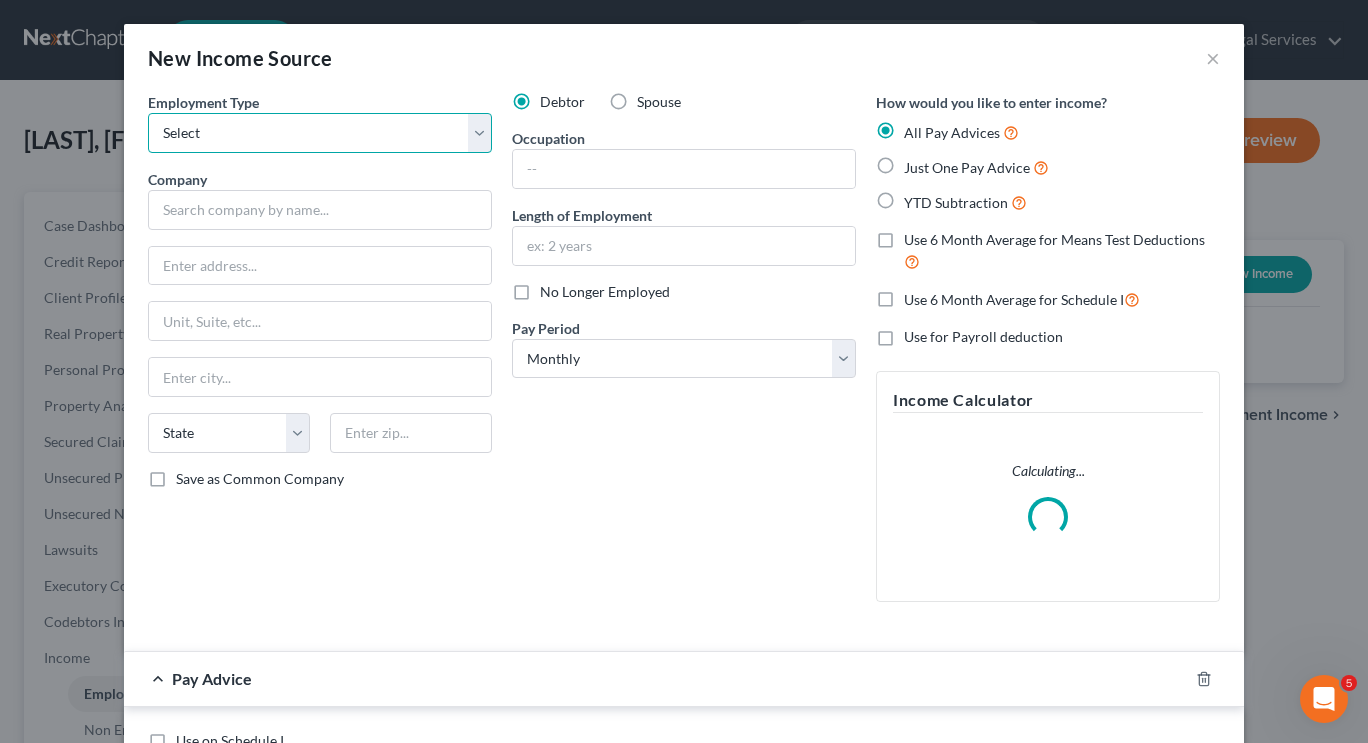 click on "Select Full or Part Time Employment Self Employment" at bounding box center [320, 133] 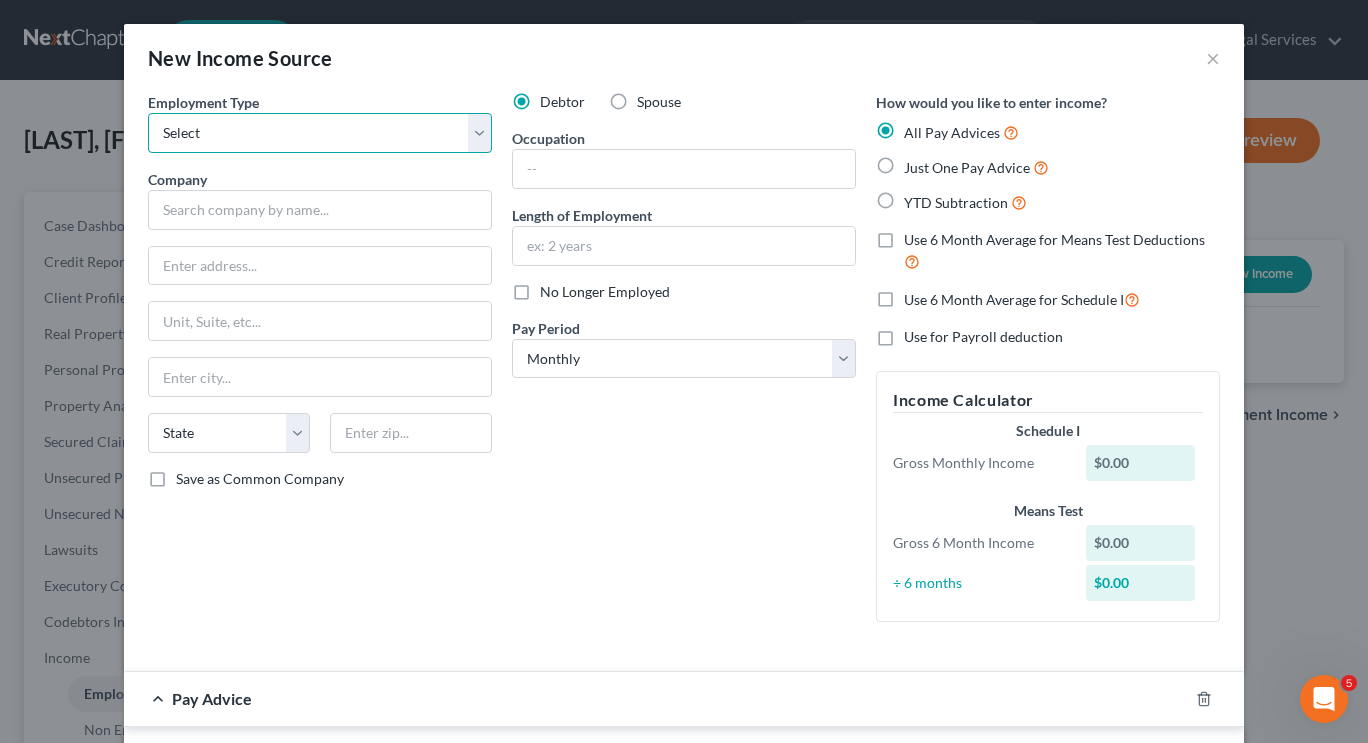 select on "0" 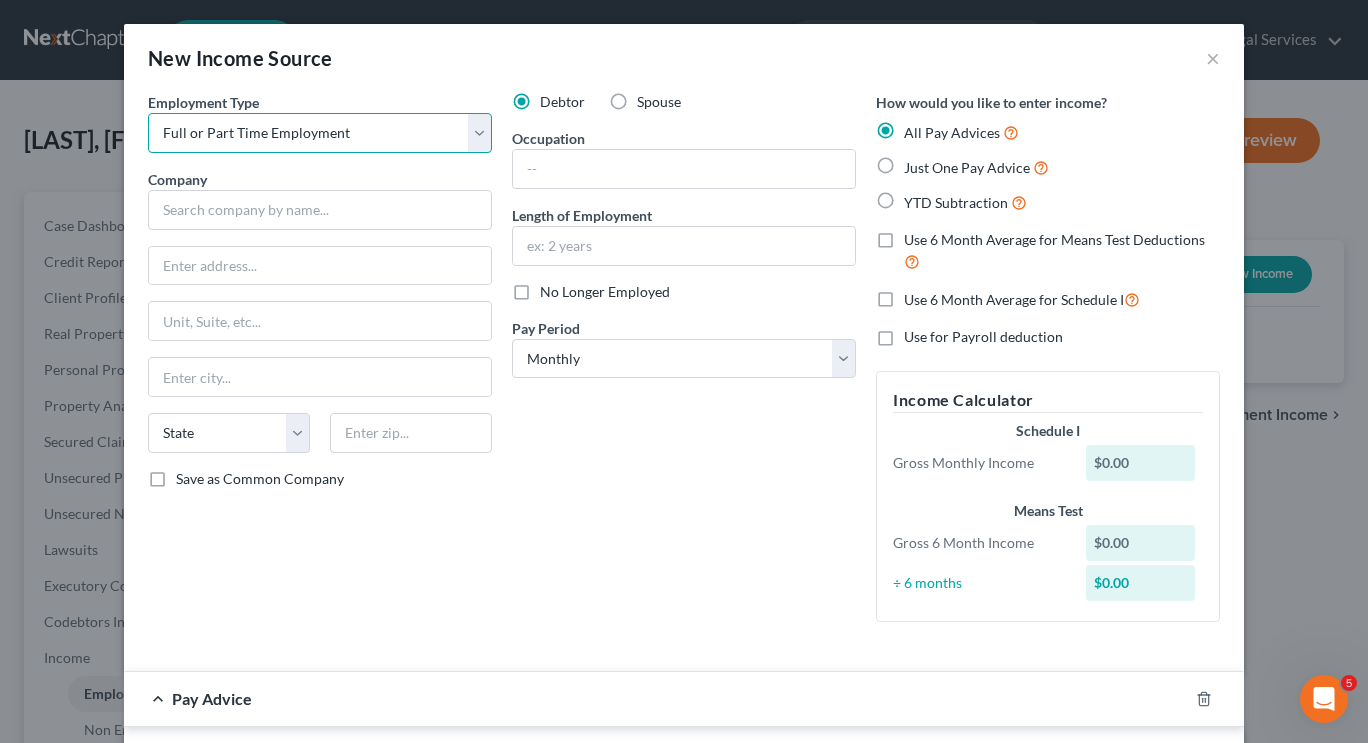 click on "Select Full or Part Time Employment Self Employment" at bounding box center (320, 133) 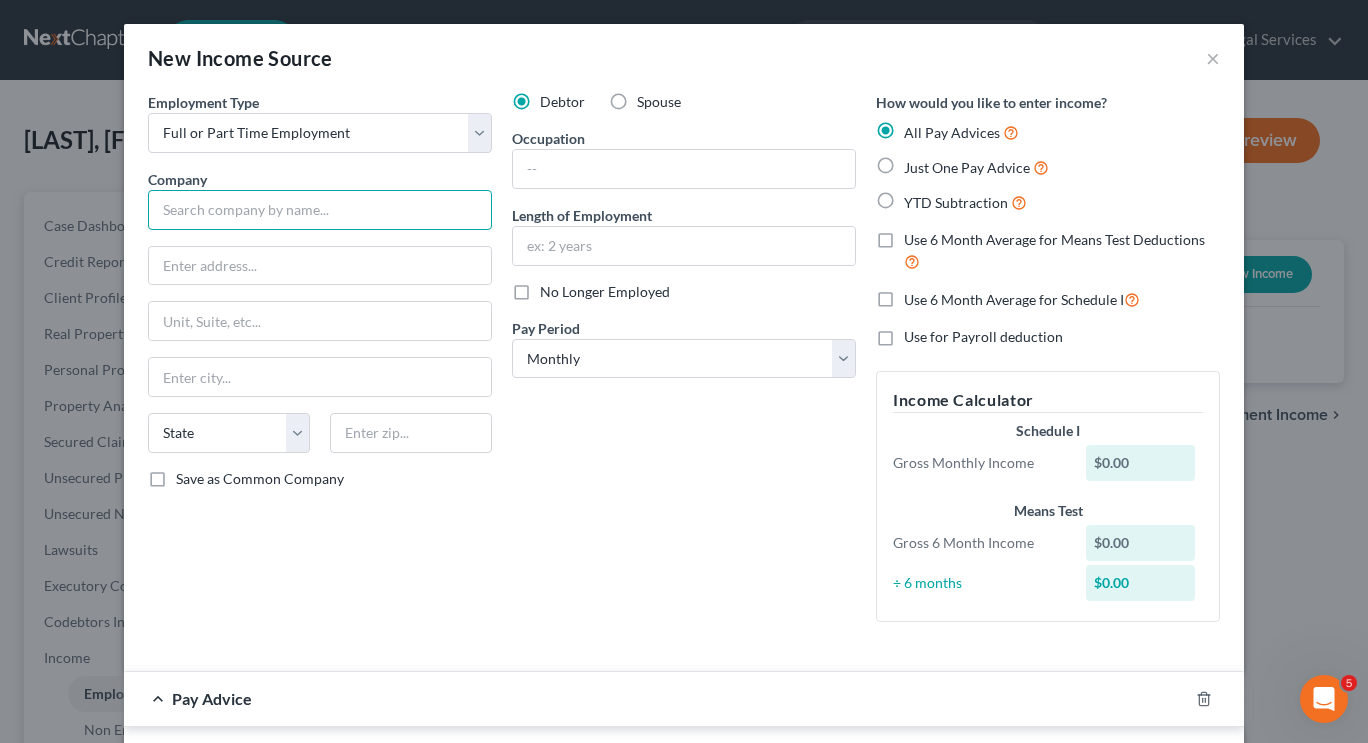 click at bounding box center (320, 210) 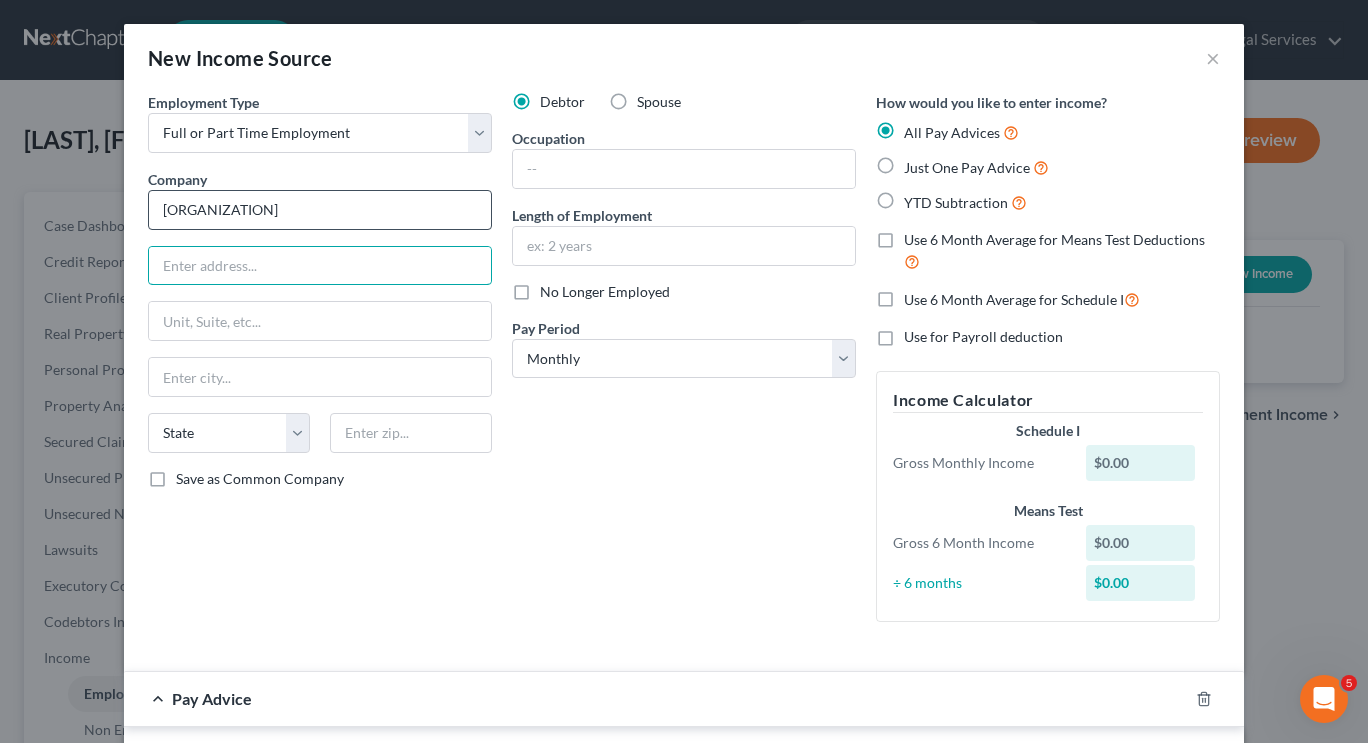 type on "[ORGANIZATION]" 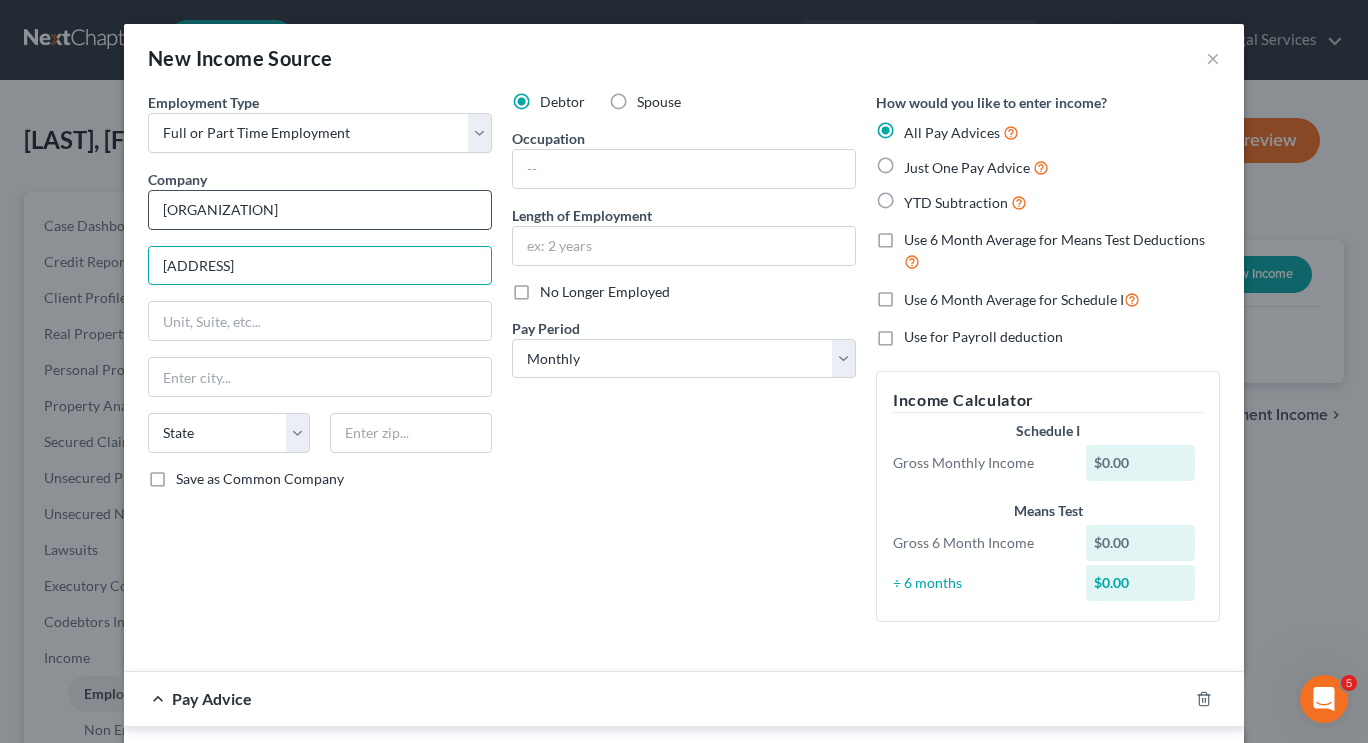 type on "[ADDRESS]" 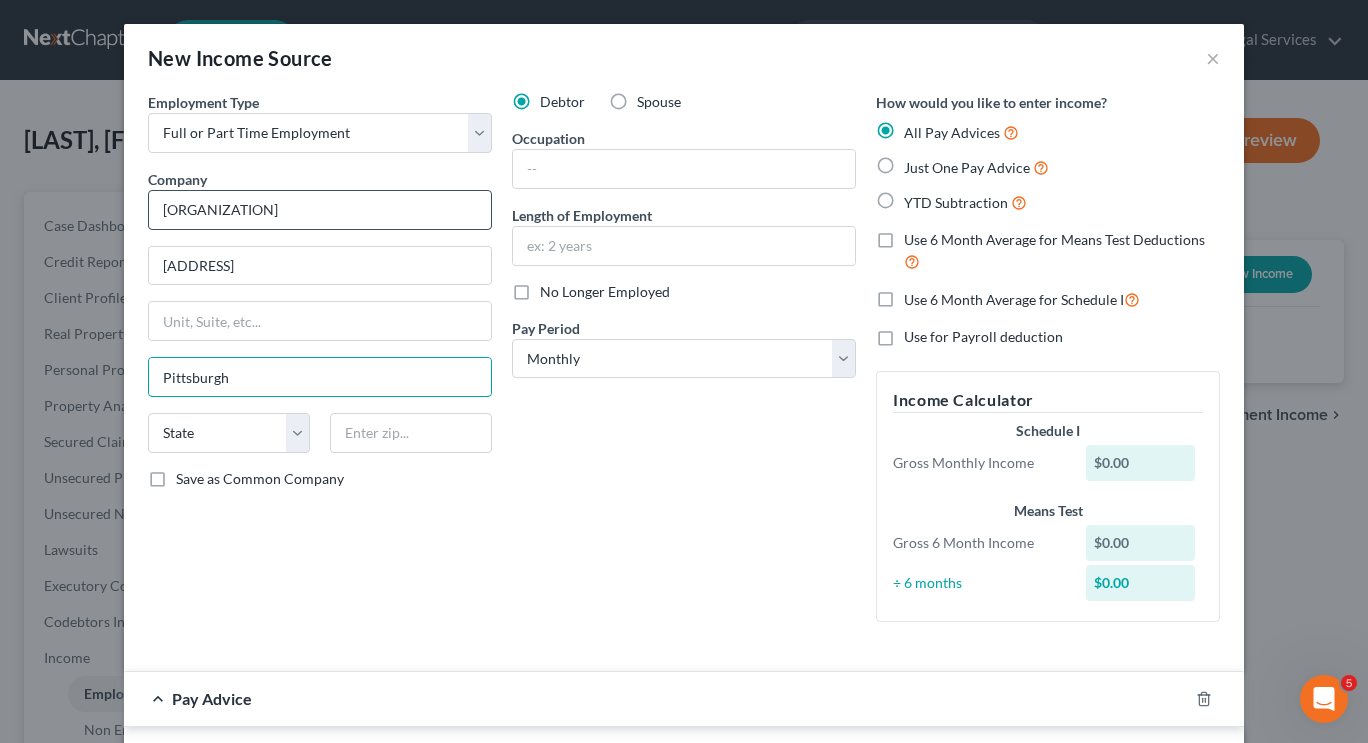 type on "Pittsburgh" 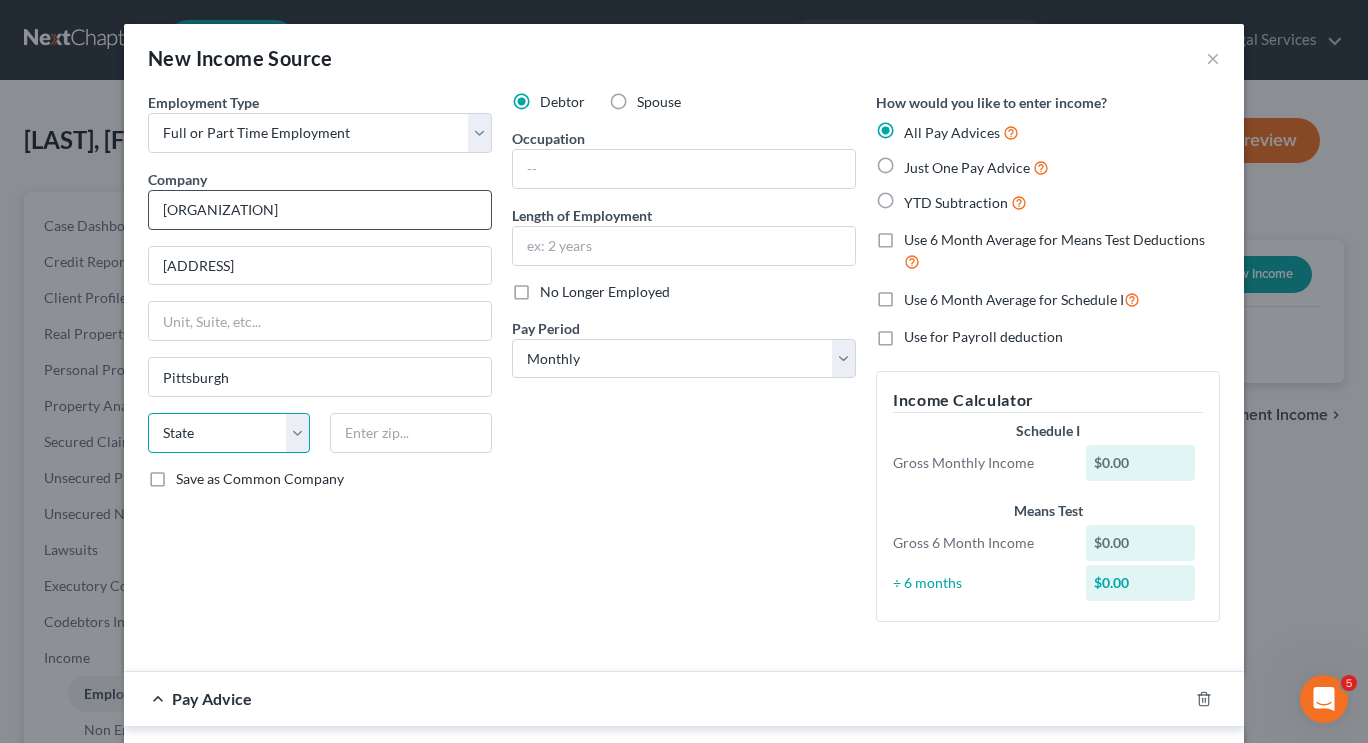 select on "39" 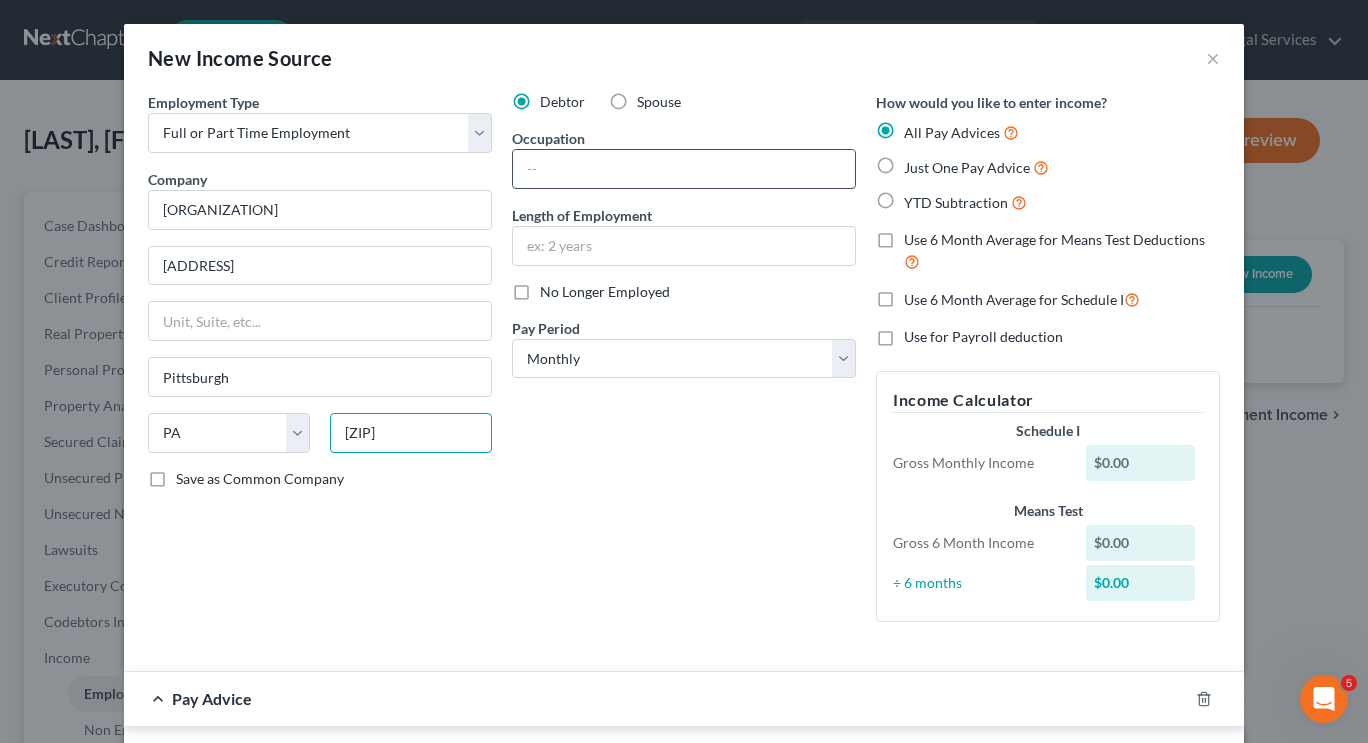 type on "[ZIP]" 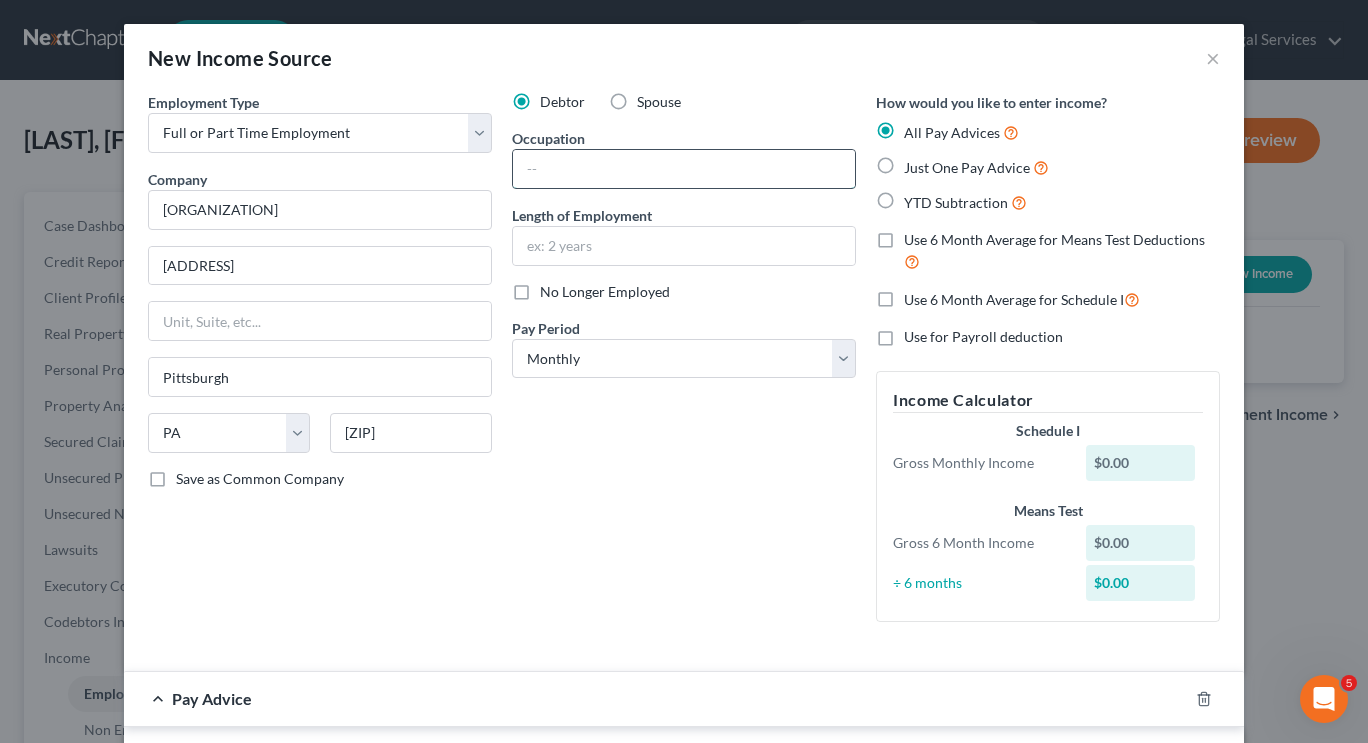 click at bounding box center [684, 169] 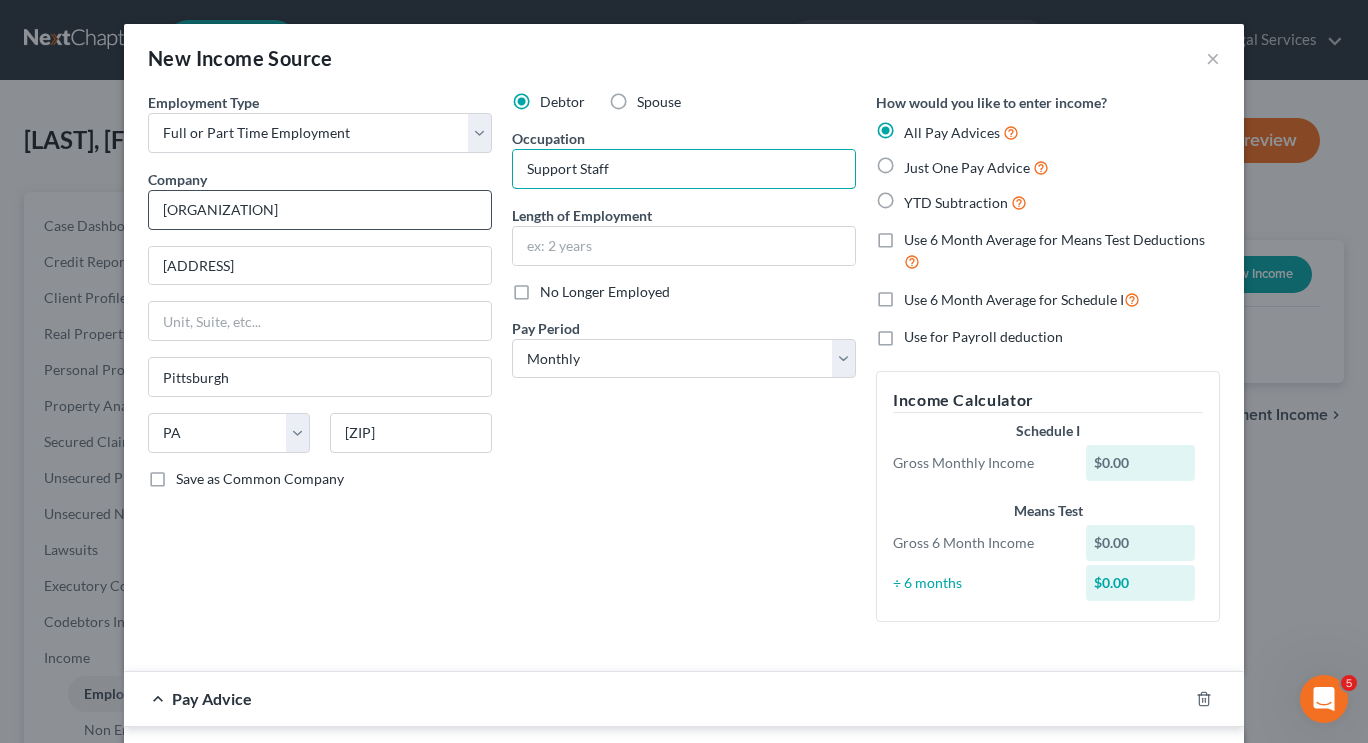 type on "Support Staff" 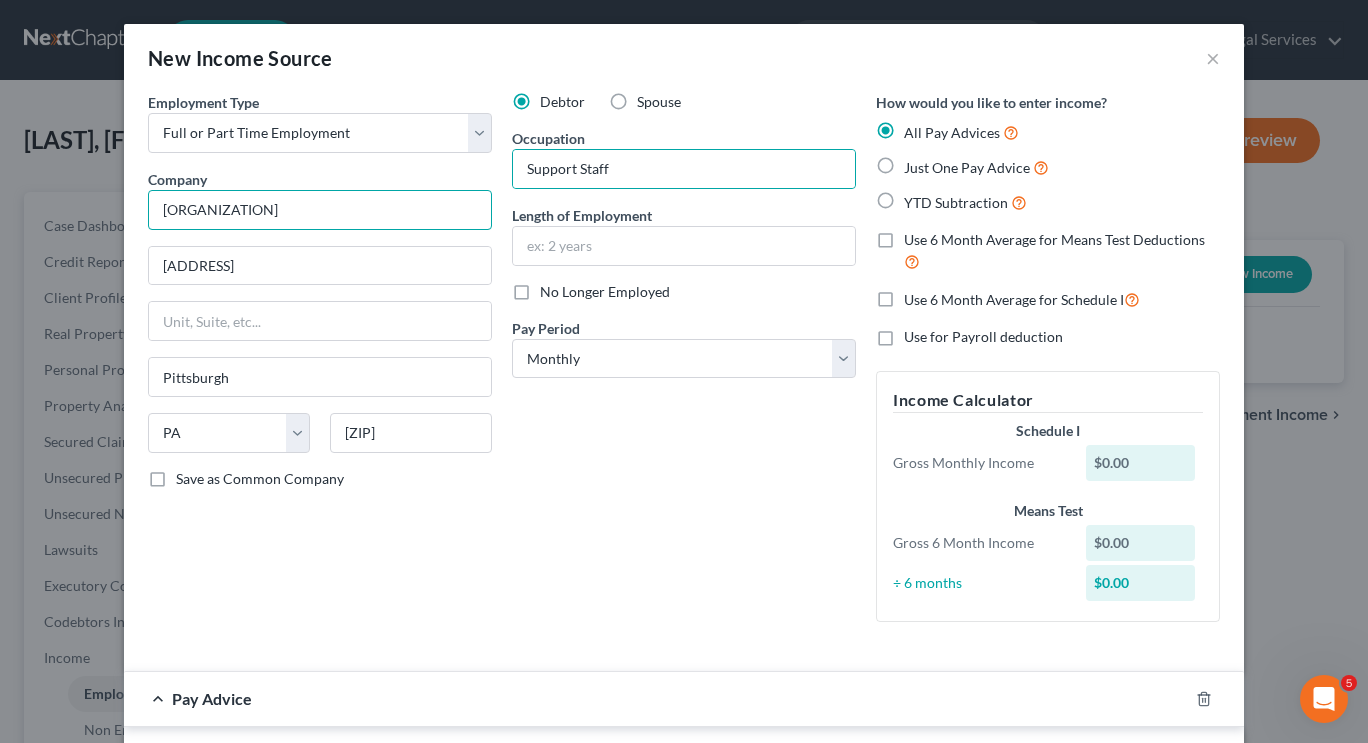 click on "[ORGANIZATION]" at bounding box center [320, 210] 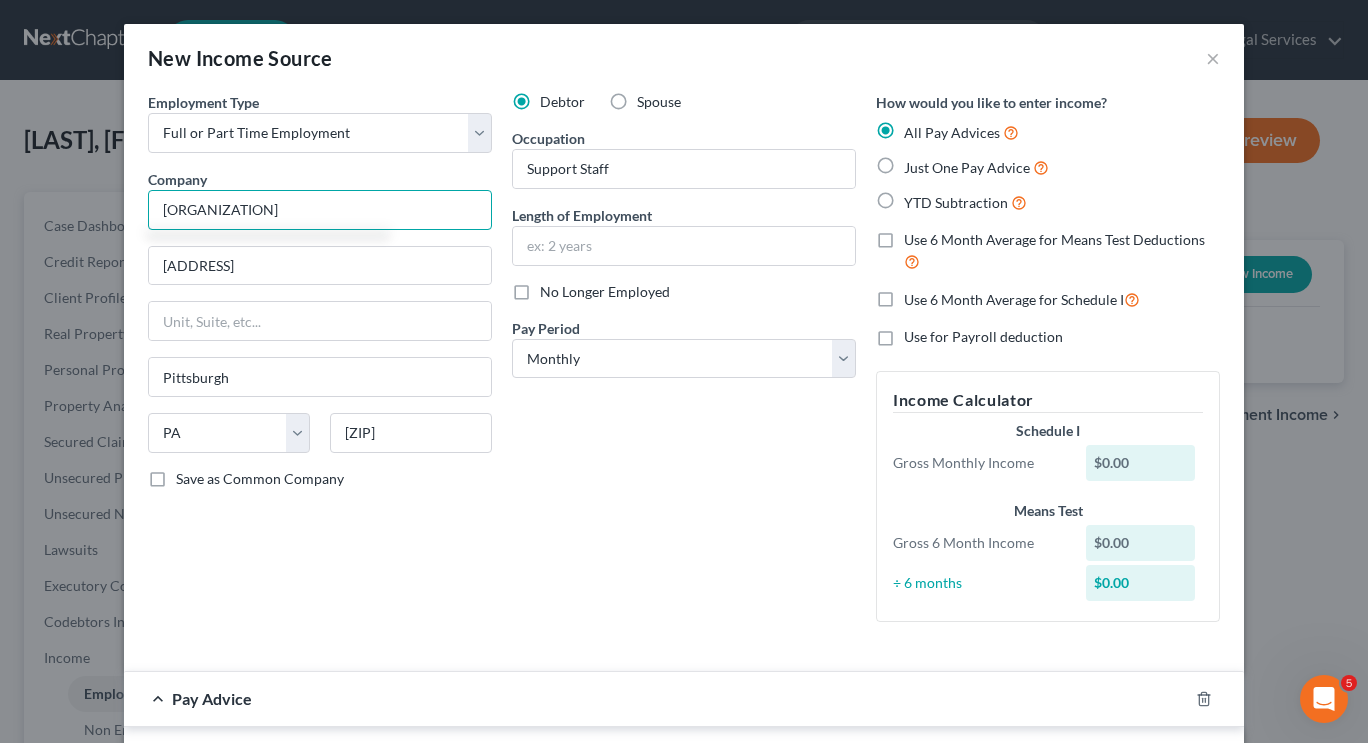 type on "[ORGANIZATION]" 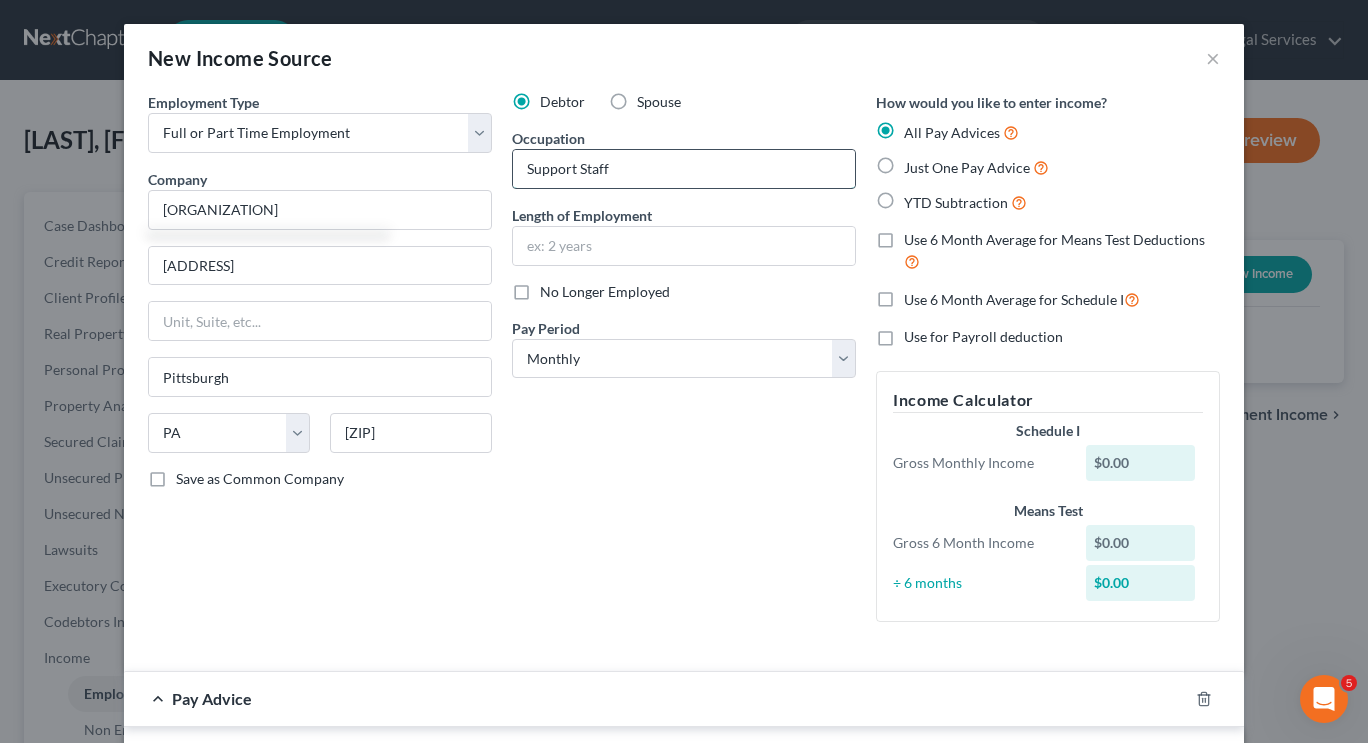 click on "Support Staff" at bounding box center (684, 169) 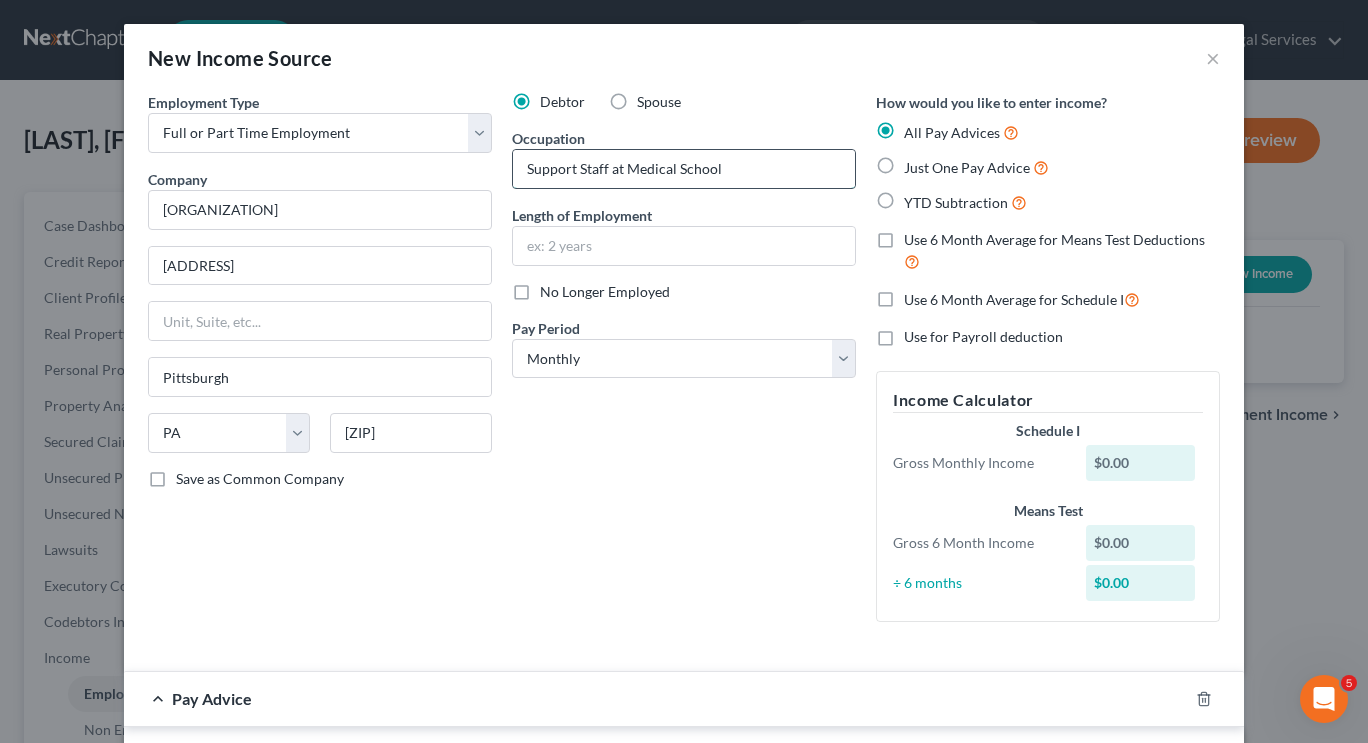 type on "Support Staff at Medical School" 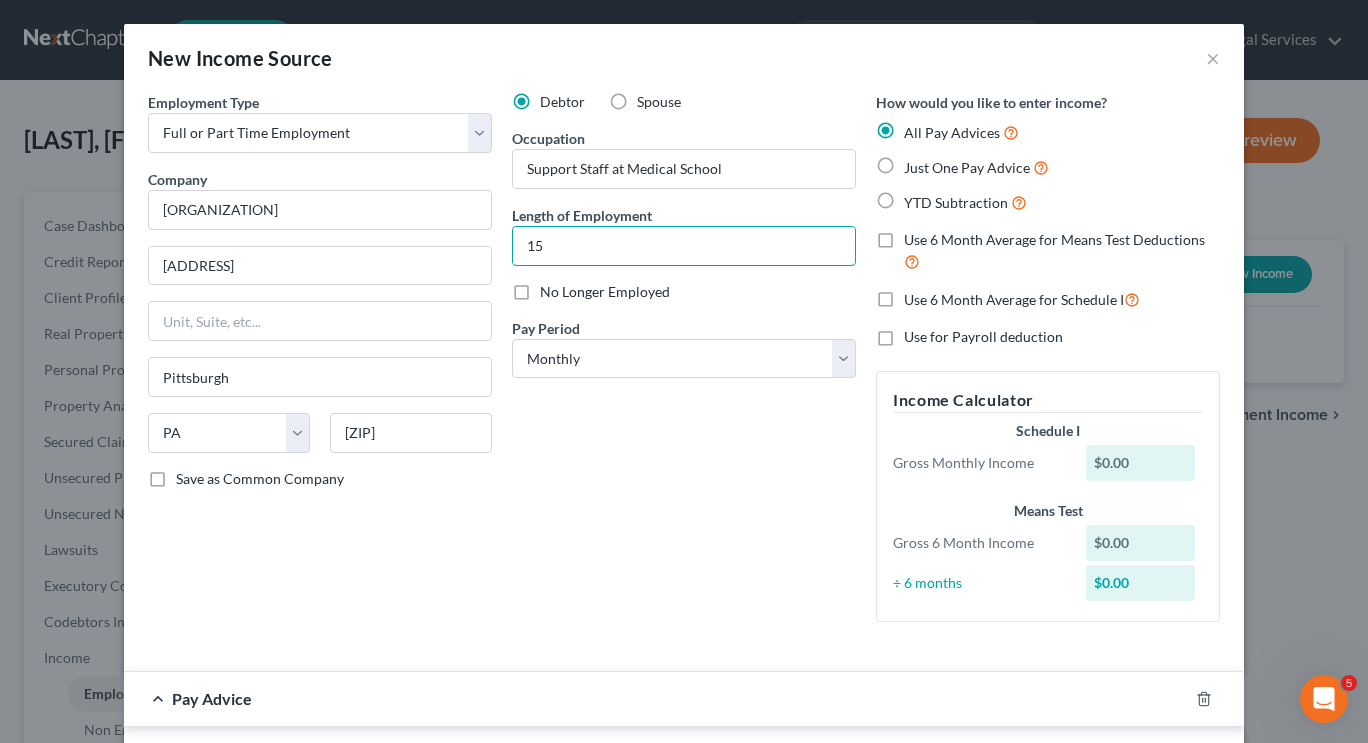 type on "1" 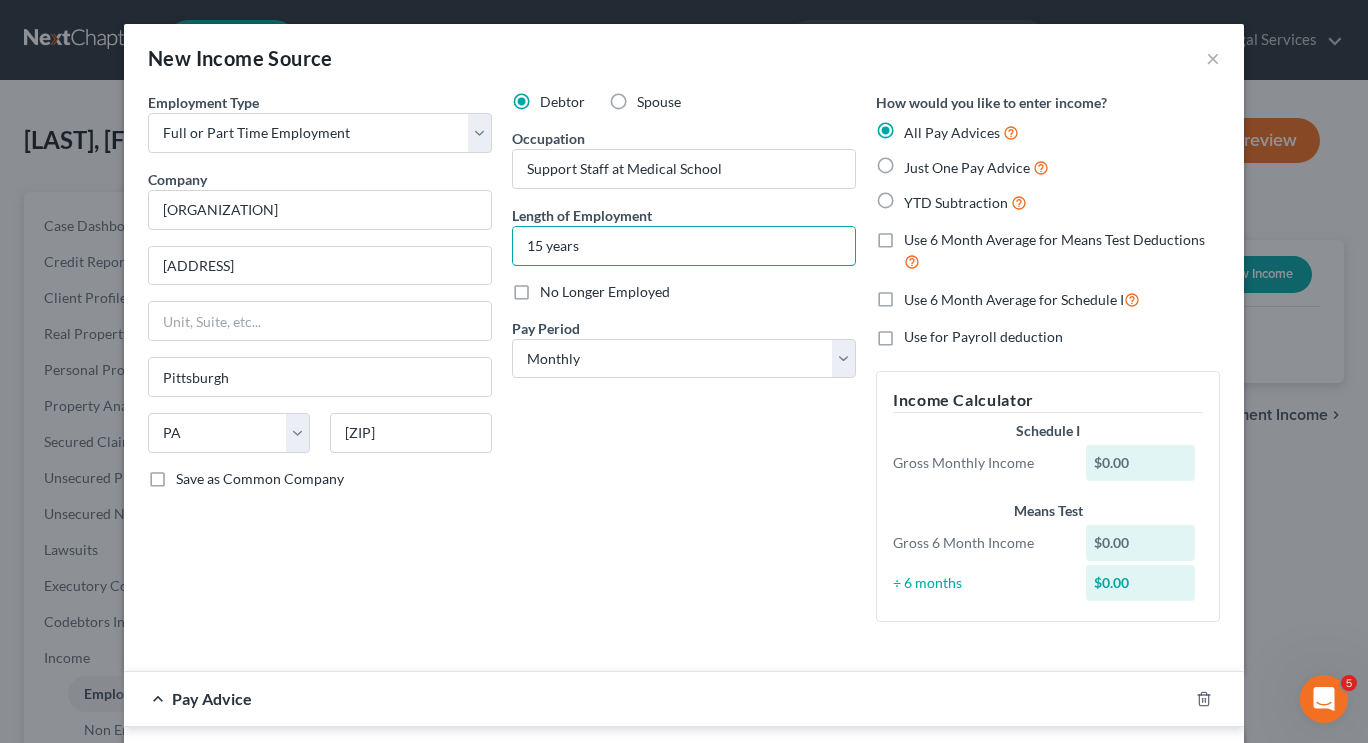 type on "15 years" 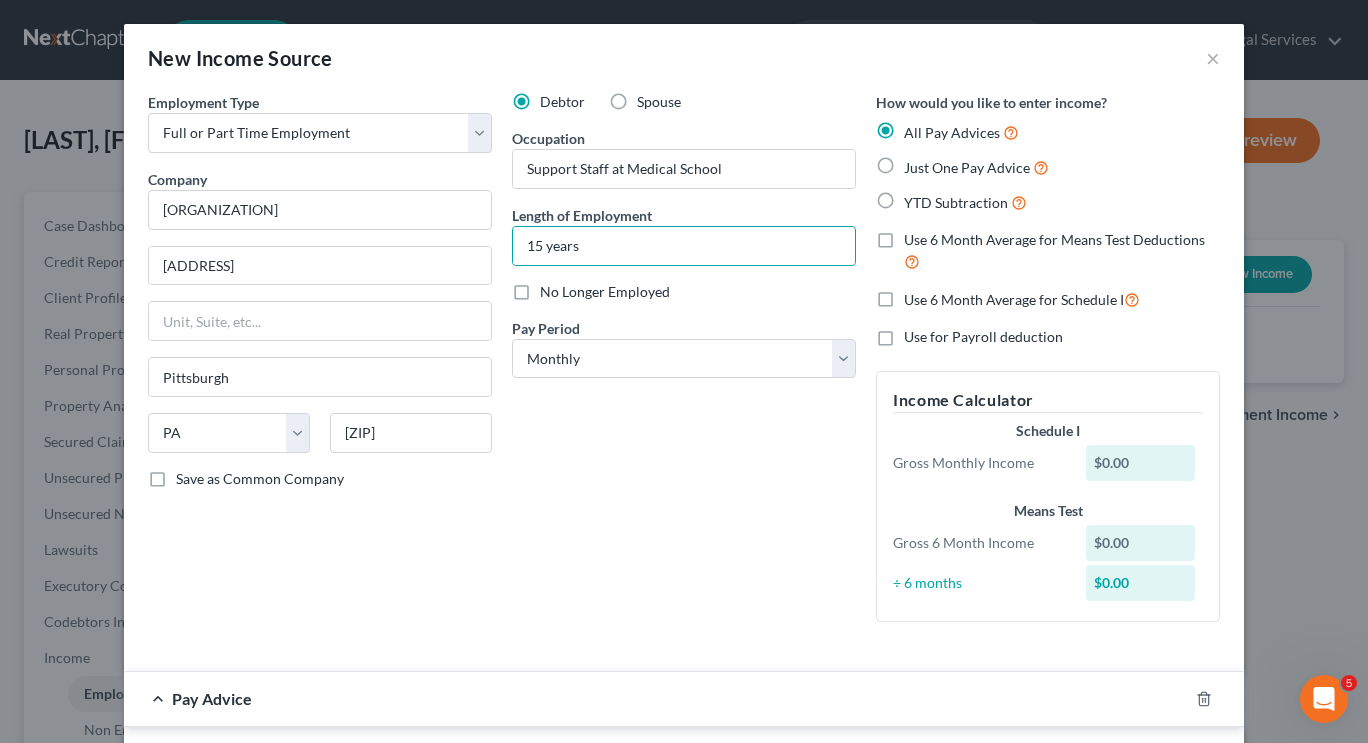 click on "Debtor Spouse Occupation Support Staff at Medical School Length of Employment [YEARS] years No Longer Employed
Pay Period
*
Select Monthly Twice Monthly Every Other Week Weekly" at bounding box center [684, 365] 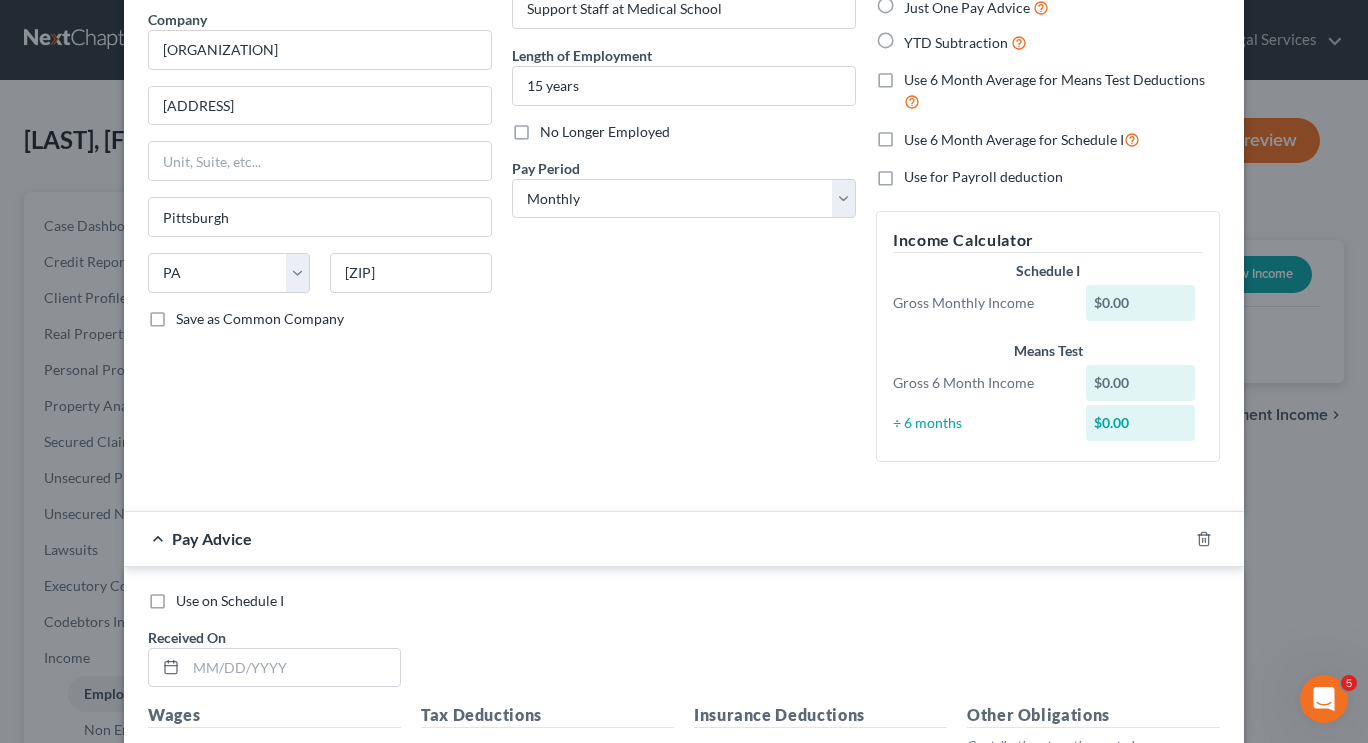 scroll, scrollTop: 0, scrollLeft: 0, axis: both 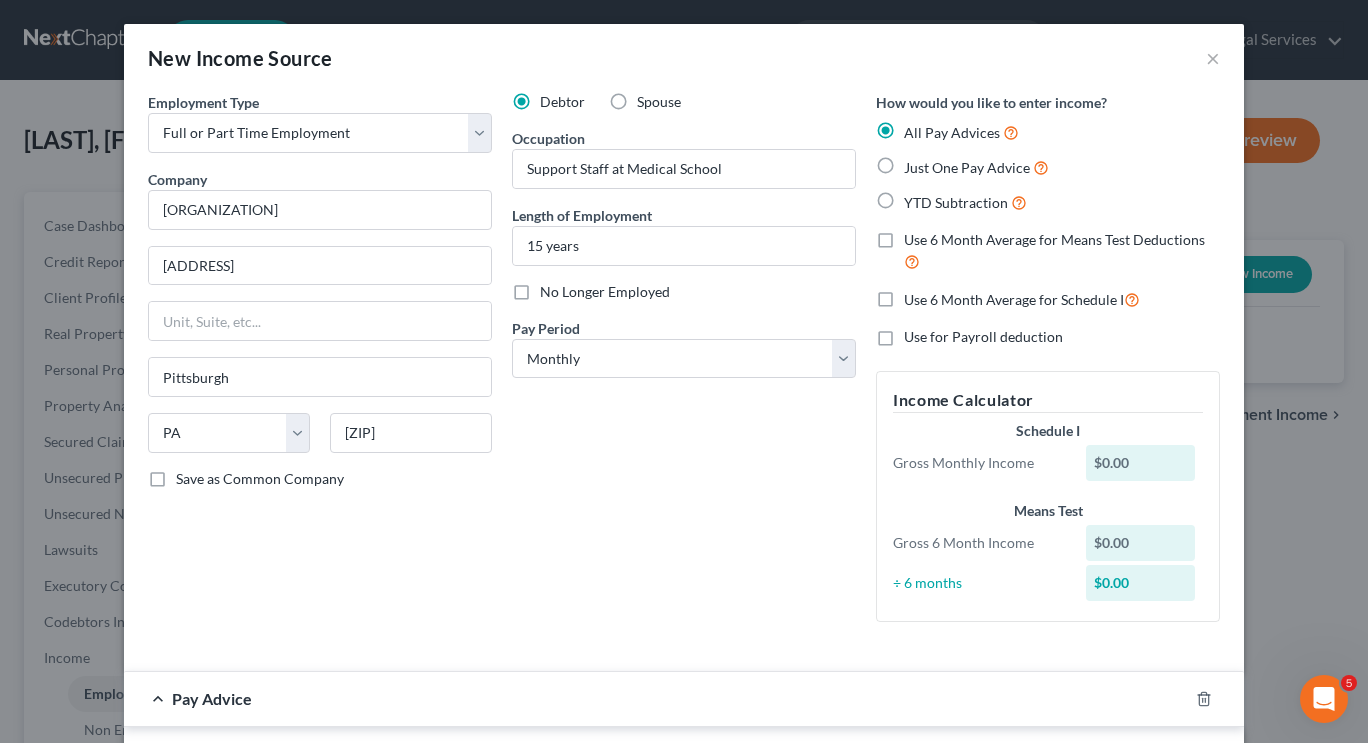 click on "Use 6 Month Average for Means Test Deductions" at bounding box center [1062, 251] 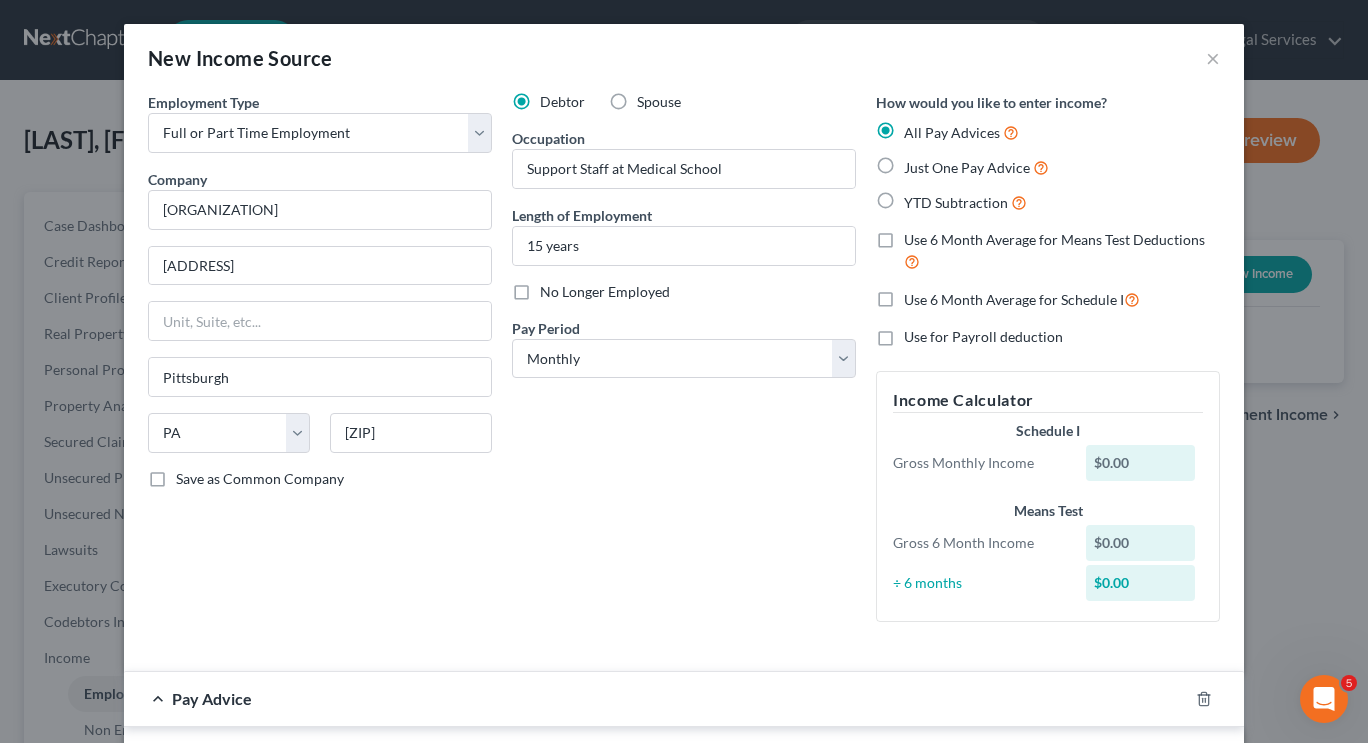 click on "Use 6 Month Average for Means Test Deductions" at bounding box center (918, 236) 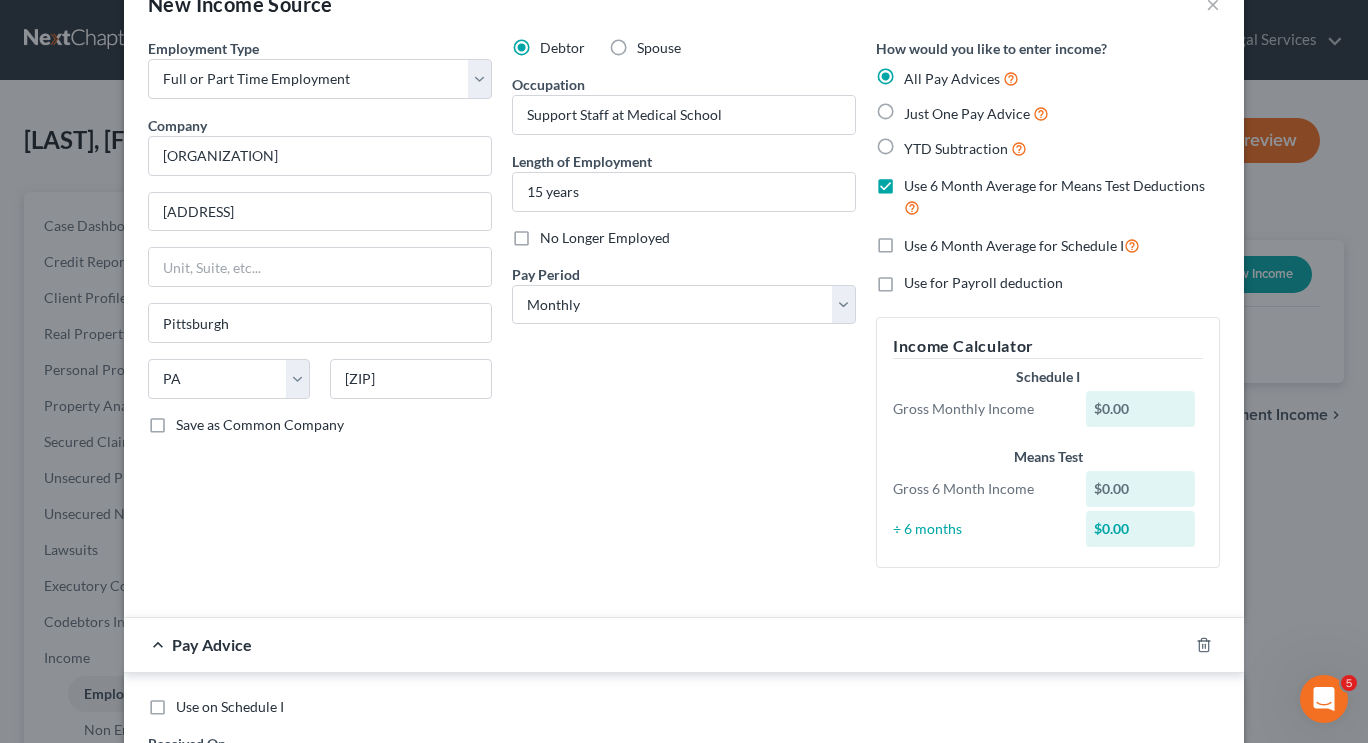 scroll, scrollTop: 51, scrollLeft: 0, axis: vertical 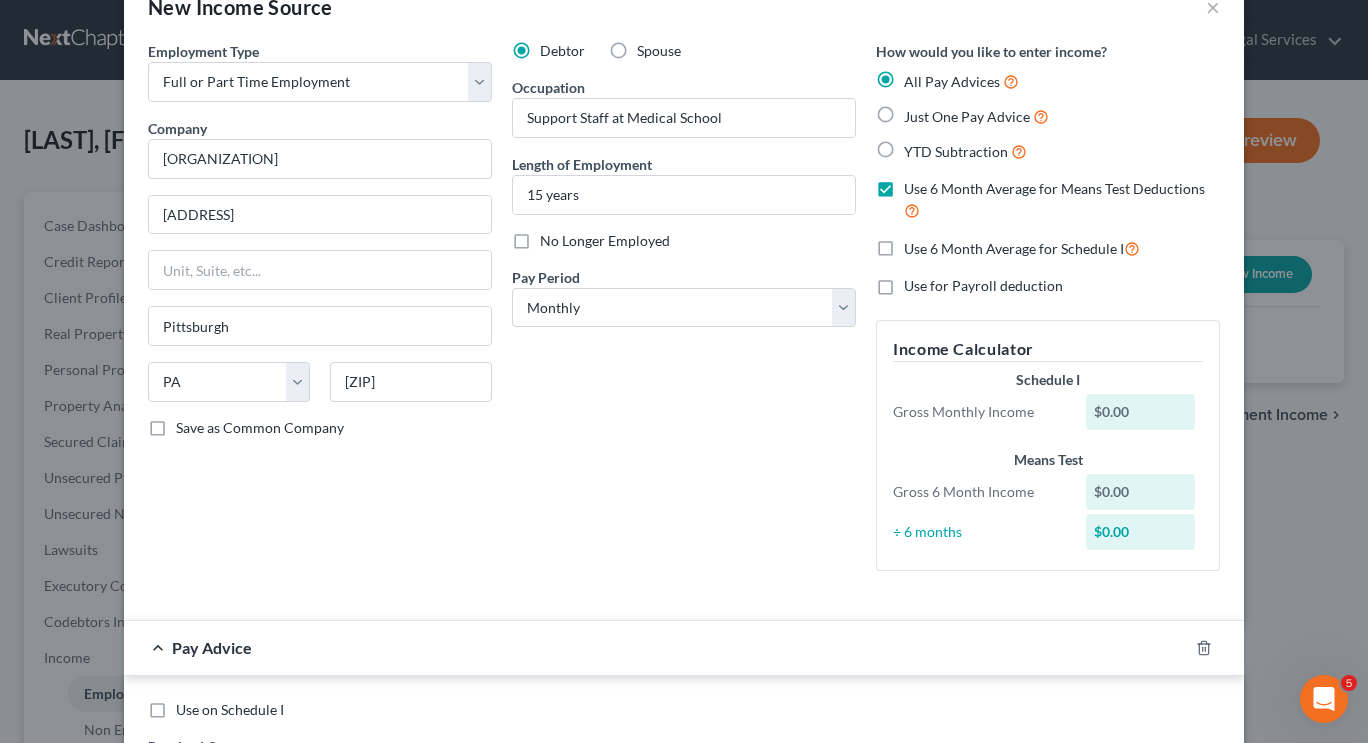 click on "Use 6 Month Average for Means Test Deductions" at bounding box center [1062, 200] 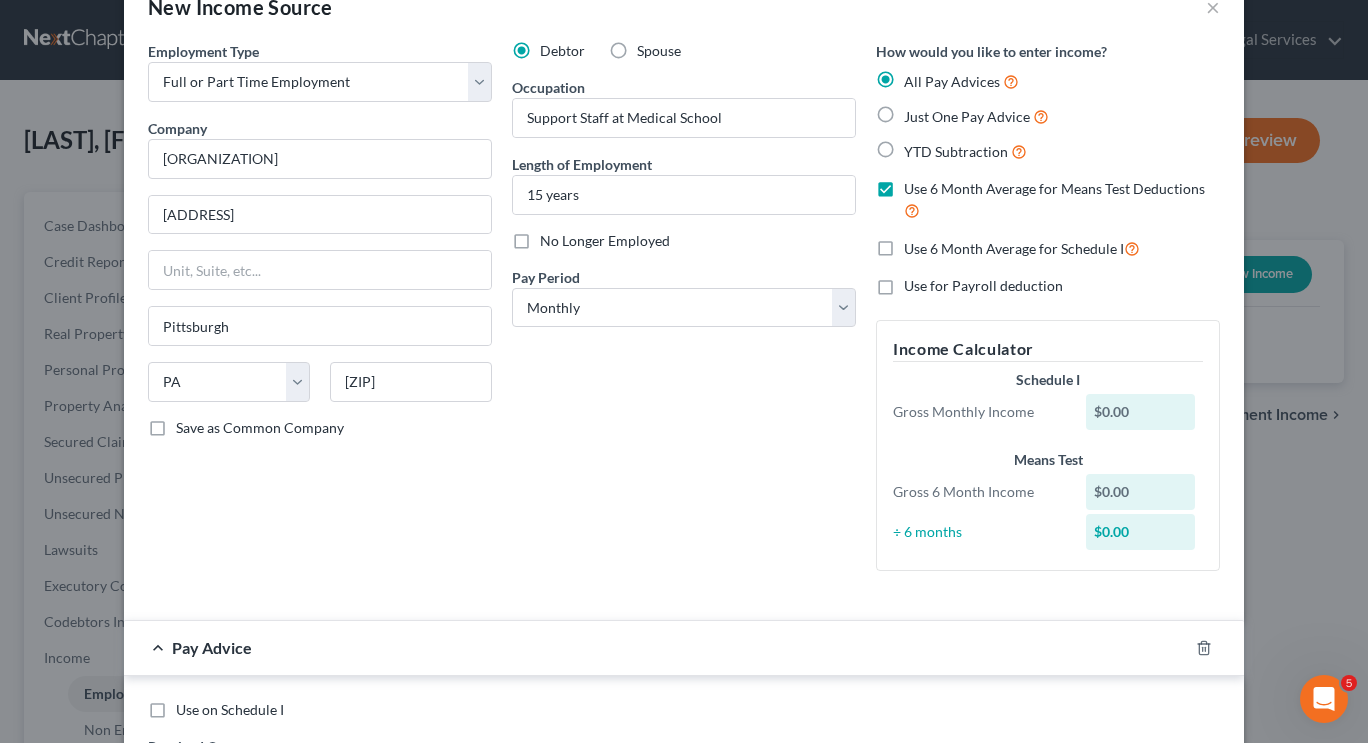 click on "Use 6 Month Average for Means Test Deductions" at bounding box center [918, 185] 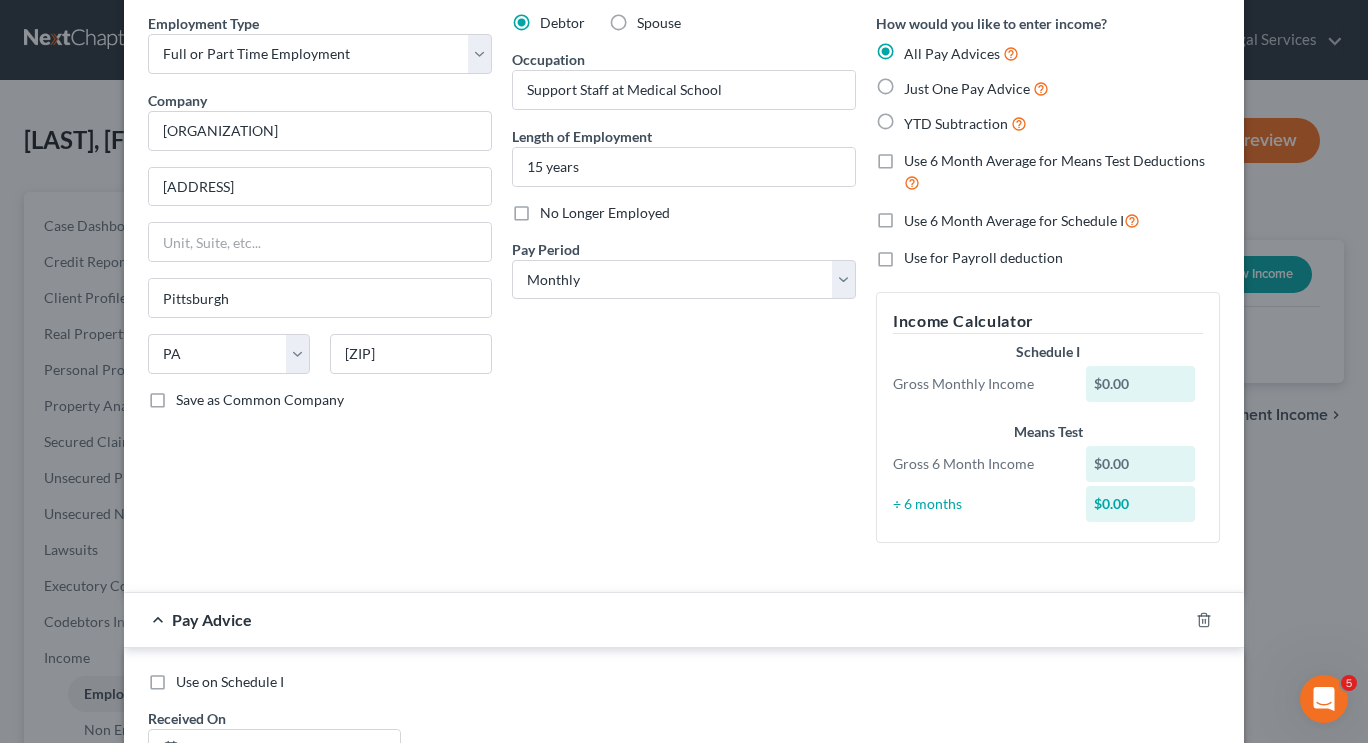 scroll, scrollTop: 0, scrollLeft: 0, axis: both 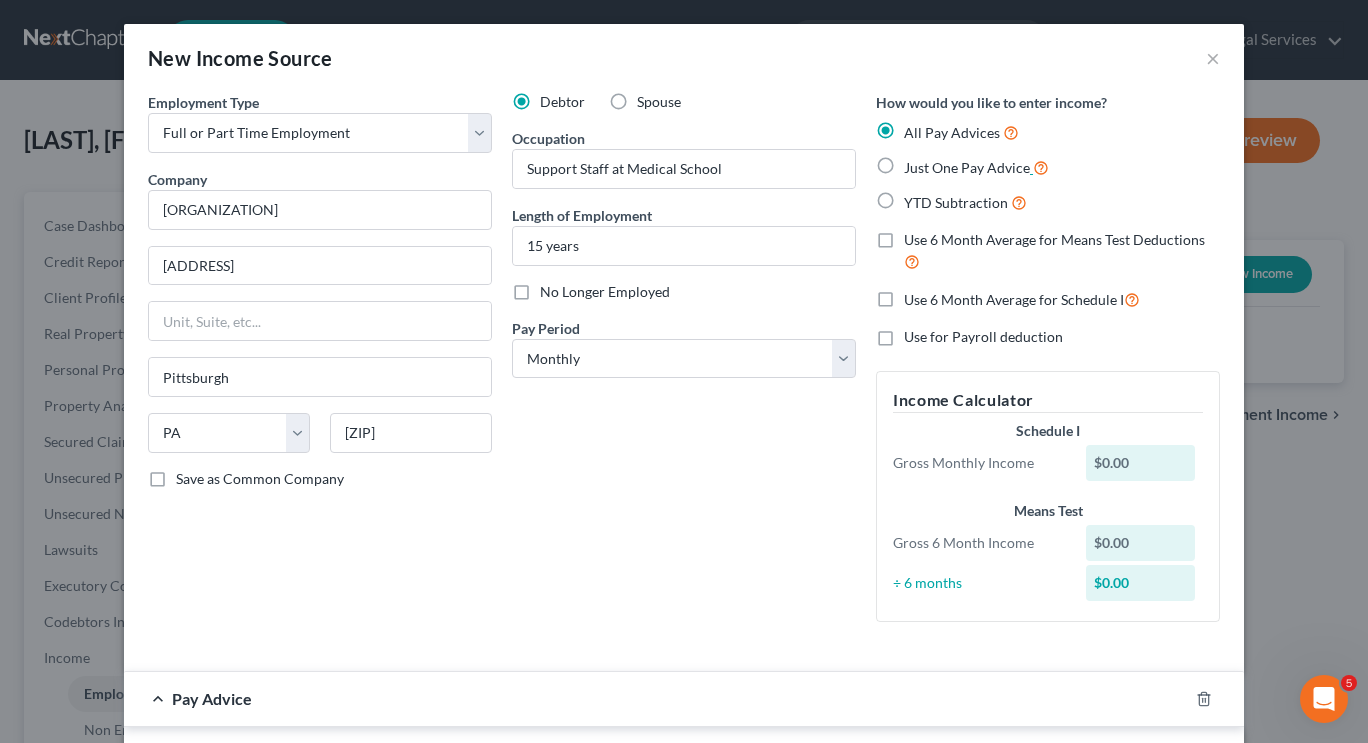 click at bounding box center [1041, 166] 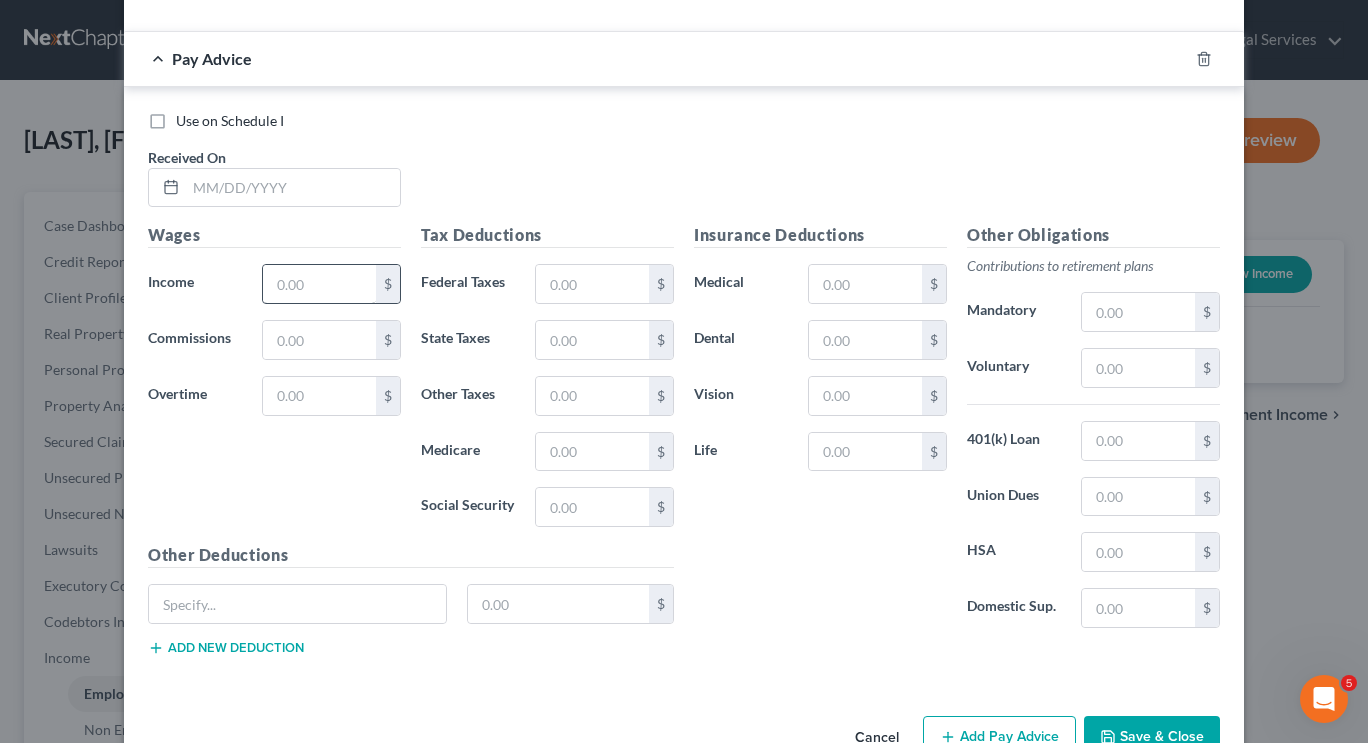 scroll, scrollTop: 639, scrollLeft: 0, axis: vertical 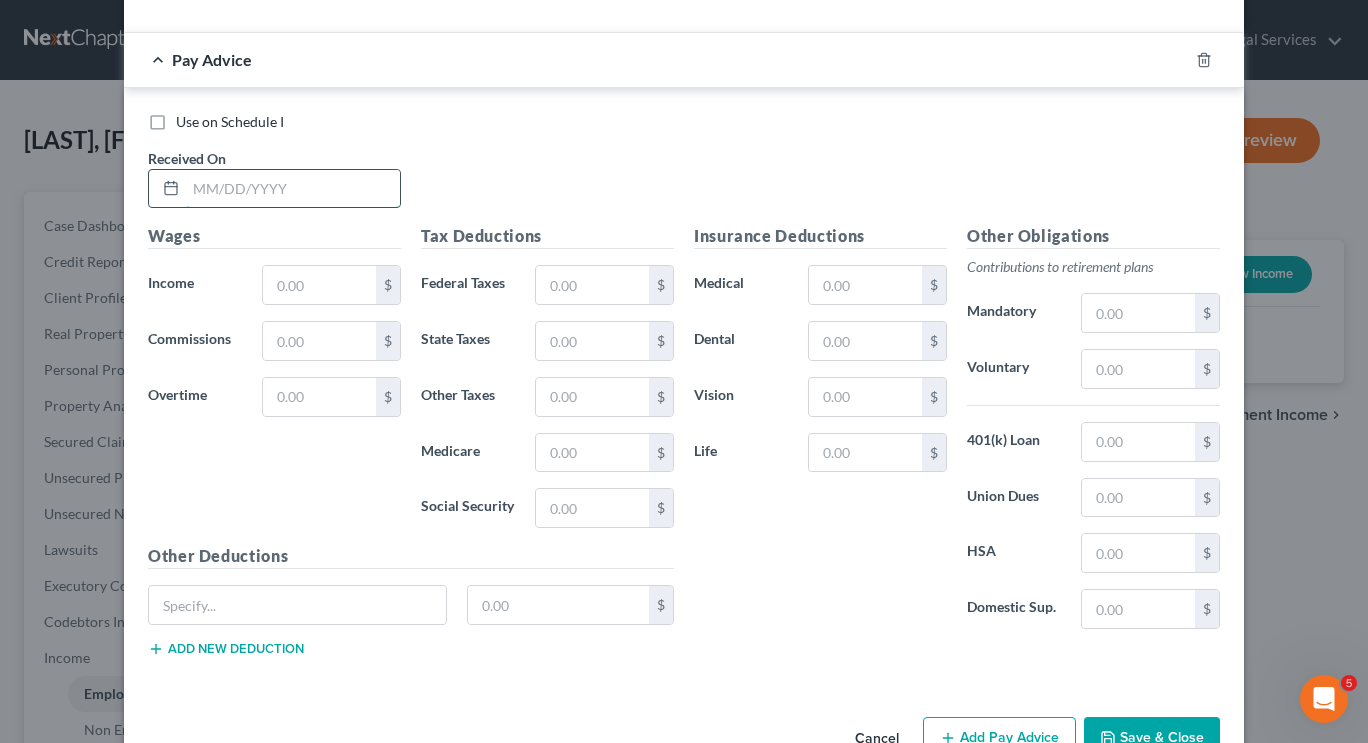 click at bounding box center [293, 189] 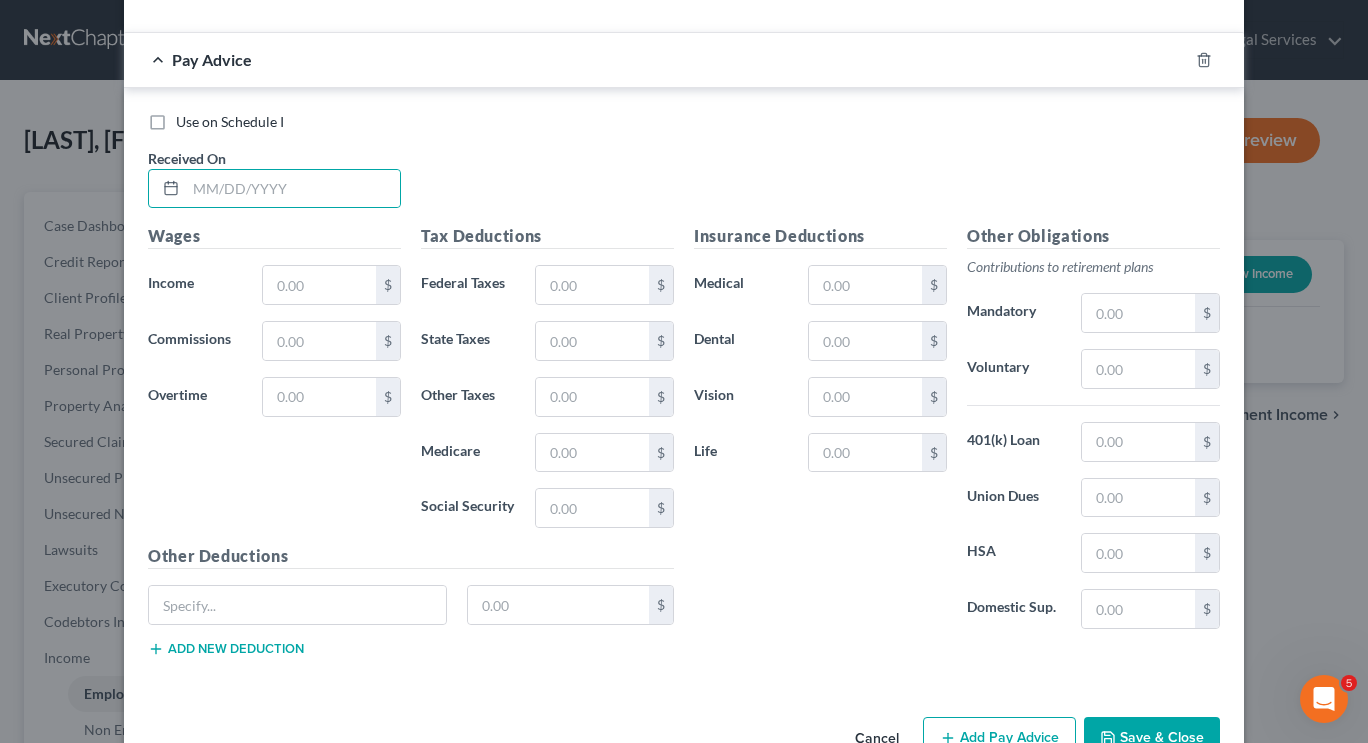 click on "Use on Schedule I
Received On
*" at bounding box center [684, 168] 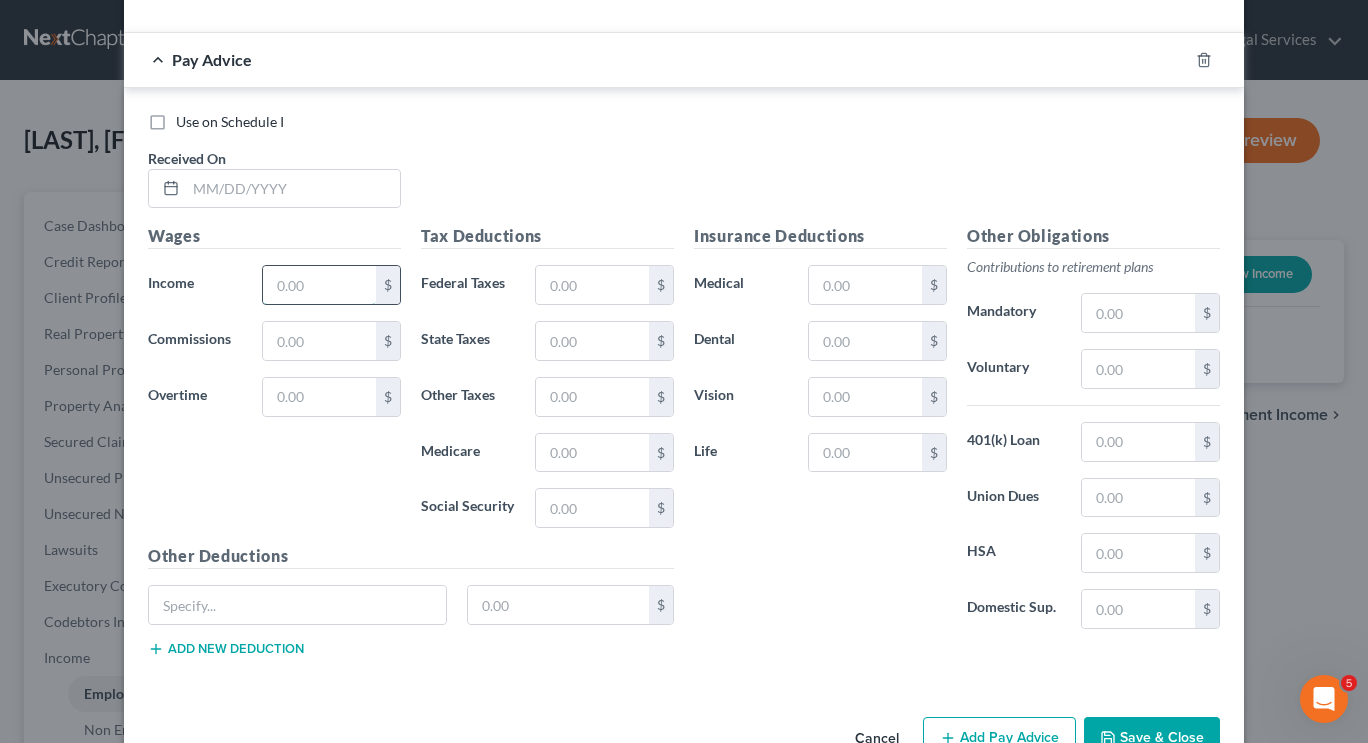click at bounding box center (319, 285) 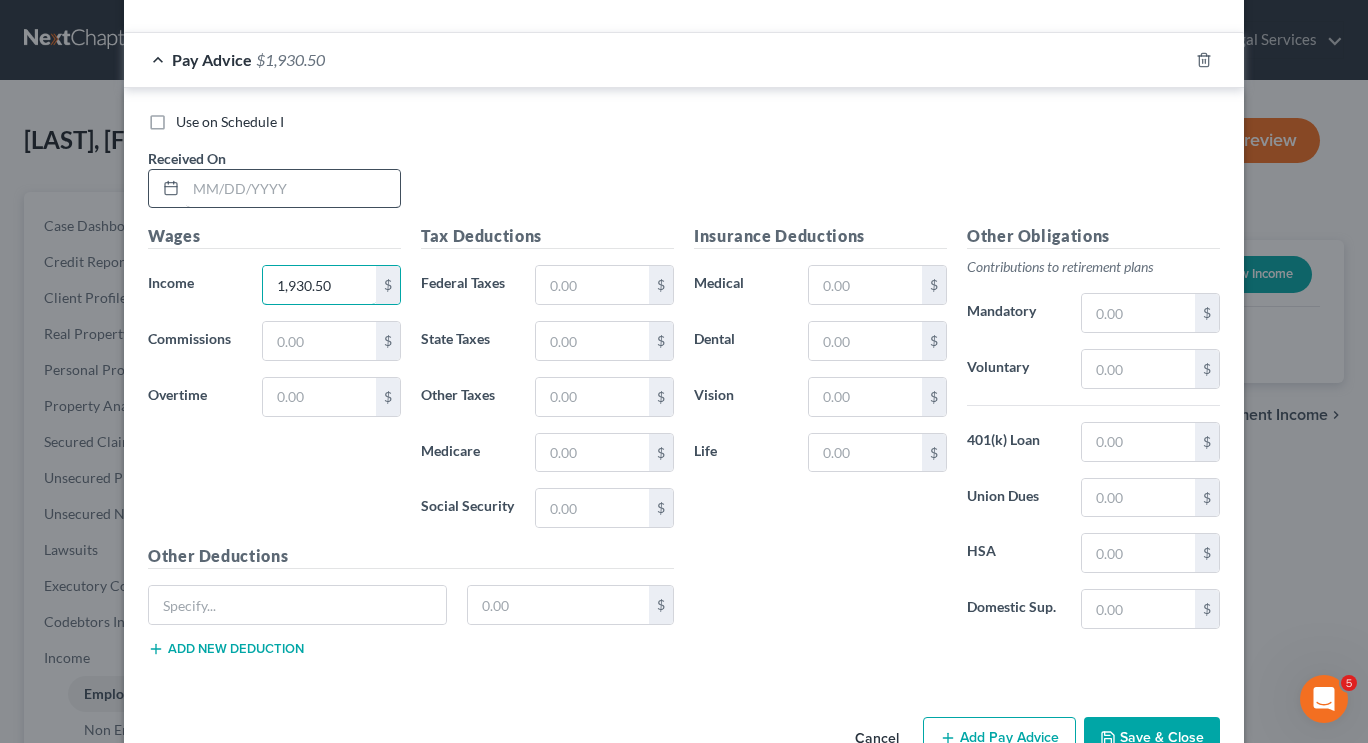 type on "1,930.50" 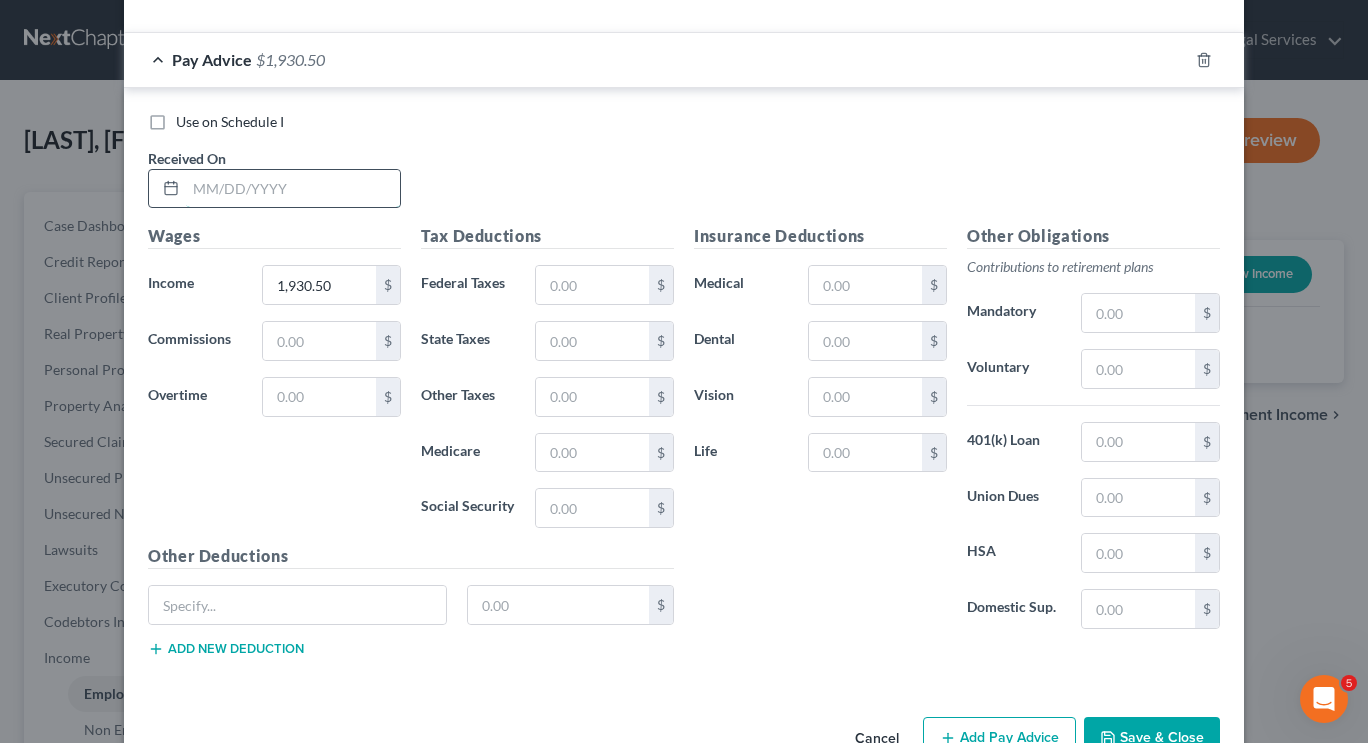 click at bounding box center [293, 189] 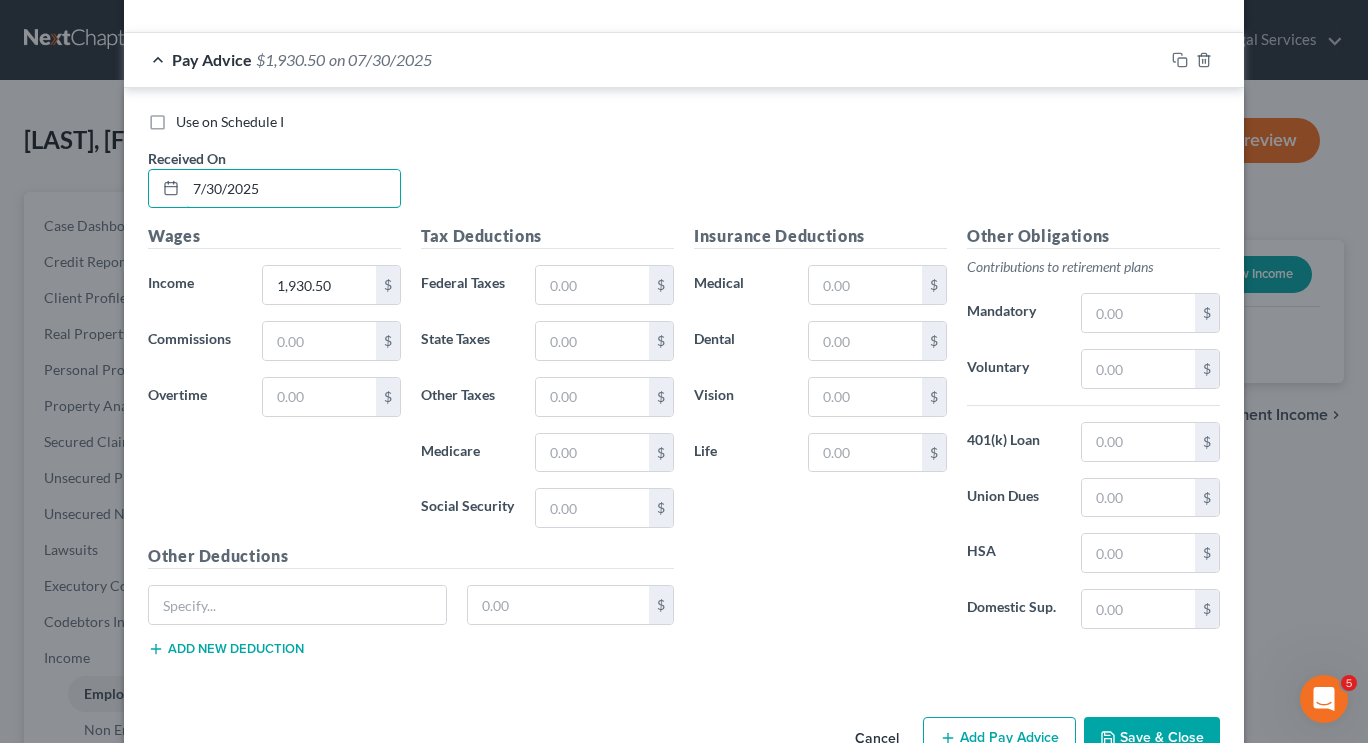 type on "7/30/2025" 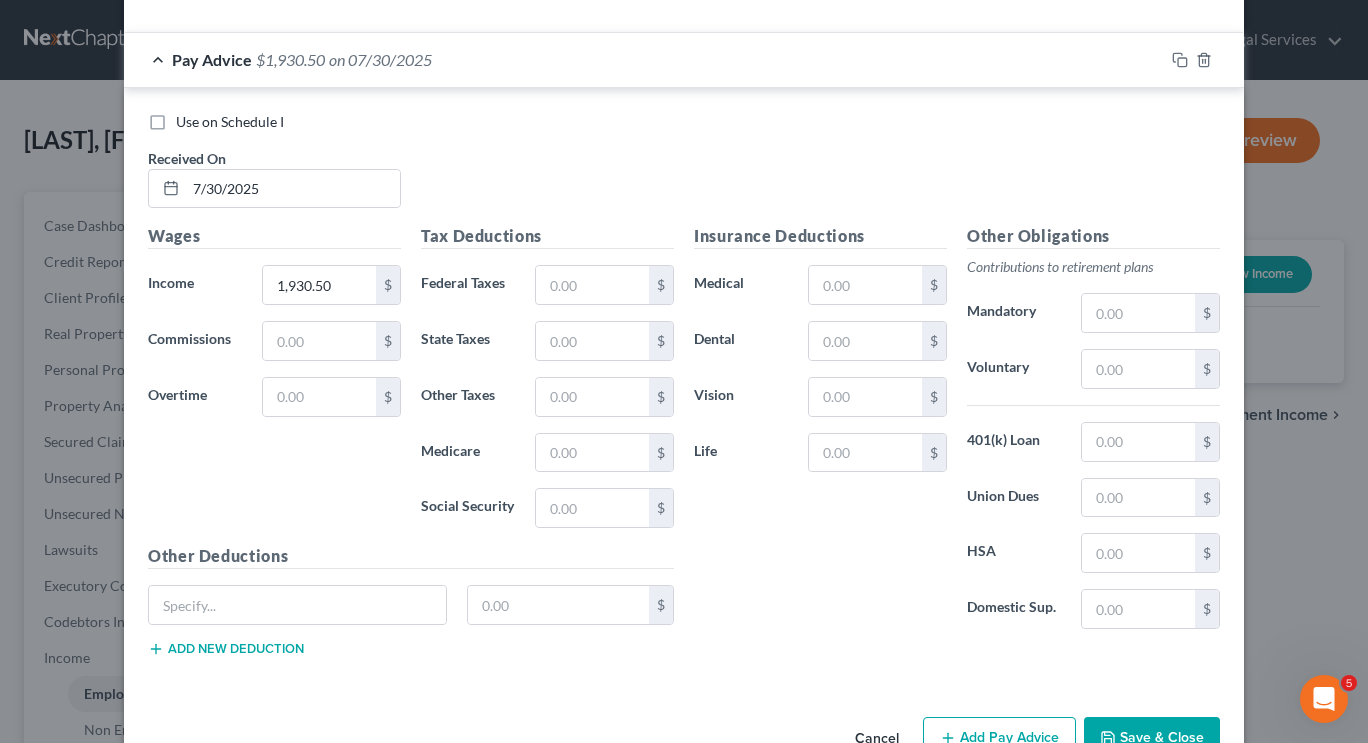 click on "Use on Schedule I
Received On
*
7/30/2025" at bounding box center [684, 168] 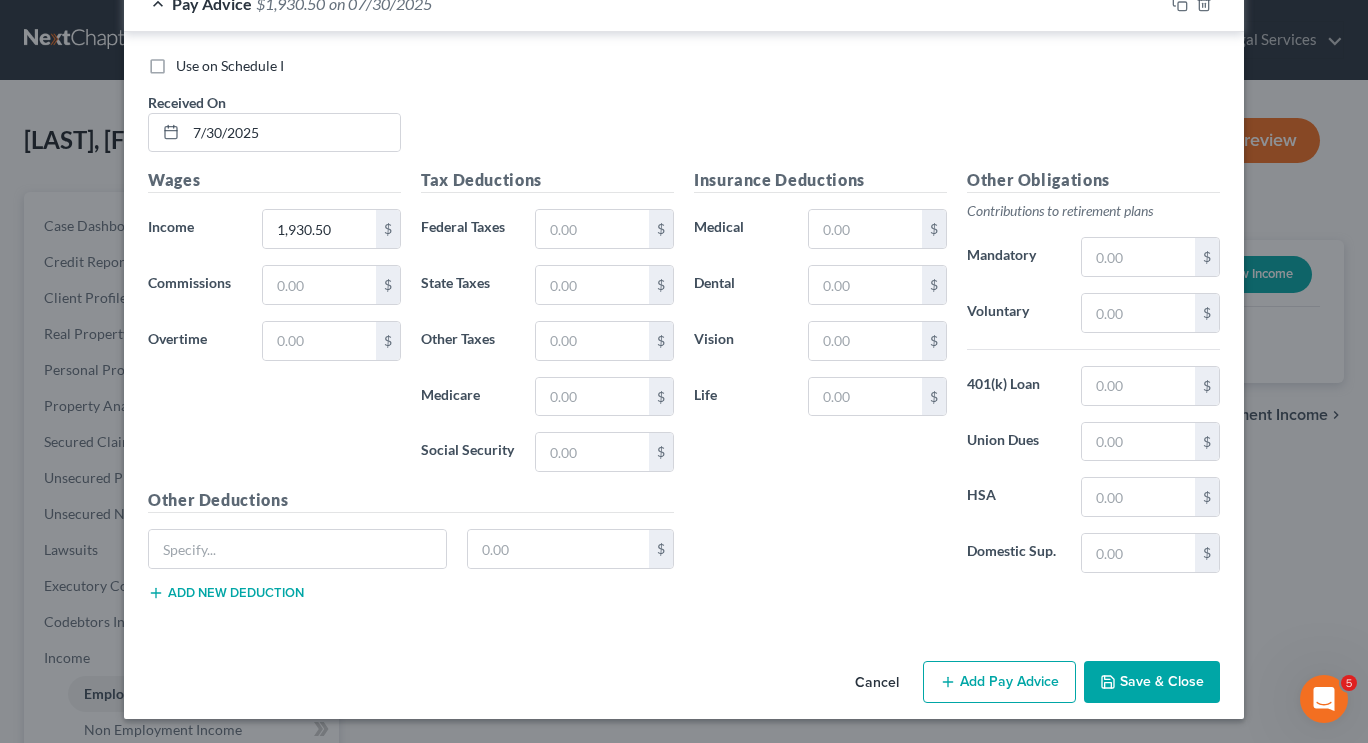 click on "Add Pay Advice" at bounding box center [999, 682] 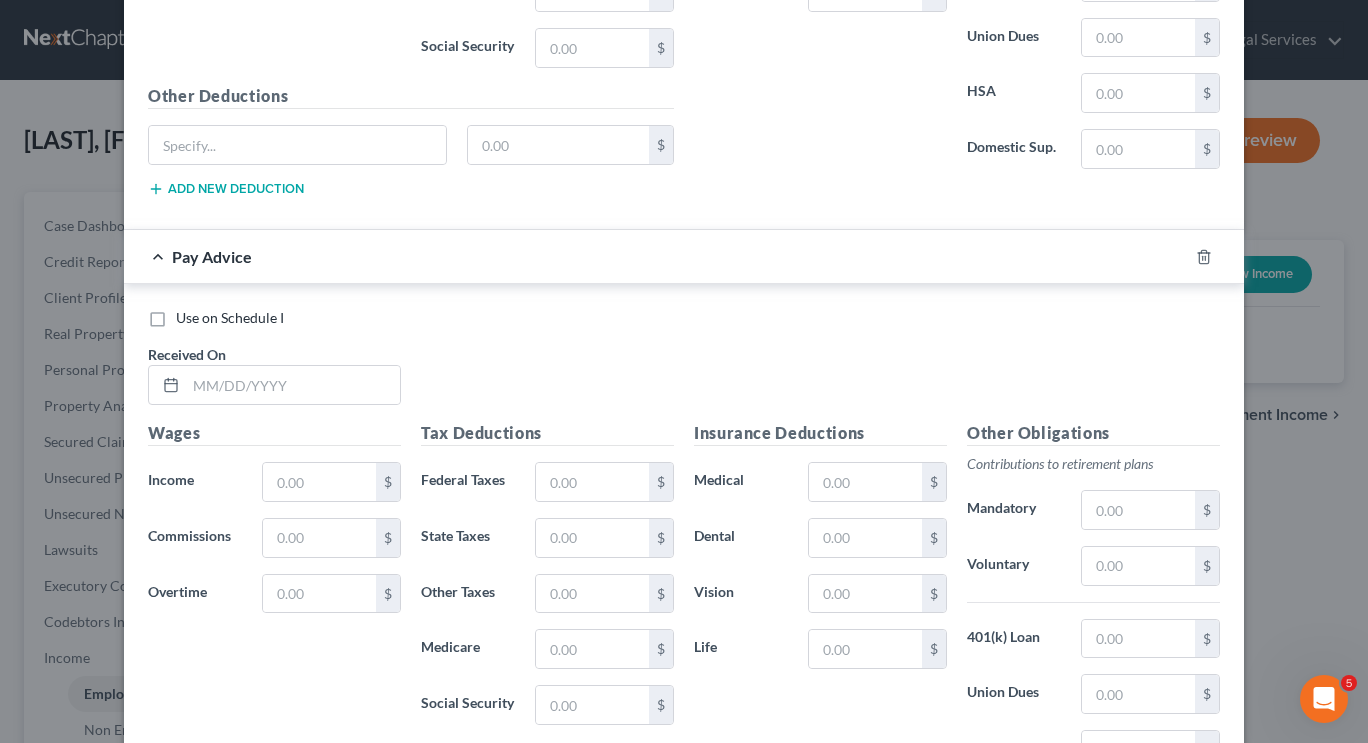 scroll, scrollTop: 1100, scrollLeft: 0, axis: vertical 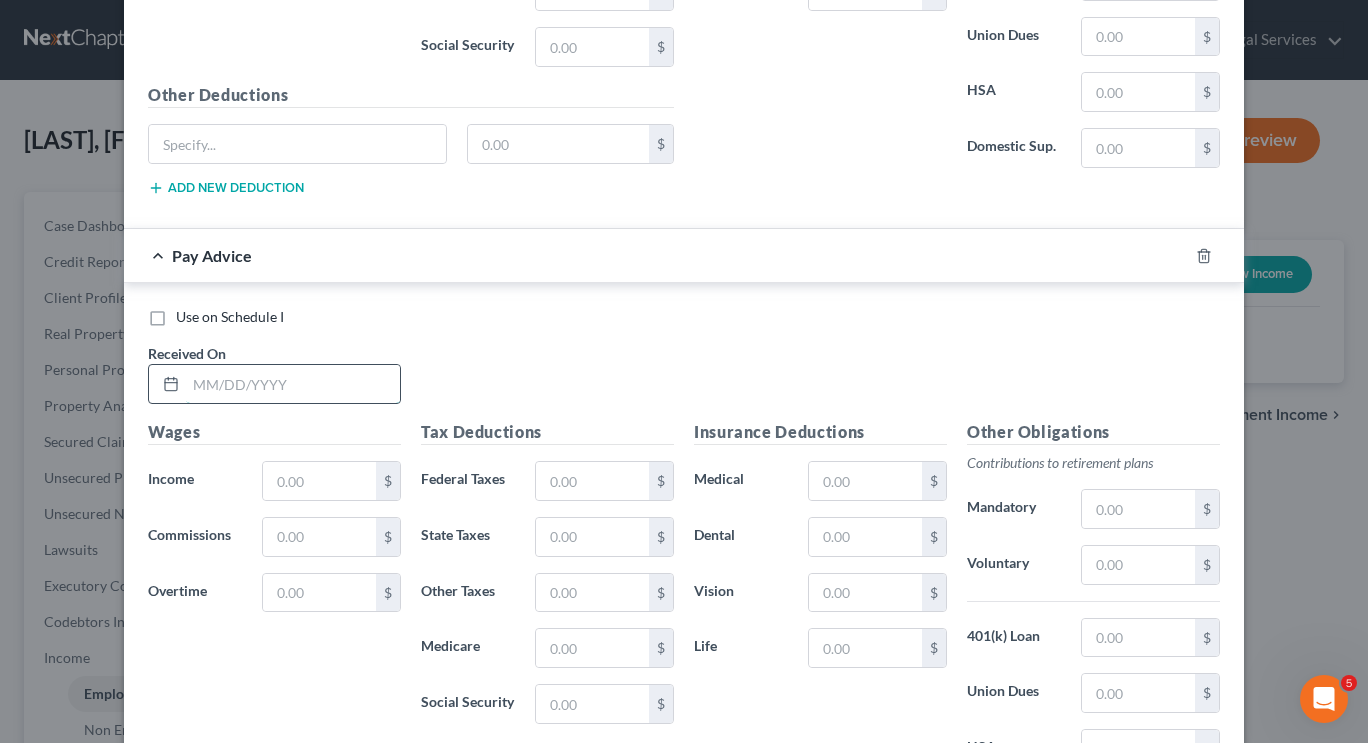 click at bounding box center [293, 384] 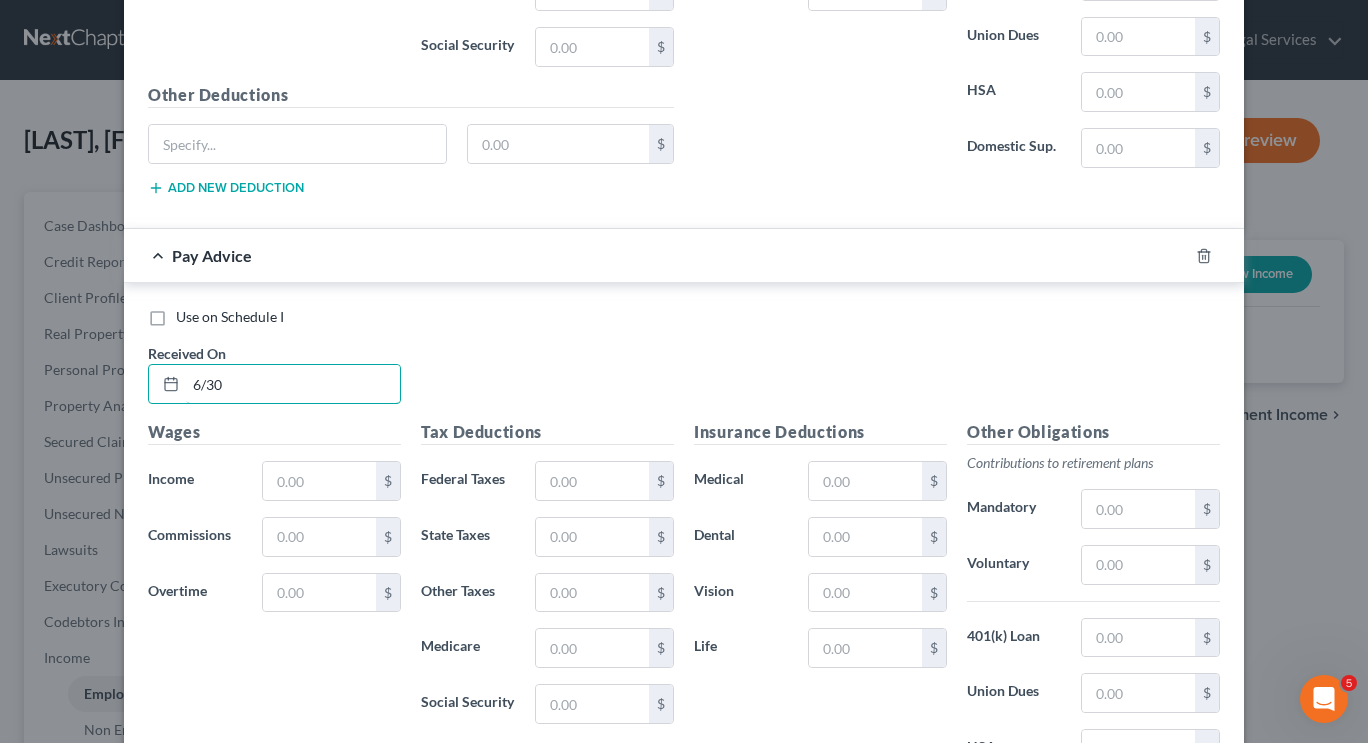 type on "6/30" 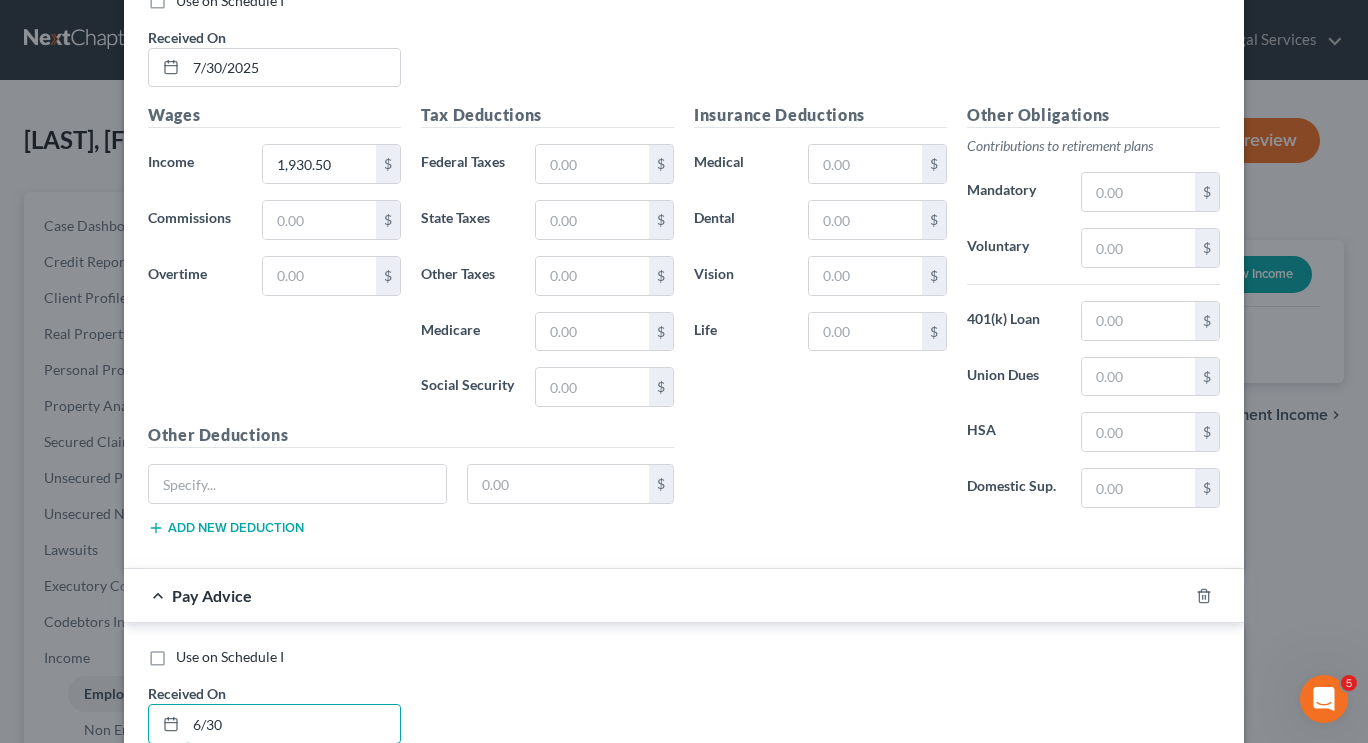 scroll, scrollTop: 759, scrollLeft: 0, axis: vertical 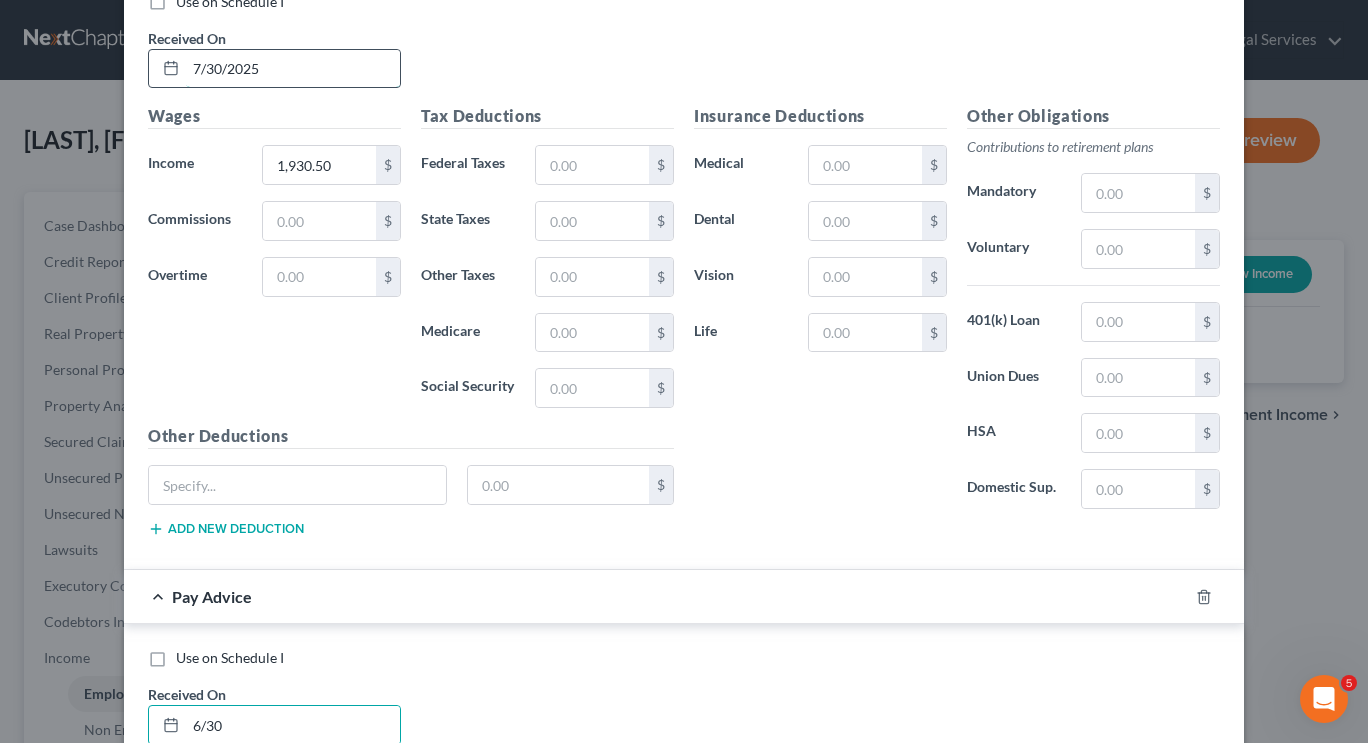 click on "7/30/2025" at bounding box center [293, 69] 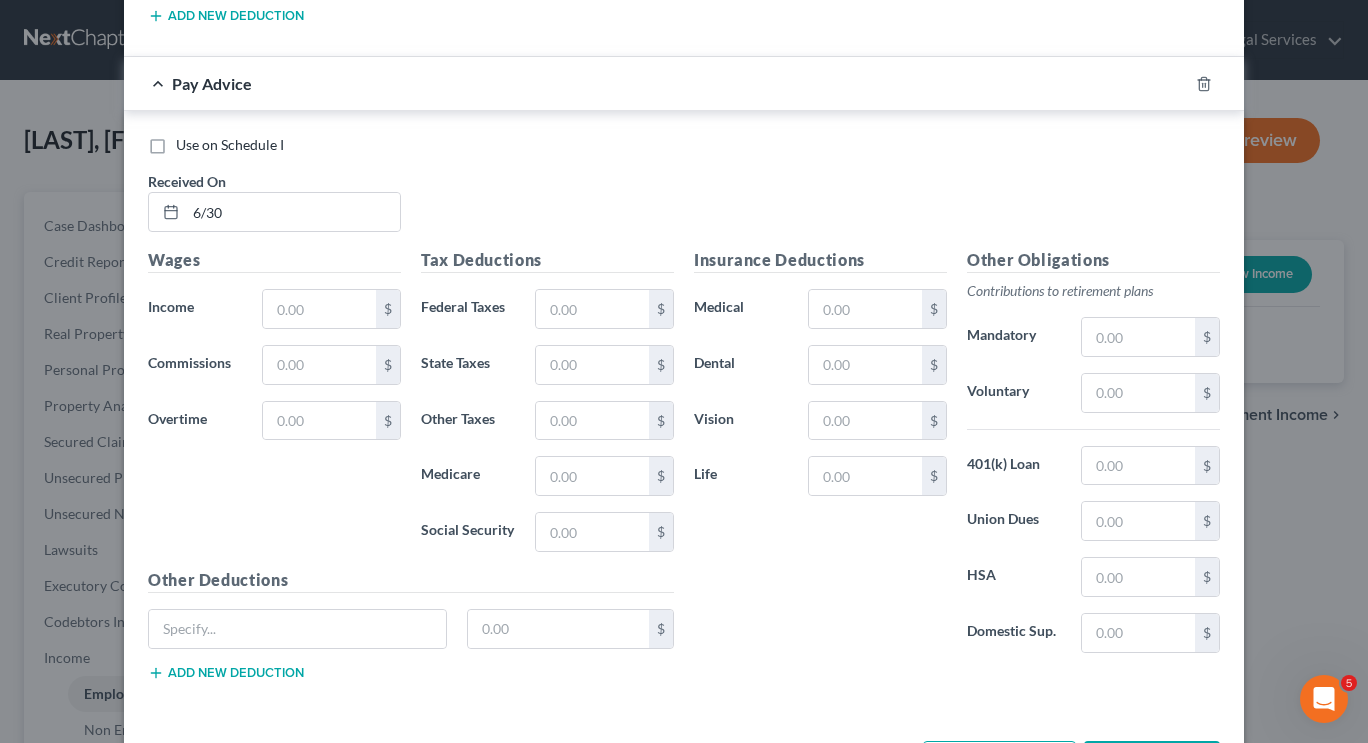 scroll, scrollTop: 1300, scrollLeft: 0, axis: vertical 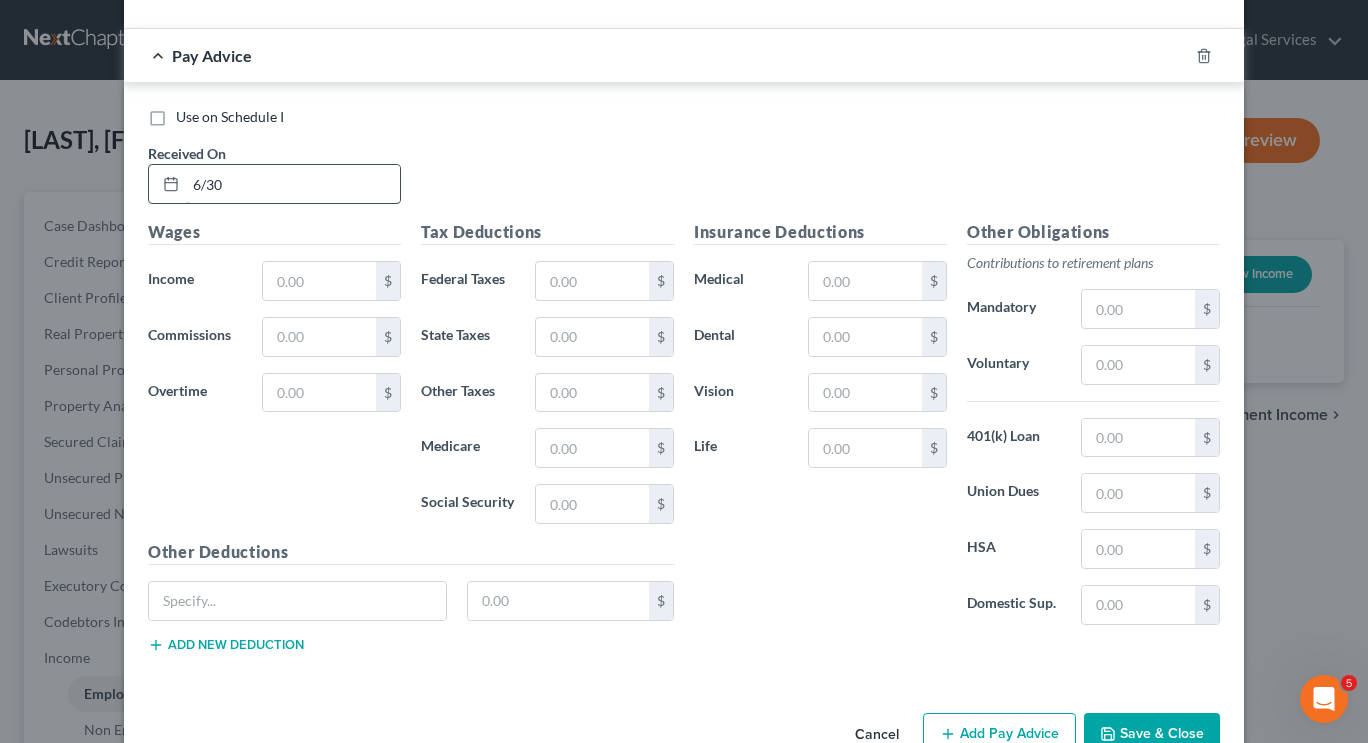 type on "7/31/2025" 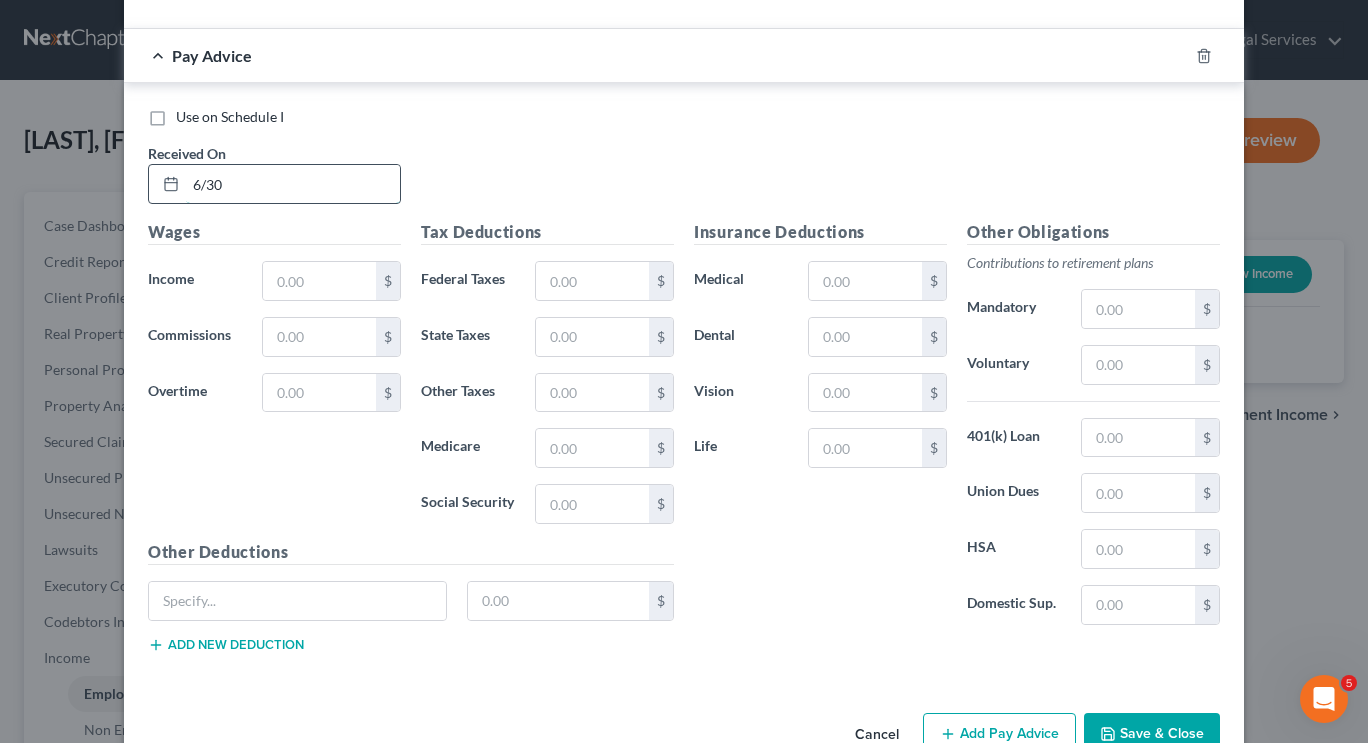 click on "6/30" at bounding box center [293, 184] 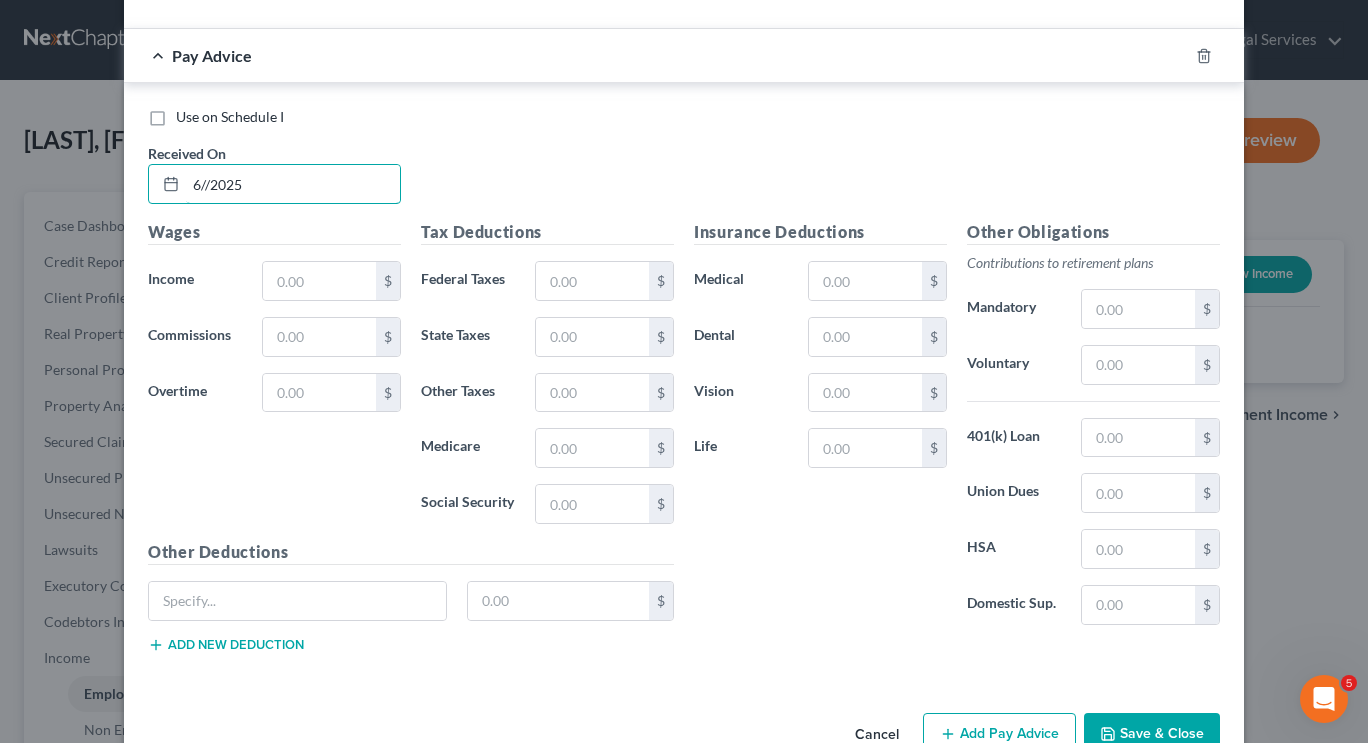 type on "6//2025" 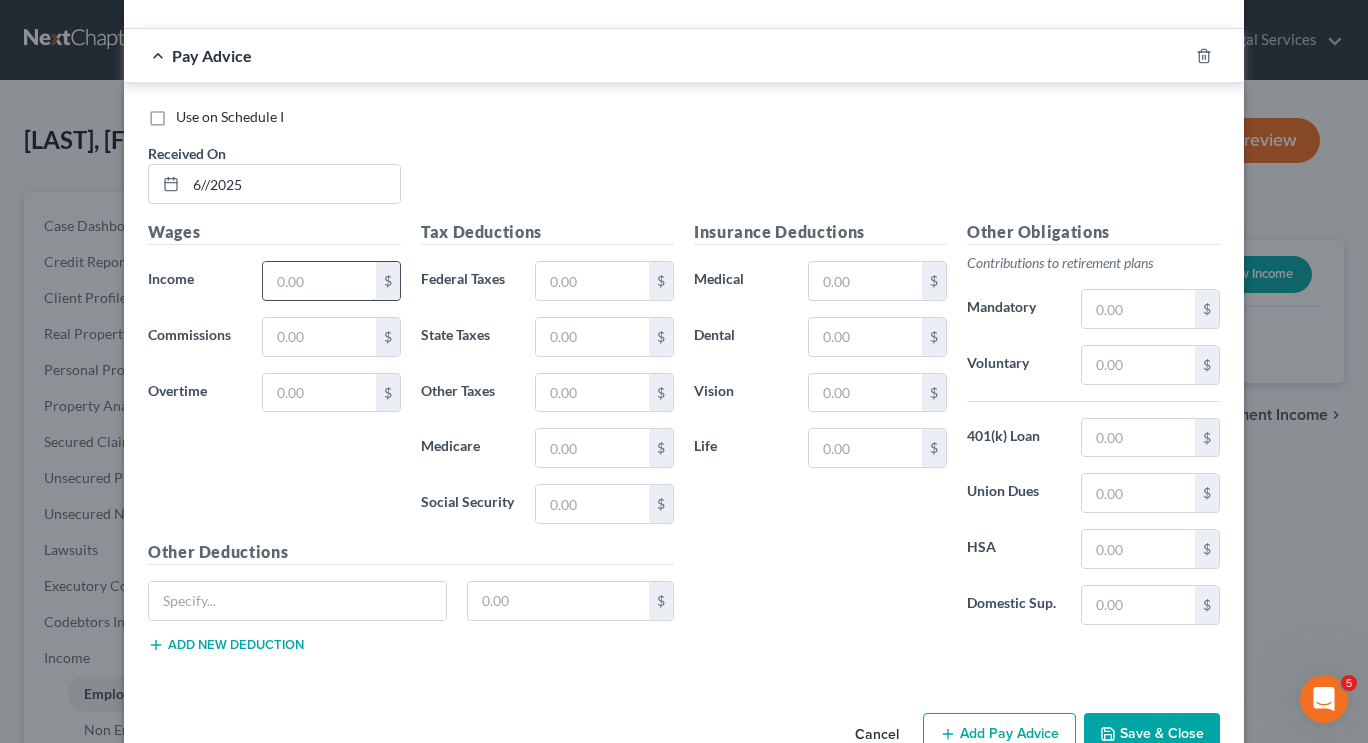 click at bounding box center [319, 281] 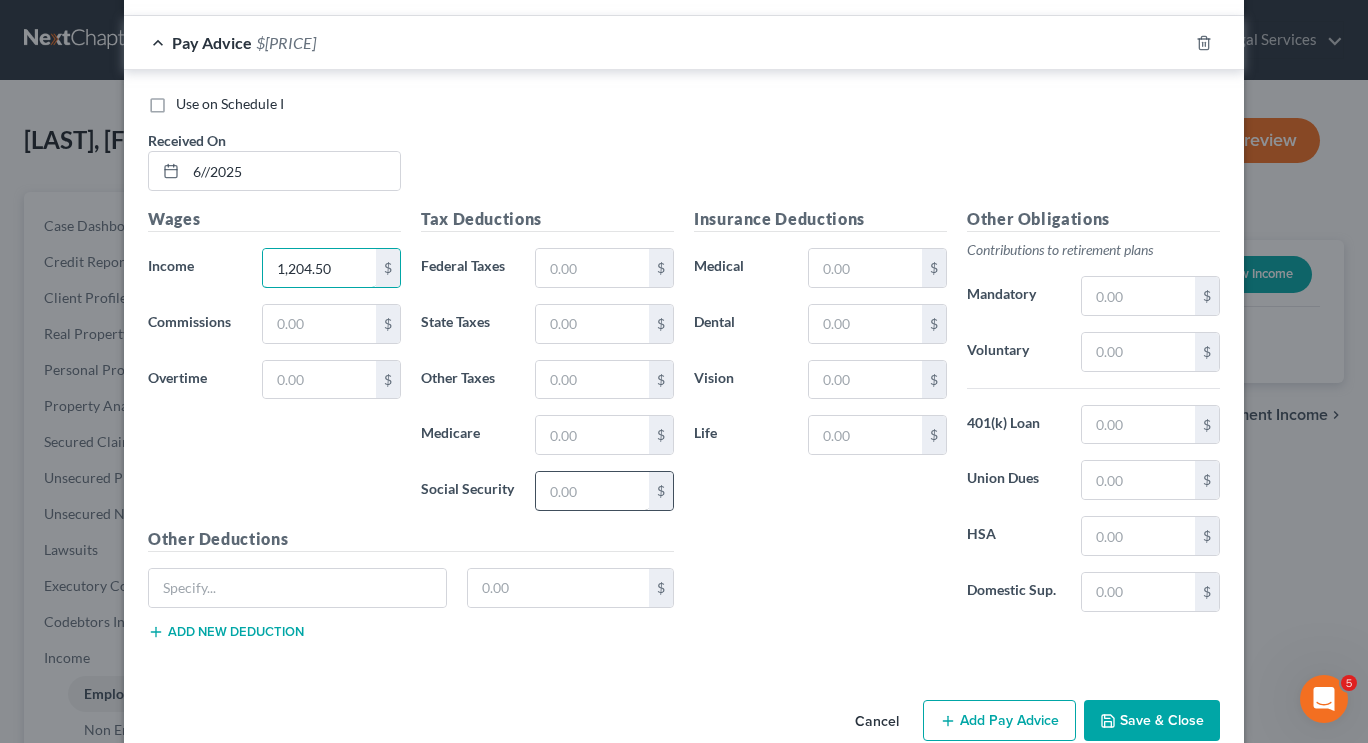 scroll, scrollTop: 1351, scrollLeft: 0, axis: vertical 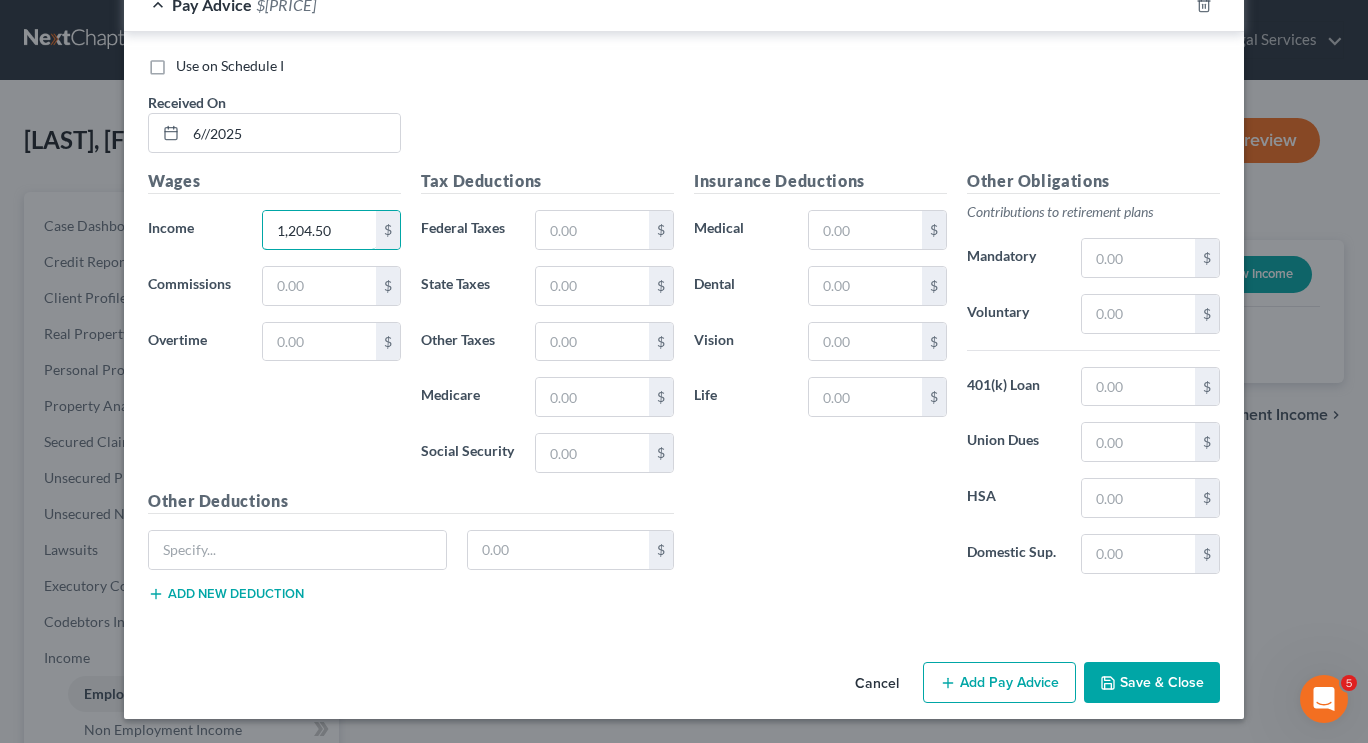 type on "1,204.50" 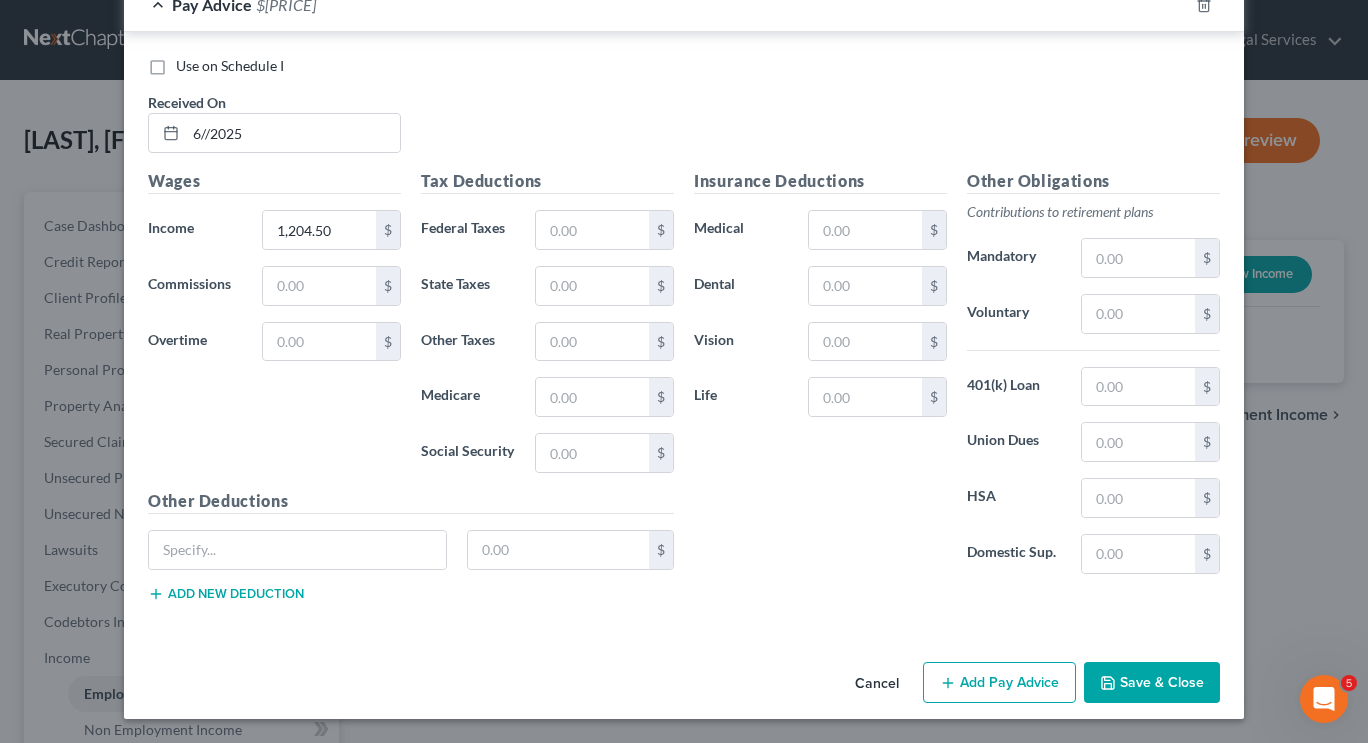 click 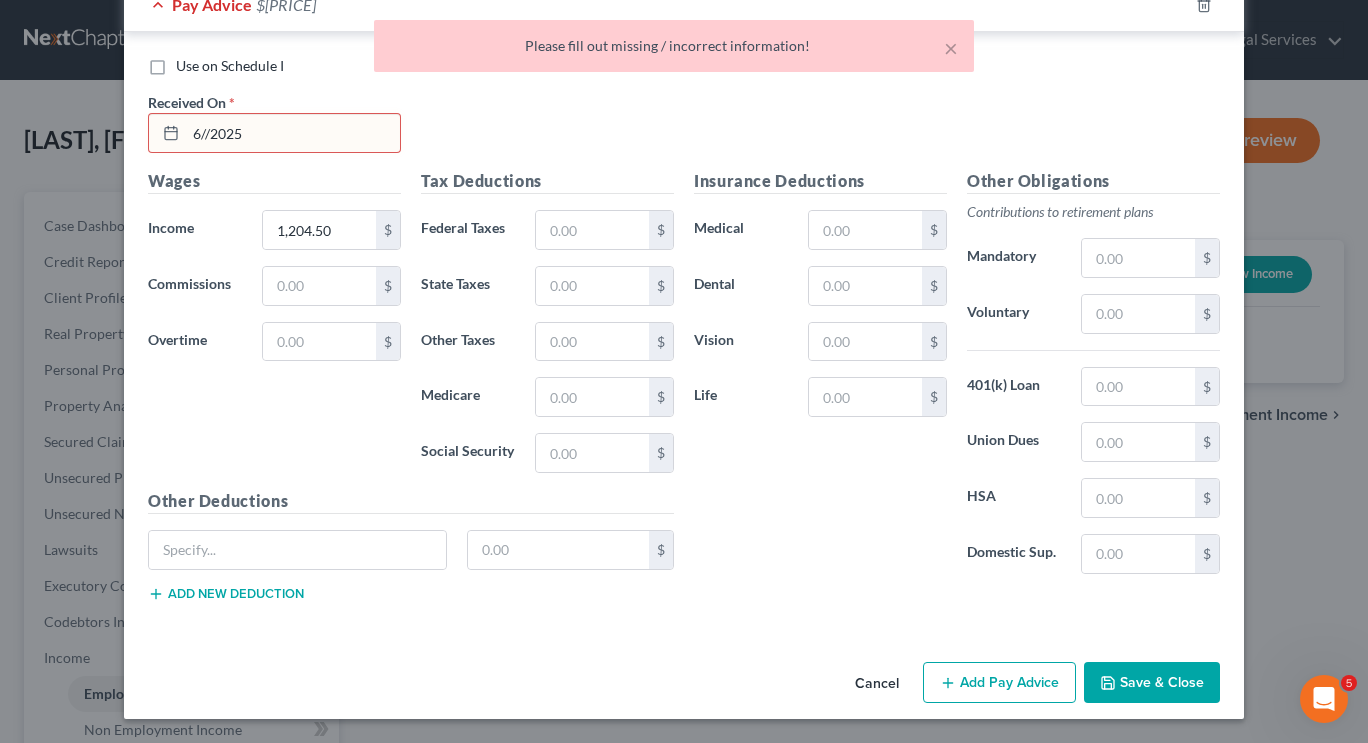 drag, startPoint x: 206, startPoint y: 132, endPoint x: 229, endPoint y: 130, distance: 23.086792 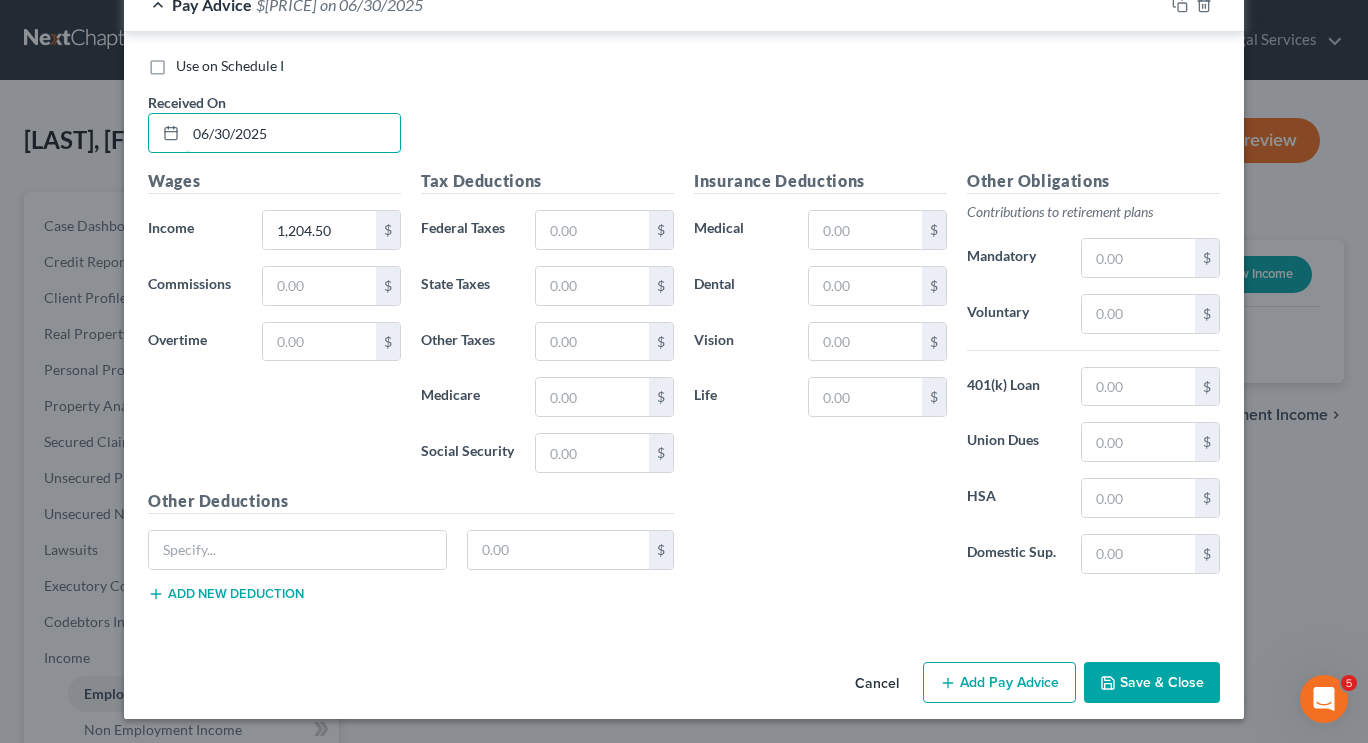 type on "06/30/2025" 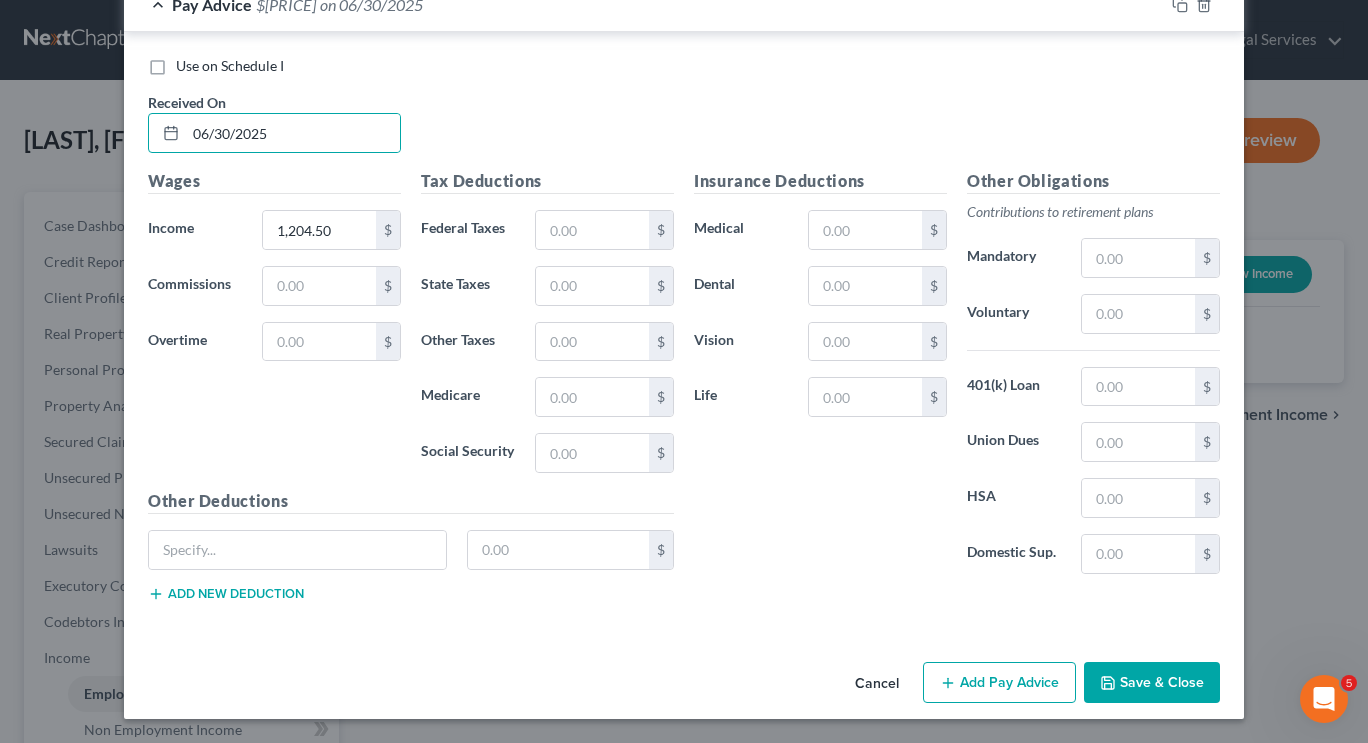 click on "Add Pay Advice" at bounding box center [999, 683] 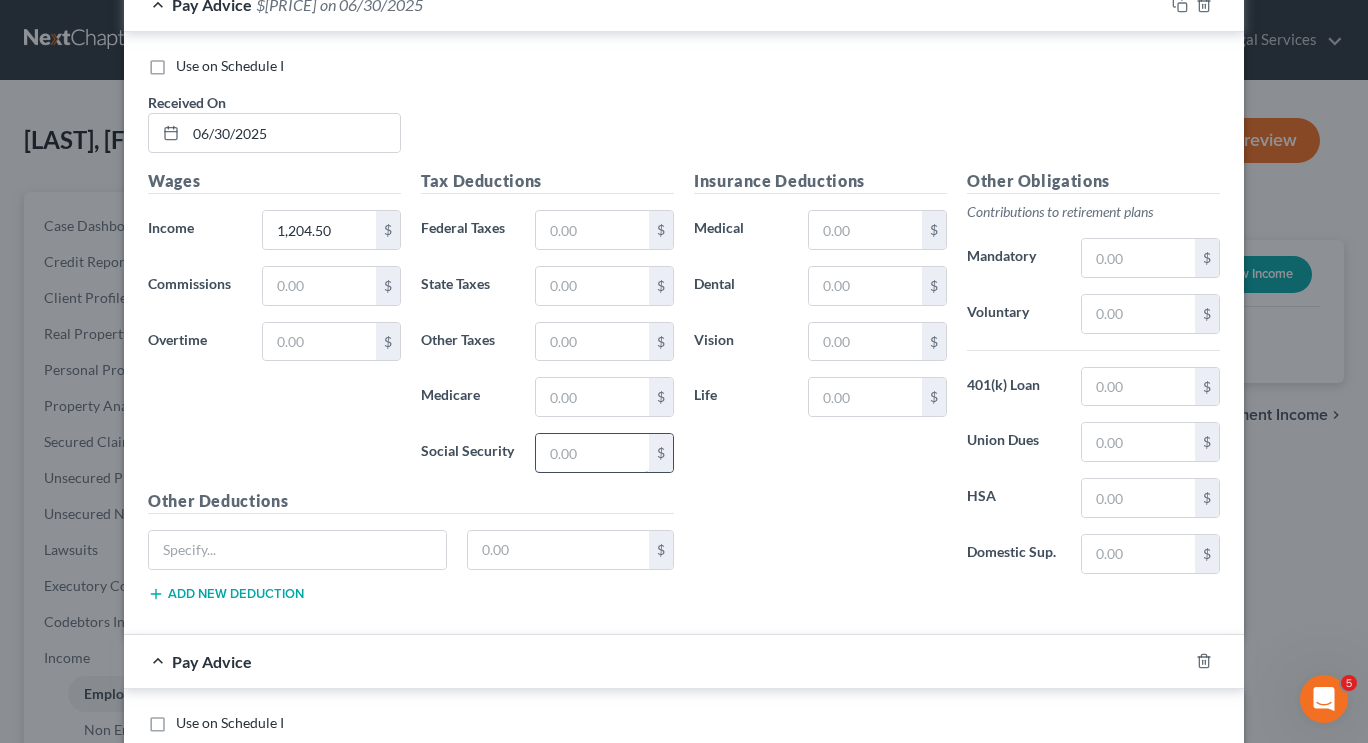 scroll, scrollTop: 1755, scrollLeft: 0, axis: vertical 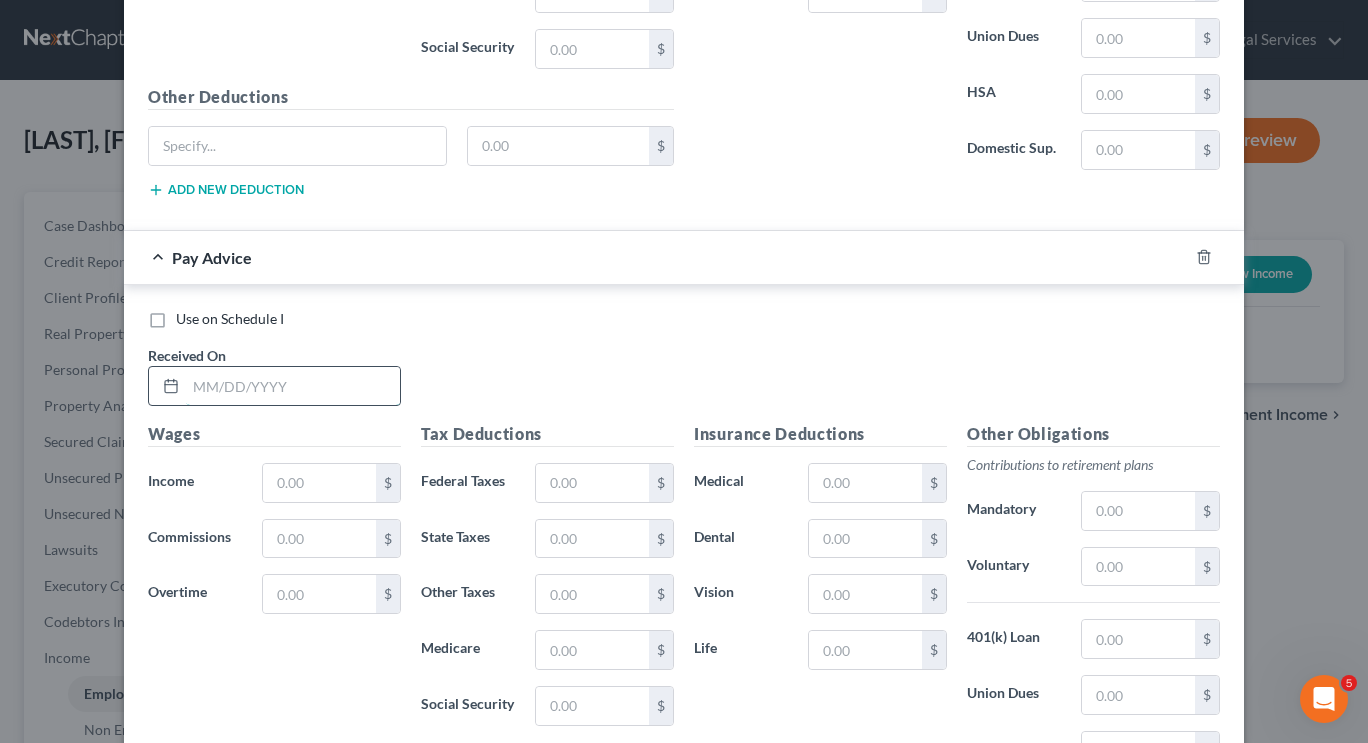 click at bounding box center [293, 386] 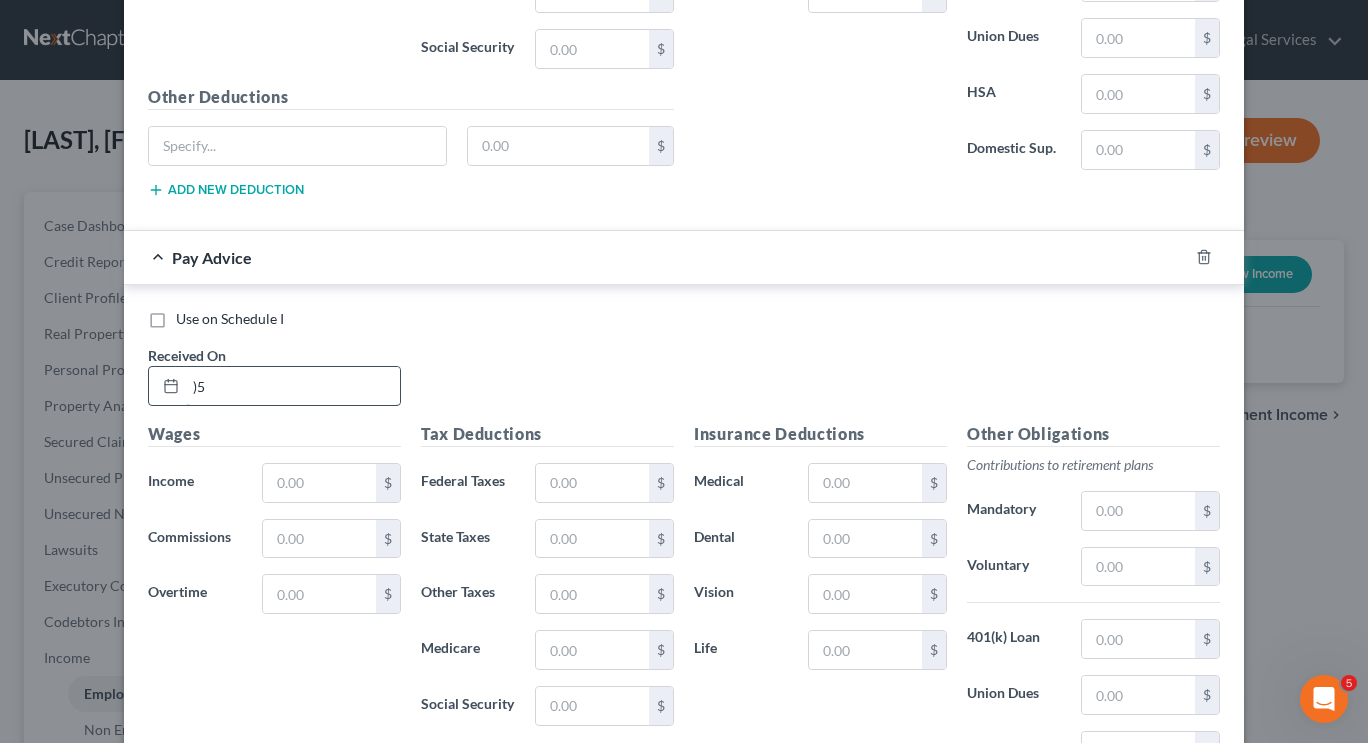 type on ")" 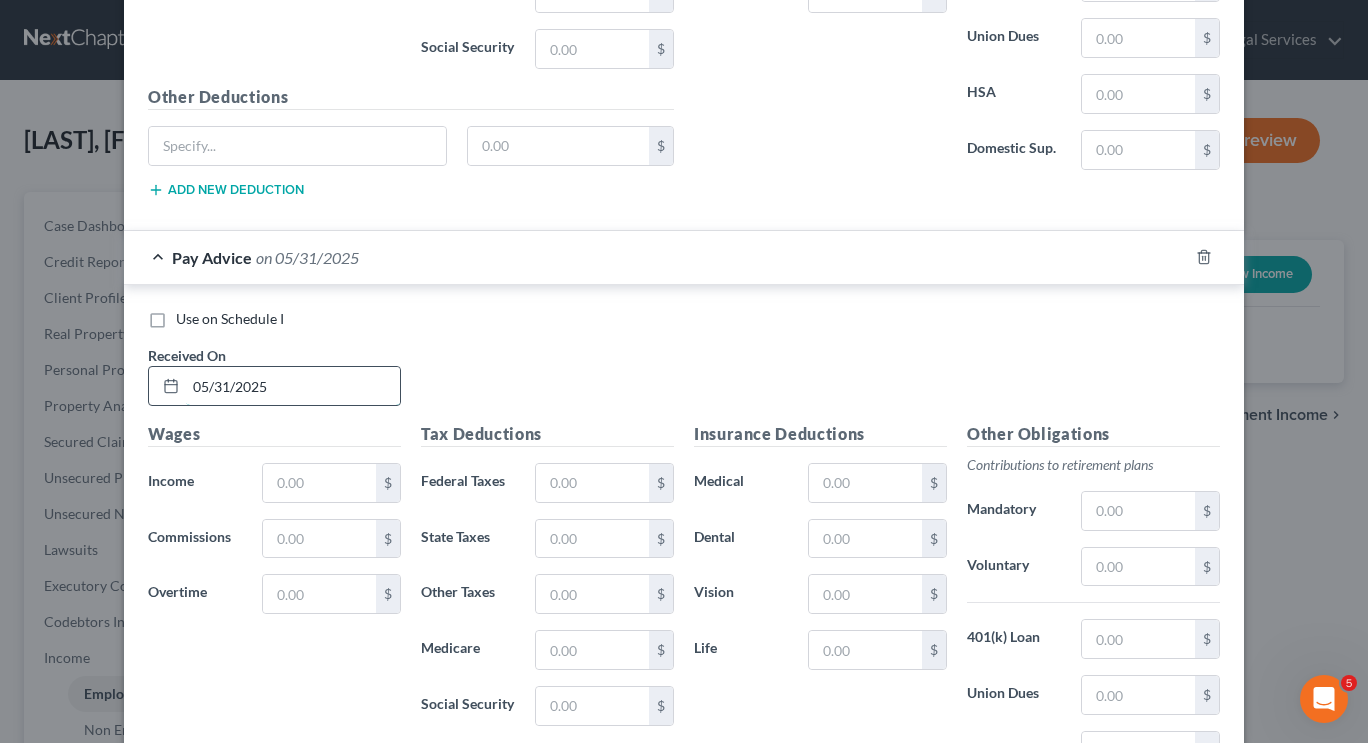 scroll, scrollTop: 2008, scrollLeft: 0, axis: vertical 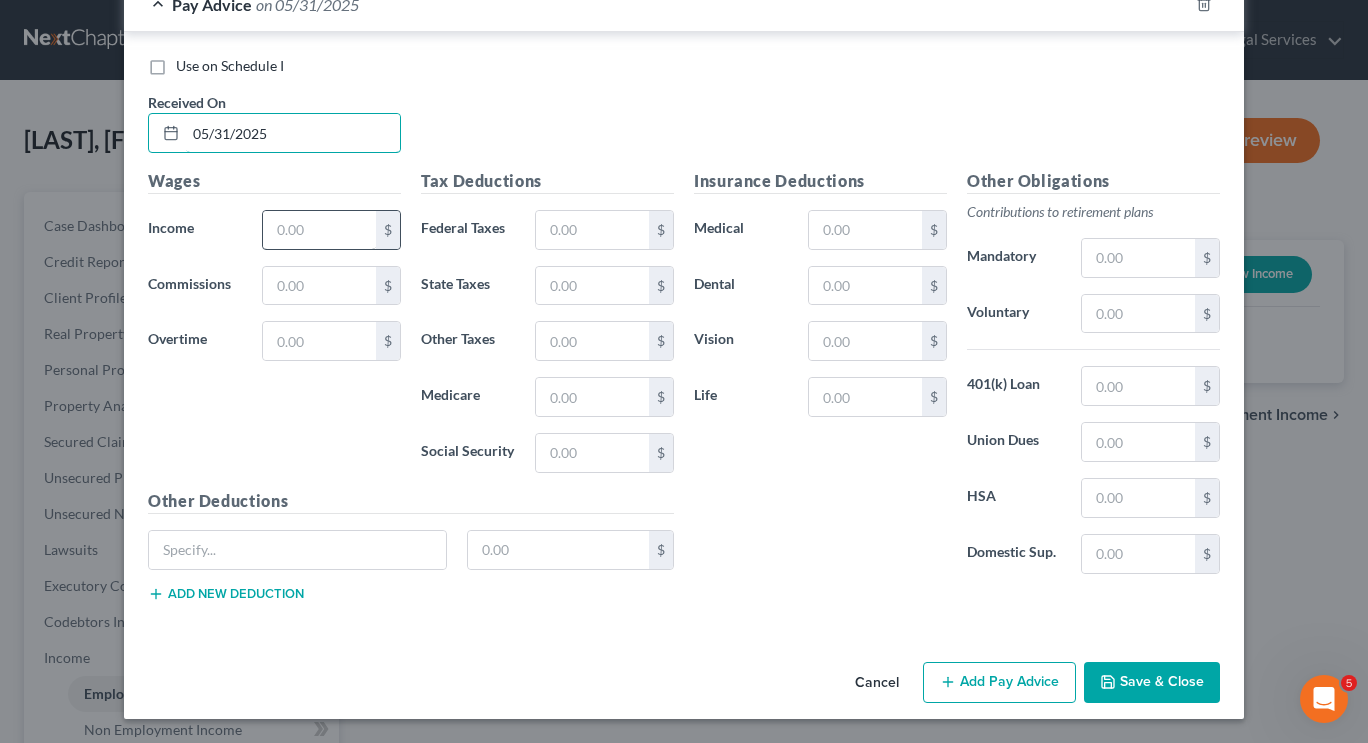 type on "05/31/2025" 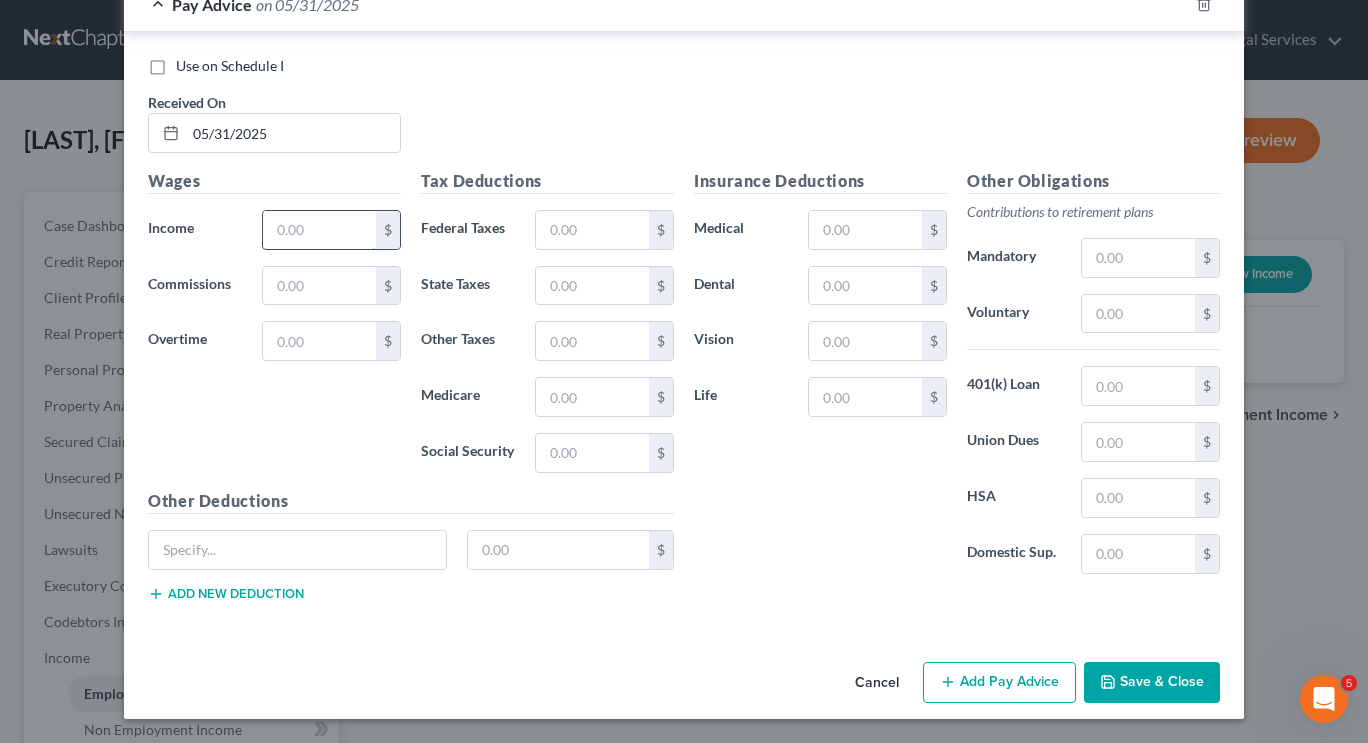 click at bounding box center [319, 230] 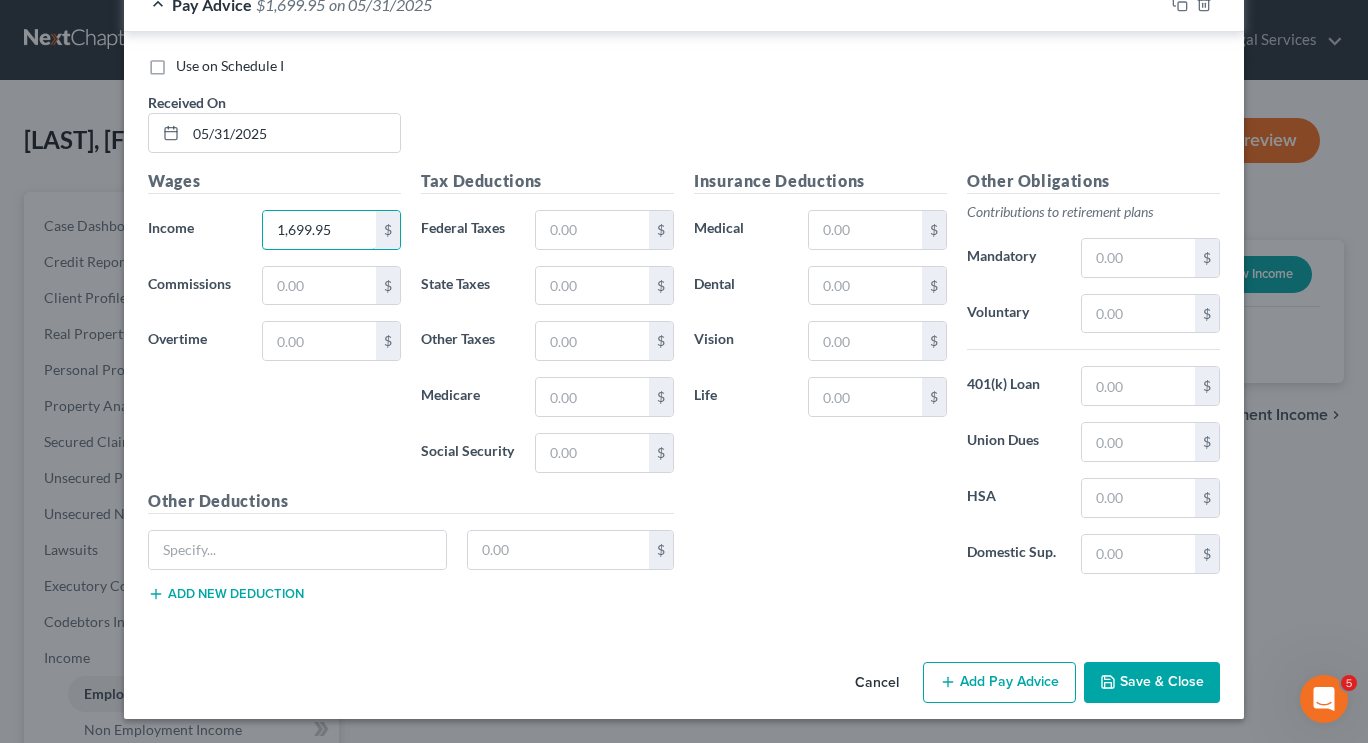 type on "1,699.95" 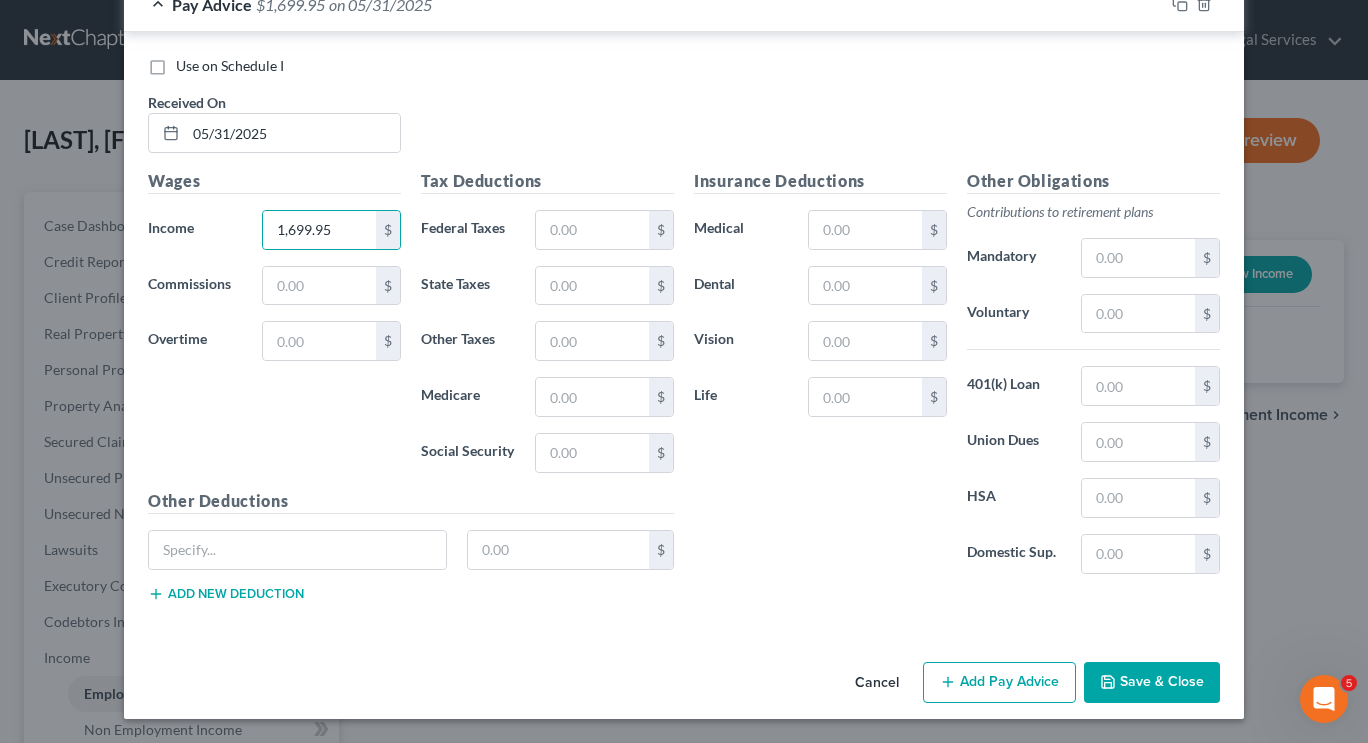 click on "Add Pay Advice" at bounding box center (999, 683) 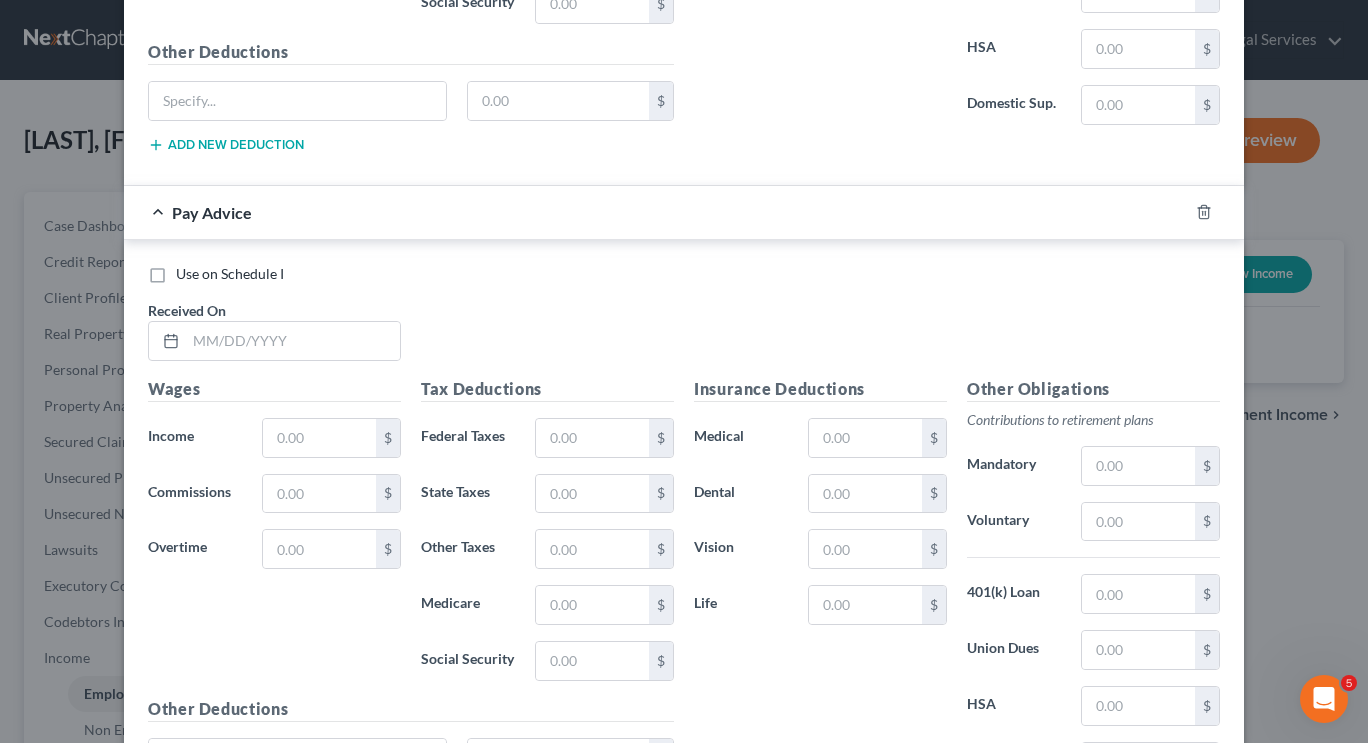 scroll, scrollTop: 2456, scrollLeft: 0, axis: vertical 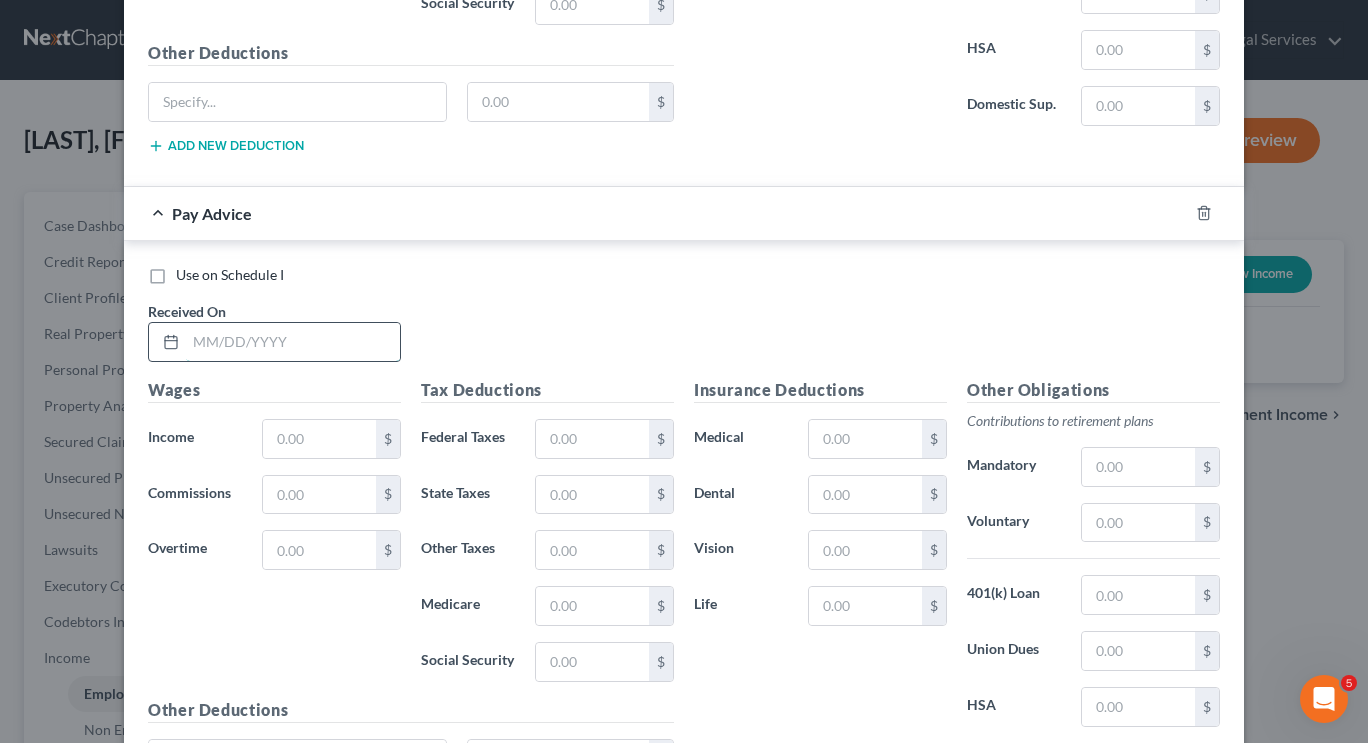 click at bounding box center [293, 342] 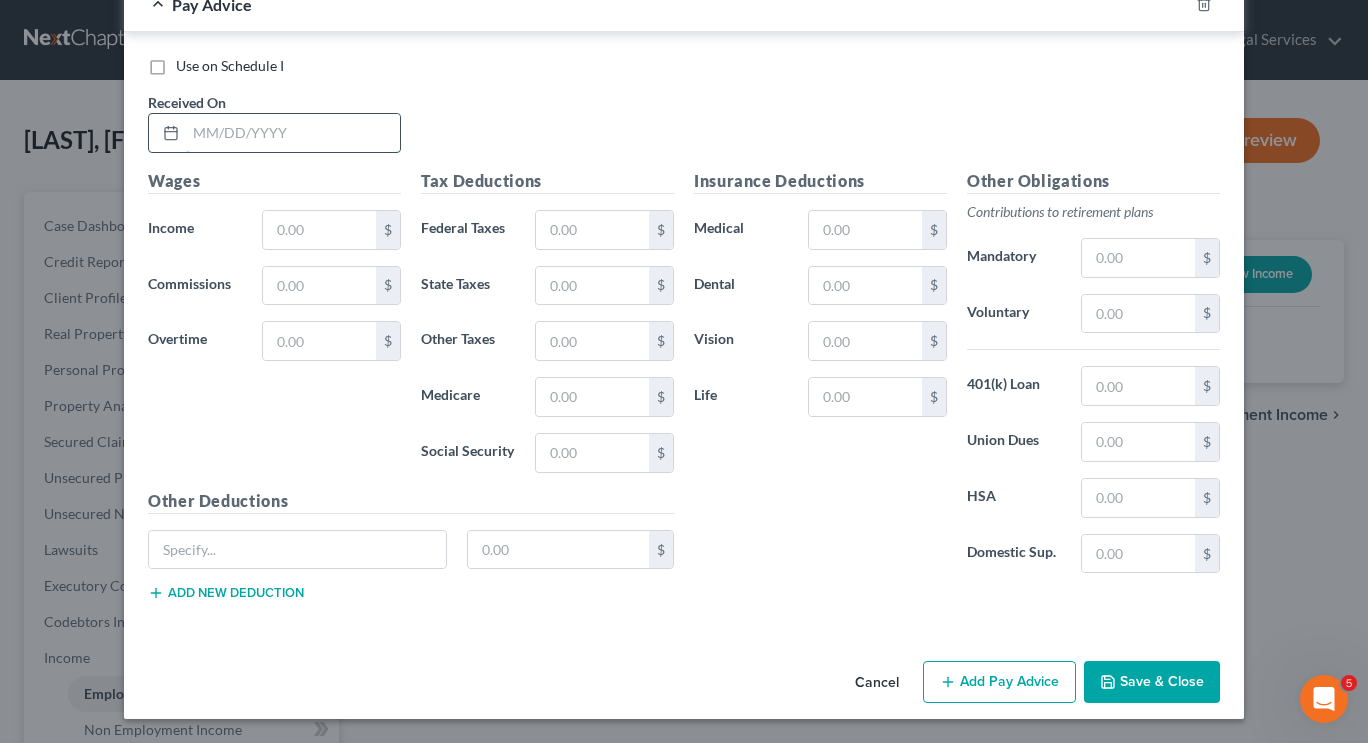 scroll, scrollTop: 2664, scrollLeft: 0, axis: vertical 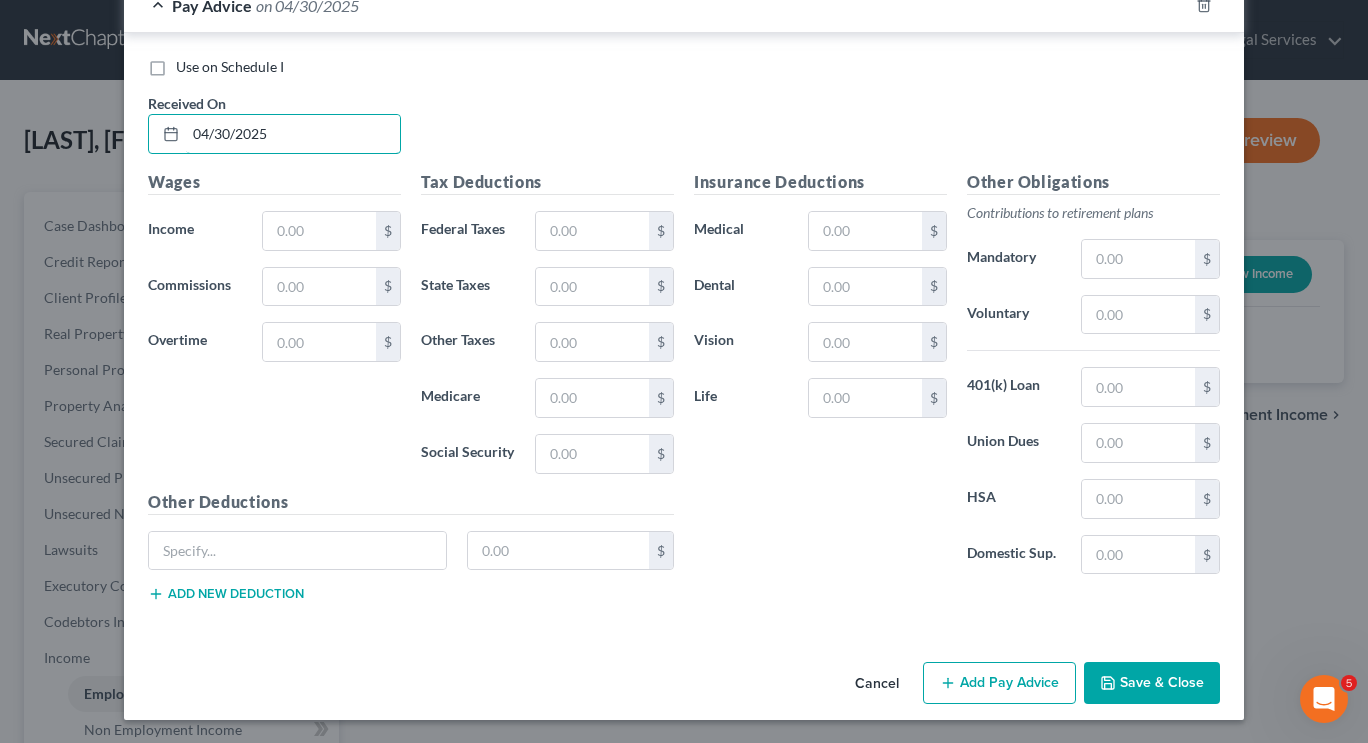 type on "04/30/2025" 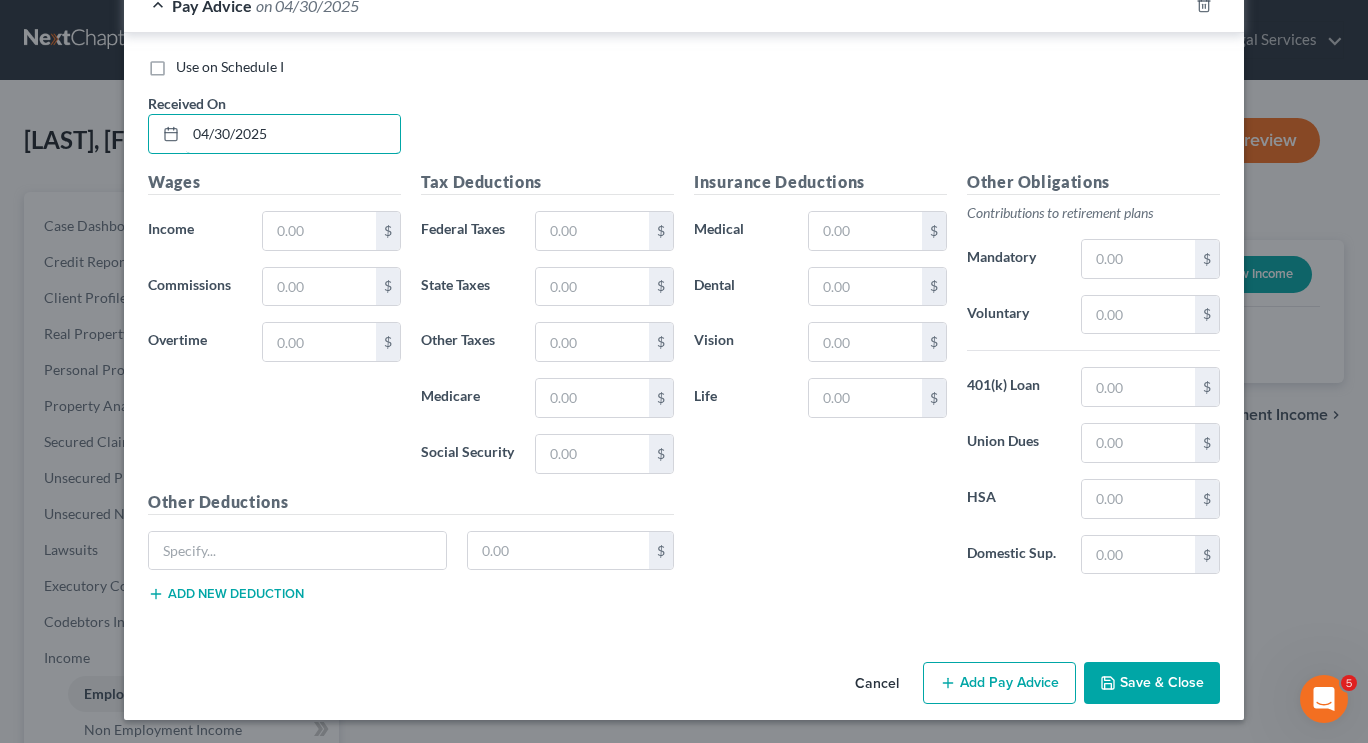 scroll, scrollTop: 2665, scrollLeft: 0, axis: vertical 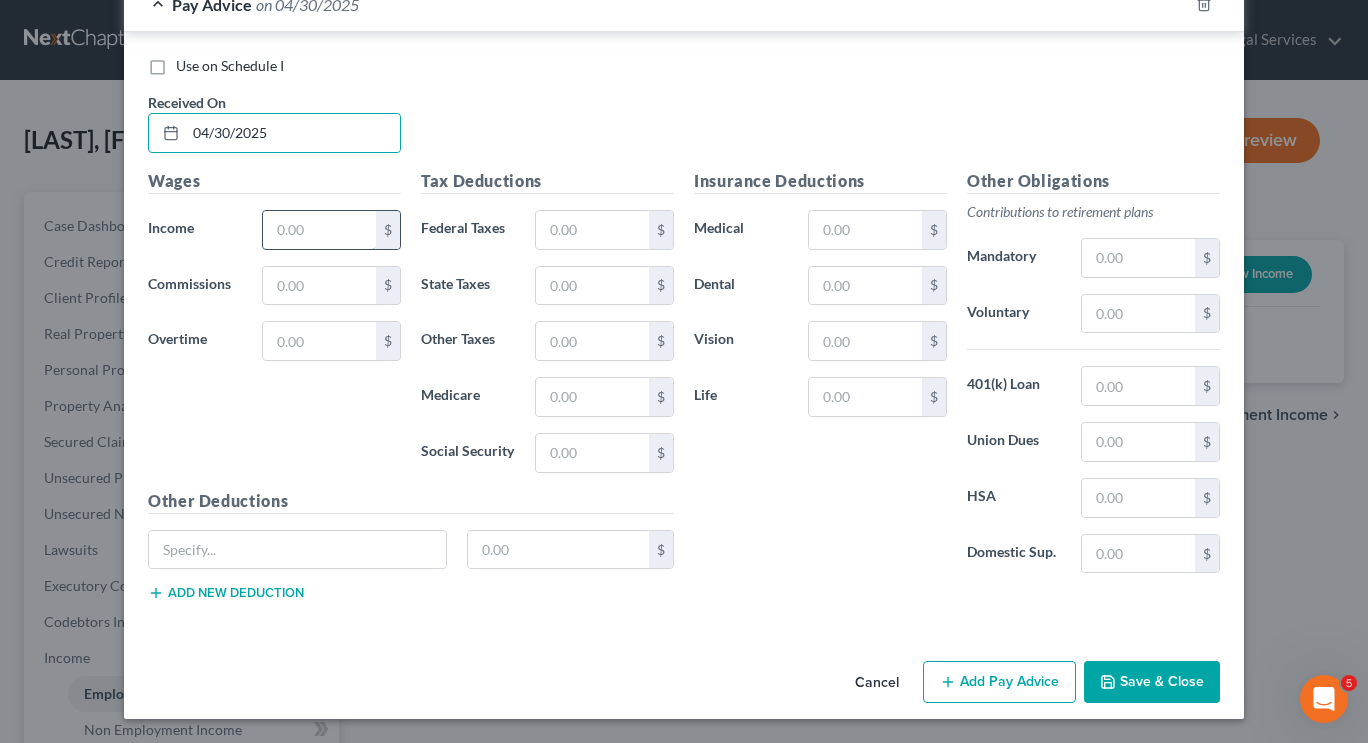 click at bounding box center (319, 230) 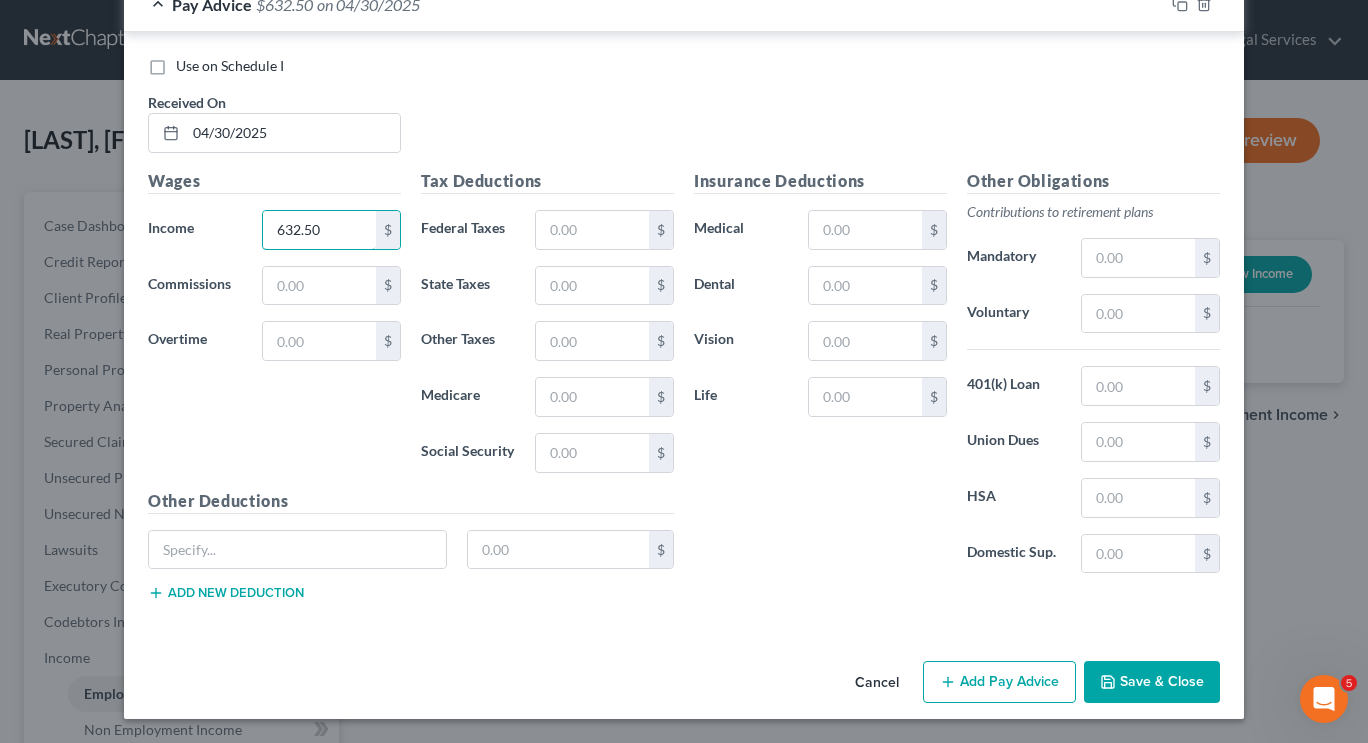 type on "632.50" 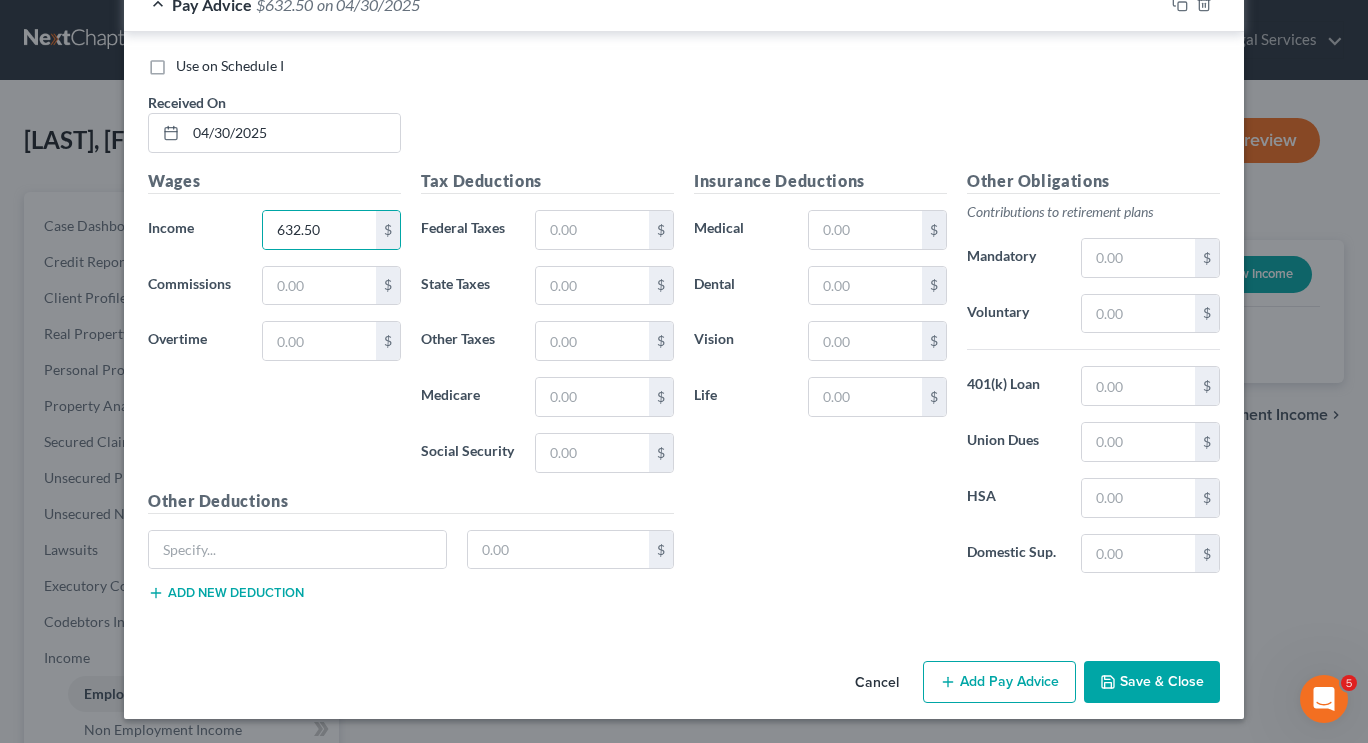 click on "Add Pay Advice" at bounding box center [999, 682] 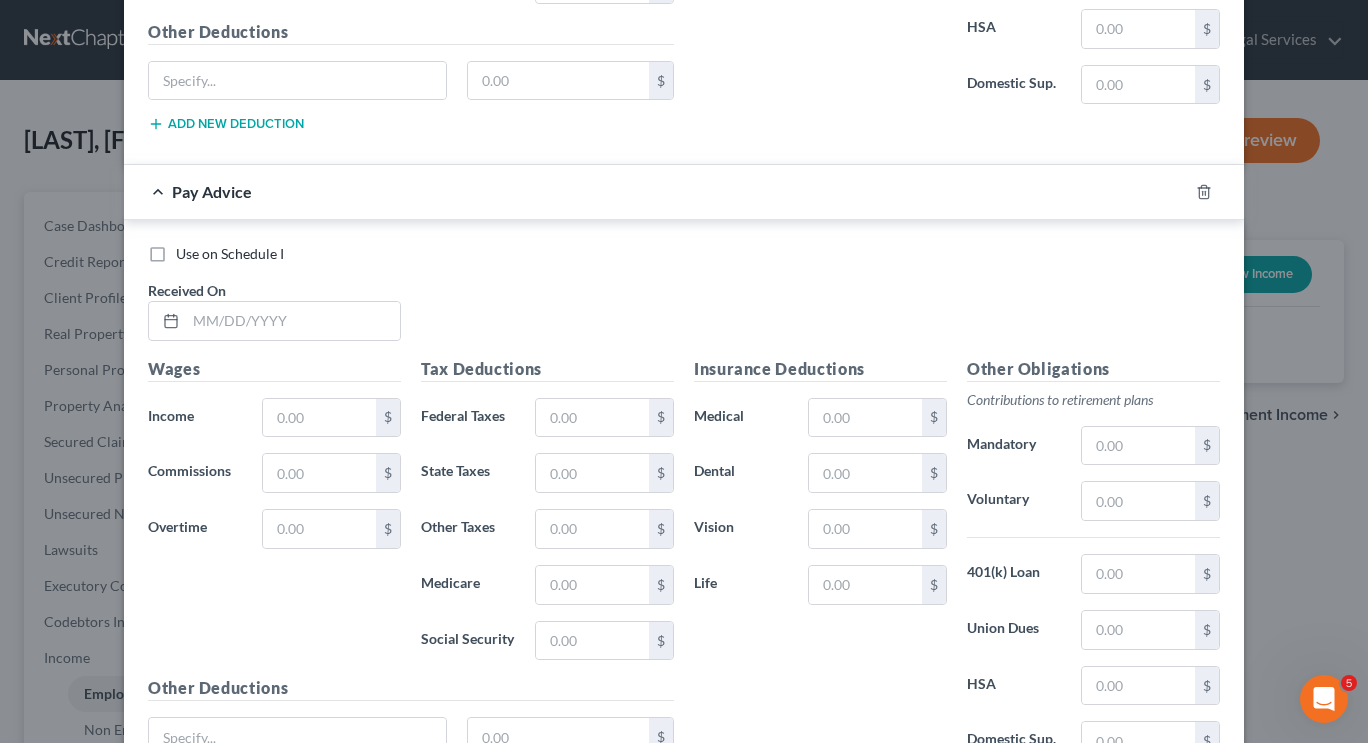 scroll, scrollTop: 3150, scrollLeft: 0, axis: vertical 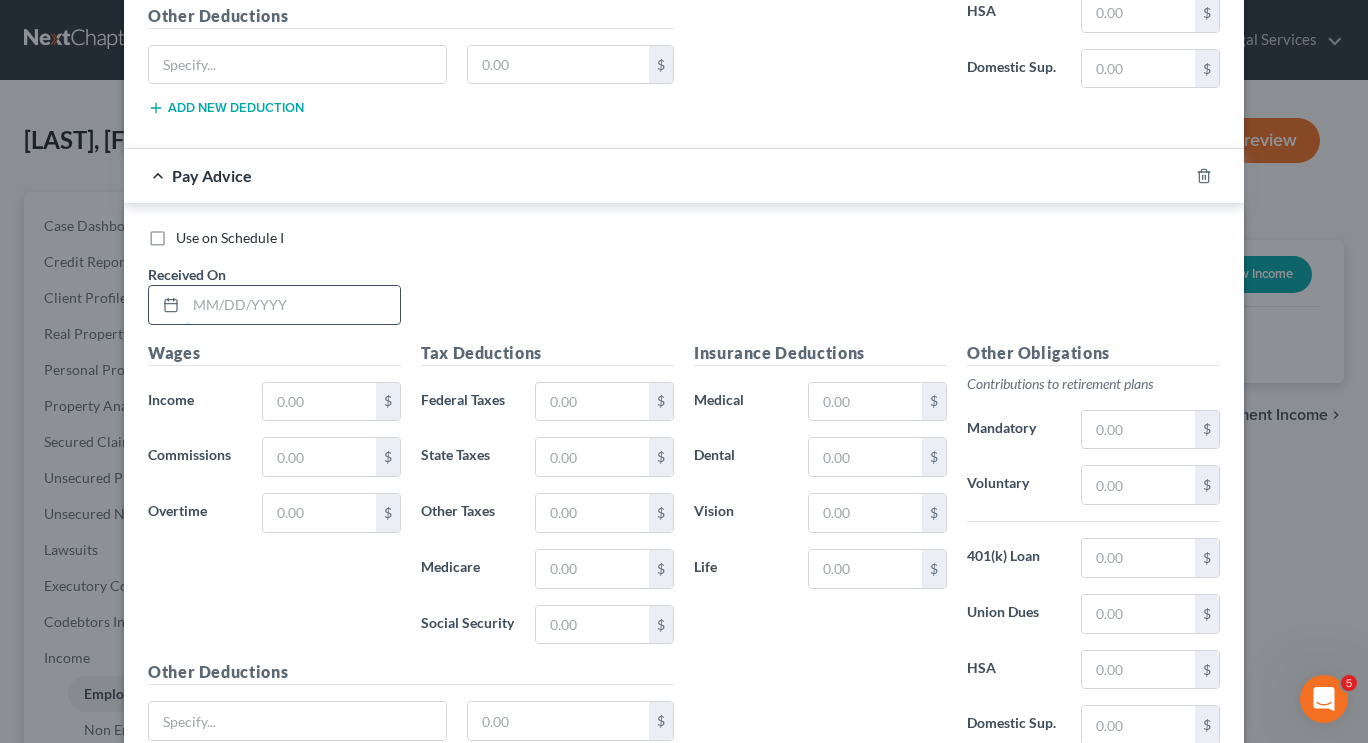 click at bounding box center [293, 305] 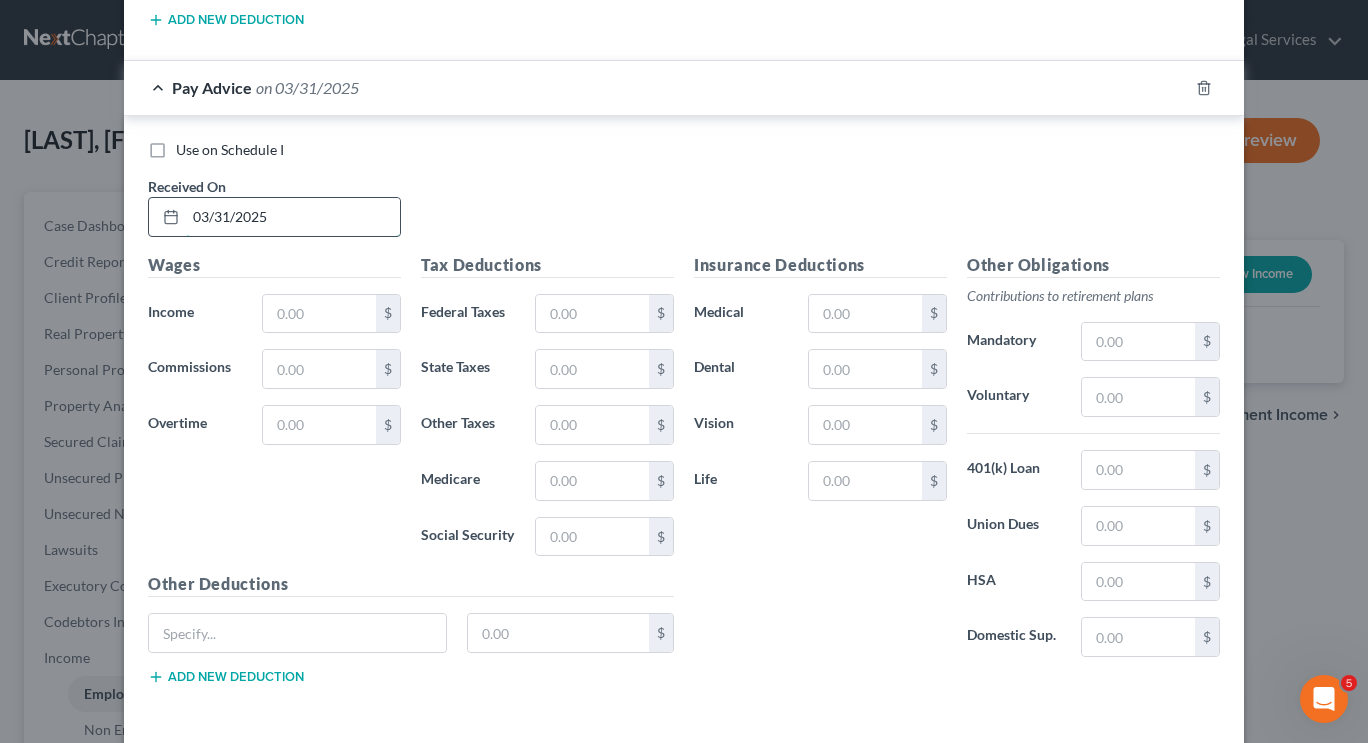 scroll, scrollTop: 3322, scrollLeft: 0, axis: vertical 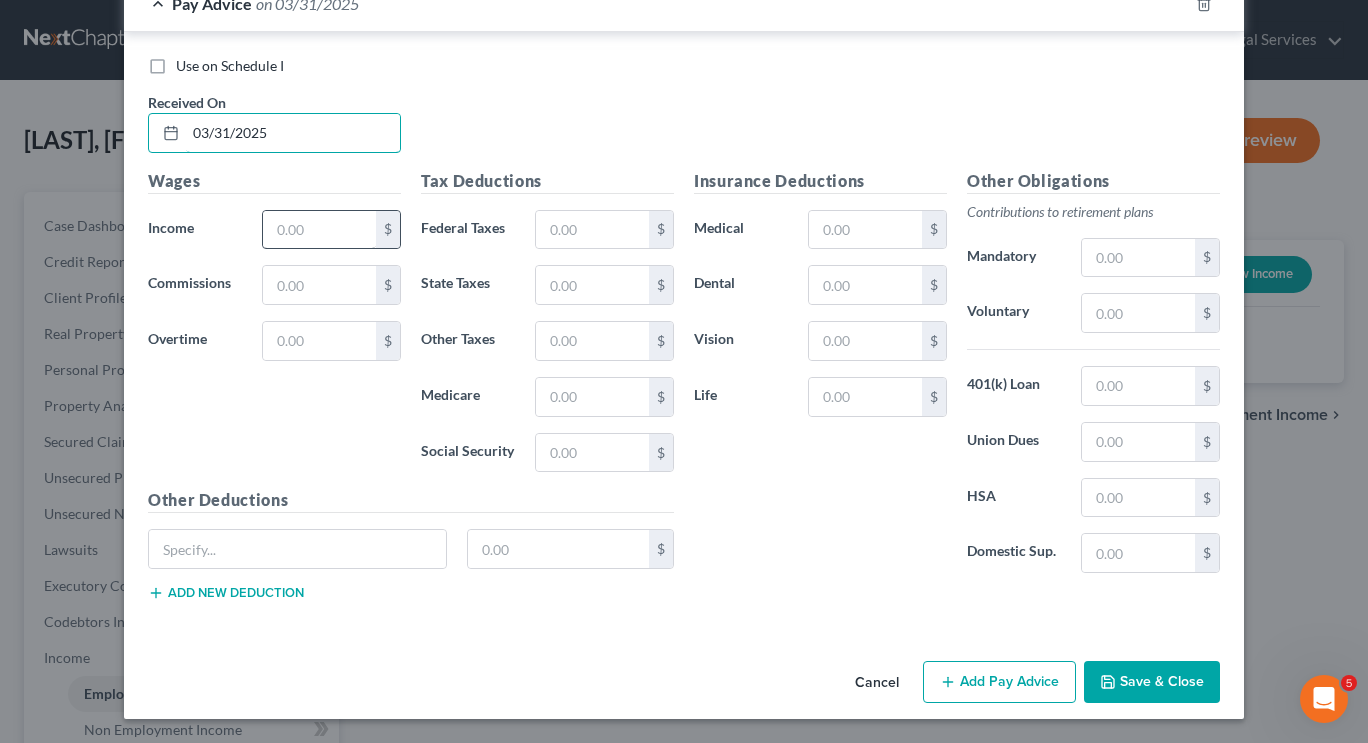 type on "03/31/2025" 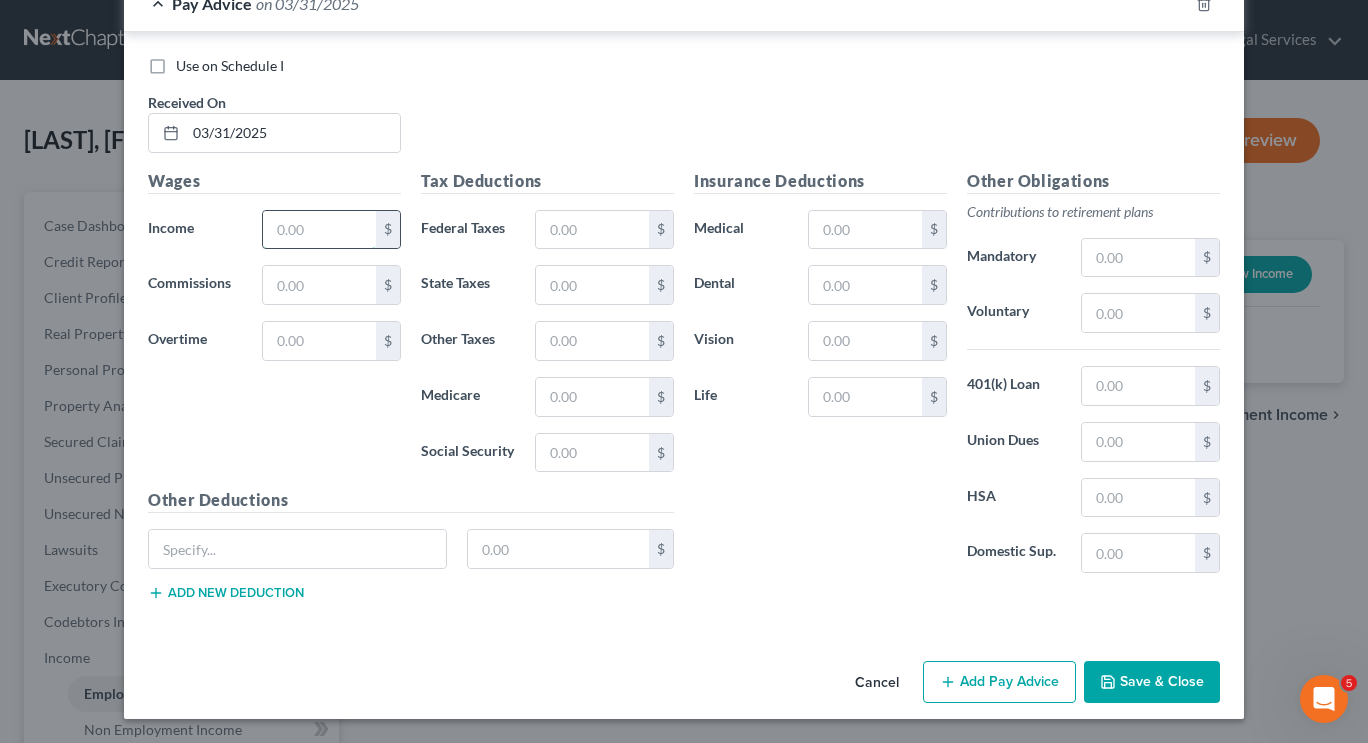 click at bounding box center (319, 230) 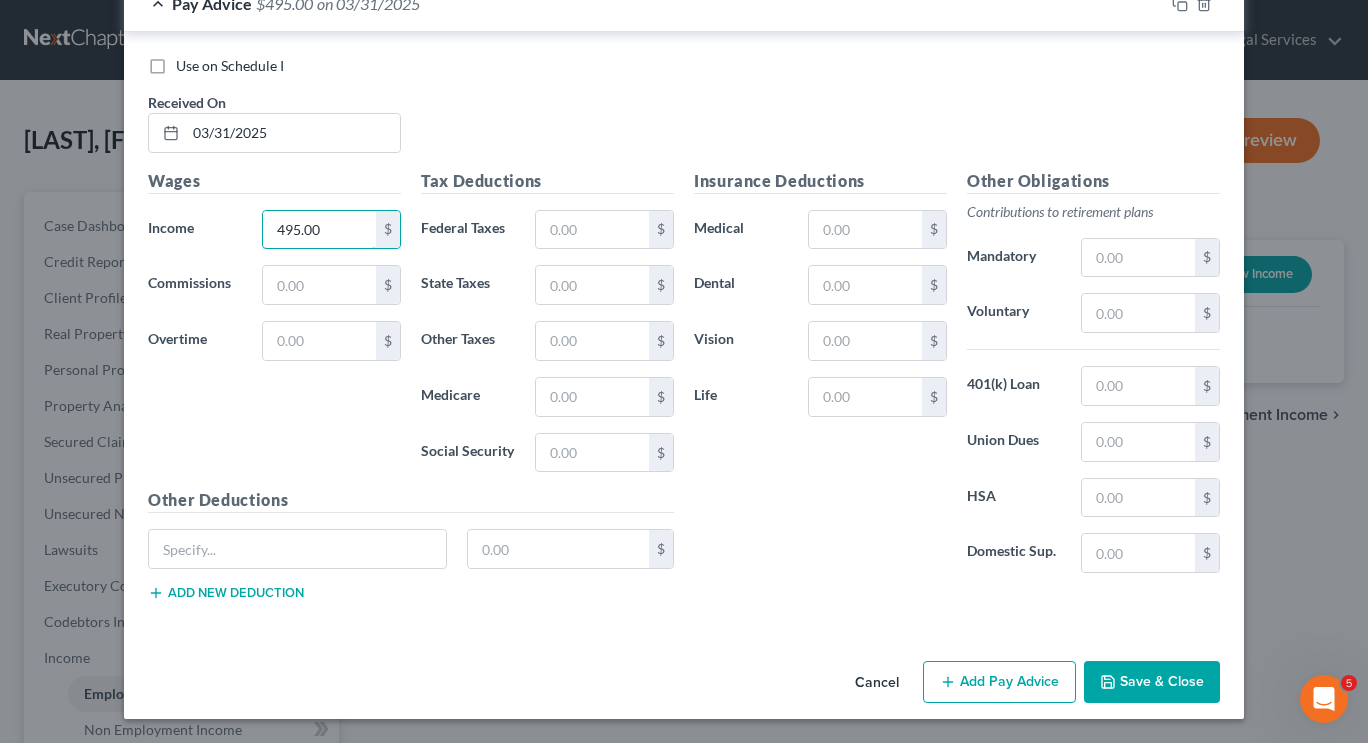 type on "495.00" 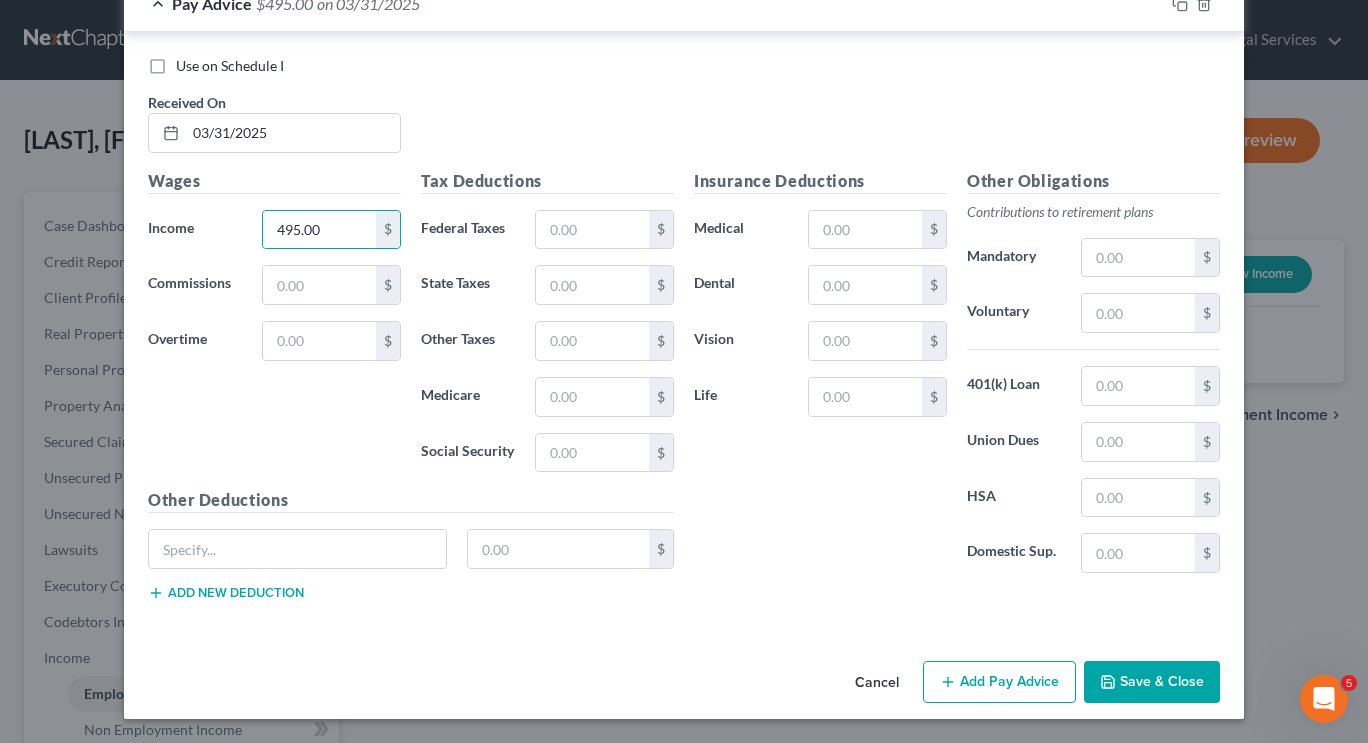 click on "Add Pay Advice" at bounding box center [999, 682] 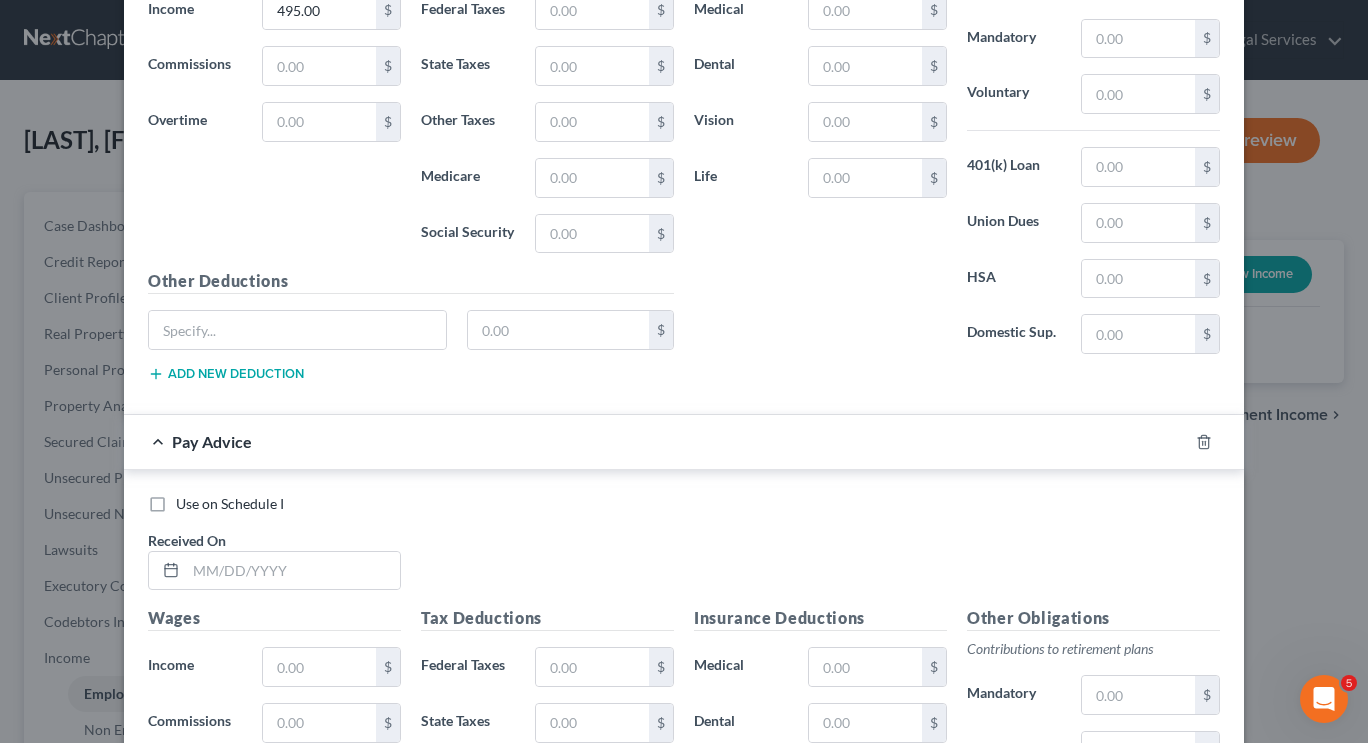 scroll, scrollTop: 3814, scrollLeft: 0, axis: vertical 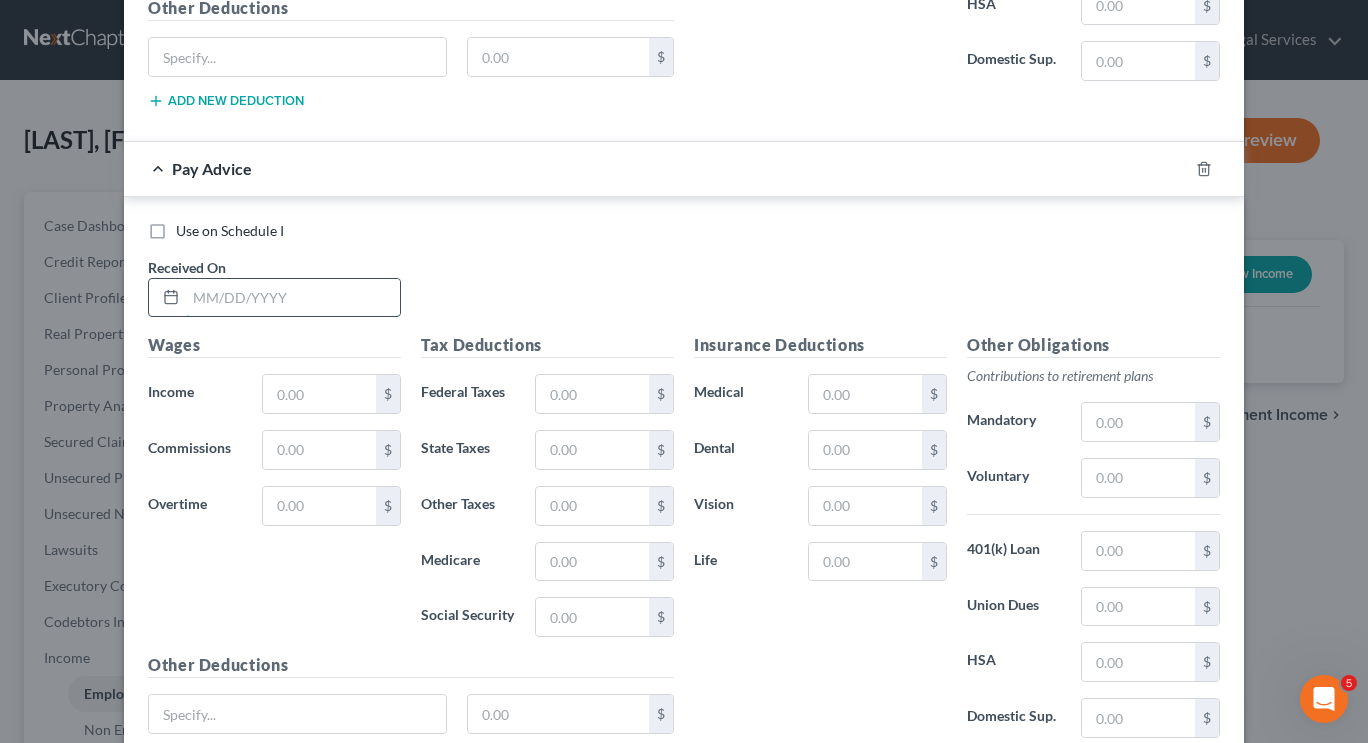 click at bounding box center (293, 298) 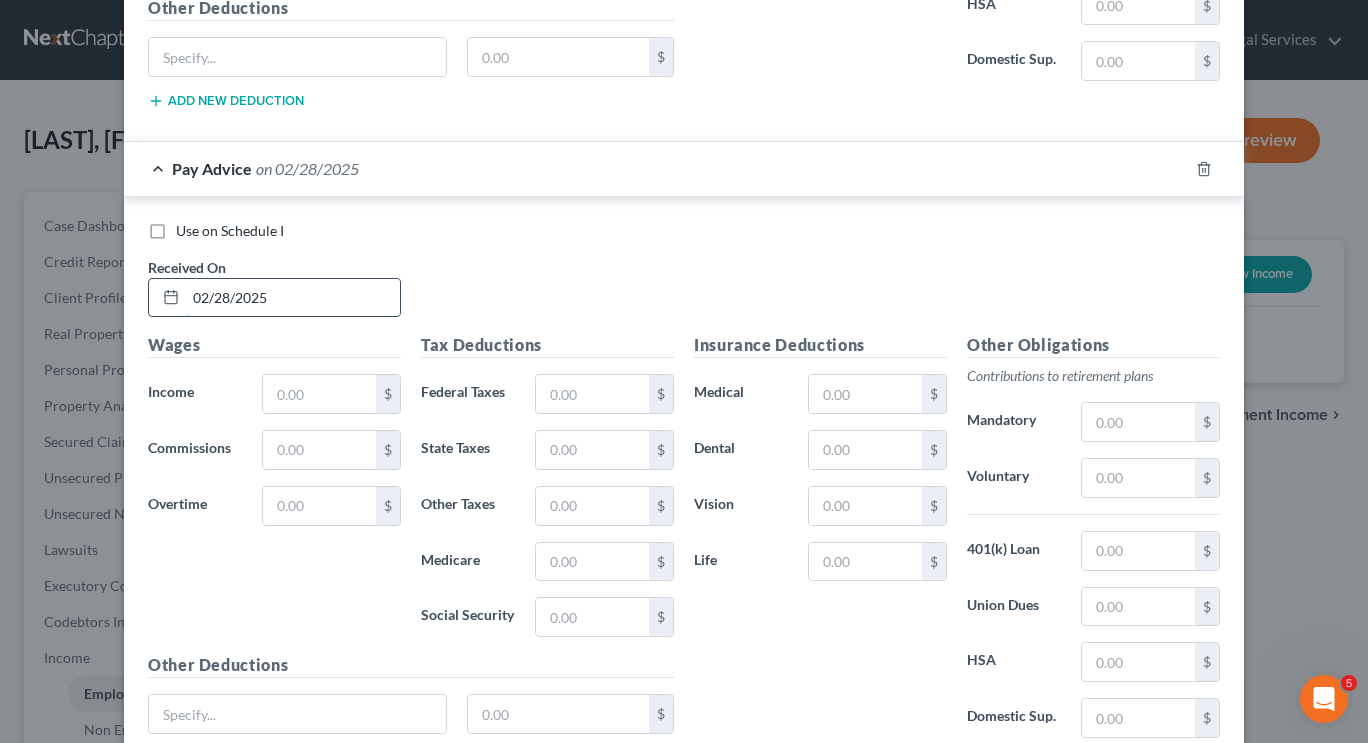 scroll, scrollTop: 3979, scrollLeft: 0, axis: vertical 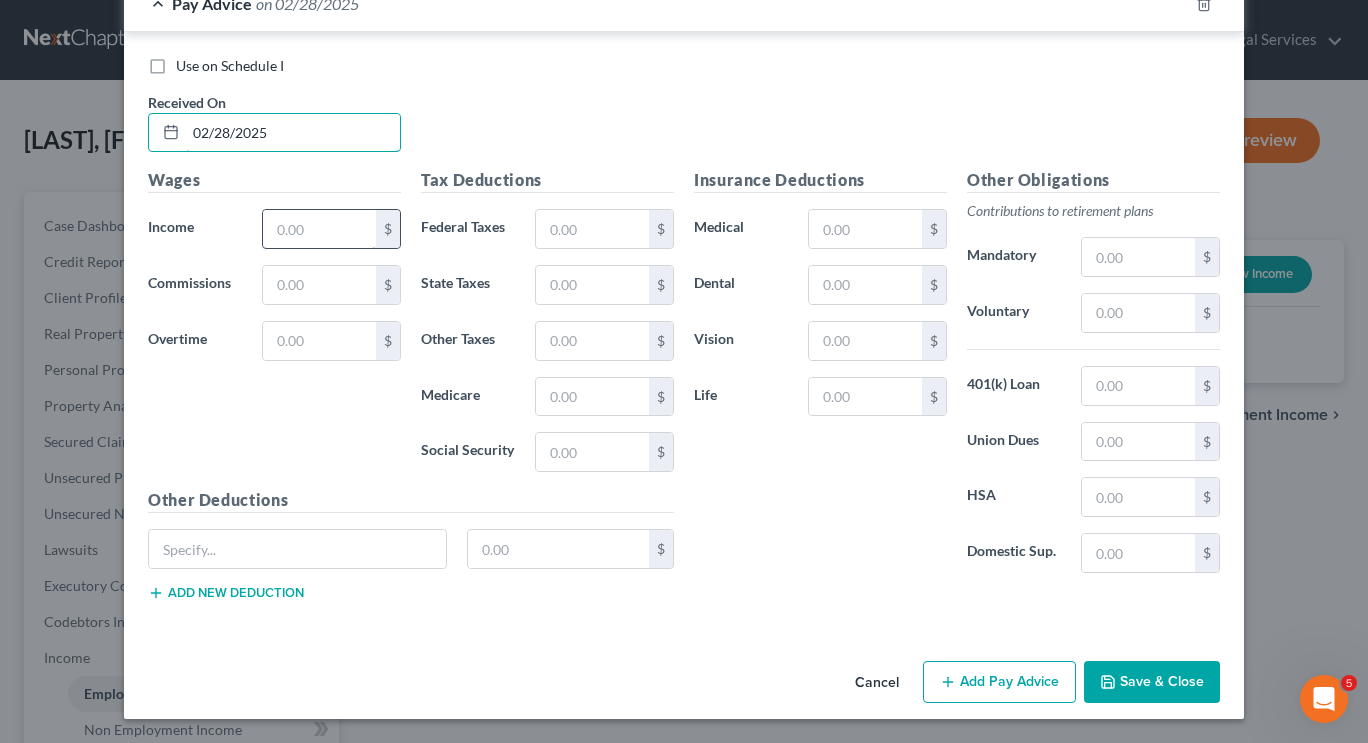 type on "02/28/2025" 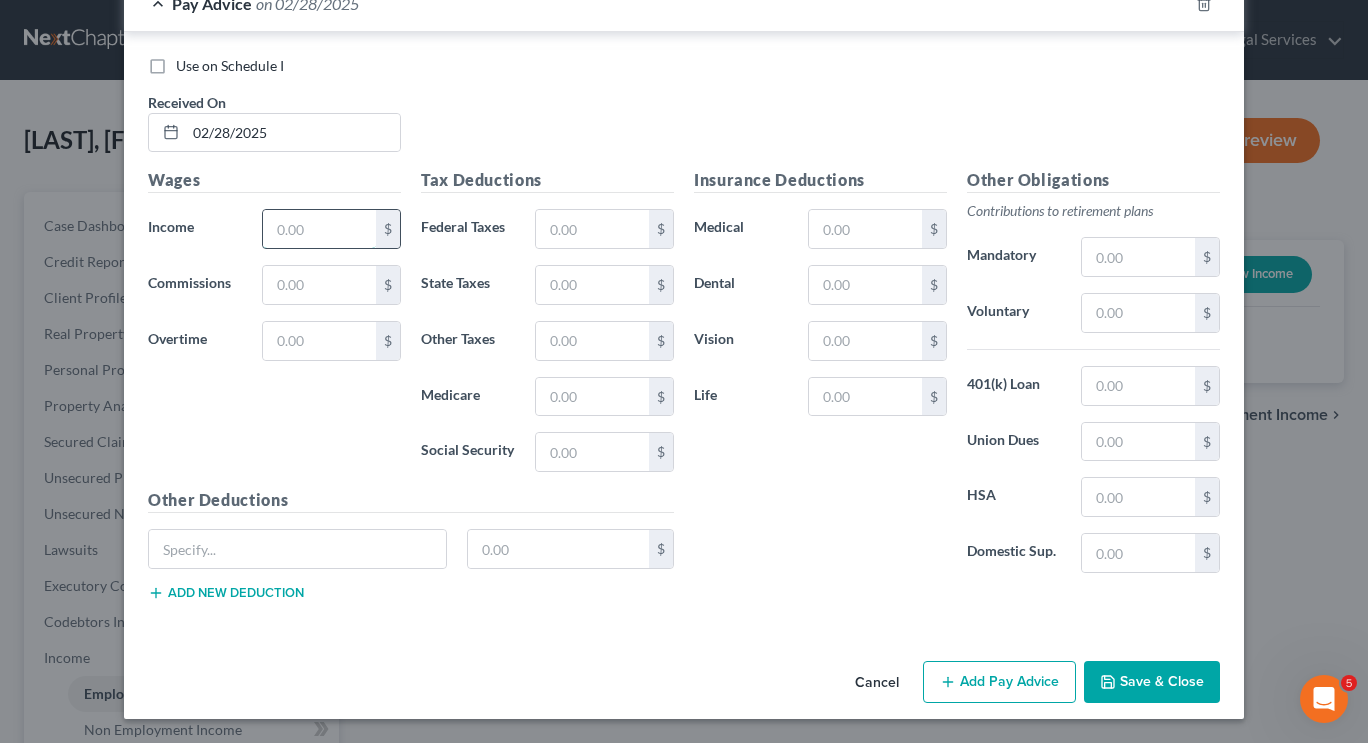 click at bounding box center (319, 229) 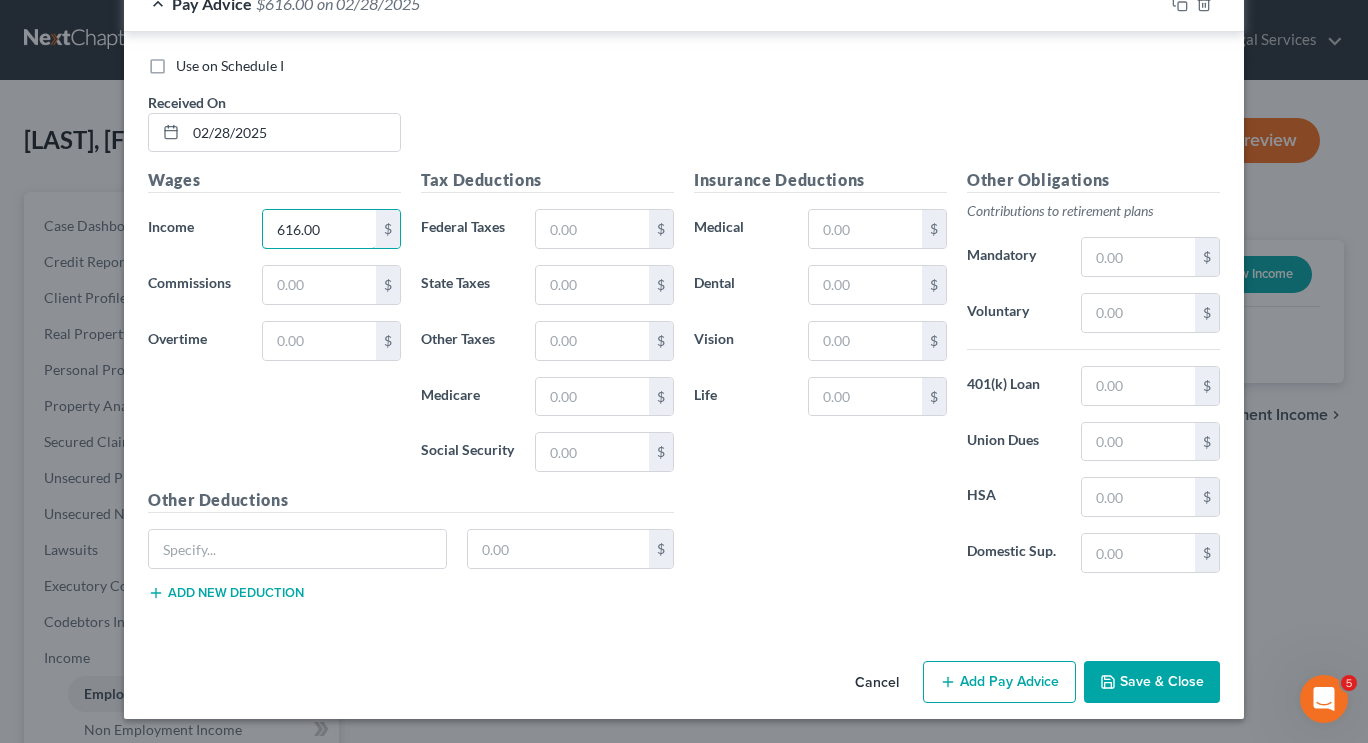 type on "616.00" 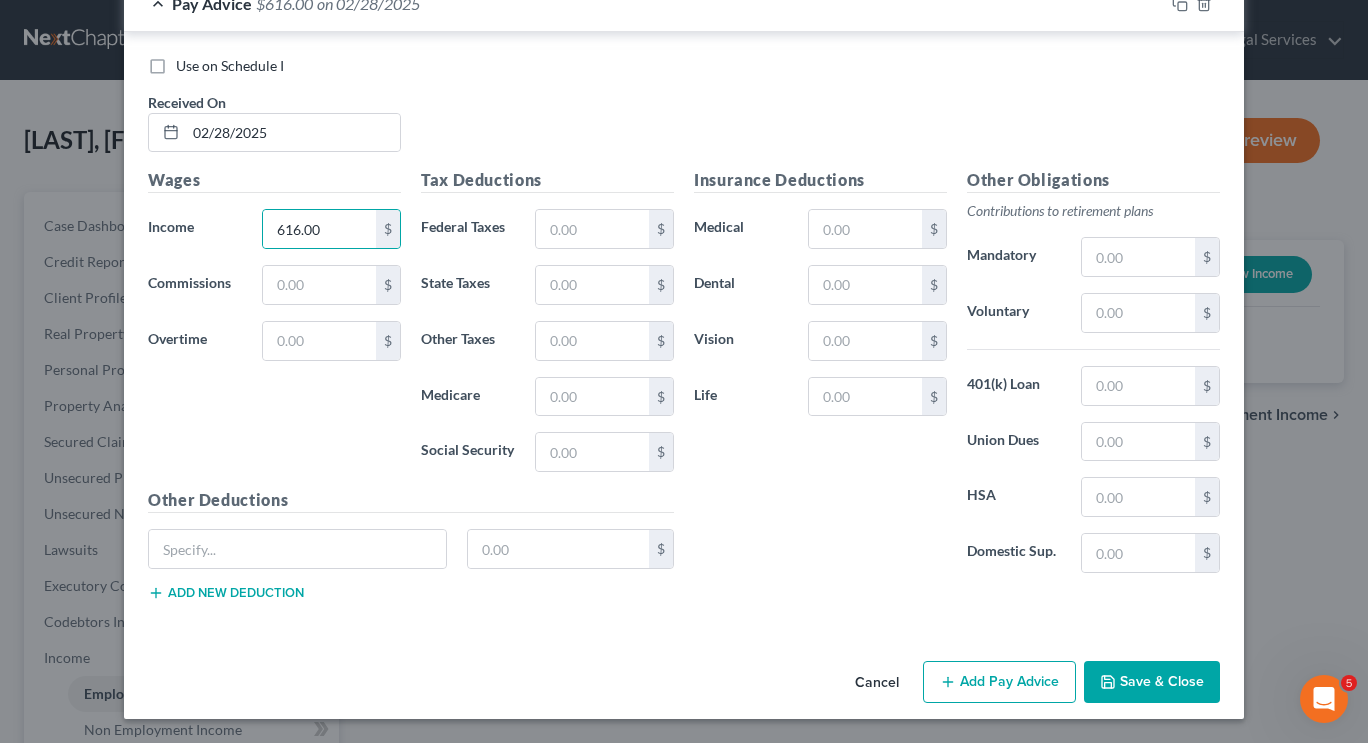 click on "Use on Schedule I
Received On
*
[DATE]" at bounding box center (684, 112) 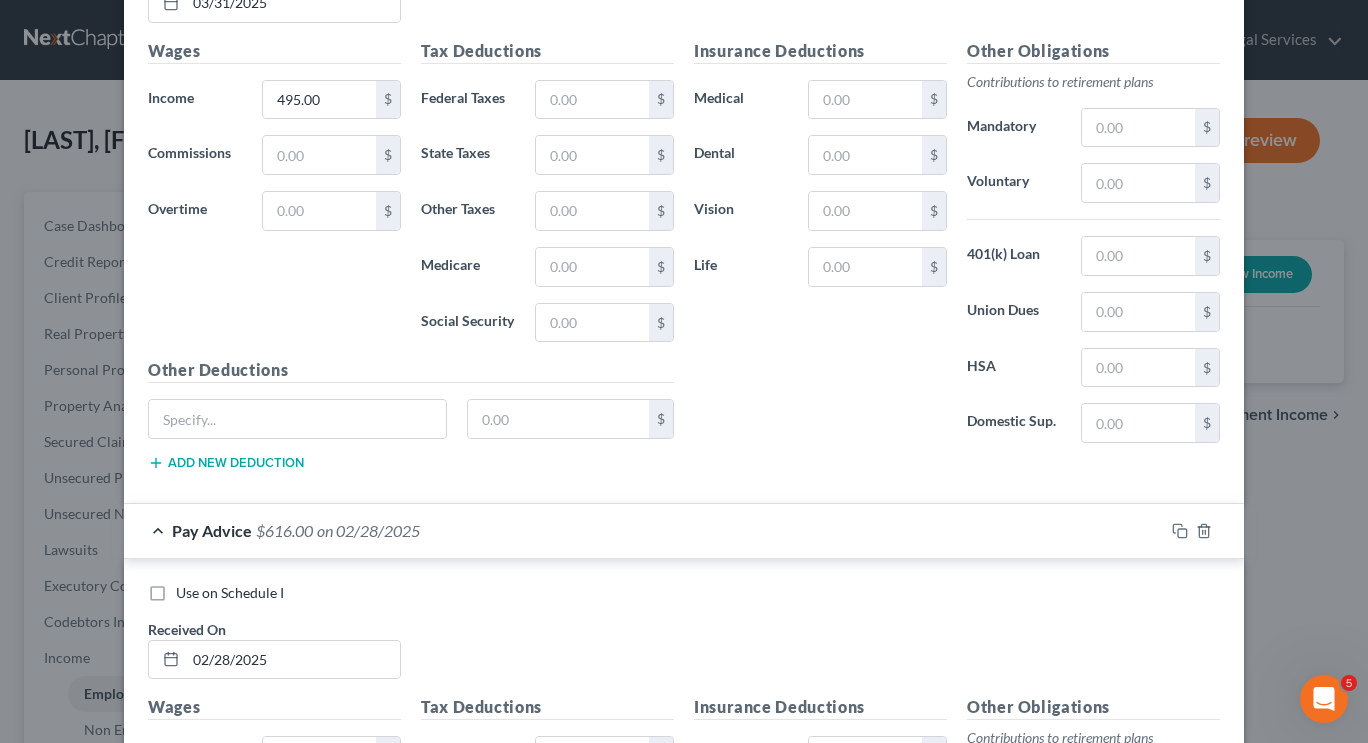 scroll, scrollTop: 3487, scrollLeft: 0, axis: vertical 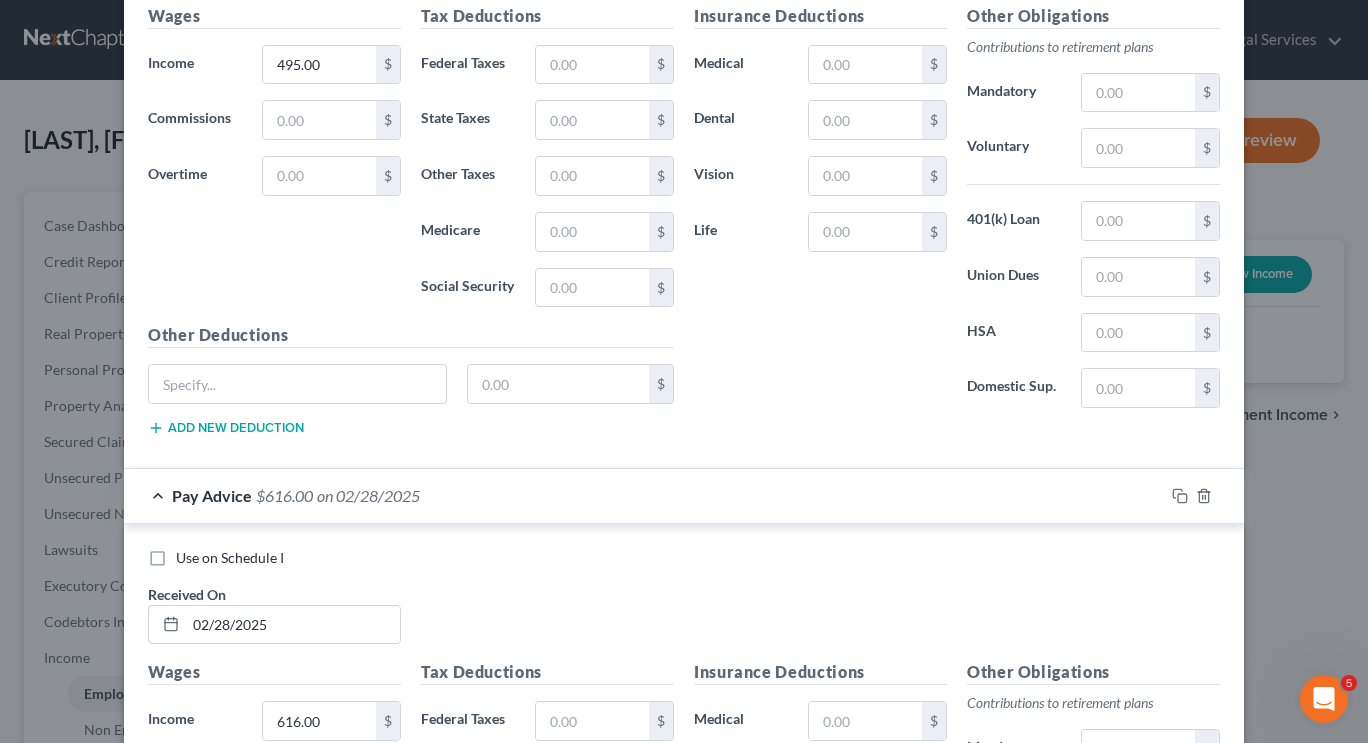 click on "Pay Advice $616.00 on [DATE]" at bounding box center (644, 495) 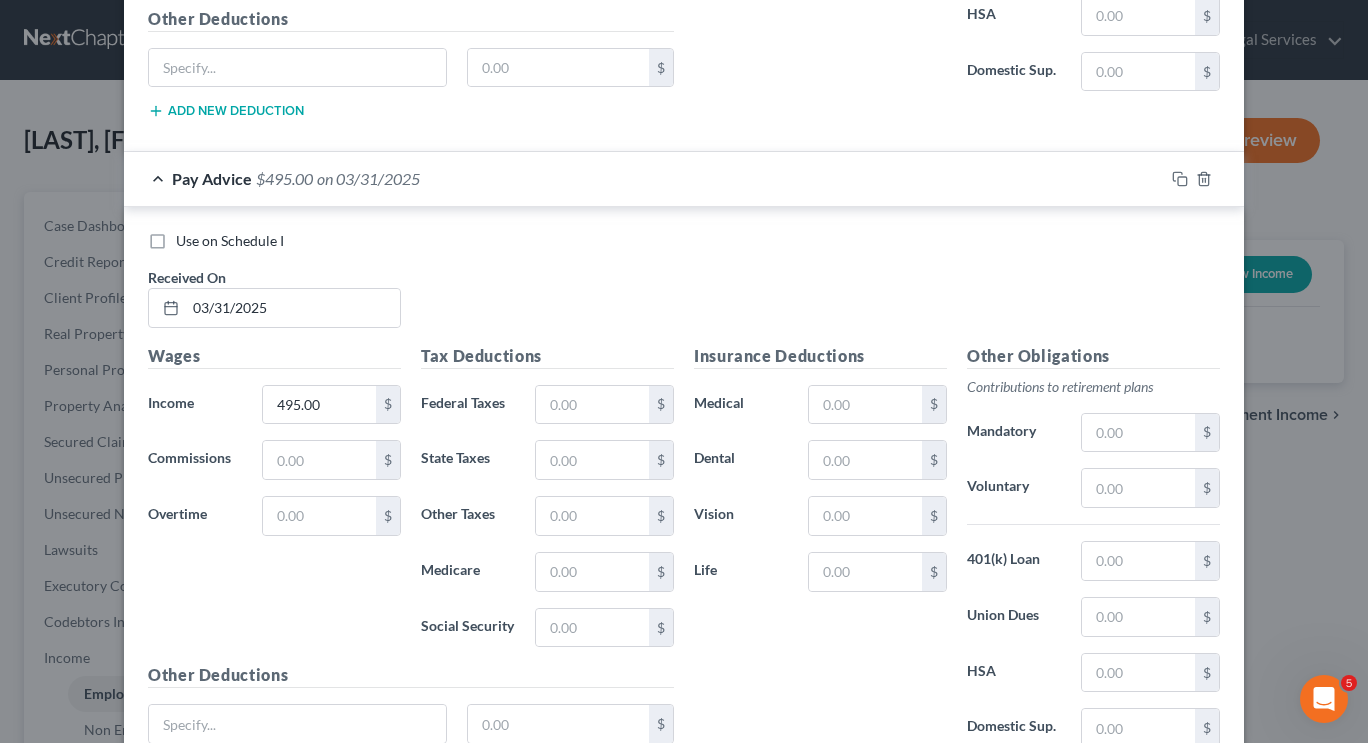 scroll, scrollTop: 3146, scrollLeft: 0, axis: vertical 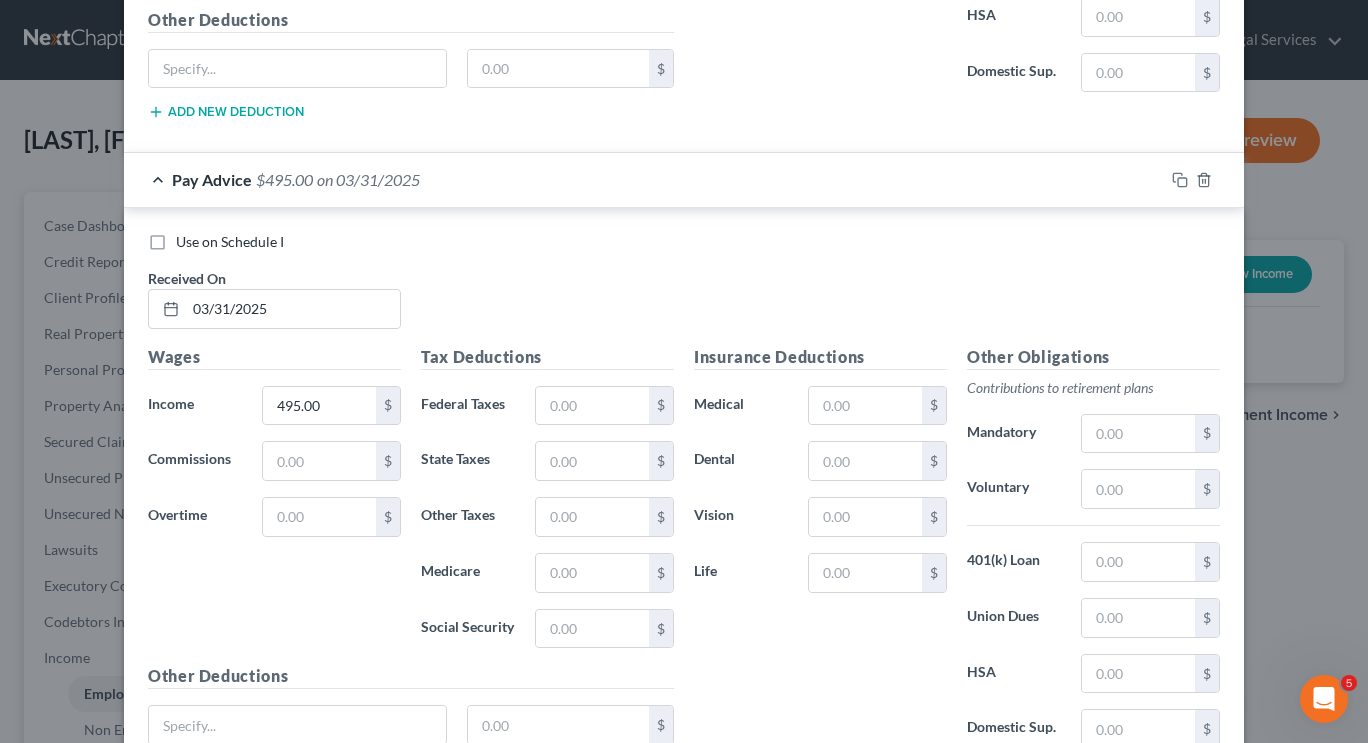 click on "Pay Advice $495.00 on [DATE]" at bounding box center [644, 179] 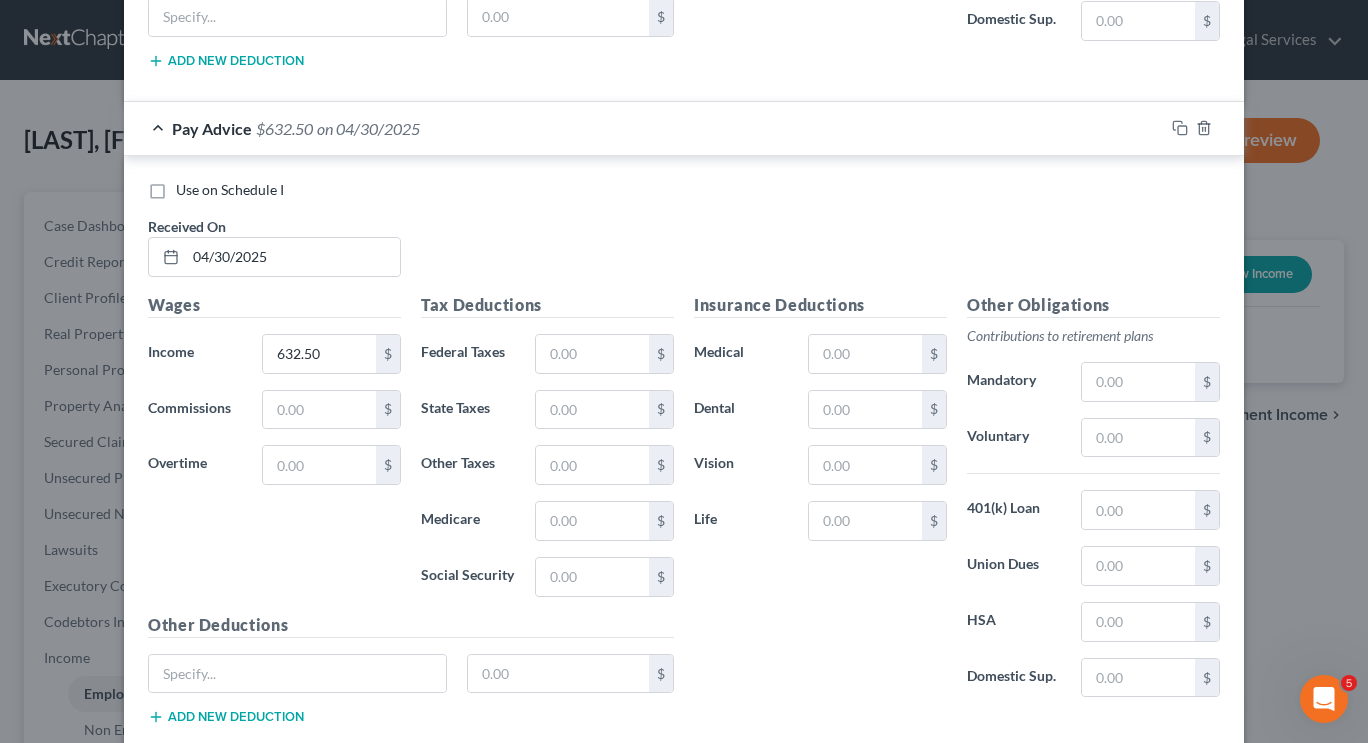 scroll, scrollTop: 2535, scrollLeft: 0, axis: vertical 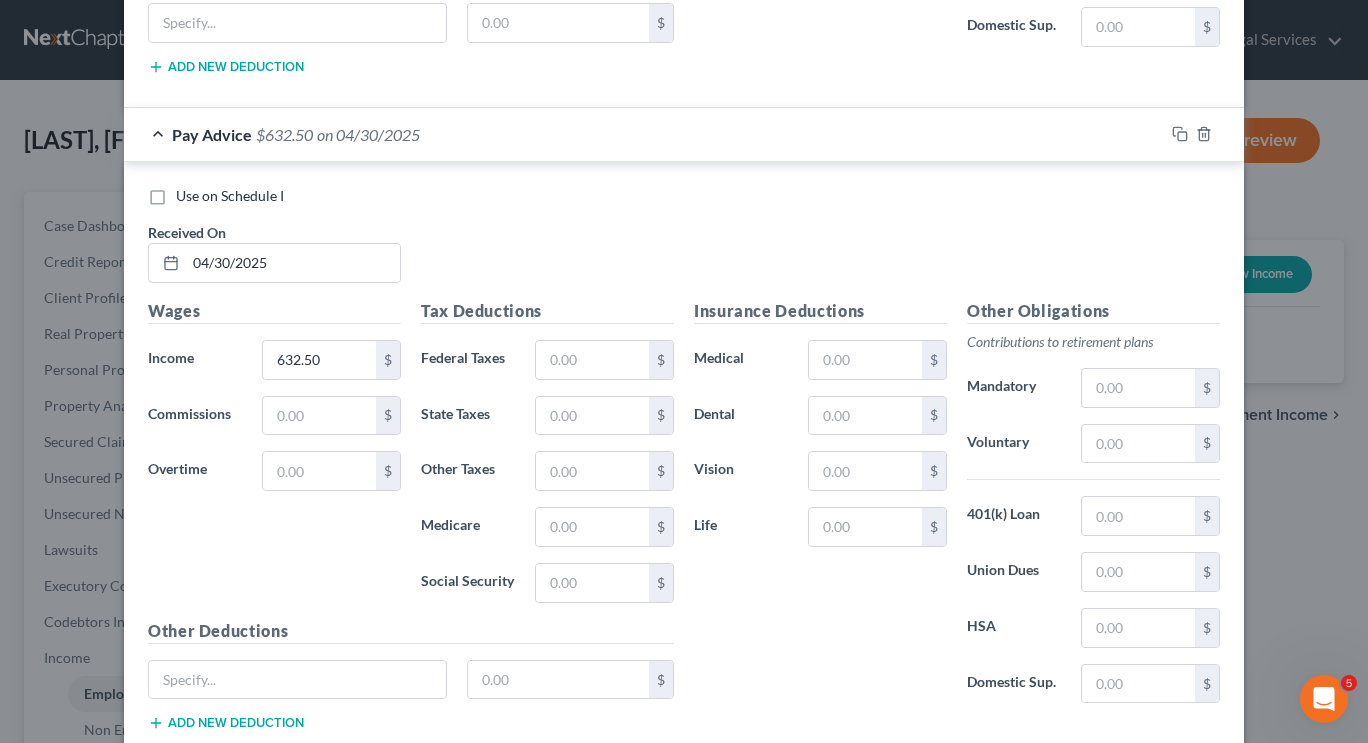 click on "Pay Advice $632.50 on [DATE]" at bounding box center (644, 134) 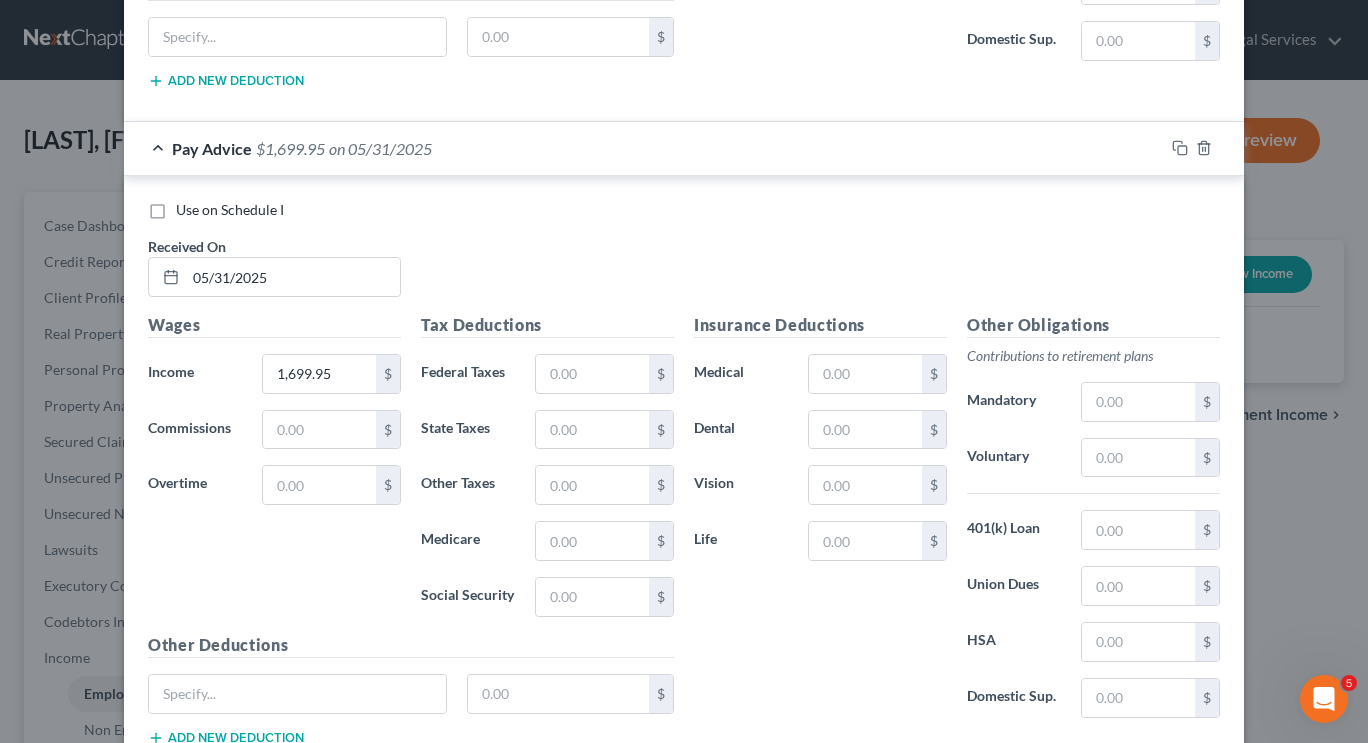 scroll, scrollTop: 1861, scrollLeft: 0, axis: vertical 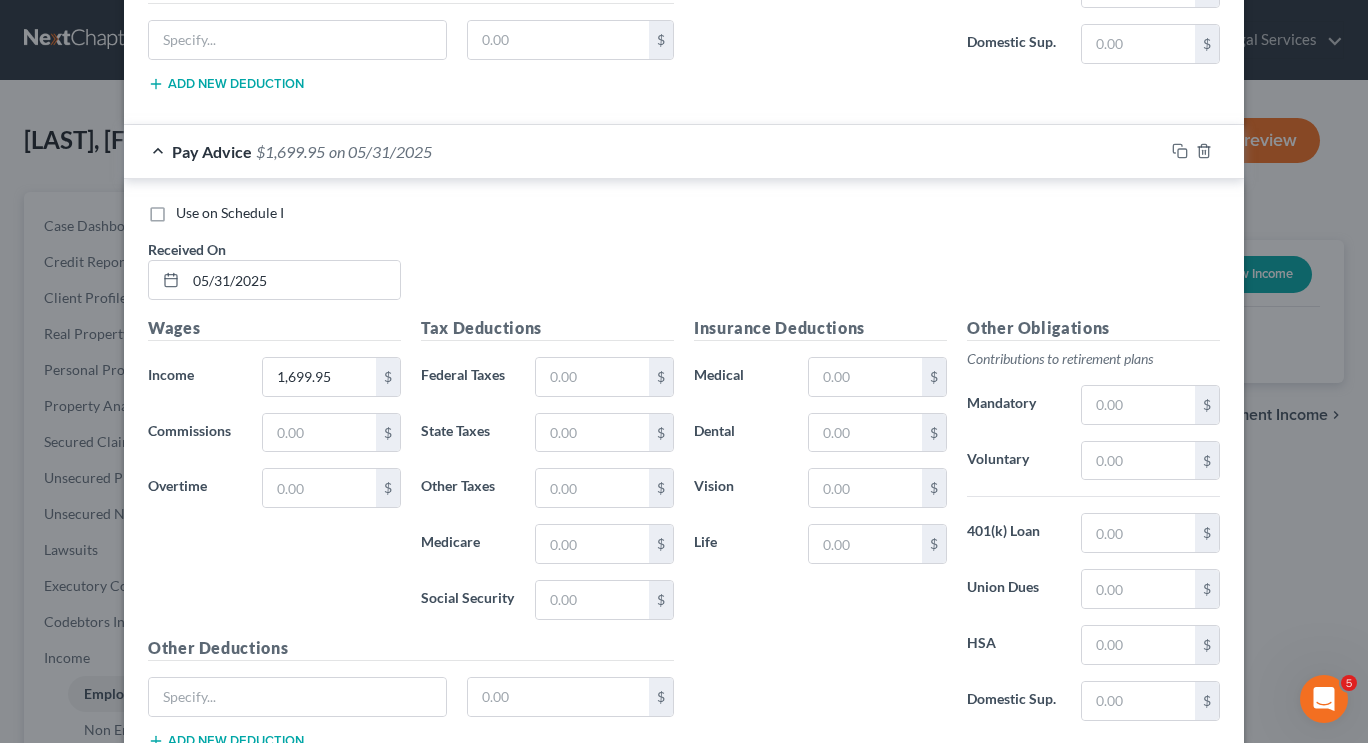 click on "Pay Advice" at bounding box center [212, 151] 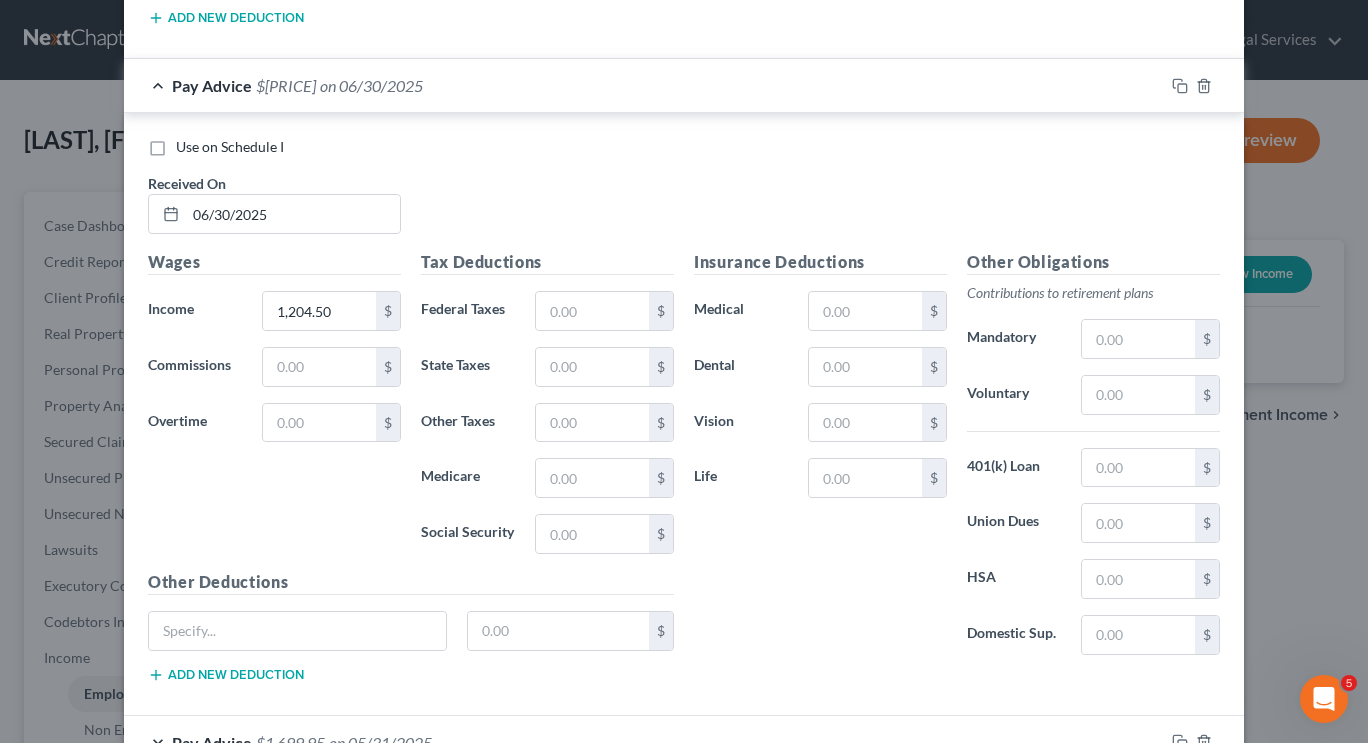 scroll, scrollTop: 1269, scrollLeft: 0, axis: vertical 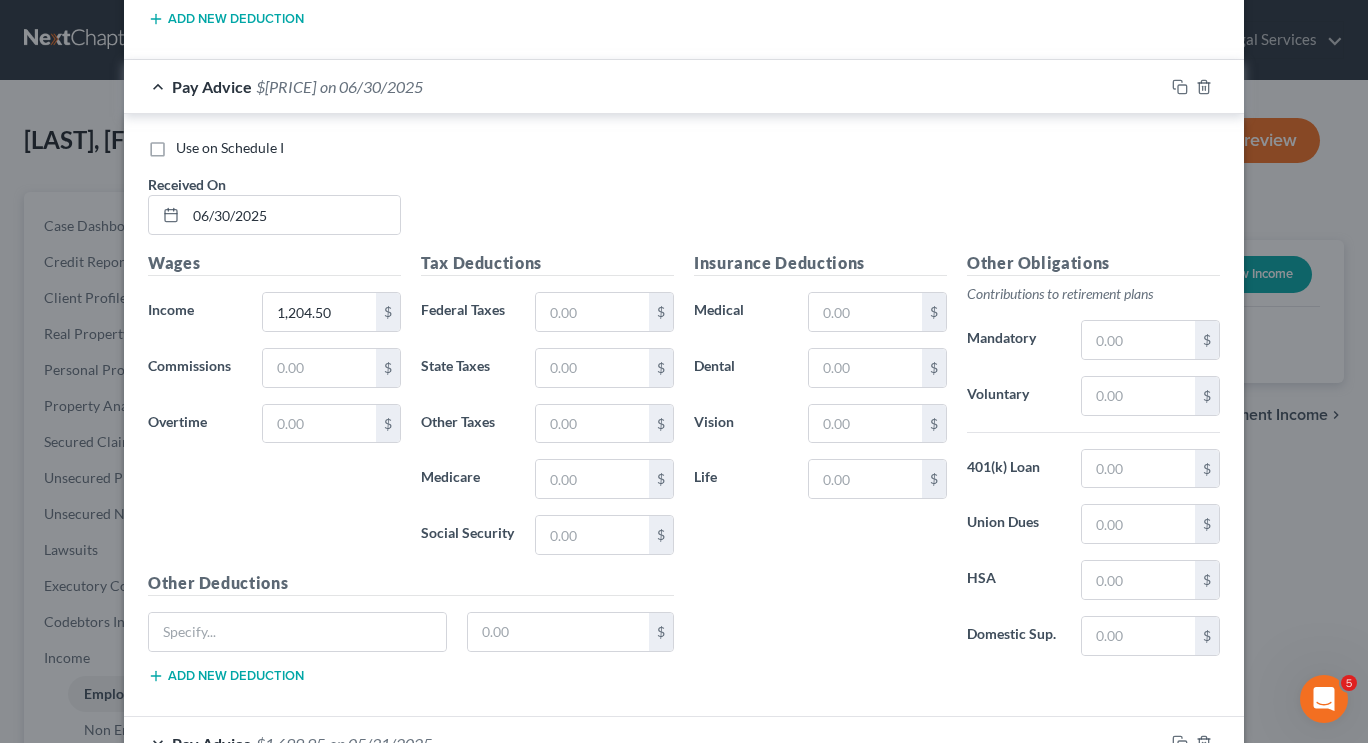 click on "Pay Advice $[AMOUNT] on [DATE]" at bounding box center [644, 86] 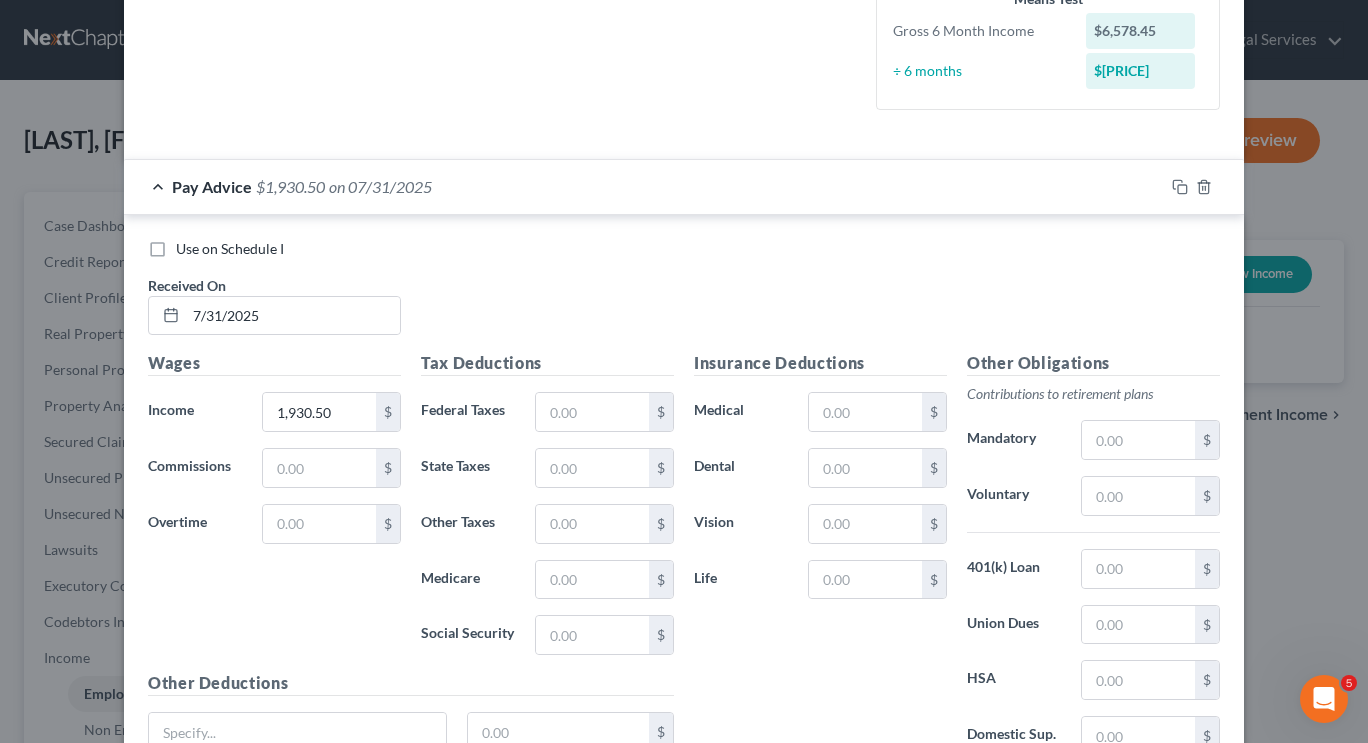 scroll, scrollTop: 453, scrollLeft: 0, axis: vertical 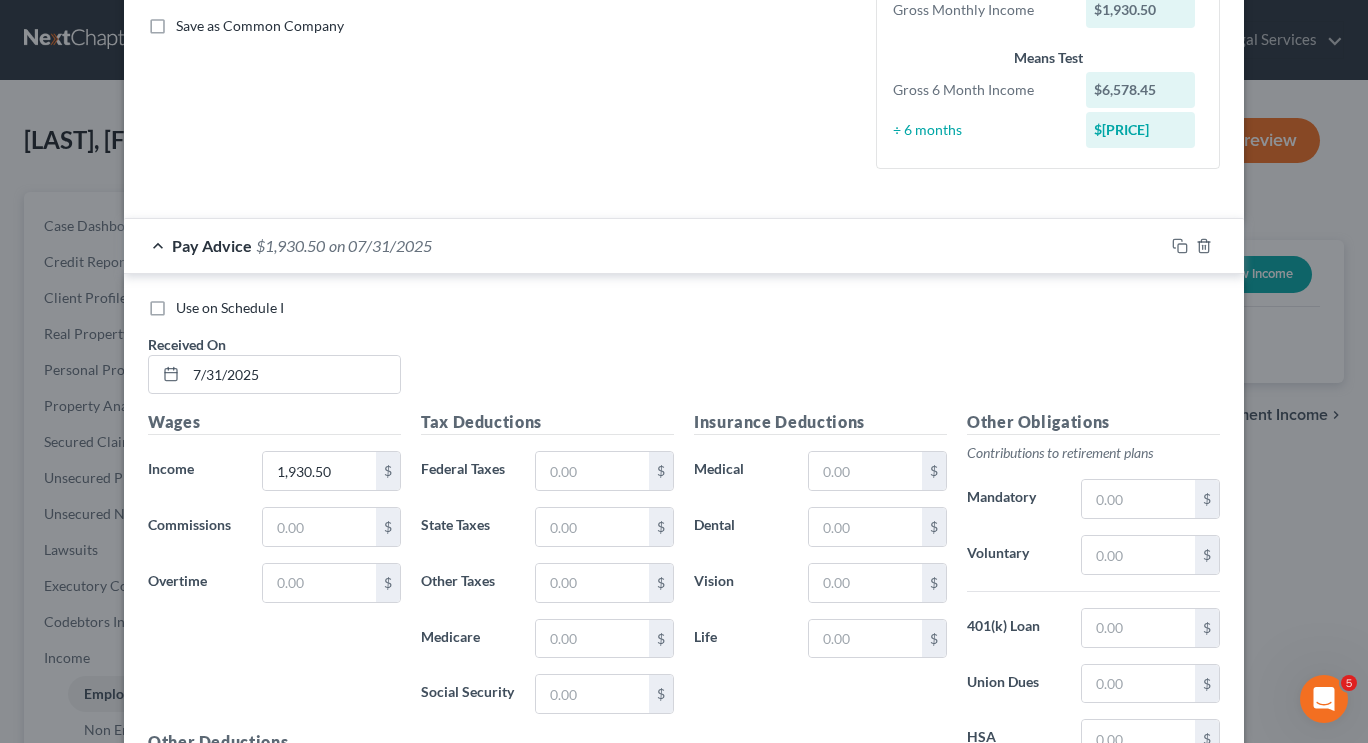 click on "Pay Advice" at bounding box center [212, 245] 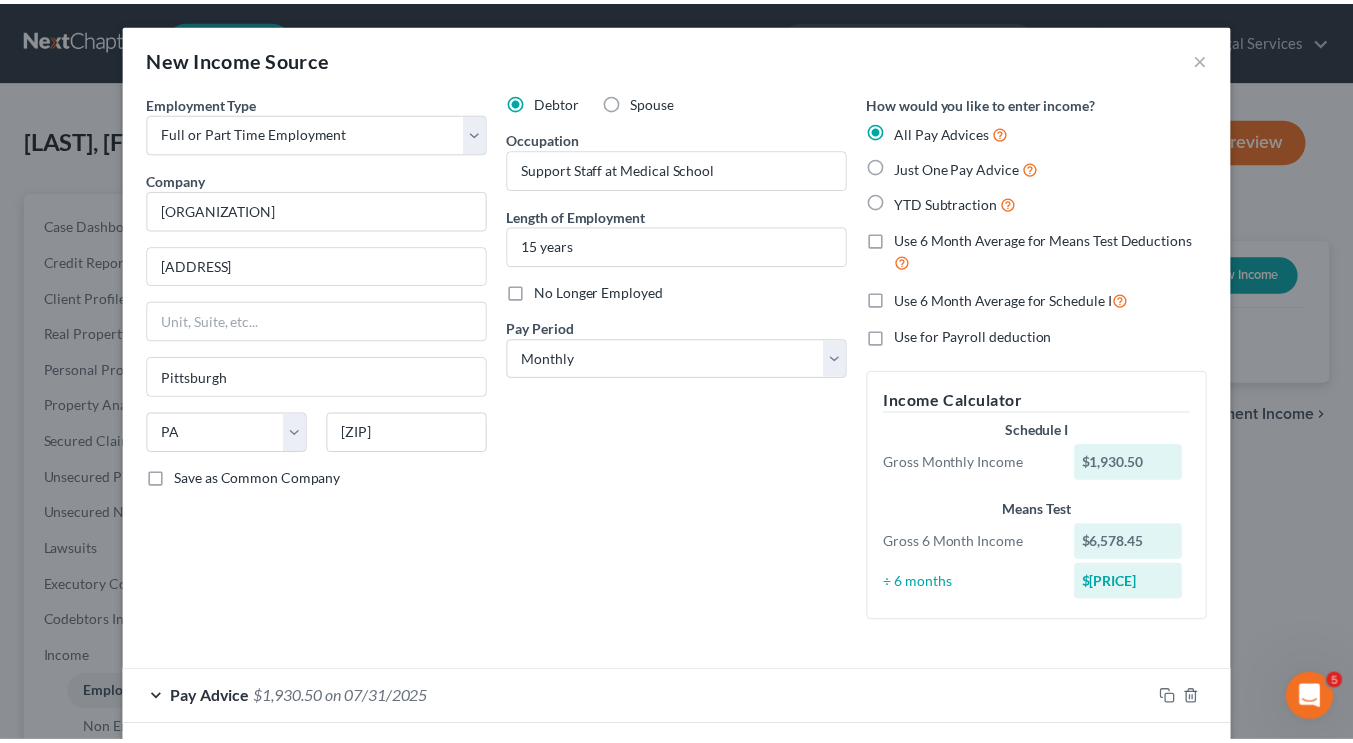 scroll, scrollTop: 365, scrollLeft: 0, axis: vertical 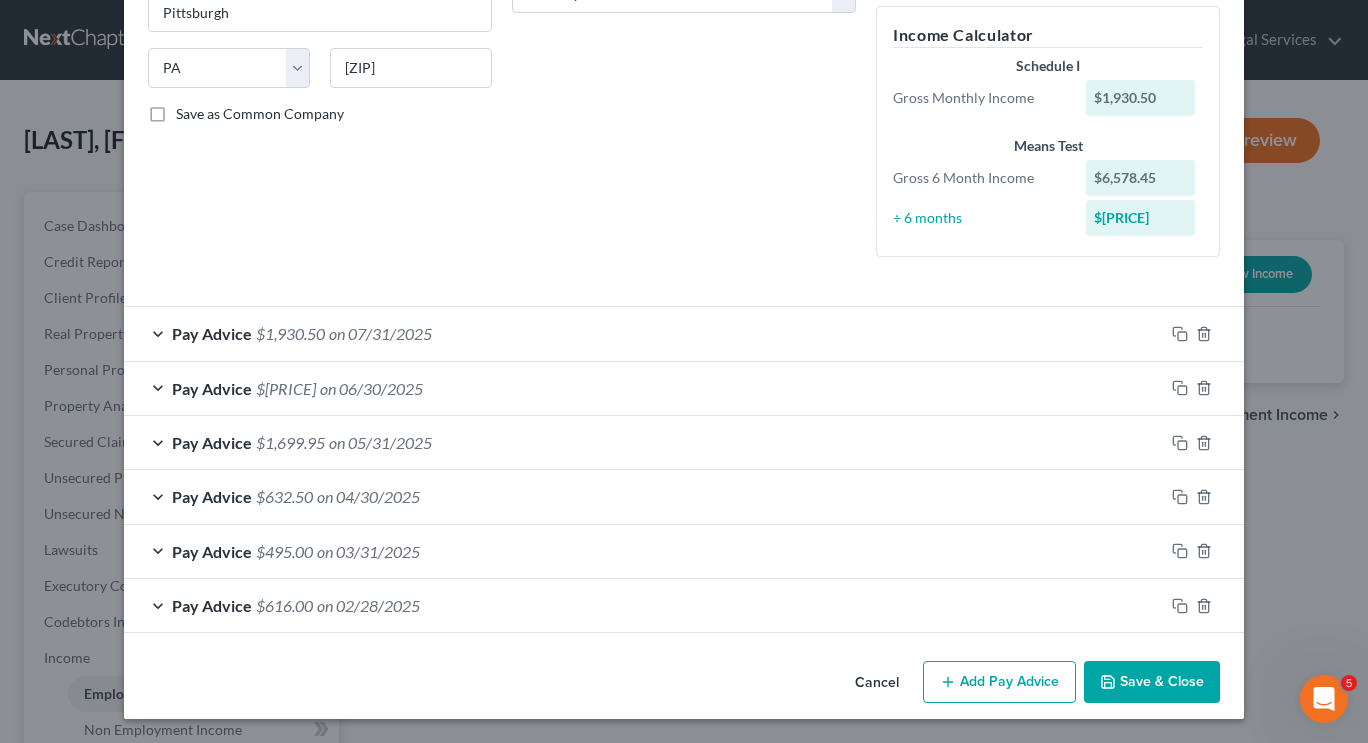 click on "Save & Close" at bounding box center (1152, 682) 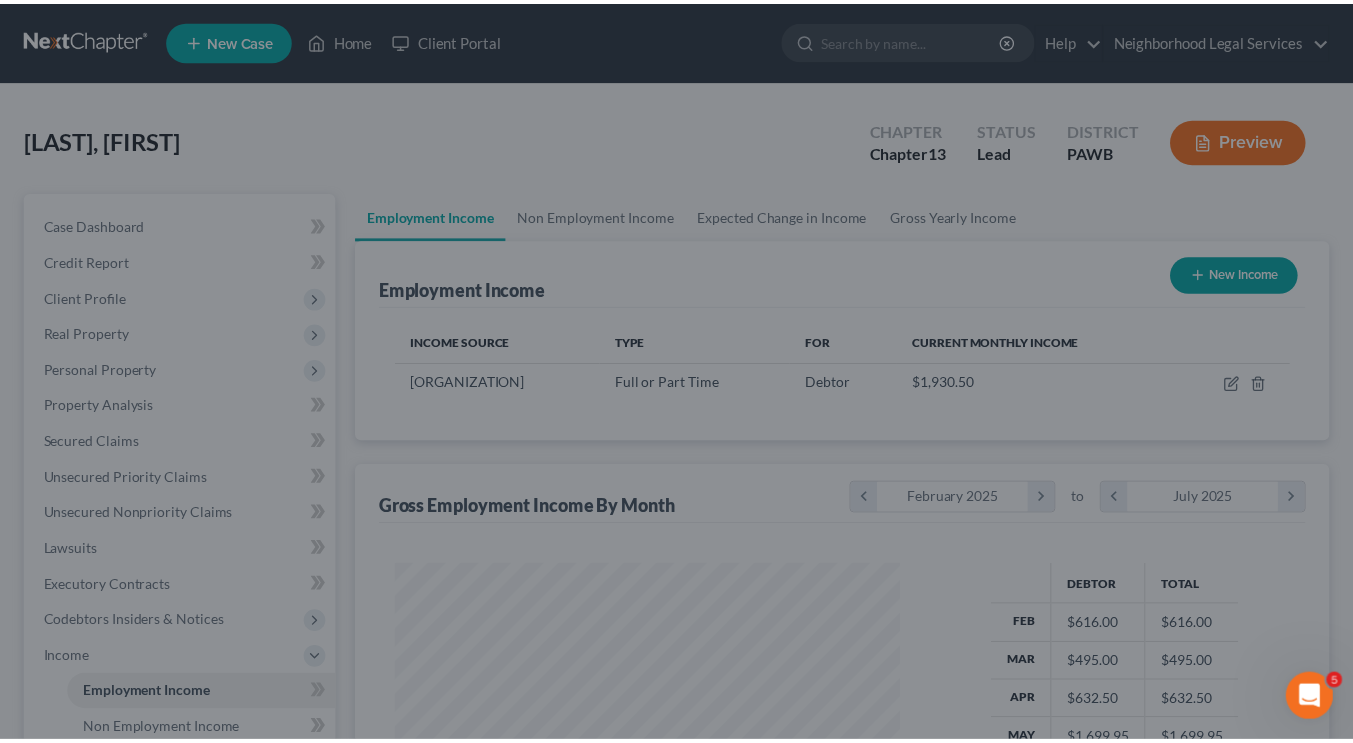 scroll, scrollTop: 999641, scrollLeft: 999455, axis: both 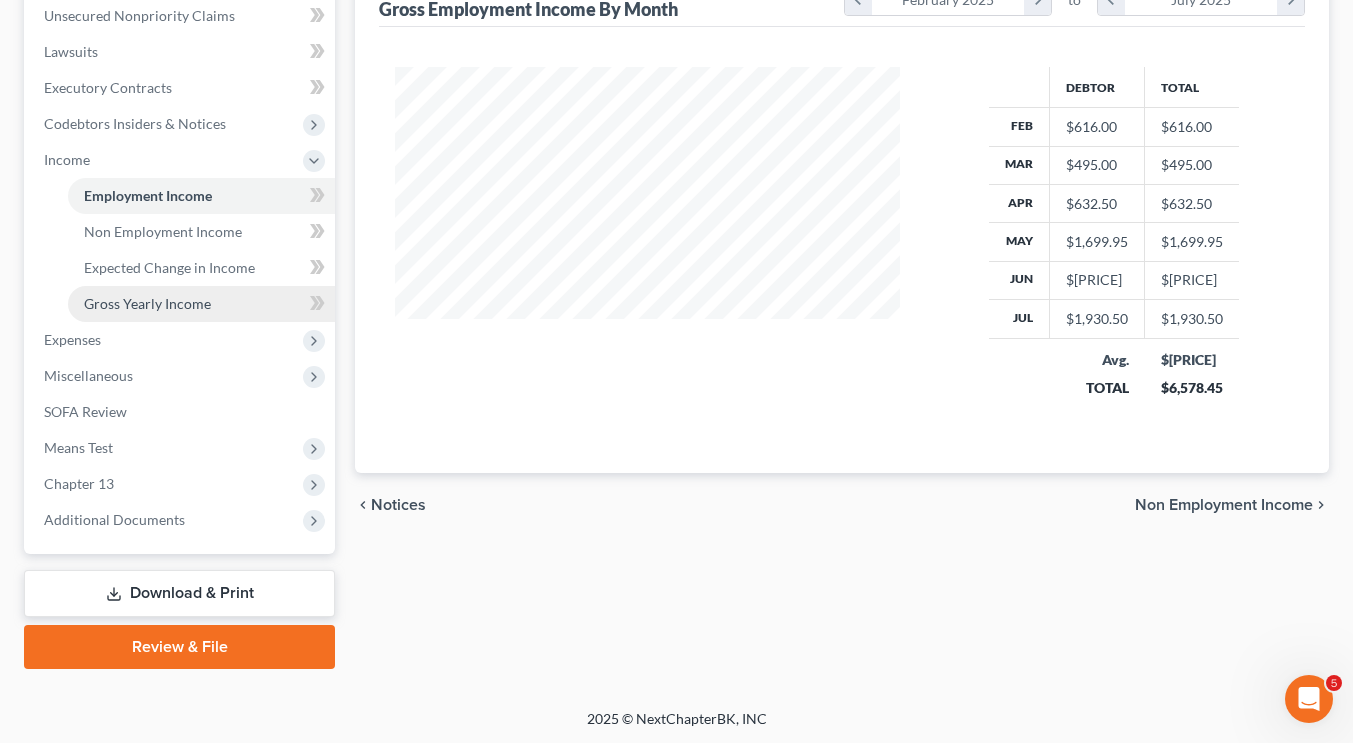 click on "Gross Yearly Income" at bounding box center [147, 303] 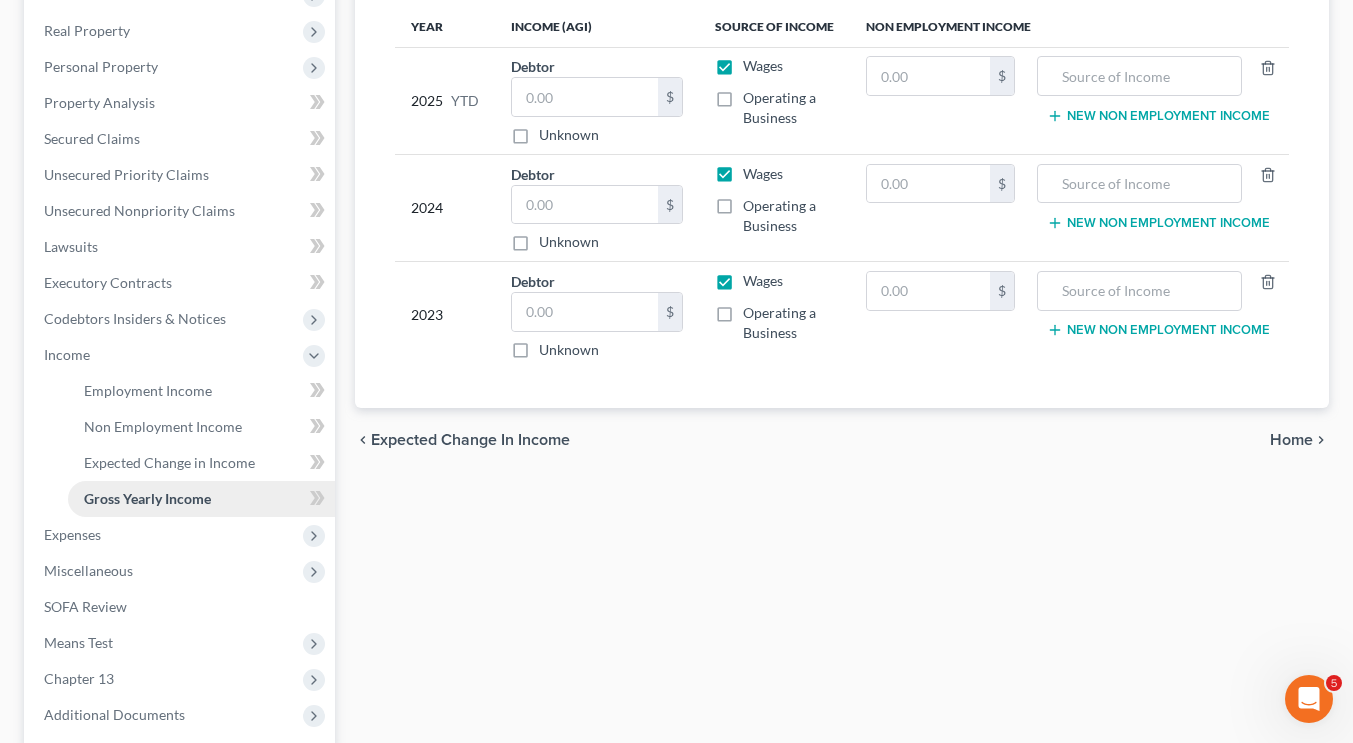 scroll, scrollTop: 332, scrollLeft: 0, axis: vertical 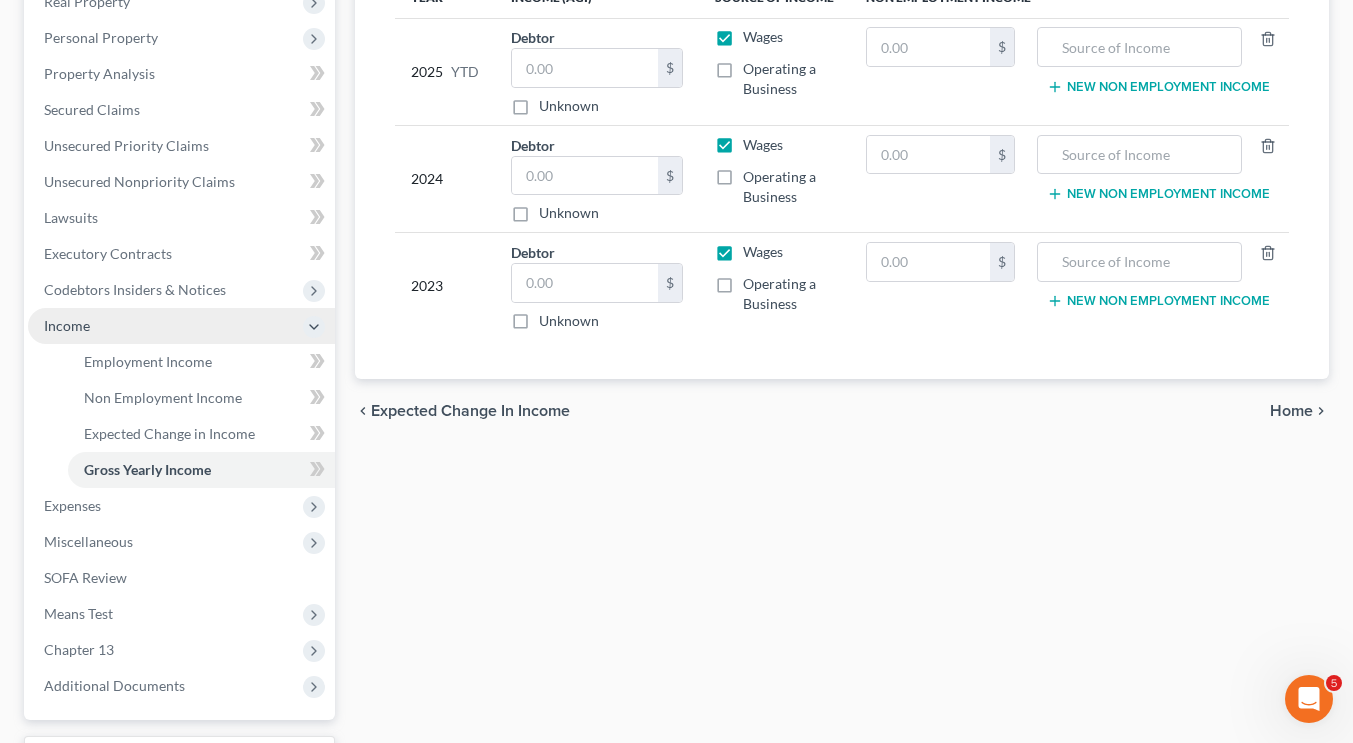 click on "Income" at bounding box center [181, 326] 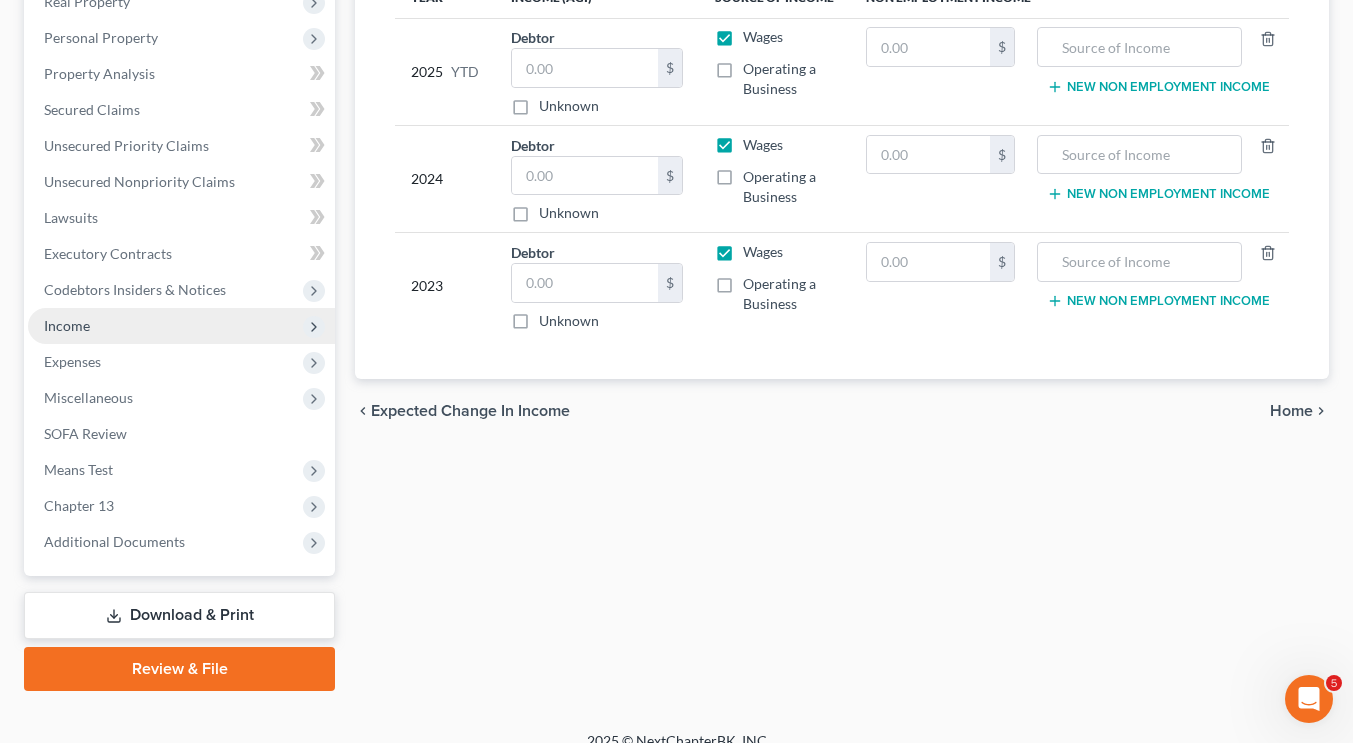 click on "Income" at bounding box center [181, 326] 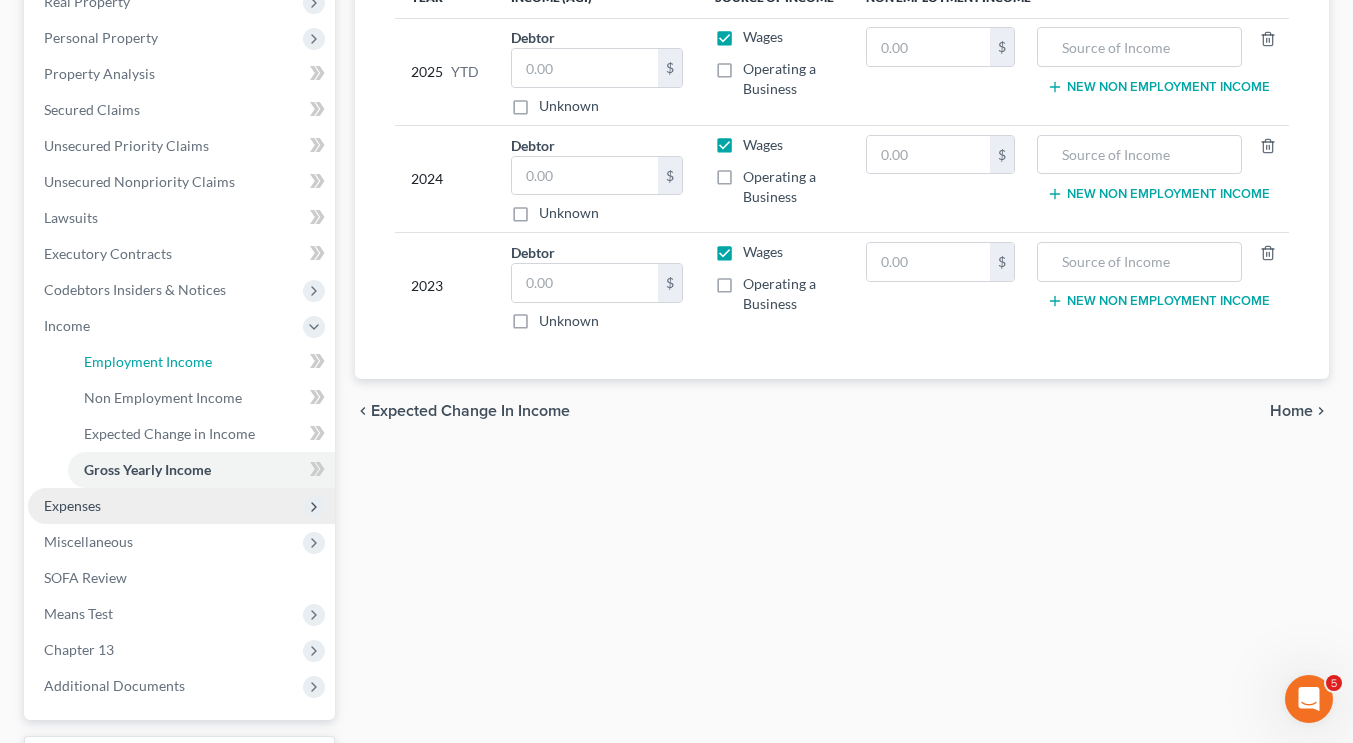 click on "Employment Income" at bounding box center (148, 361) 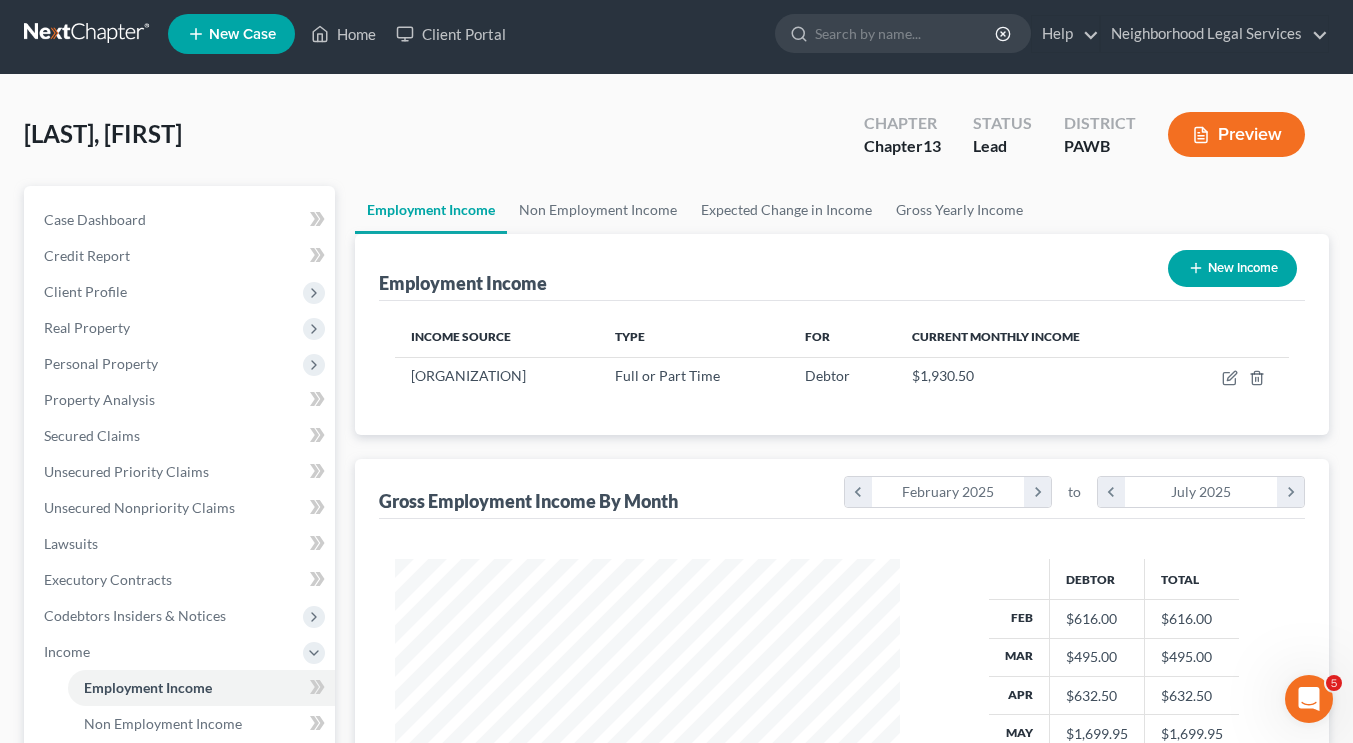 scroll, scrollTop: 0, scrollLeft: 0, axis: both 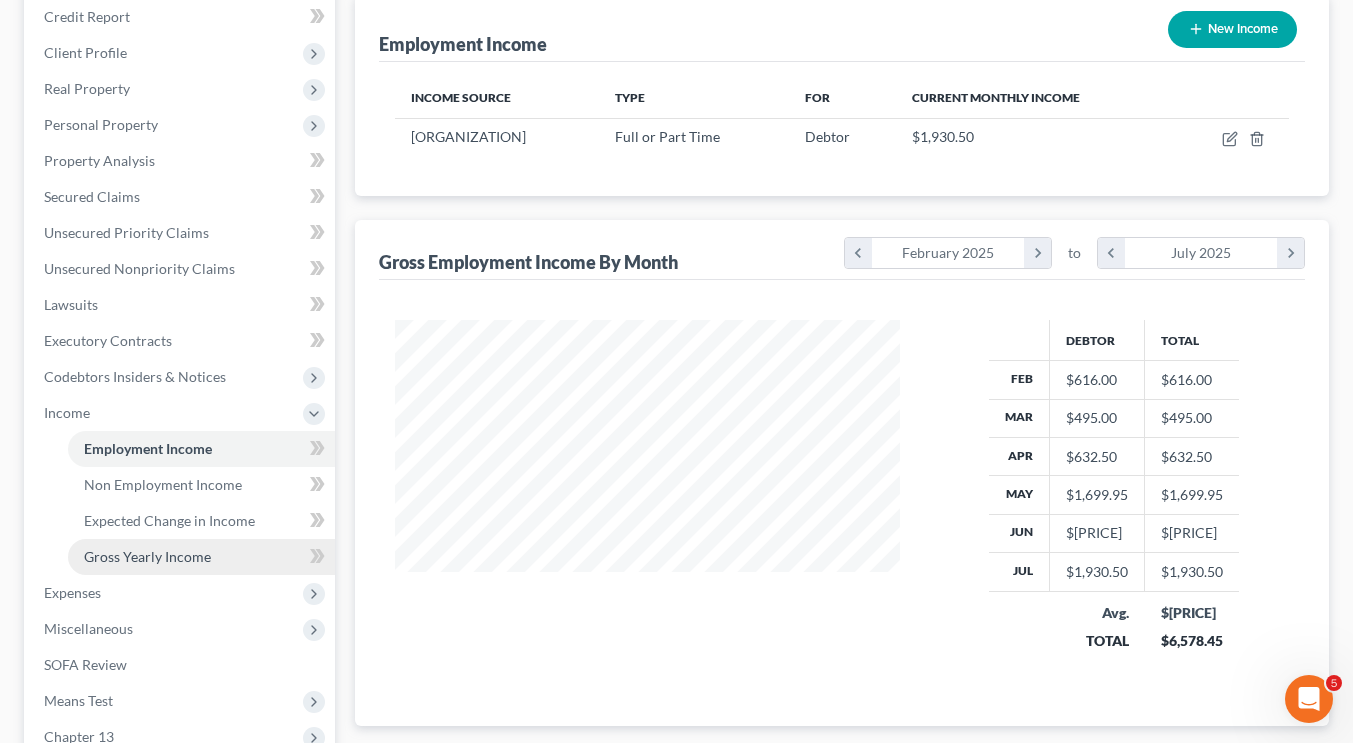 click on "Gross Yearly Income" at bounding box center (201, 557) 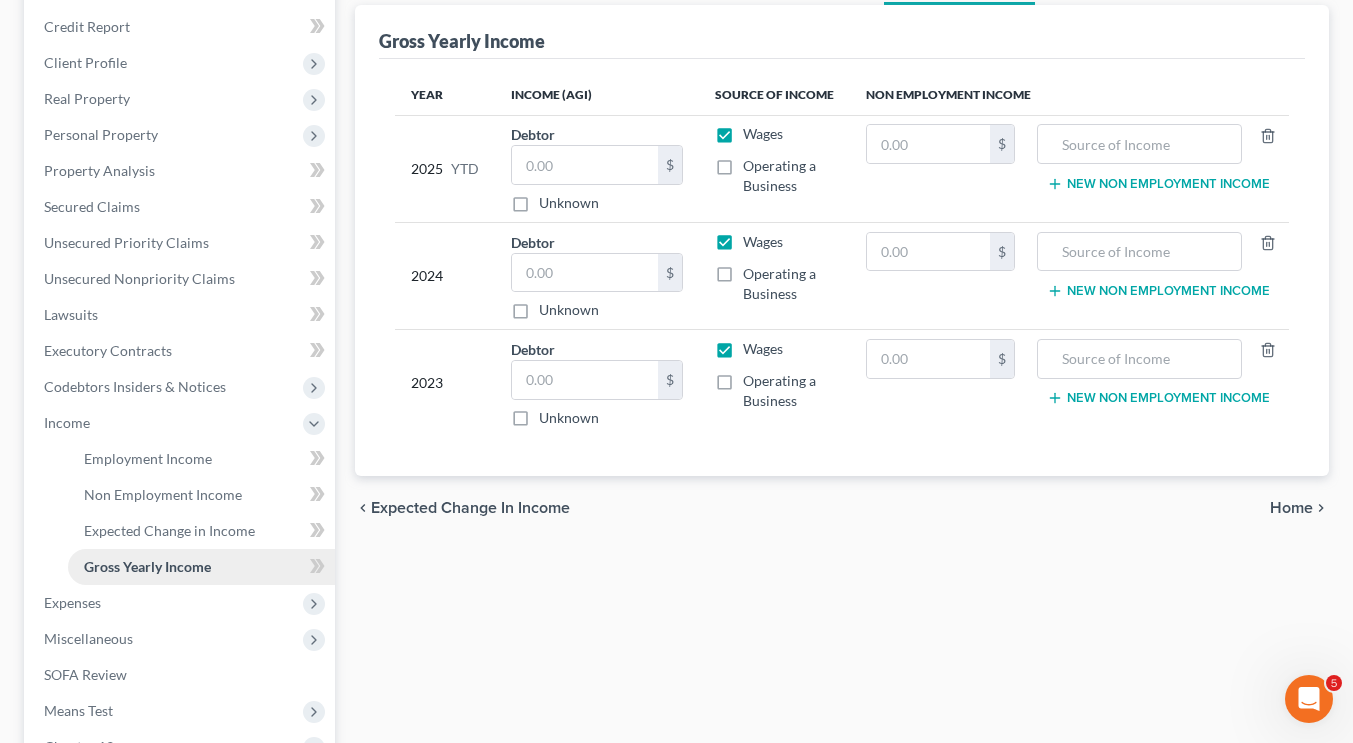 scroll, scrollTop: 285, scrollLeft: 0, axis: vertical 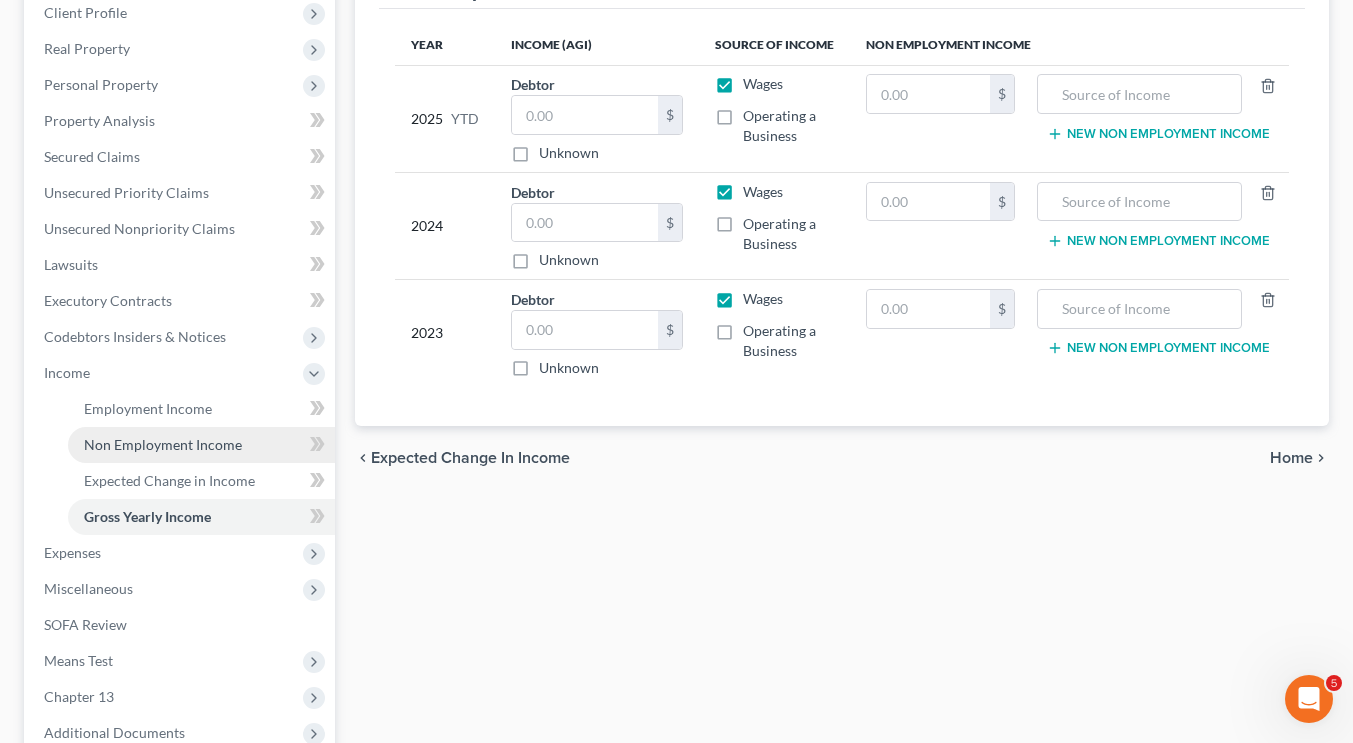 click on "Non Employment Income" at bounding box center (163, 444) 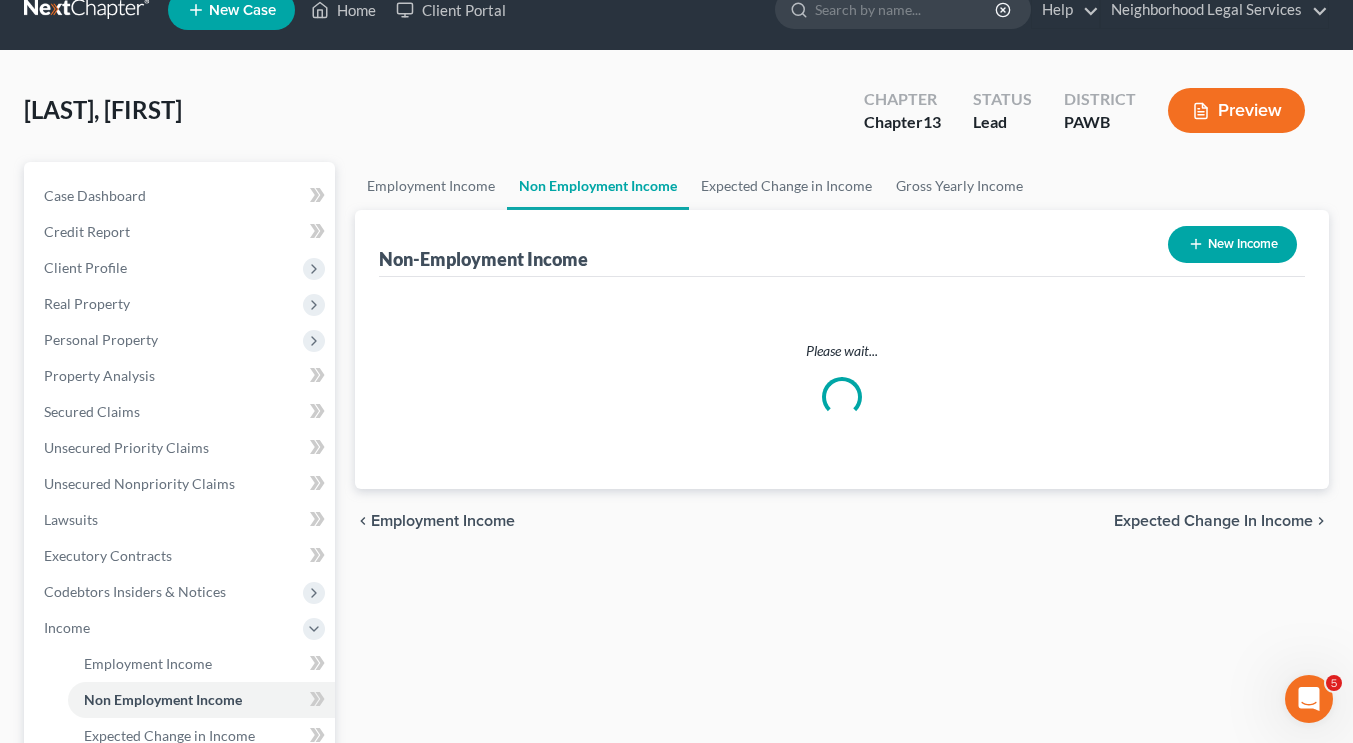 scroll, scrollTop: 0, scrollLeft: 0, axis: both 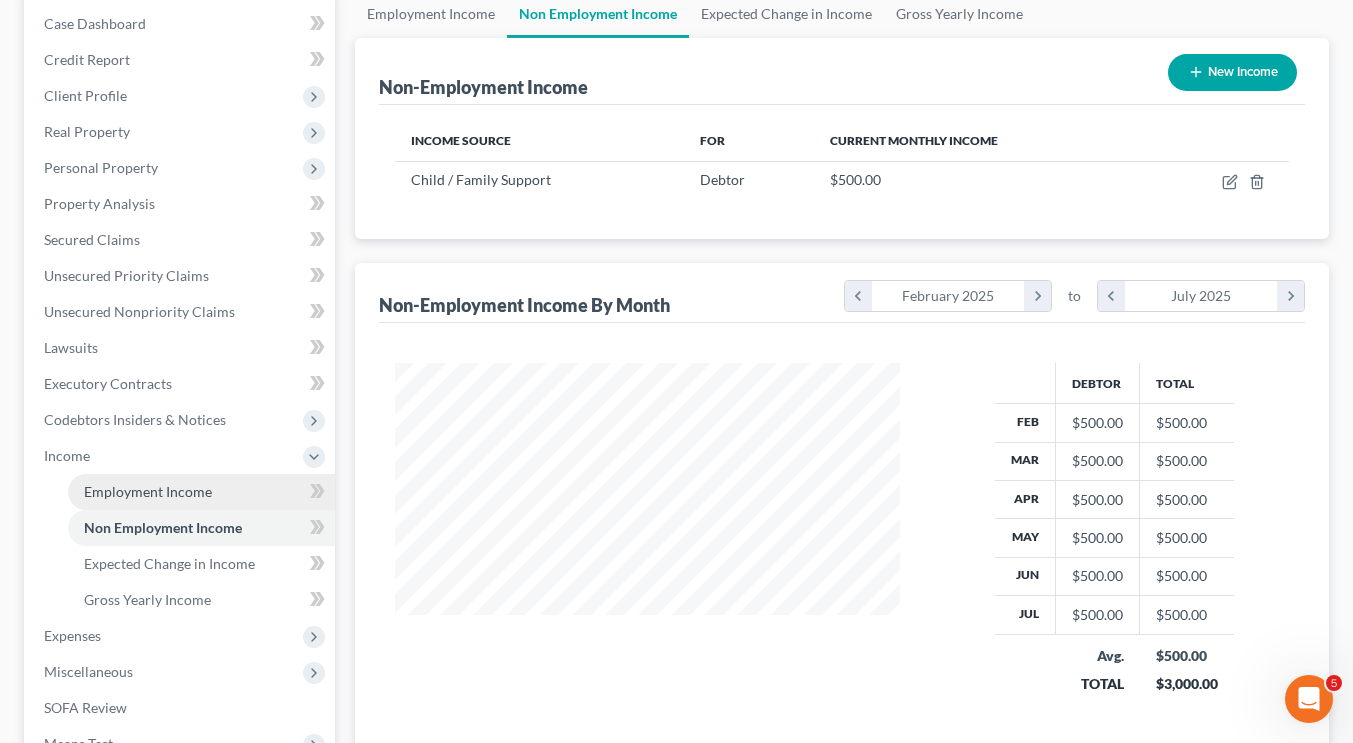 click on "Employment Income" at bounding box center (148, 491) 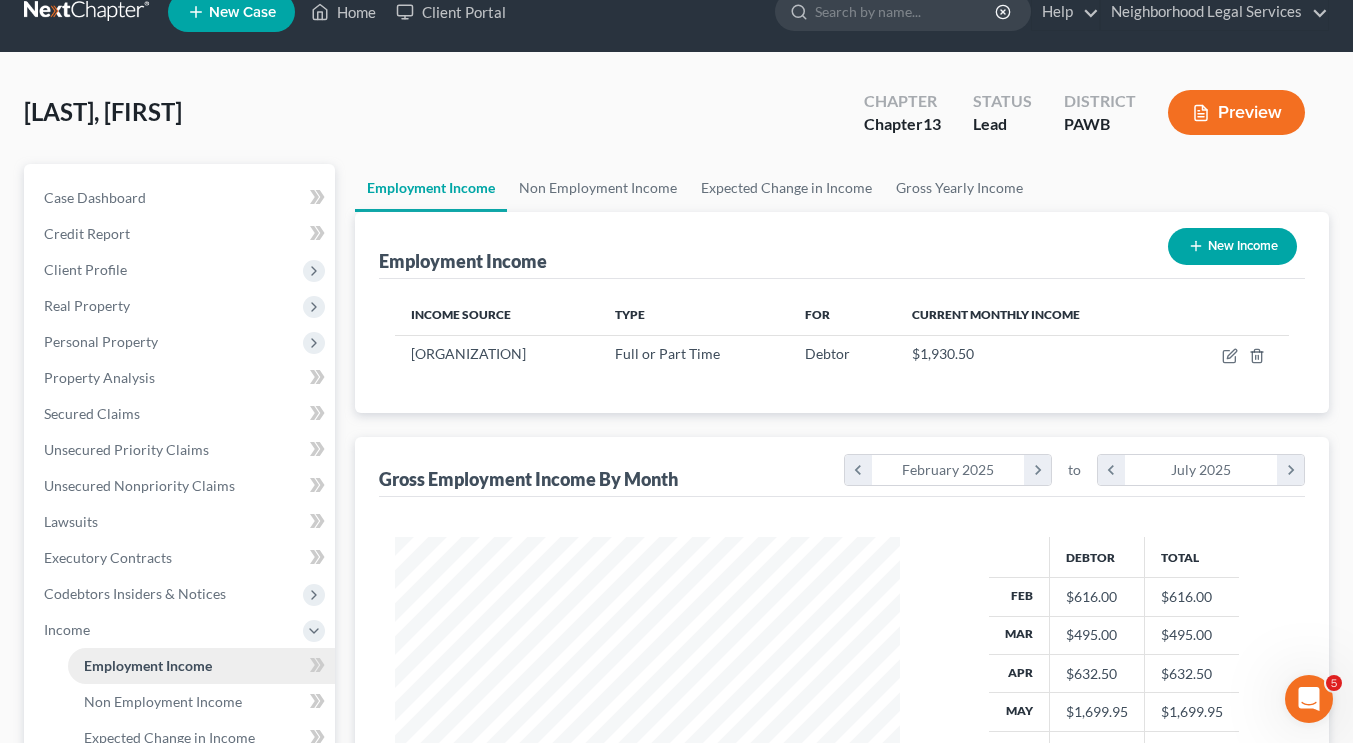 scroll, scrollTop: 0, scrollLeft: 0, axis: both 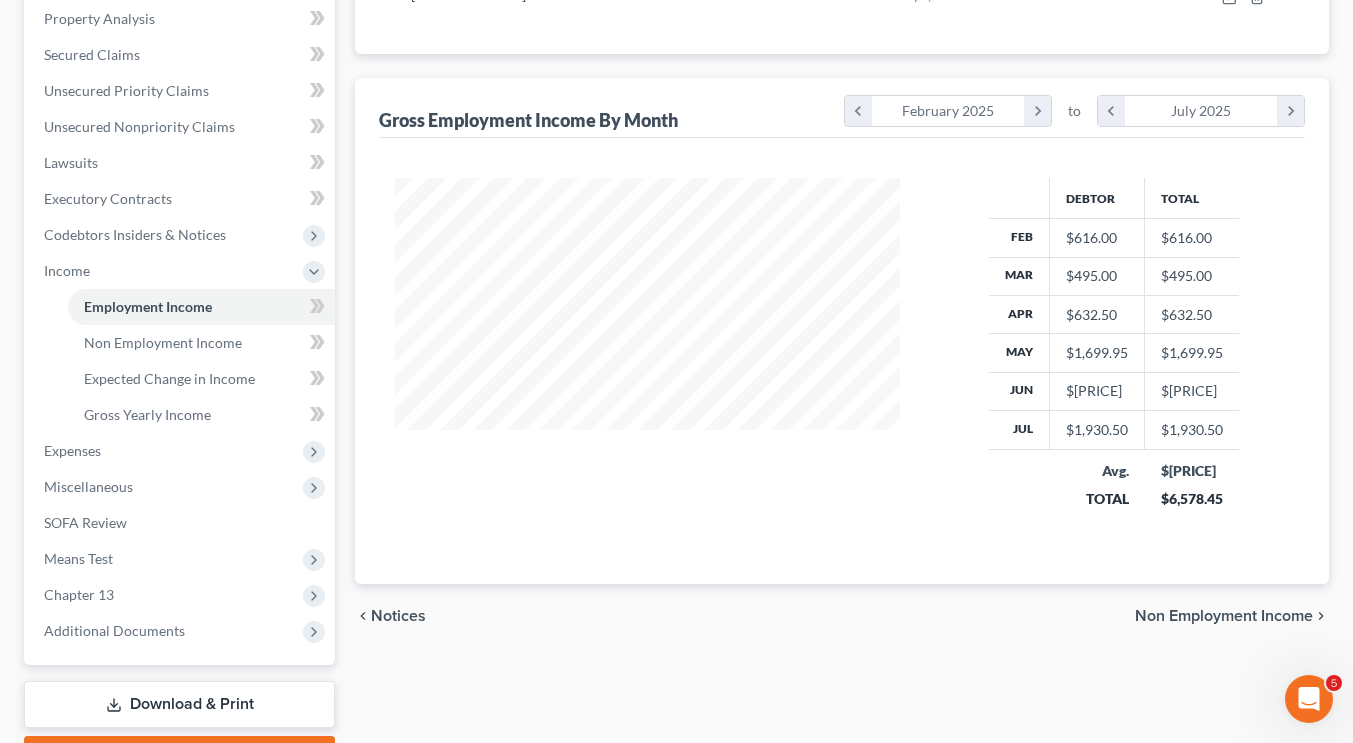 click at bounding box center [647, 357] 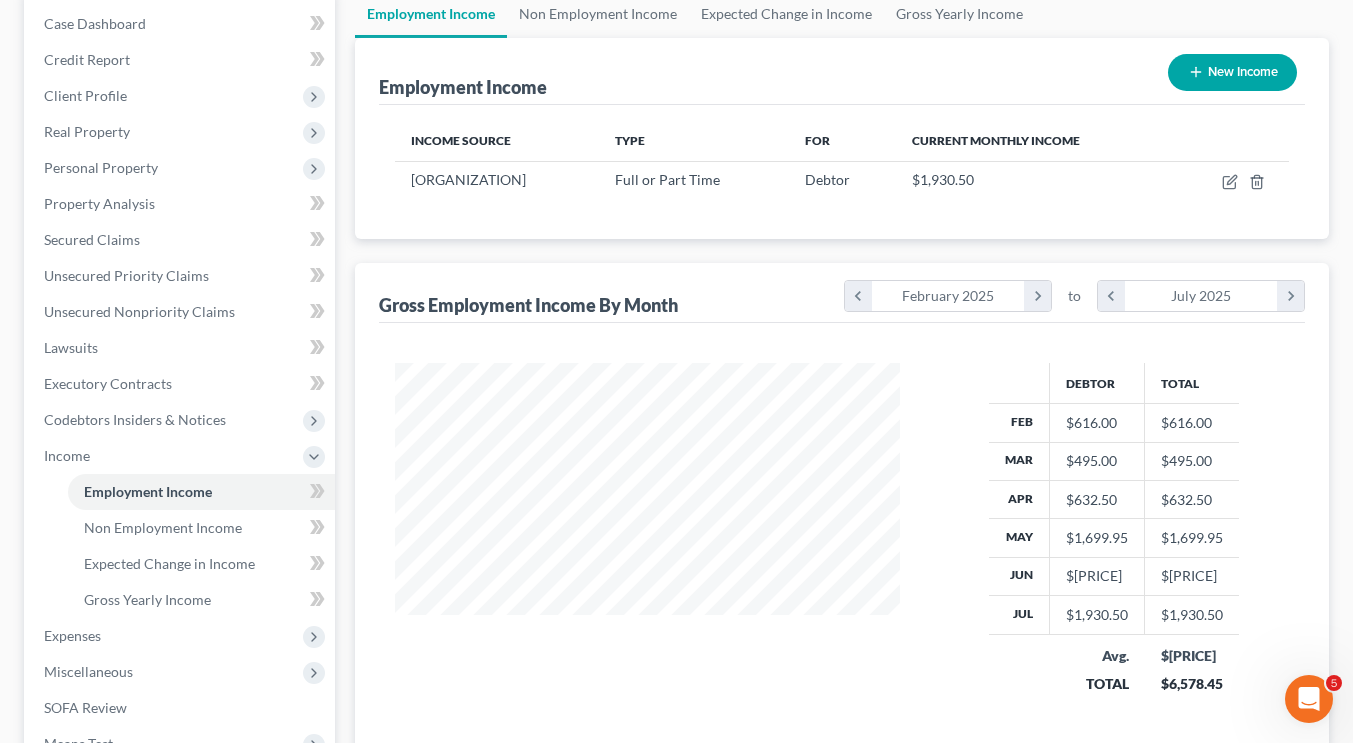scroll, scrollTop: 159, scrollLeft: 0, axis: vertical 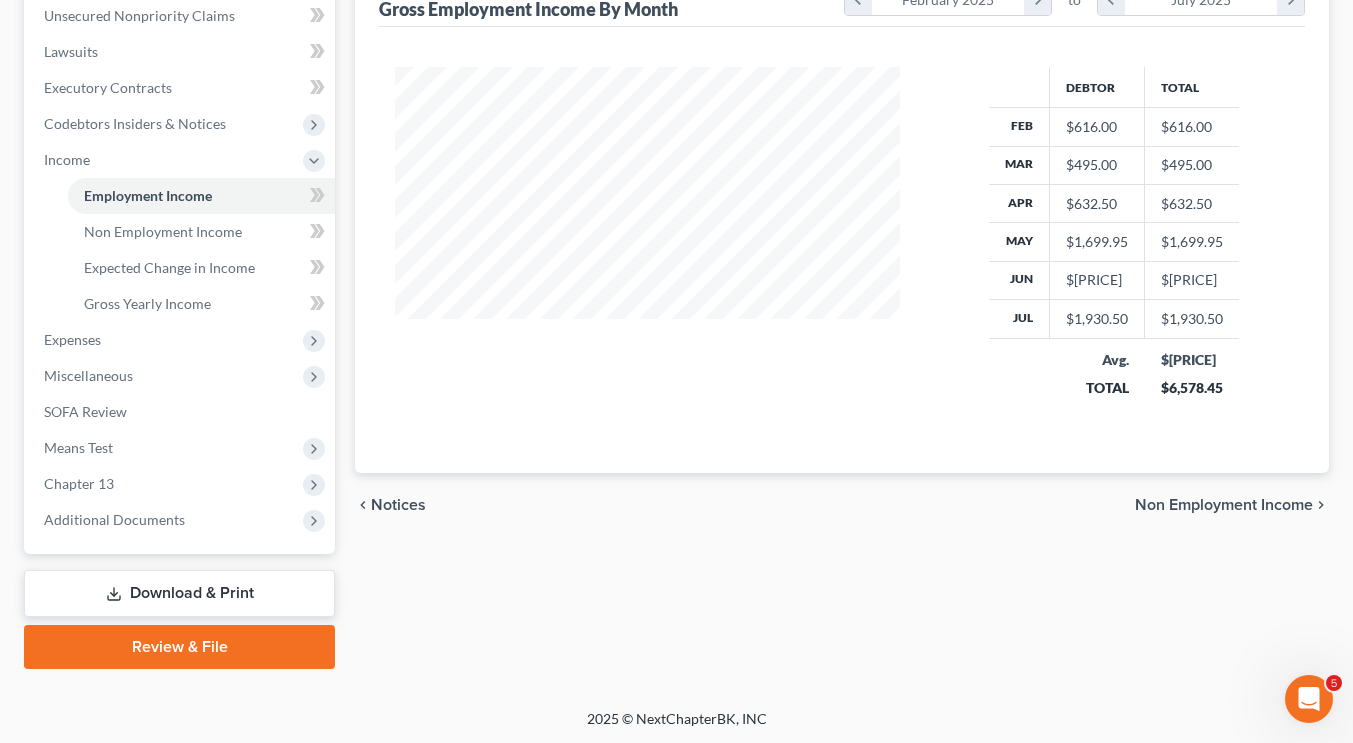 drag, startPoint x: 360, startPoint y: 27, endPoint x: 1153, endPoint y: 737, distance: 1064.4008 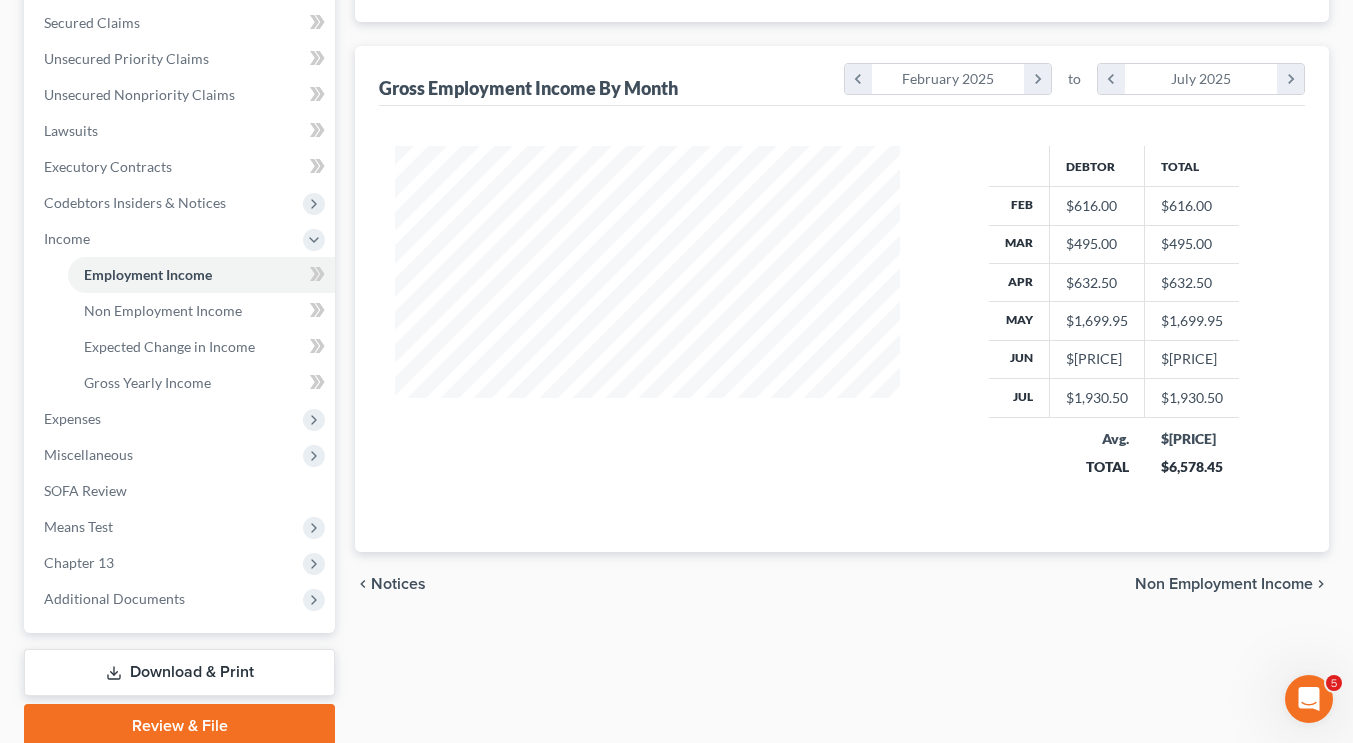 scroll, scrollTop: 418, scrollLeft: 0, axis: vertical 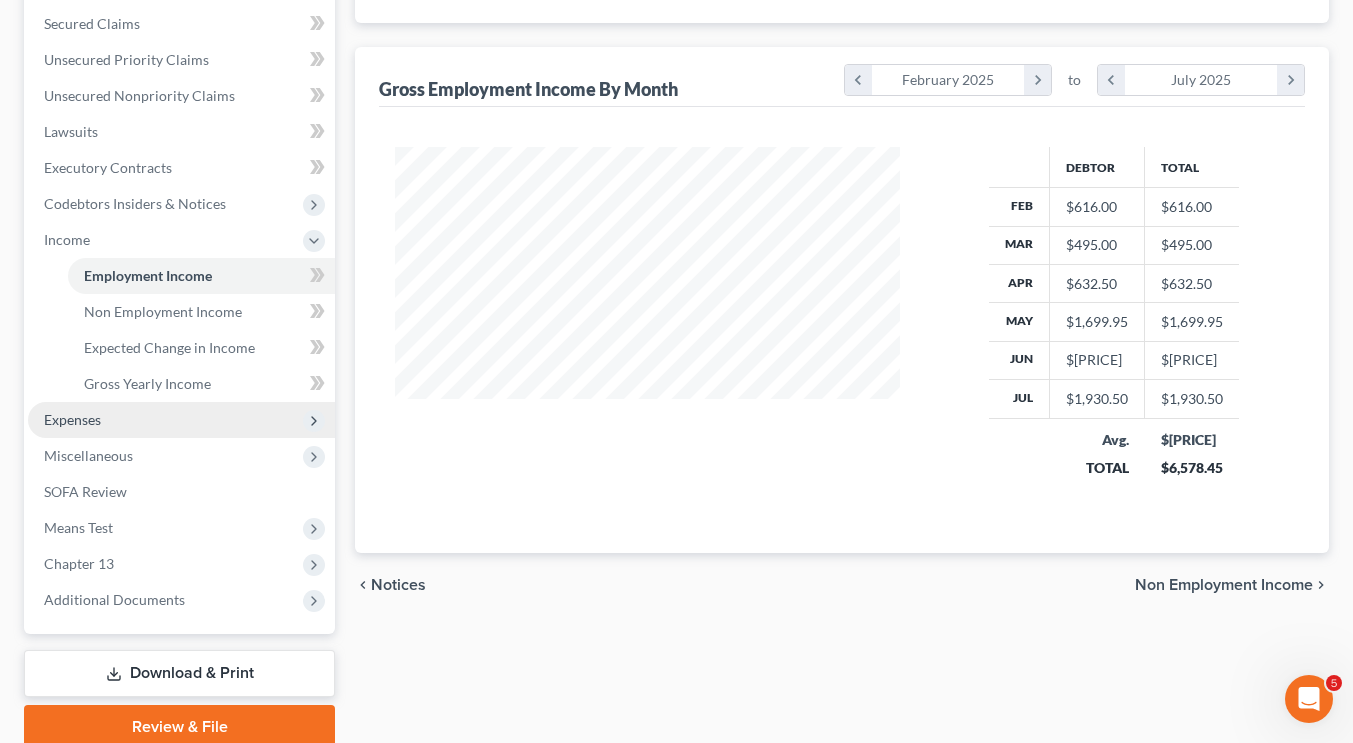 click on "Expenses" at bounding box center (181, 420) 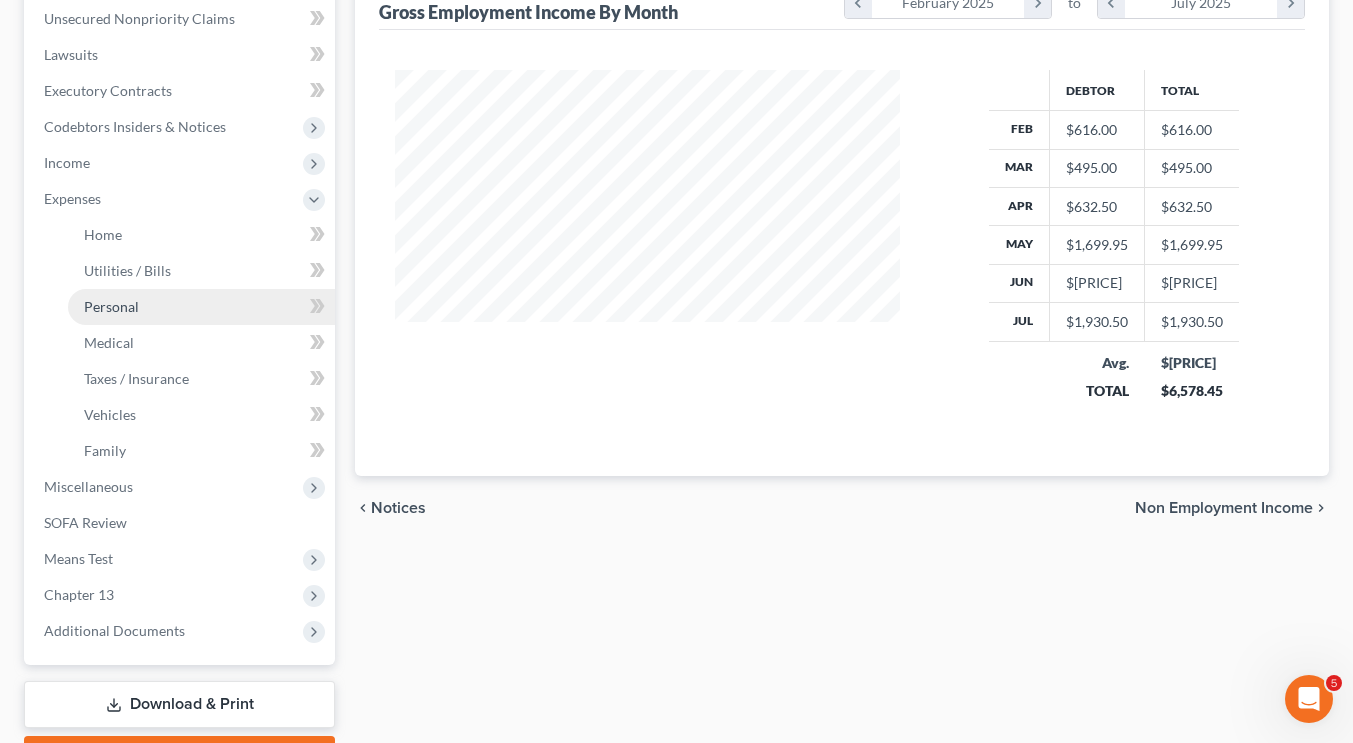 scroll, scrollTop: 496, scrollLeft: 0, axis: vertical 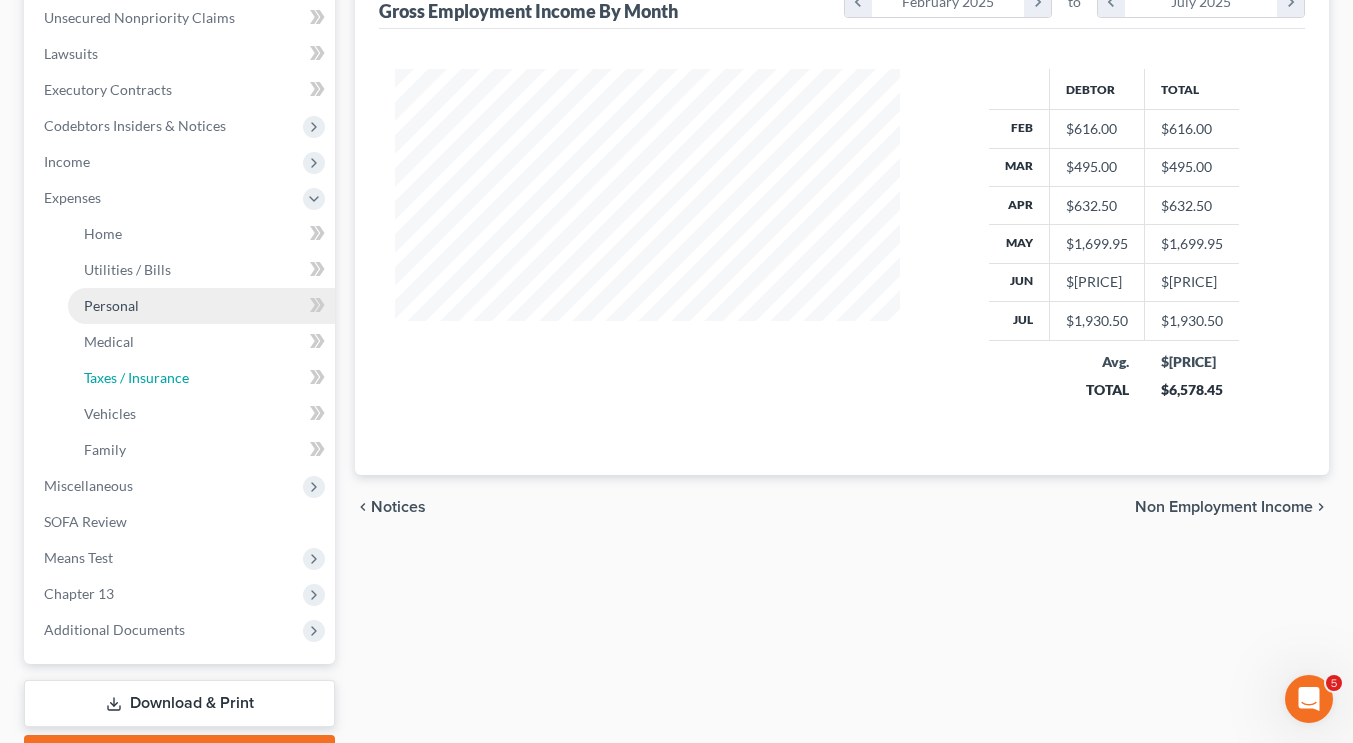 click on "Taxes / Insurance" at bounding box center (201, 378) 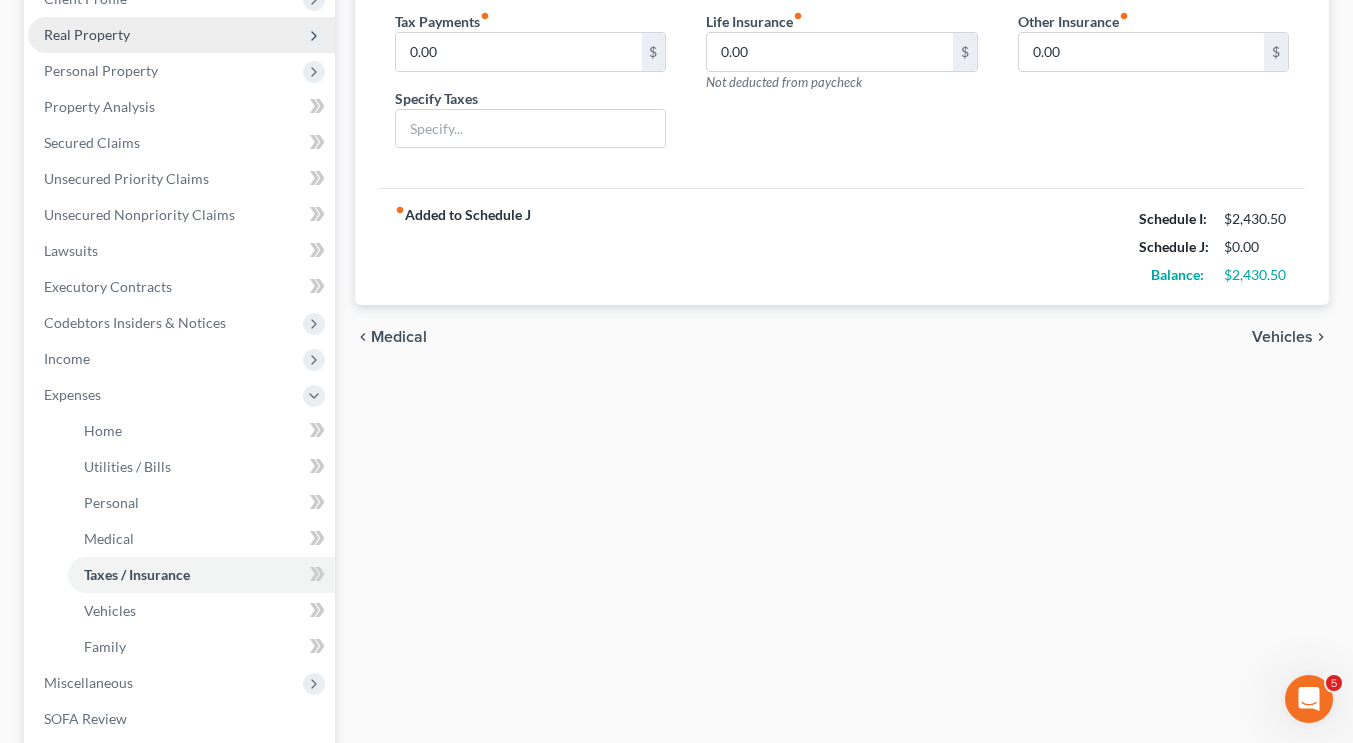 scroll, scrollTop: 445, scrollLeft: 0, axis: vertical 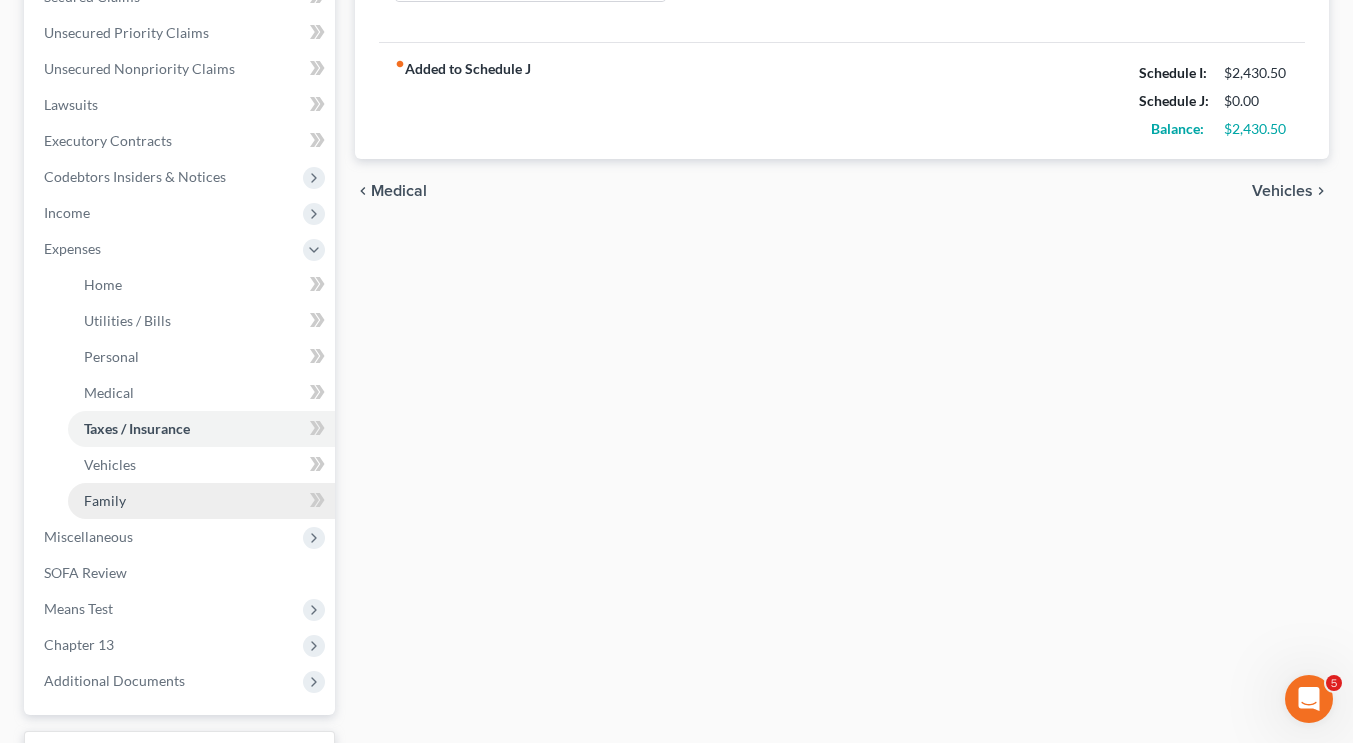 click on "Family" at bounding box center (201, 501) 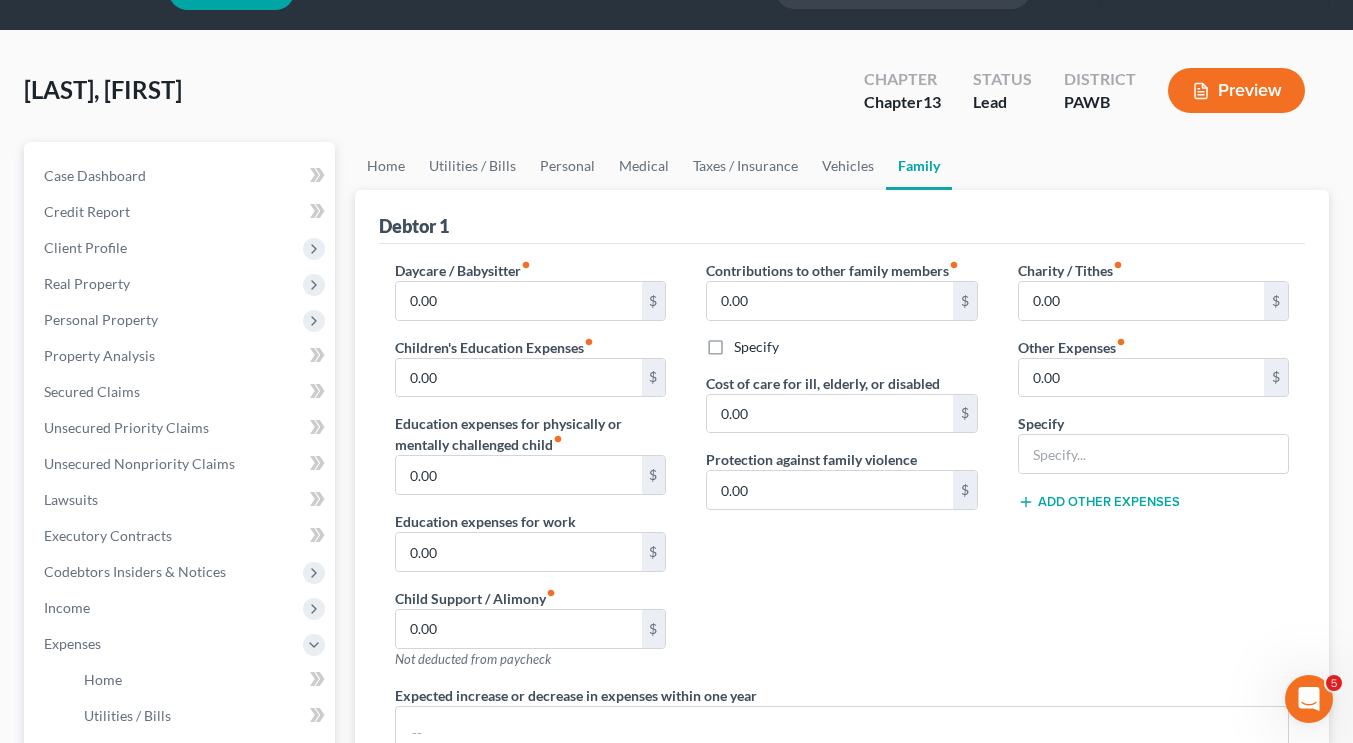 scroll, scrollTop: 0, scrollLeft: 0, axis: both 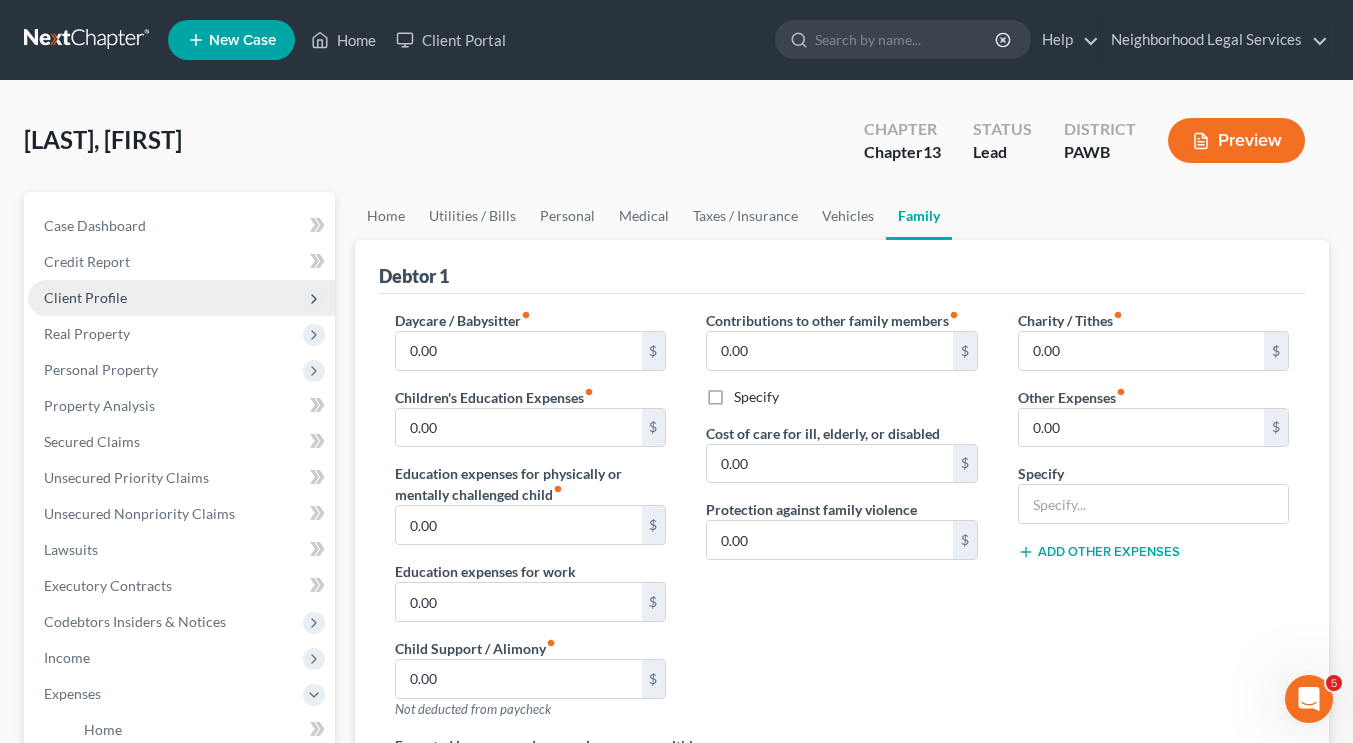 click on "Client Profile" at bounding box center [181, 298] 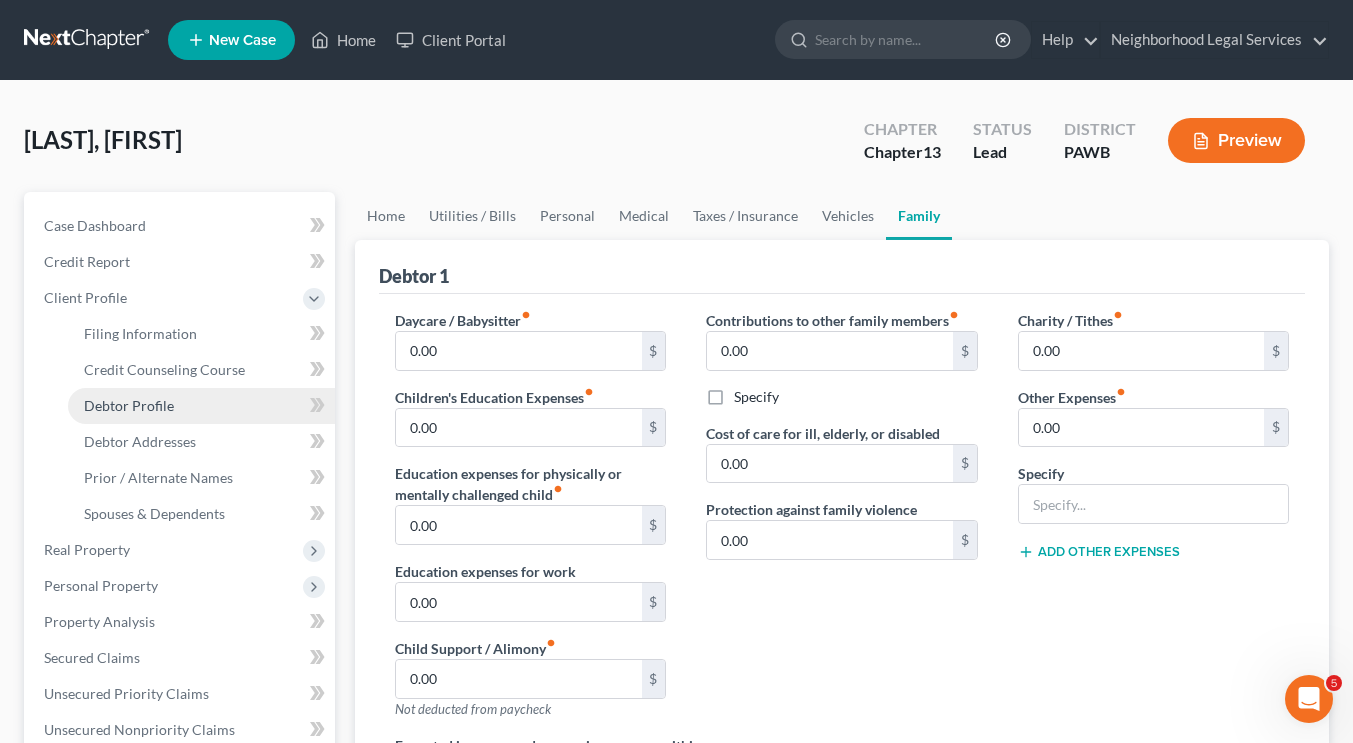 click on "Debtor Profile" at bounding box center [201, 406] 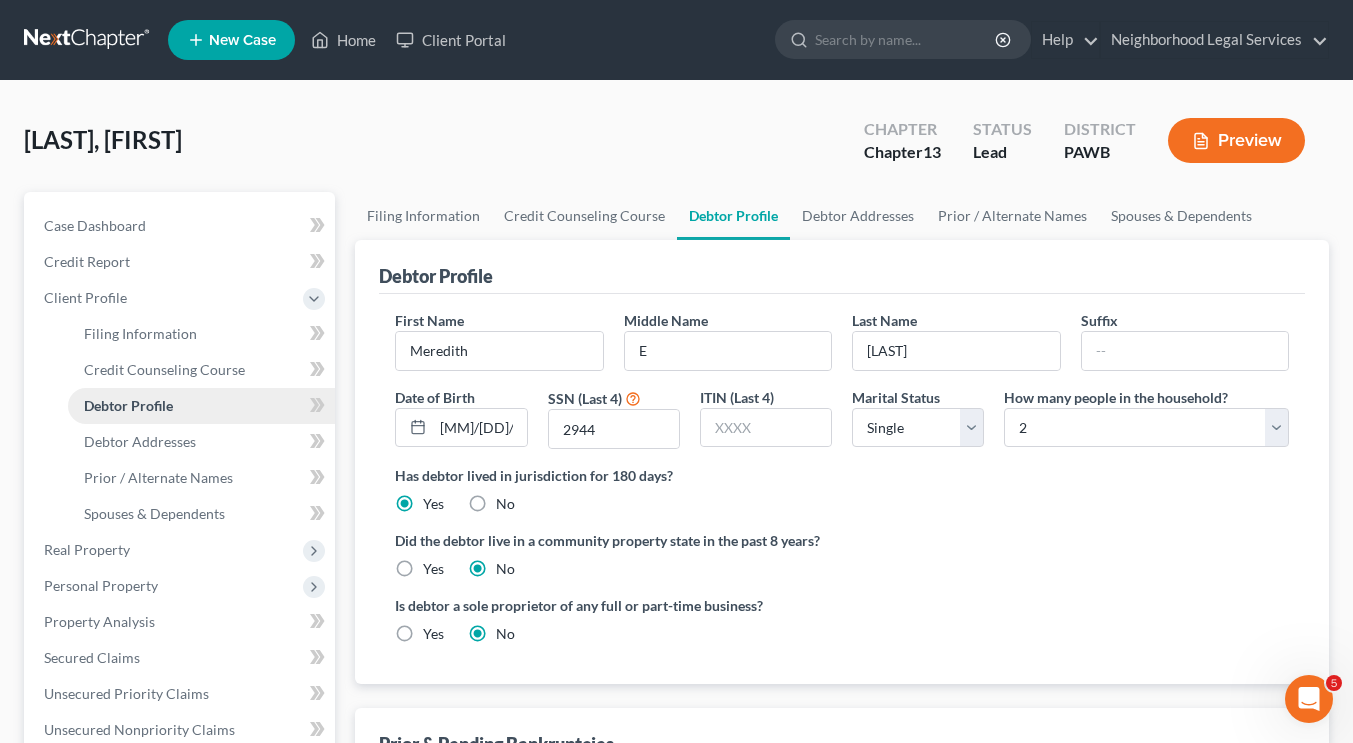 click on "Debtor Profile" at bounding box center (201, 406) 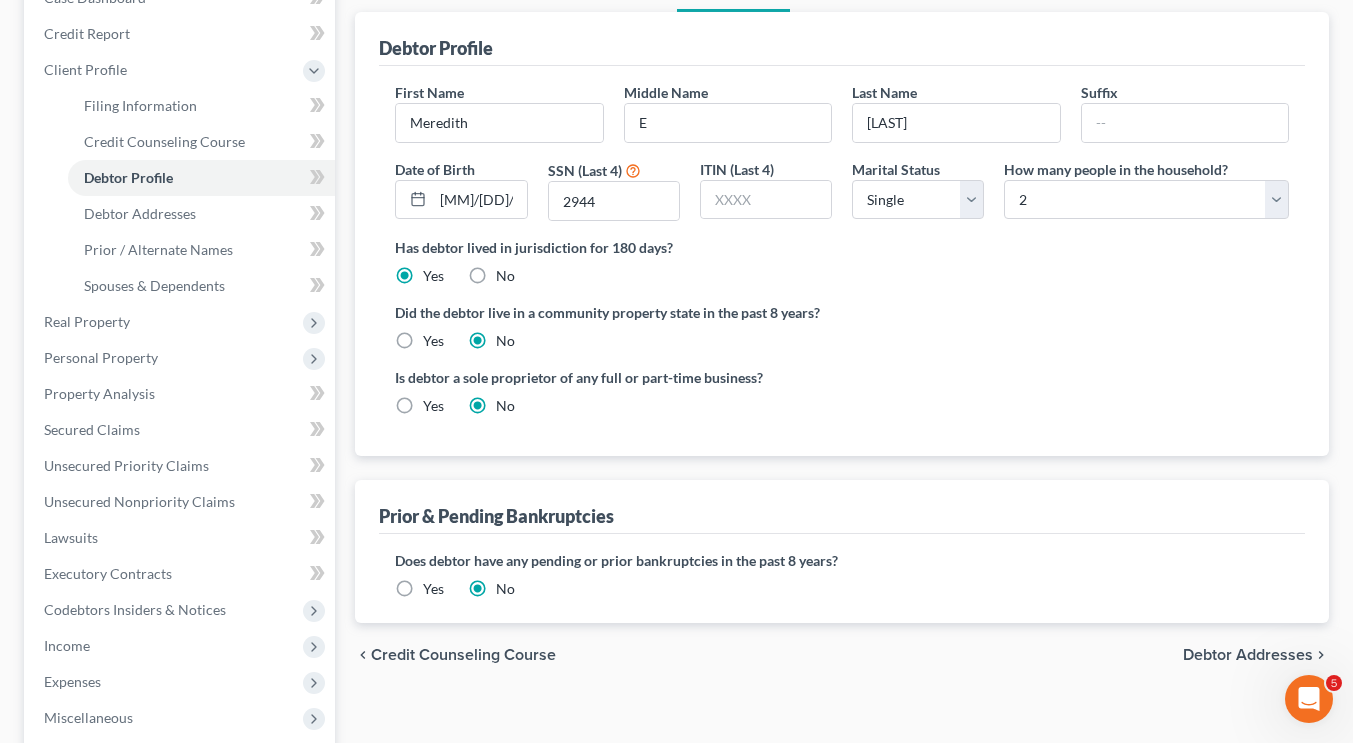 scroll, scrollTop: 229, scrollLeft: 0, axis: vertical 